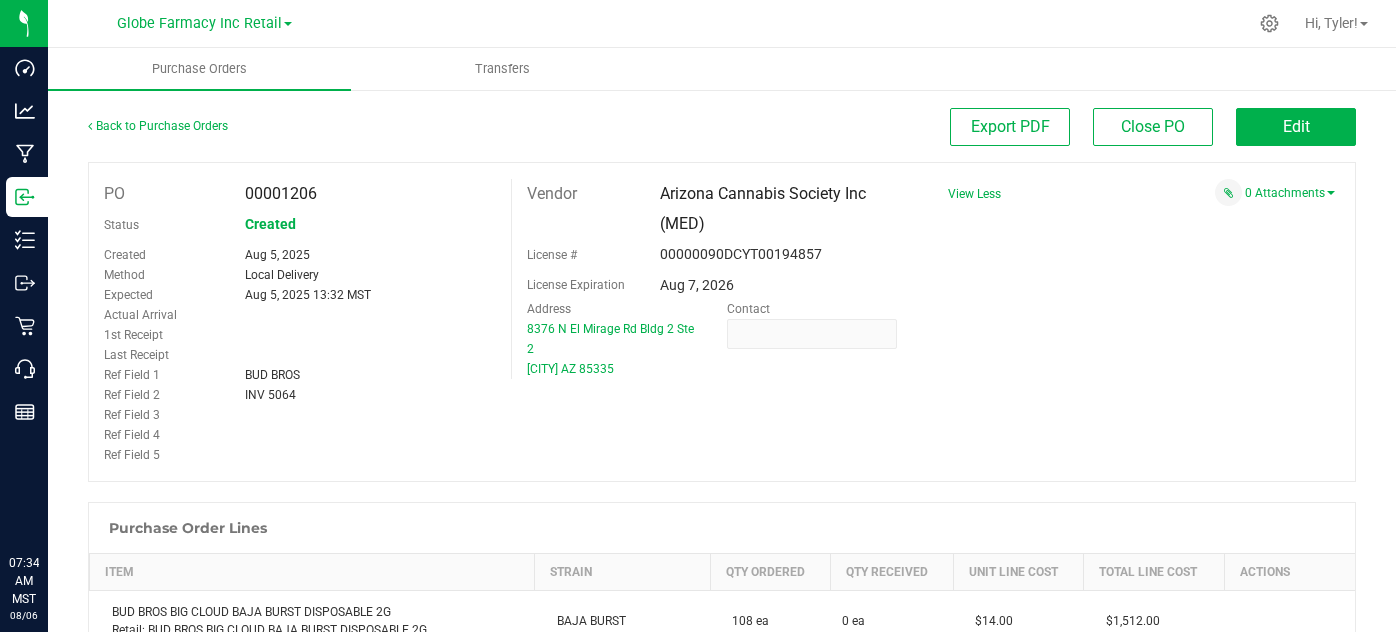 scroll, scrollTop: 0, scrollLeft: 0, axis: both 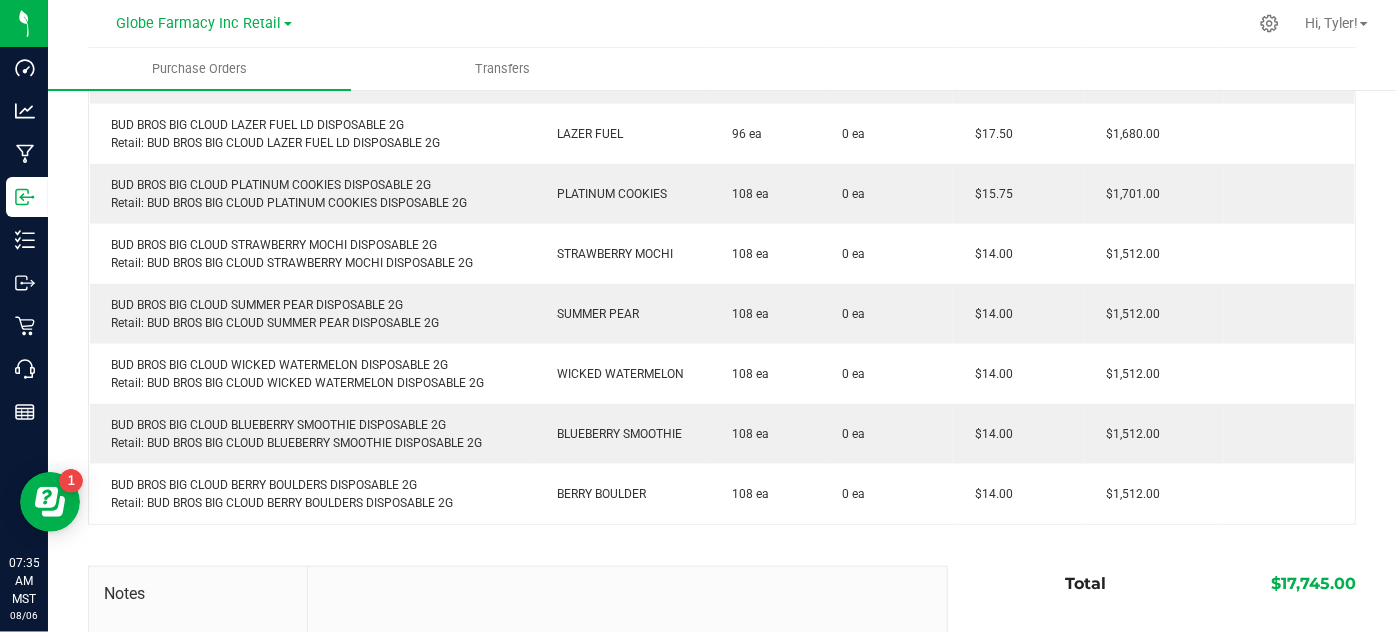 click on "[COMPANY]   Hi, [NAME]!" at bounding box center (722, 24) 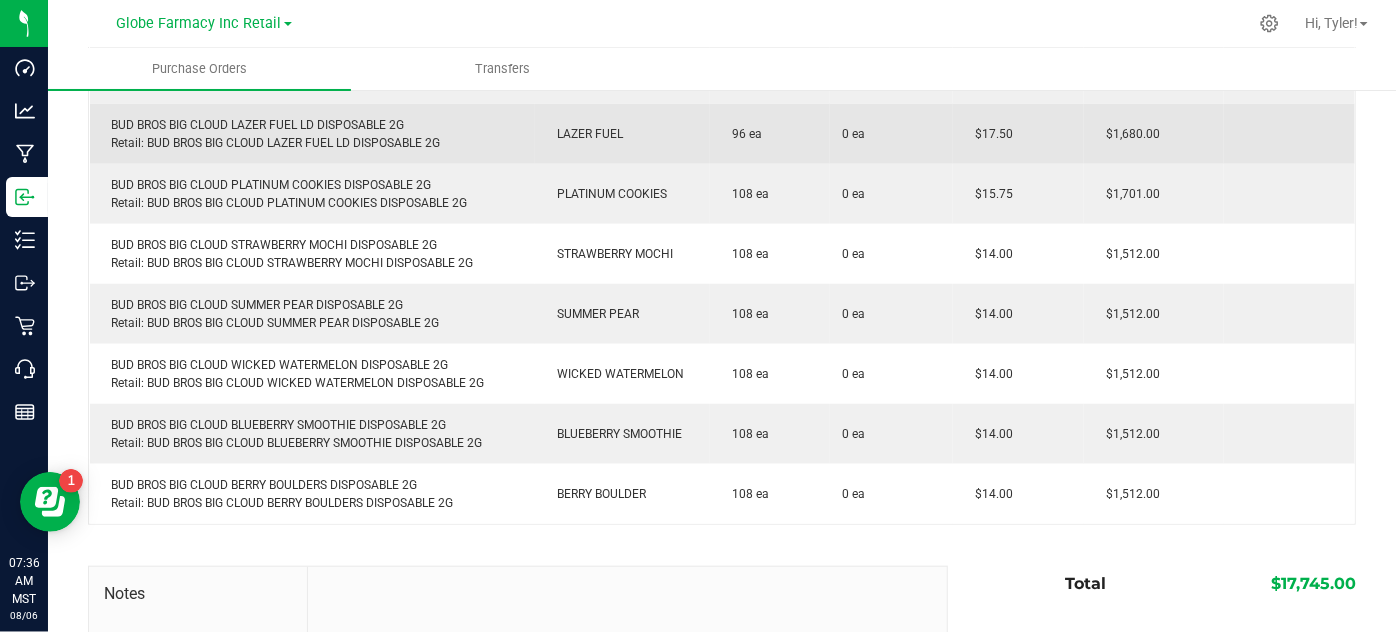 click on "BUD BROS BIG CLOUD LAZER FUEL LD DISPOSABLE 2G Retail: BUD BROS BIG CLOUD LAZER FUEL LD DISPOSABLE 2G" at bounding box center (312, 134) 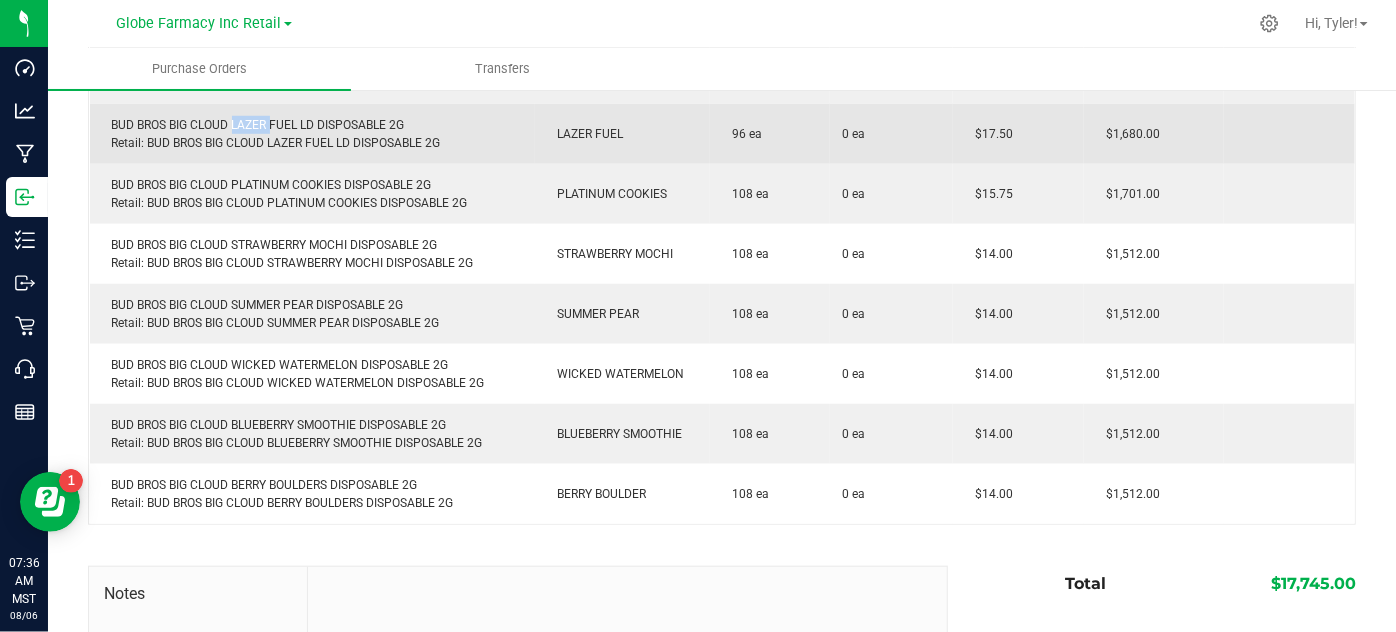 click on "BUD BROS BIG CLOUD LAZER FUEL LD DISPOSABLE 2G Retail: BUD BROS BIG CLOUD LAZER FUEL LD DISPOSABLE 2G" at bounding box center [312, 134] 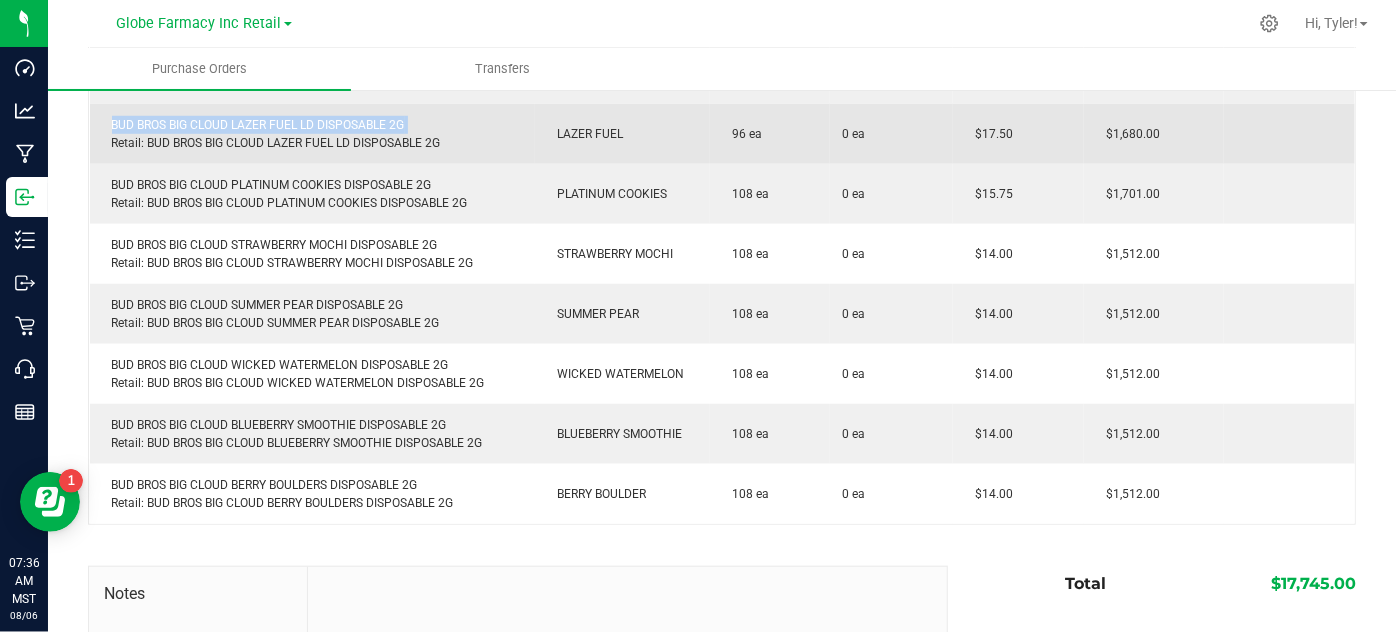 click on "BUD BROS BIG CLOUD LAZER FUEL LD DISPOSABLE 2G Retail: BUD BROS BIG CLOUD LAZER FUEL LD DISPOSABLE 2G" at bounding box center [312, 134] 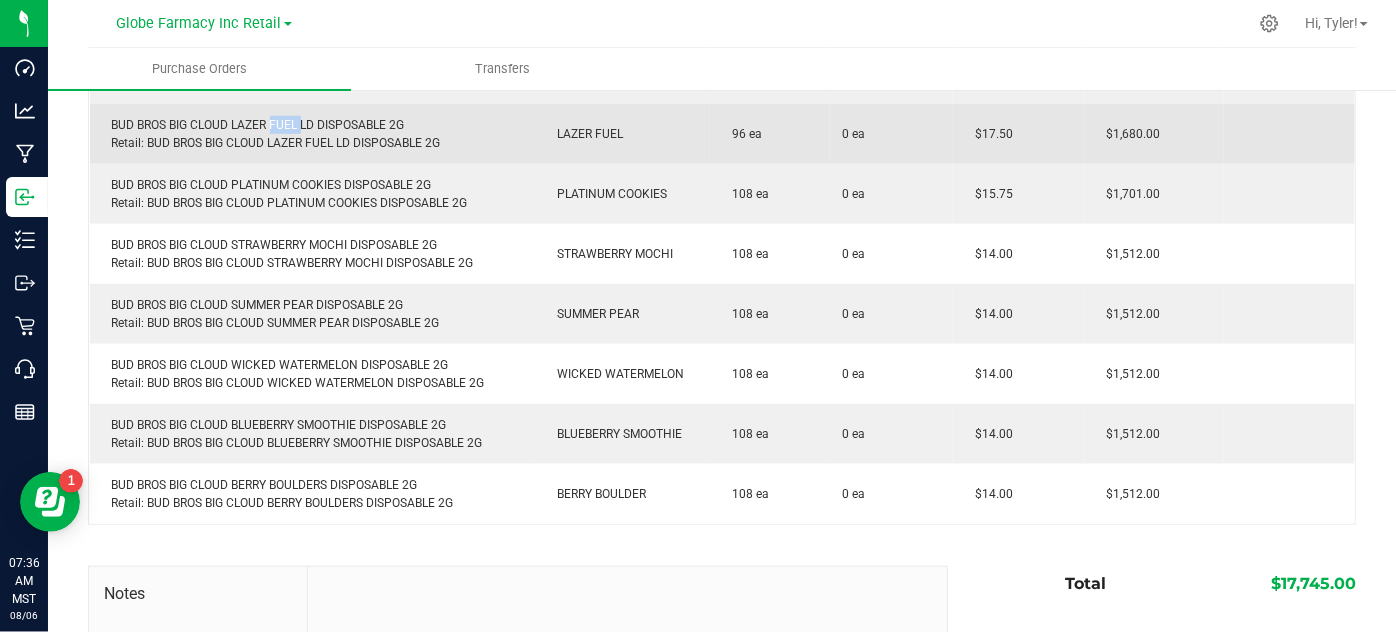 click on "BUD BROS BIG CLOUD LAZER FUEL LD DISPOSABLE 2G Retail: BUD BROS BIG CLOUD LAZER FUEL LD DISPOSABLE 2G" at bounding box center [312, 134] 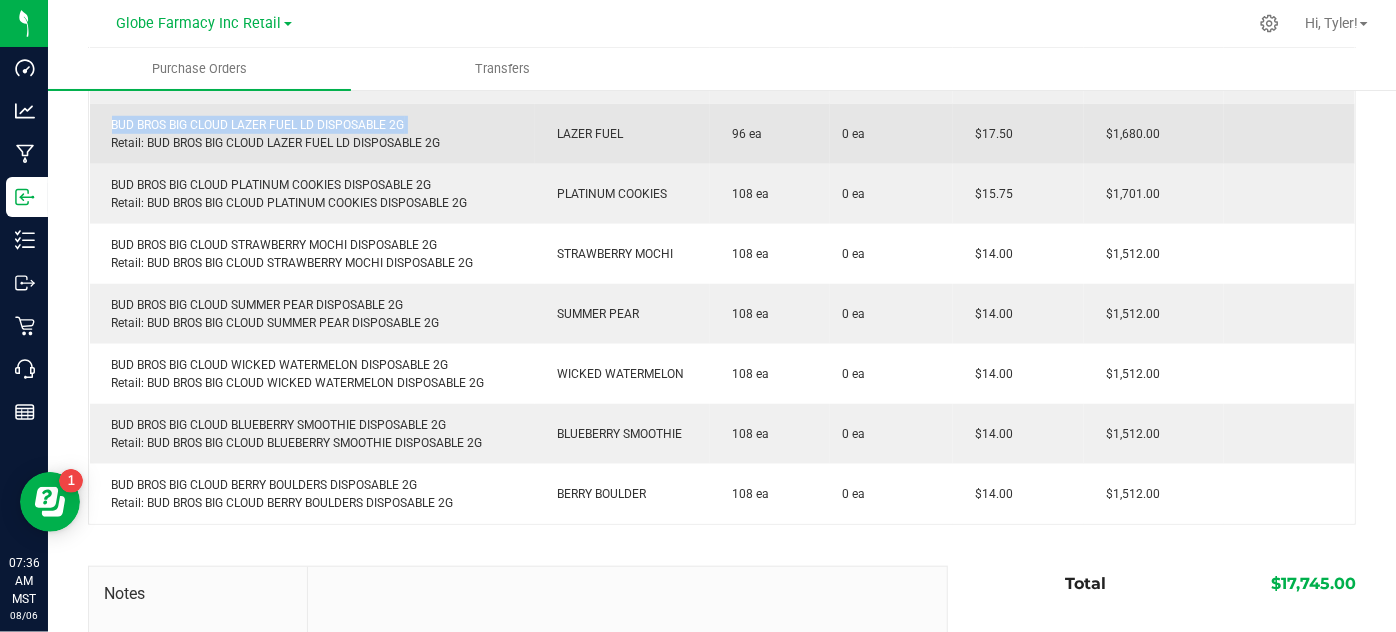 click on "BUD BROS BIG CLOUD LAZER FUEL LD DISPOSABLE 2G Retail: BUD BROS BIG CLOUD LAZER FUEL LD DISPOSABLE 2G" at bounding box center (312, 134) 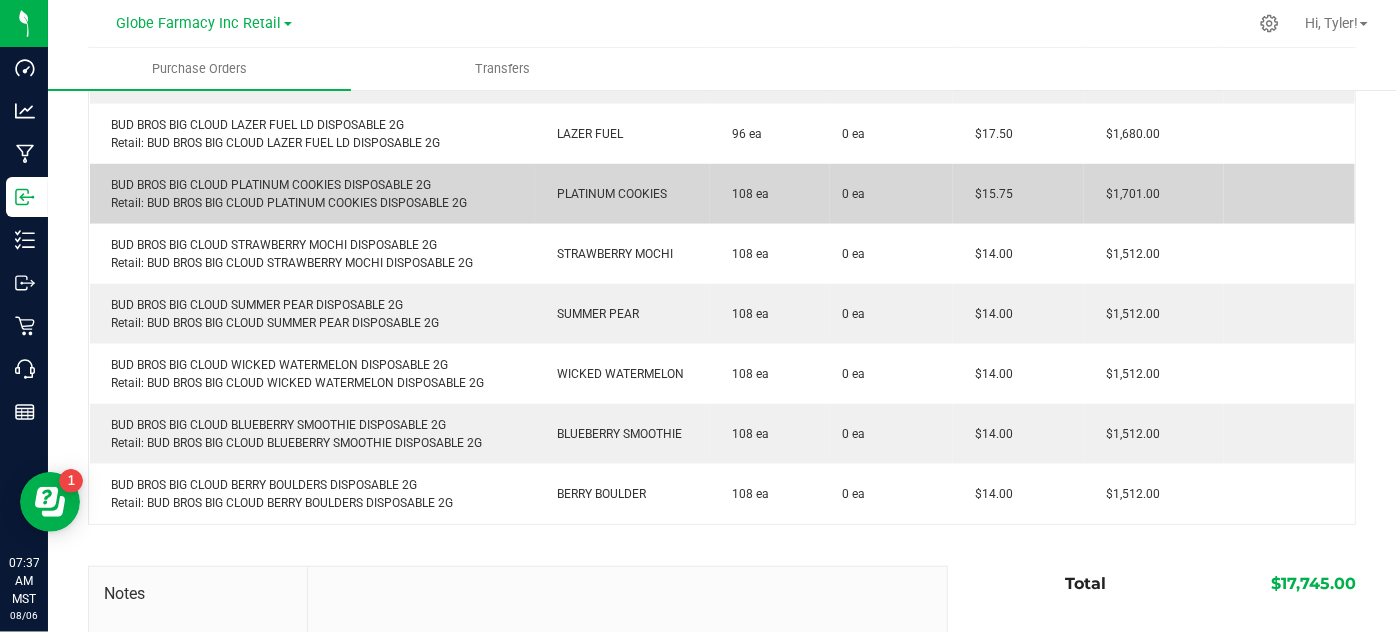 click on "BUD BROS BIG CLOUD PLATINUM COOKIES DISPOSABLE 2G Retail: BUD BROS BIG CLOUD PLATINUM COOKIES DISPOSABLE 2G" at bounding box center (312, 194) 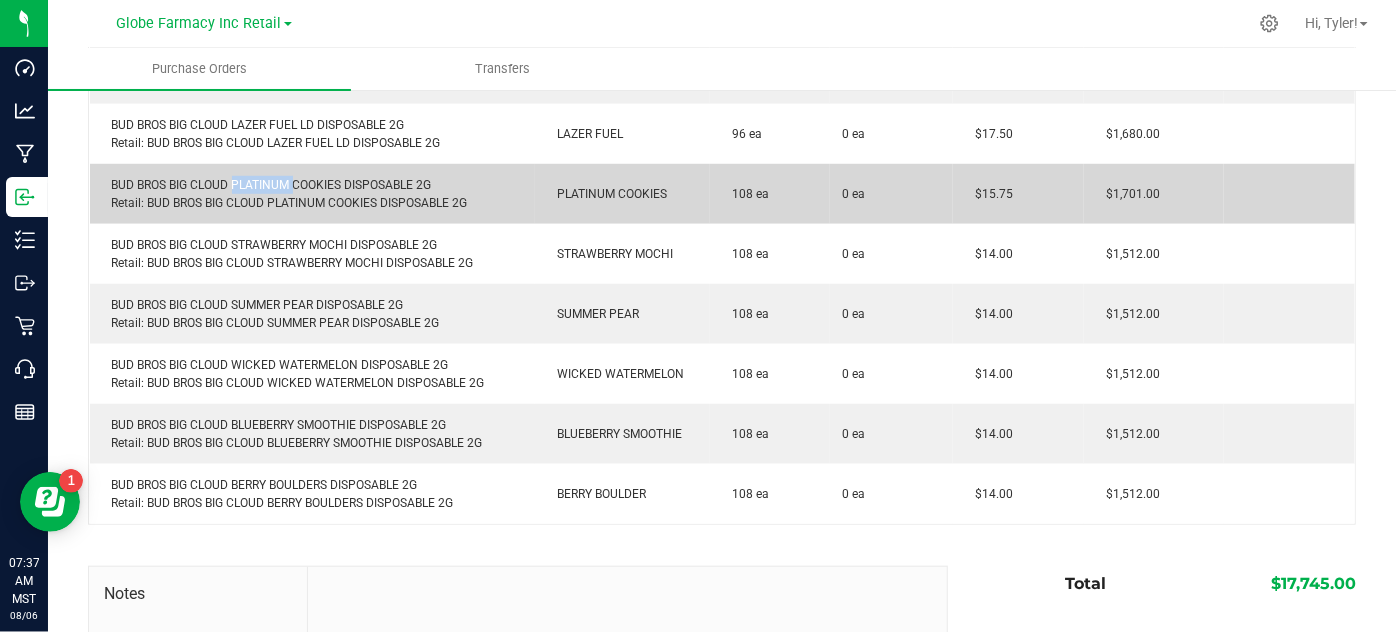 click on "BUD BROS BIG CLOUD PLATINUM COOKIES DISPOSABLE 2G Retail: BUD BROS BIG CLOUD PLATINUM COOKIES DISPOSABLE 2G" at bounding box center (312, 194) 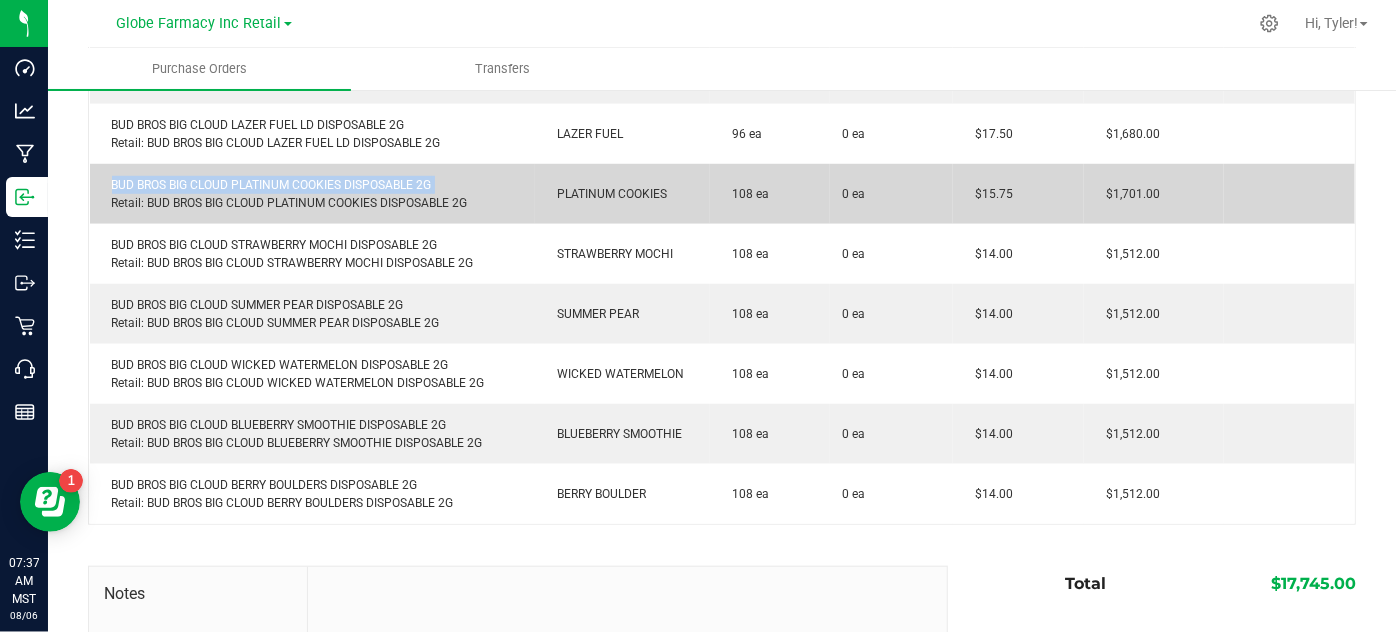 click on "BUD BROS BIG CLOUD PLATINUM COOKIES DISPOSABLE 2G Retail: BUD BROS BIG CLOUD PLATINUM COOKIES DISPOSABLE 2G" at bounding box center [312, 194] 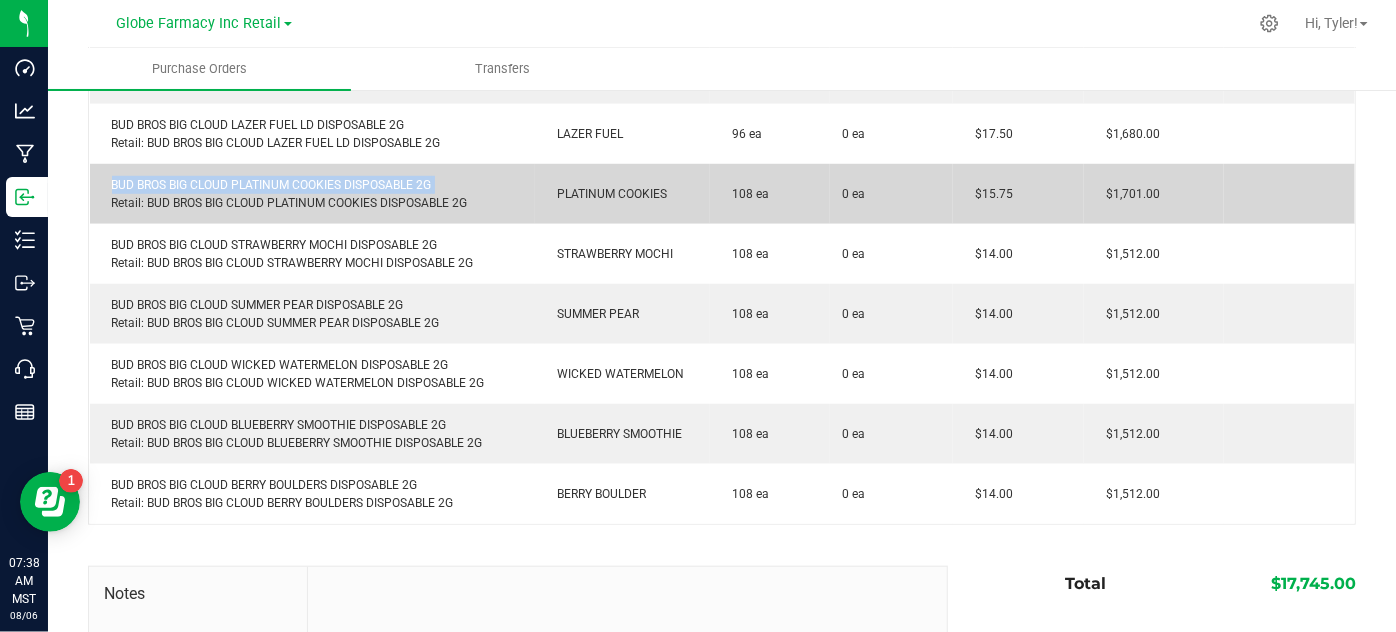 copy on "BUD BROS BIG CLOUD PLATINUM COOKIES DISPOSABLE 2G" 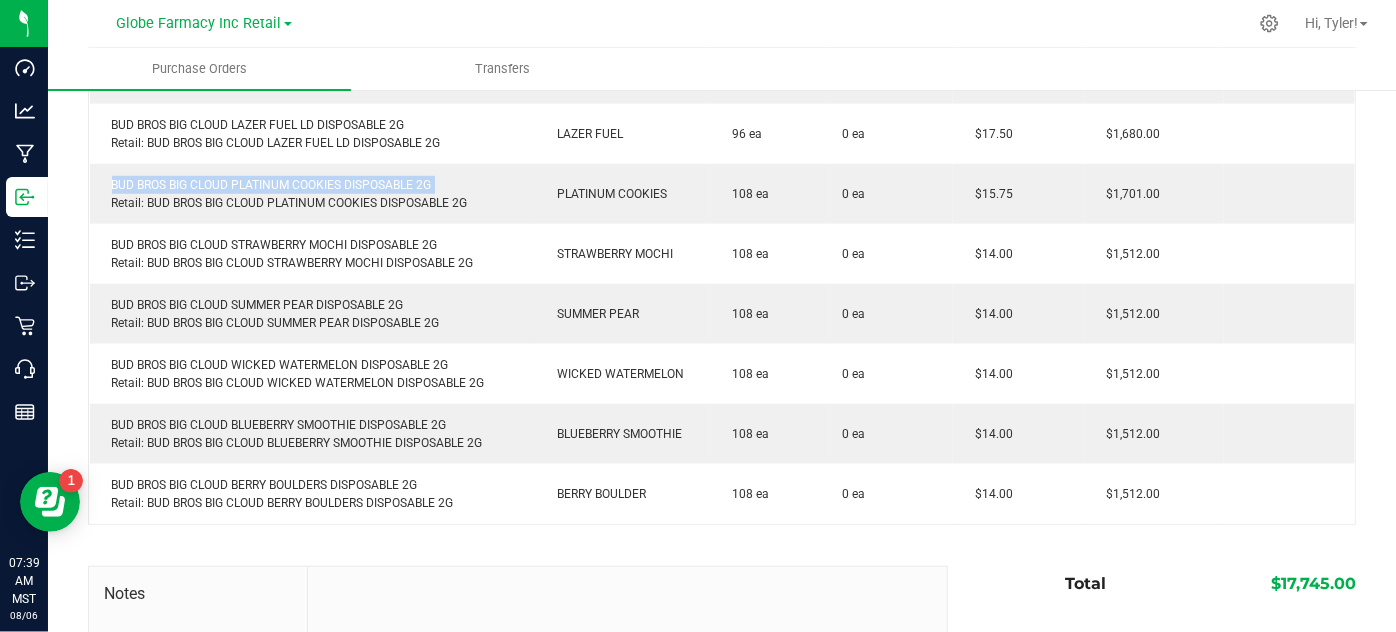 copy on "BUD BROS BIG CLOUD PLATINUM COOKIES DISPOSABLE 2G" 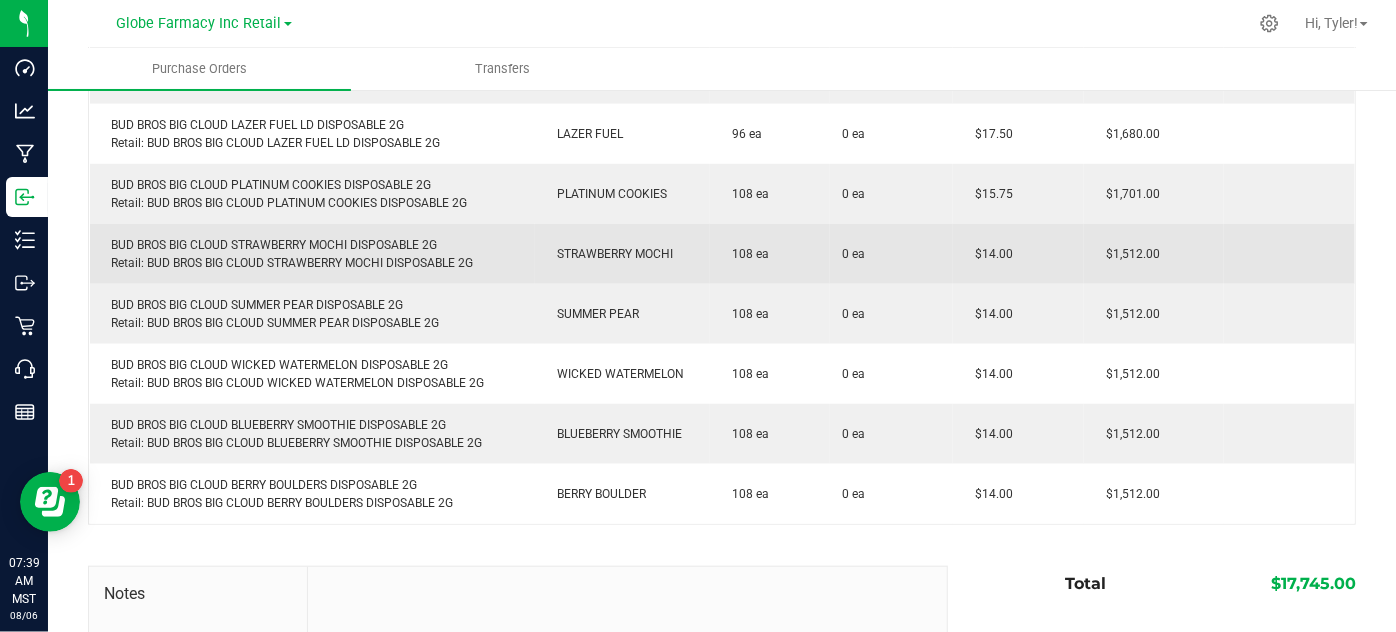 click on "BUD BROS BIG CLOUD STRAWBERRY MOCHI DISPOSABLE 2G Retail: BUD BROS BIG CLOUD STRAWBERRY MOCHI DISPOSABLE 2G" at bounding box center (312, 254) 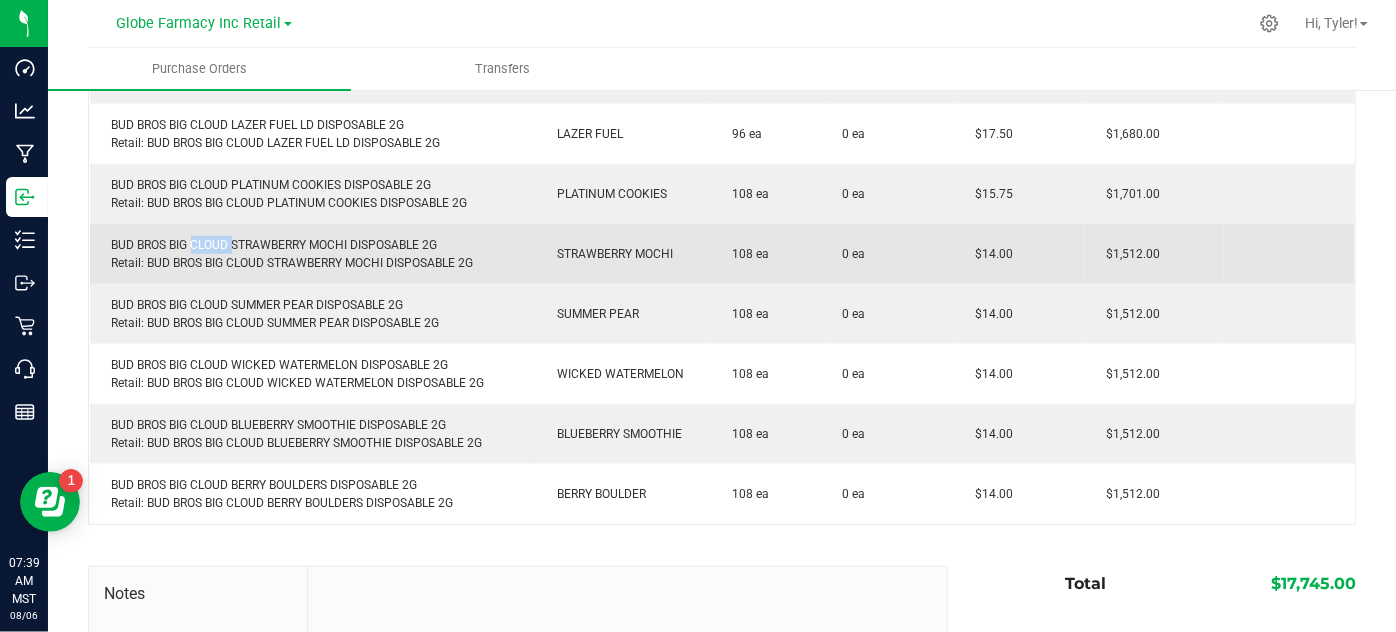 click on "BUD BROS BIG CLOUD STRAWBERRY MOCHI DISPOSABLE 2G Retail: BUD BROS BIG CLOUD STRAWBERRY MOCHI DISPOSABLE 2G" at bounding box center (312, 254) 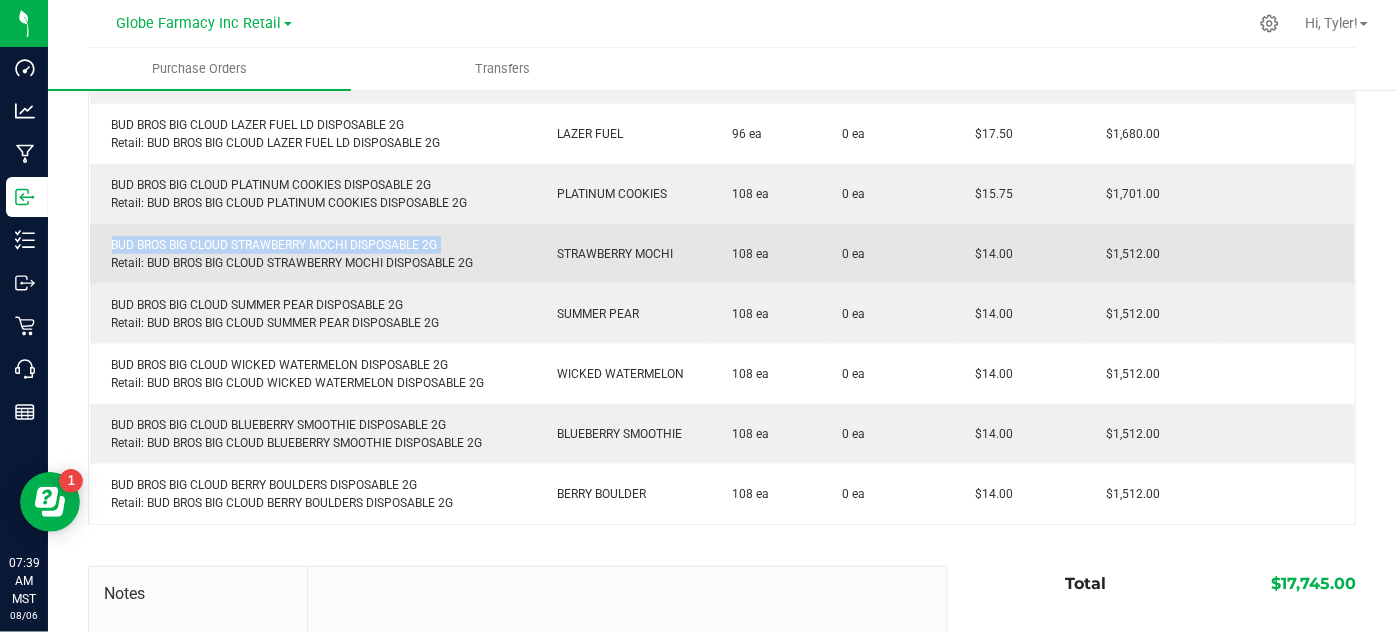 click on "BUD BROS BIG CLOUD STRAWBERRY MOCHI DISPOSABLE 2G Retail: BUD BROS BIG CLOUD STRAWBERRY MOCHI DISPOSABLE 2G" at bounding box center (312, 254) 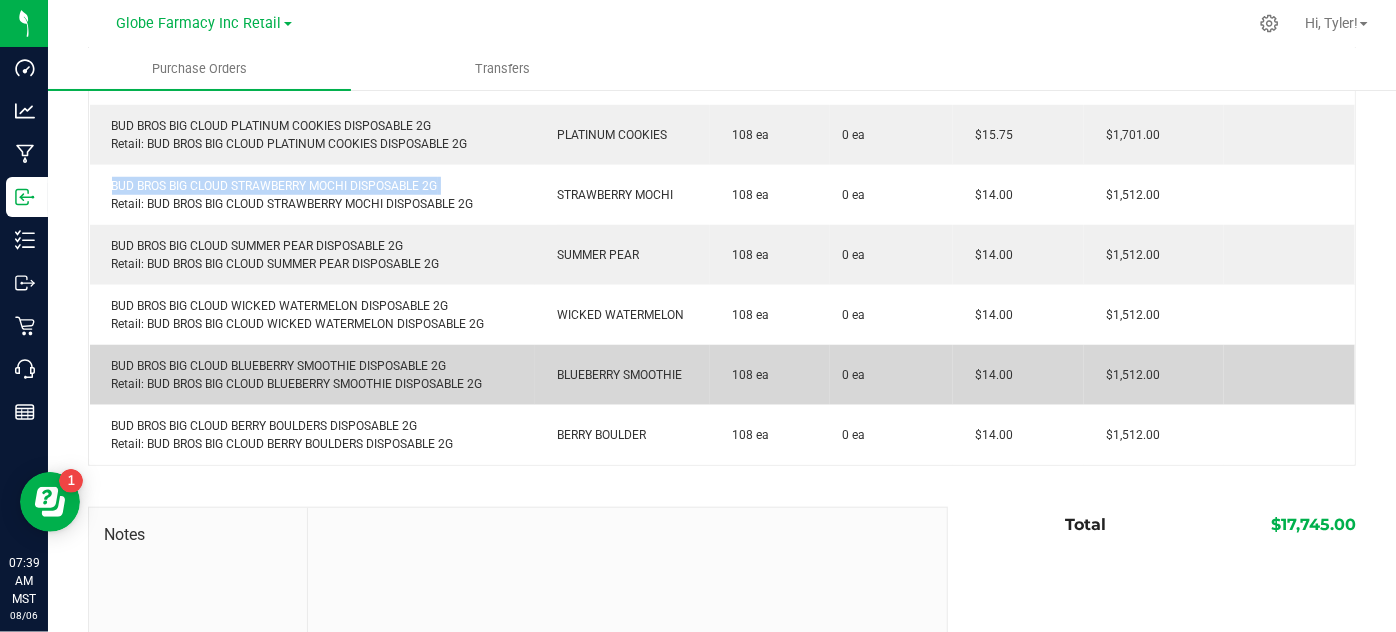 scroll, scrollTop: 818, scrollLeft: 0, axis: vertical 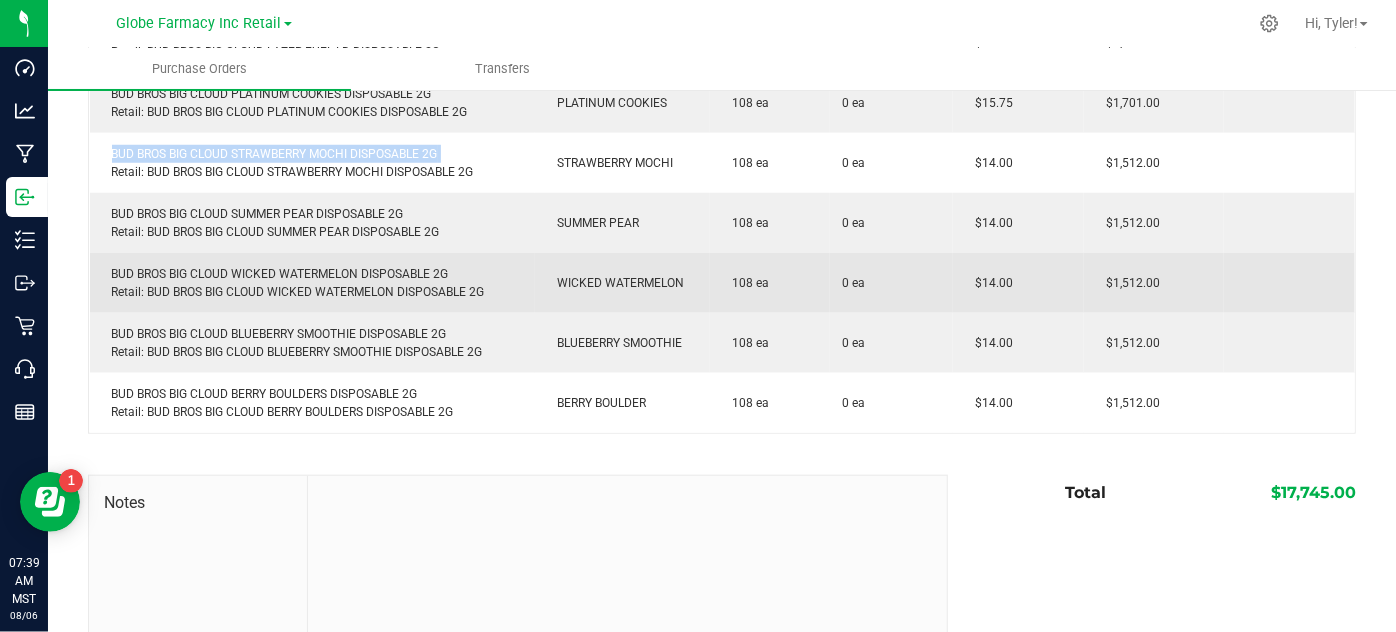 copy on "BUD BROS BIG CLOUD STRAWBERRY MOCHI DISPOSABLE 2G" 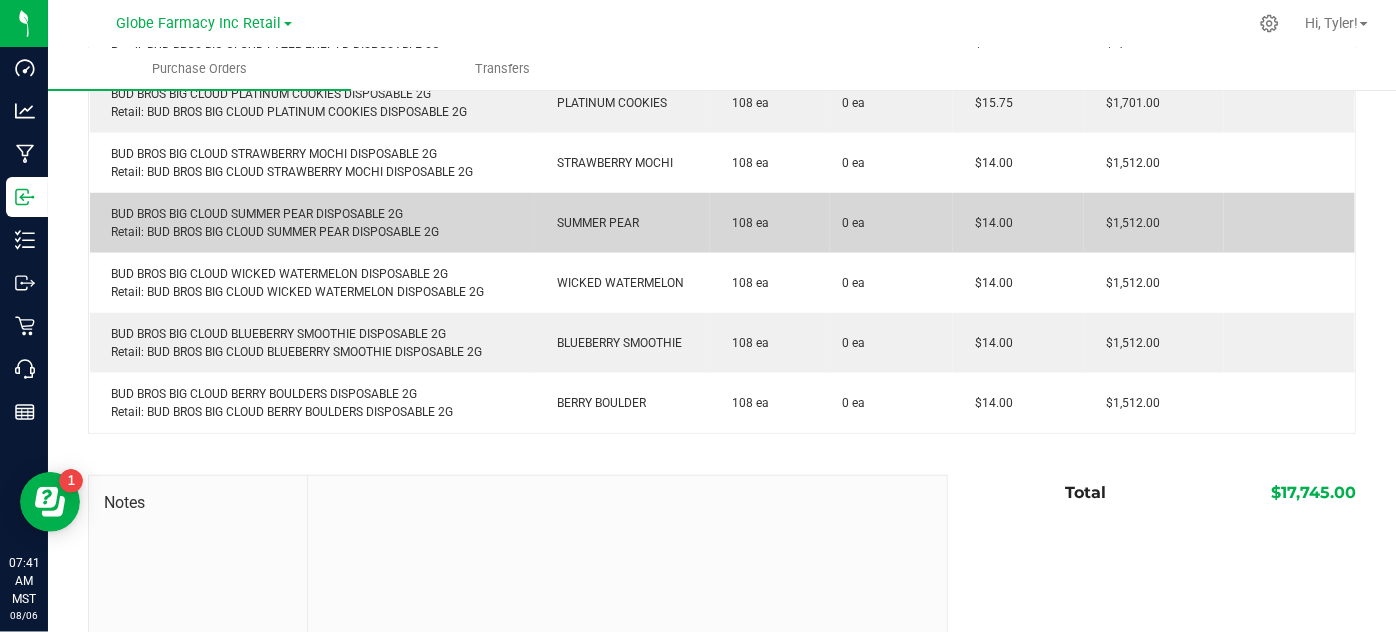 click on "BUD BROS BIG CLOUD SUMMER PEAR DISPOSABLE 2G Retail: BUD BROS BIG CLOUD SUMMER PEAR DISPOSABLE 2G" at bounding box center [312, 223] 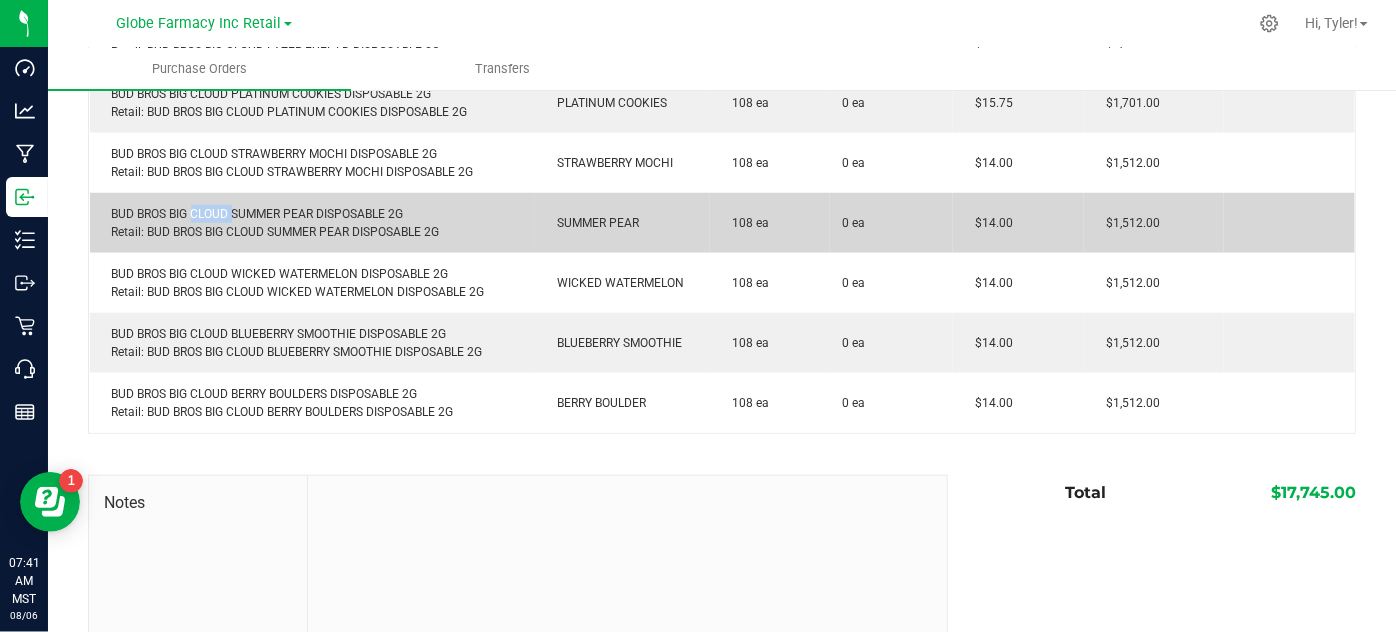 click on "BUD BROS BIG CLOUD SUMMER PEAR DISPOSABLE 2G Retail: BUD BROS BIG CLOUD SUMMER PEAR DISPOSABLE 2G" at bounding box center [312, 223] 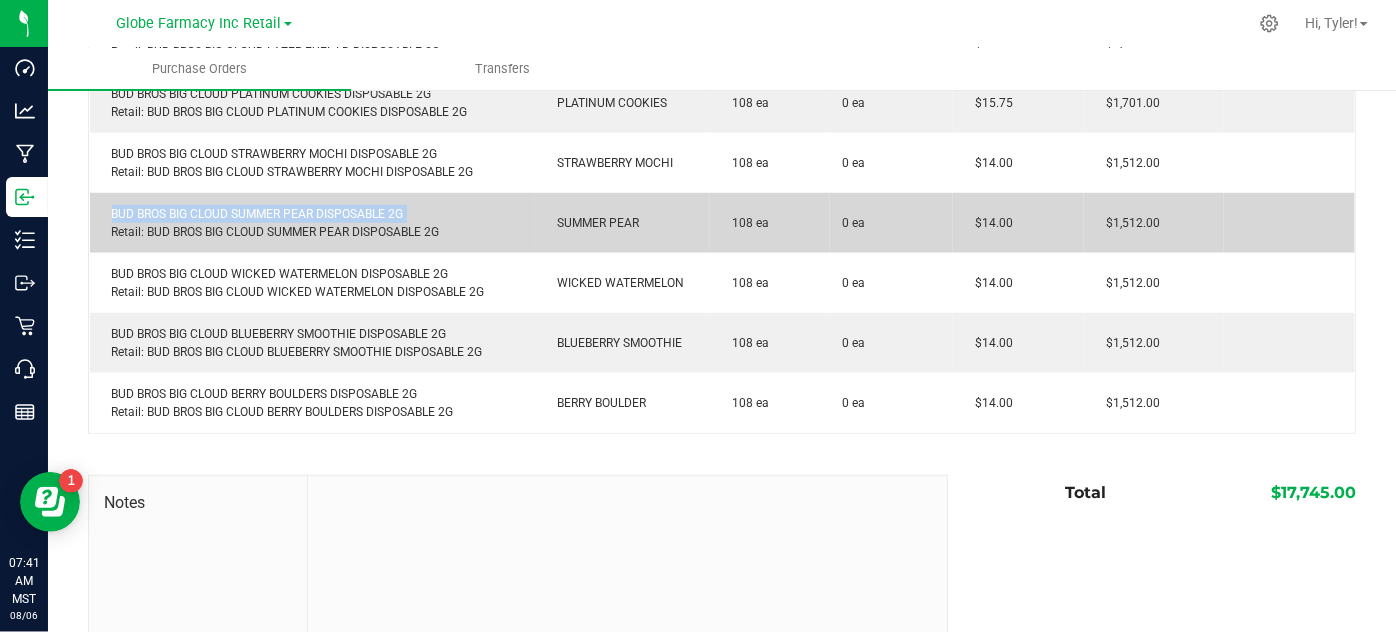 click on "BUD BROS BIG CLOUD SUMMER PEAR DISPOSABLE 2G Retail: BUD BROS BIG CLOUD SUMMER PEAR DISPOSABLE 2G" at bounding box center (312, 223) 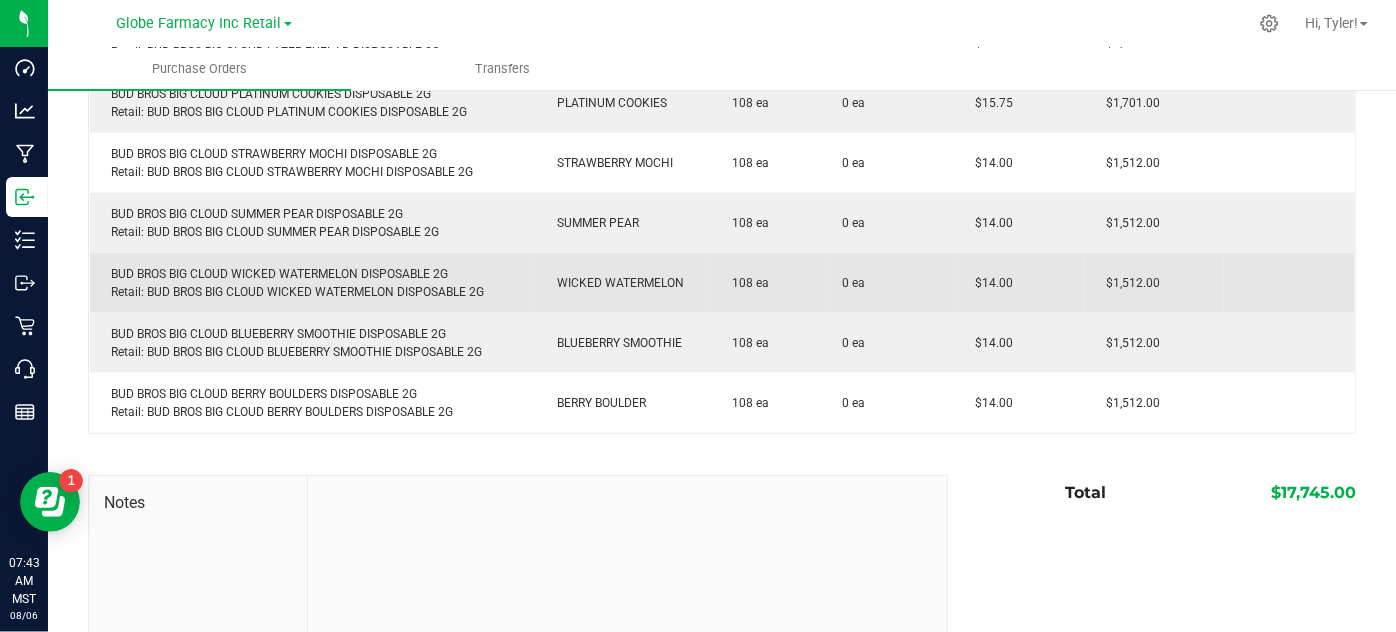 click on "BUD BROS BIG CLOUD WICKED WATERMELON DISPOSABLE 2G Retail: BUD BROS BIG CLOUD WICKED WATERMELON DISPOSABLE 2G" at bounding box center [312, 283] 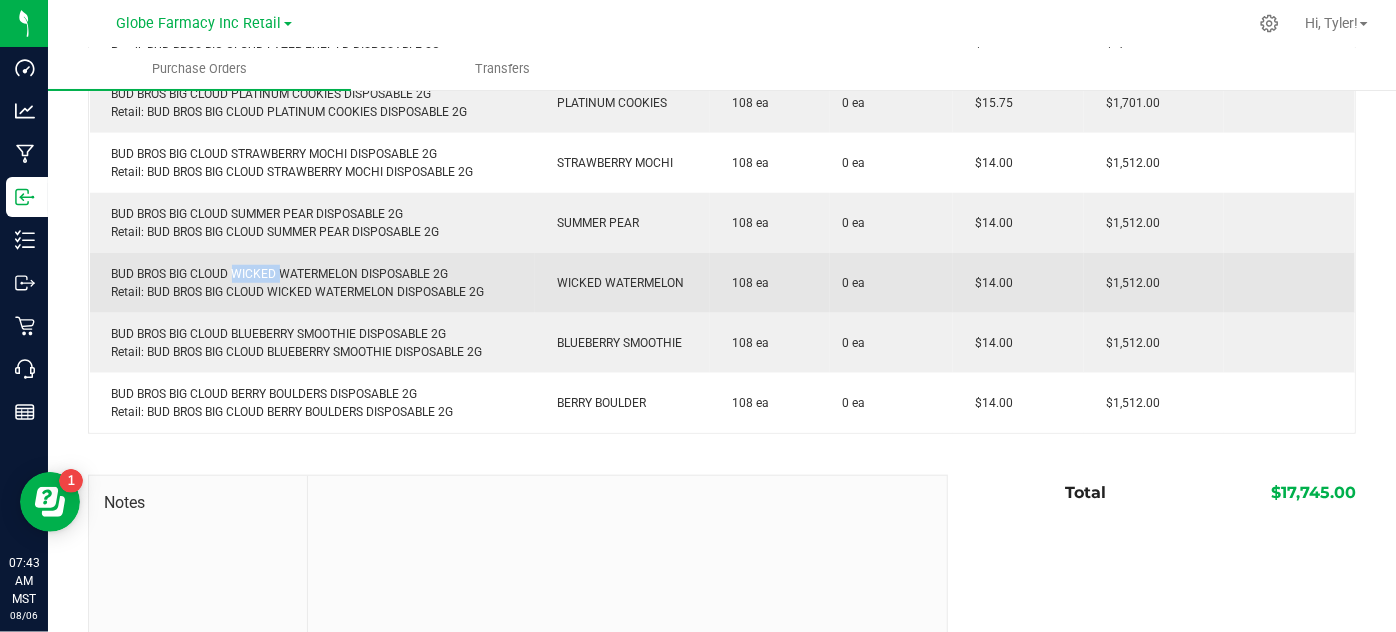 click on "BUD BROS BIG CLOUD WICKED WATERMELON DISPOSABLE 2G Retail: BUD BROS BIG CLOUD WICKED WATERMELON DISPOSABLE 2G" at bounding box center (312, 283) 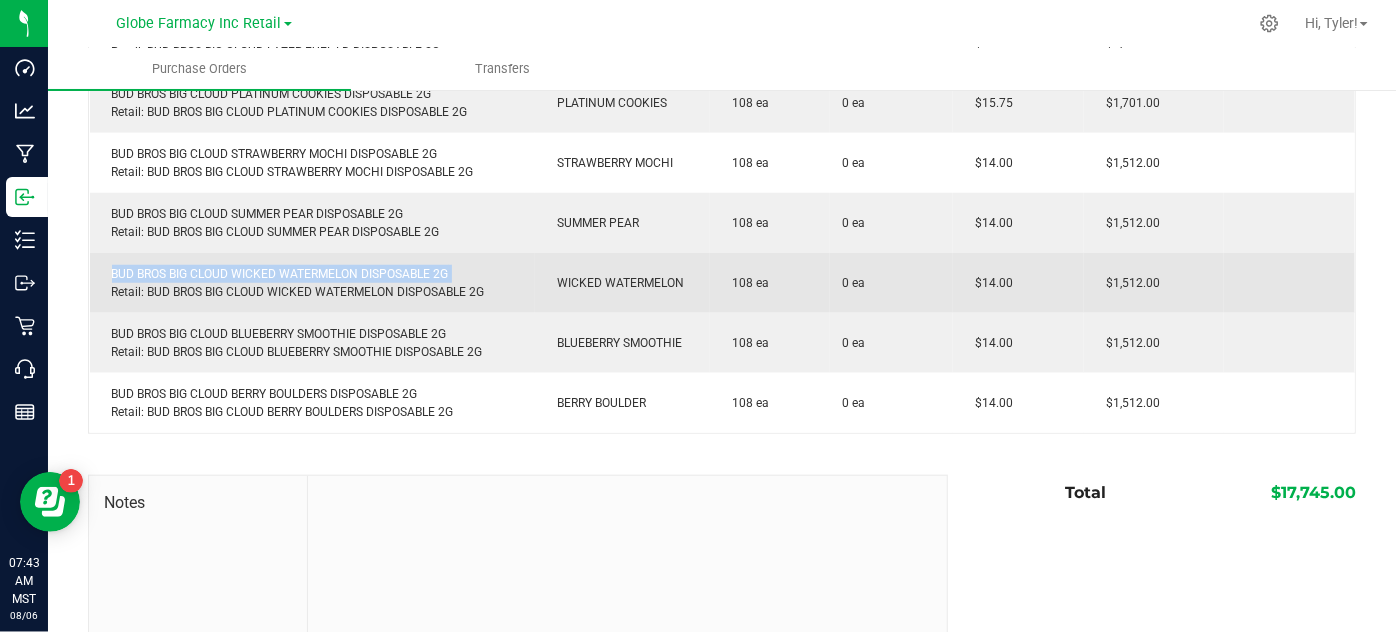 click on "BUD BROS BIG CLOUD WICKED WATERMELON DISPOSABLE 2G Retail: BUD BROS BIG CLOUD WICKED WATERMELON DISPOSABLE 2G" at bounding box center (312, 283) 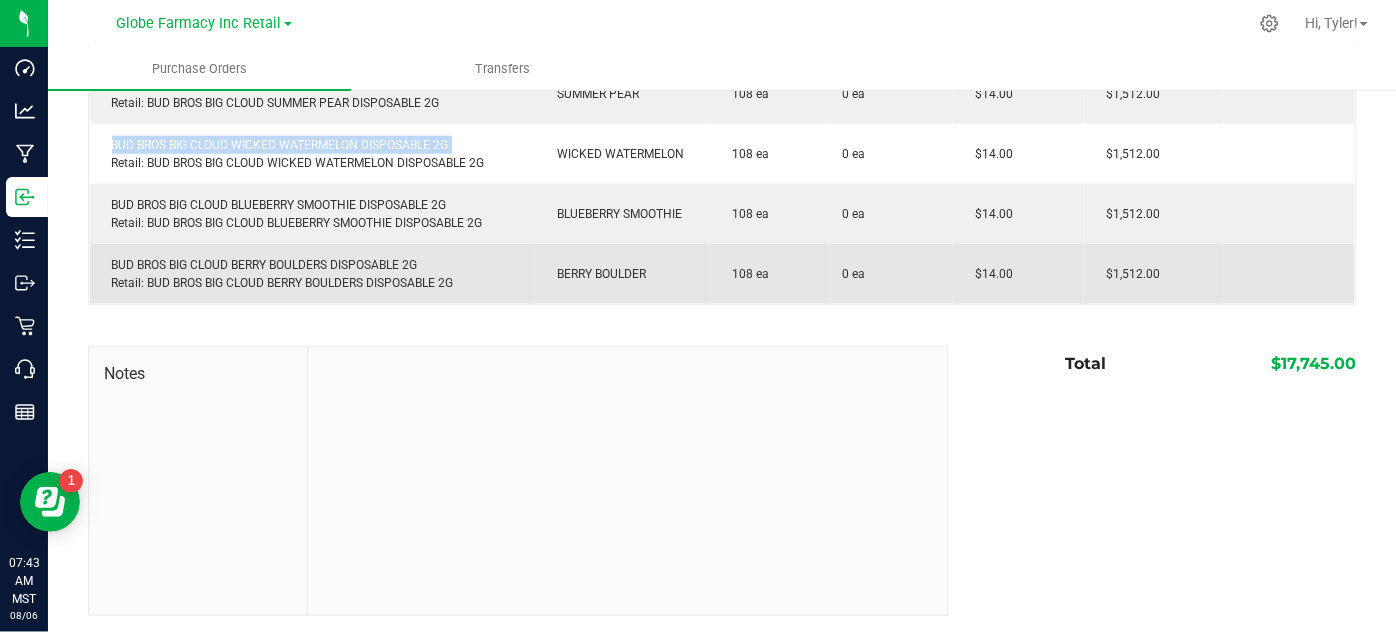 scroll, scrollTop: 950, scrollLeft: 0, axis: vertical 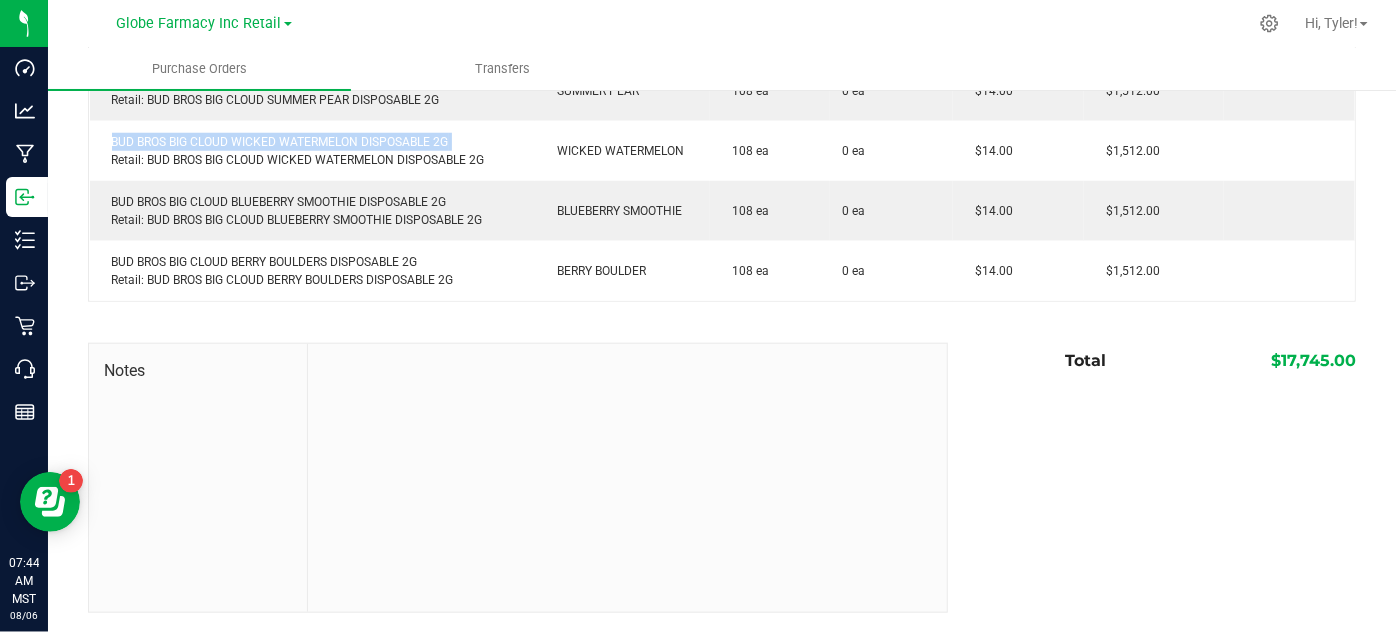 copy on "BUD BROS BIG CLOUD WICKED WATERMELON DISPOSABLE 2G" 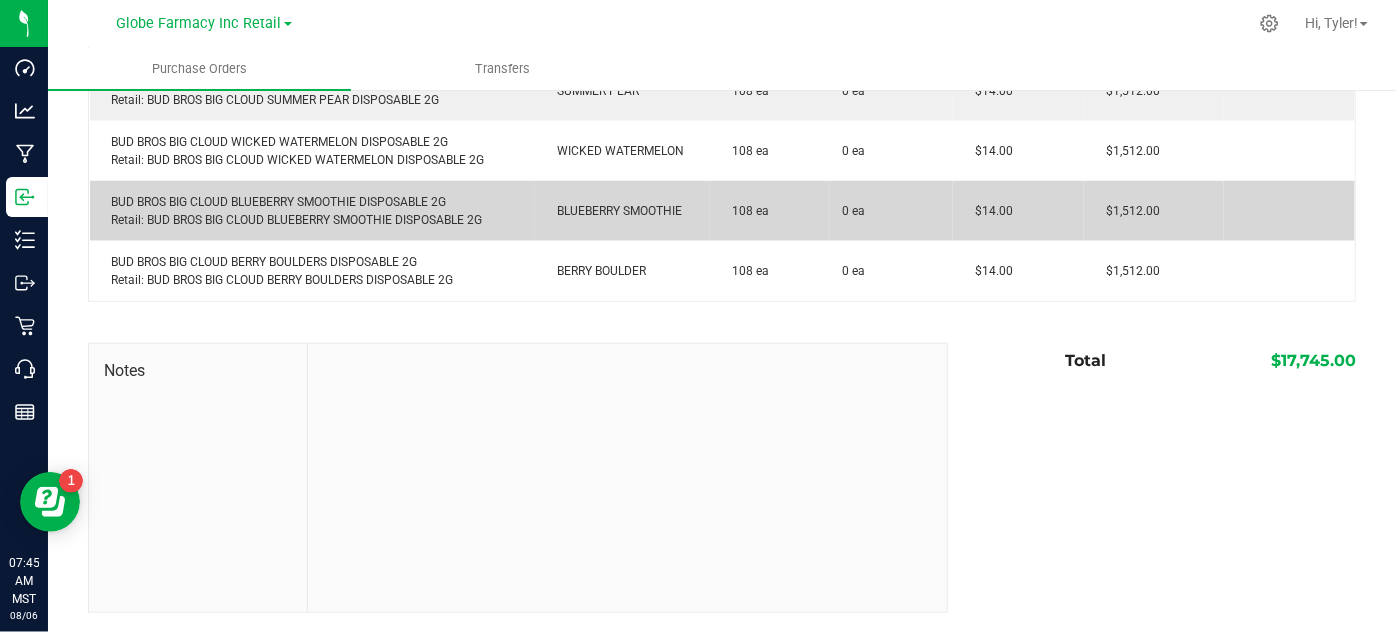 click on "BUD BROS BIG CLOUD BLUEBERRY SMOOTHIE DISPOSABLE 2G Retail: BUD BROS BIG CLOUD BLUEBERRY SMOOTHIE DISPOSABLE 2G" at bounding box center (312, 211) 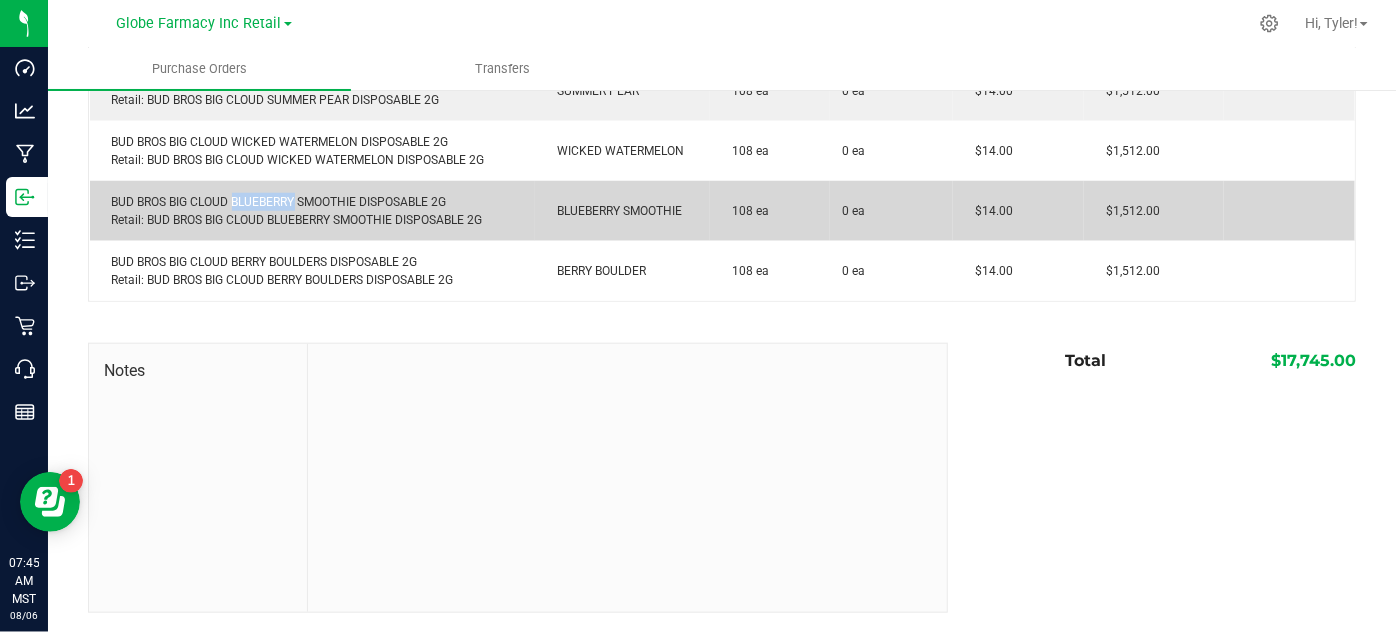 click on "BUD BROS BIG CLOUD BLUEBERRY SMOOTHIE DISPOSABLE 2G Retail: BUD BROS BIG CLOUD BLUEBERRY SMOOTHIE DISPOSABLE 2G" at bounding box center [312, 211] 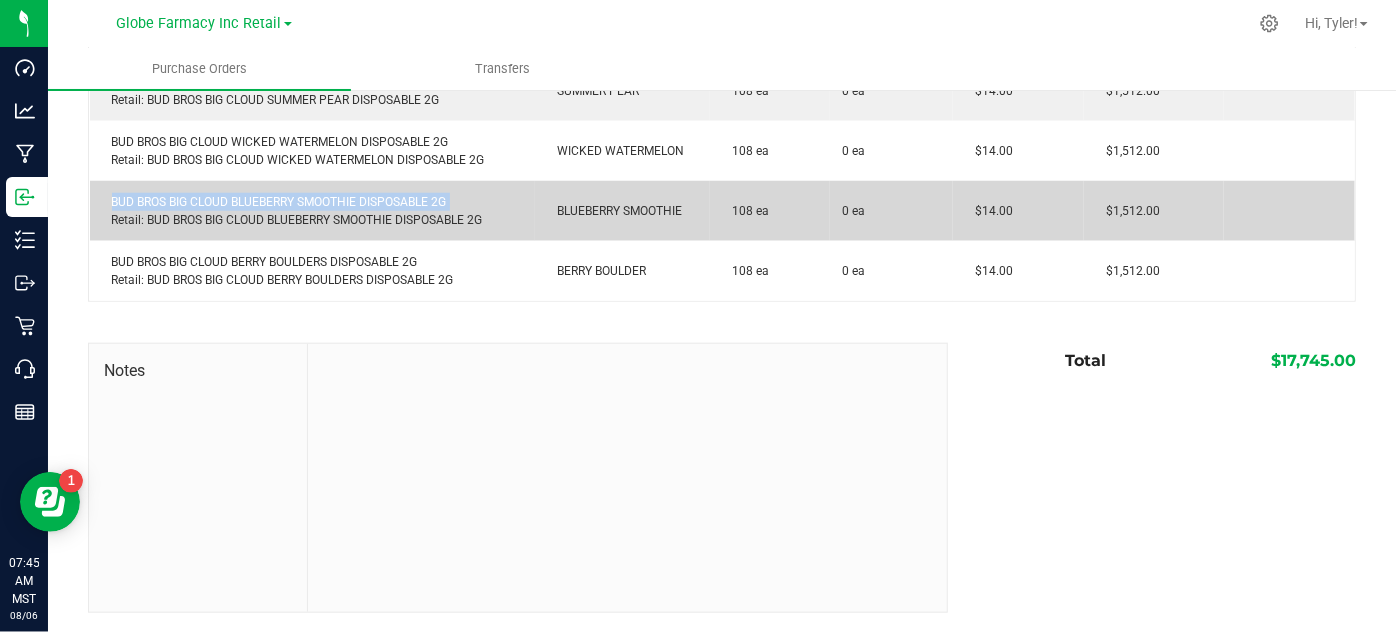 click on "BUD BROS BIG CLOUD BLUEBERRY SMOOTHIE DISPOSABLE 2G Retail: BUD BROS BIG CLOUD BLUEBERRY SMOOTHIE DISPOSABLE 2G" at bounding box center [312, 211] 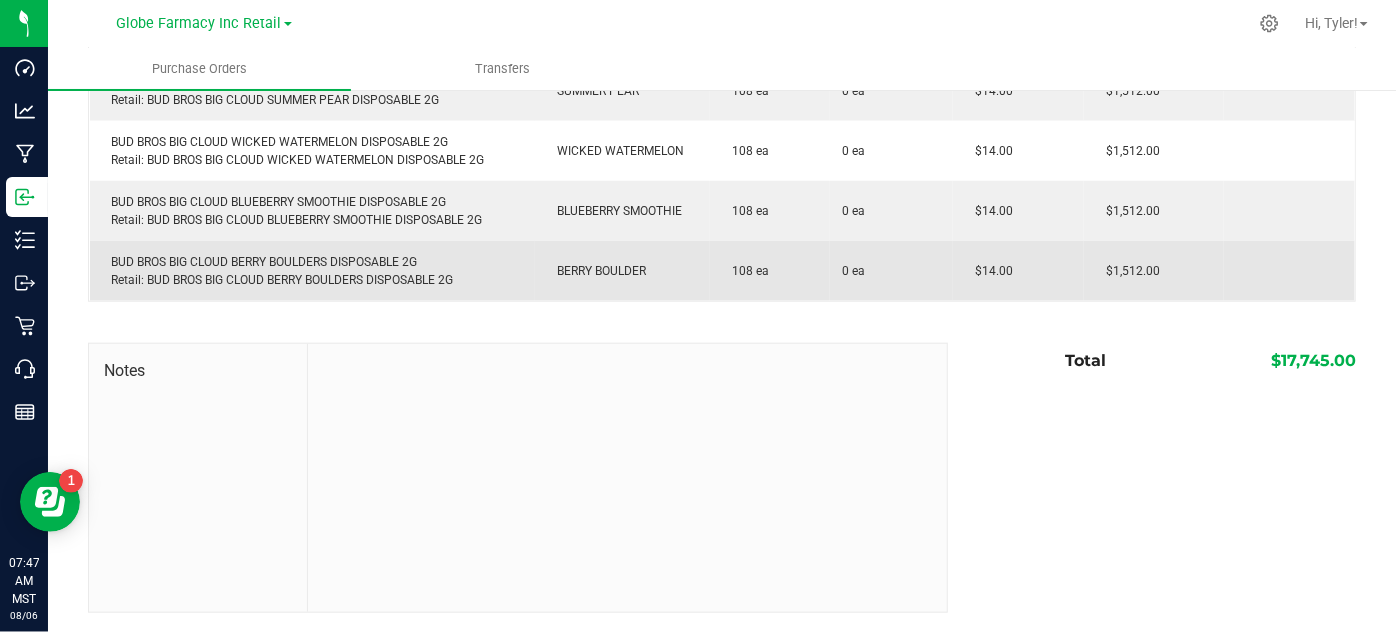 click on "BUD BROS BIG CLOUD BERRY BOULDERS DISPOSABLE 2G Retail: BUD BROS BIG CLOUD BERRY BOULDERS DISPOSABLE 2G" at bounding box center (312, 271) 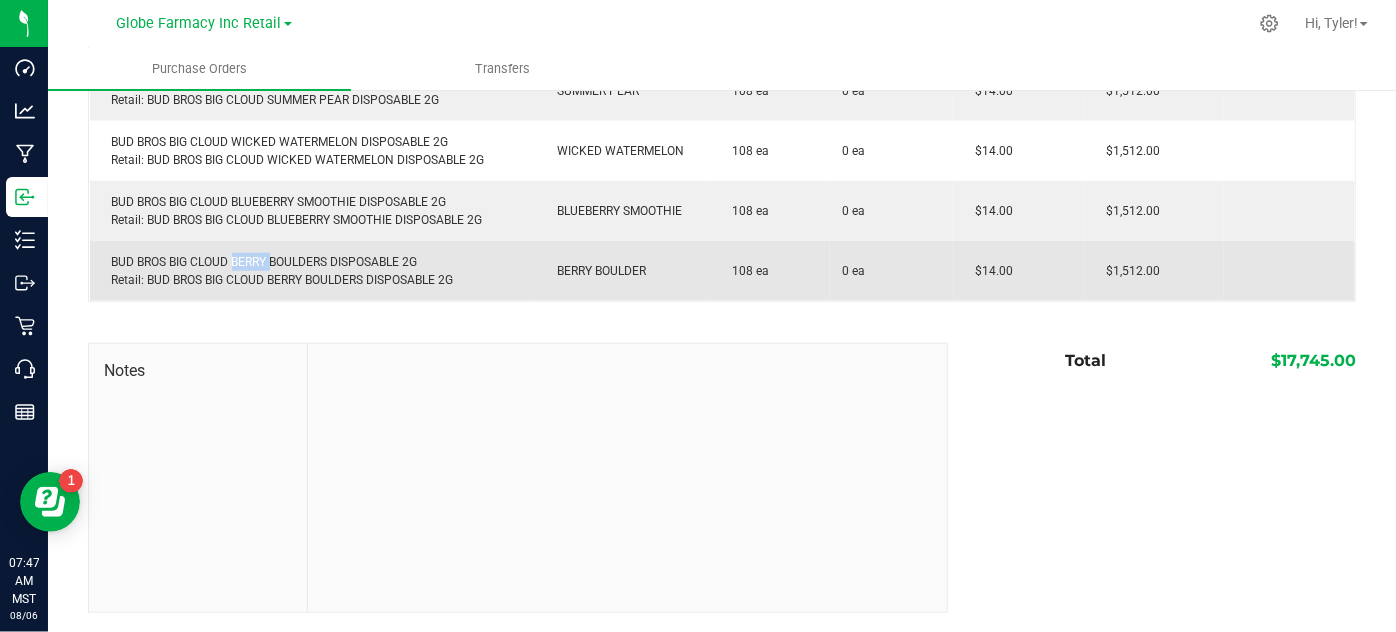 click on "BUD BROS BIG CLOUD BERRY BOULDERS DISPOSABLE 2G Retail: BUD BROS BIG CLOUD BERRY BOULDERS DISPOSABLE 2G" at bounding box center [312, 271] 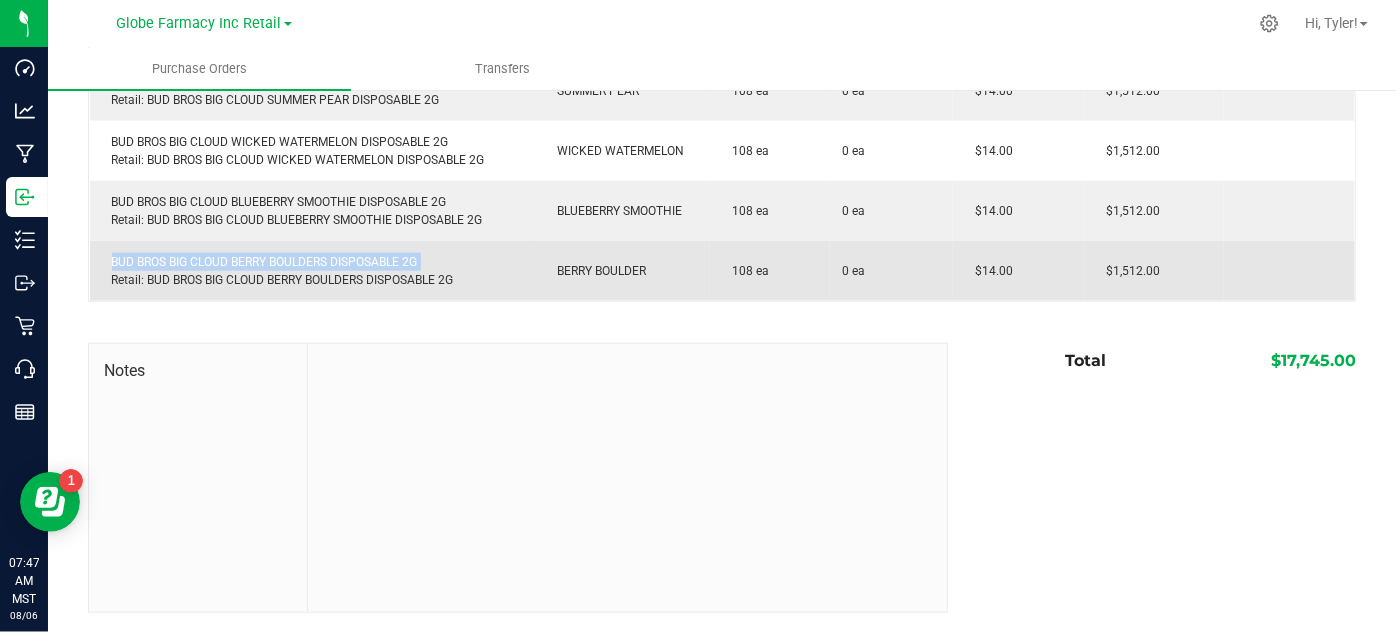 click on "BUD BROS BIG CLOUD BERRY BOULDERS DISPOSABLE 2G Retail: BUD BROS BIG CLOUD BERRY BOULDERS DISPOSABLE 2G" at bounding box center [312, 271] 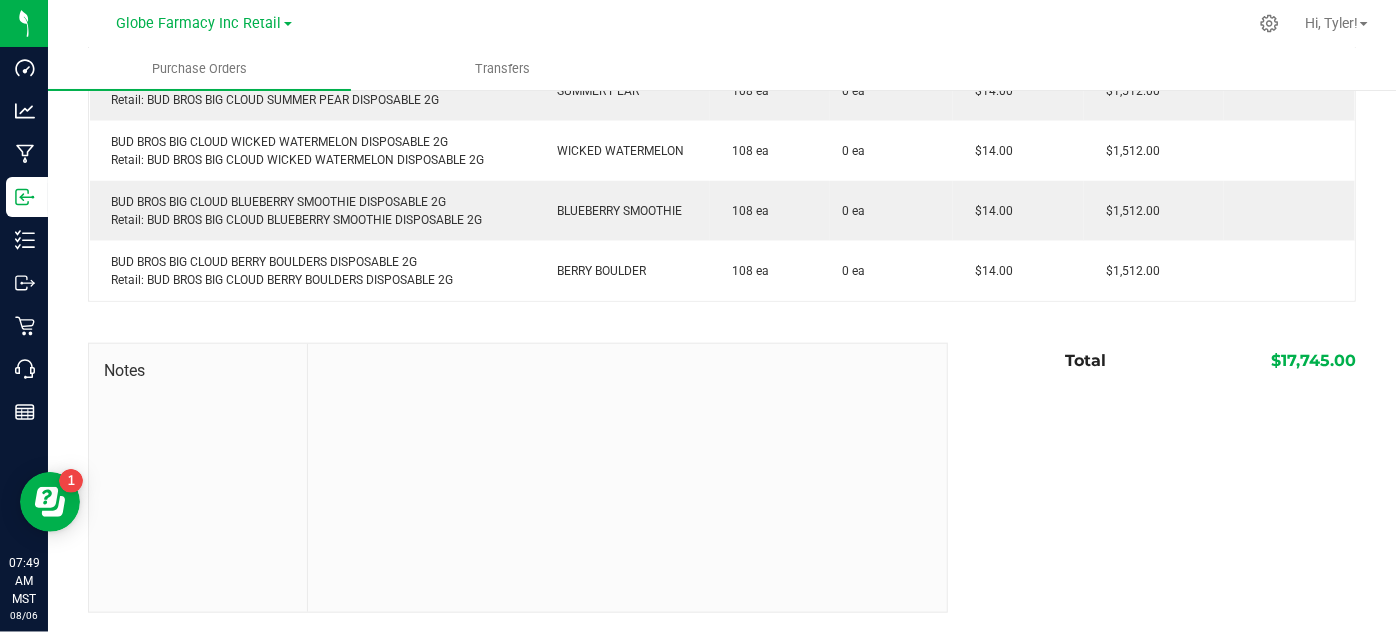 click at bounding box center [628, 478] 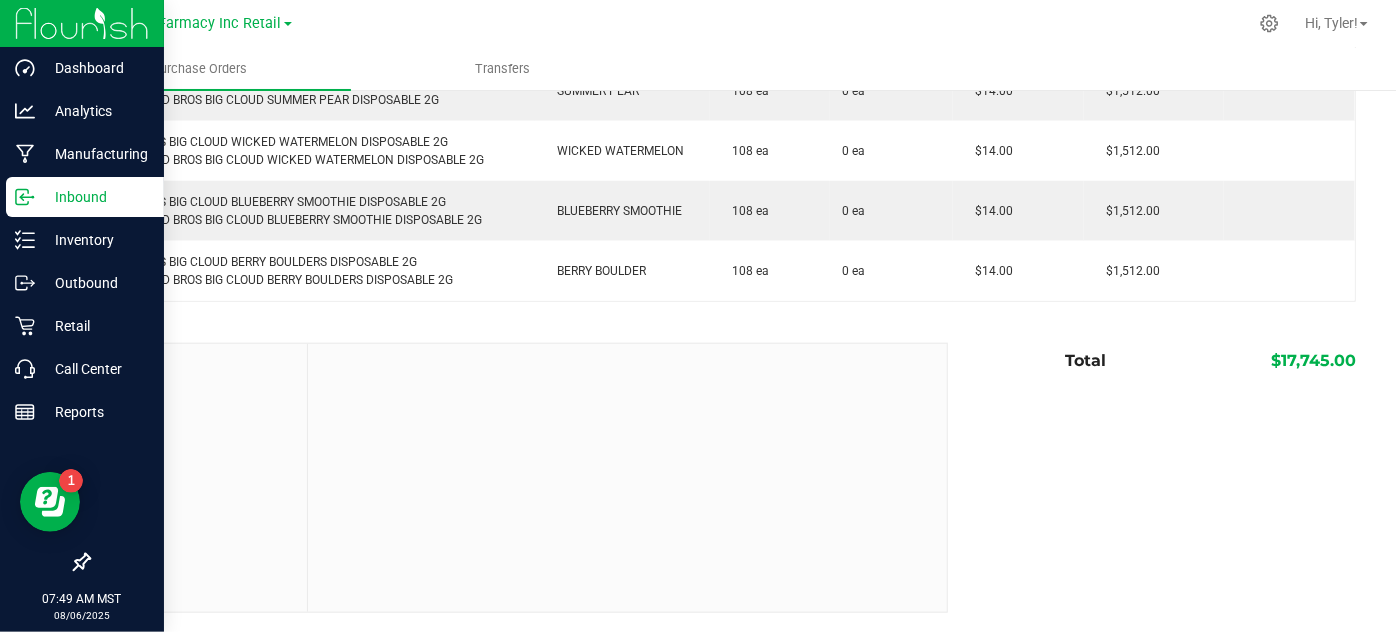 click on "Inbound" at bounding box center [95, 197] 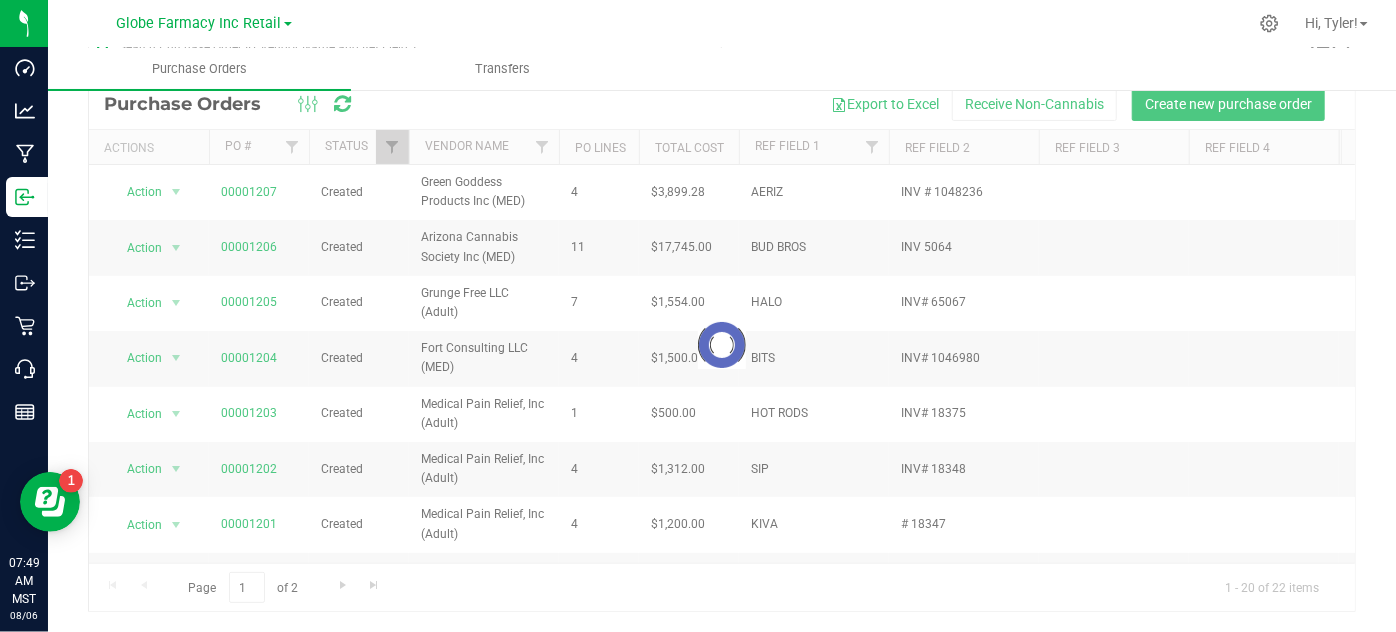 scroll, scrollTop: 0, scrollLeft: 0, axis: both 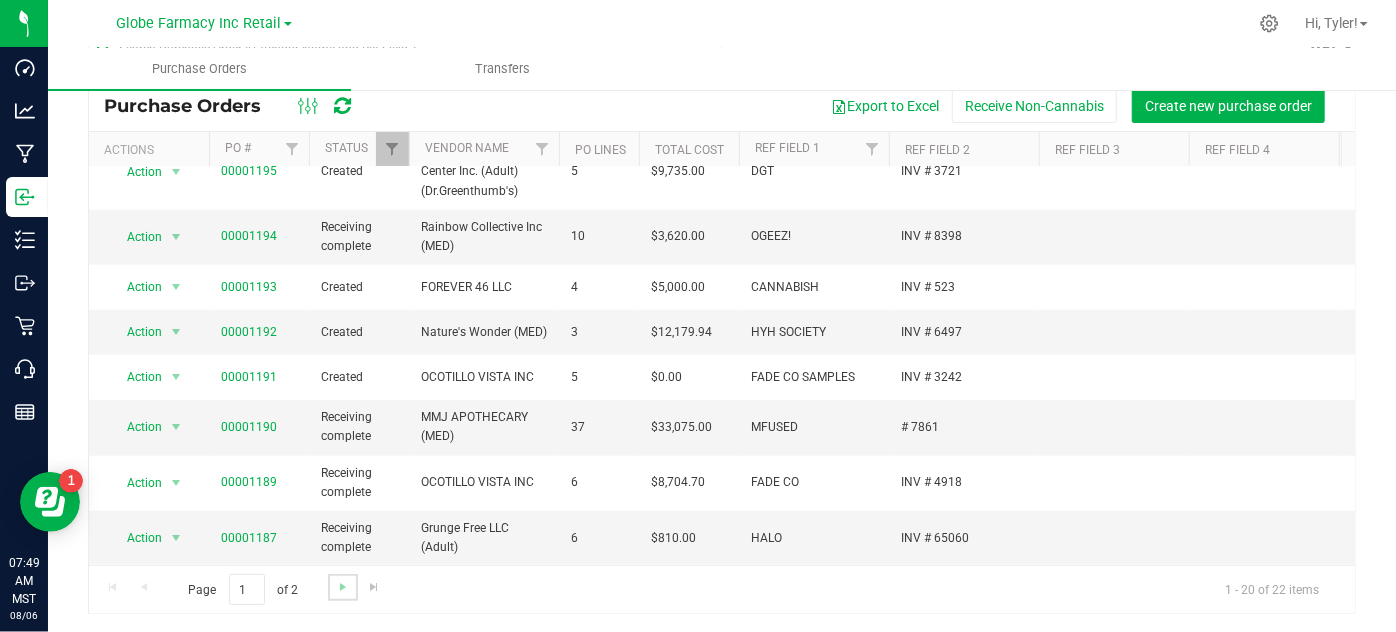 click at bounding box center [342, 587] 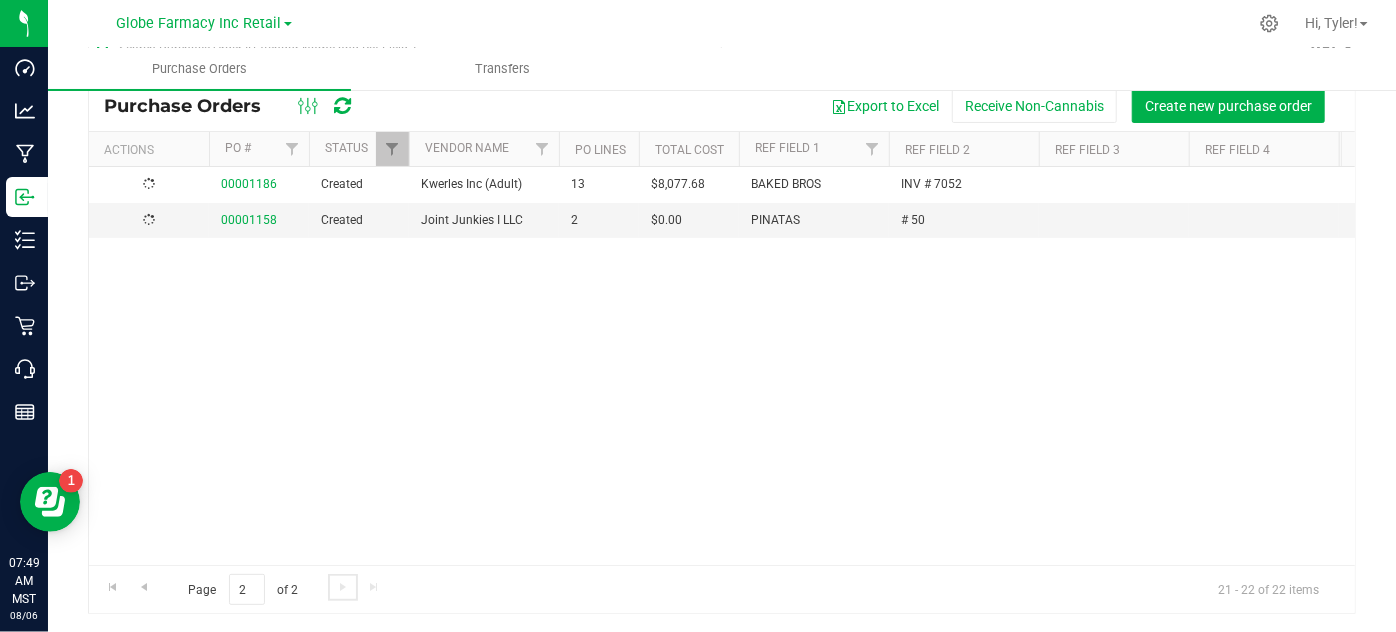 scroll, scrollTop: 0, scrollLeft: 0, axis: both 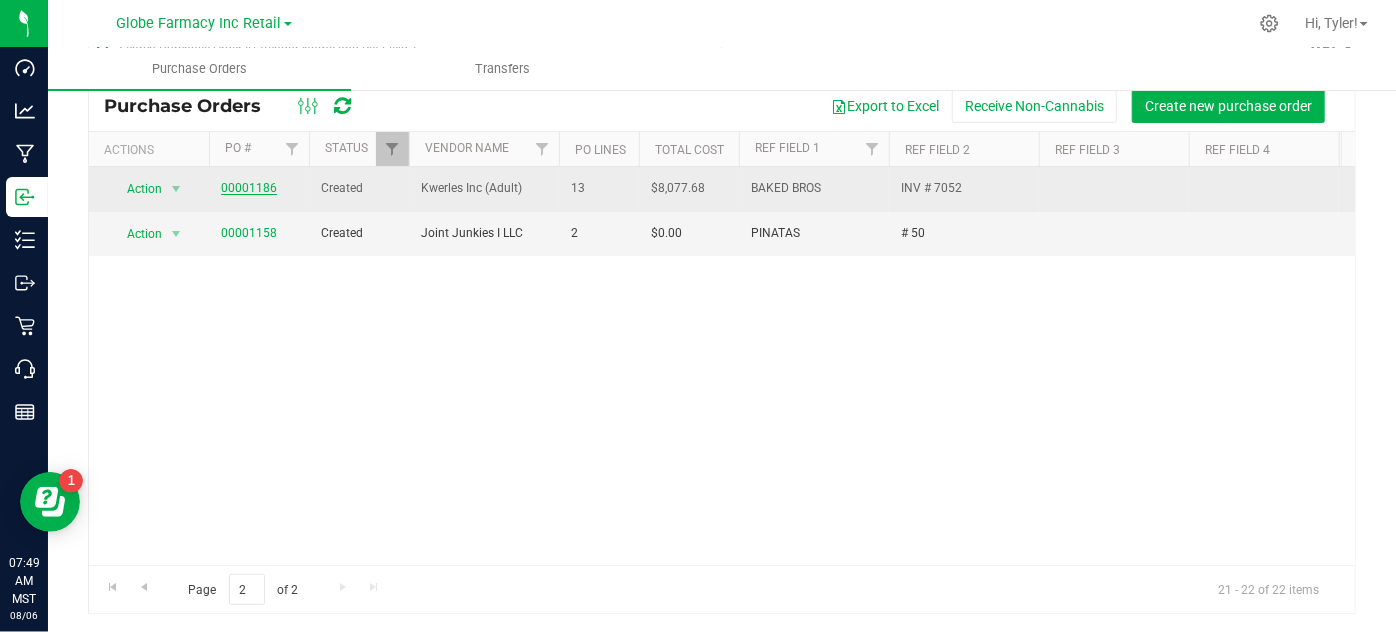 click on "00001186" at bounding box center (249, 188) 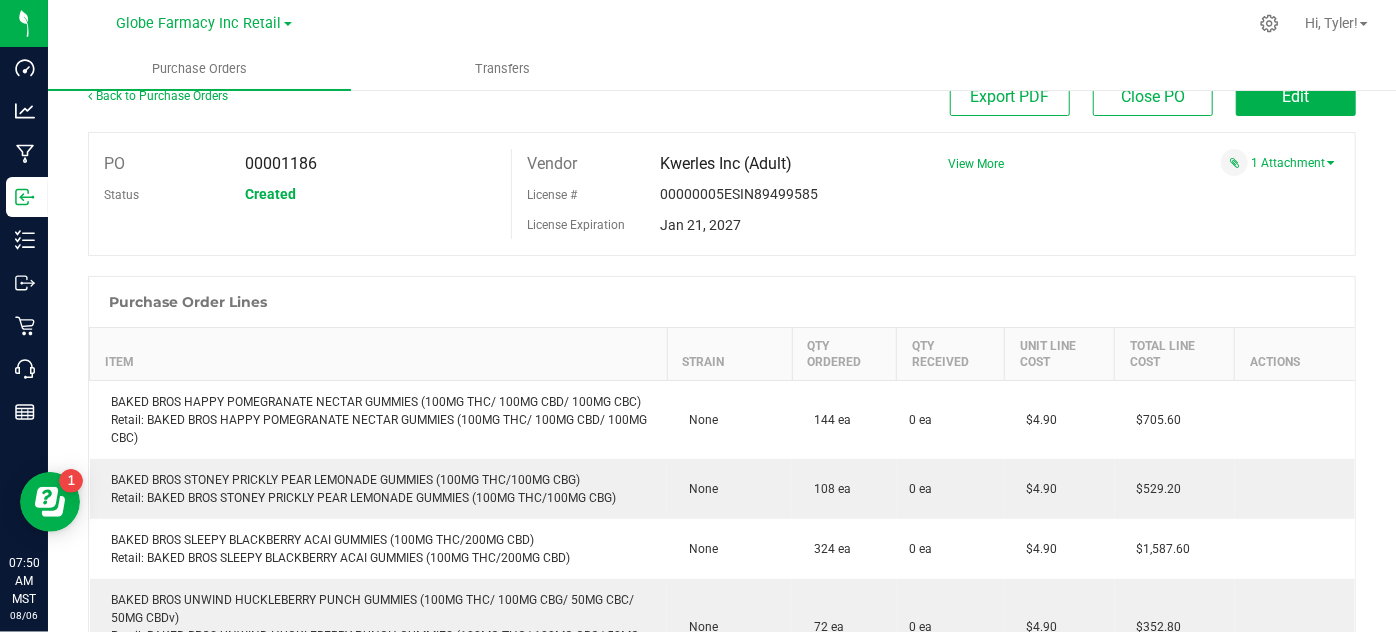scroll, scrollTop: 0, scrollLeft: 0, axis: both 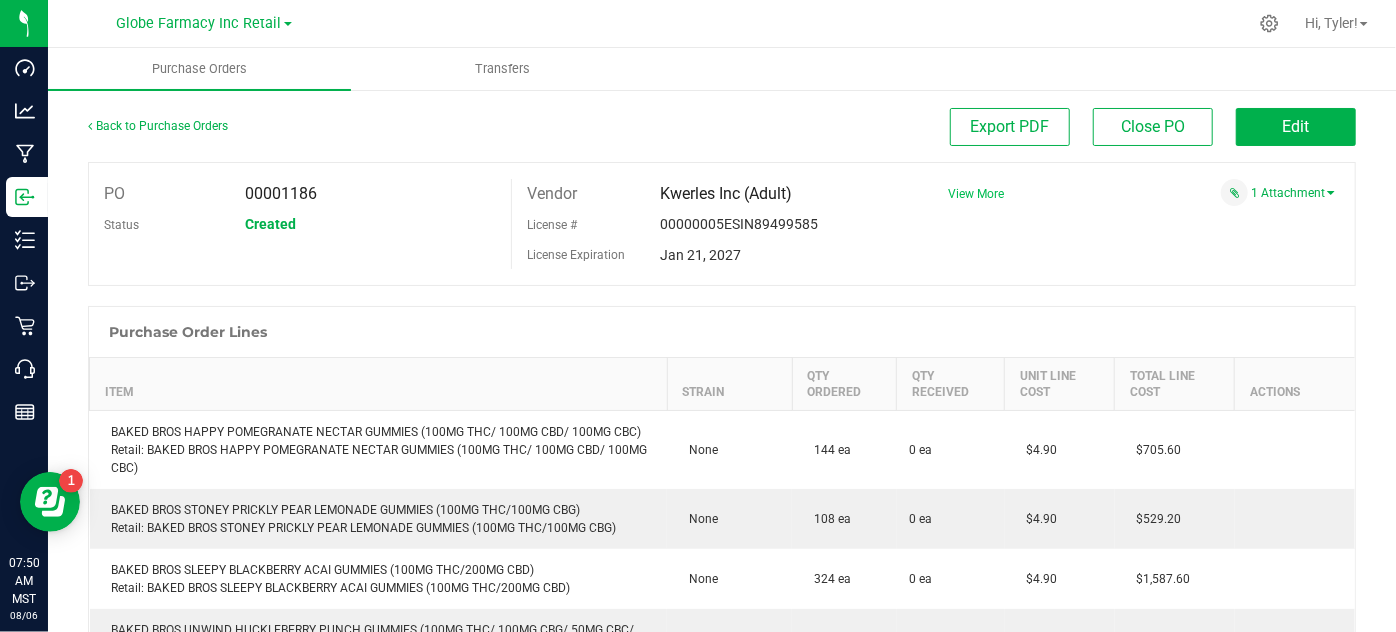click on "View More" at bounding box center (976, 194) 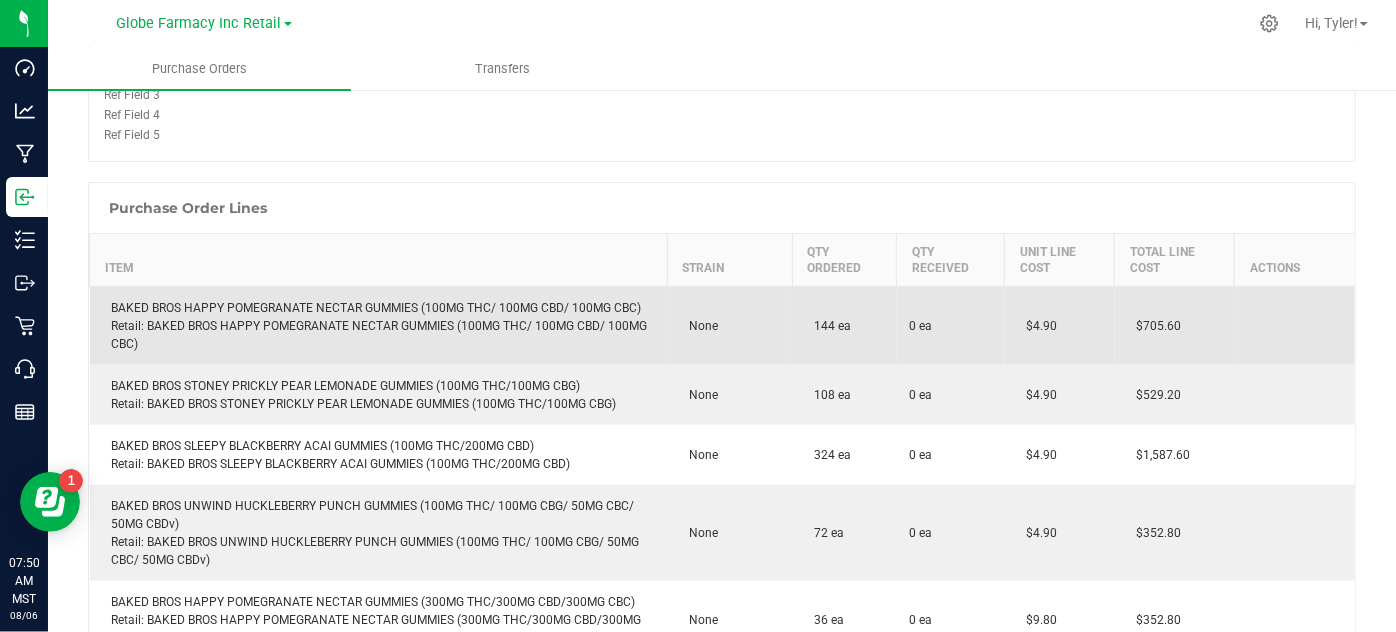 scroll, scrollTop: 363, scrollLeft: 0, axis: vertical 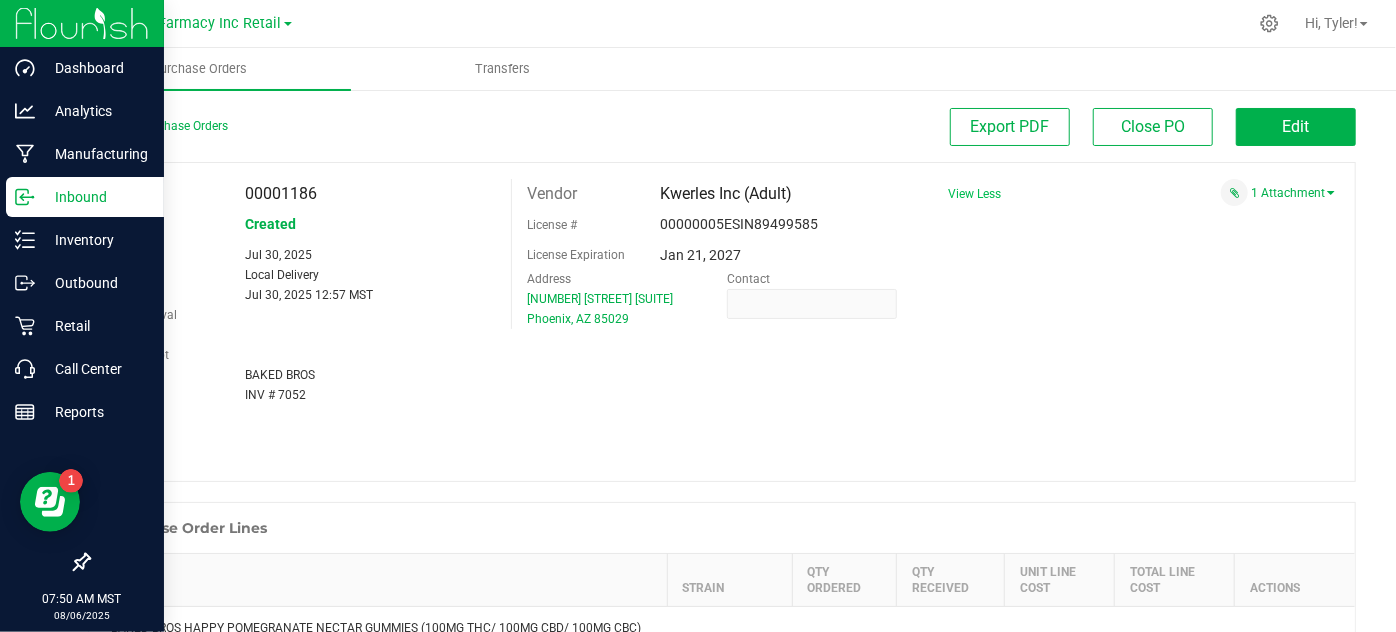click on "Inbound" at bounding box center (95, 197) 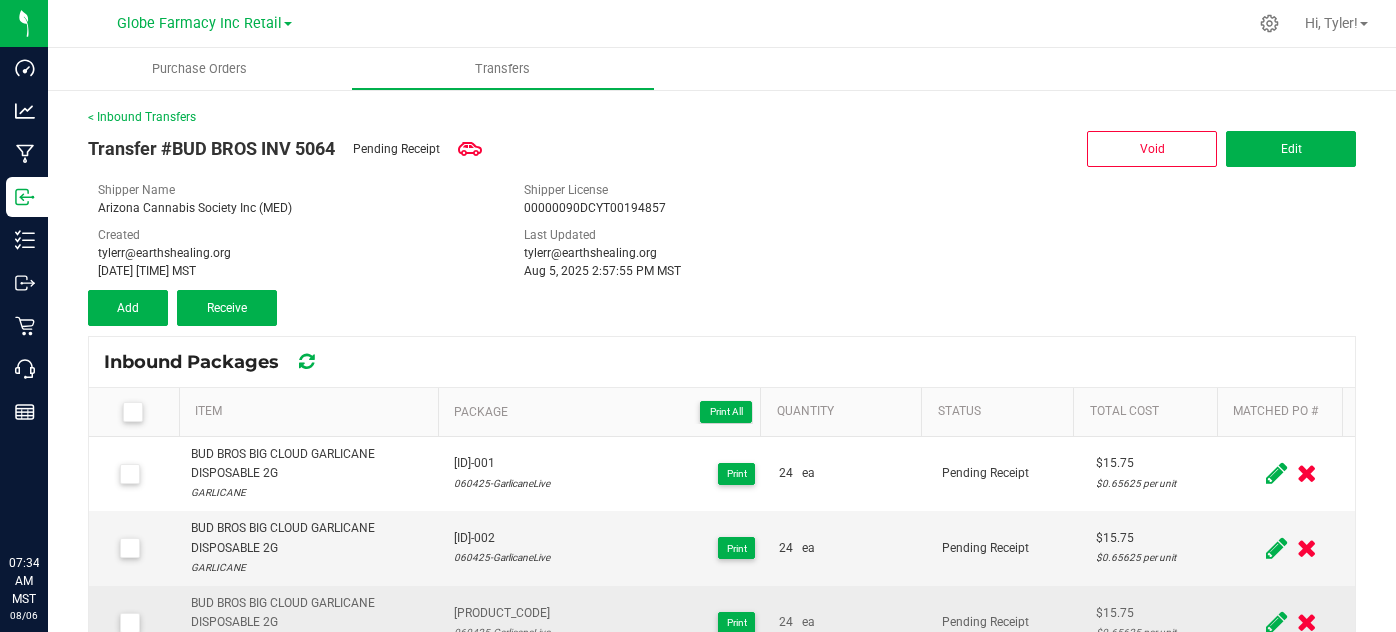 scroll, scrollTop: 0, scrollLeft: 0, axis: both 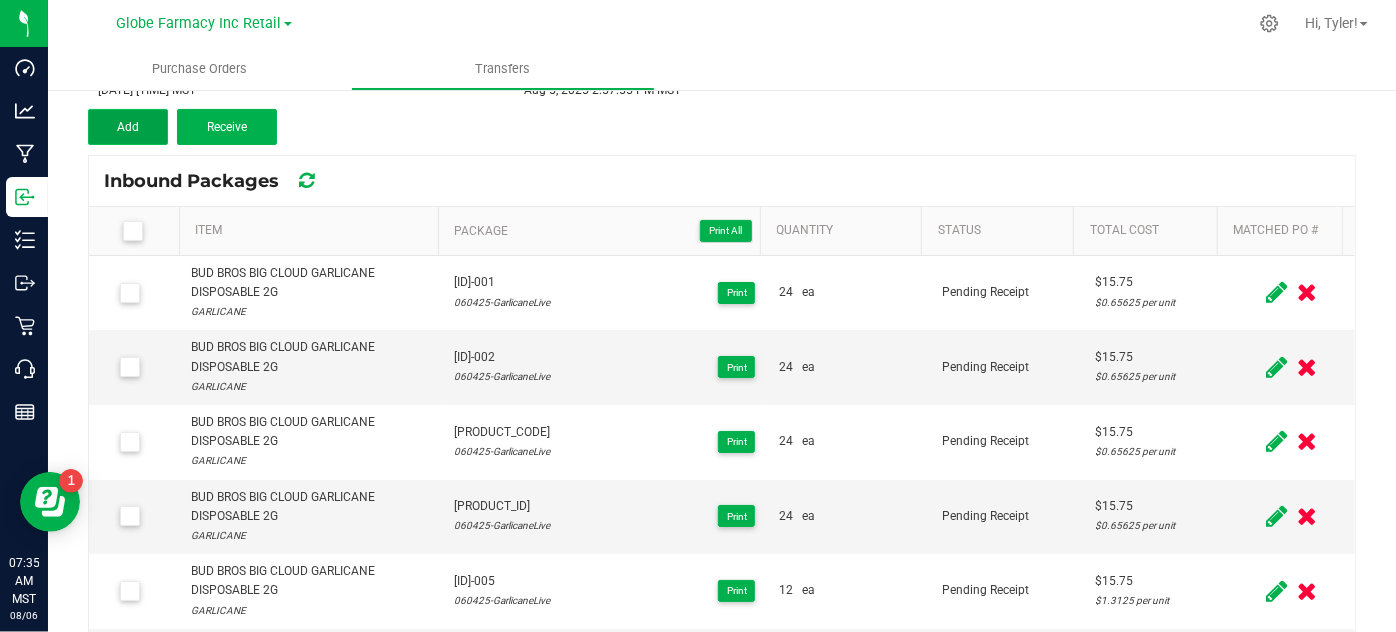 click on "Add" at bounding box center [128, 127] 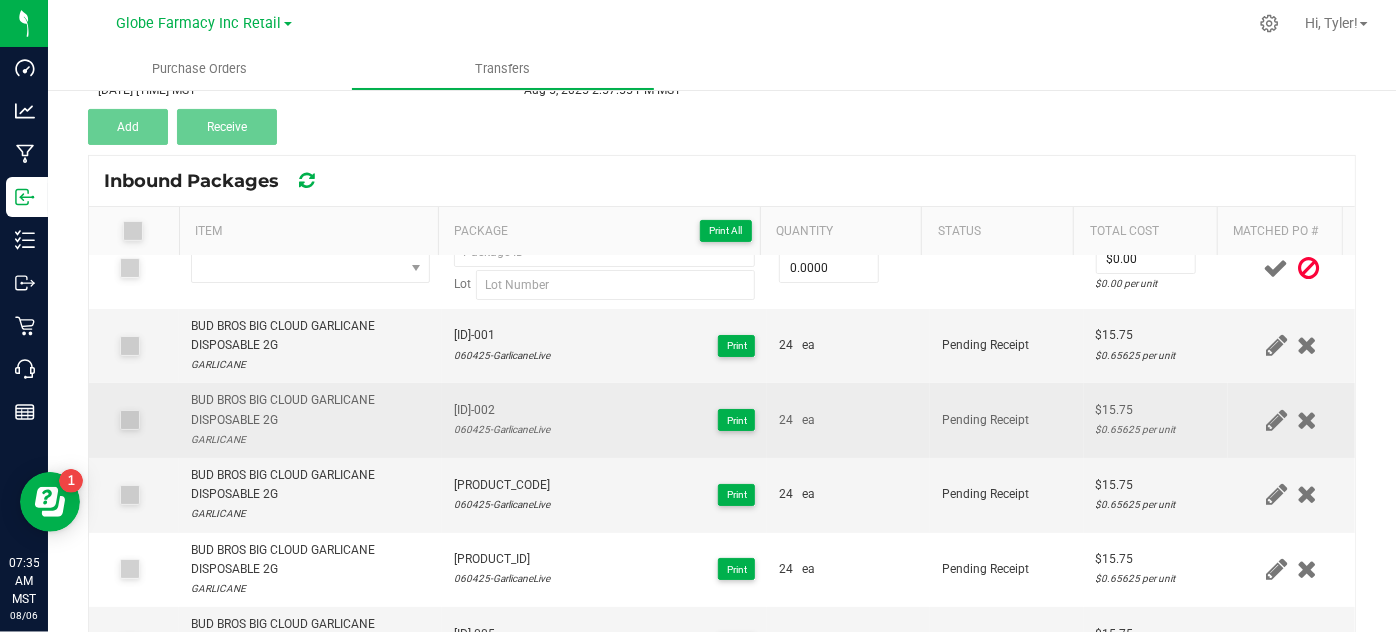 scroll, scrollTop: 0, scrollLeft: 0, axis: both 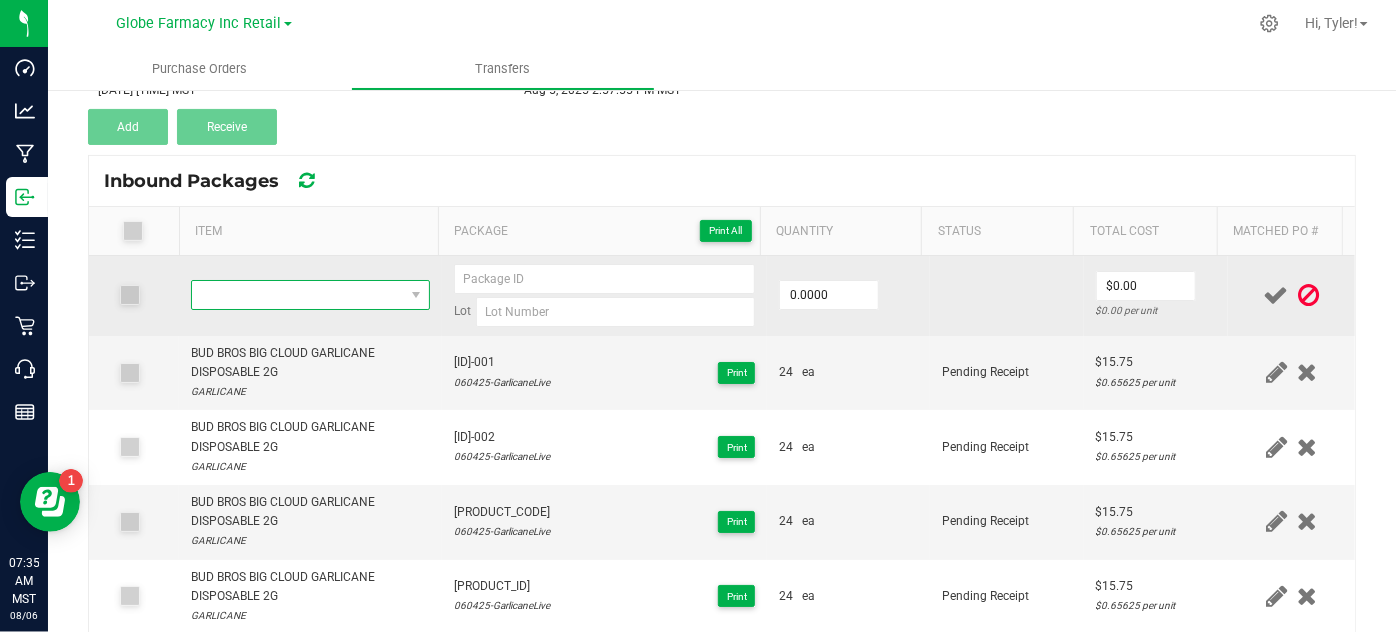 click at bounding box center (297, 295) 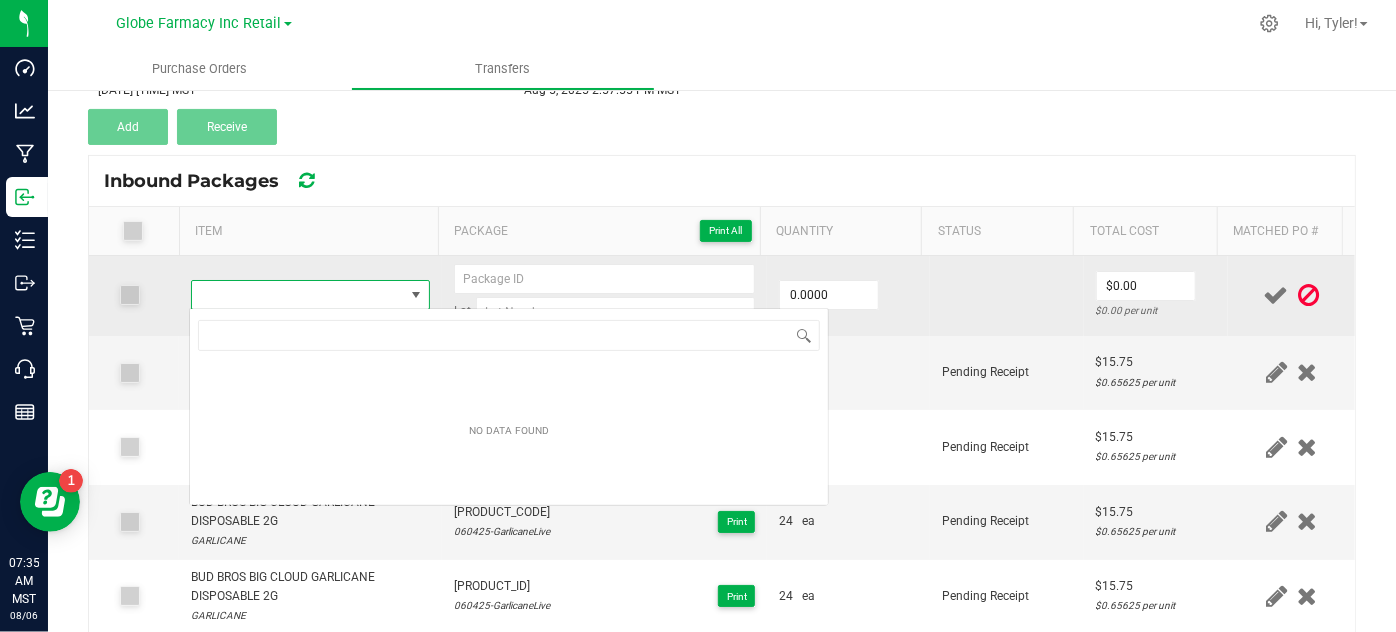 type on "BUD BROS BIG CLOUD LAZER FUEL LD DISPOSABLE 2G" 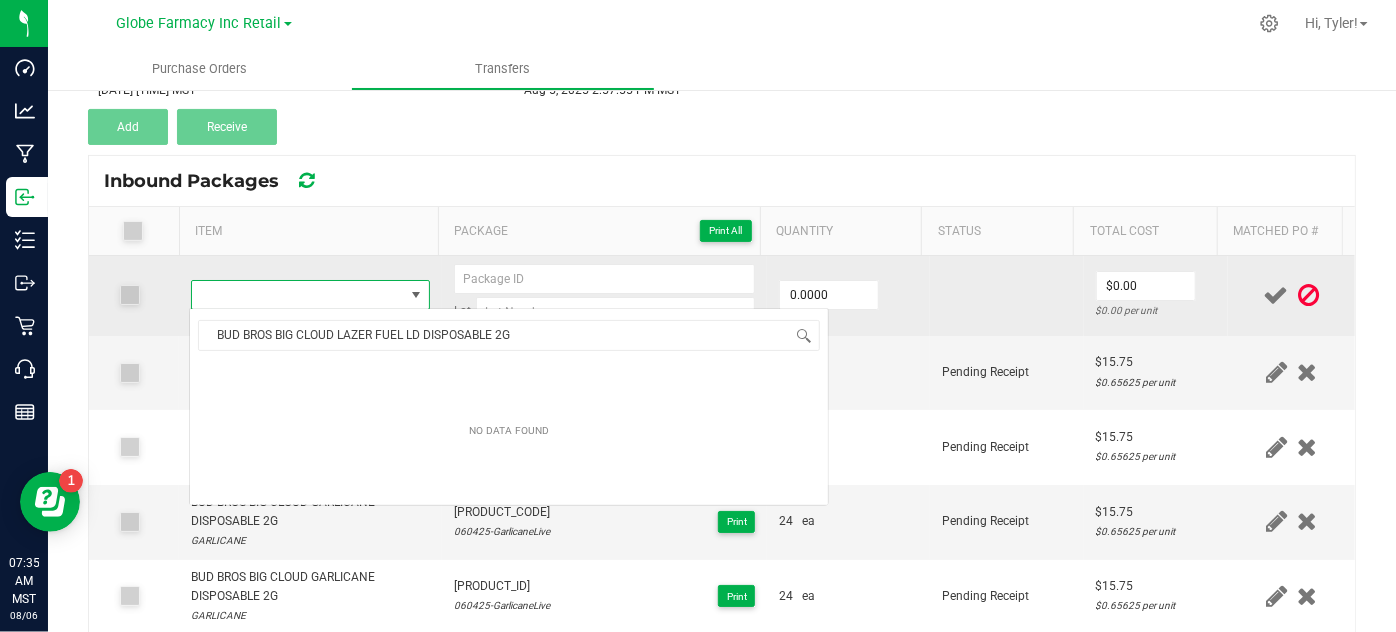 scroll, scrollTop: 99970, scrollLeft: 99767, axis: both 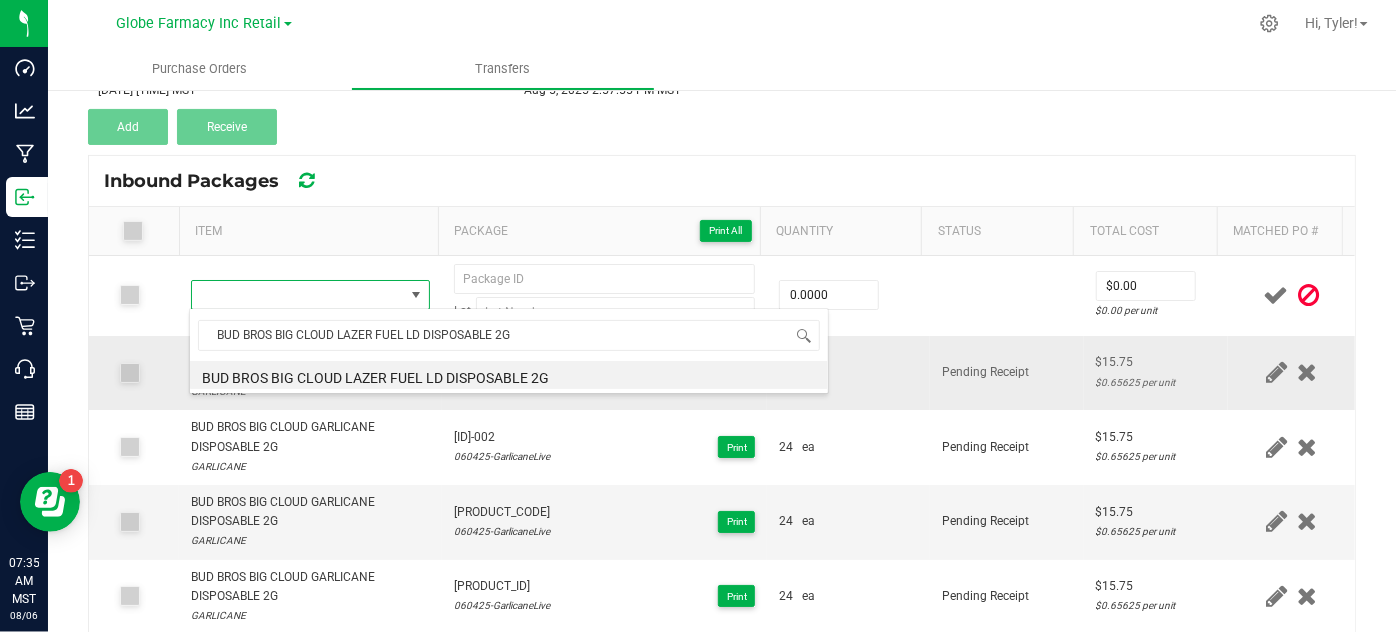 click on "BUD BROS BIG CLOUD LAZER FUEL LD DISPOSABLE 2G" at bounding box center (509, 375) 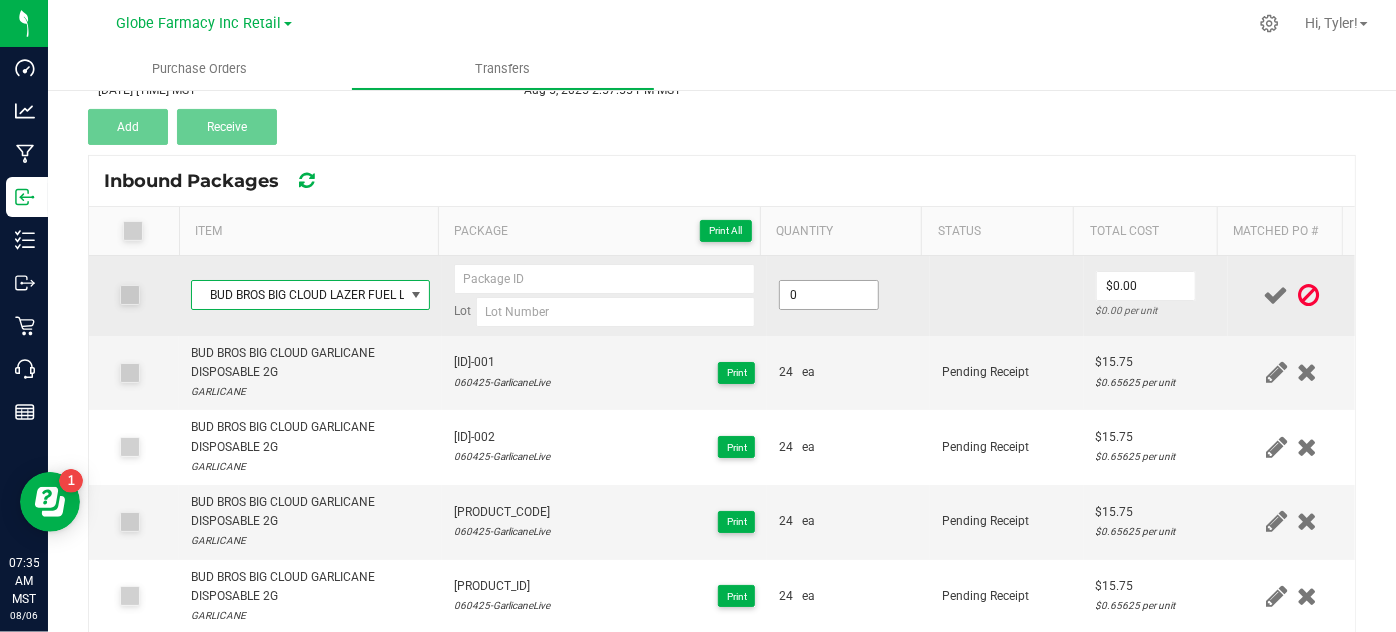 click on "0" at bounding box center (829, 295) 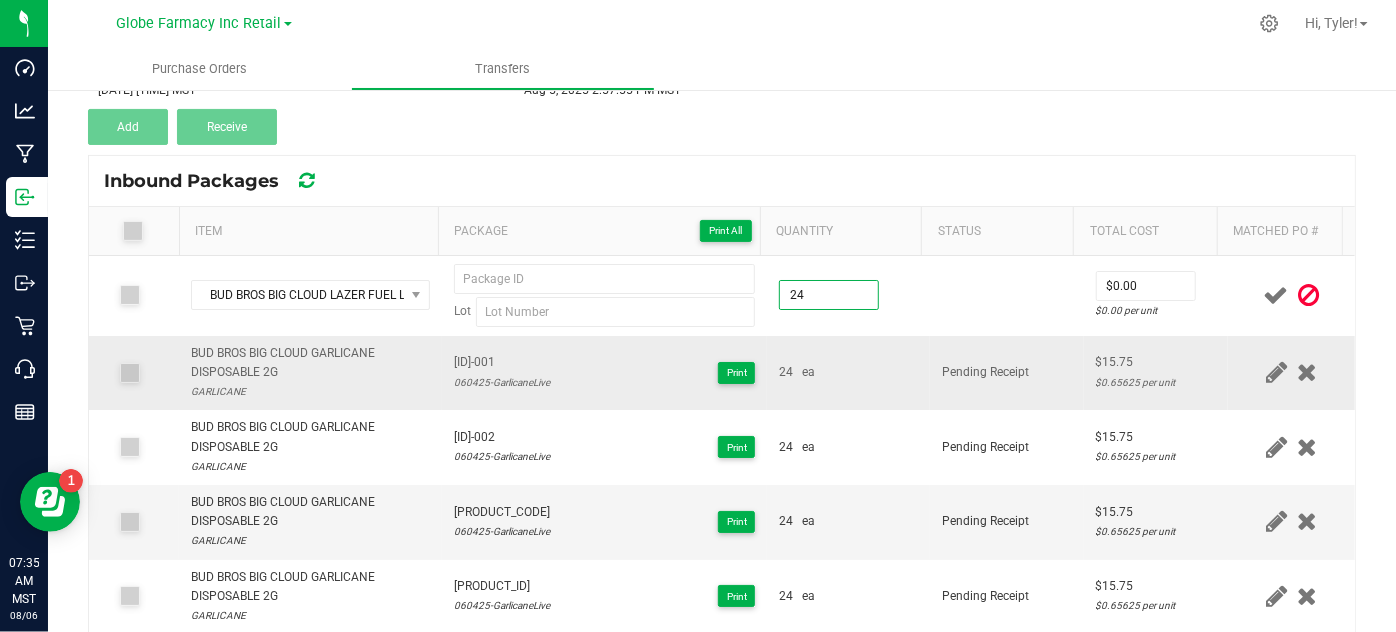 type on "24 ea" 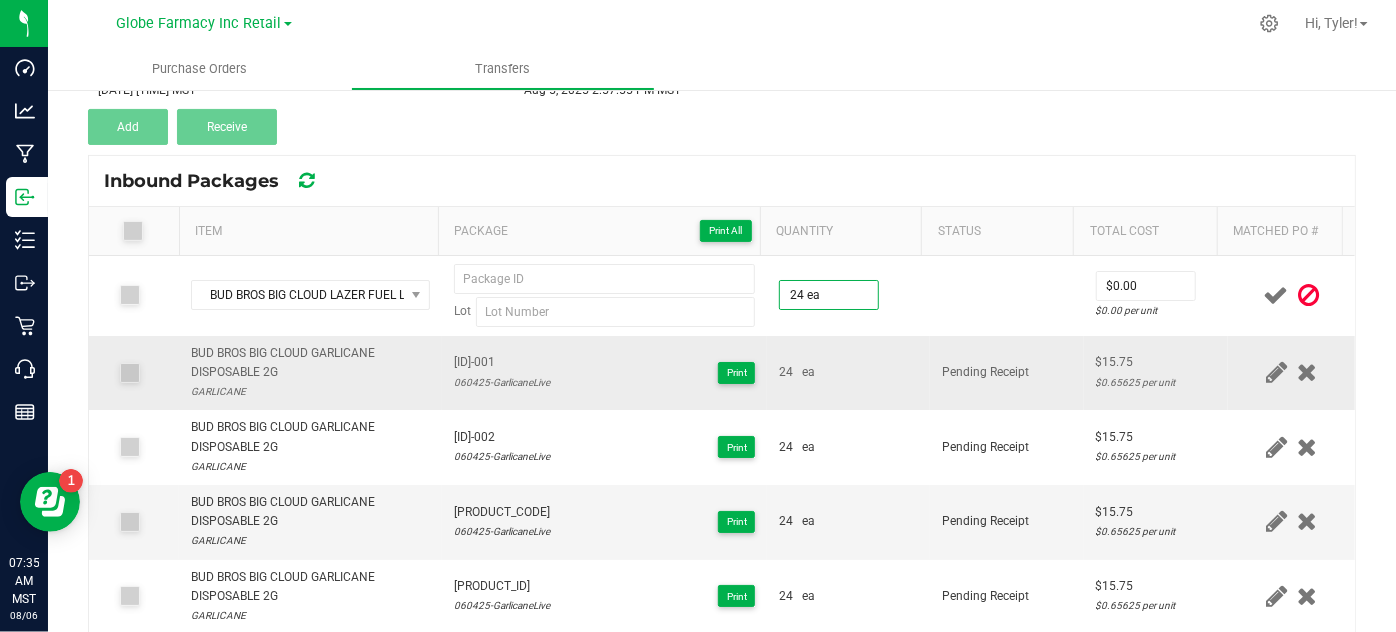 click on "24   ea" at bounding box center (848, 372) 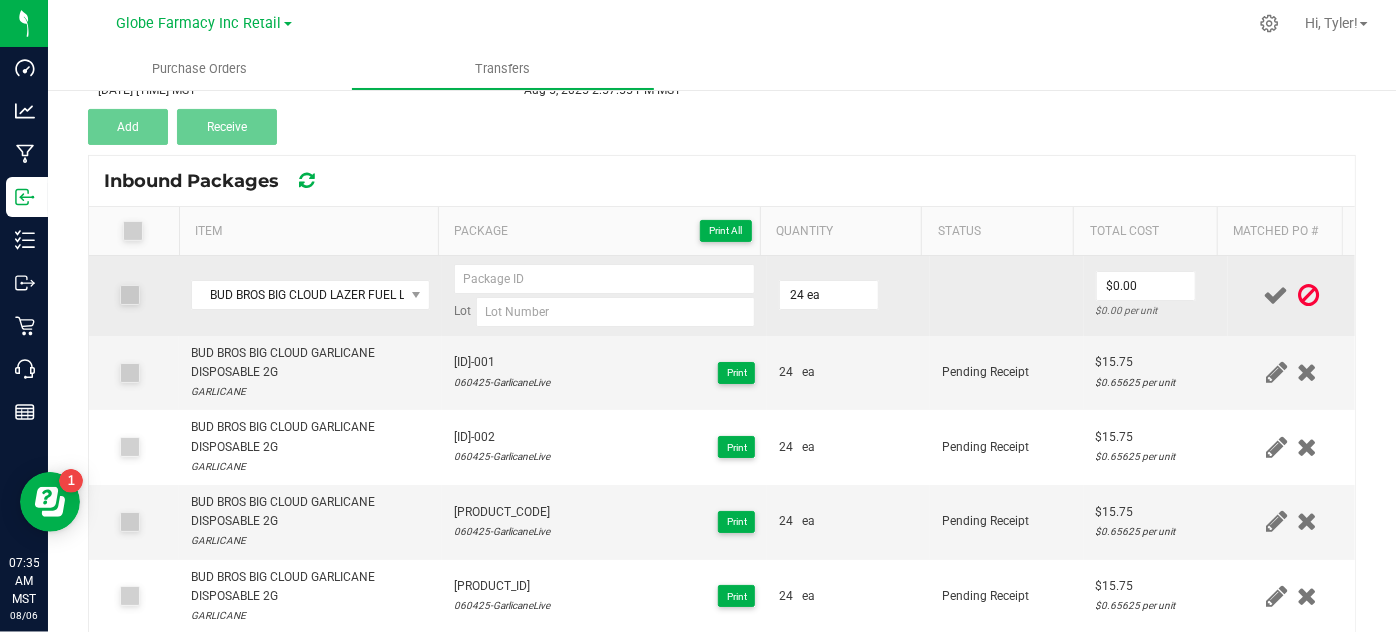 click on "$0.00  $0.00 per unit" at bounding box center [1156, 296] 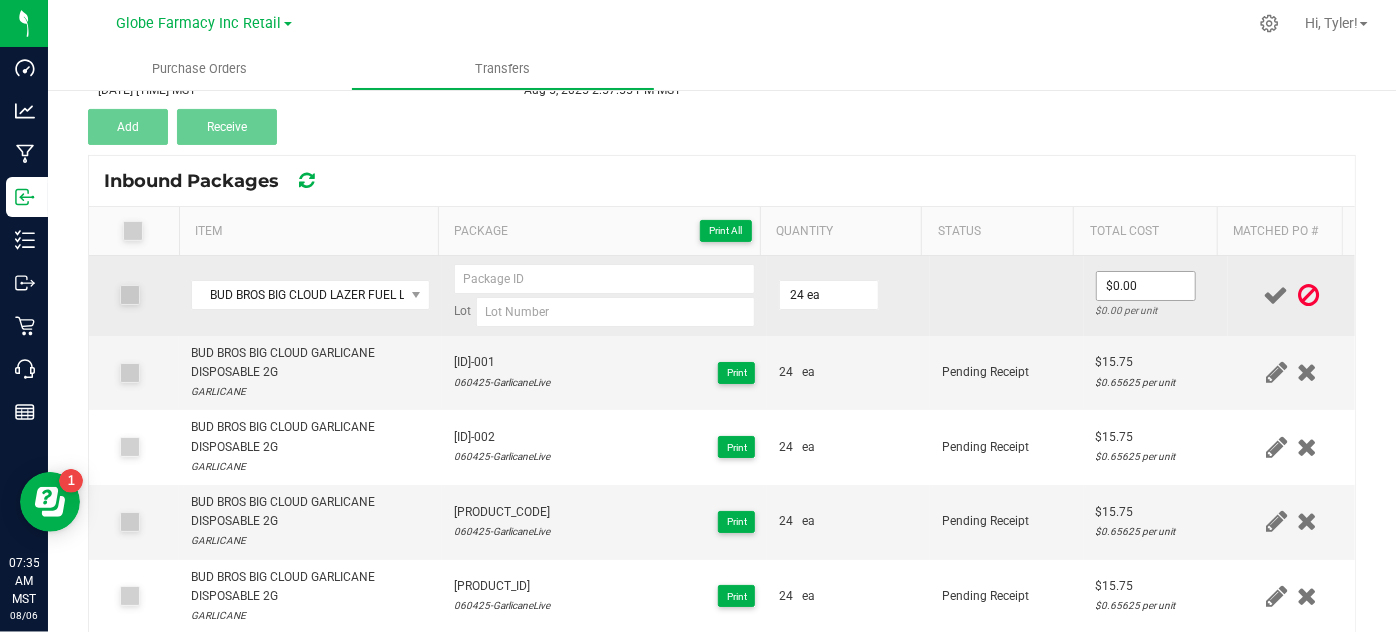 click on "$0.00 per unit" at bounding box center (1156, 310) 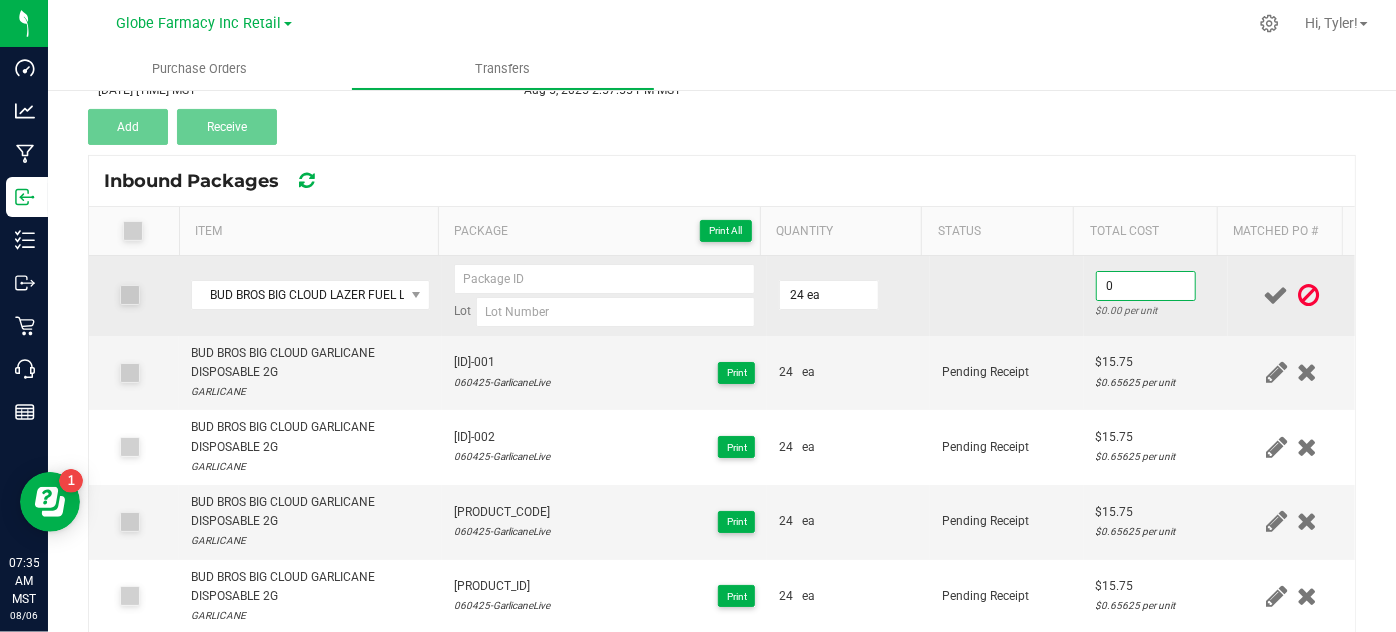 click on "0" at bounding box center (1146, 286) 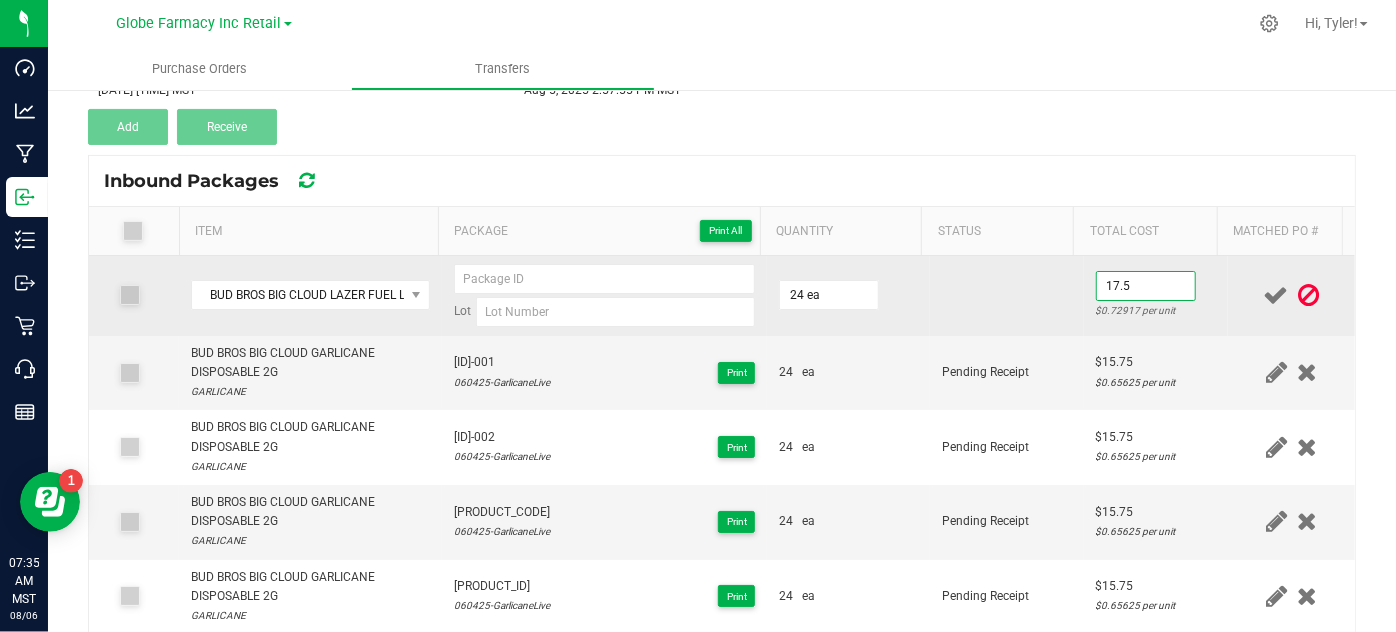 type on "$17.50" 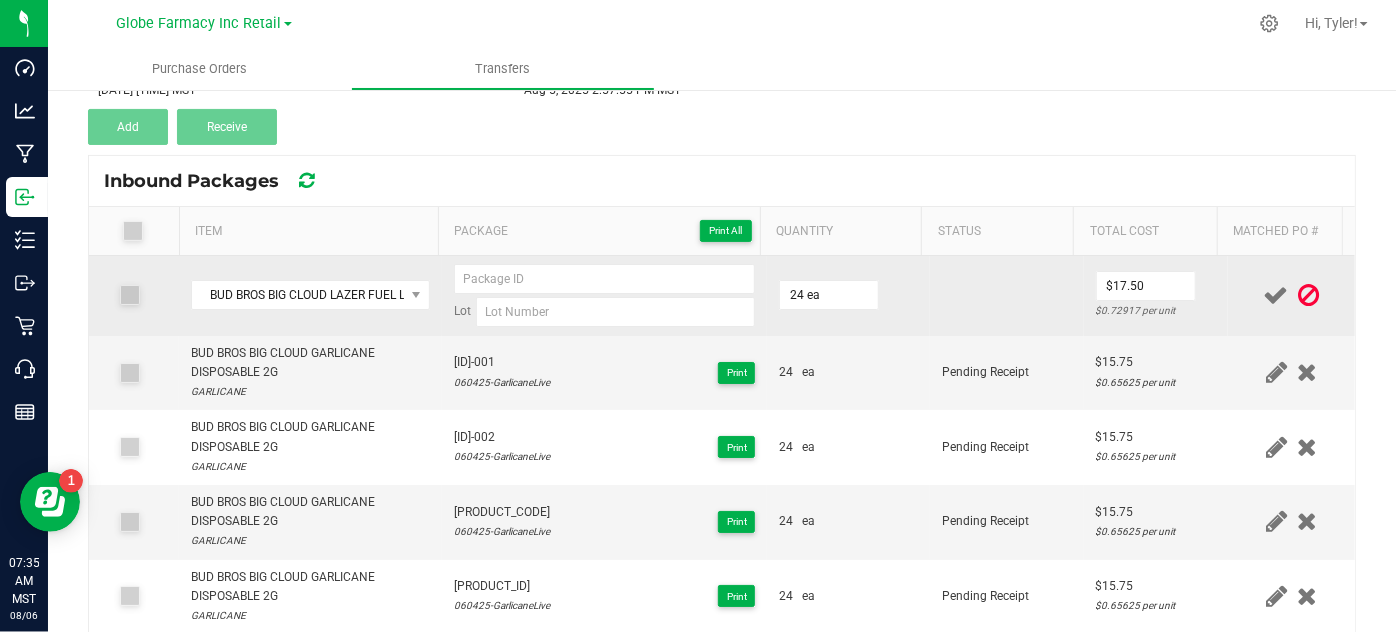 click at bounding box center [1007, 296] 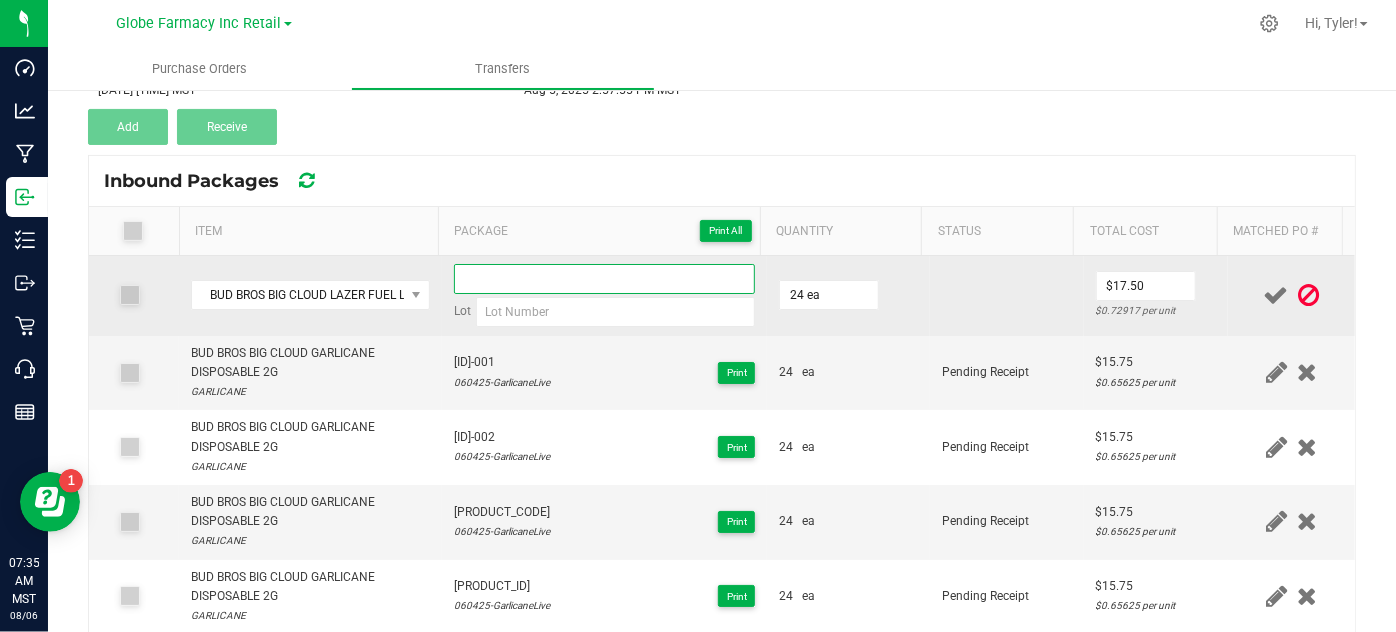 click at bounding box center [605, 279] 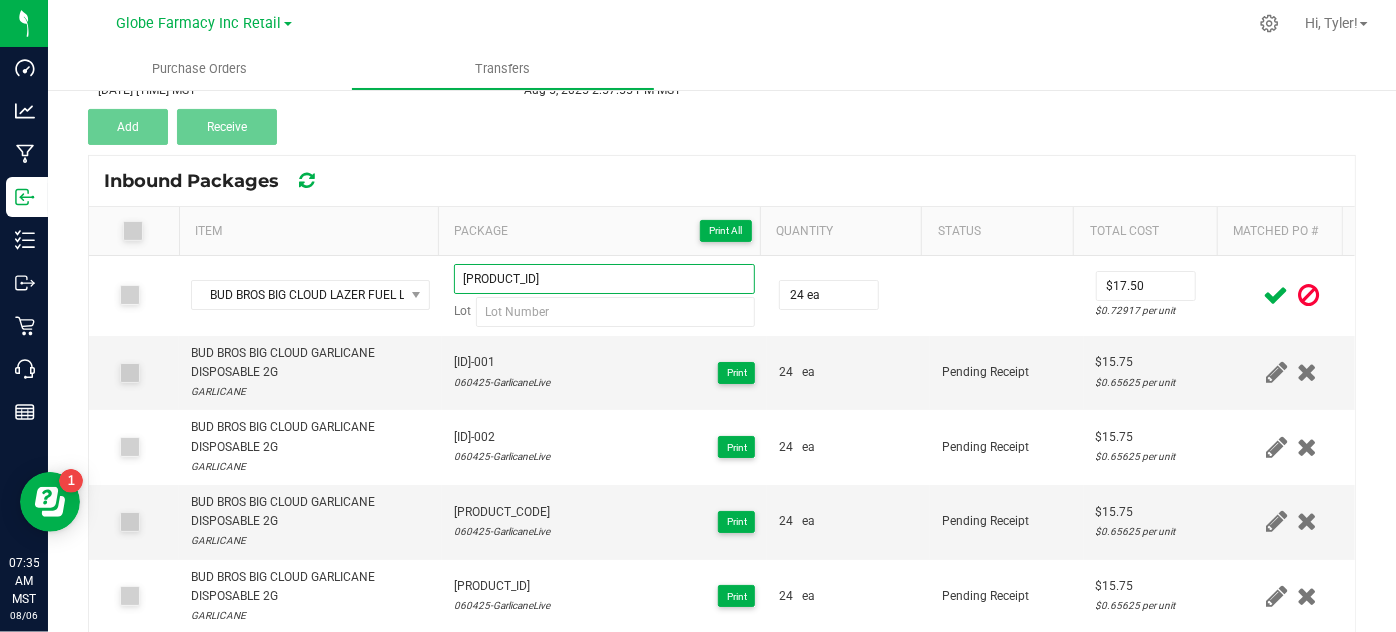 type on "[PRODUCT_ID]" 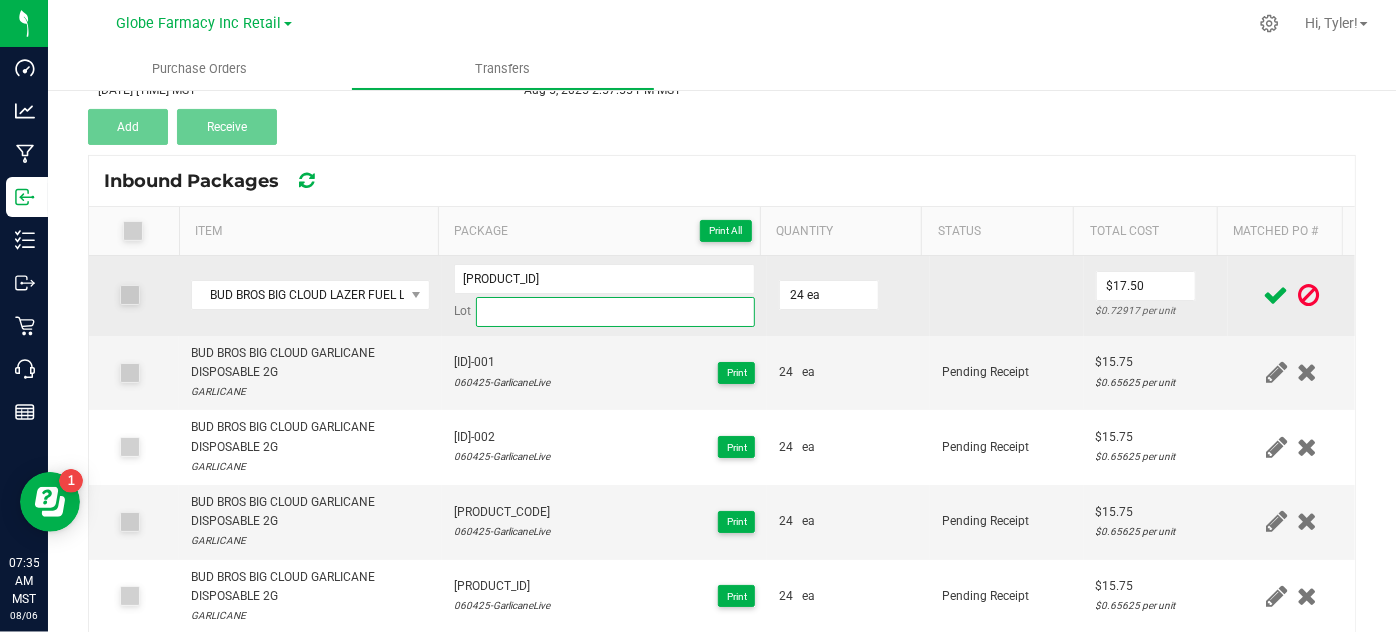 click at bounding box center (616, 312) 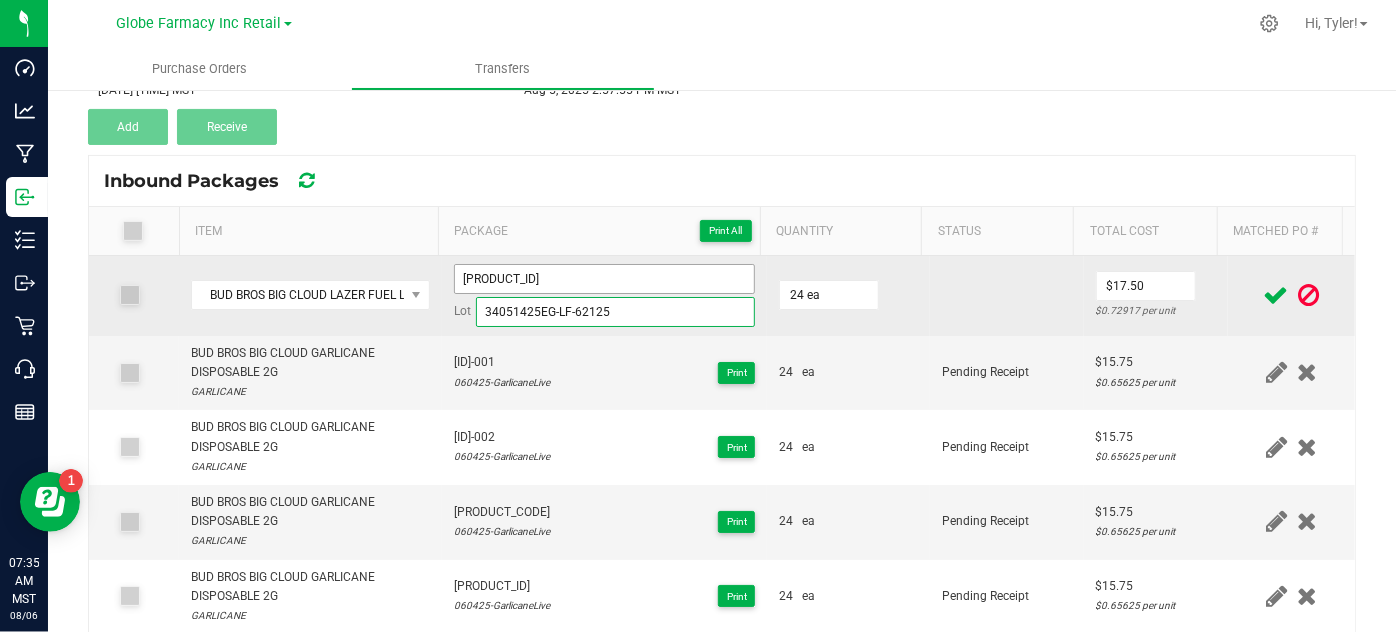 type on "34051425EG-LF-62125" 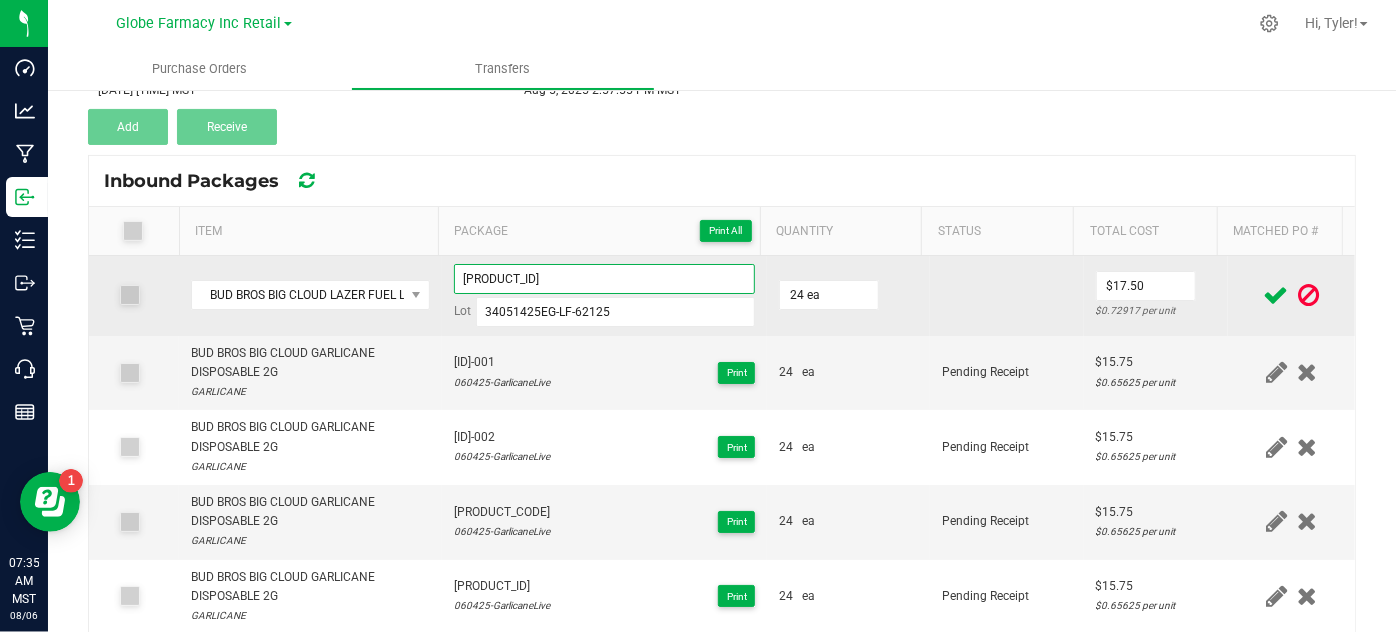 click on "[PRODUCT_ID]" at bounding box center (605, 279) 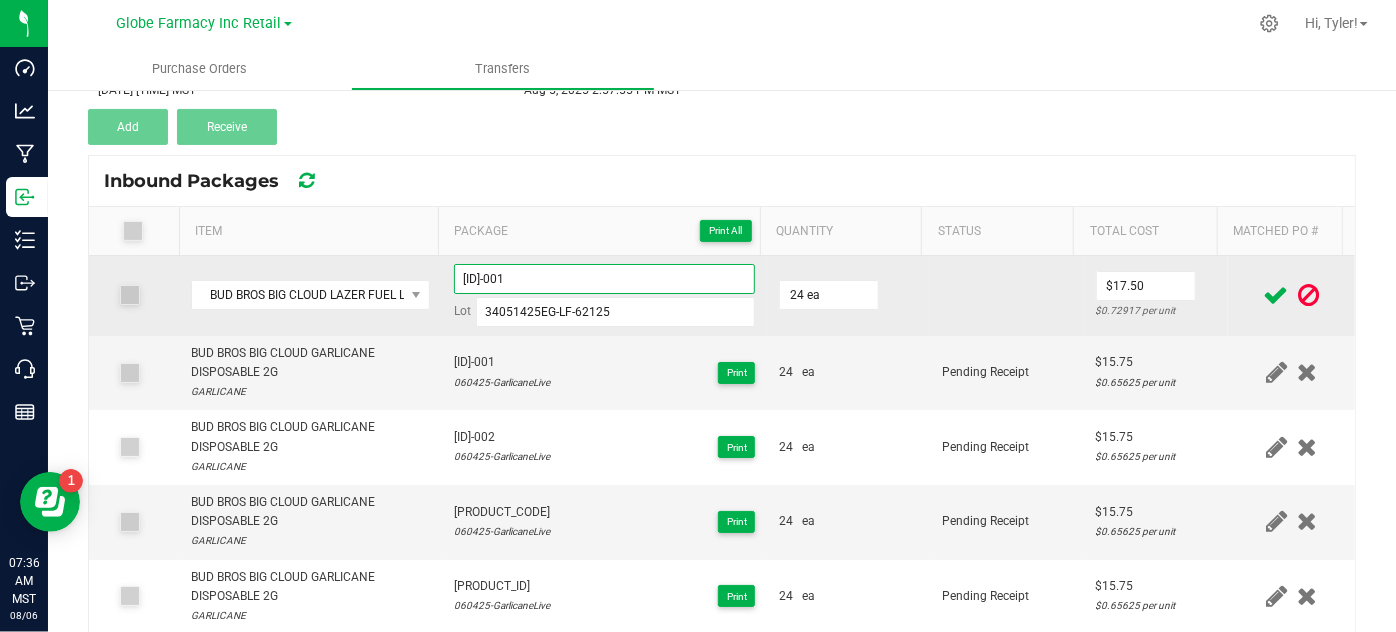 click on "[ID]-001" at bounding box center [605, 279] 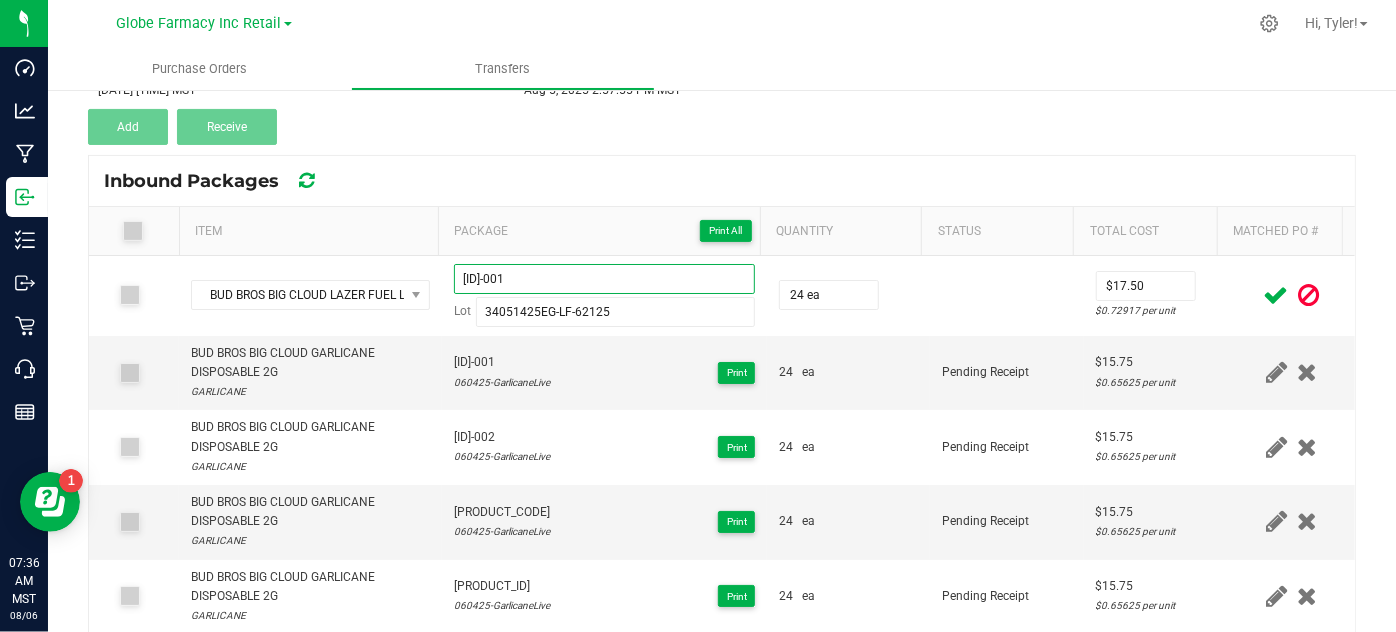 type on "[ID]-001" 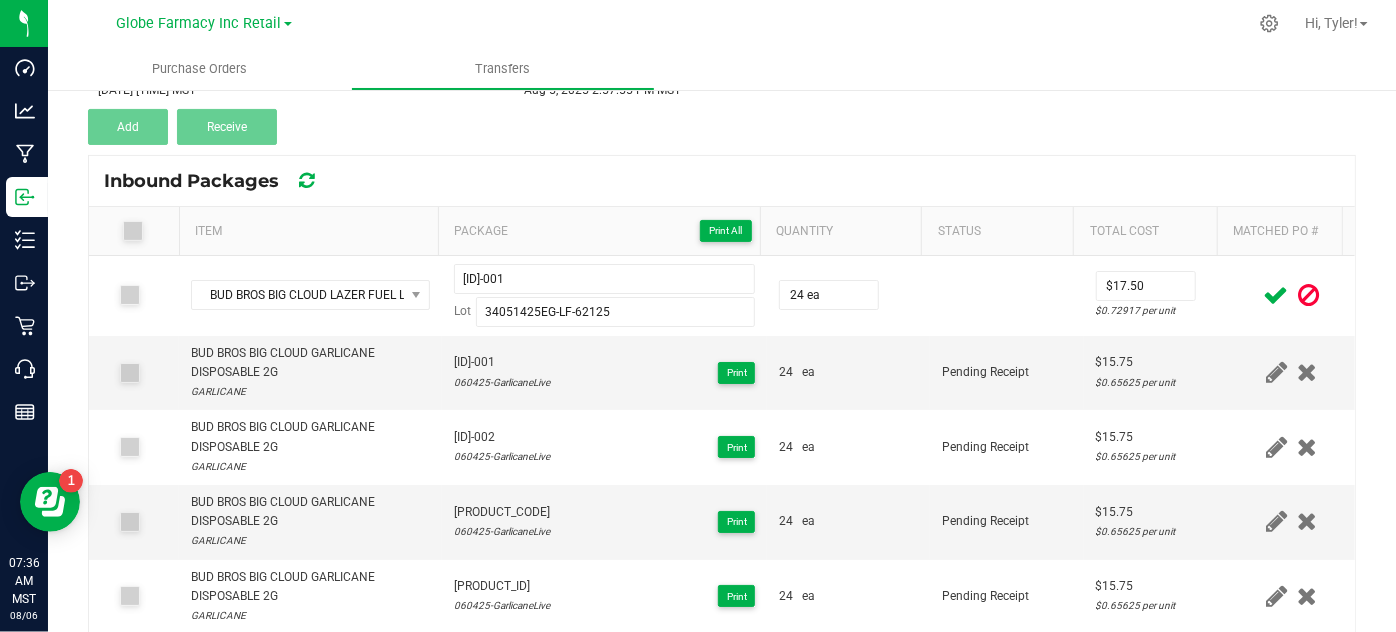 click on "Inbound Packages" at bounding box center [722, 181] 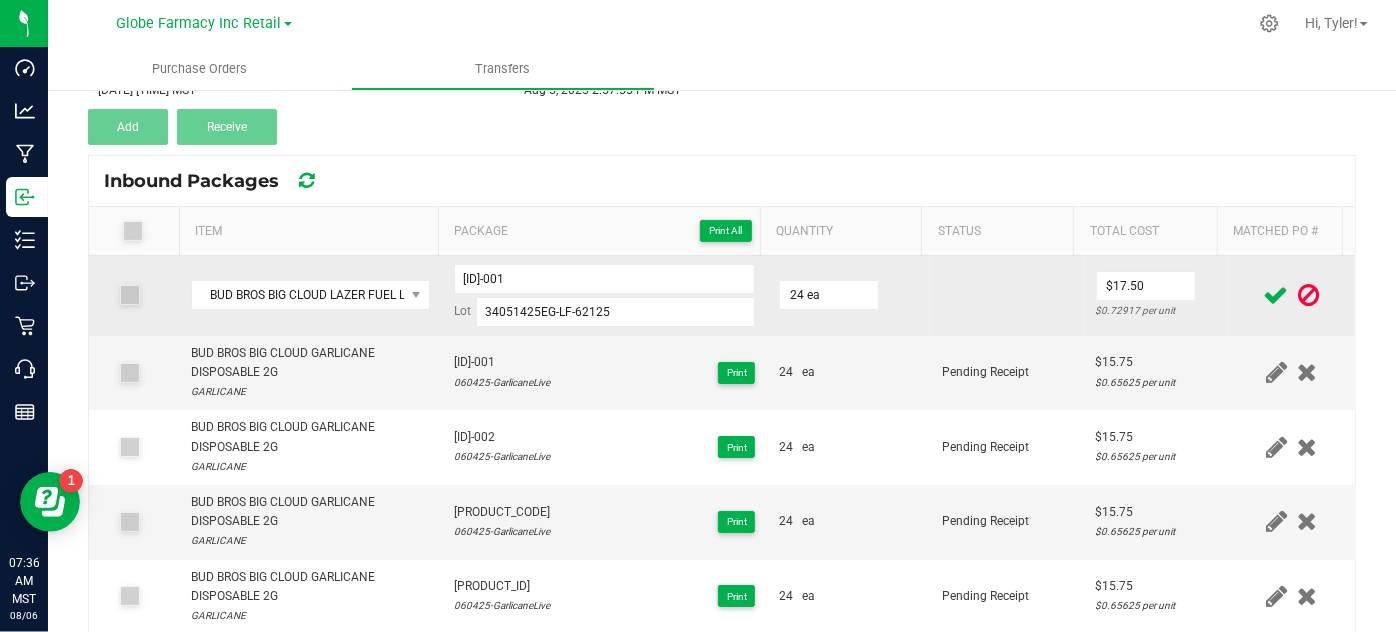 click at bounding box center (1276, 295) 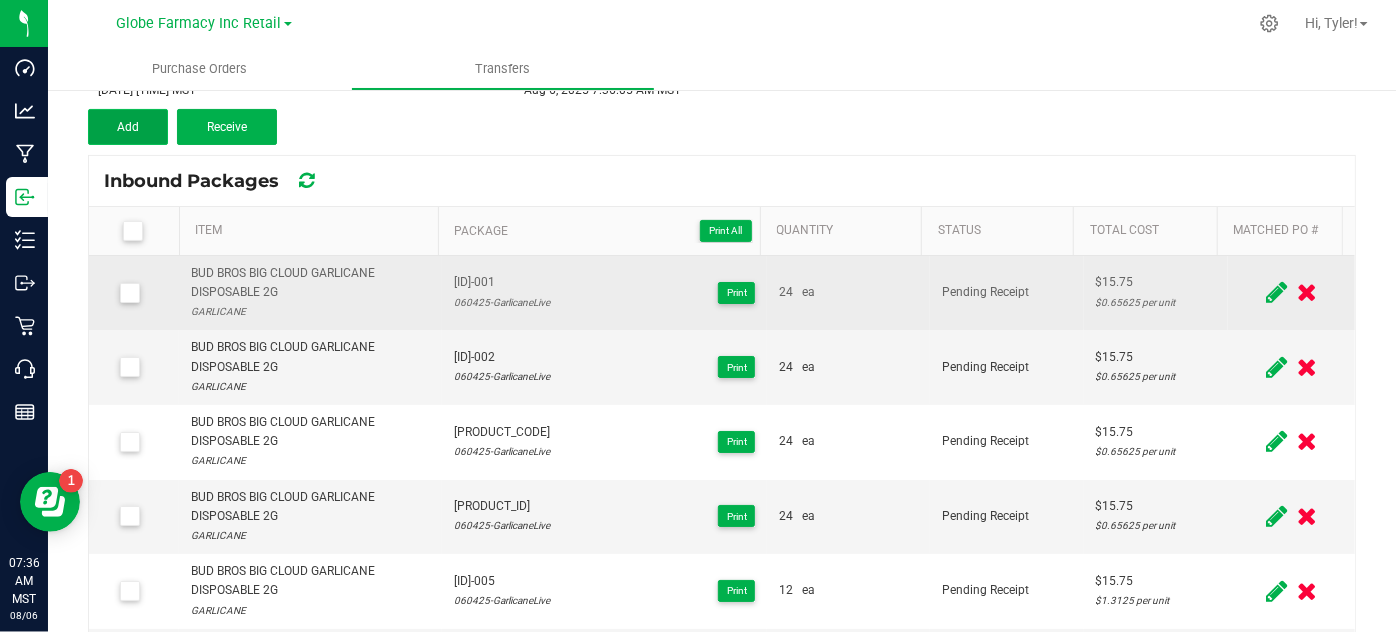 click on "Add" at bounding box center (128, 127) 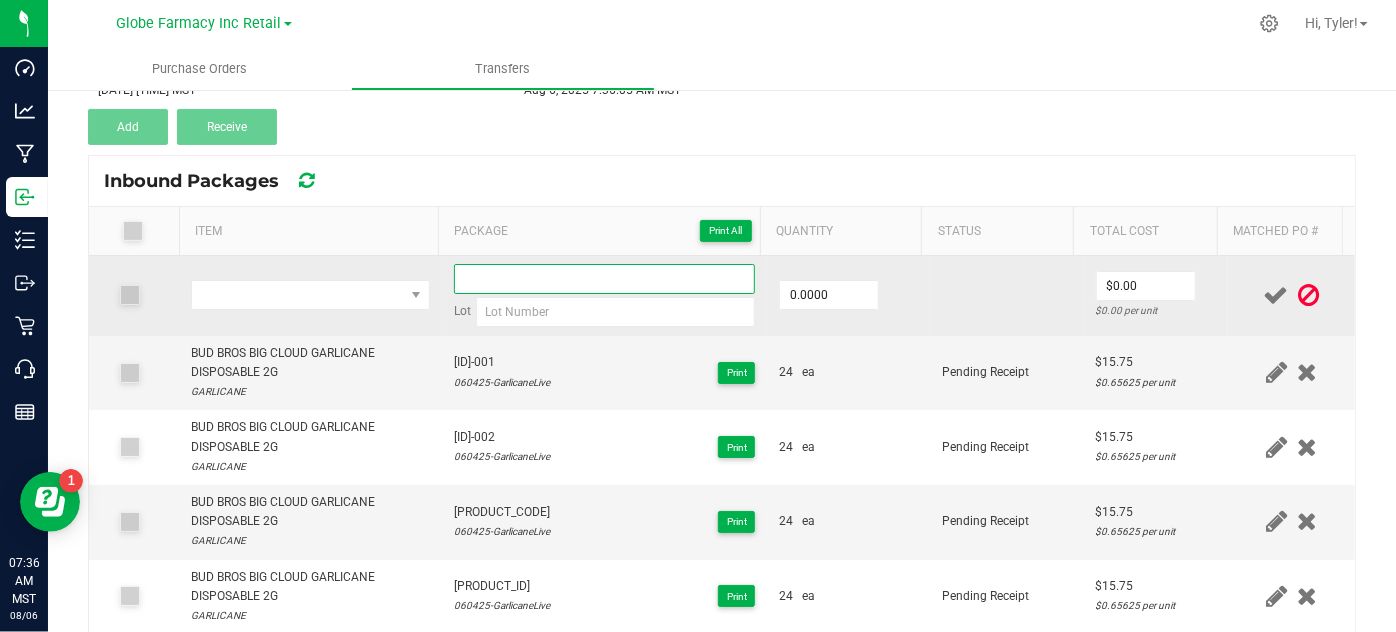 click at bounding box center [605, 279] 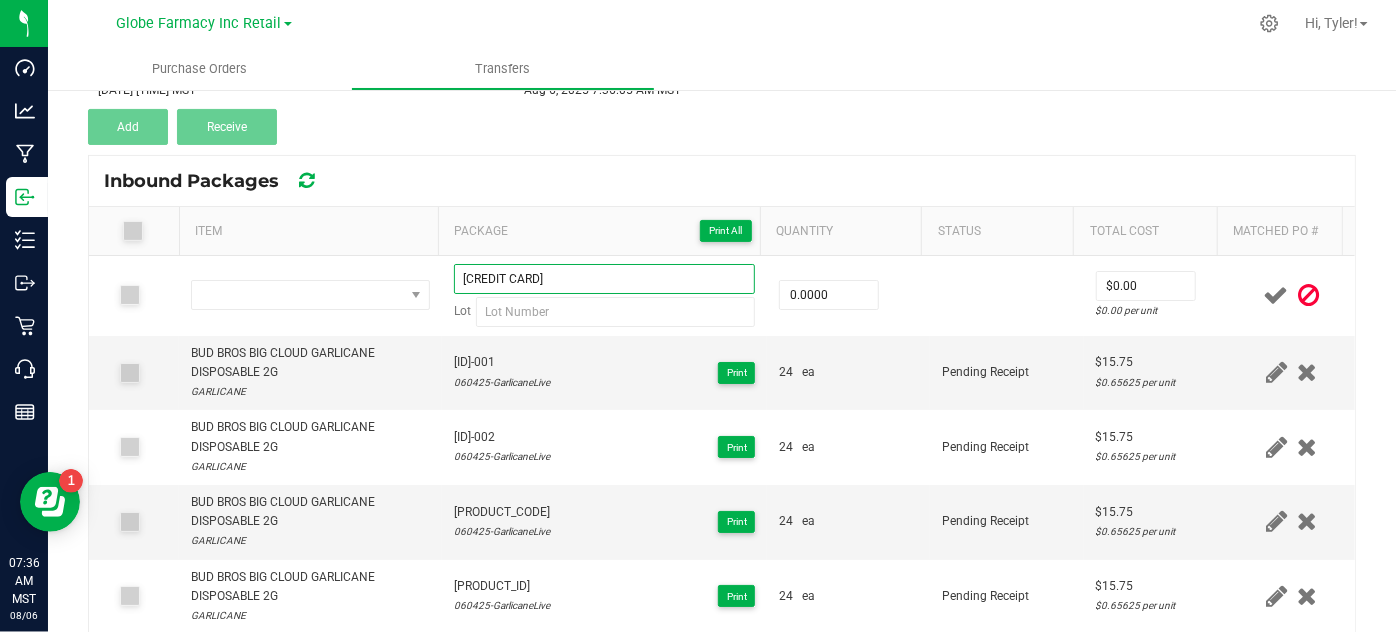 type on "[CREDIT CARD]" 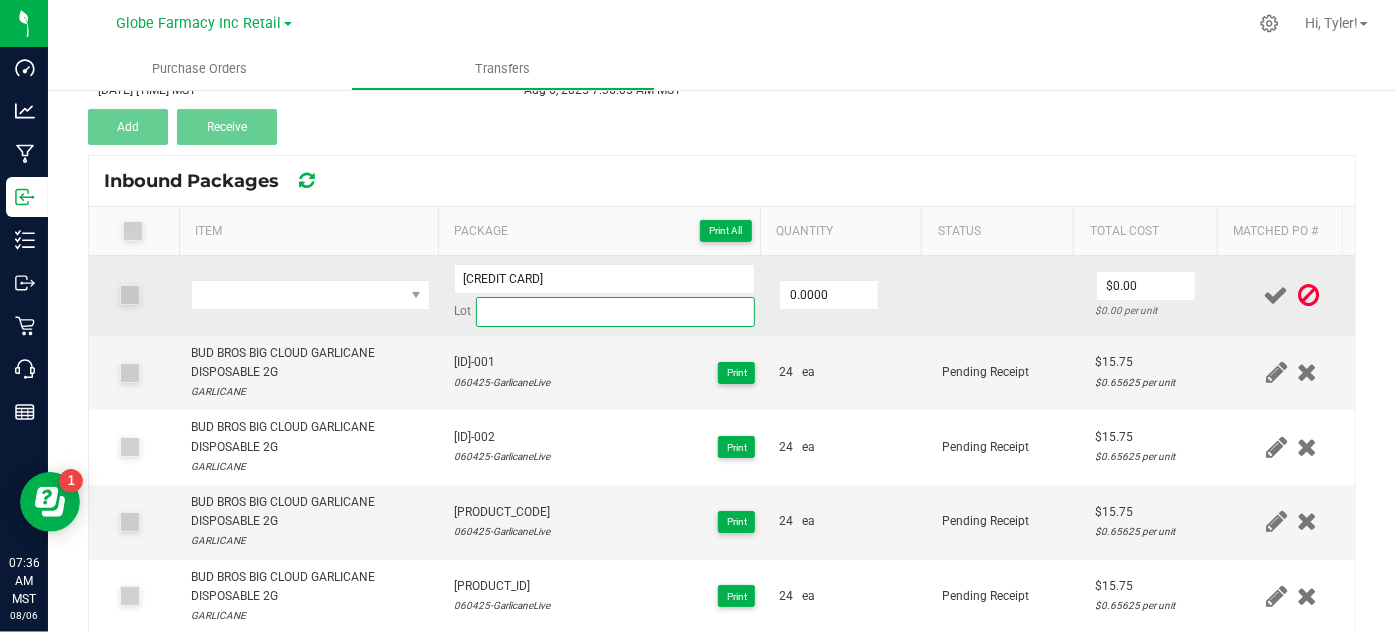 click at bounding box center (616, 312) 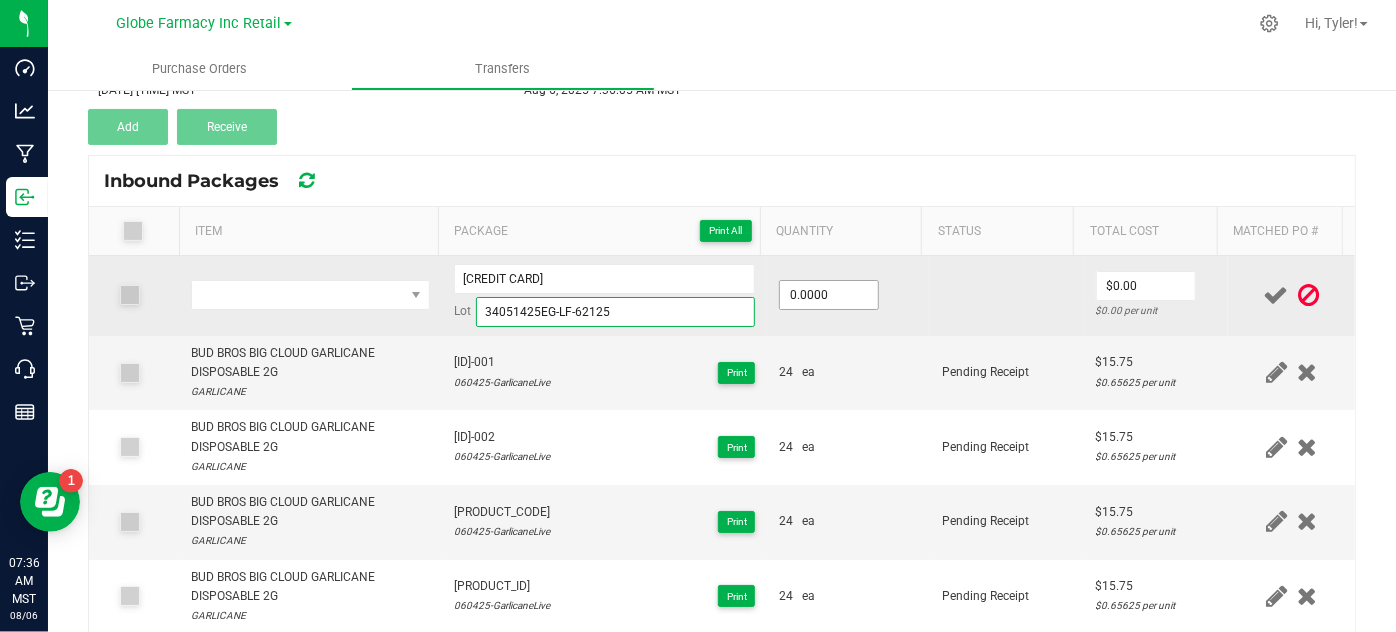 type on "34051425EG-LF-62125" 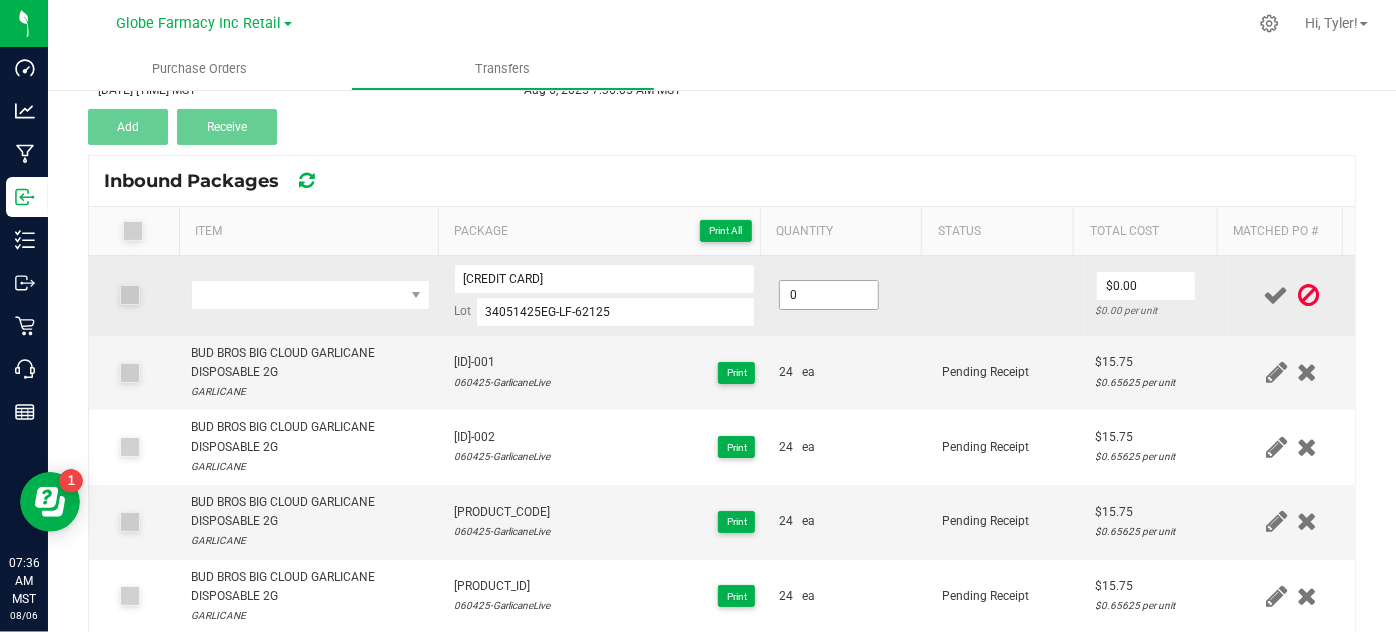 click on "0" at bounding box center [829, 295] 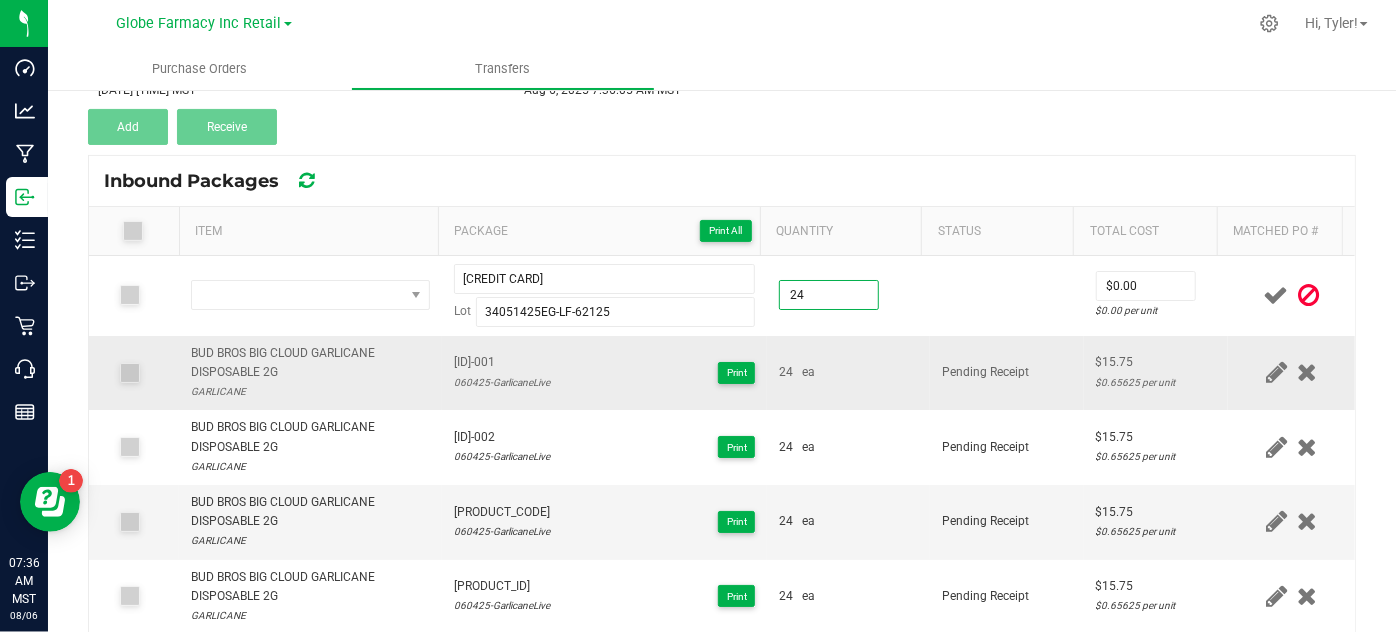 type on "24.0000" 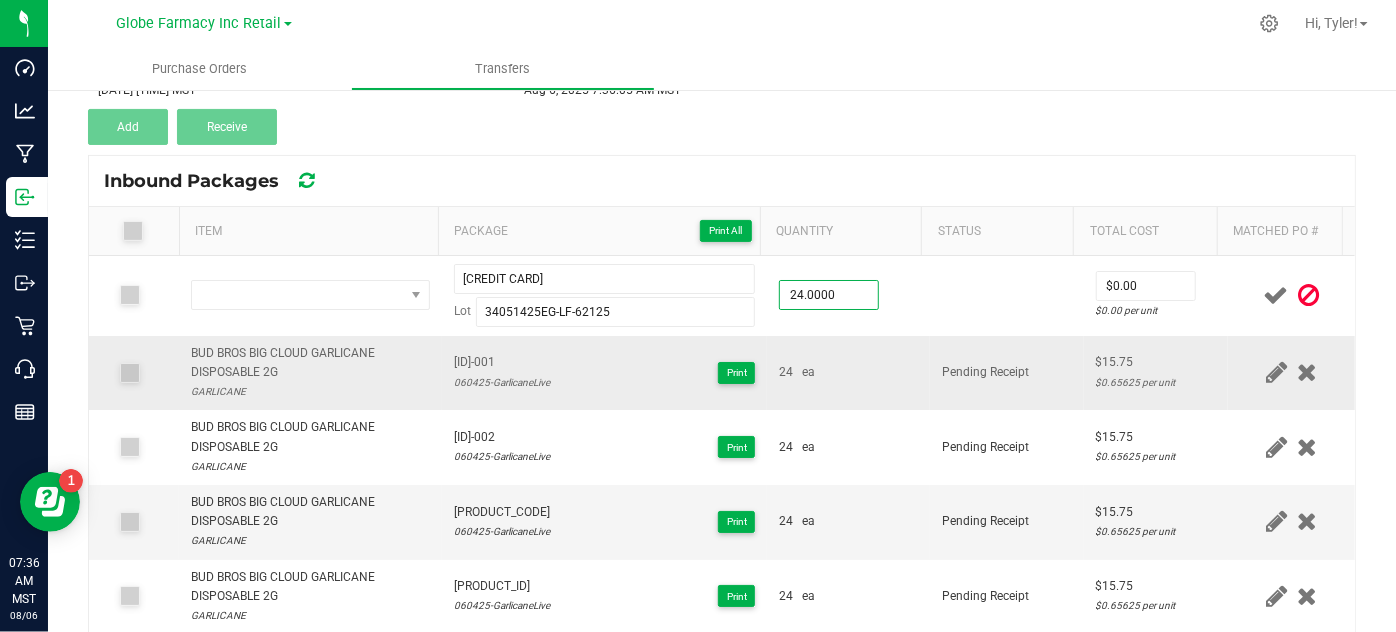 click on "24   ea" at bounding box center [848, 373] 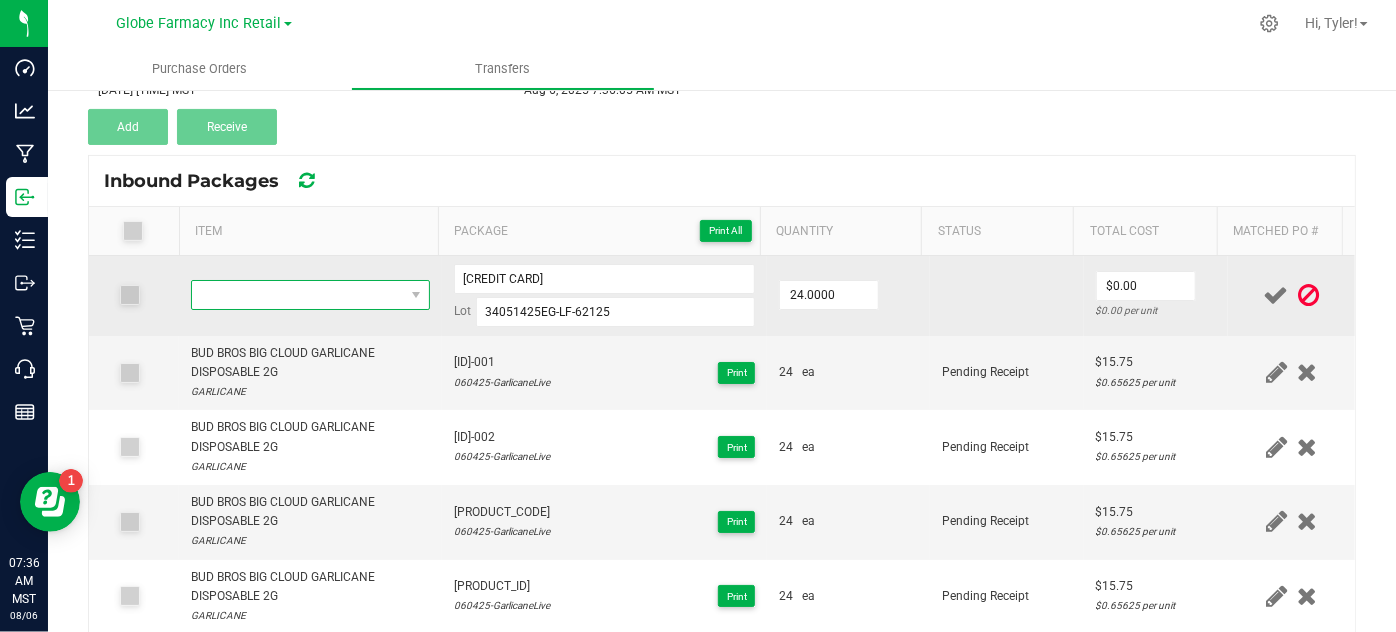 click at bounding box center [297, 295] 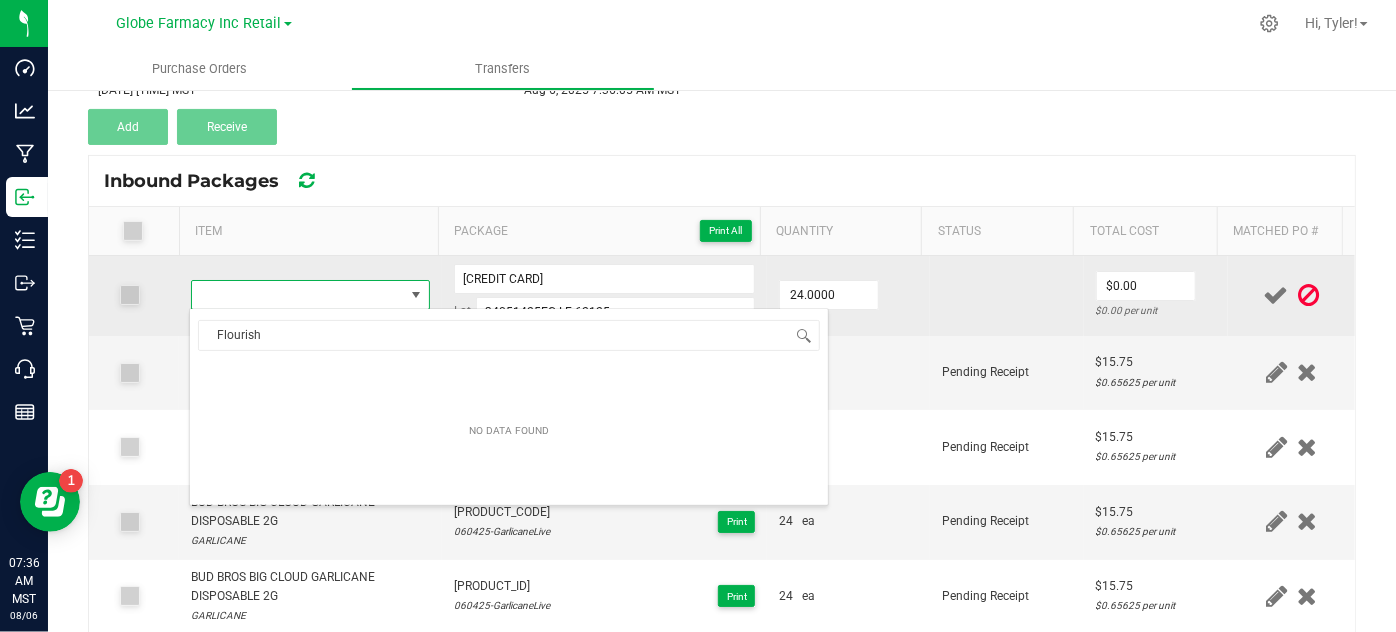 scroll, scrollTop: 99970, scrollLeft: 99767, axis: both 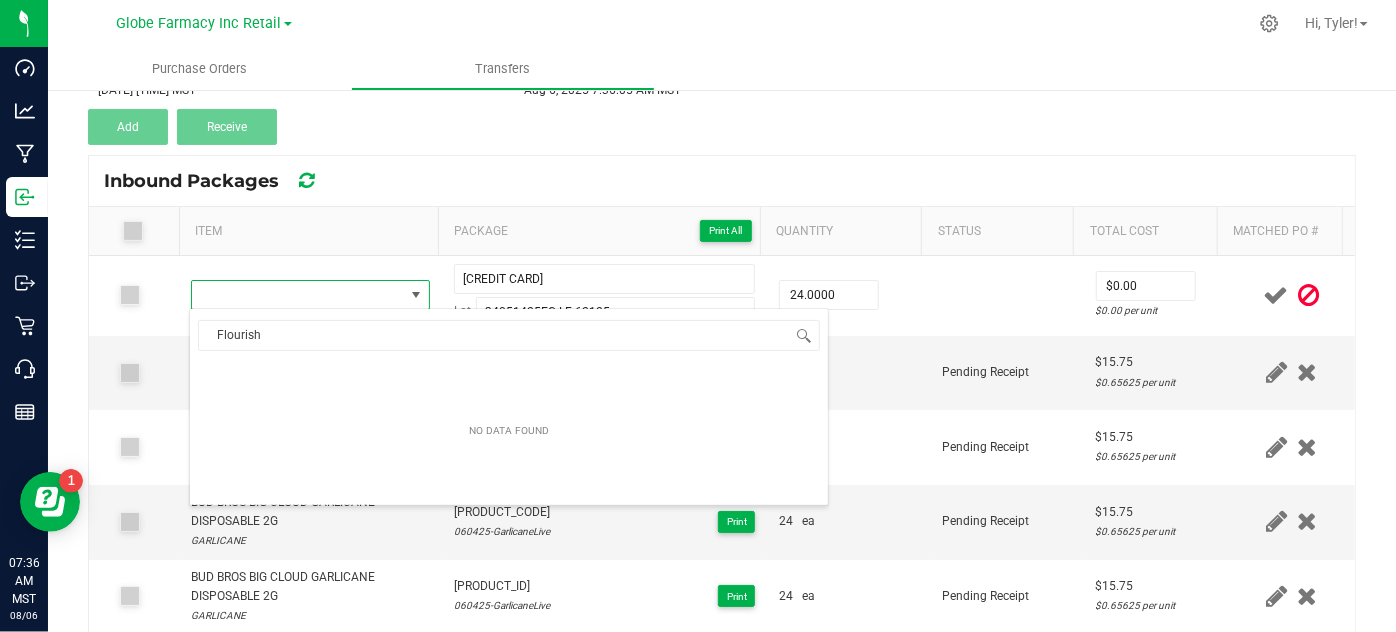 type on "Flourish" 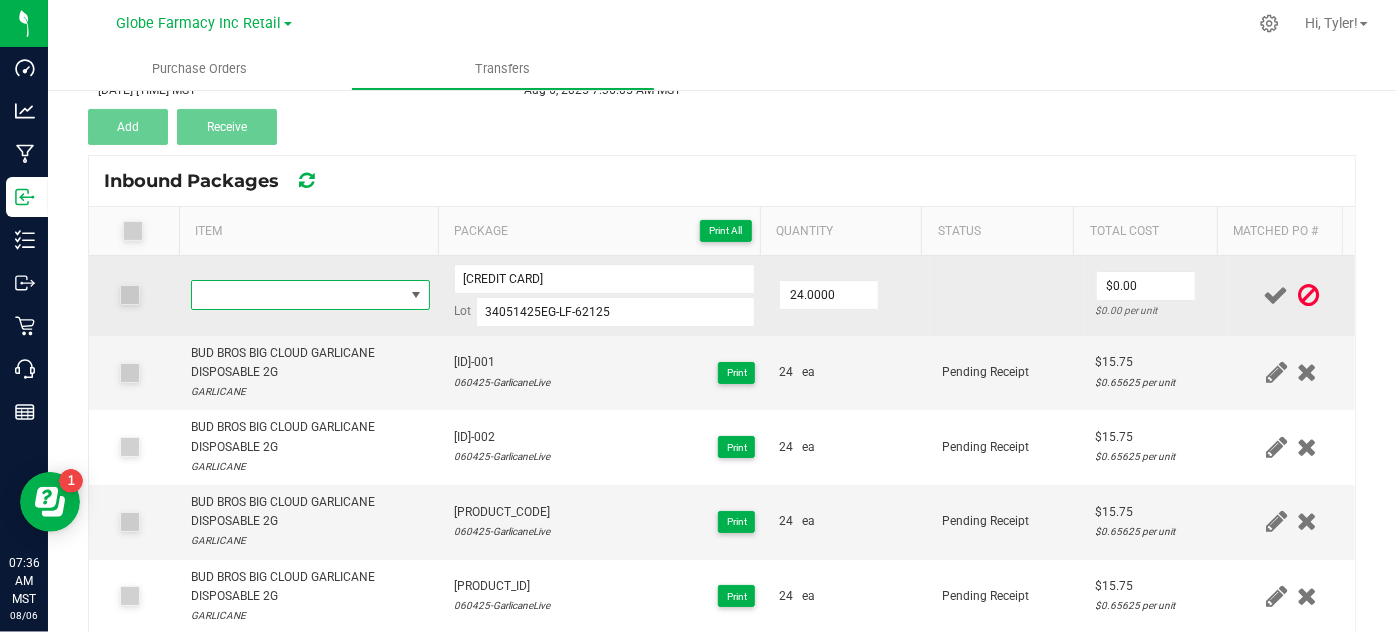 click at bounding box center (297, 295) 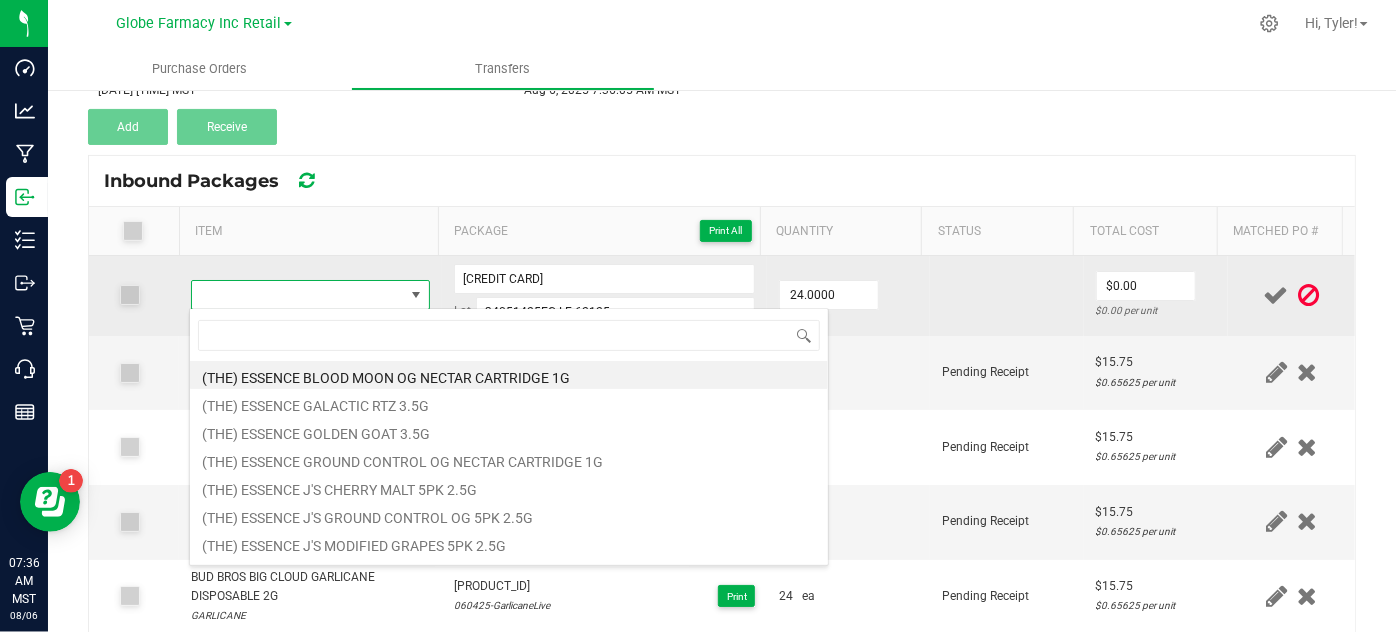 type on "BUD BROS BIG CLOUD LAZER FUEL LD DISPOSABLE 2G" 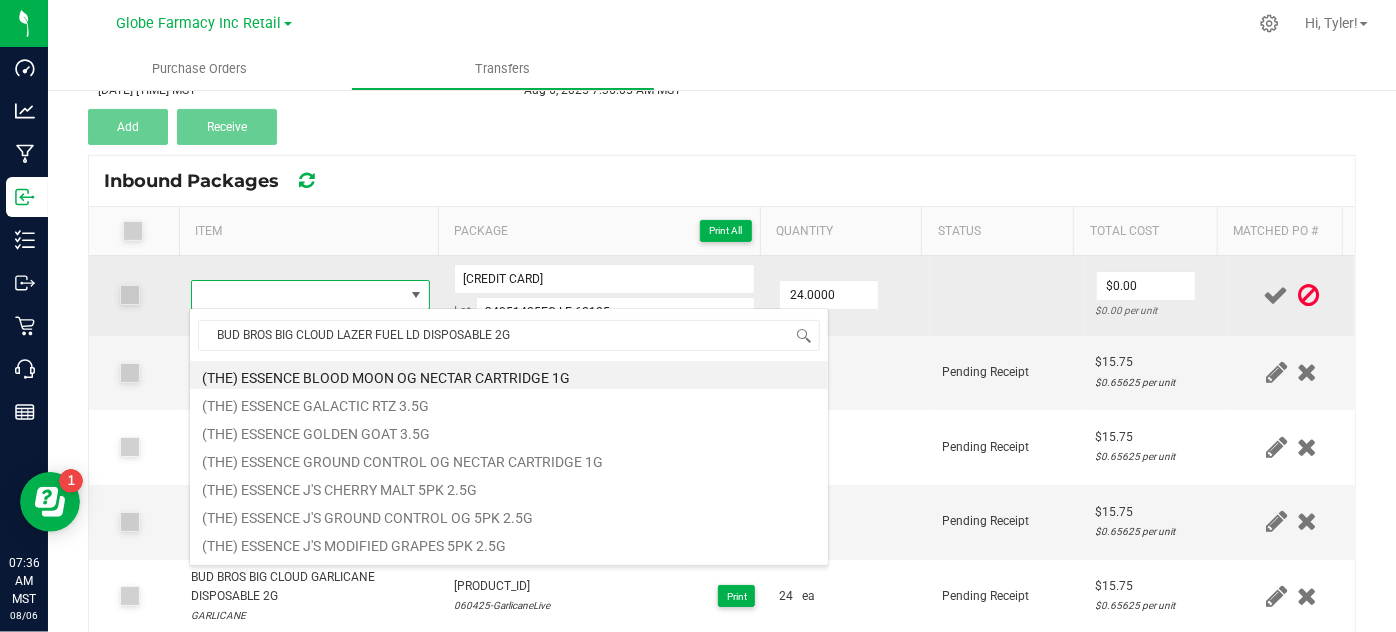 scroll, scrollTop: 99970, scrollLeft: 99767, axis: both 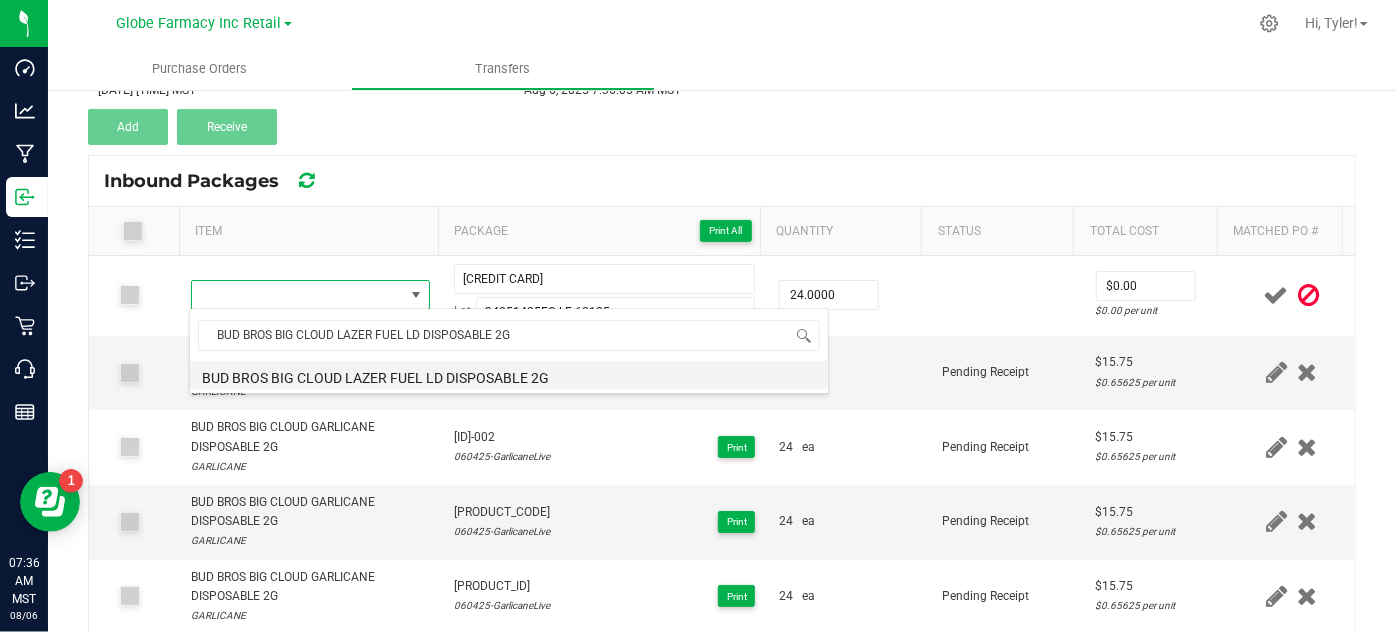 click on "BUD BROS BIG CLOUD LAZER FUEL LD DISPOSABLE 2G" at bounding box center [509, 375] 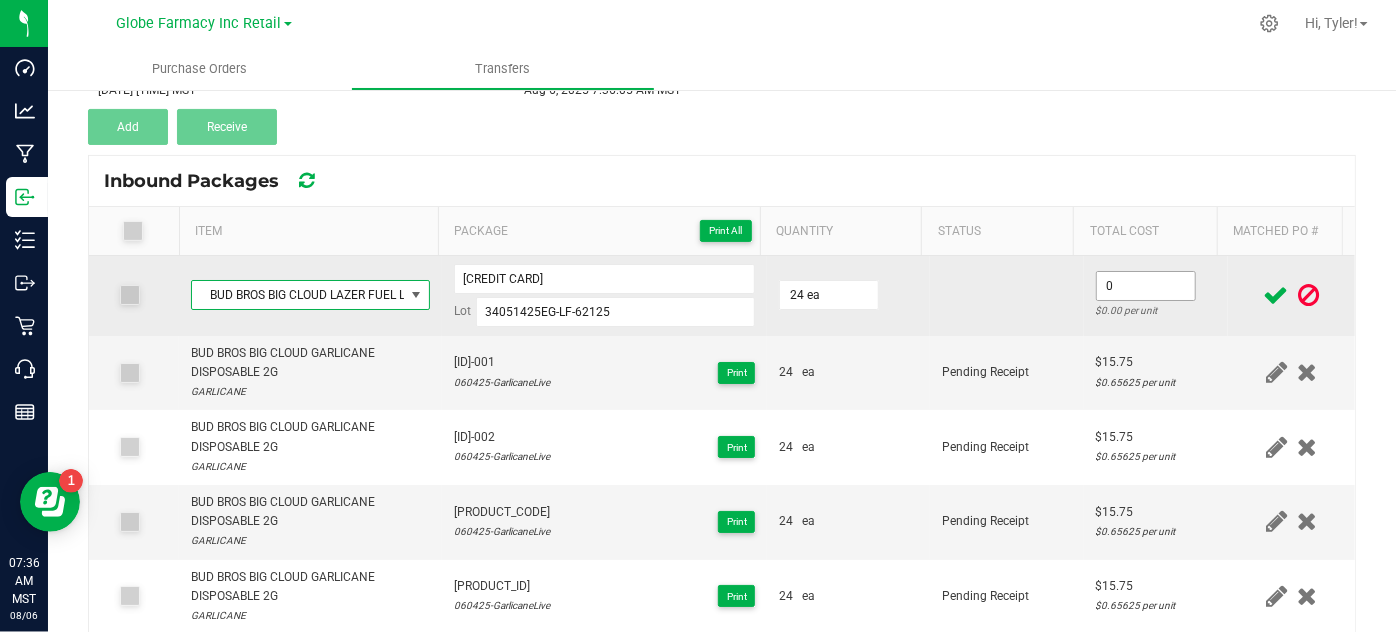 click on "0" at bounding box center (1146, 286) 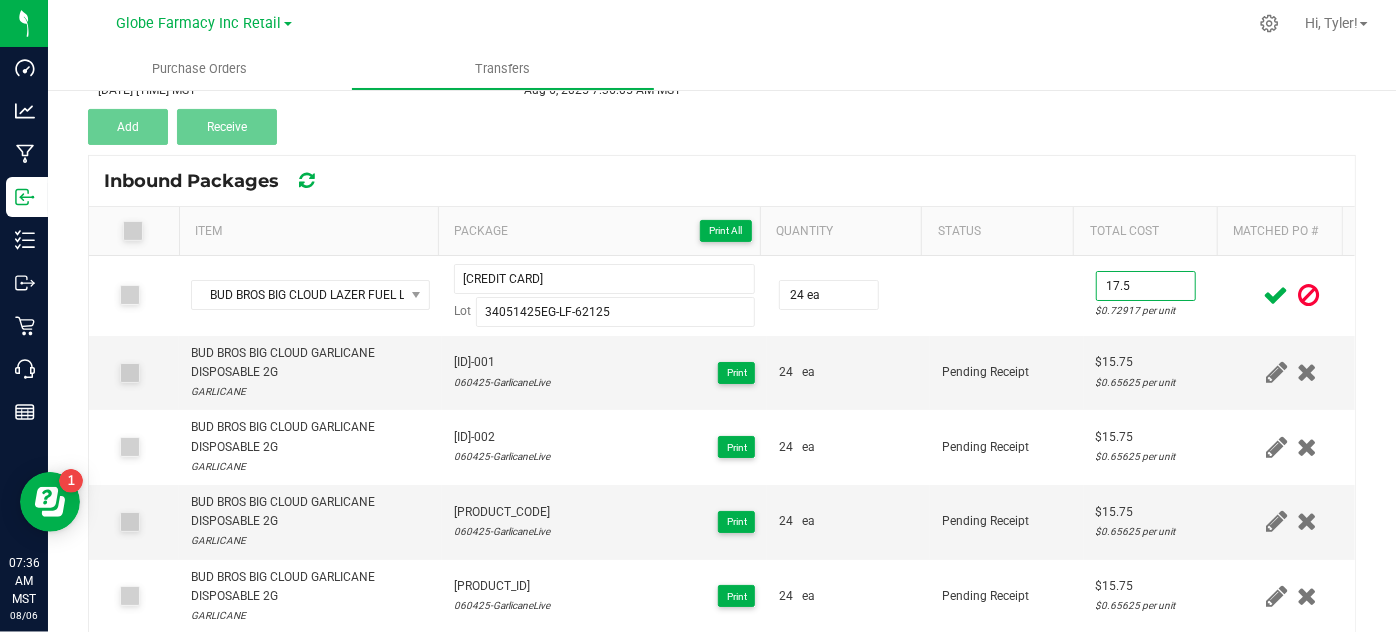type on "$17.50" 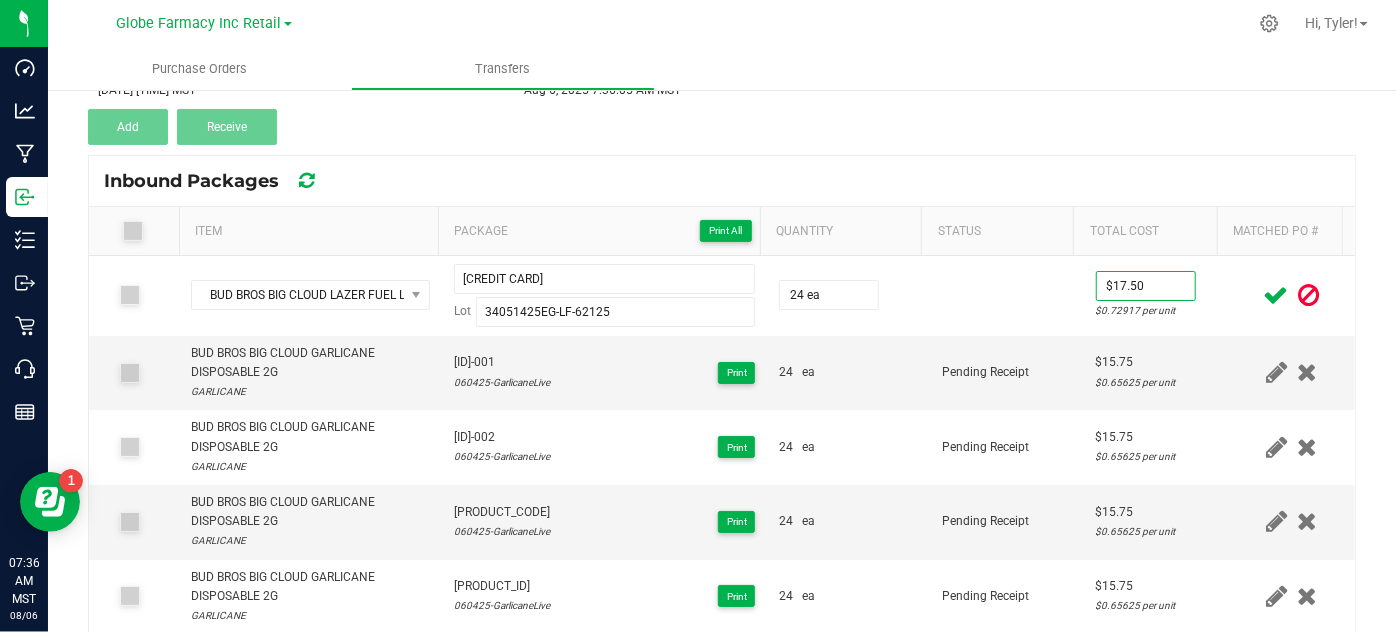 click at bounding box center (1276, 295) 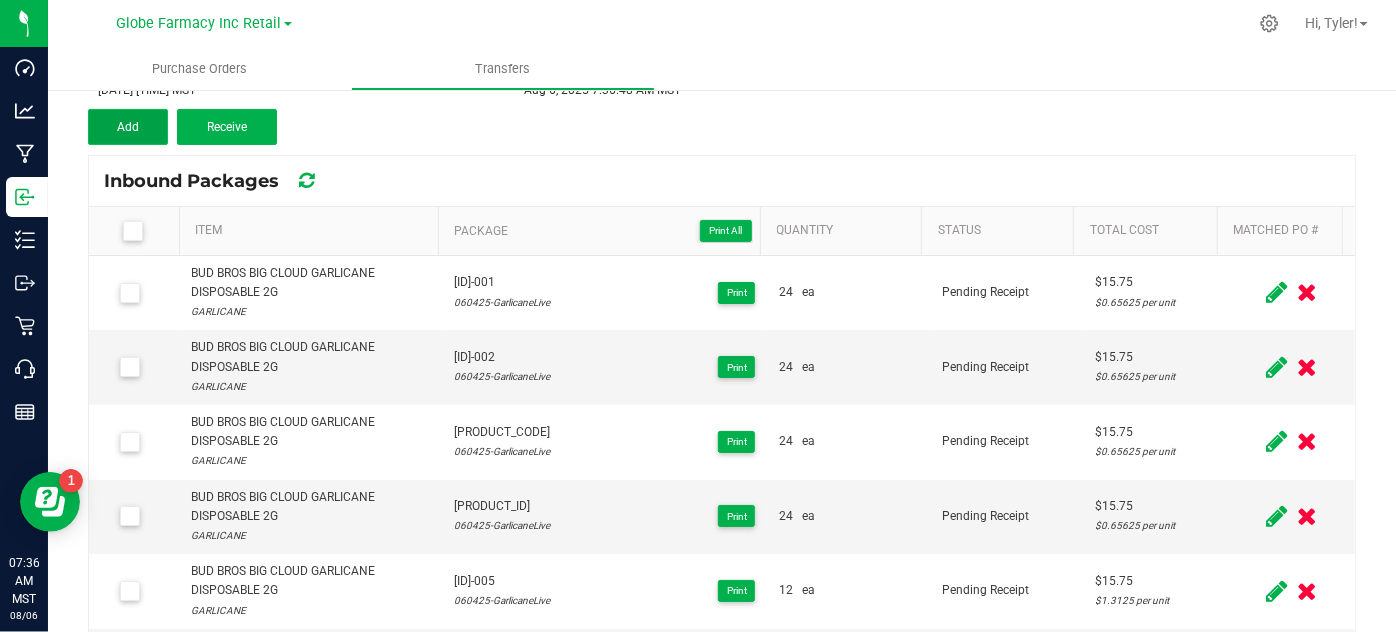 click on "Add" at bounding box center (128, 127) 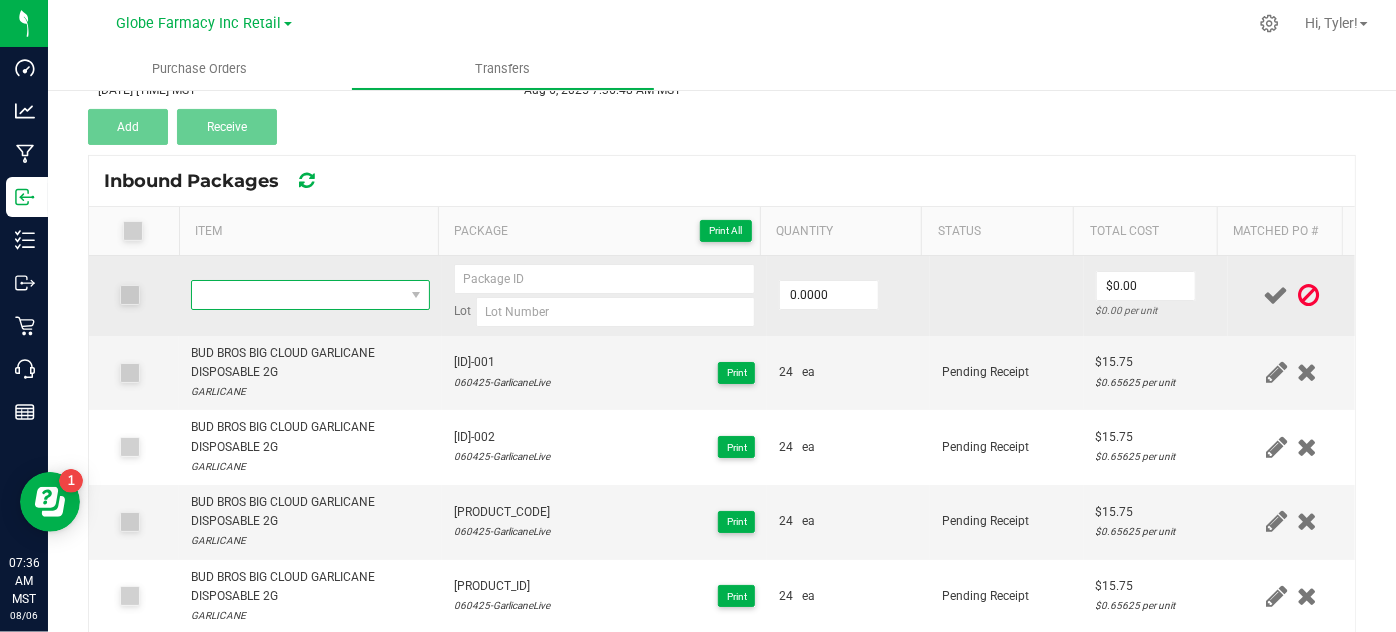 click at bounding box center (297, 295) 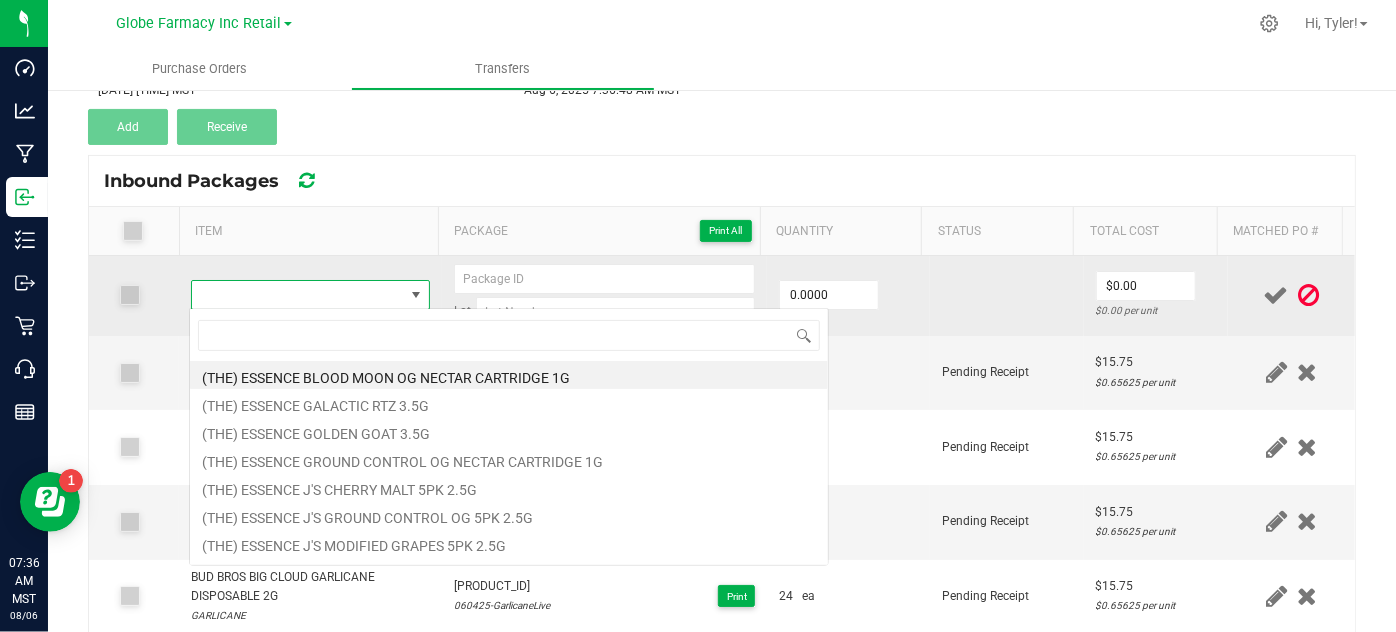 scroll, scrollTop: 99970, scrollLeft: 99767, axis: both 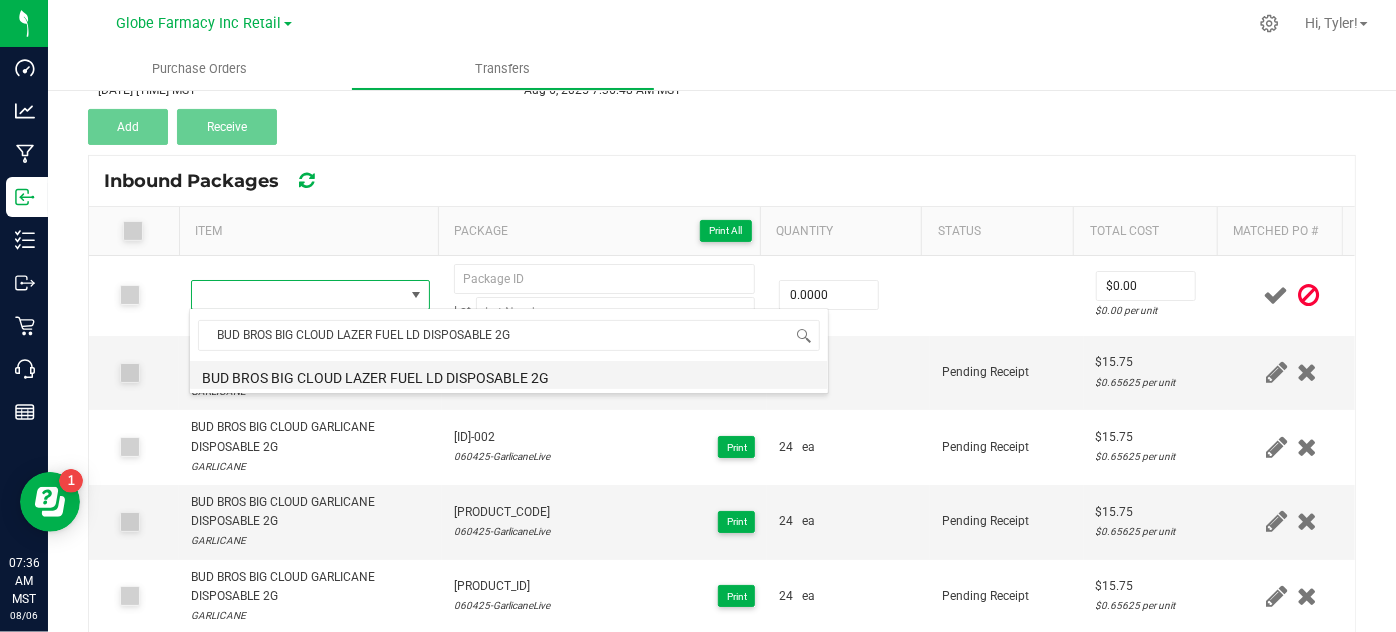 click on "BUD BROS BIG CLOUD LAZER FUEL LD DISPOSABLE 2G" at bounding box center [509, 375] 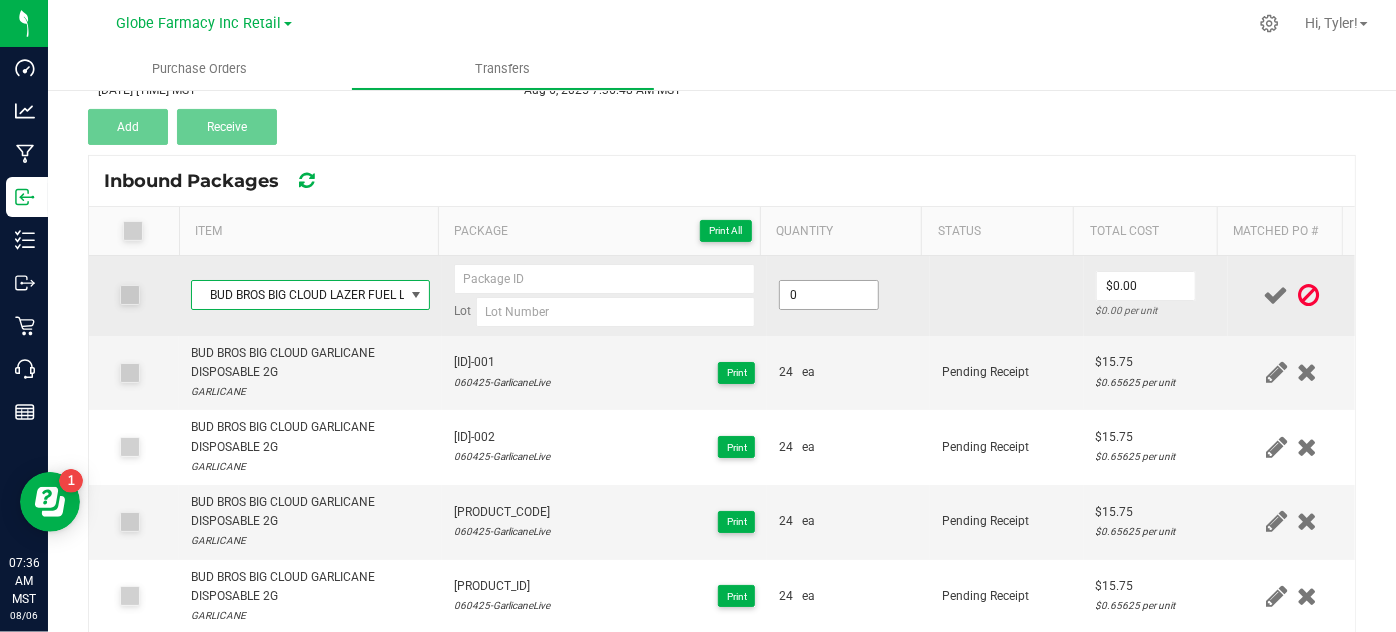 click on "0" at bounding box center (829, 295) 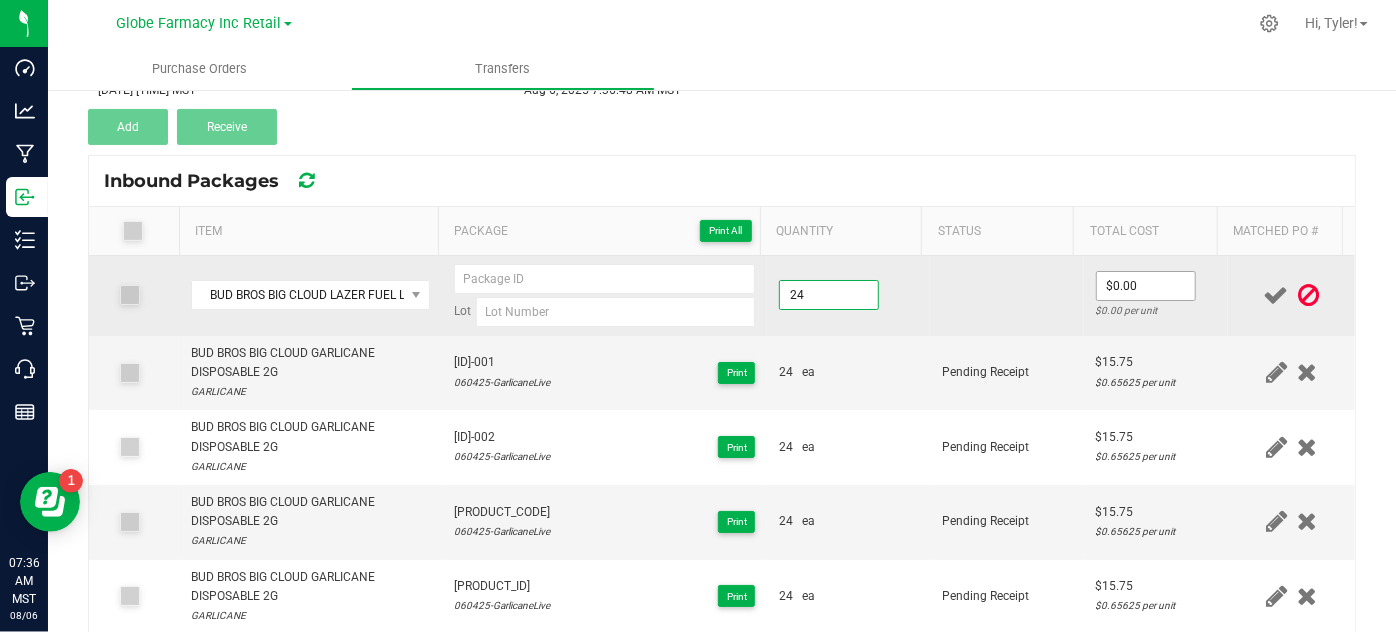 type on "24 ea" 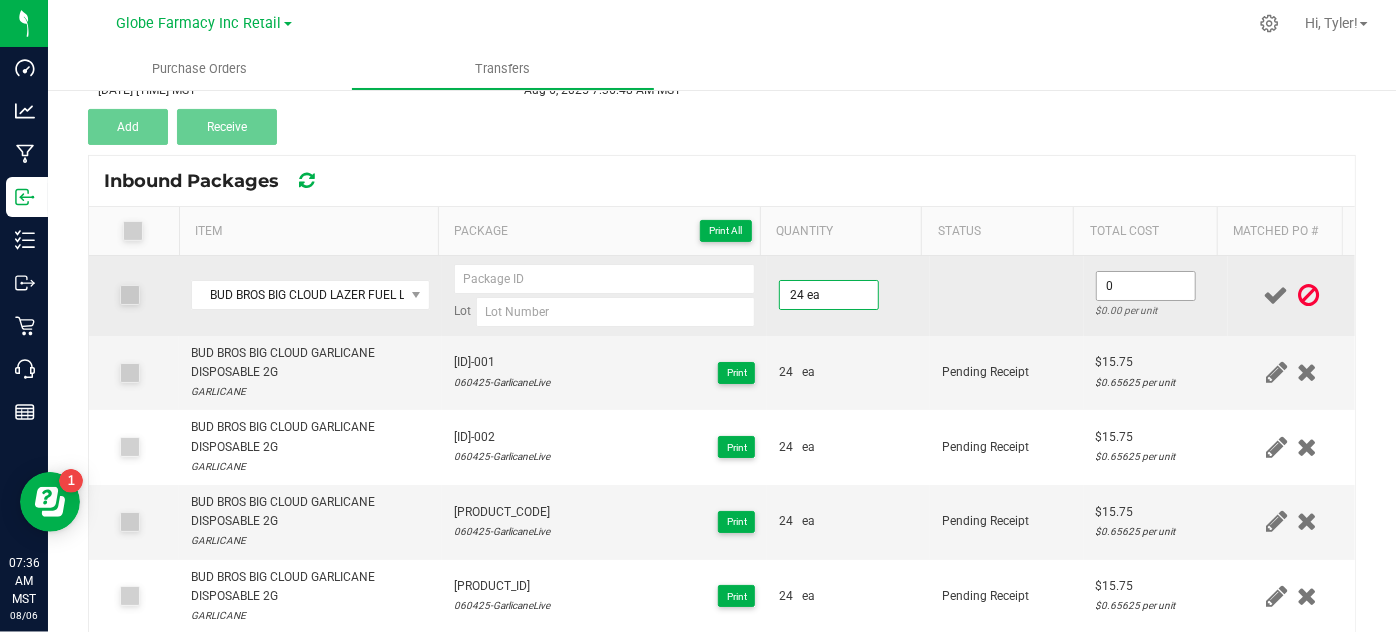 click on "0" at bounding box center (1146, 286) 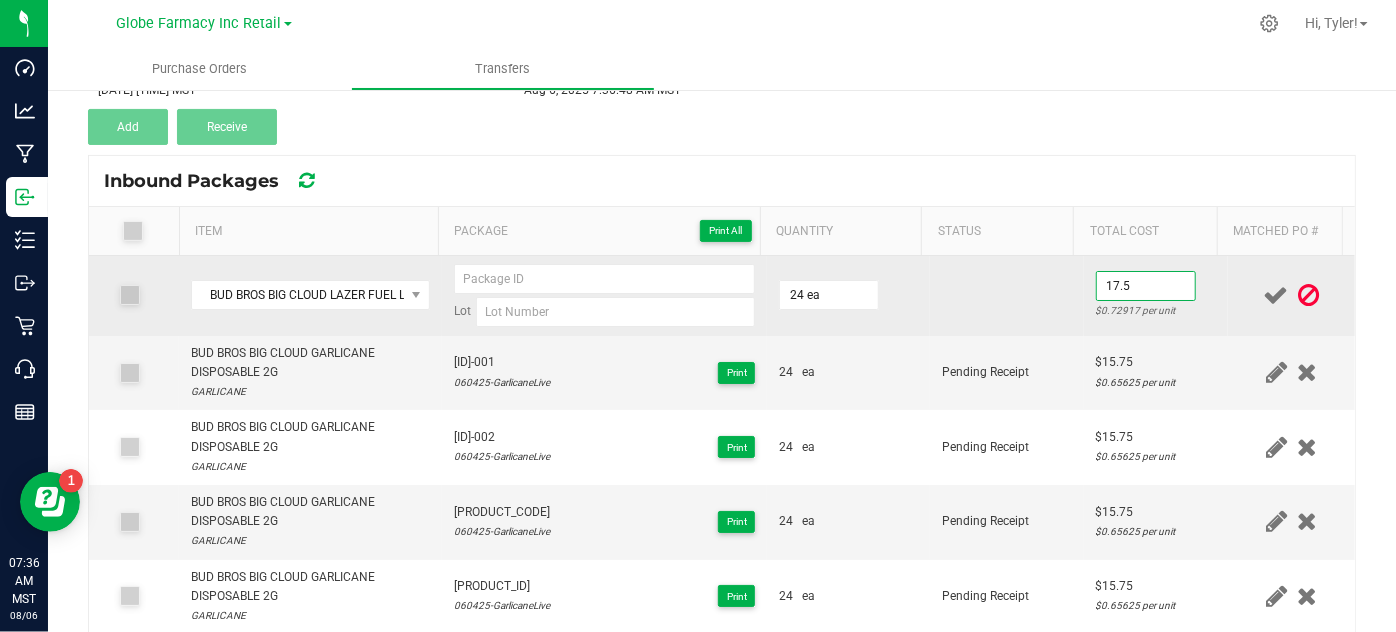 type on "$17.50" 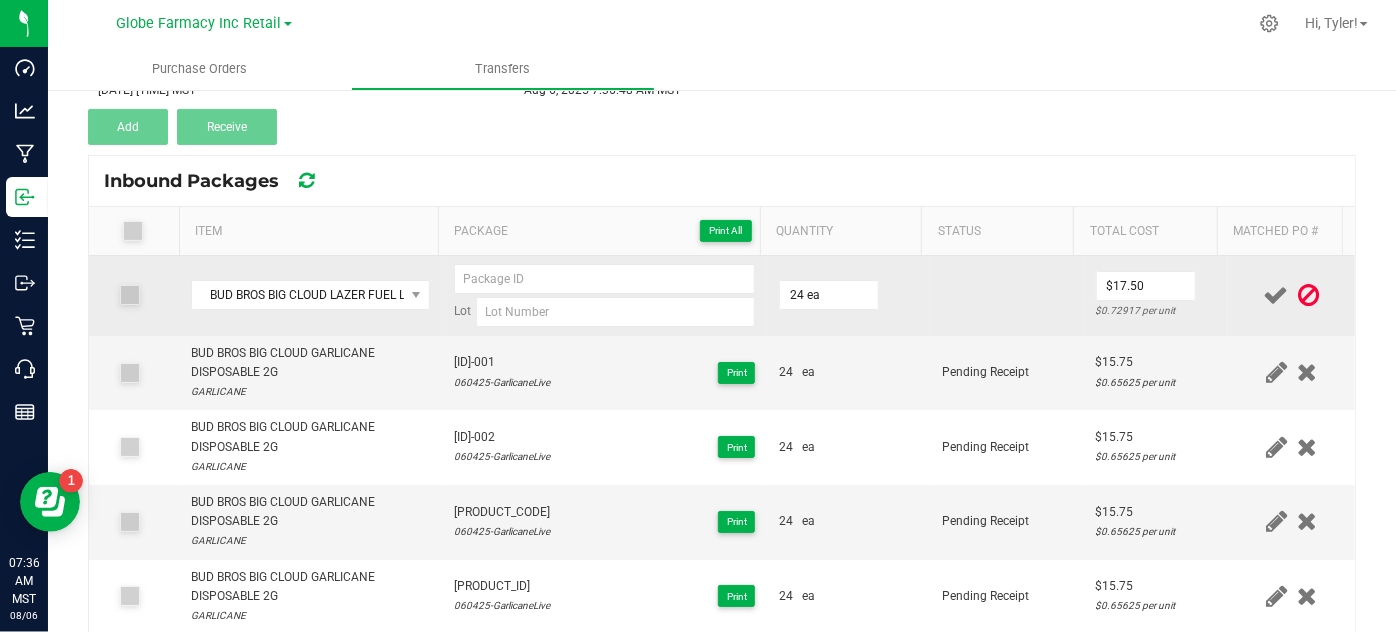 click at bounding box center (1007, 296) 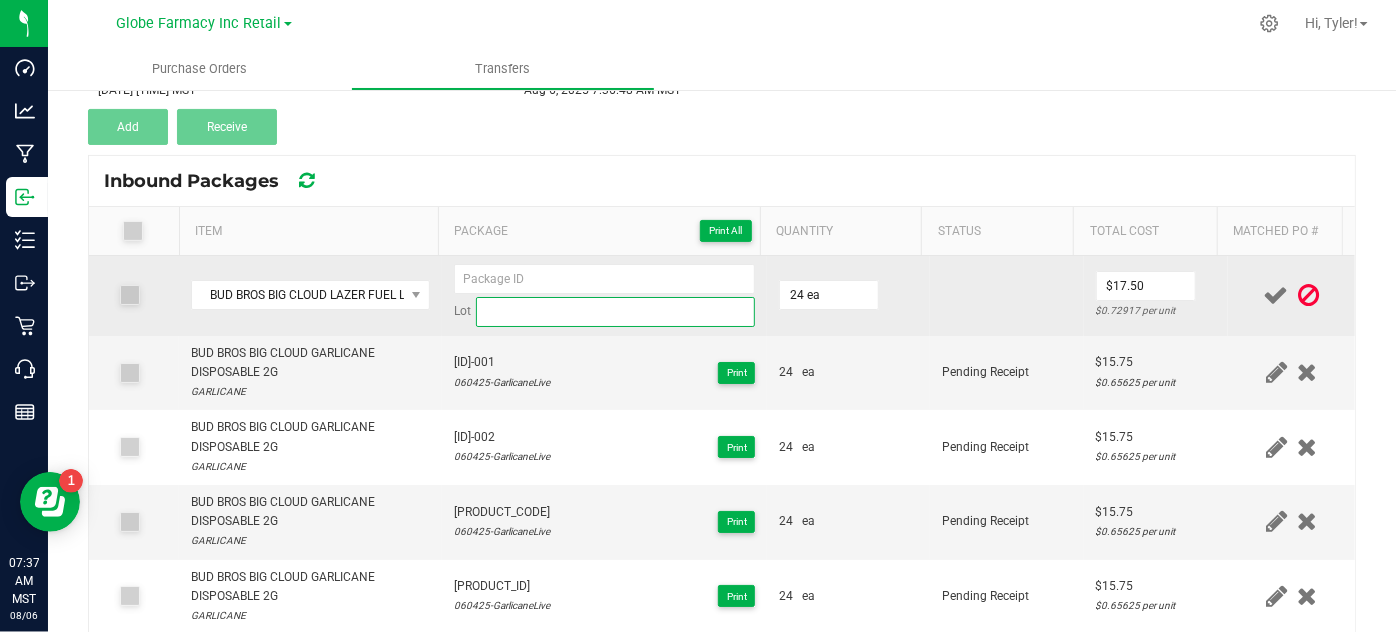 click at bounding box center [616, 312] 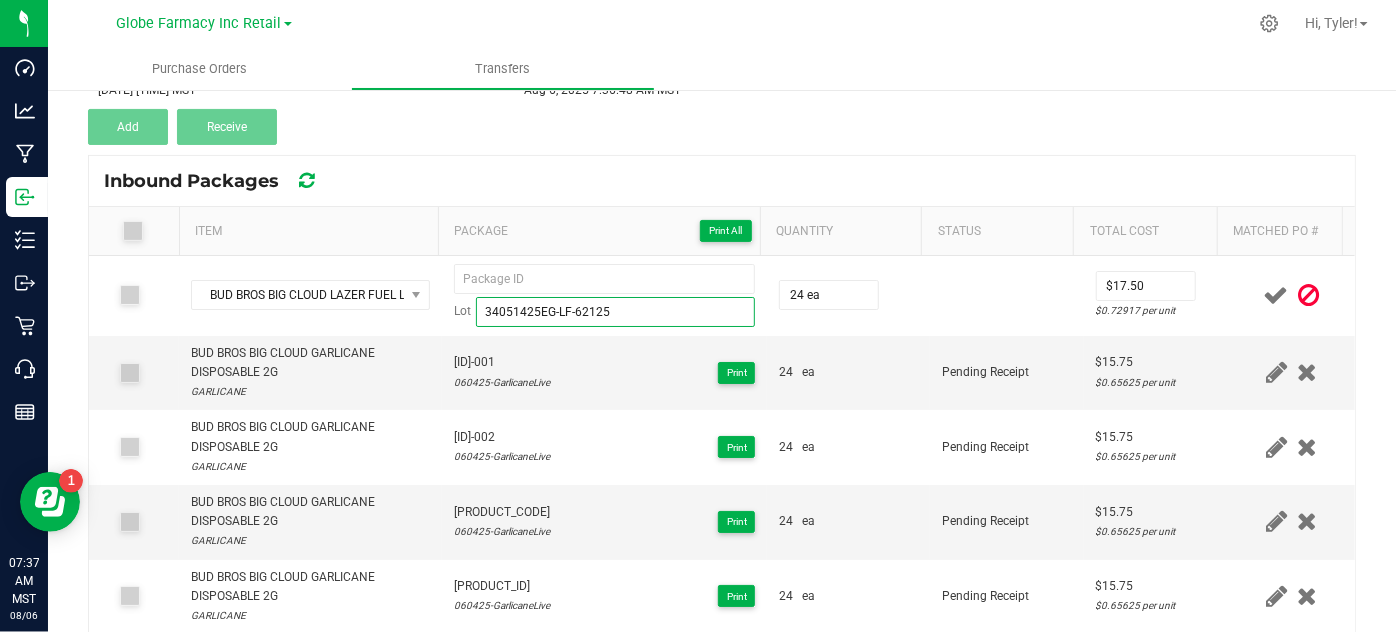 type on "34051425EG-LF-62125" 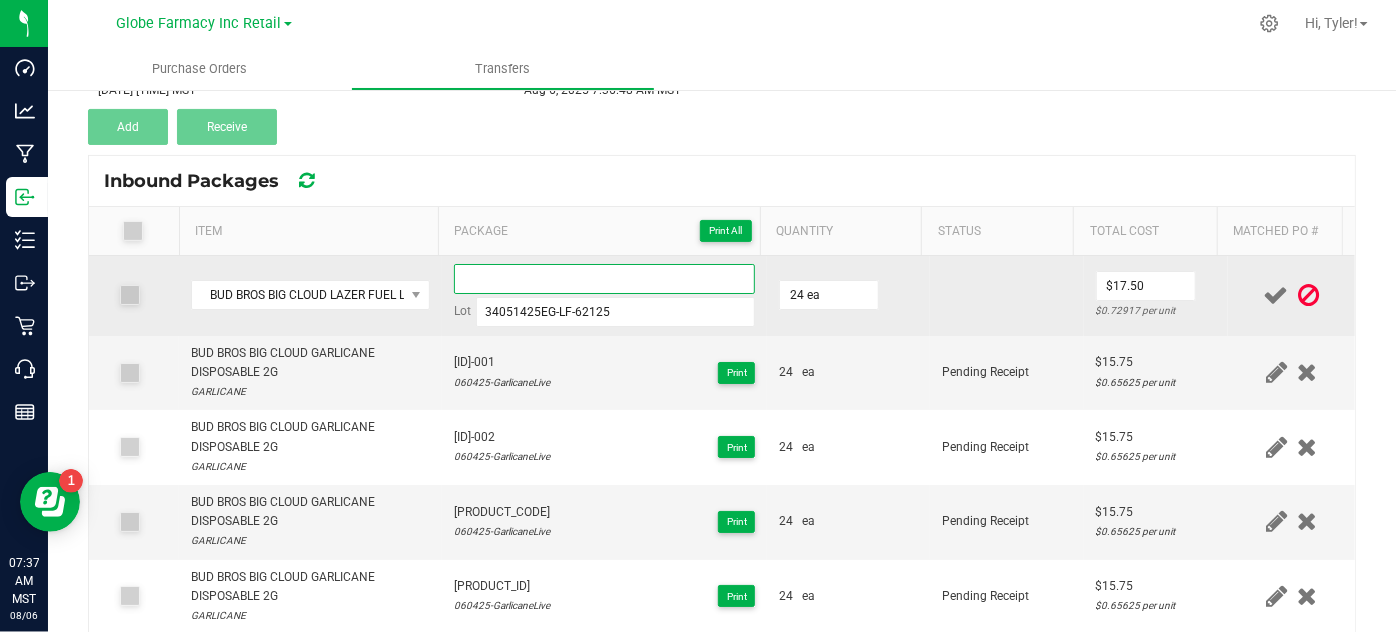 click at bounding box center [605, 279] 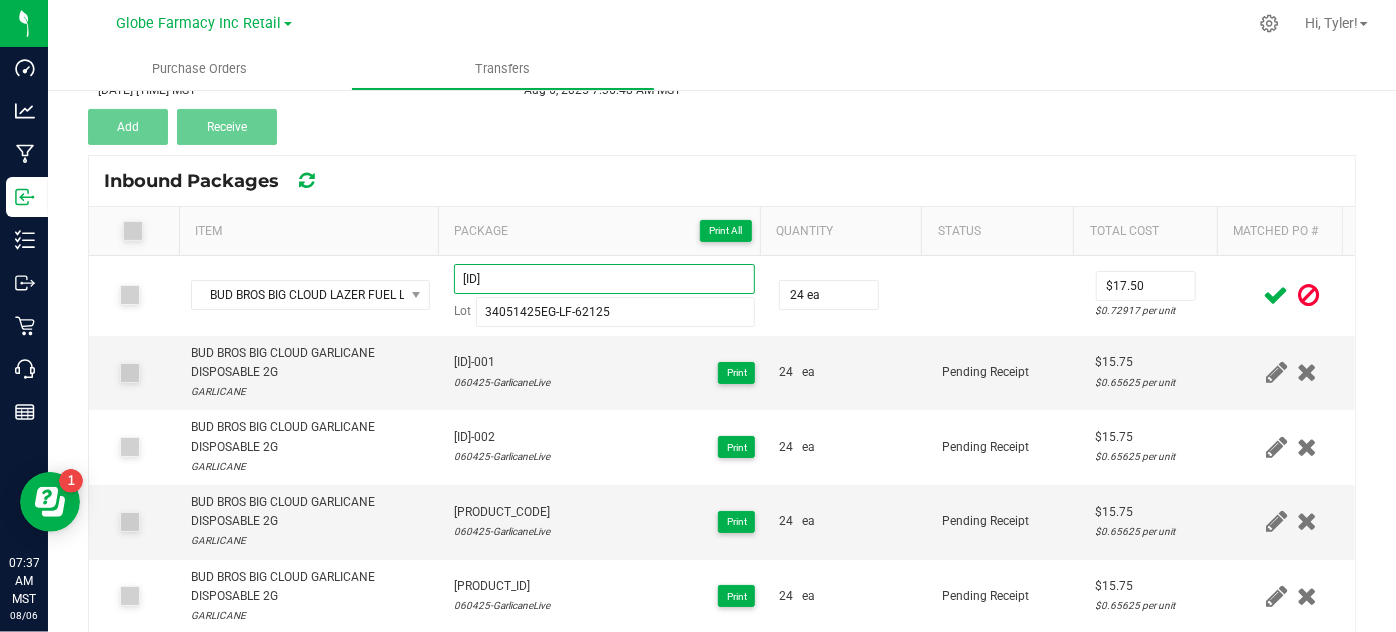 type on "[ID]" 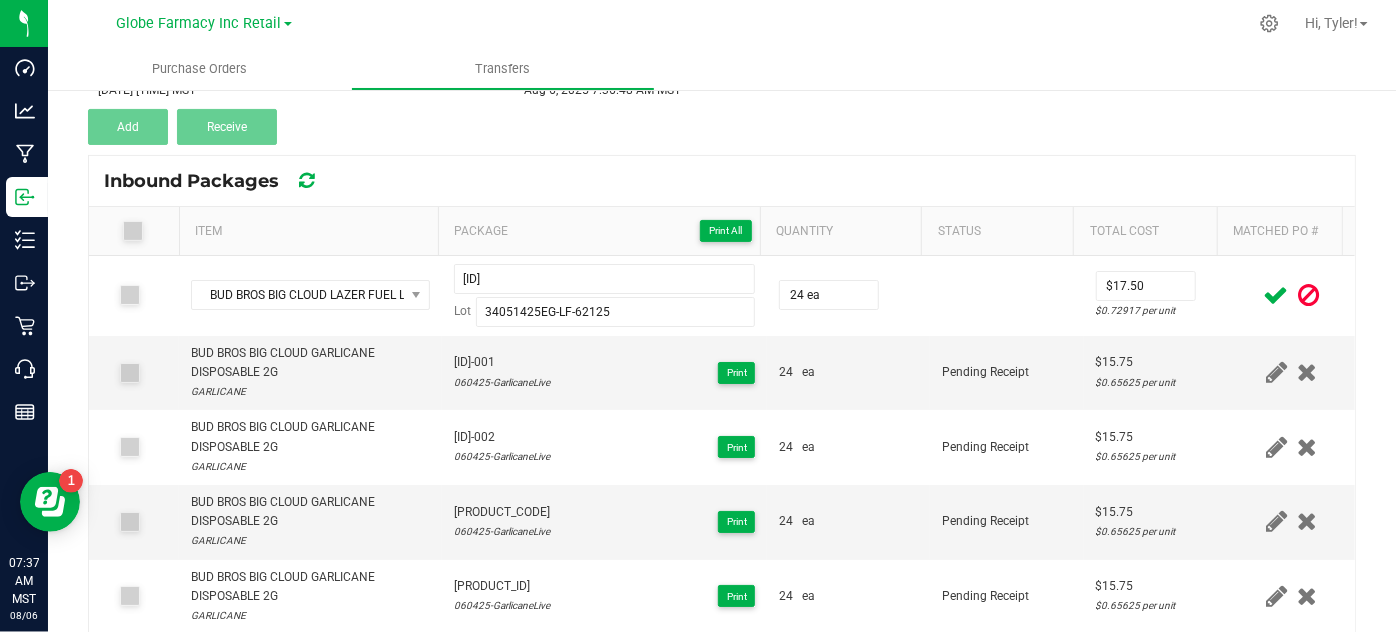 click at bounding box center [1276, 295] 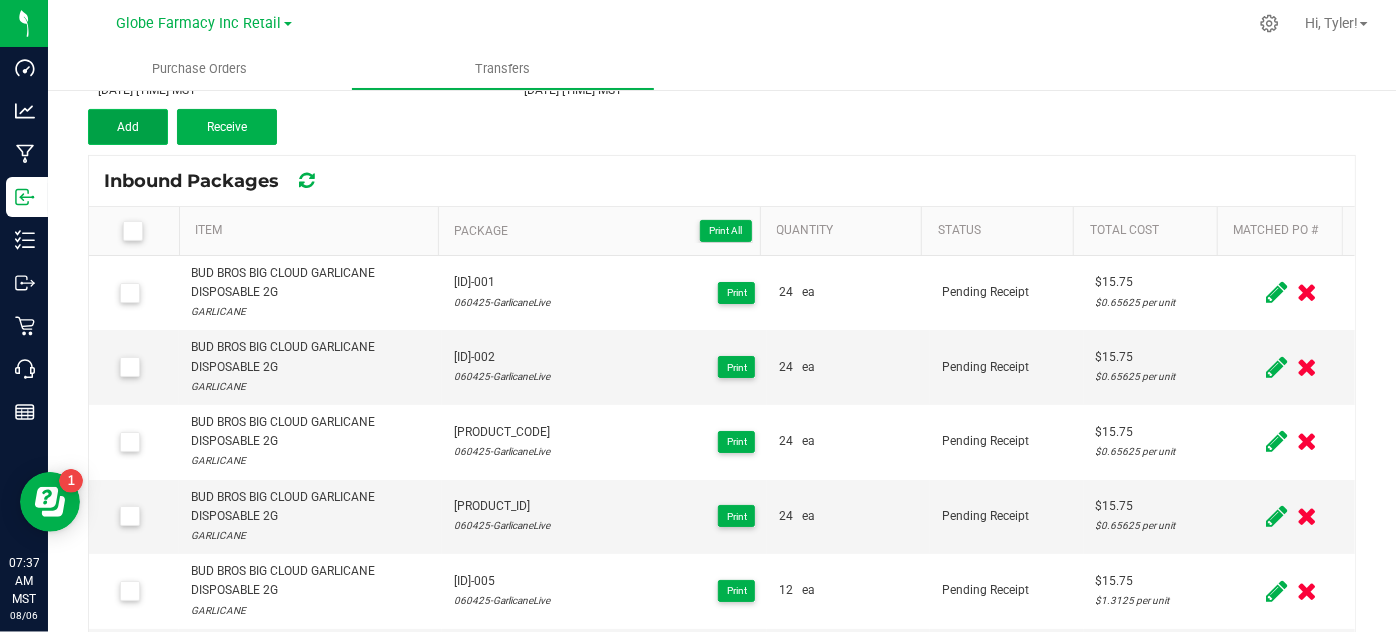 drag, startPoint x: 138, startPoint y: 120, endPoint x: 179, endPoint y: 138, distance: 44.777225 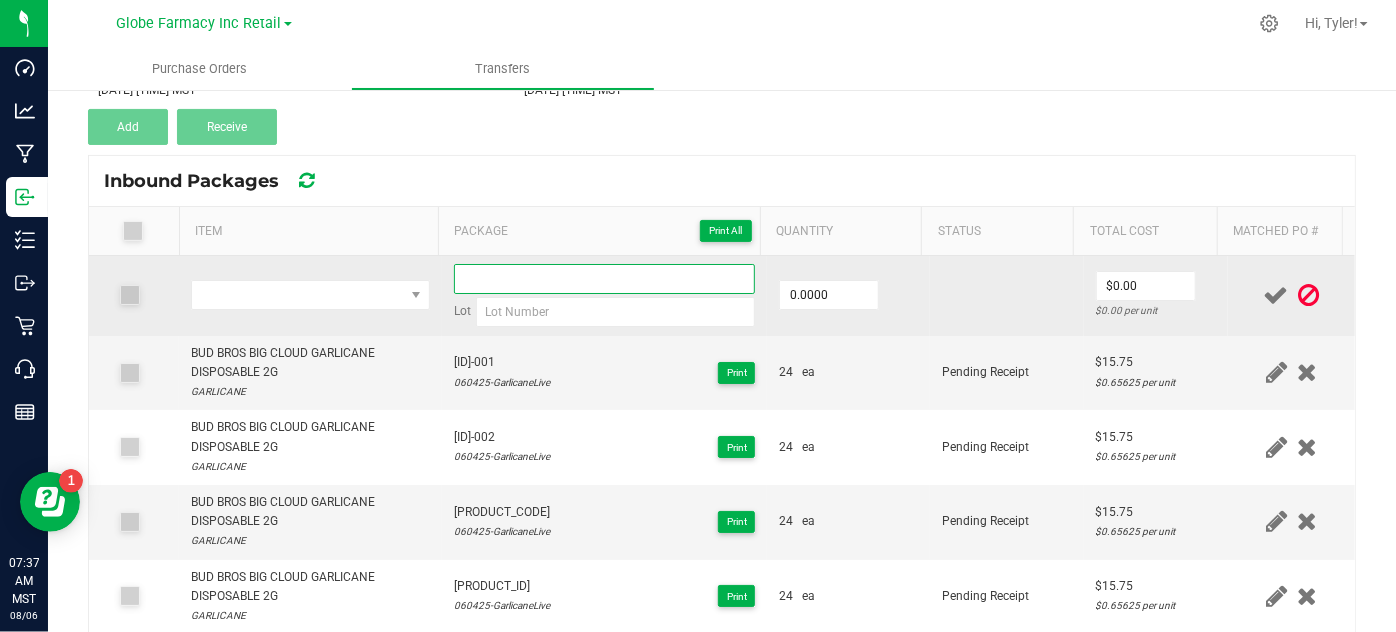 click at bounding box center [605, 279] 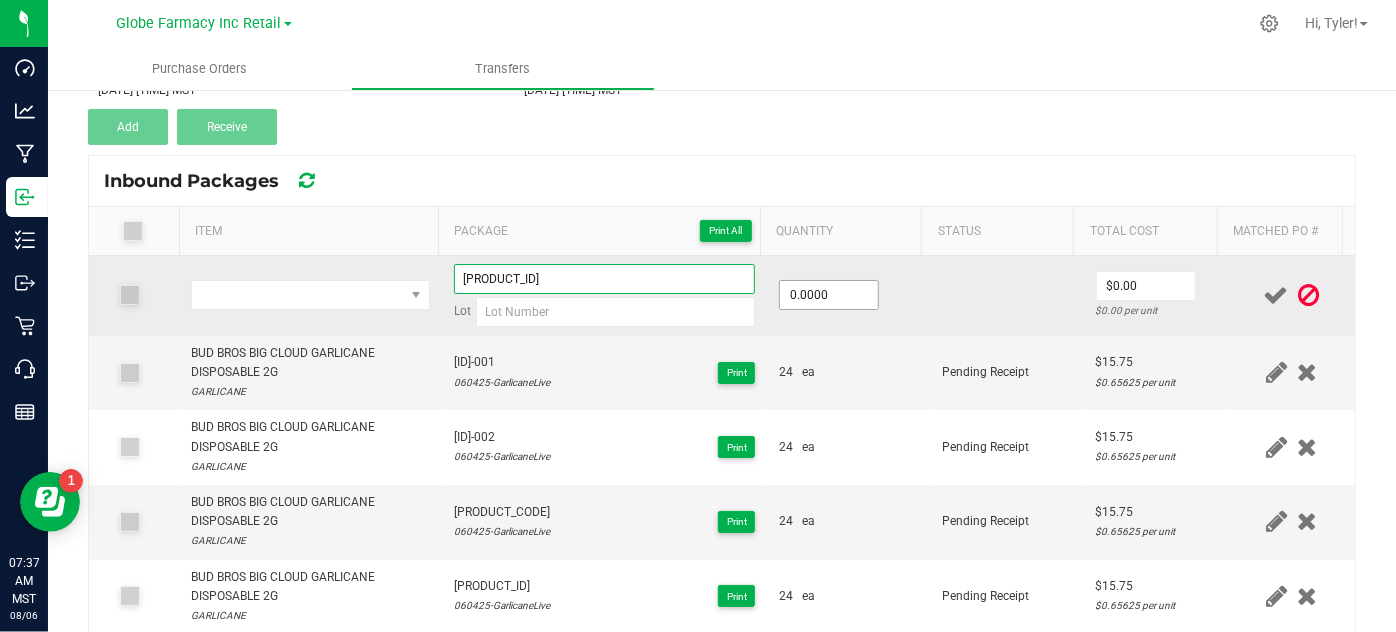 type on "[PRODUCT_ID]" 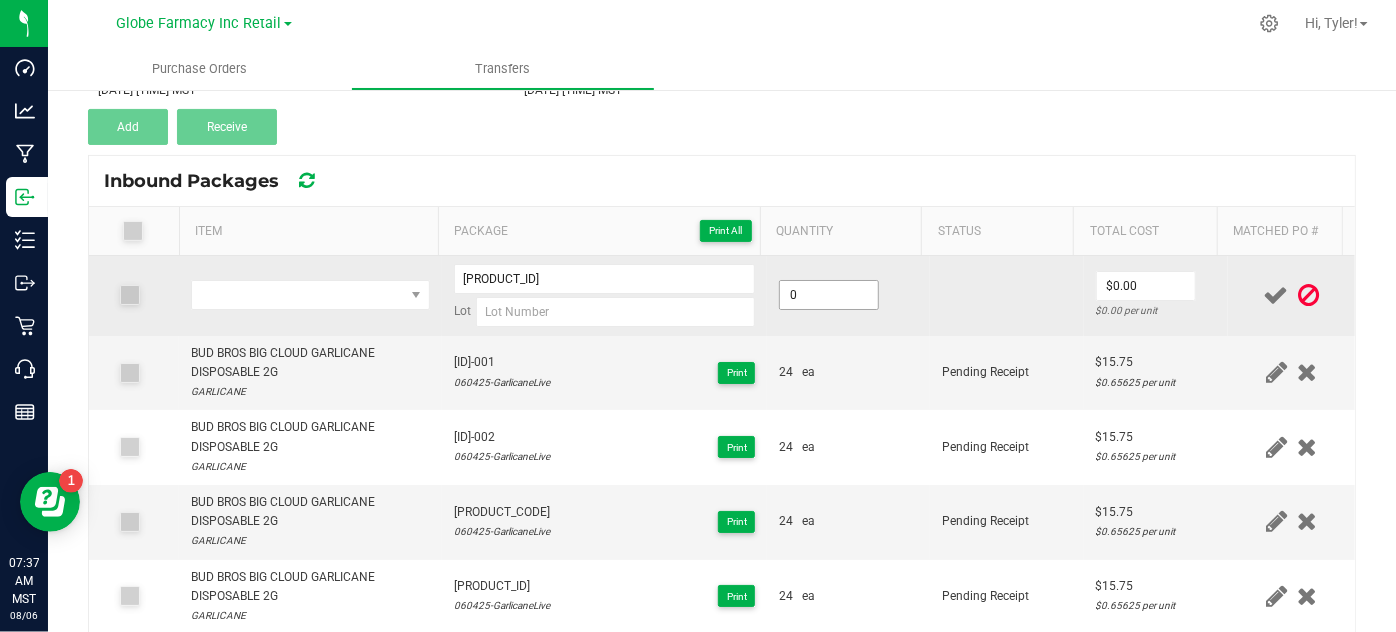 click on "0" at bounding box center (829, 295) 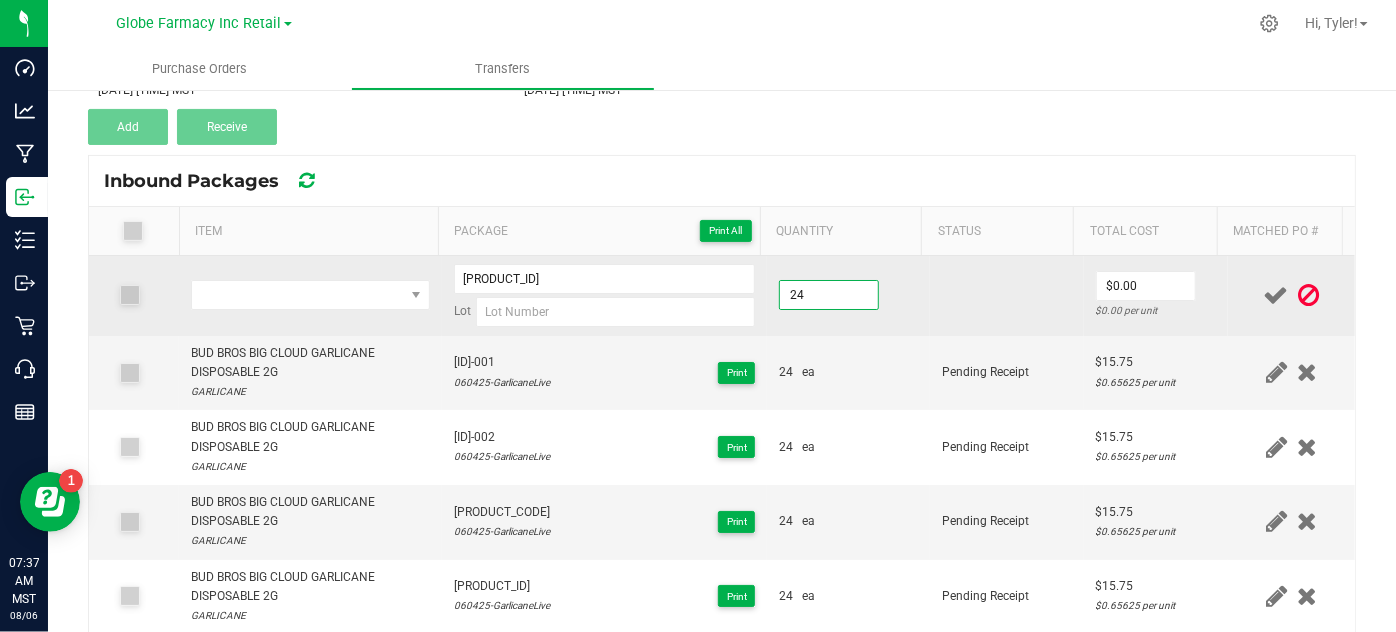 type on "24.0000" 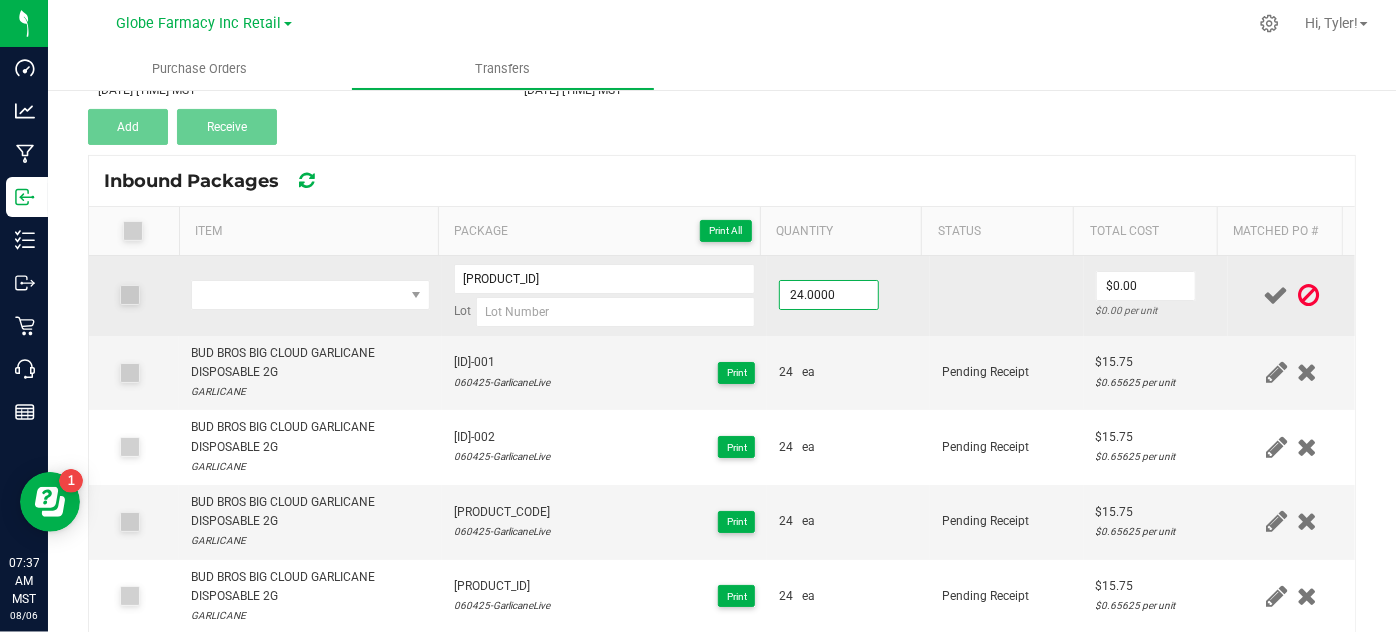 click on "24.0000" at bounding box center [848, 296] 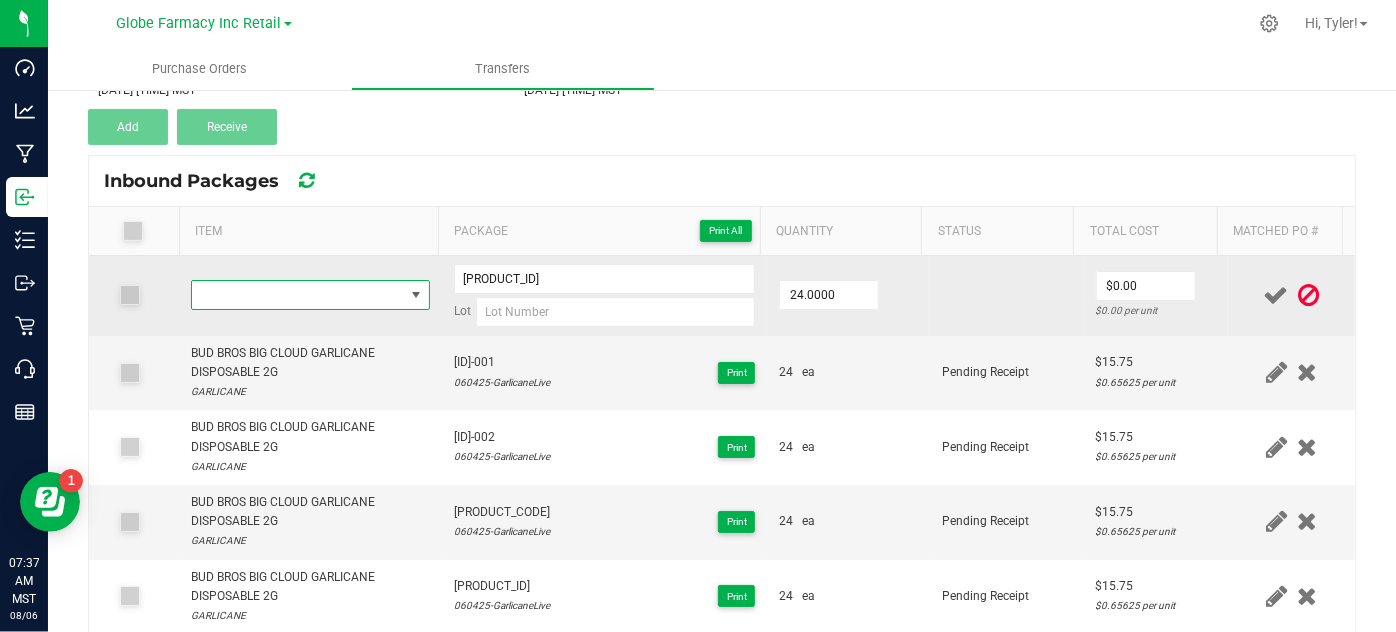click at bounding box center [297, 295] 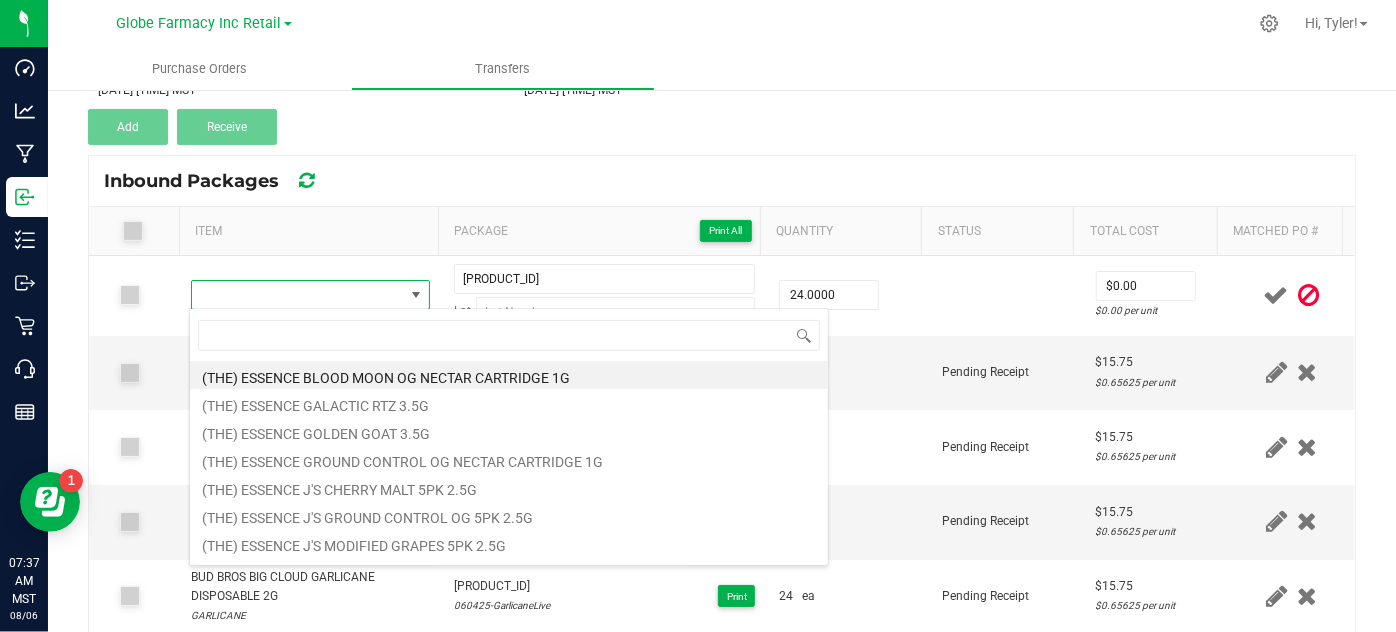 scroll, scrollTop: 99970, scrollLeft: 99767, axis: both 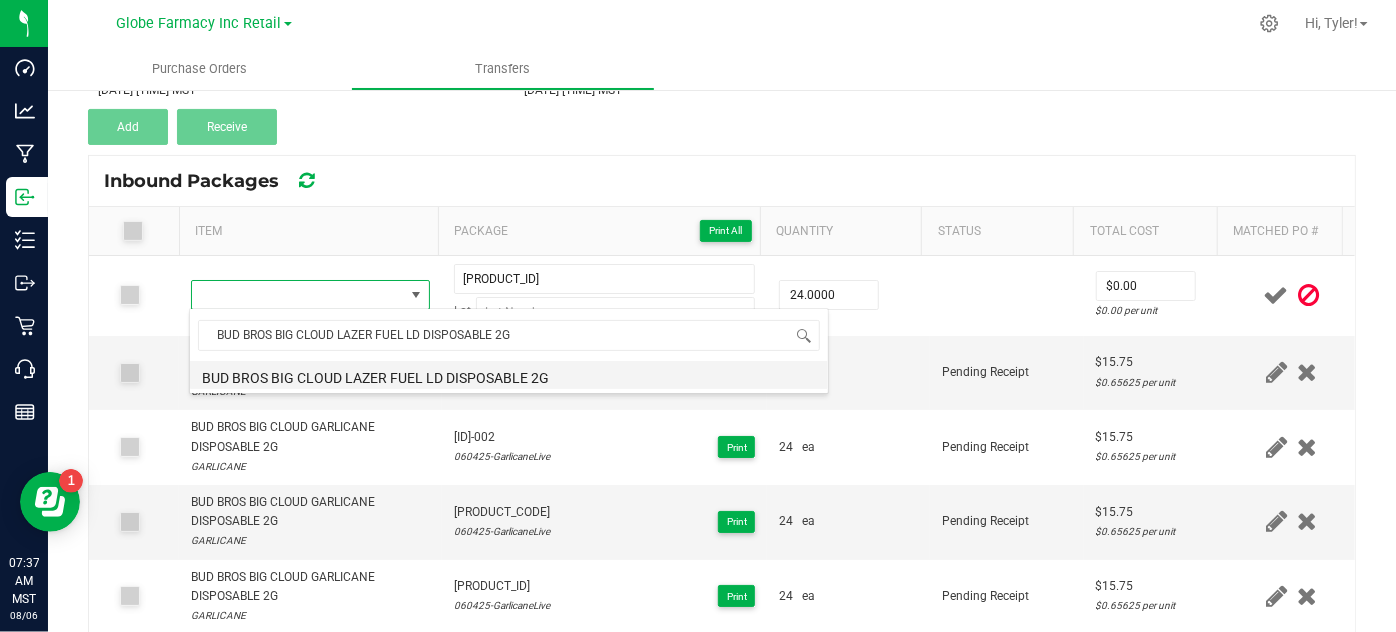 click on "BUD BROS BIG CLOUD LAZER FUEL LD DISPOSABLE 2G" at bounding box center [509, 375] 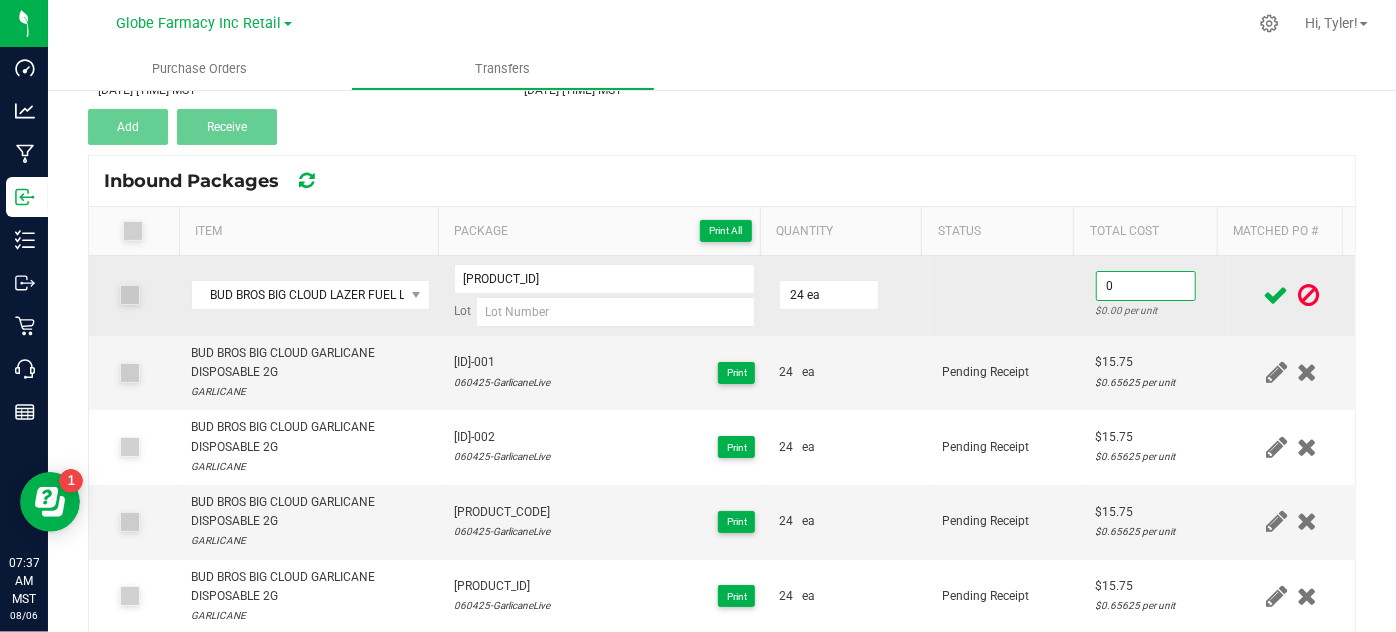 click on "0" at bounding box center [1146, 286] 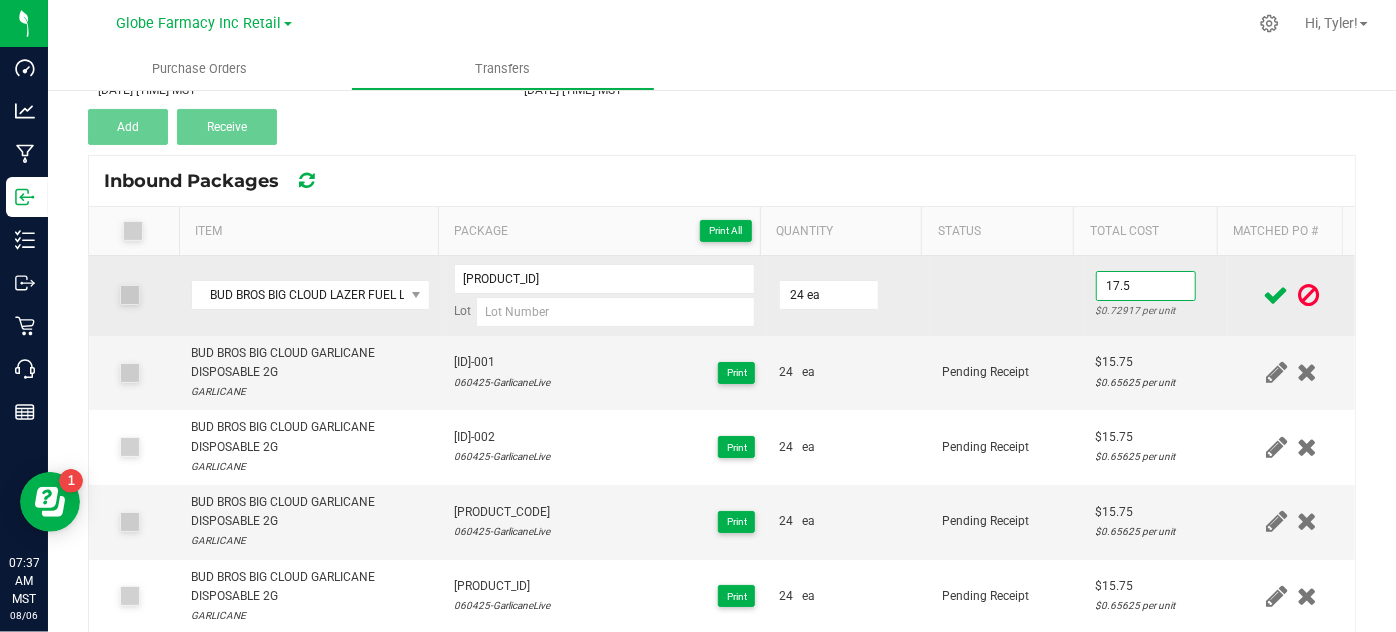 type on "$17.50" 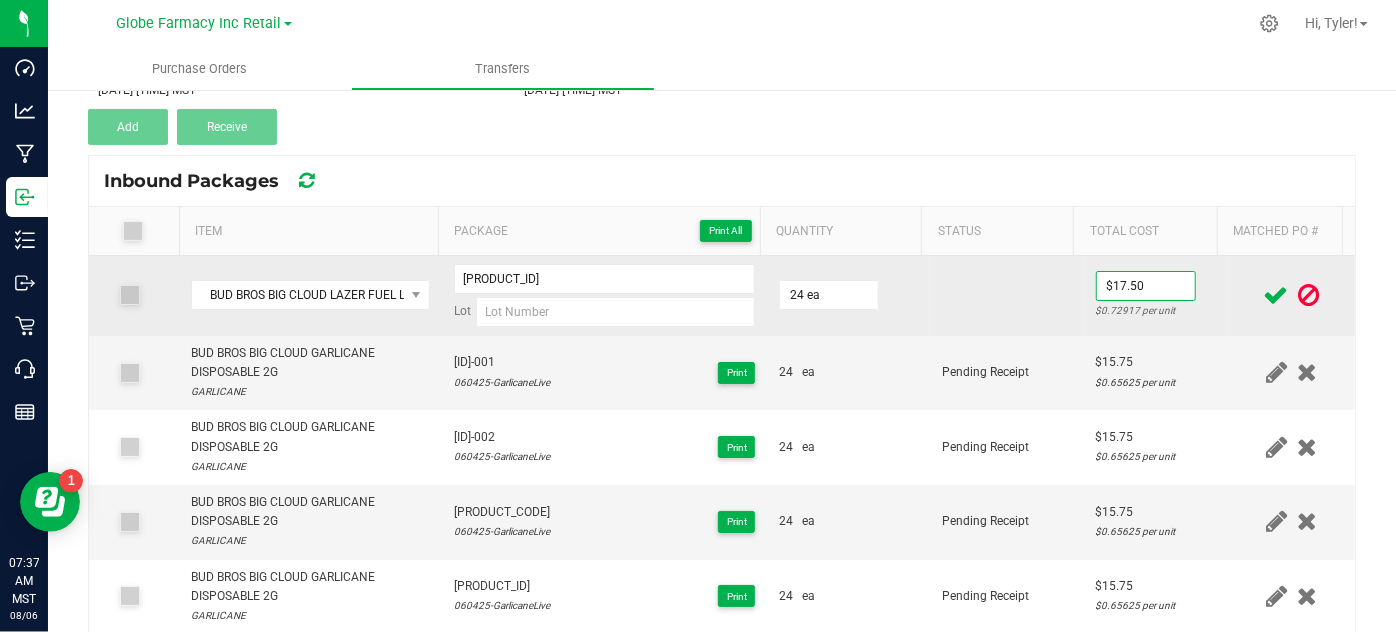 click at bounding box center [1007, 296] 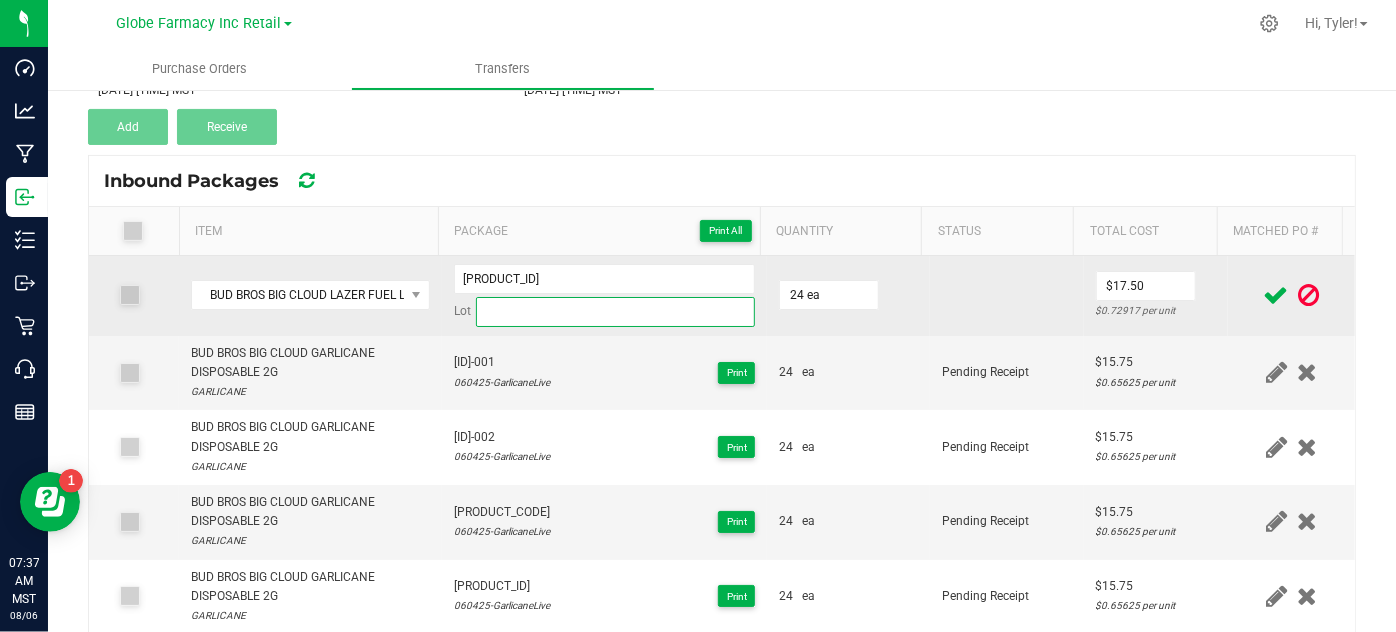 click at bounding box center [616, 312] 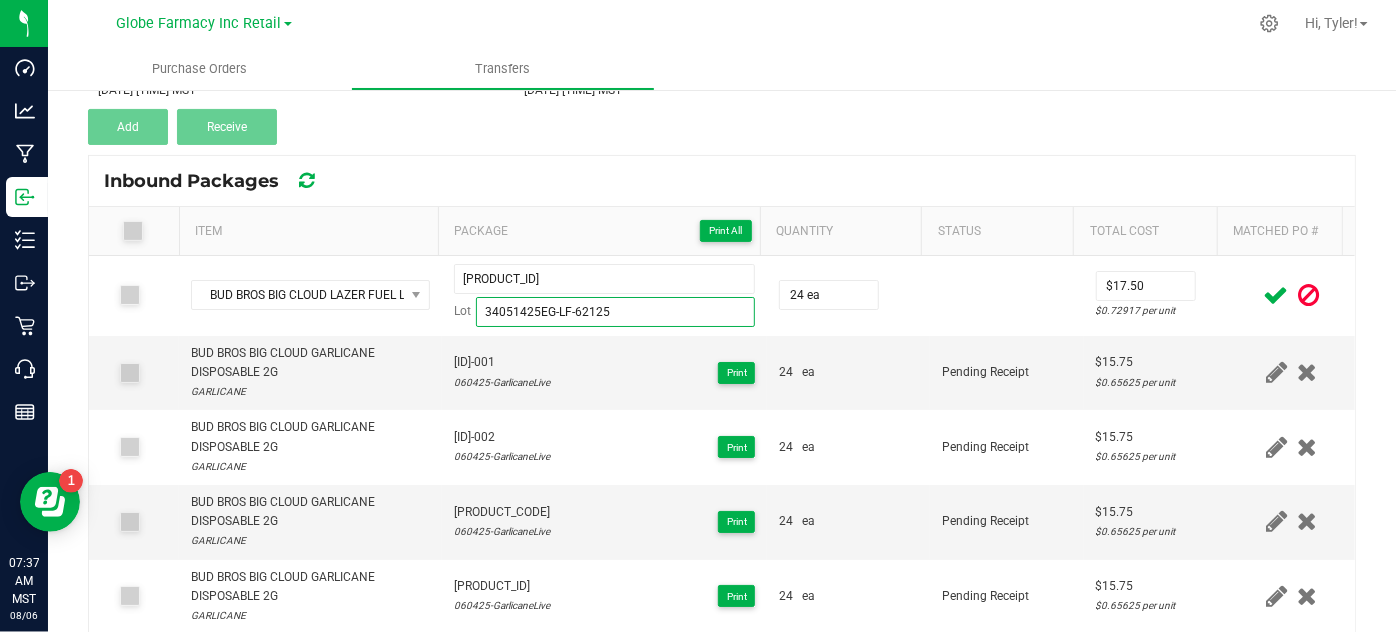 type on "34051425EG-LF-62125" 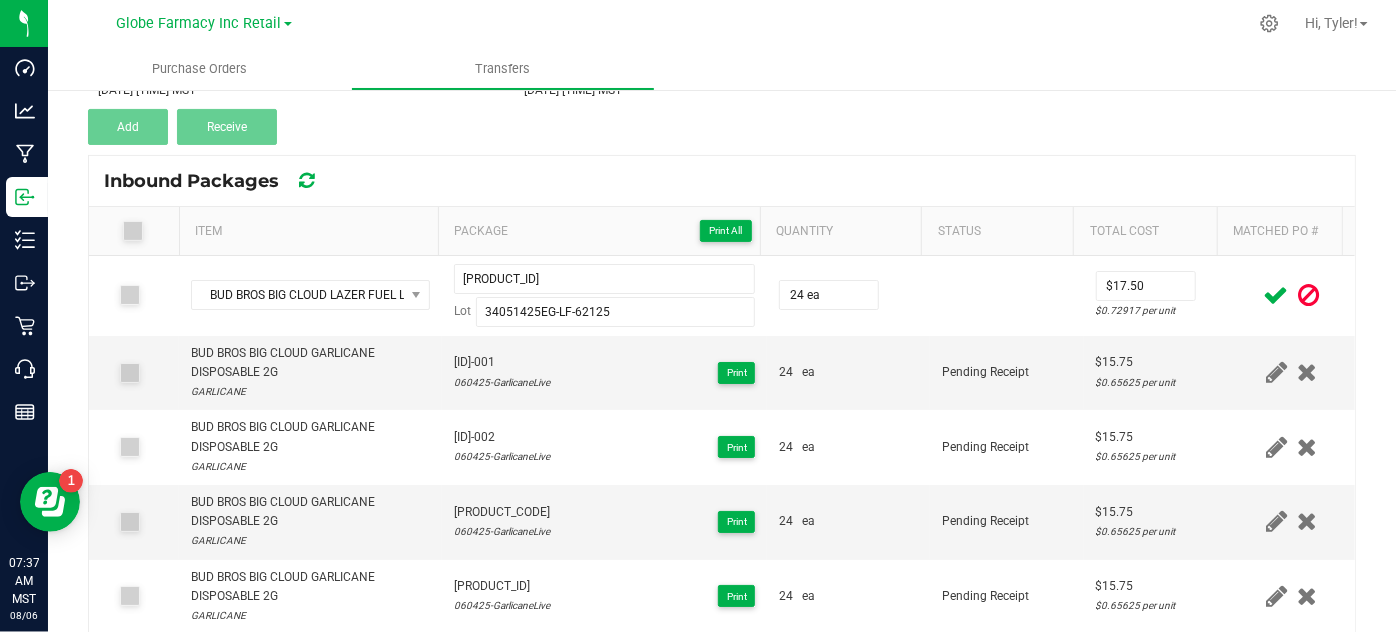 click at bounding box center [1276, 295] 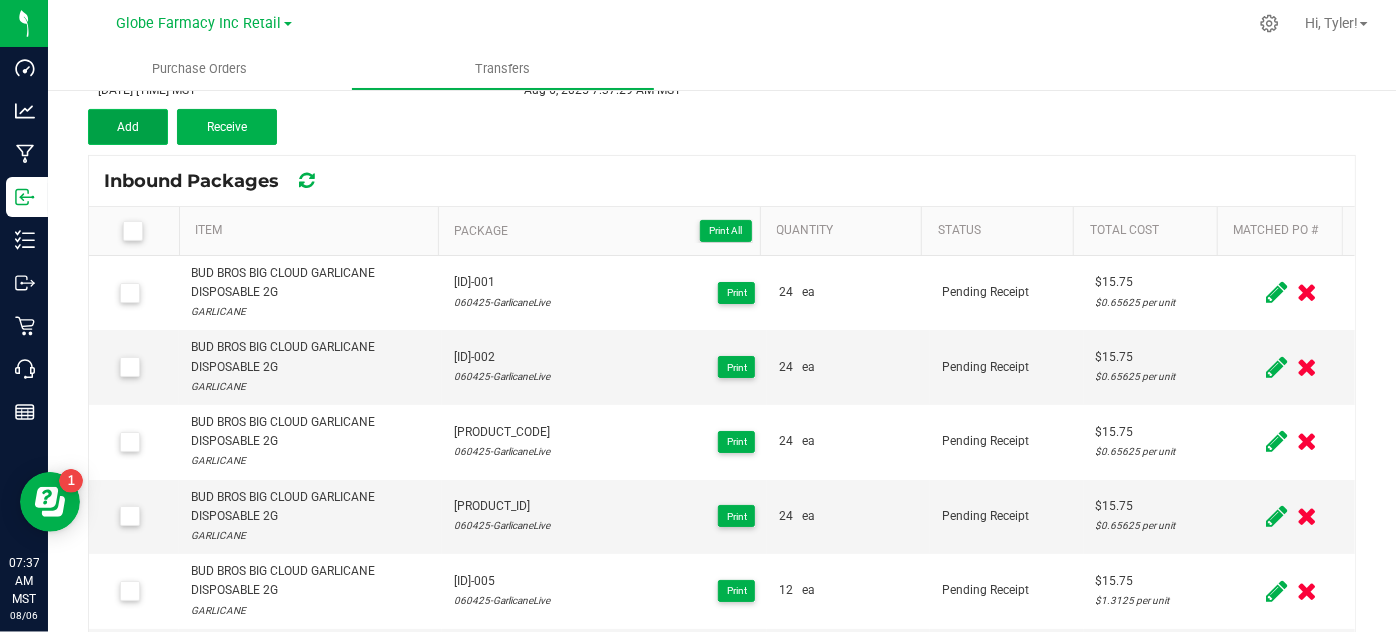 click on "Add" at bounding box center [128, 127] 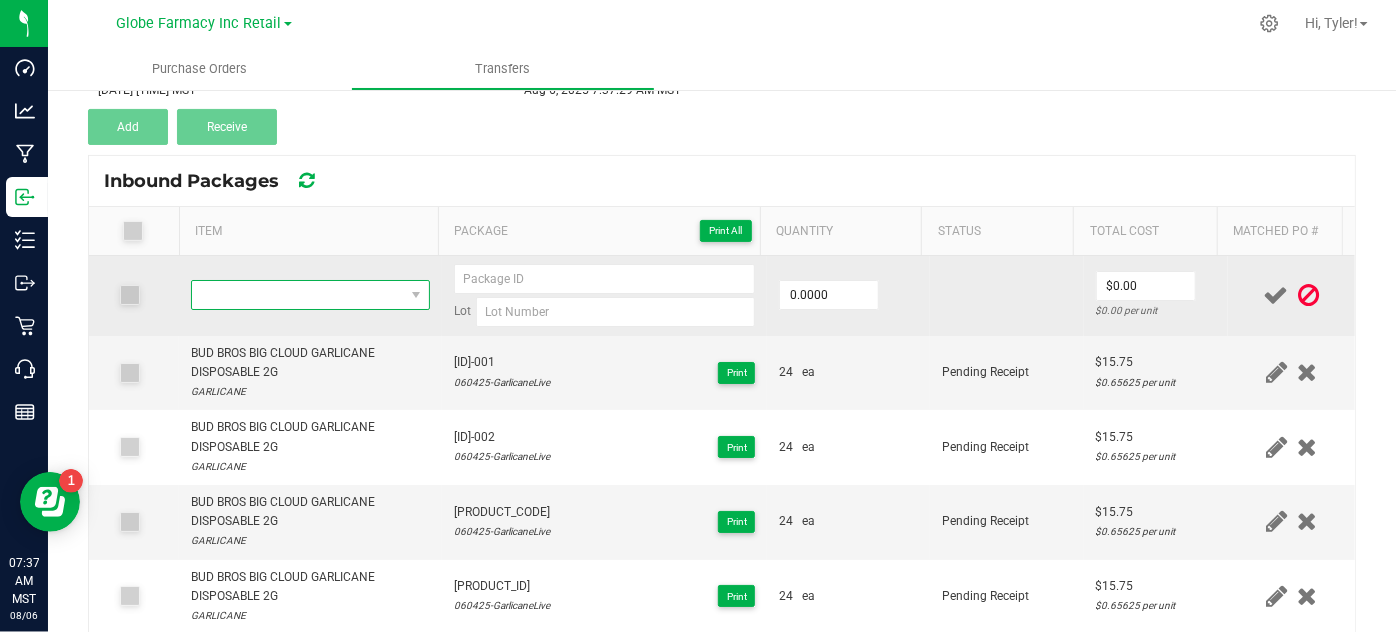 click at bounding box center [297, 295] 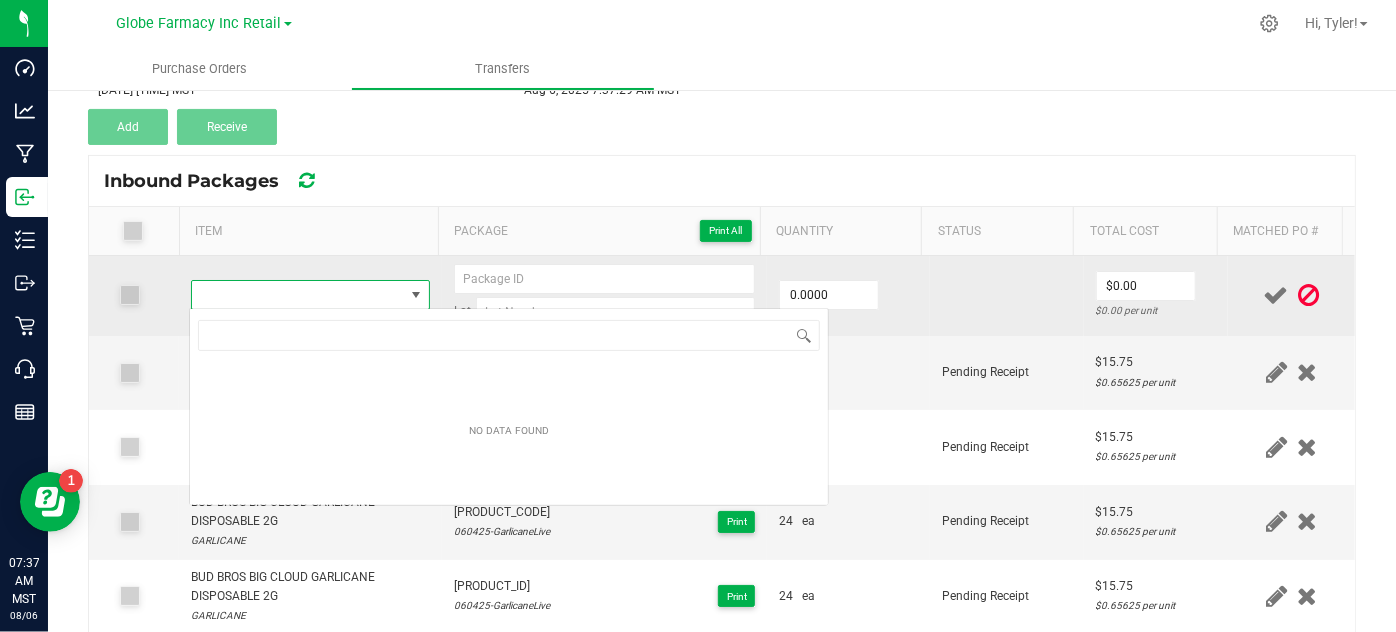 type on "BUD BROS BIG CLOUD PLATINUM COOKIES DISPOSABLE 2G" 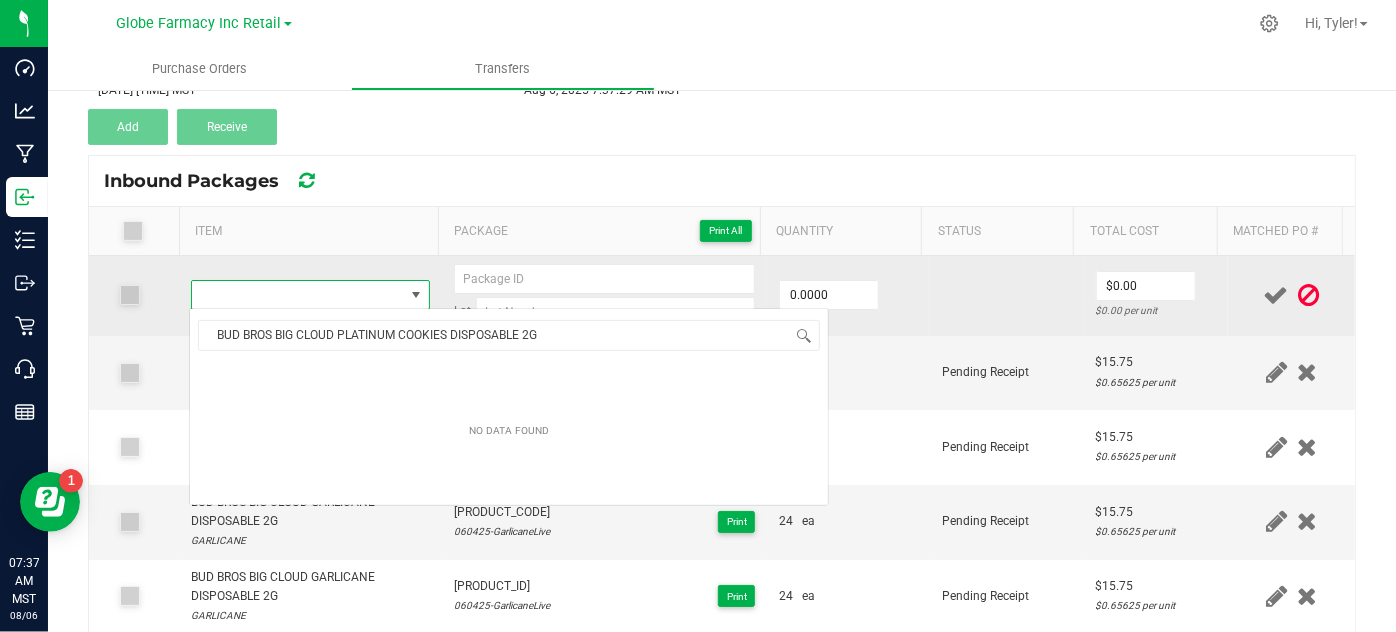 scroll, scrollTop: 99970, scrollLeft: 99767, axis: both 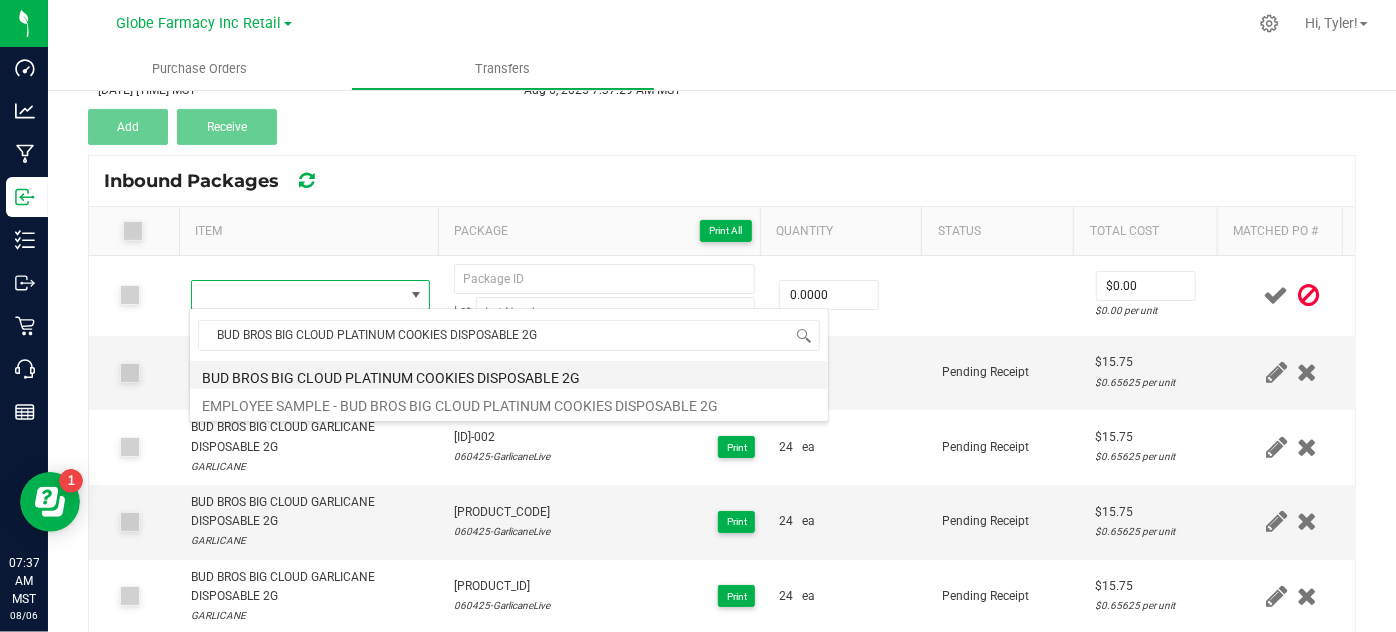 click on "BUD BROS BIG CLOUD PLATINUM COOKIES DISPOSABLE 2G" at bounding box center [509, 375] 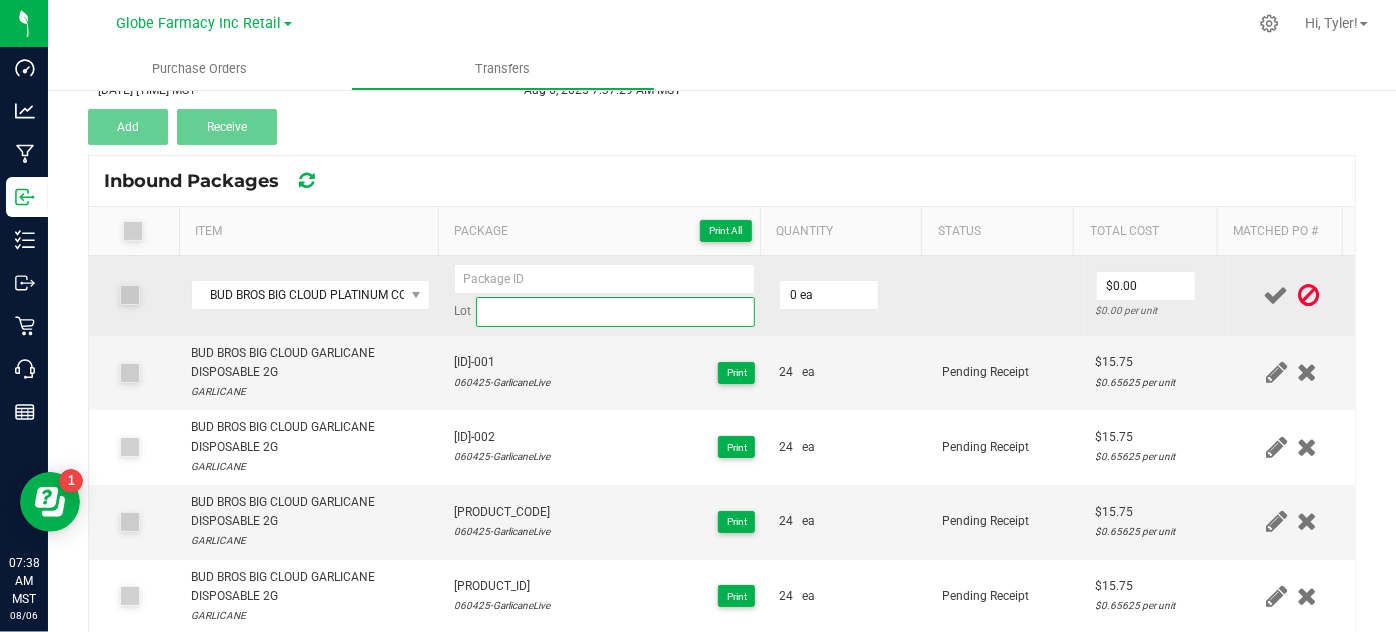 click at bounding box center (616, 312) 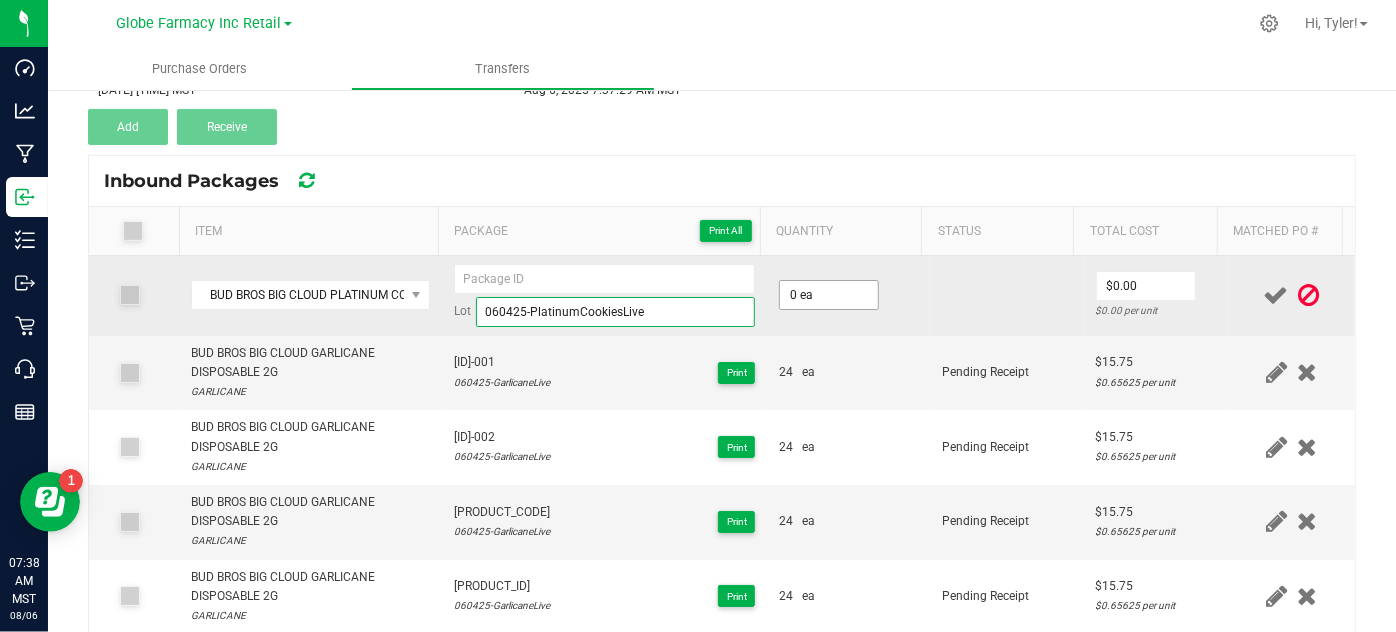 type on "060425-PlatinumCookiesLive" 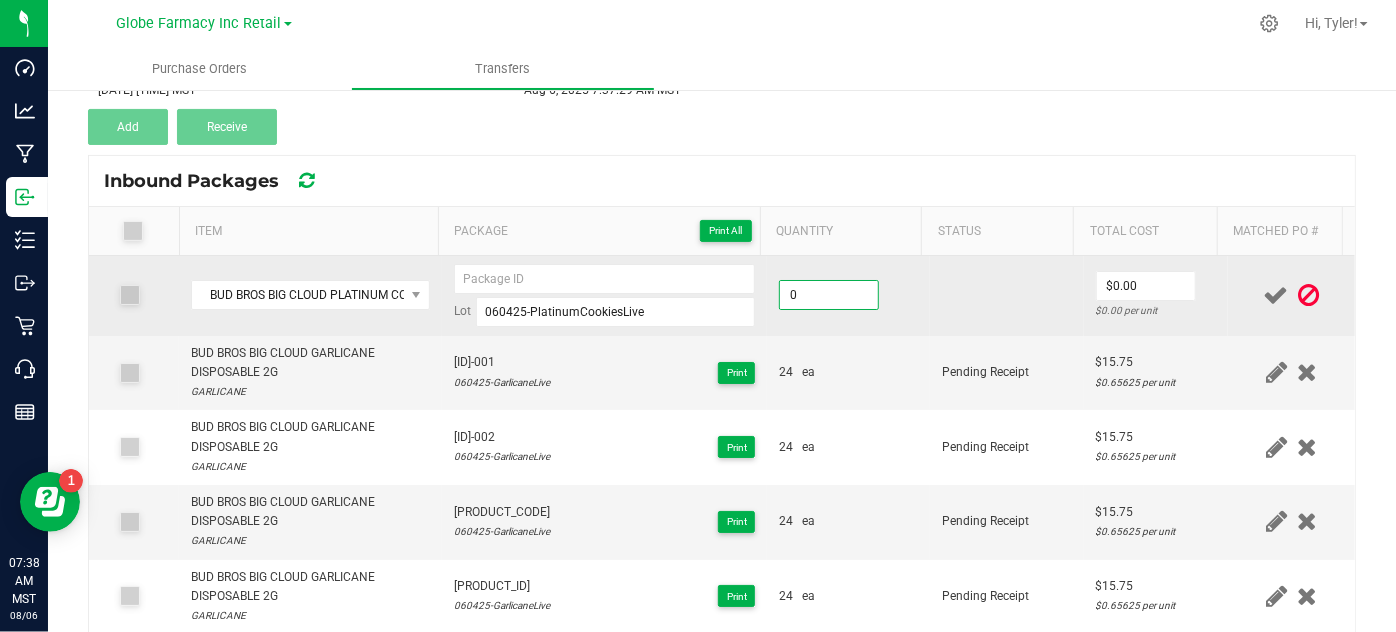 click on "0" at bounding box center (829, 295) 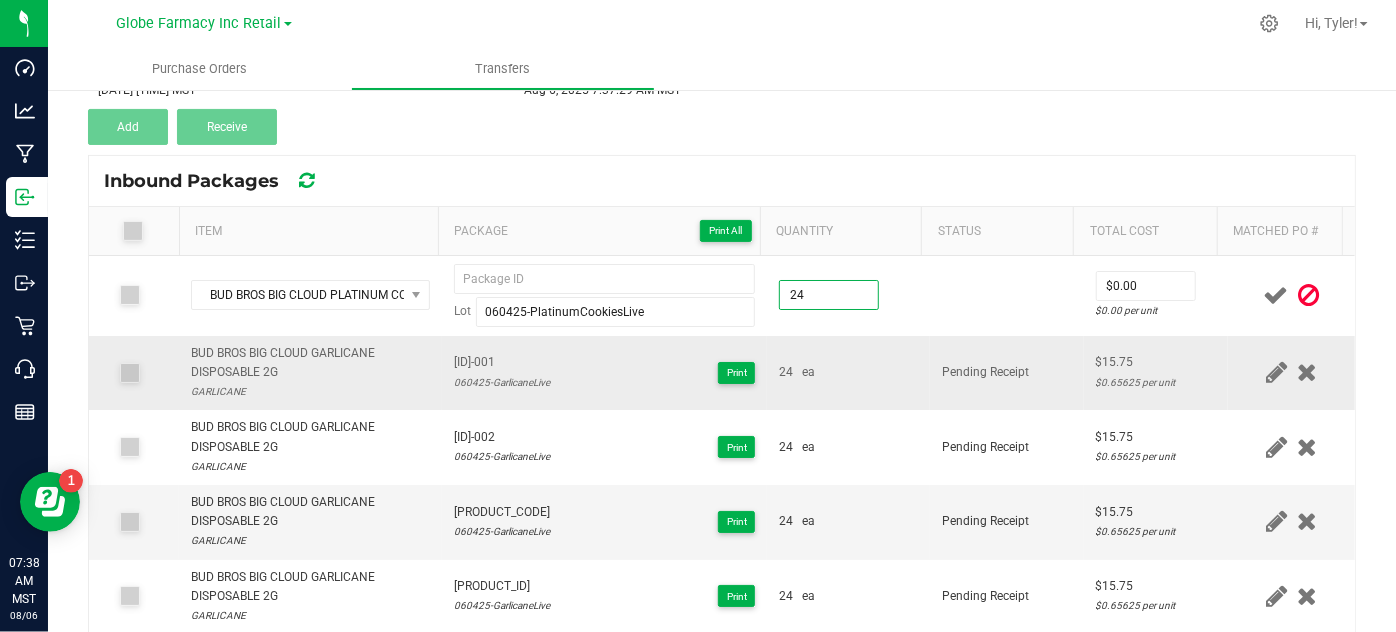 type on "24 ea" 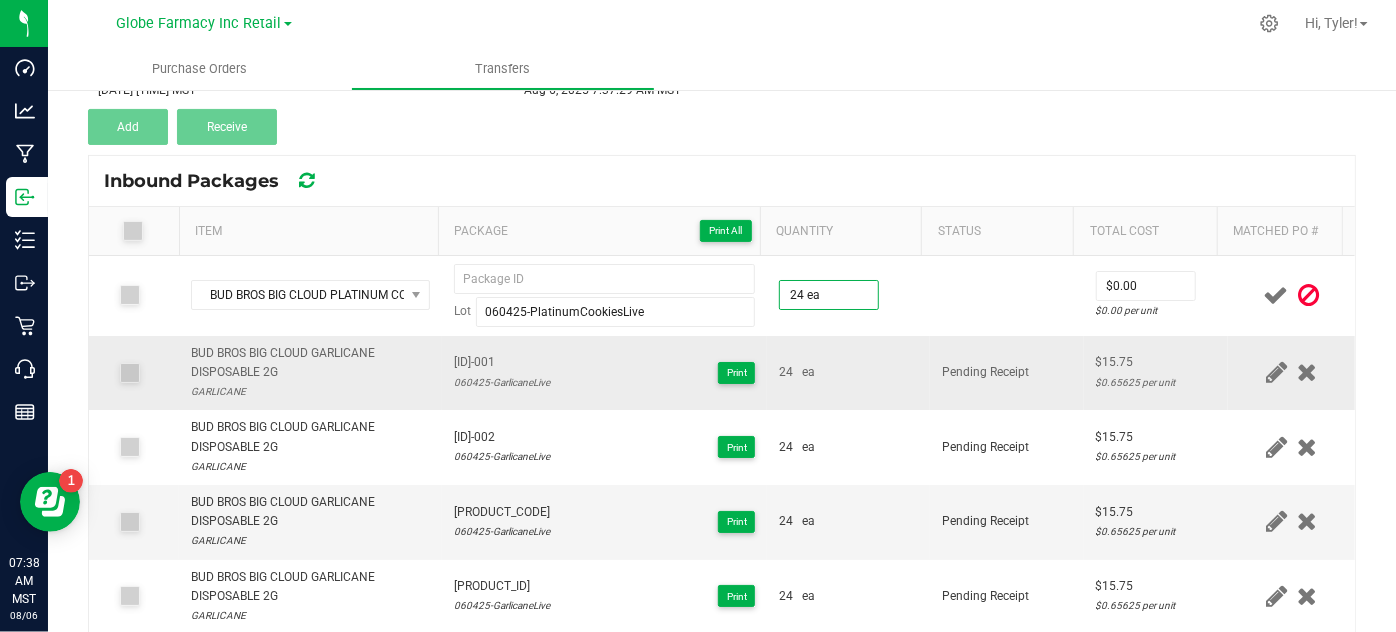 click on "24   ea" at bounding box center (848, 373) 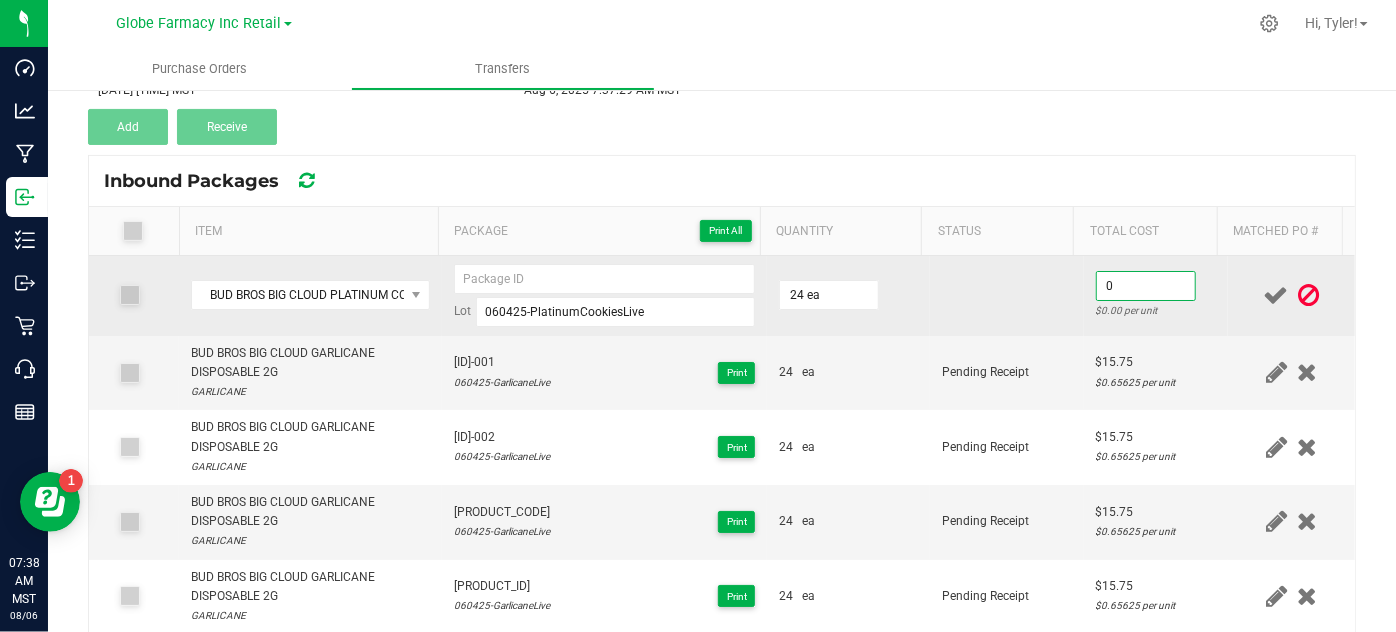 click on "0" at bounding box center [1146, 286] 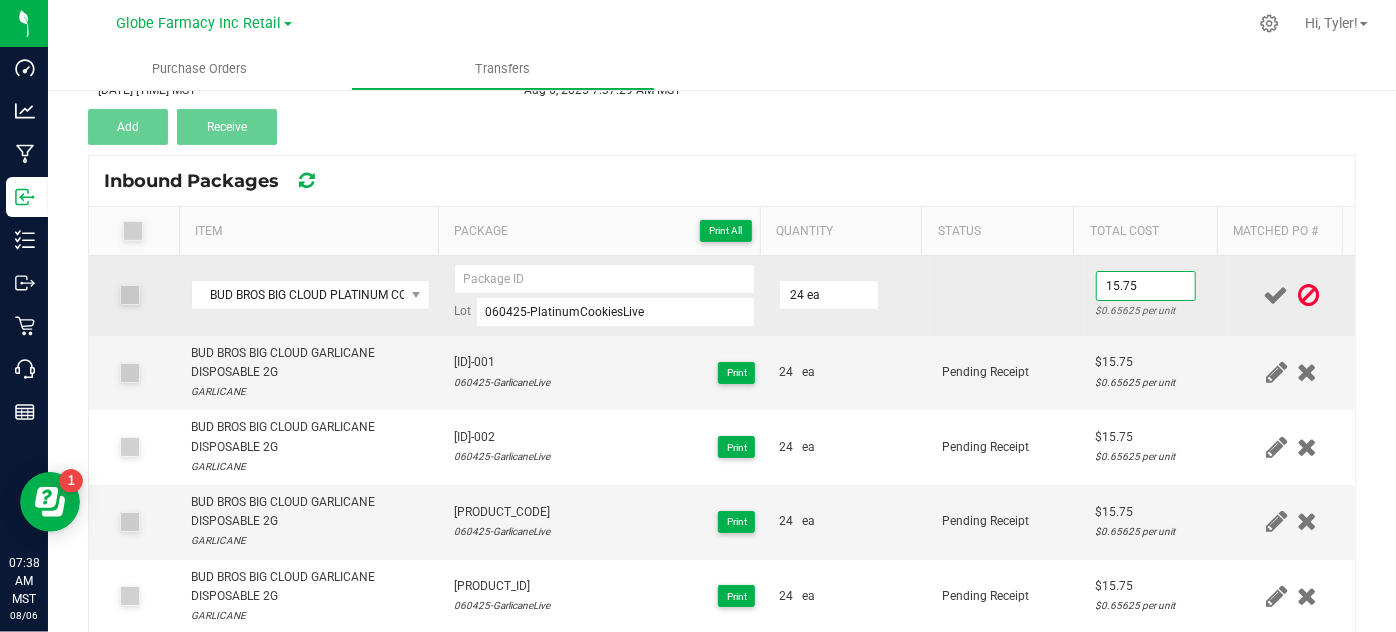 type on "$15.75" 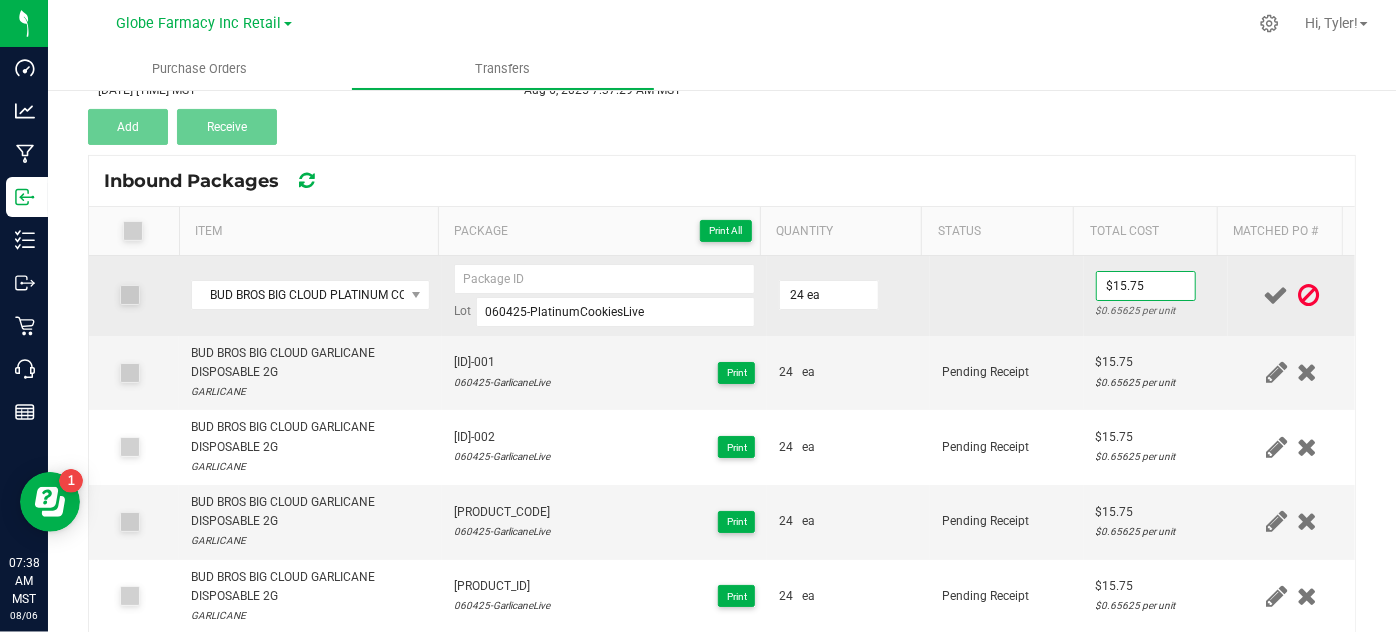 click at bounding box center (1007, 296) 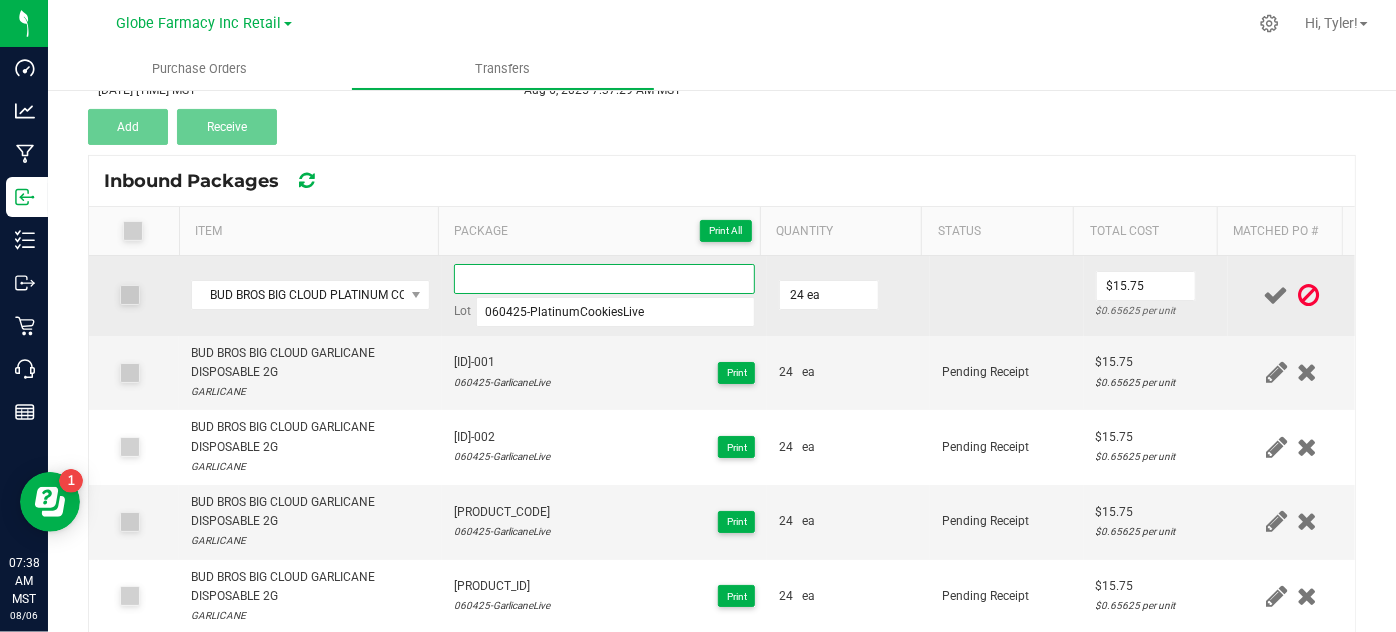 click at bounding box center (605, 279) 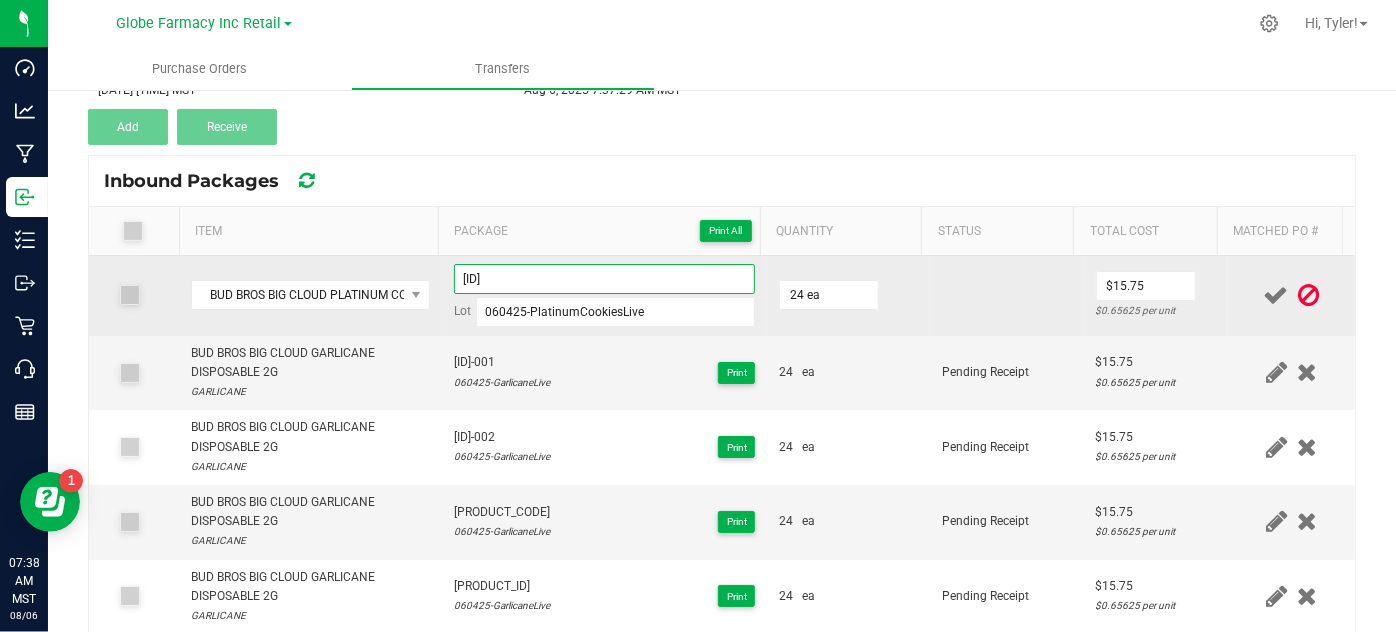 click on "[ID]" at bounding box center [605, 279] 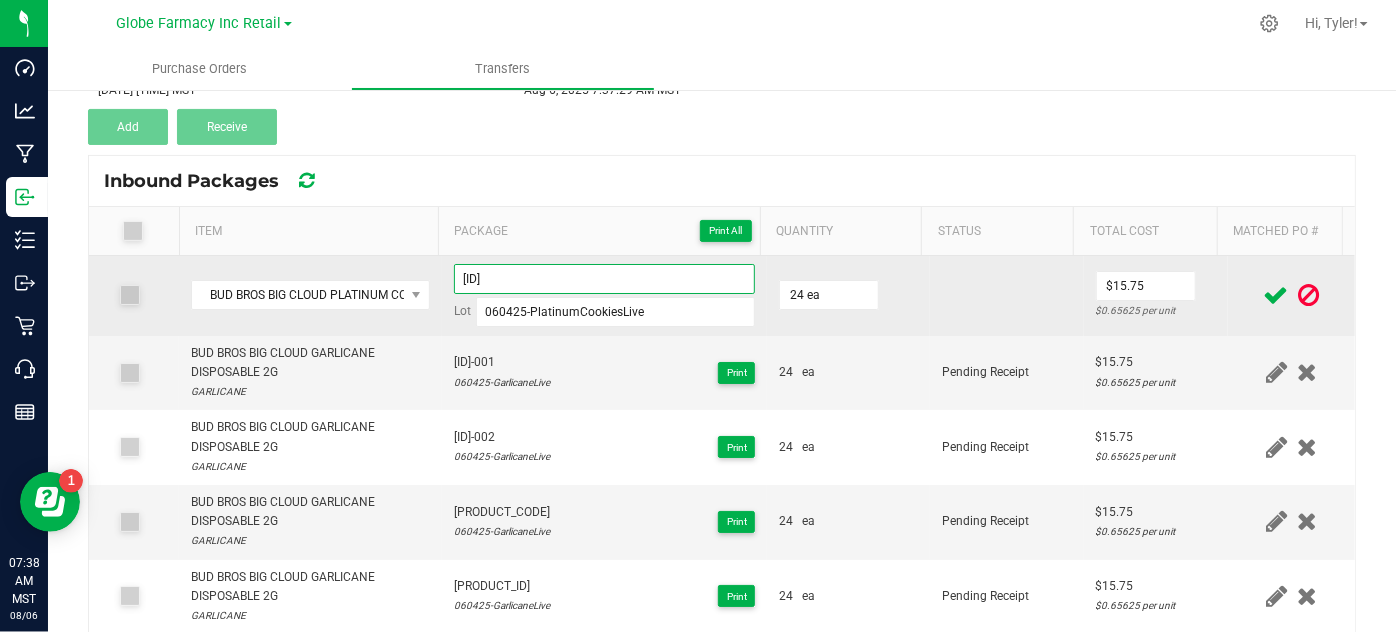 click on "[ID]" at bounding box center [605, 279] 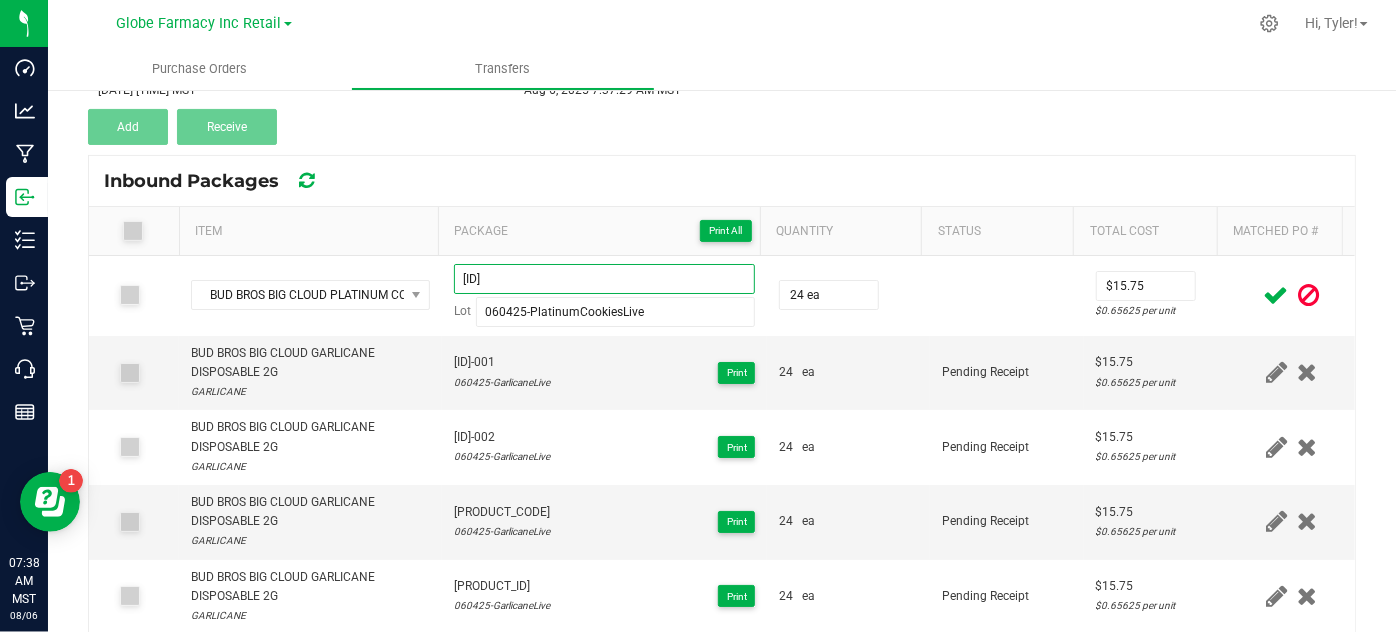 type on "[ID]" 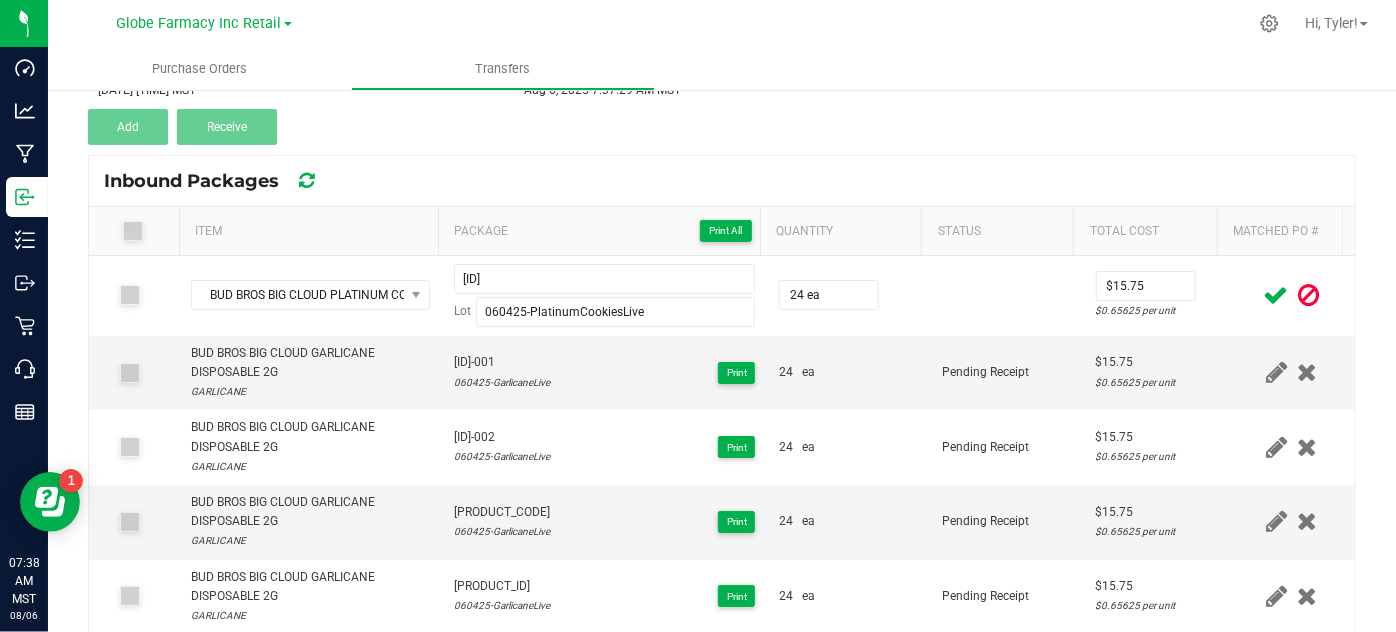 click at bounding box center (1276, 295) 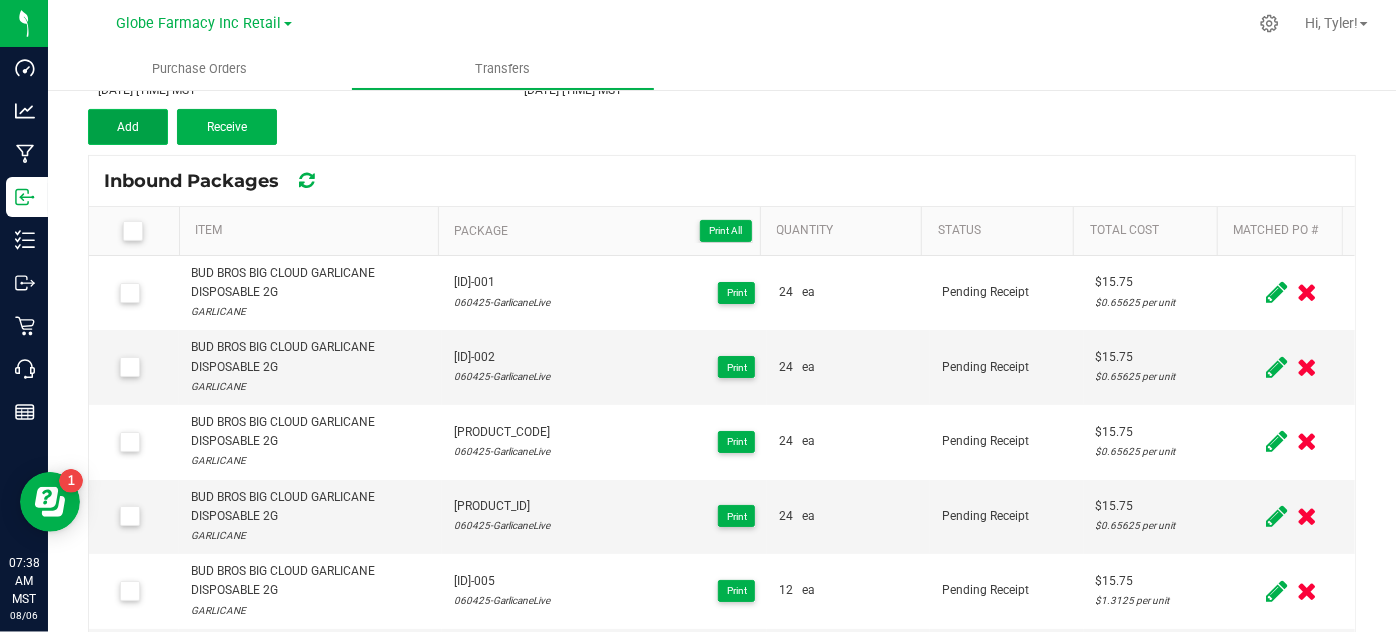click on "Add" at bounding box center [128, 127] 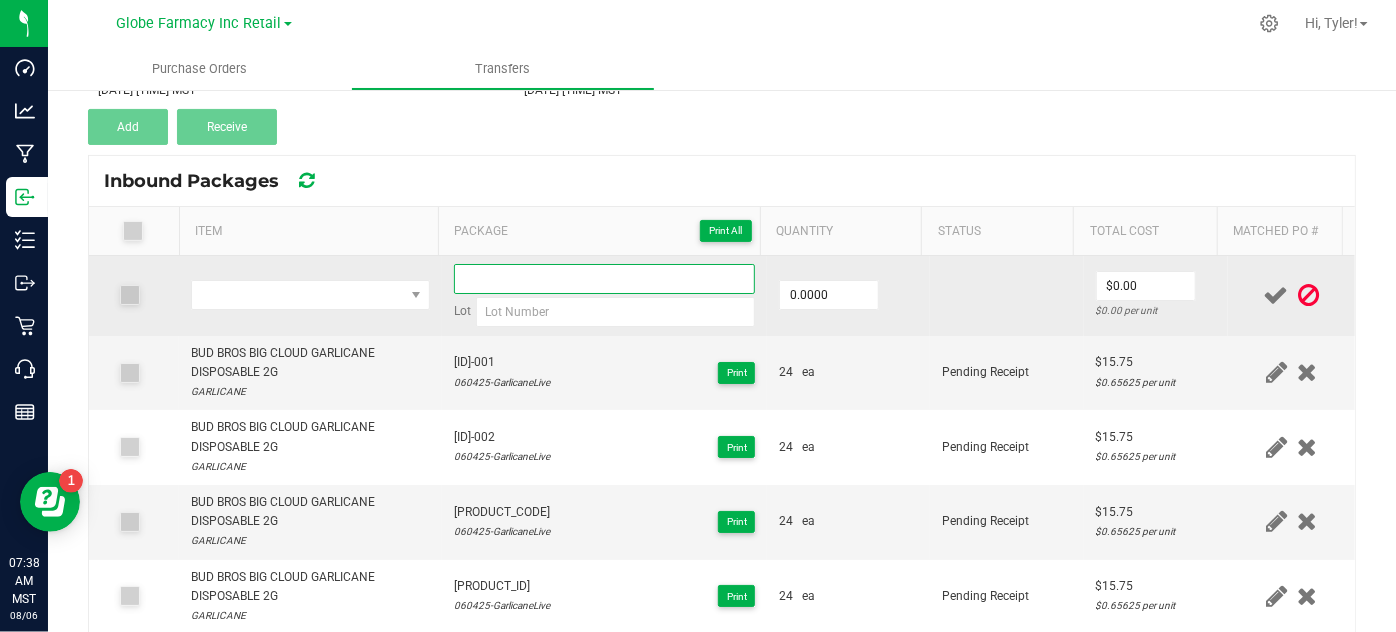 click at bounding box center [605, 279] 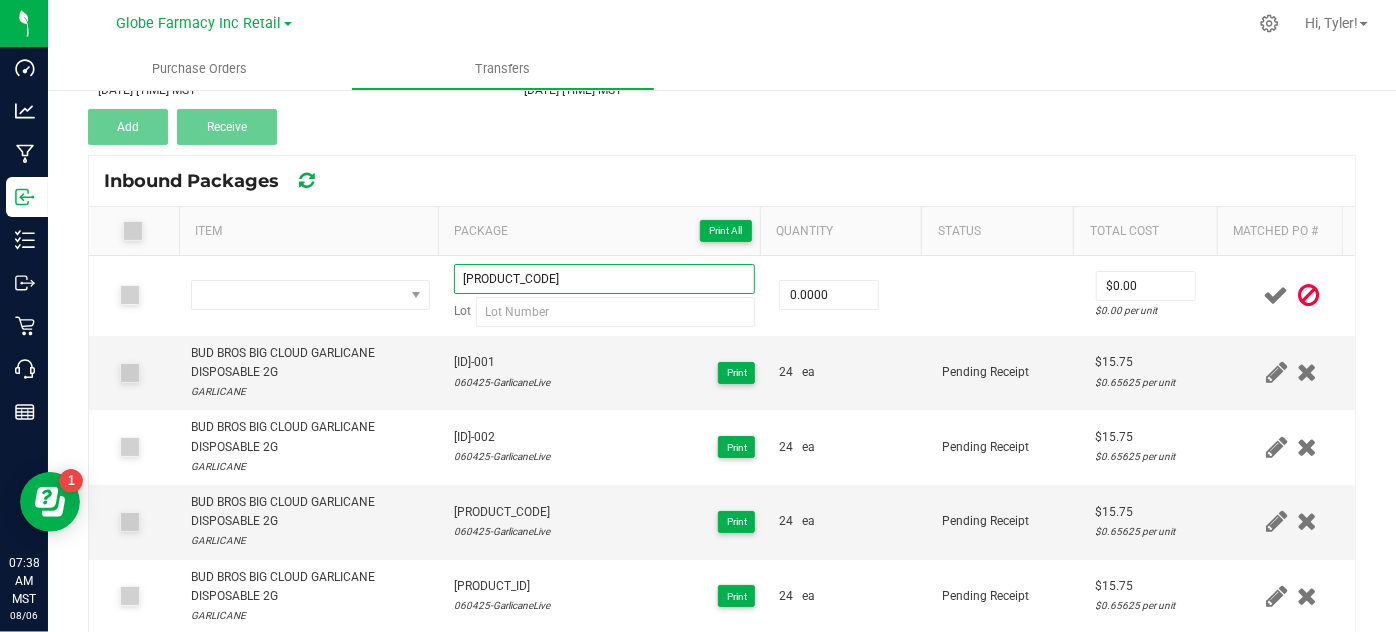 type on "[PRODUCT_CODE]" 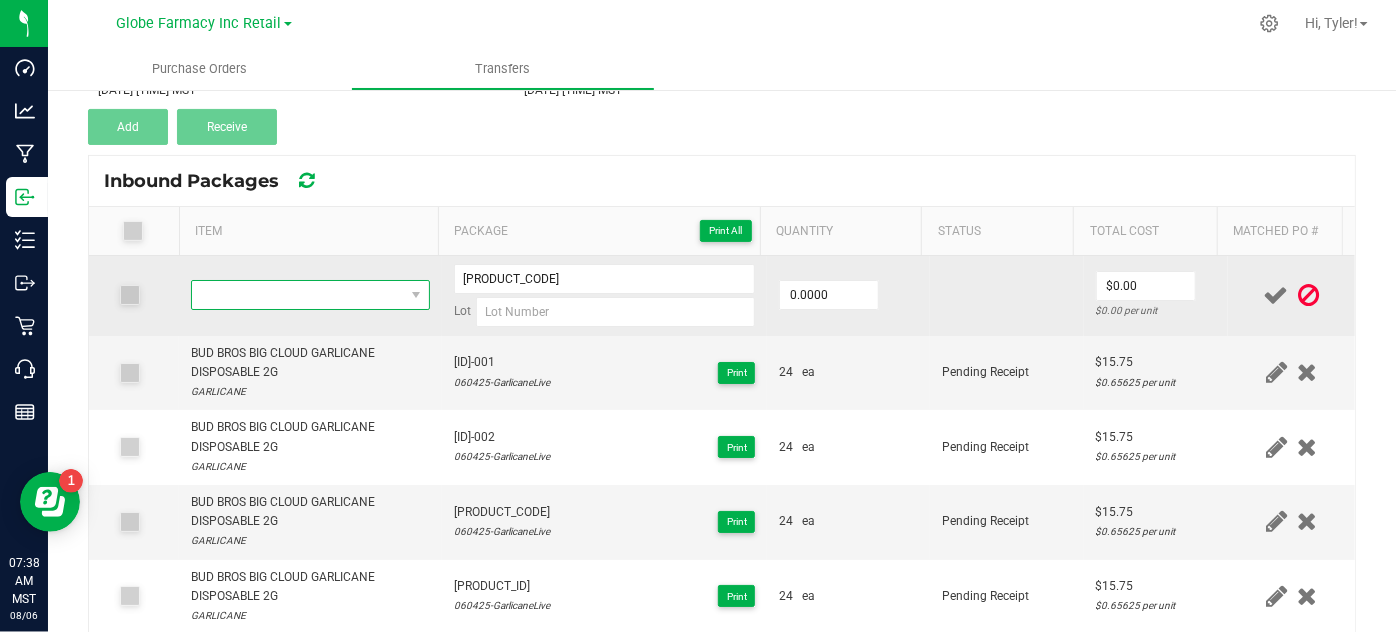 click at bounding box center [297, 295] 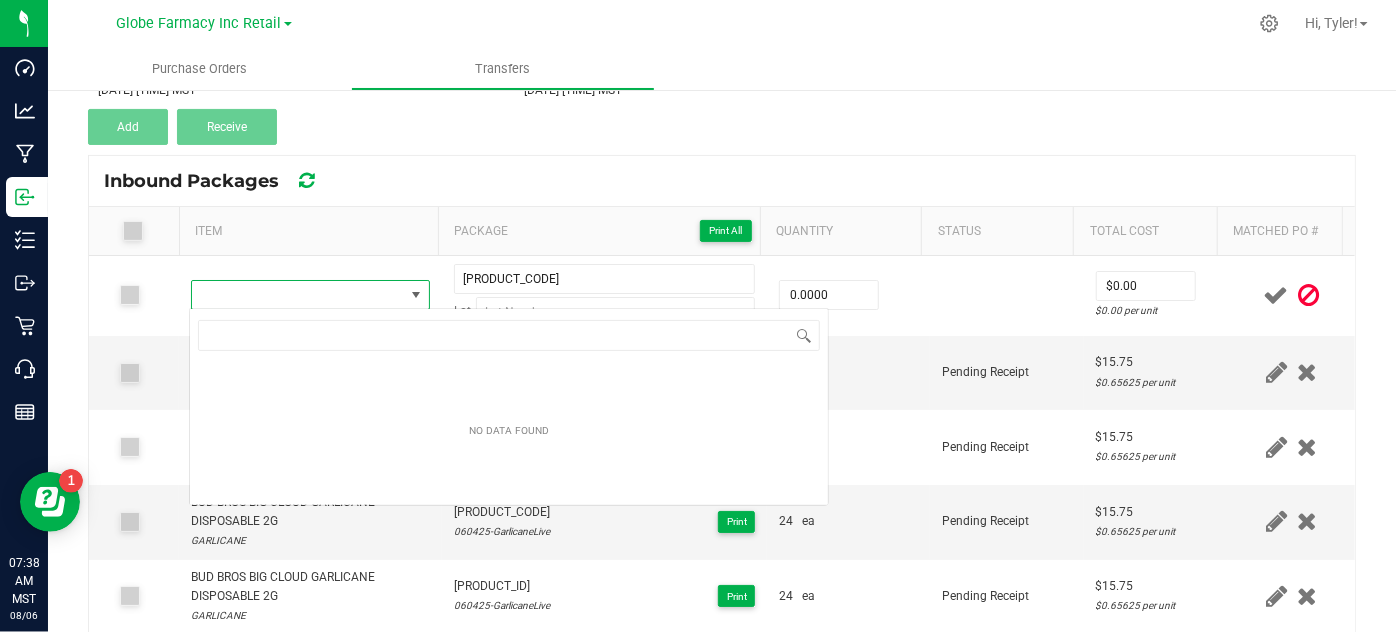 scroll, scrollTop: 99970, scrollLeft: 99767, axis: both 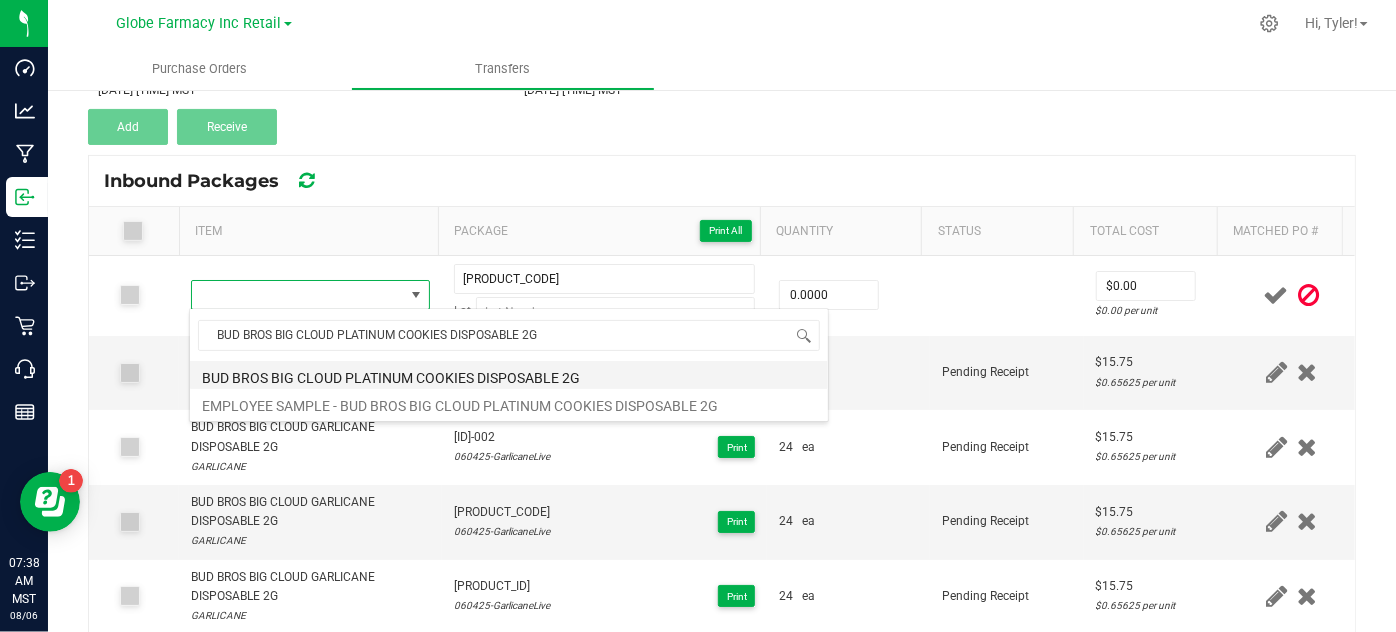 click on "BUD BROS BIG CLOUD PLATINUM COOKIES DISPOSABLE 2G" at bounding box center [509, 375] 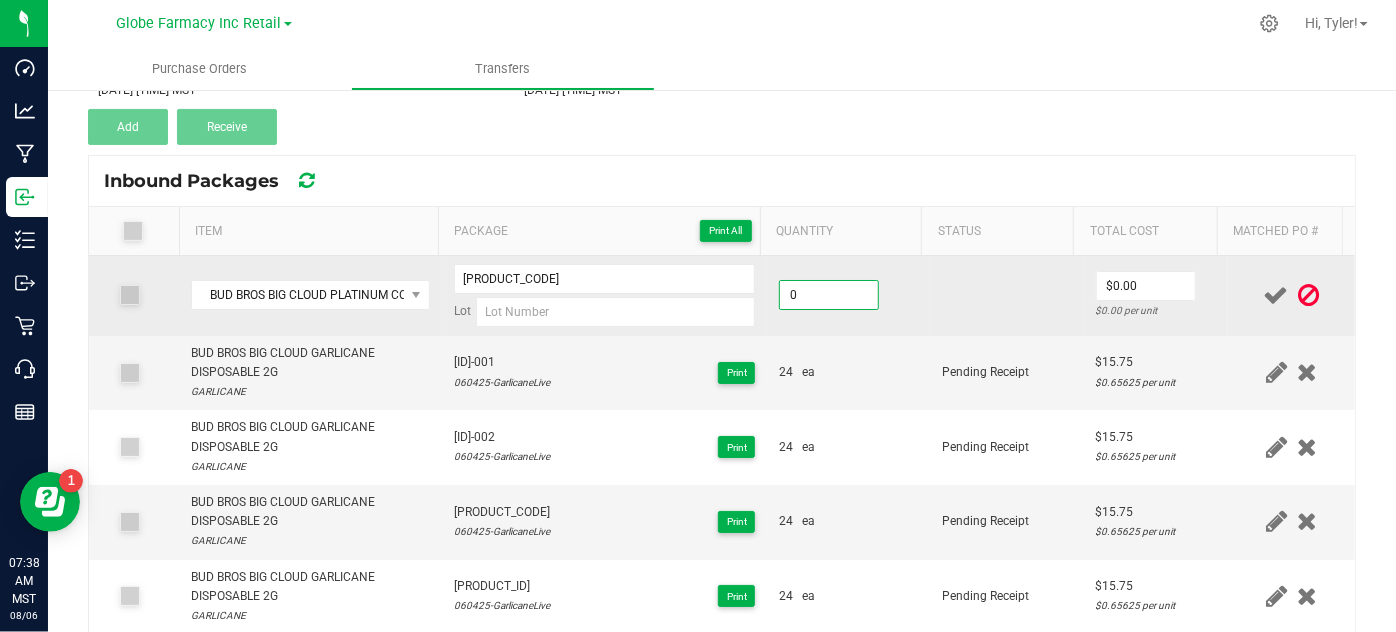 click on "0" at bounding box center [829, 295] 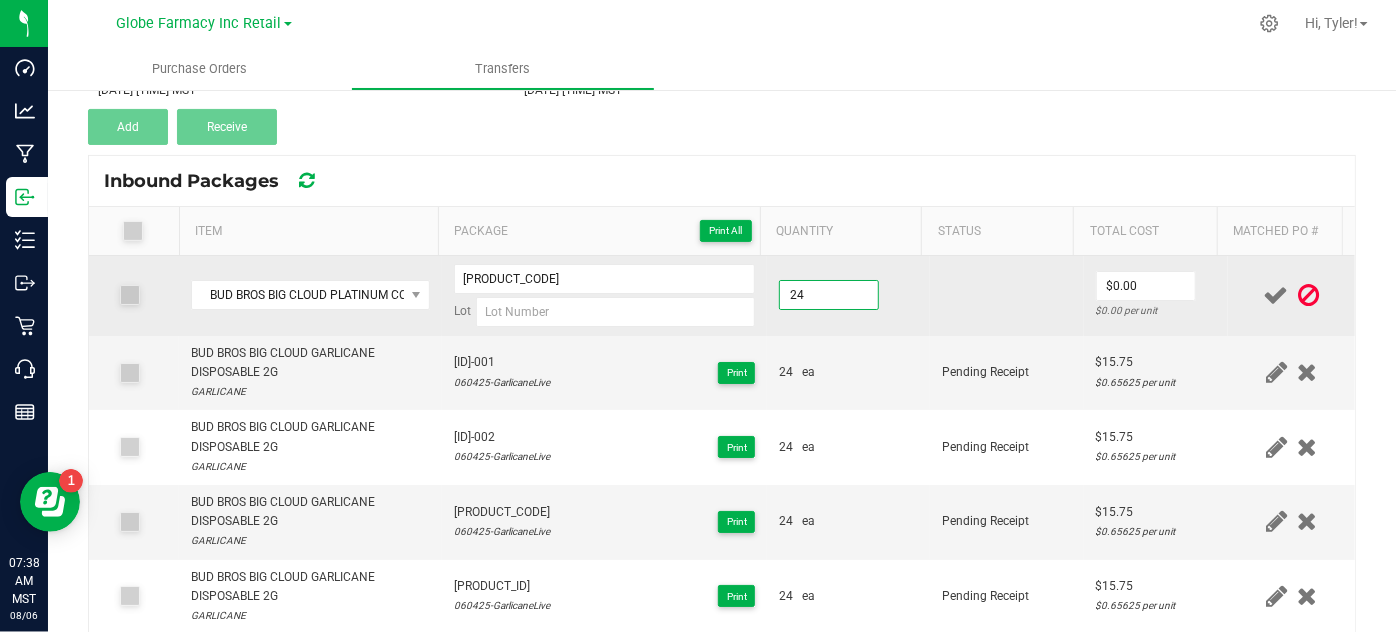 type on "24 ea" 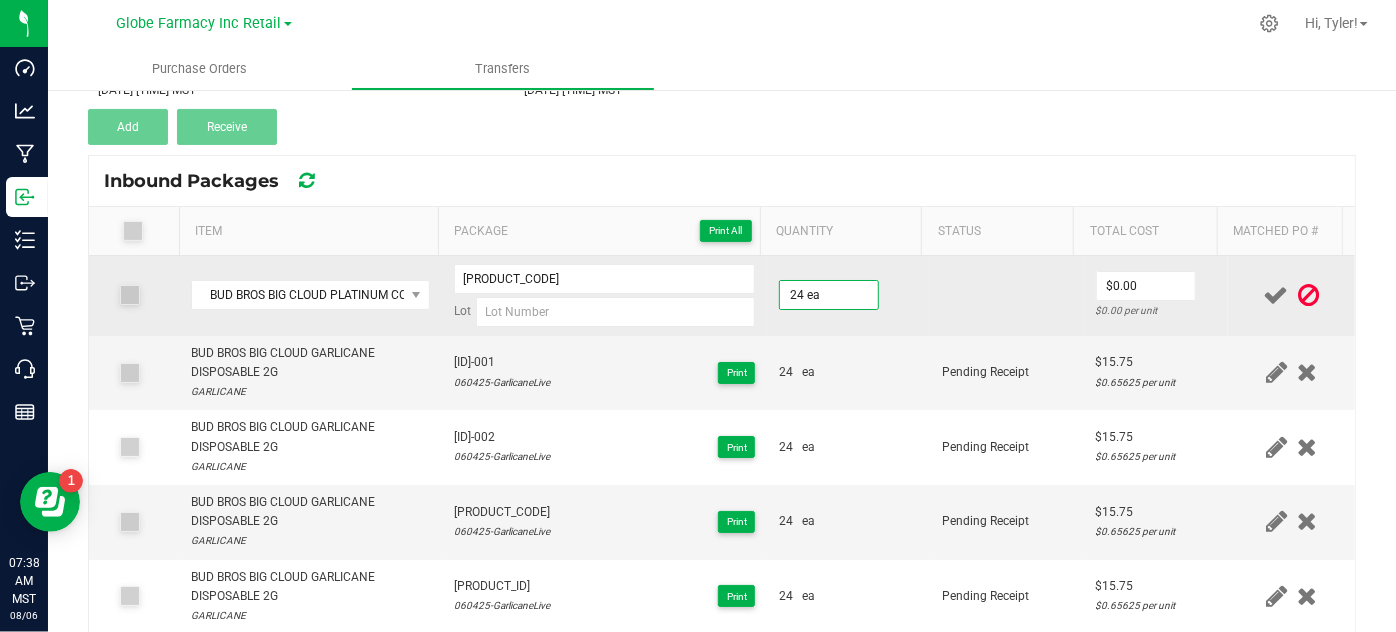 click at bounding box center [1007, 296] 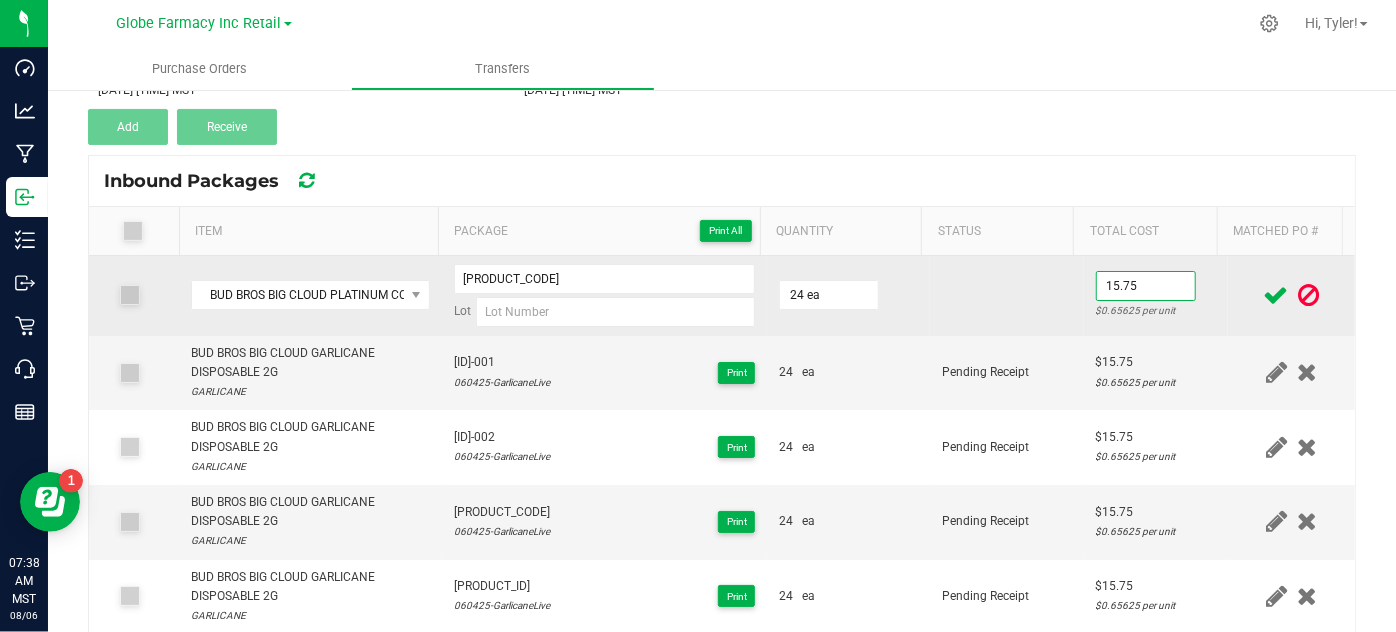 type on "$15.75" 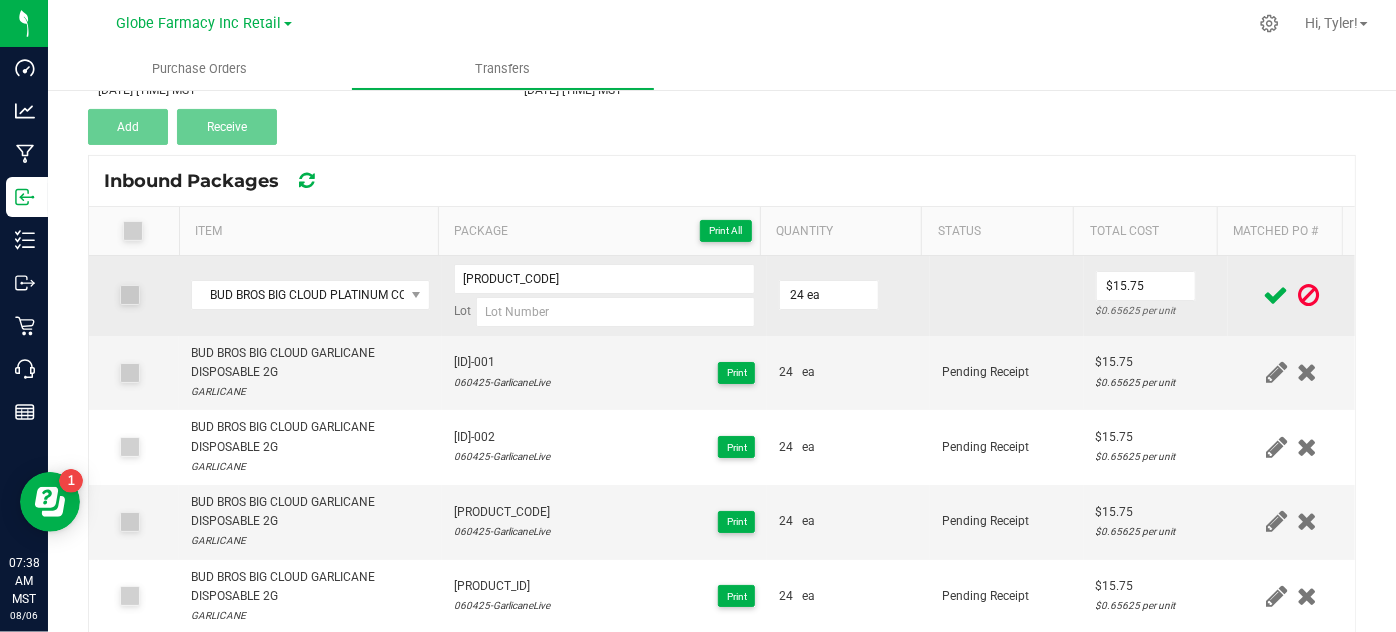 click at bounding box center (1007, 296) 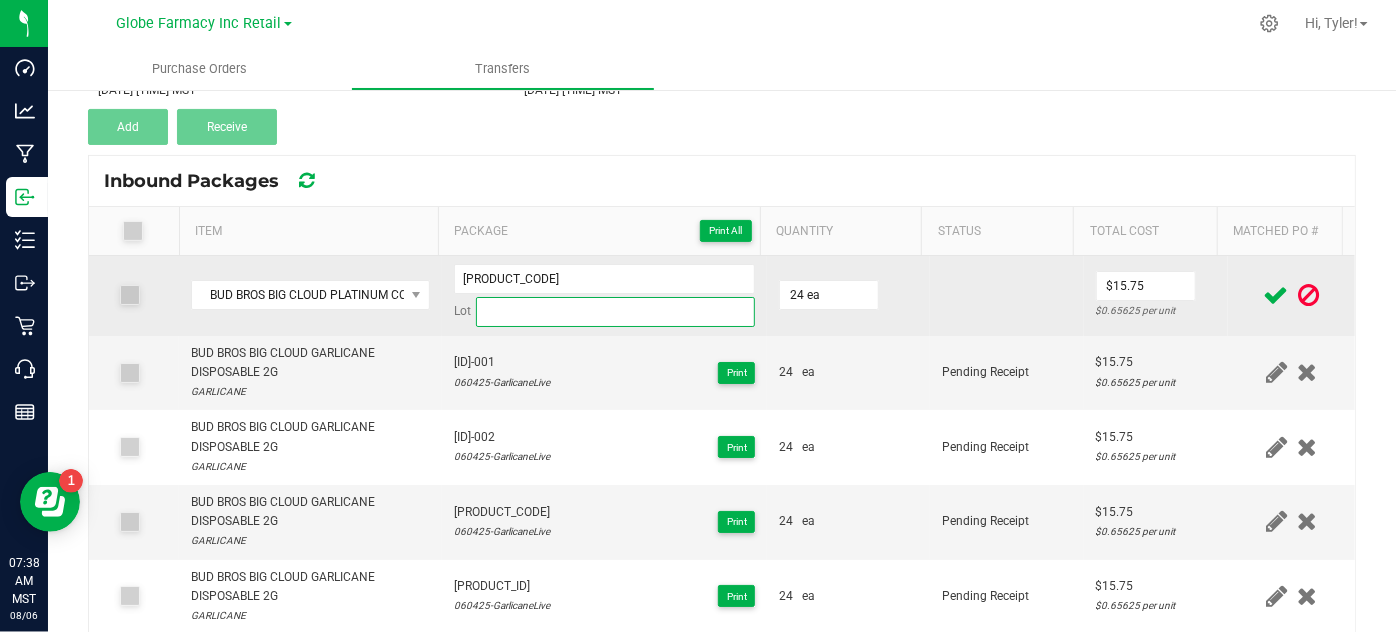 click at bounding box center (616, 312) 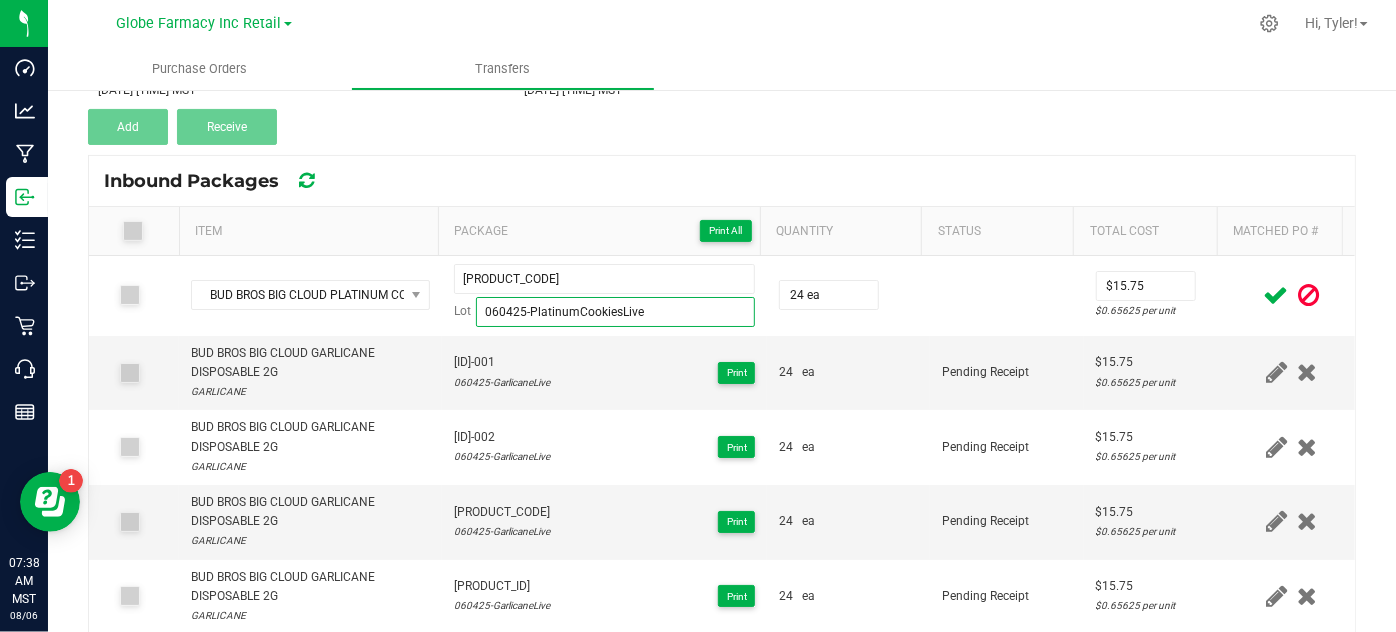 type on "060425-PlatinumCookiesLive" 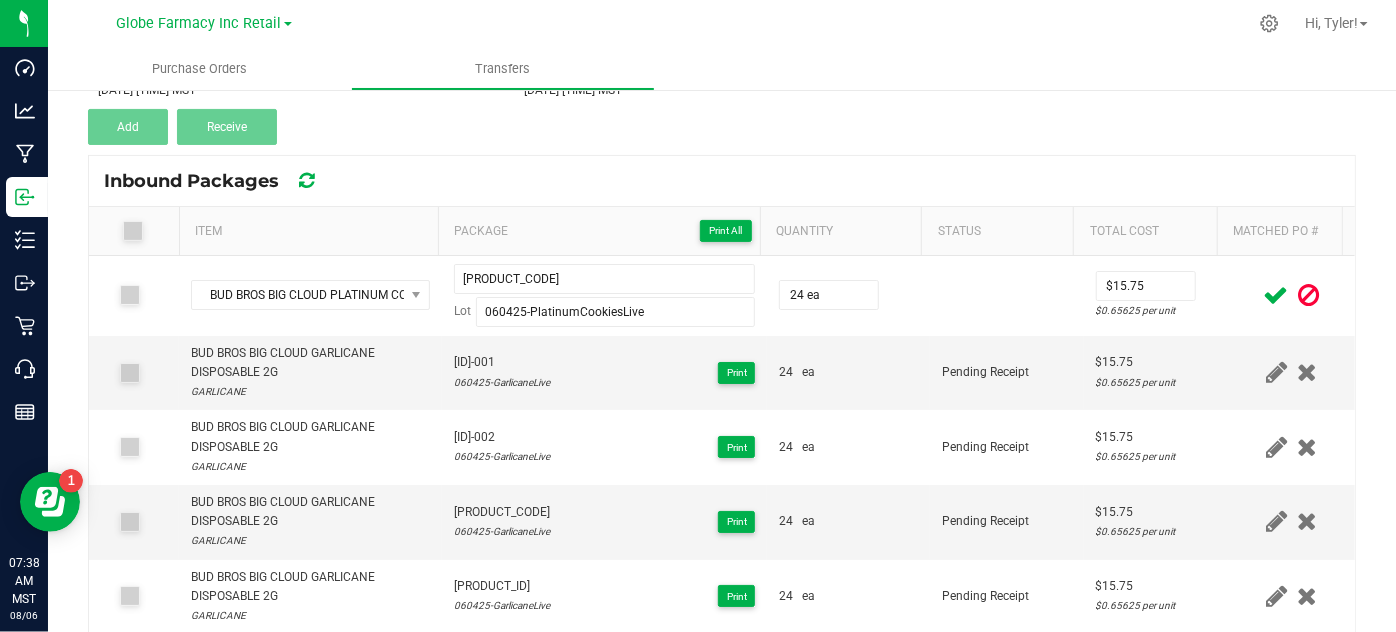 click at bounding box center [1276, 295] 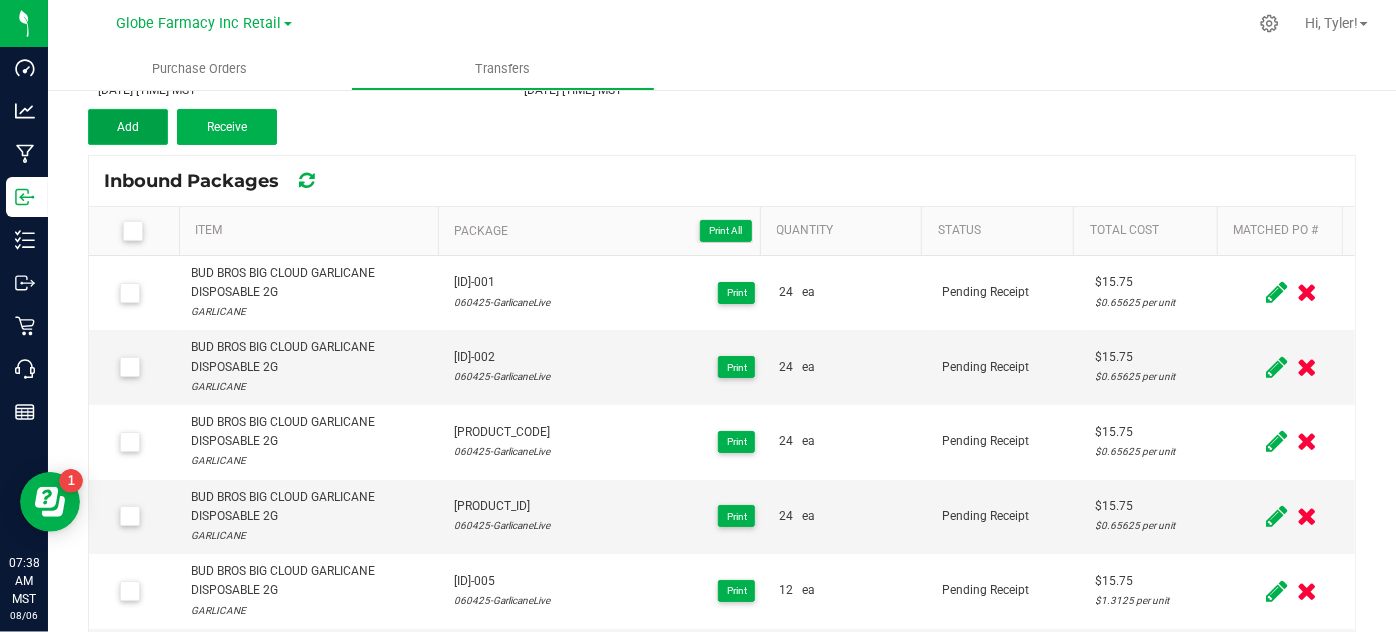 click on "Add" at bounding box center [128, 127] 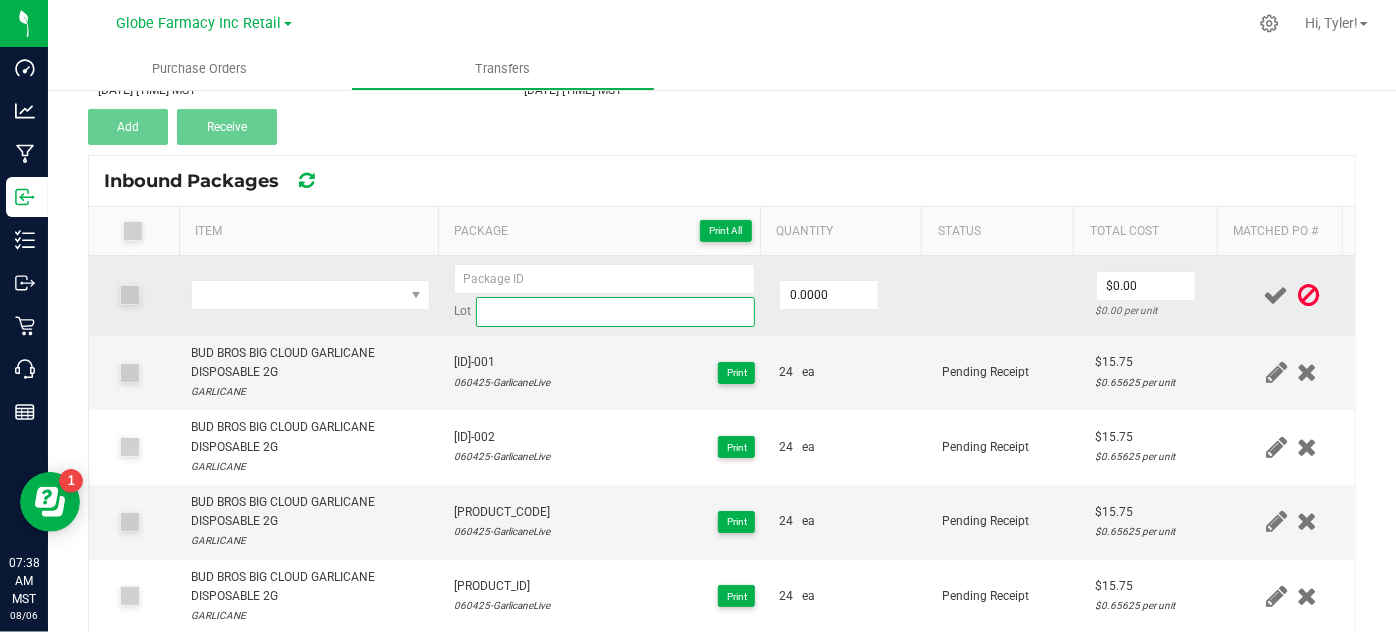 click at bounding box center (616, 312) 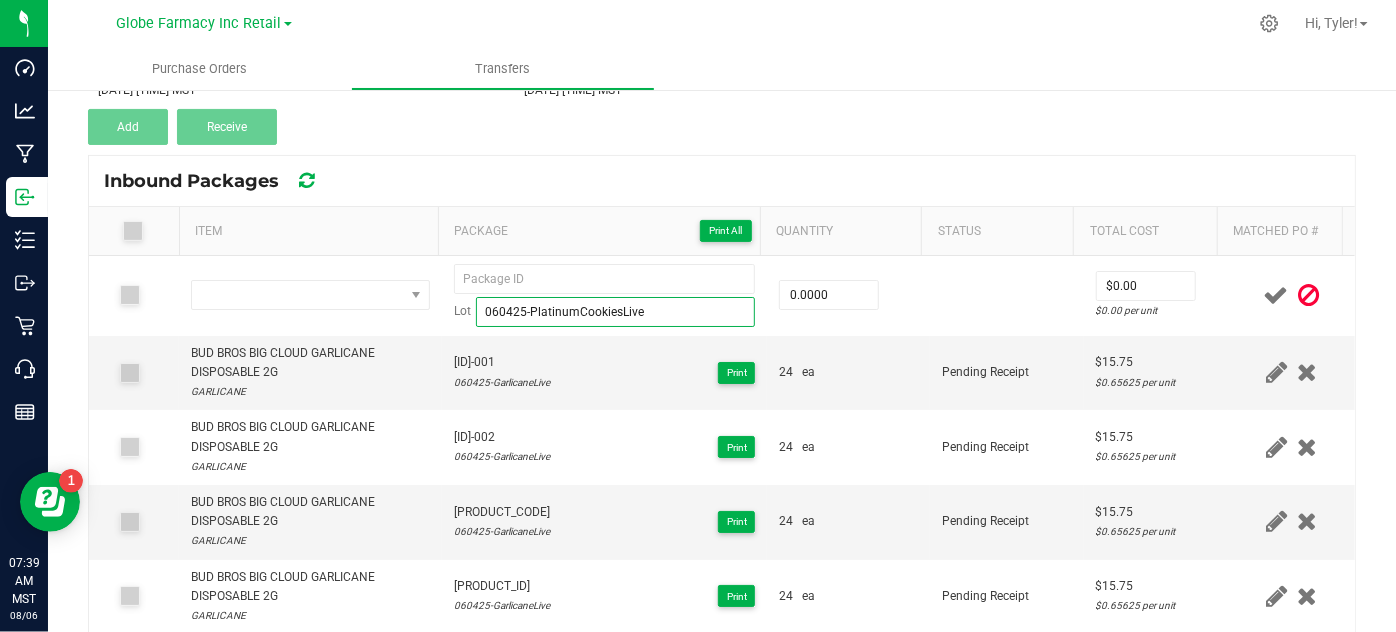 type on "060425-PlatinumCookiesLive" 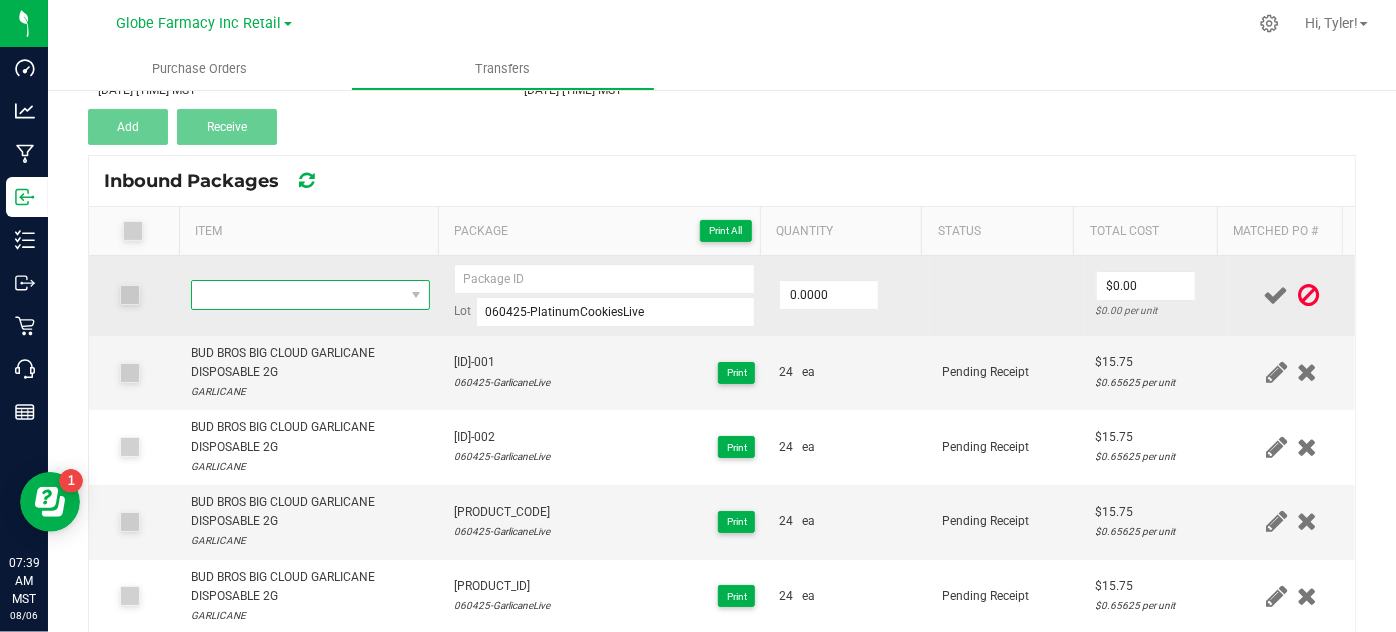 click at bounding box center [297, 295] 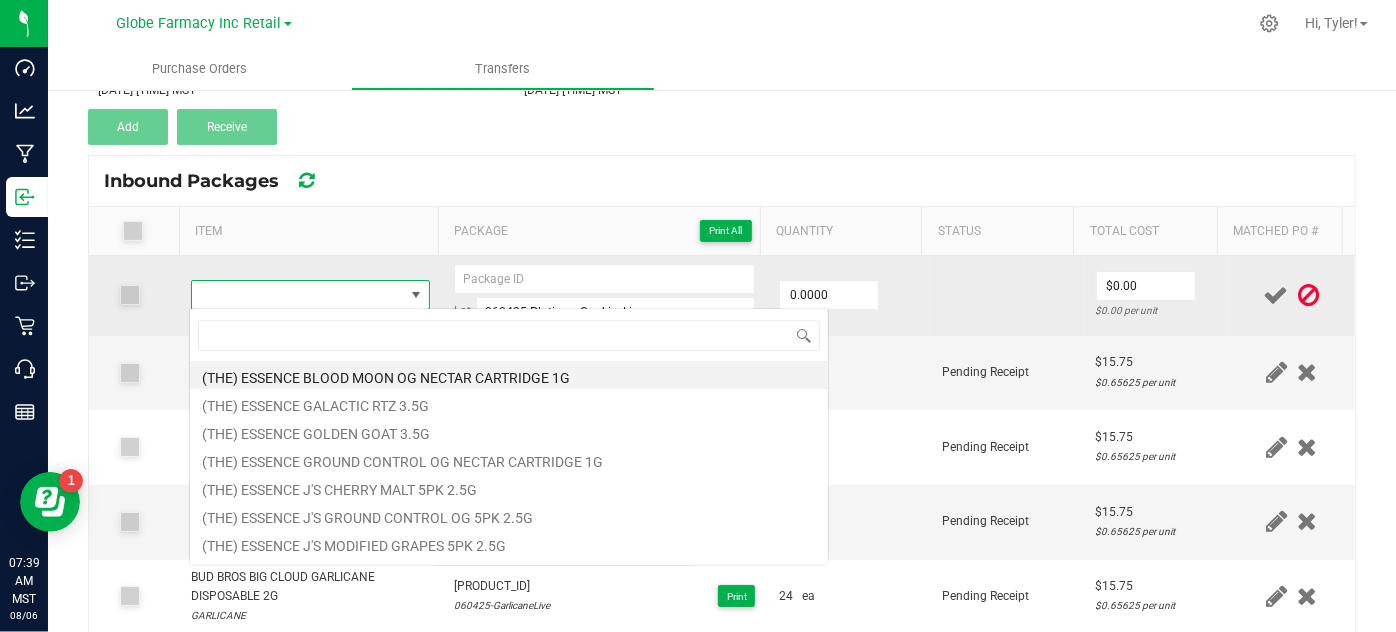 type on "BUD BROS BIG CLOUD PLATINUM COOKIES DISPOSABLE 2G" 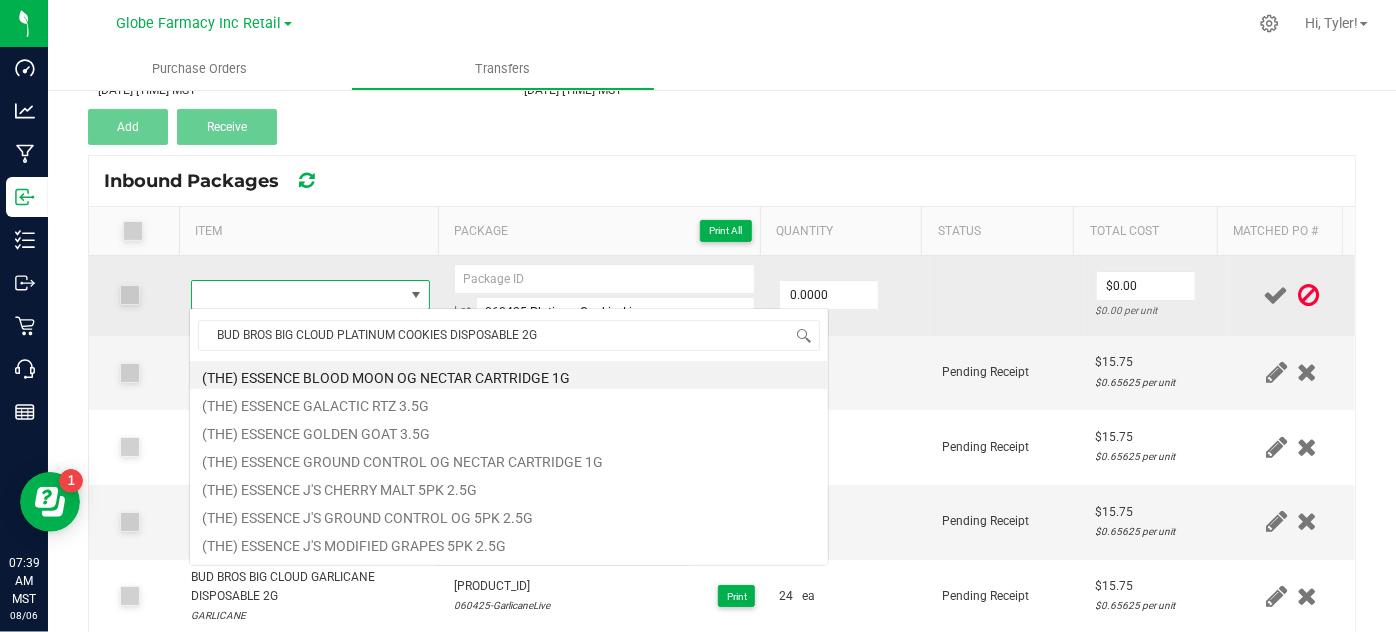 scroll, scrollTop: 99970, scrollLeft: 99767, axis: both 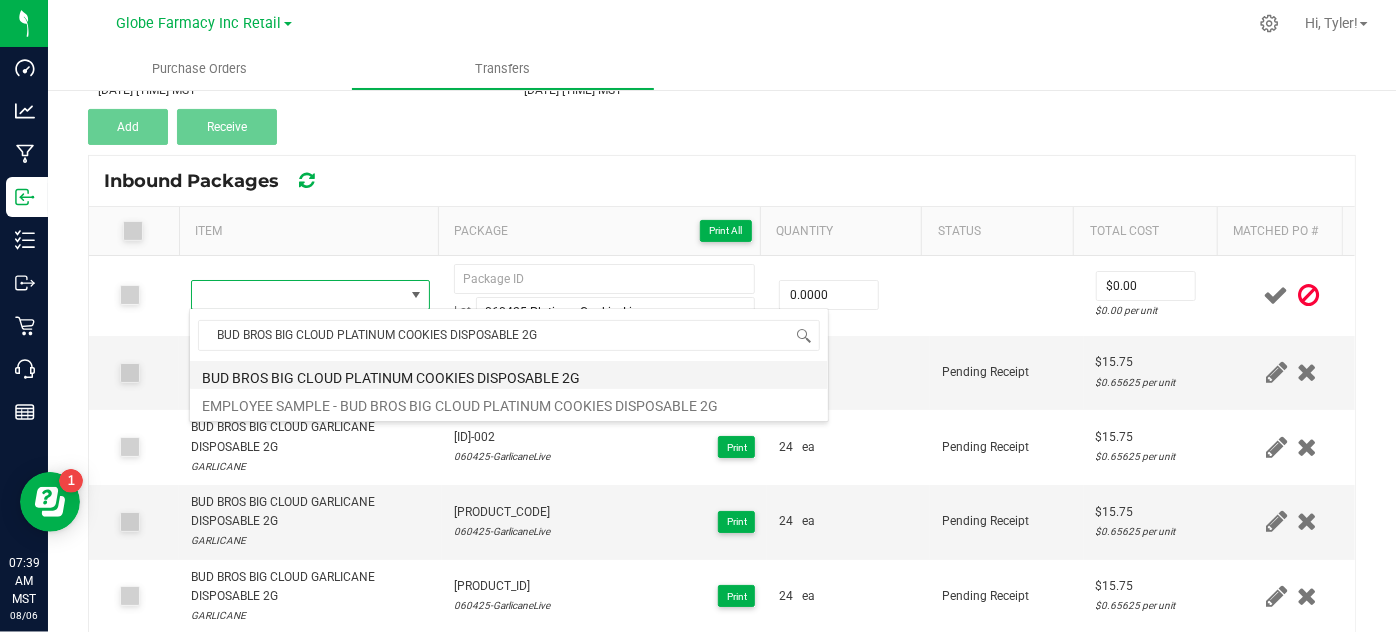 click on "BUD BROS BIG CLOUD PLATINUM COOKIES DISPOSABLE 2G" at bounding box center [509, 375] 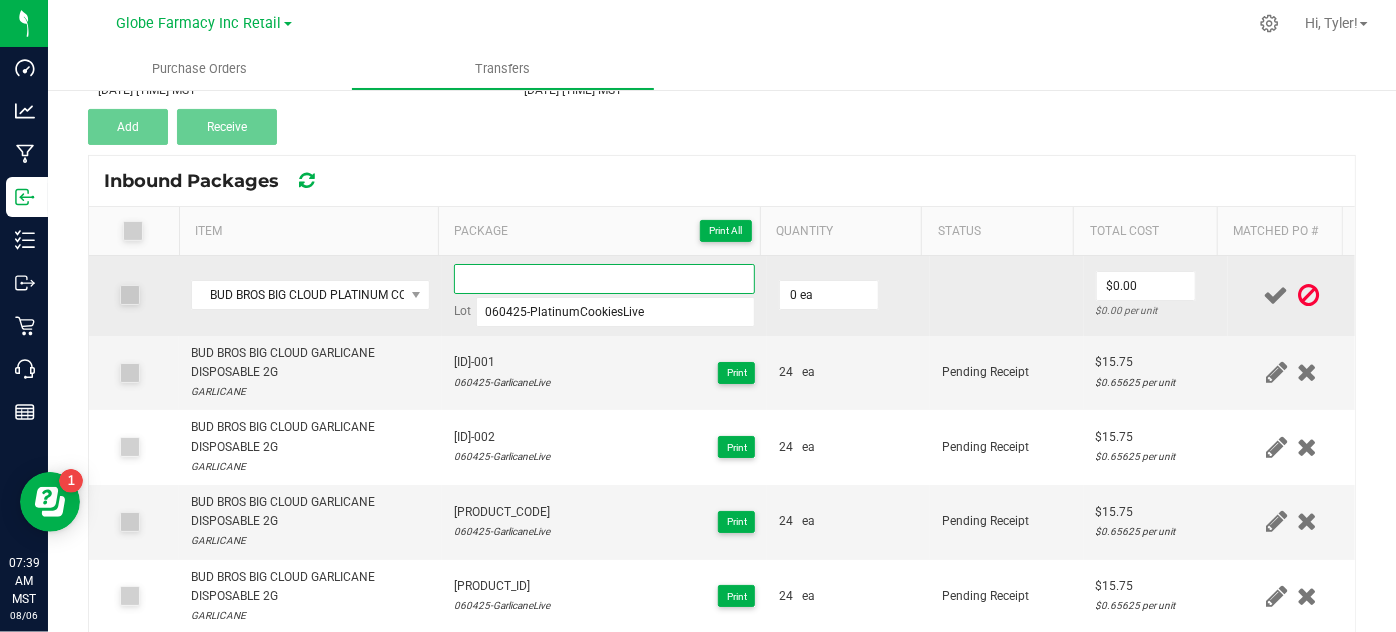 click at bounding box center (605, 279) 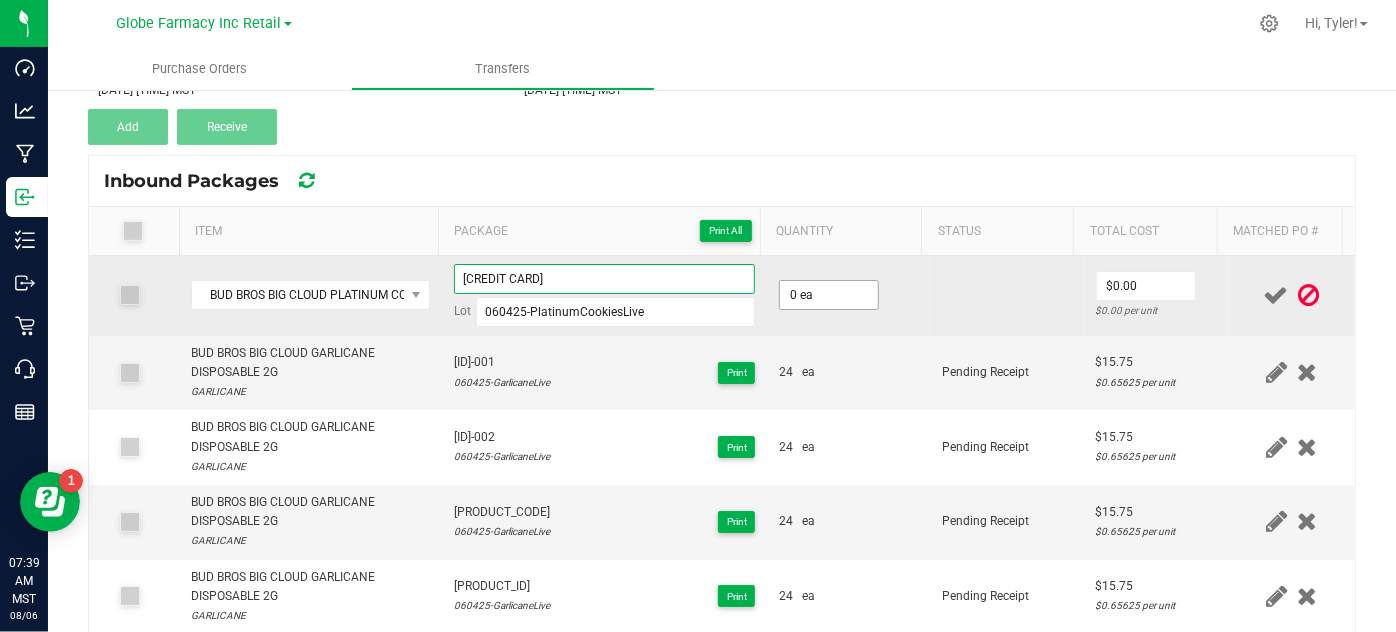 type on "[CREDIT CARD]" 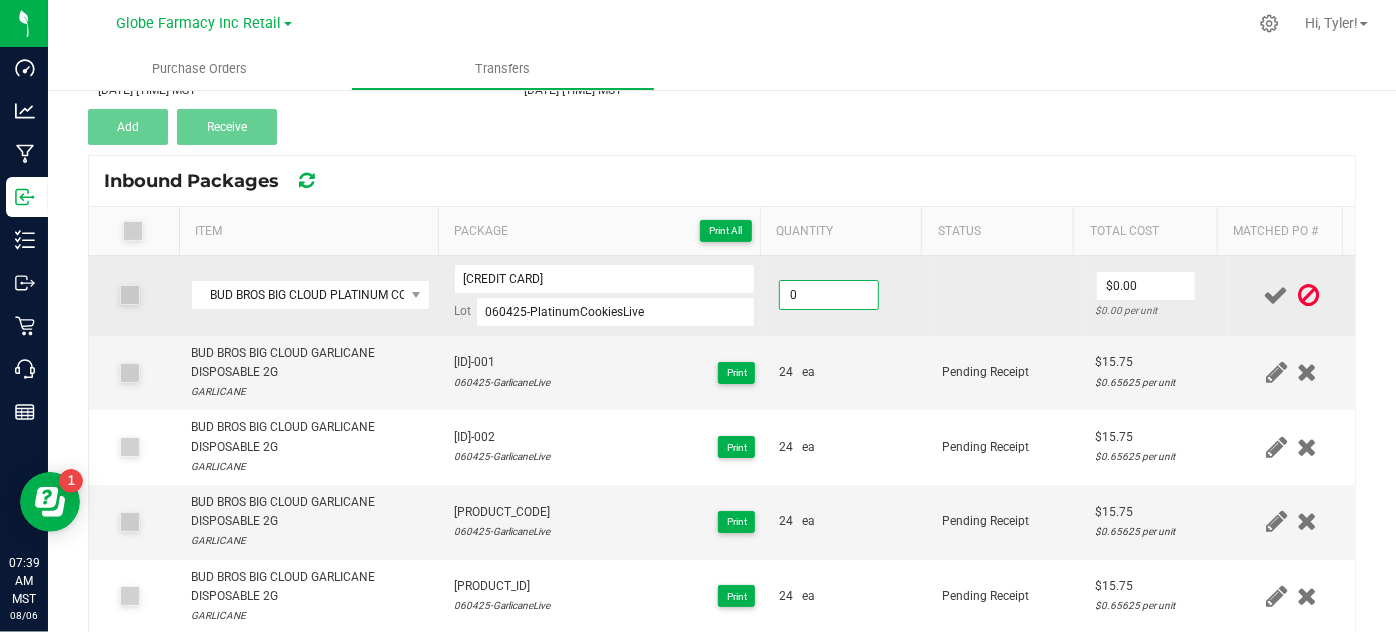 click on "0" at bounding box center (829, 295) 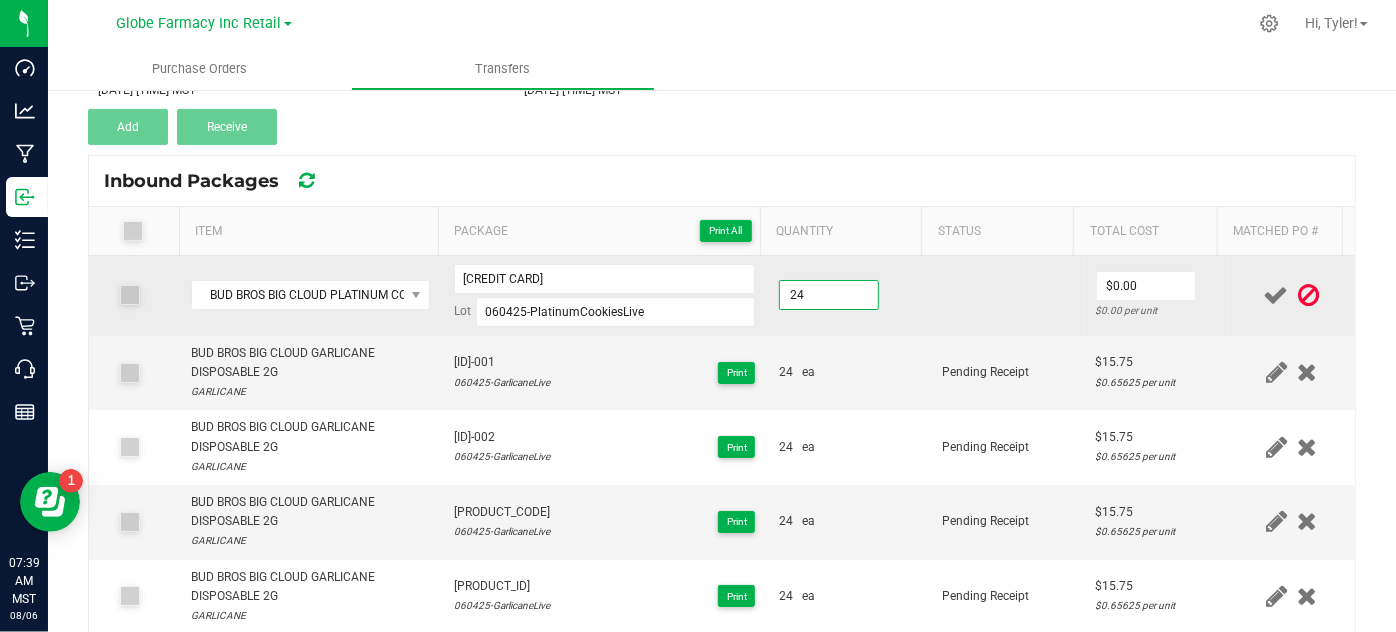 type on "24 ea" 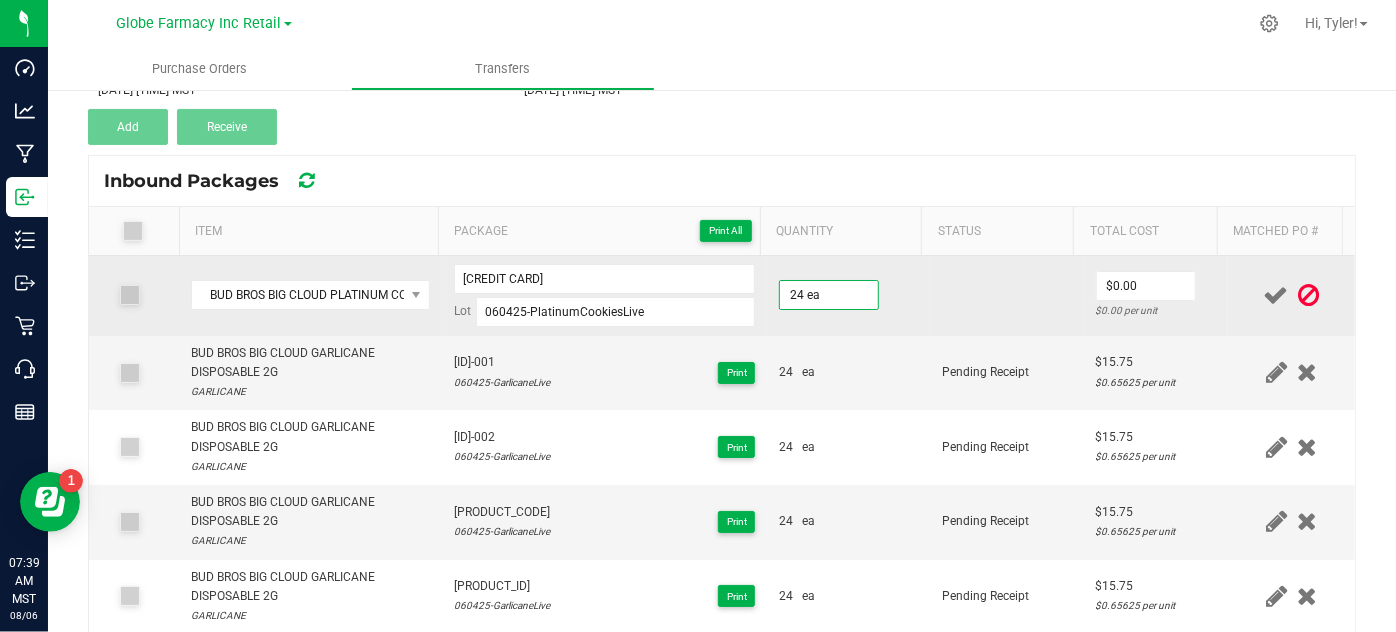click at bounding box center (1007, 296) 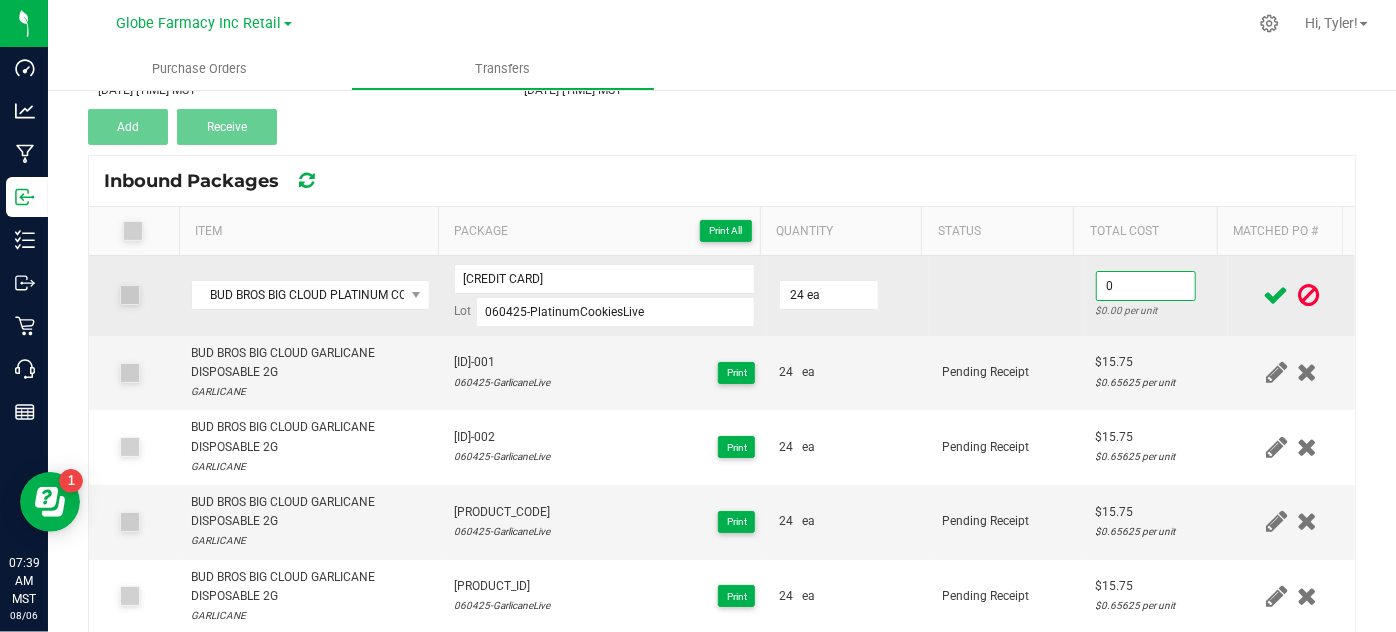 click on "0" at bounding box center (1146, 286) 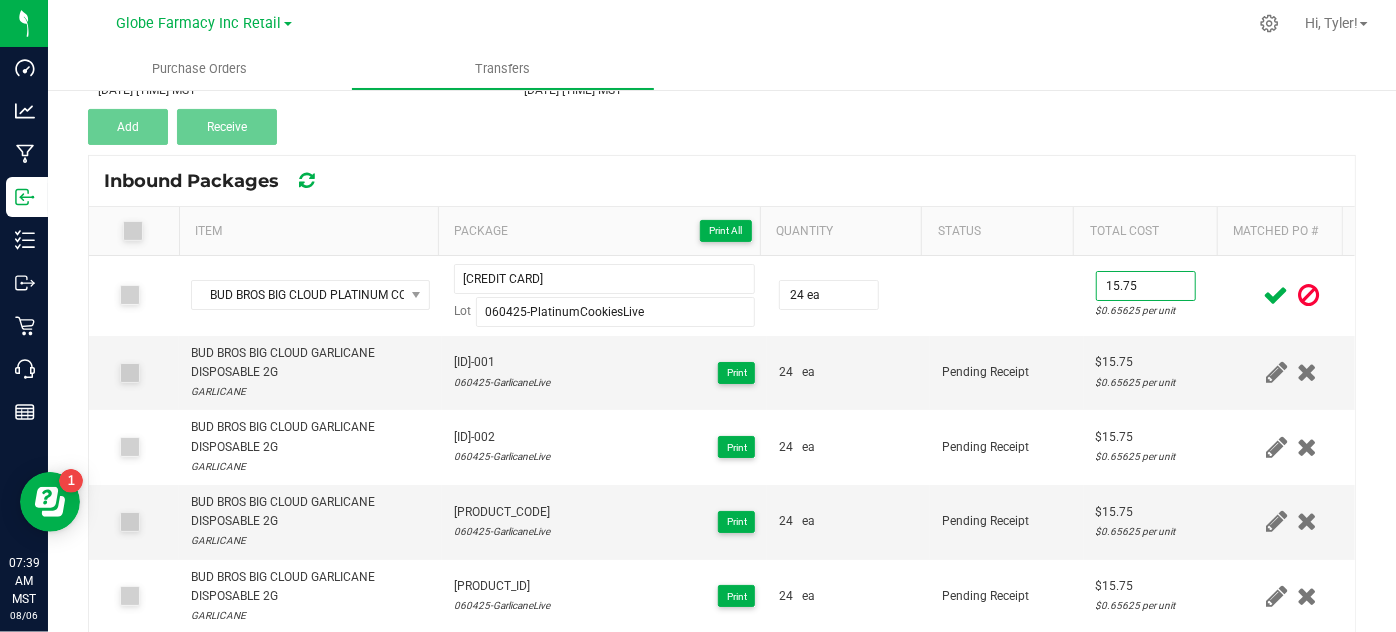 type on "$15.75" 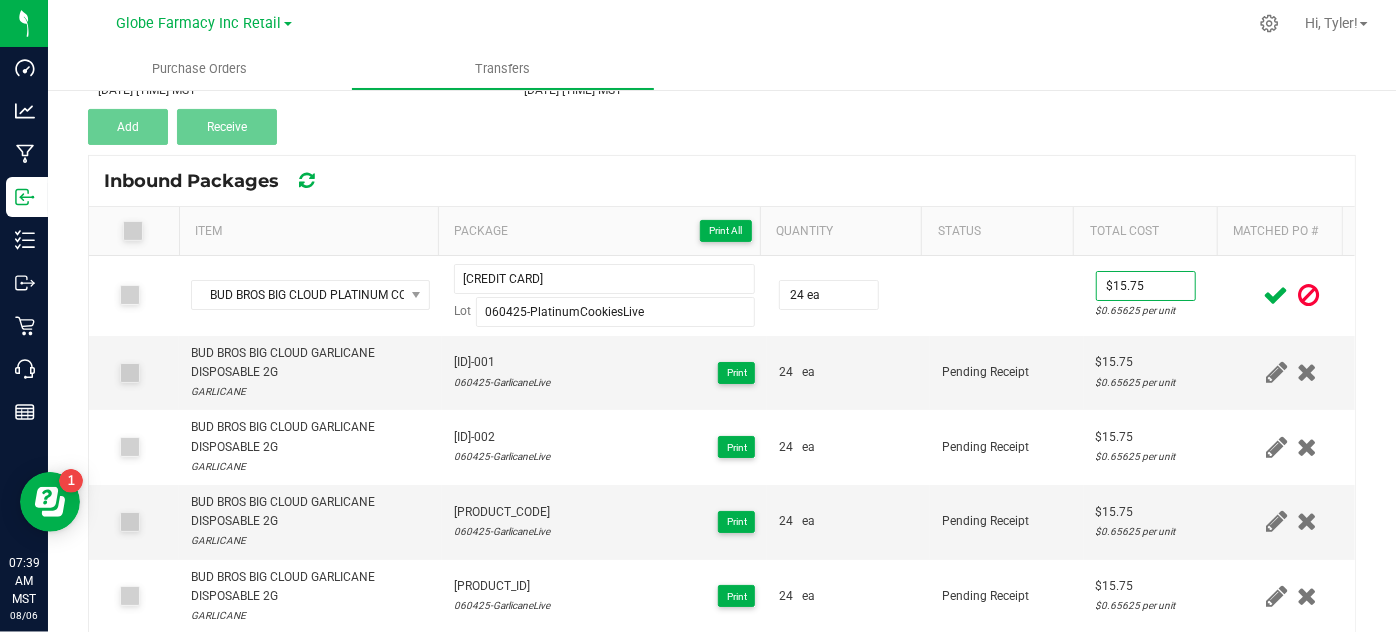 click at bounding box center [1276, 295] 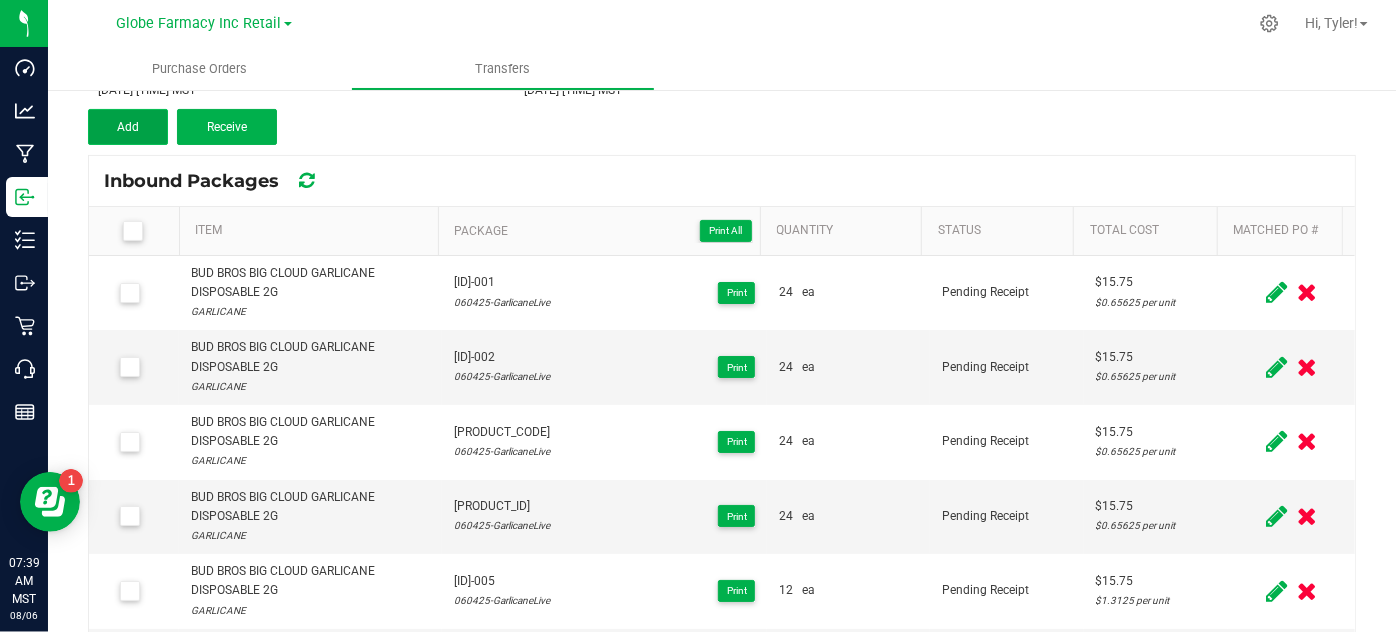 drag, startPoint x: 148, startPoint y: 127, endPoint x: 174, endPoint y: 138, distance: 28.231188 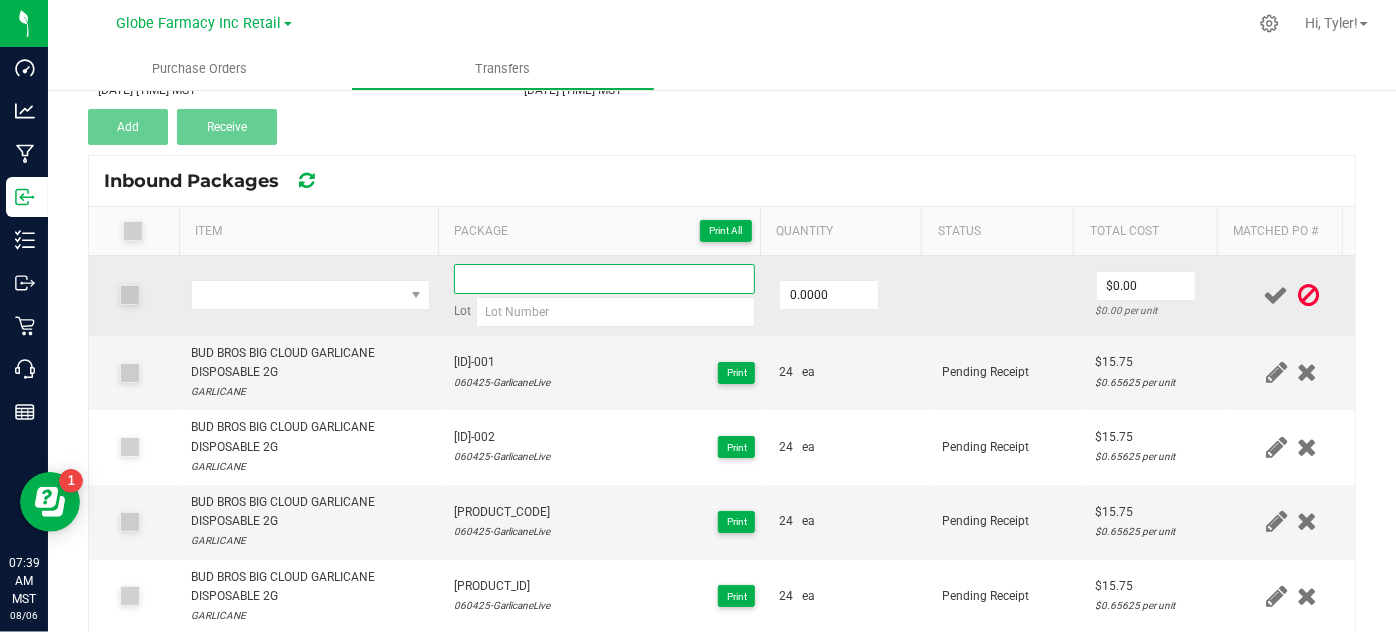click at bounding box center [605, 279] 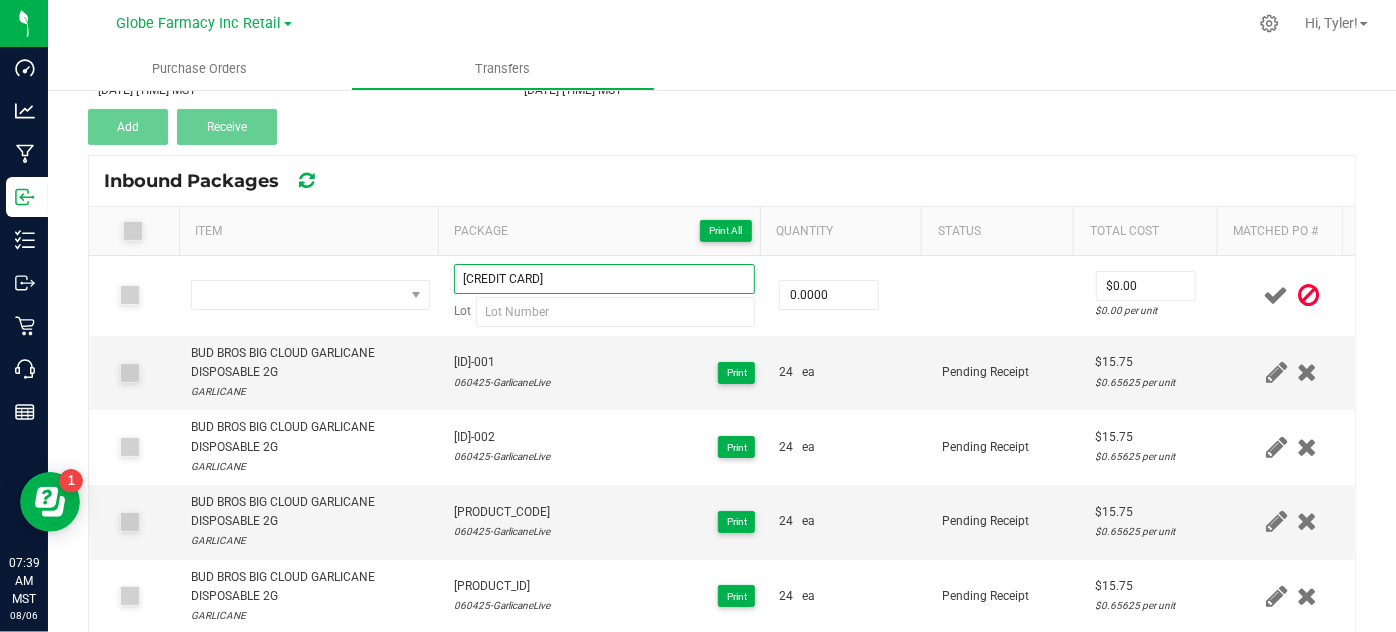 type on "[CREDIT CARD]" 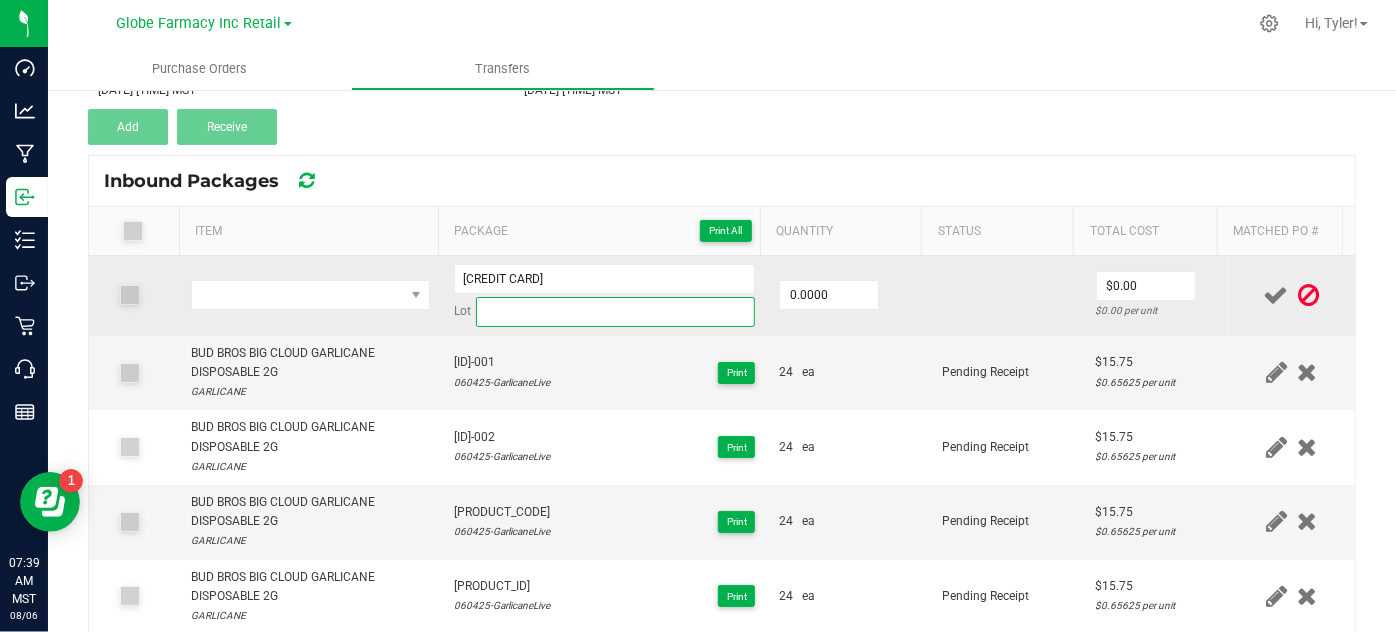click at bounding box center [616, 312] 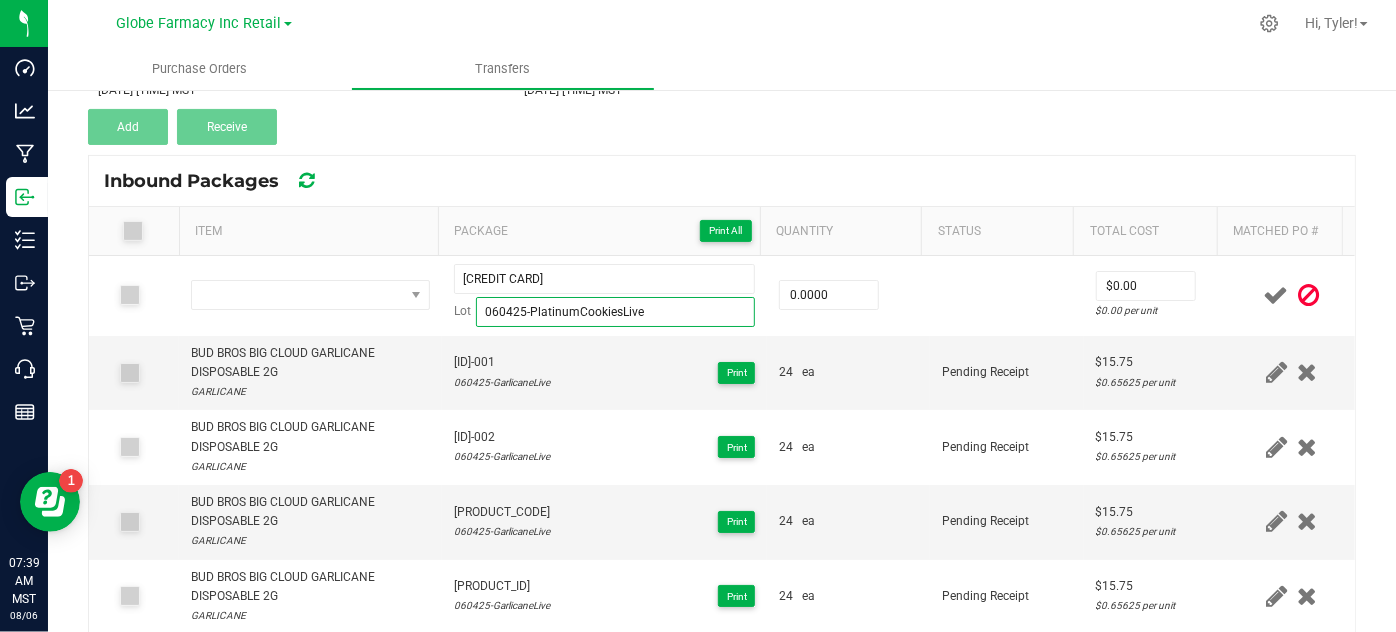 type on "060425-PlatinumCookiesLive" 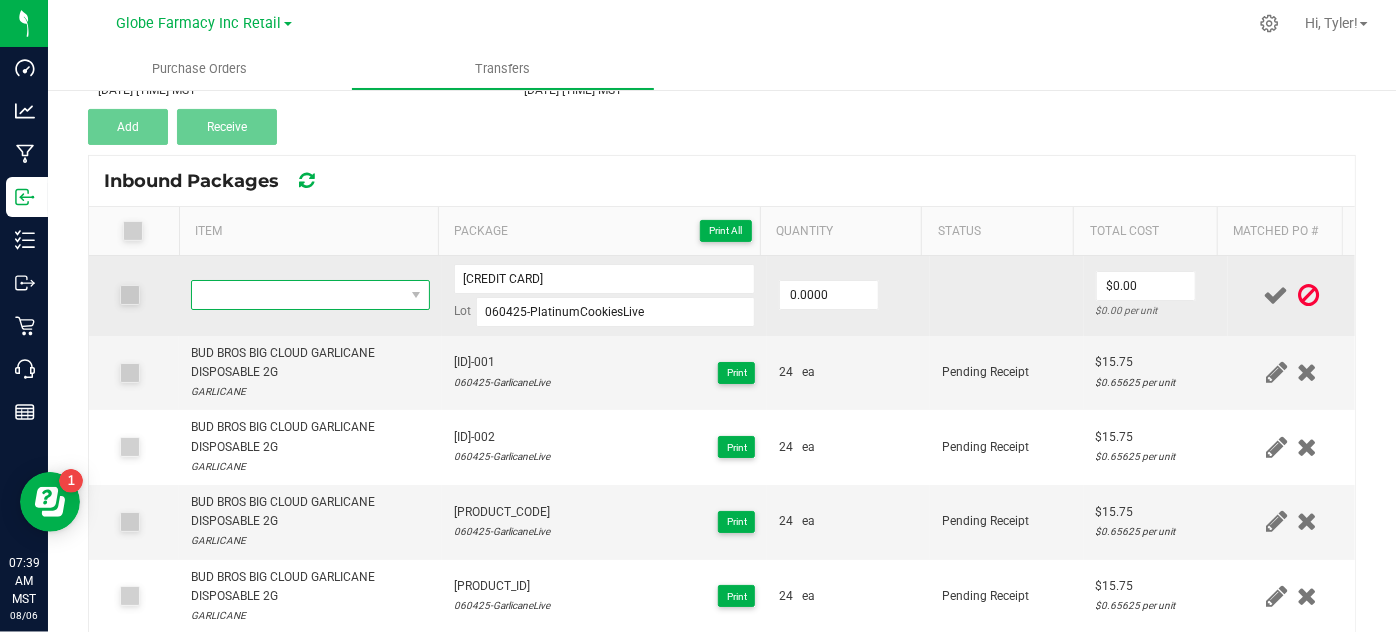 click at bounding box center [297, 295] 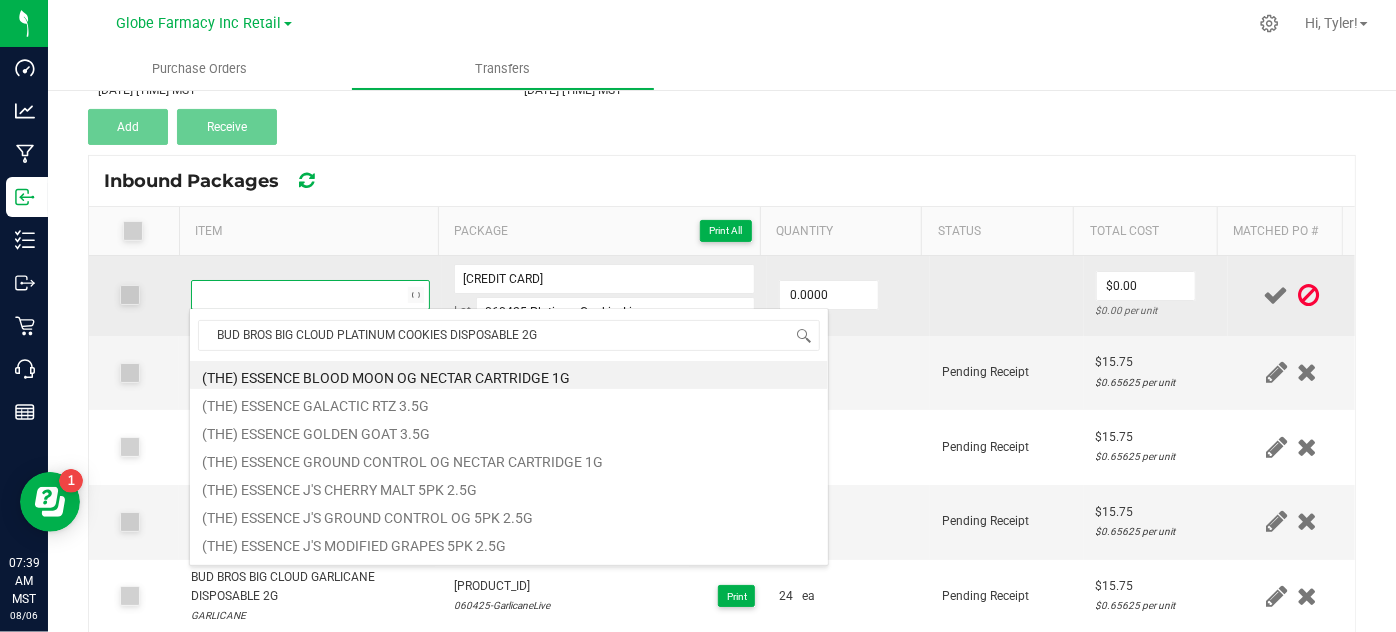 scroll, scrollTop: 99970, scrollLeft: 99767, axis: both 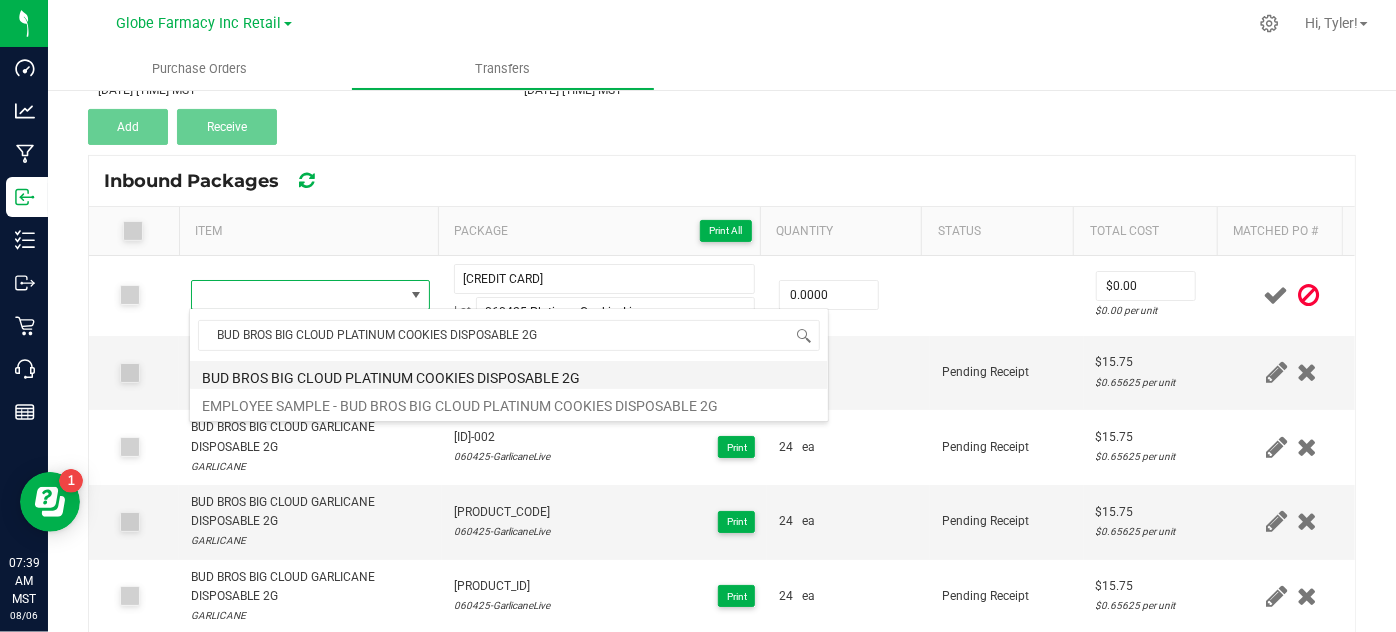 click on "BUD BROS BIG CLOUD PLATINUM COOKIES DISPOSABLE 2G" at bounding box center (509, 375) 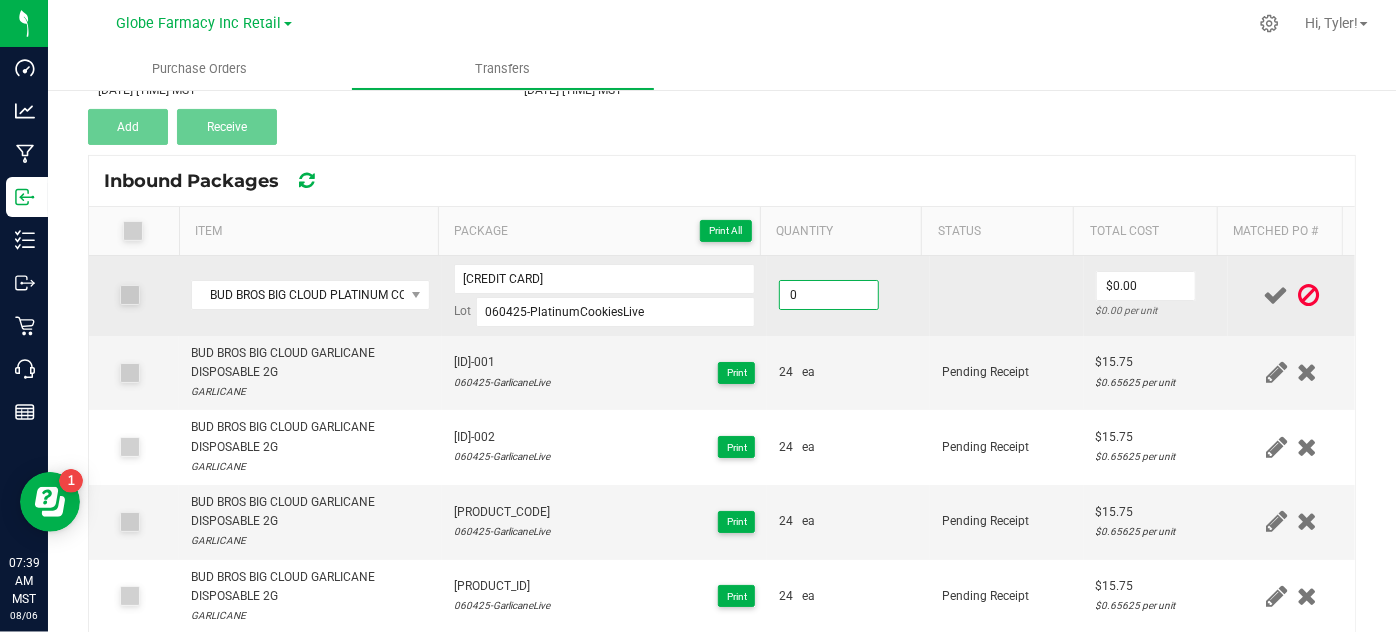 click on "0" at bounding box center (829, 295) 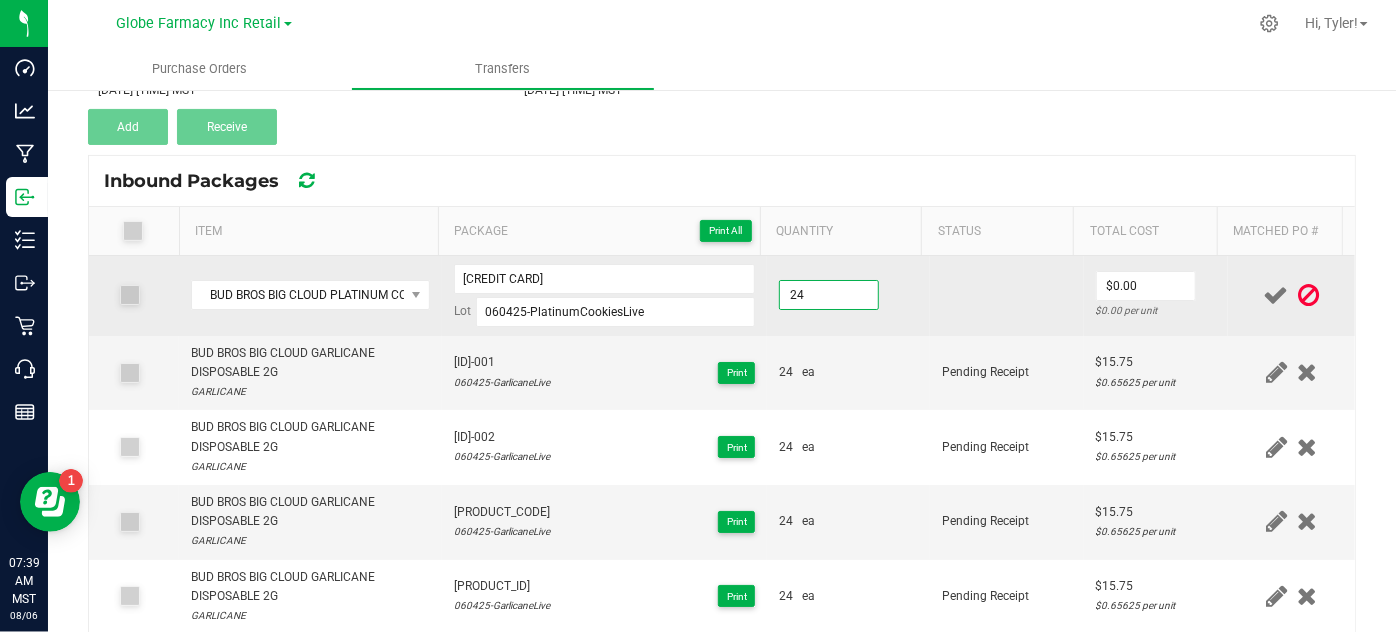type on "24 ea" 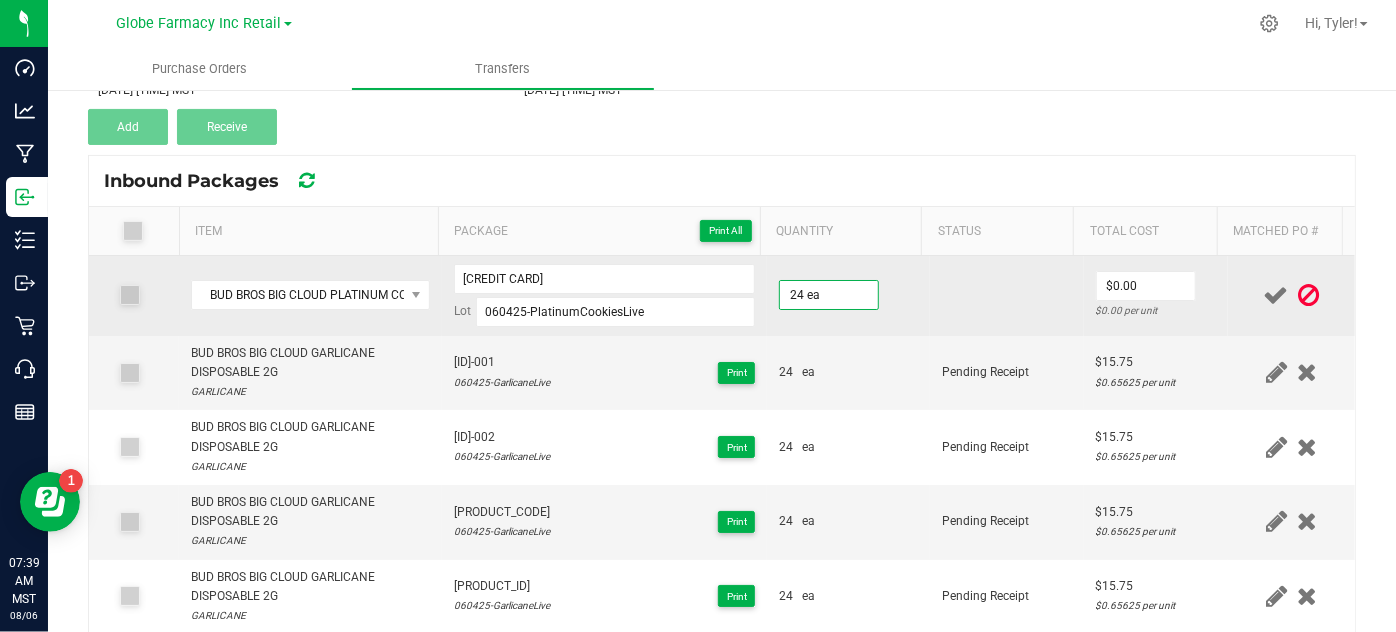 click at bounding box center [1007, 296] 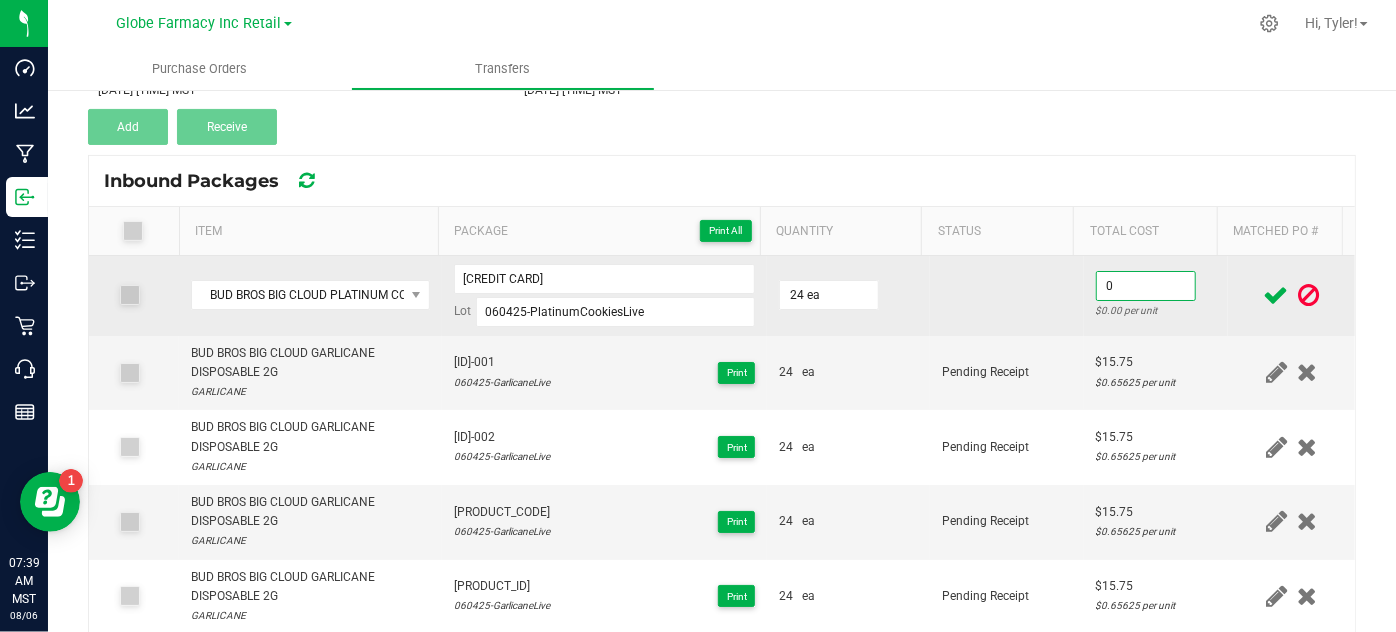 click on "0" at bounding box center (1146, 286) 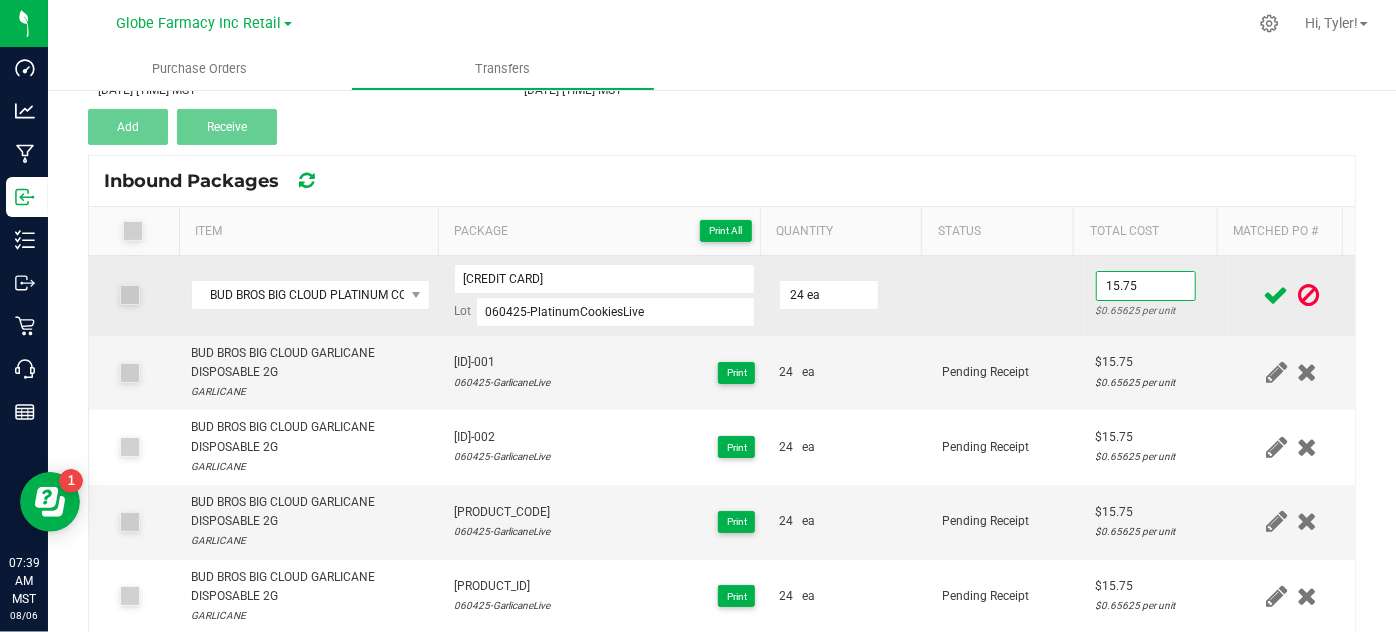 type on "$15.75" 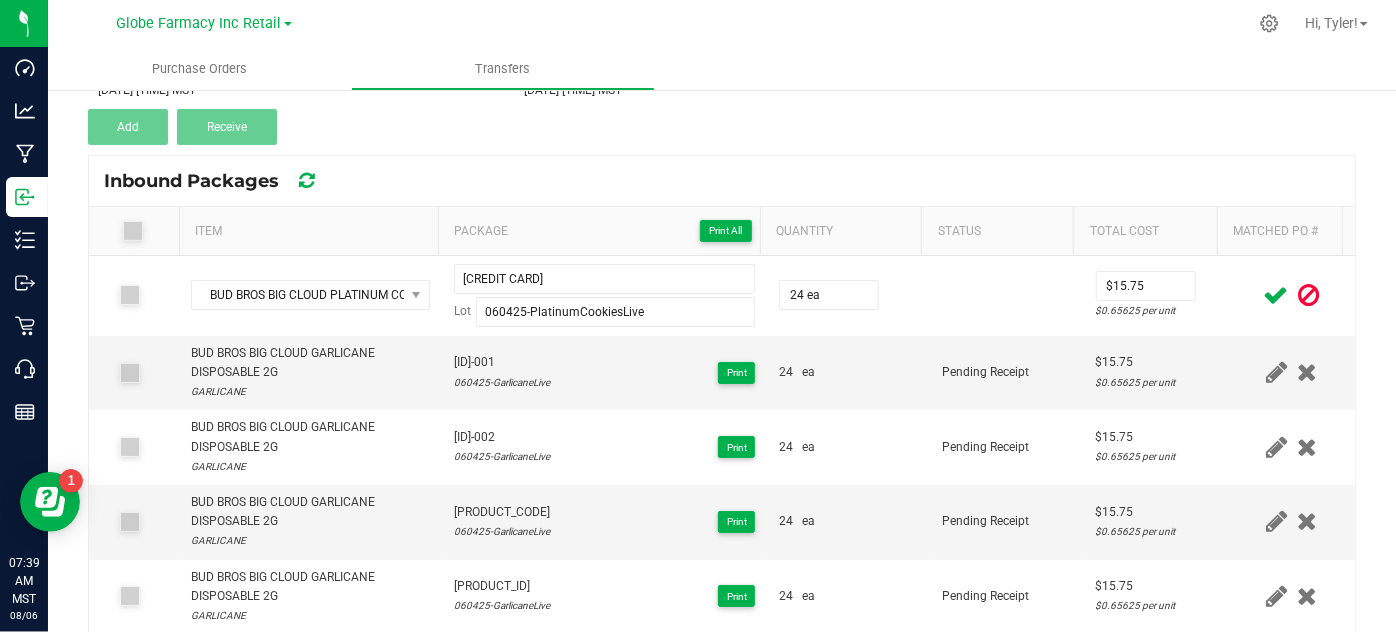 drag, startPoint x: 1035, startPoint y: 300, endPoint x: 1275, endPoint y: 291, distance: 240.16869 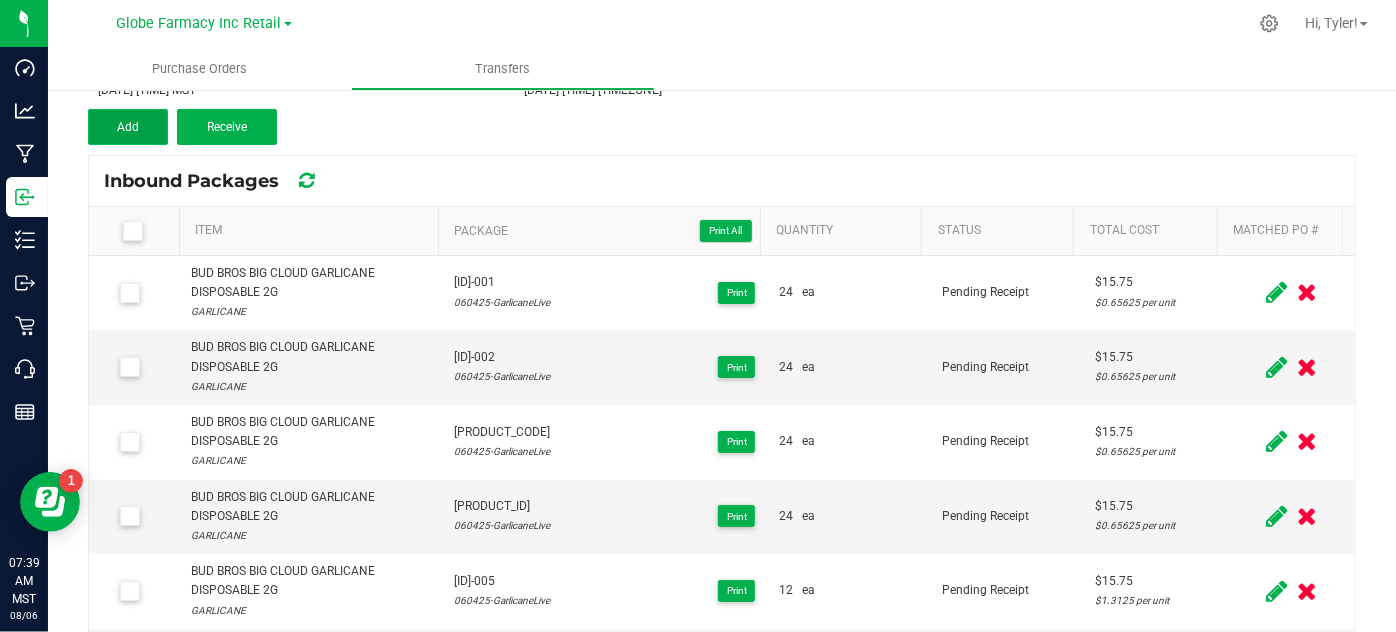 drag, startPoint x: 124, startPoint y: 123, endPoint x: 205, endPoint y: 134, distance: 81.7435 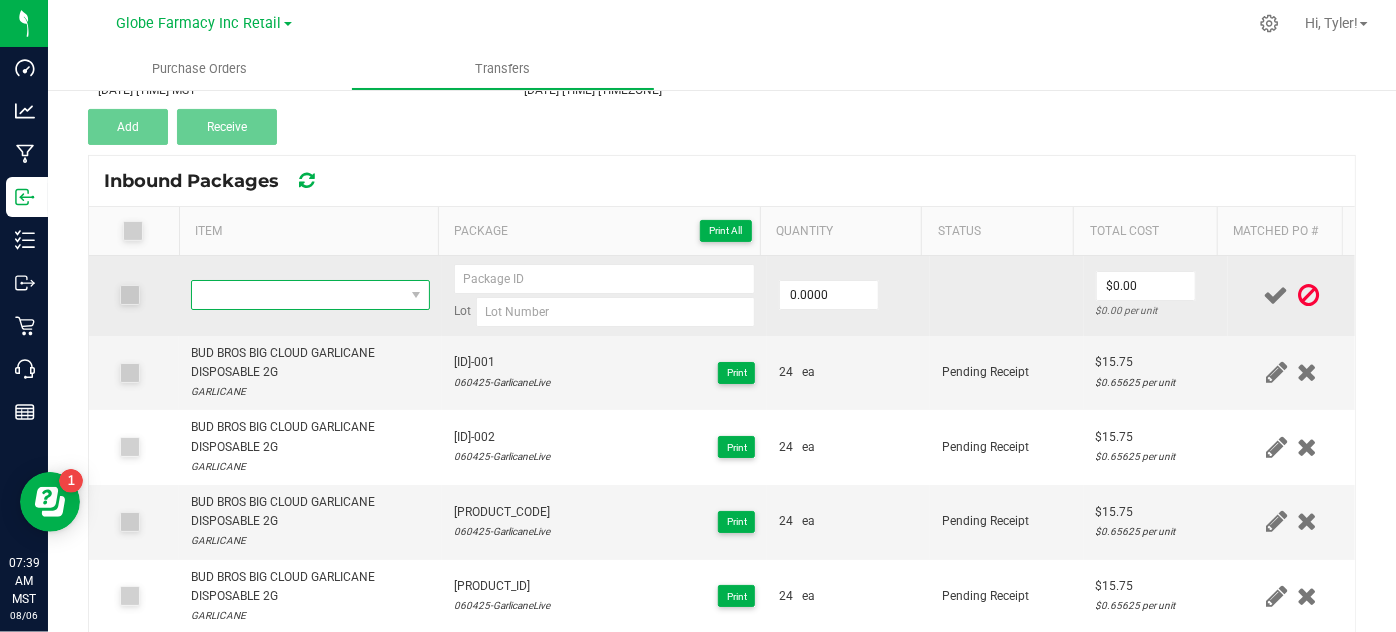 click at bounding box center [297, 295] 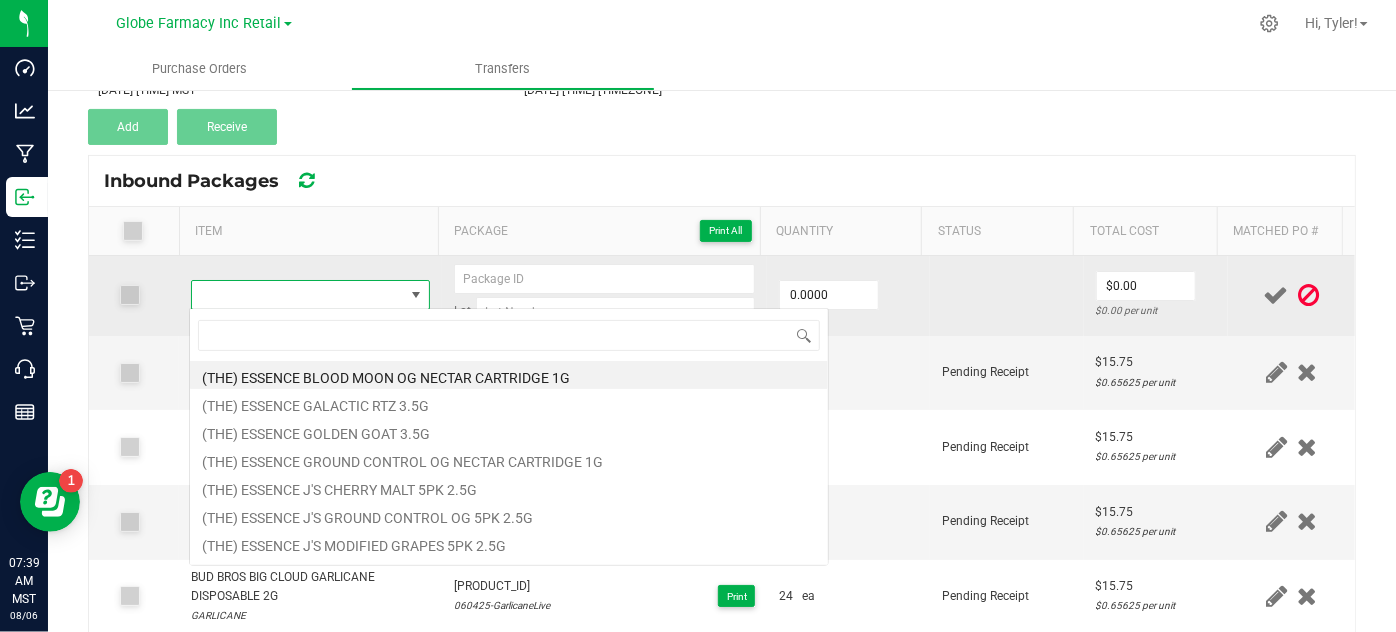 type on "BUD BROS BIG CLOUD PLATINUM COOKIES DISPOSABLE 2G" 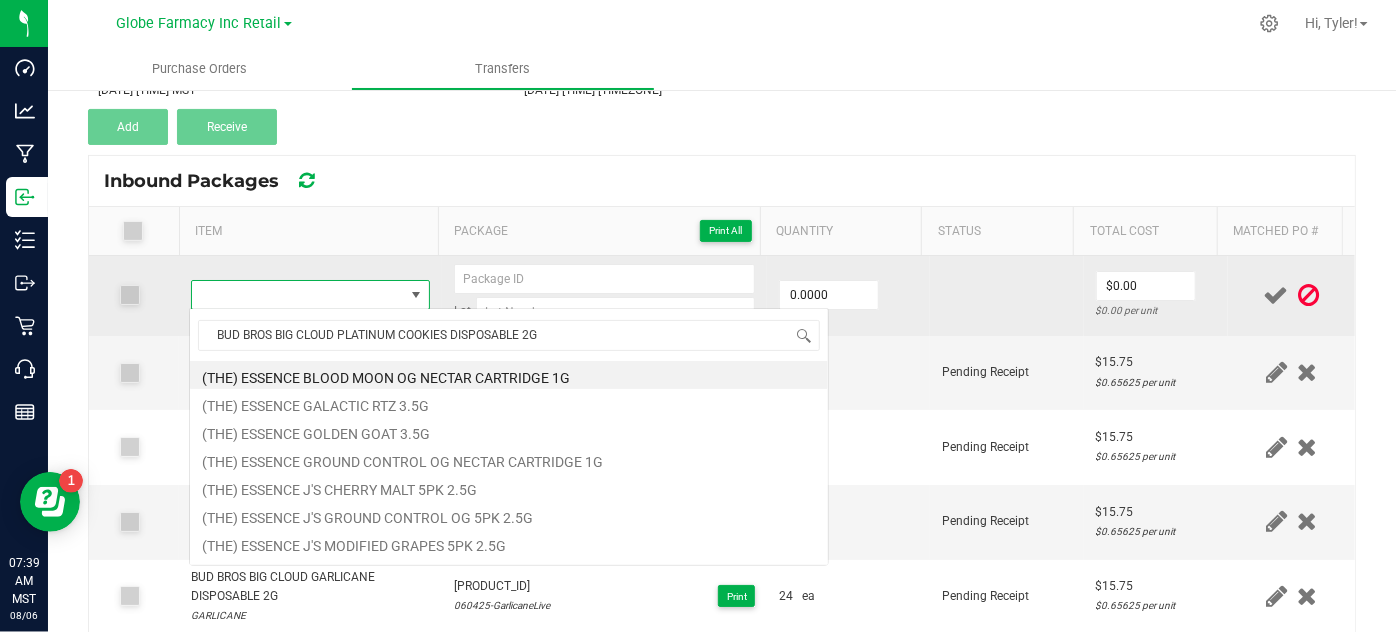 scroll, scrollTop: 99970, scrollLeft: 99767, axis: both 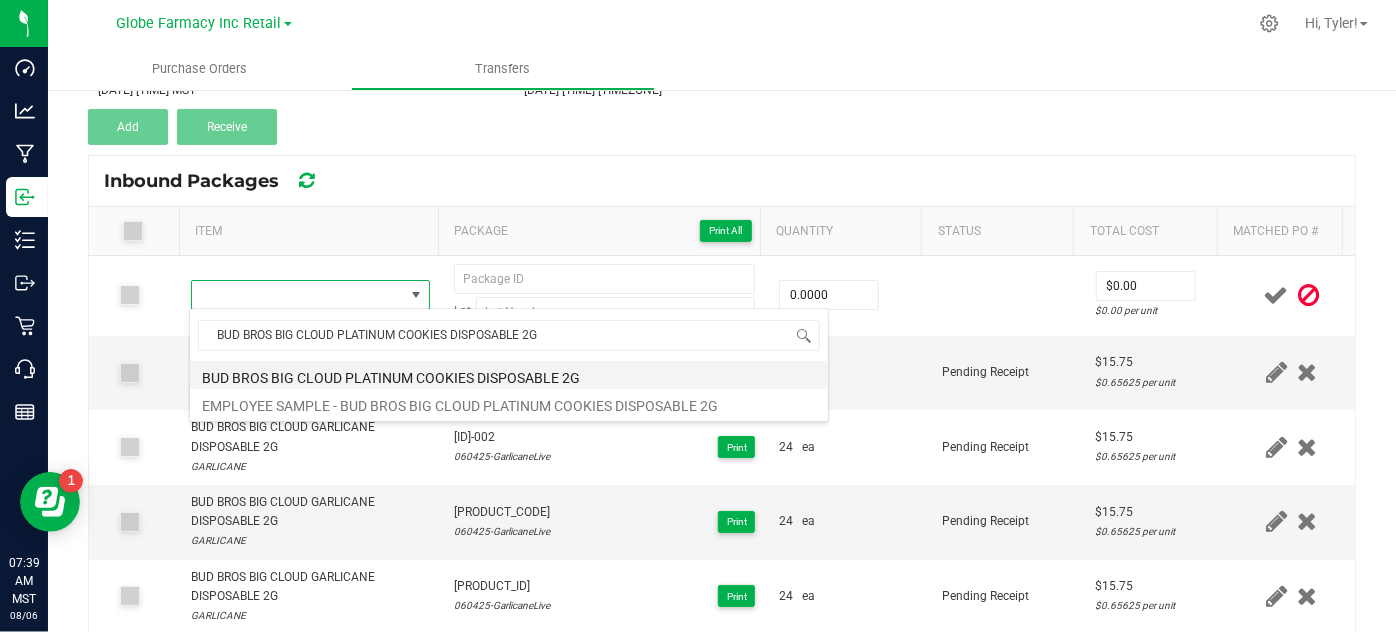 click on "BUD BROS BIG CLOUD PLATINUM COOKIES DISPOSABLE 2G" at bounding box center [509, 375] 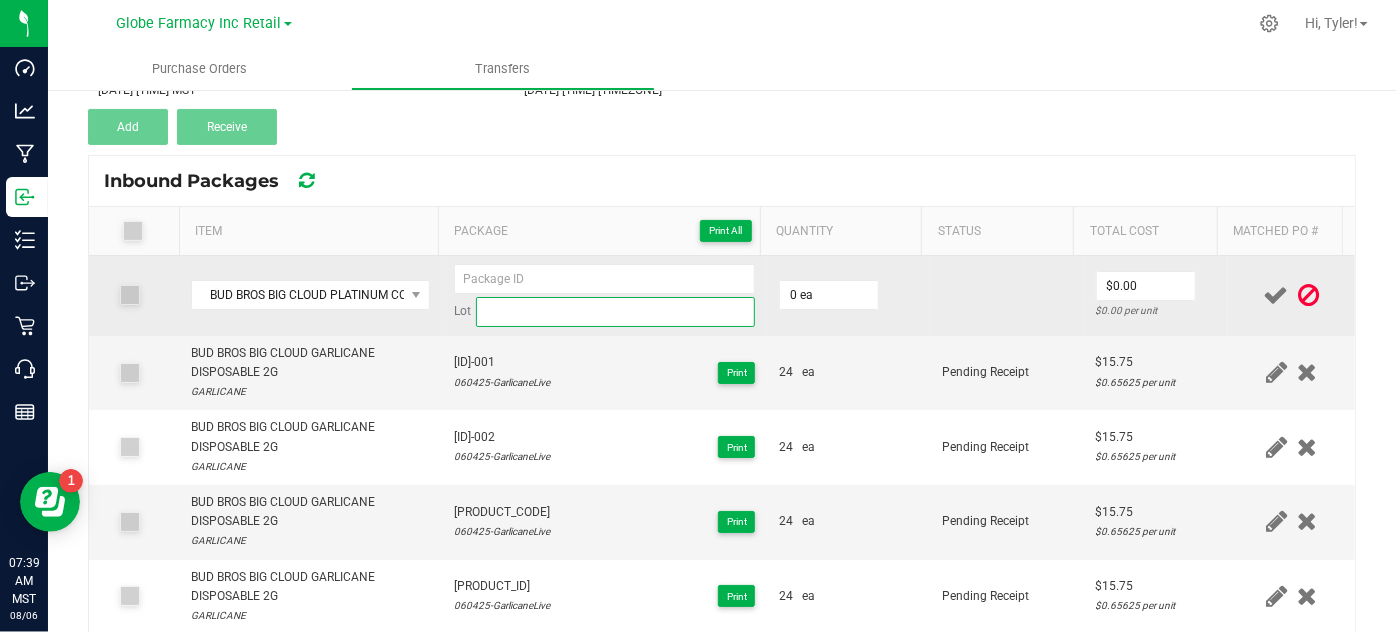 click at bounding box center [616, 312] 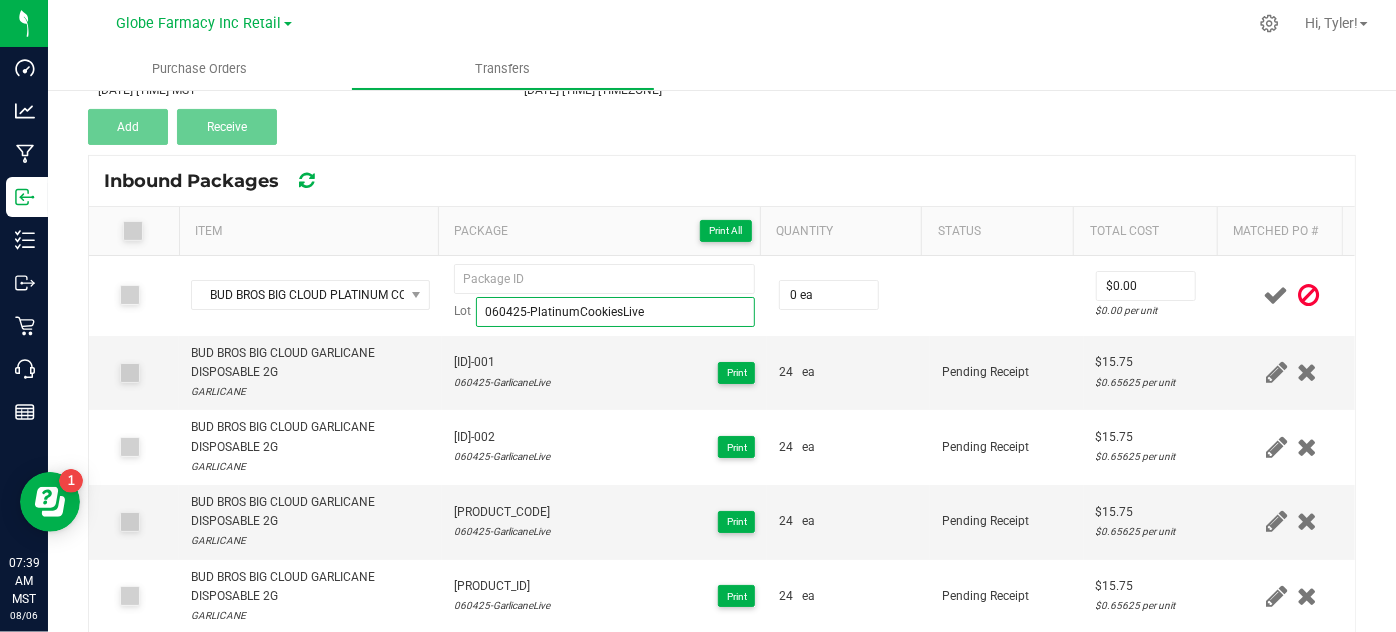 type on "060425-PlatinumCookiesLive" 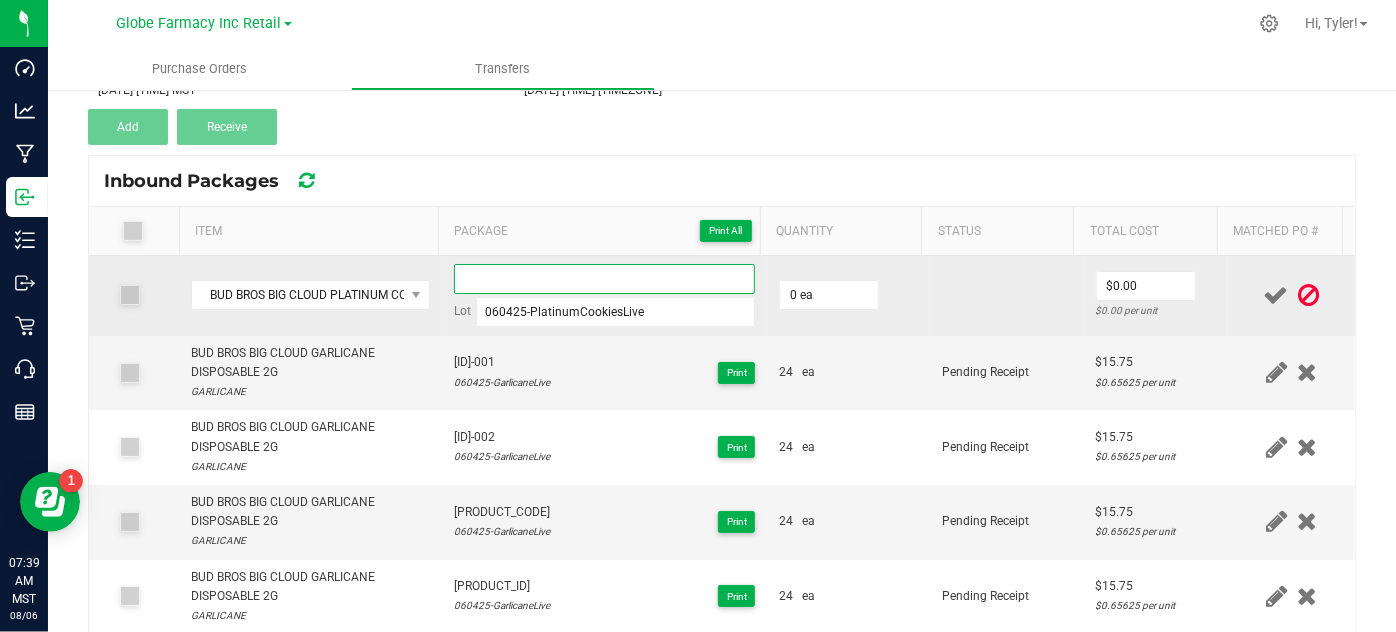 click at bounding box center [605, 279] 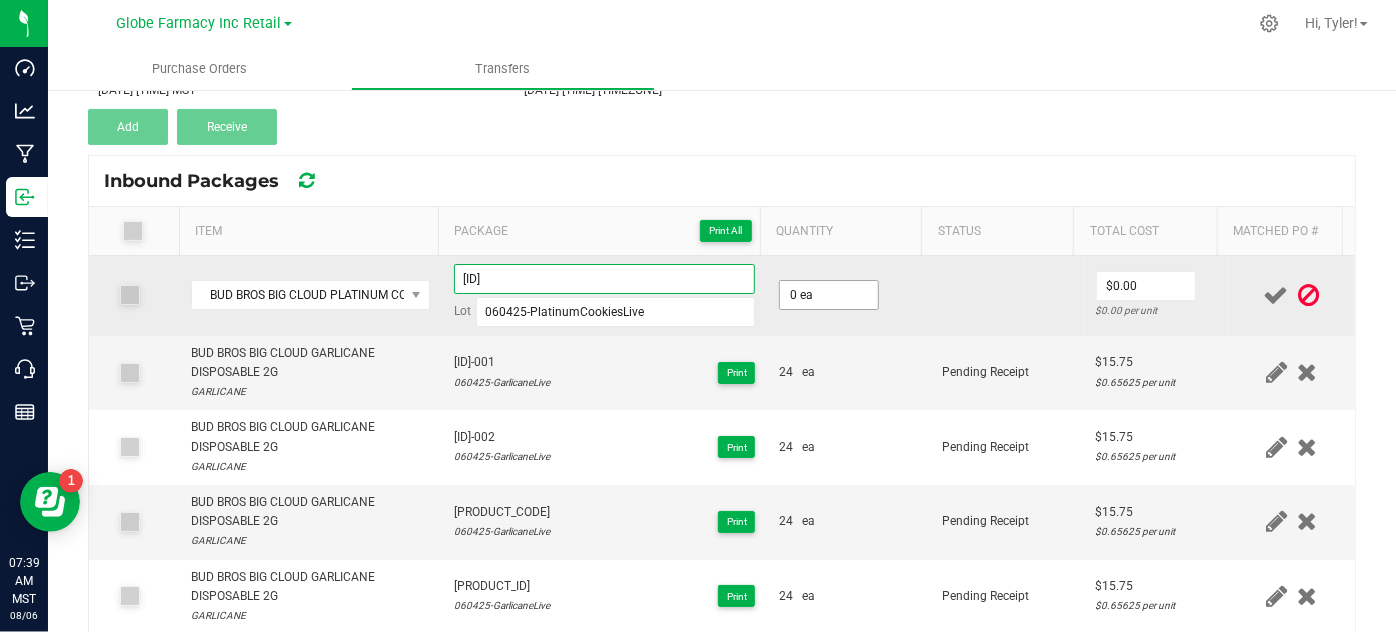 type on "[ID]" 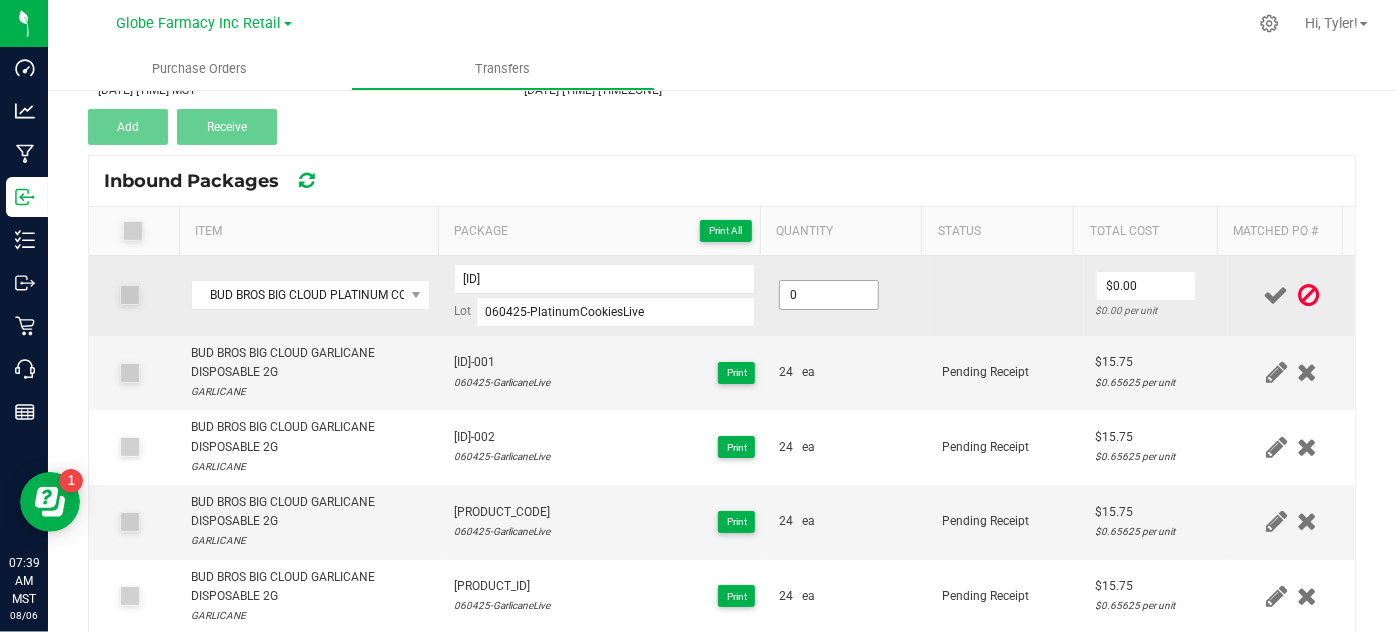 click on "0" at bounding box center [829, 295] 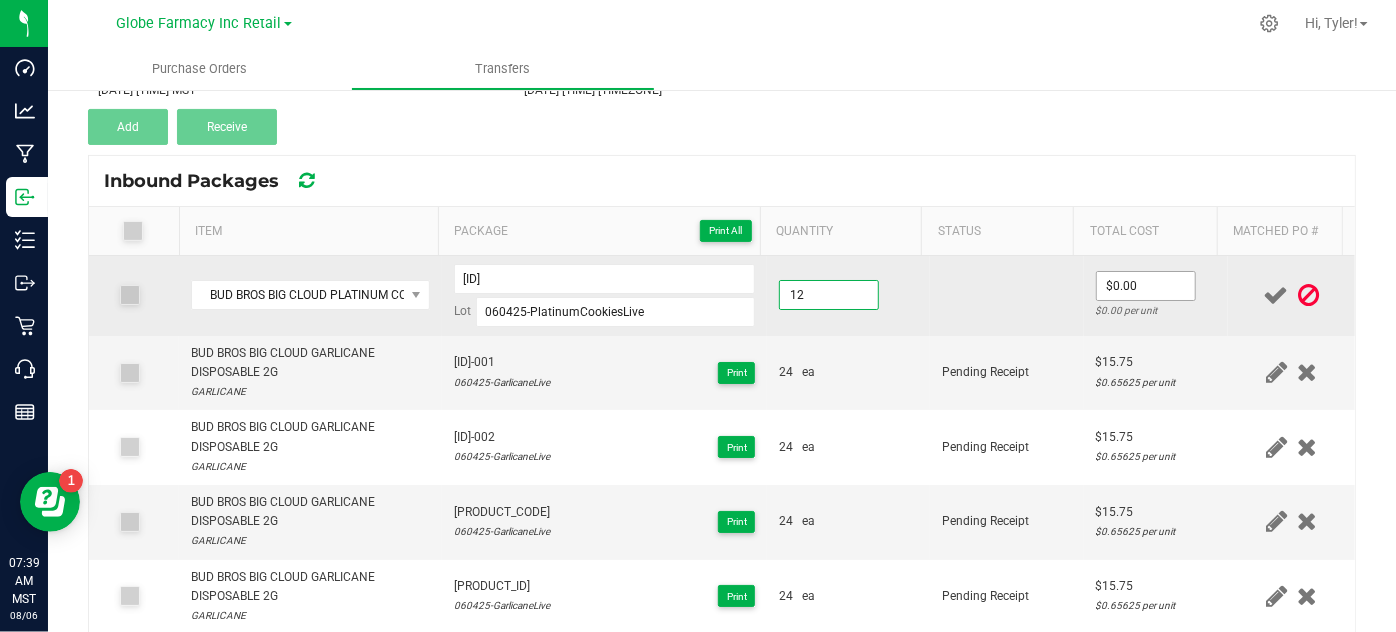 type on "12 ea" 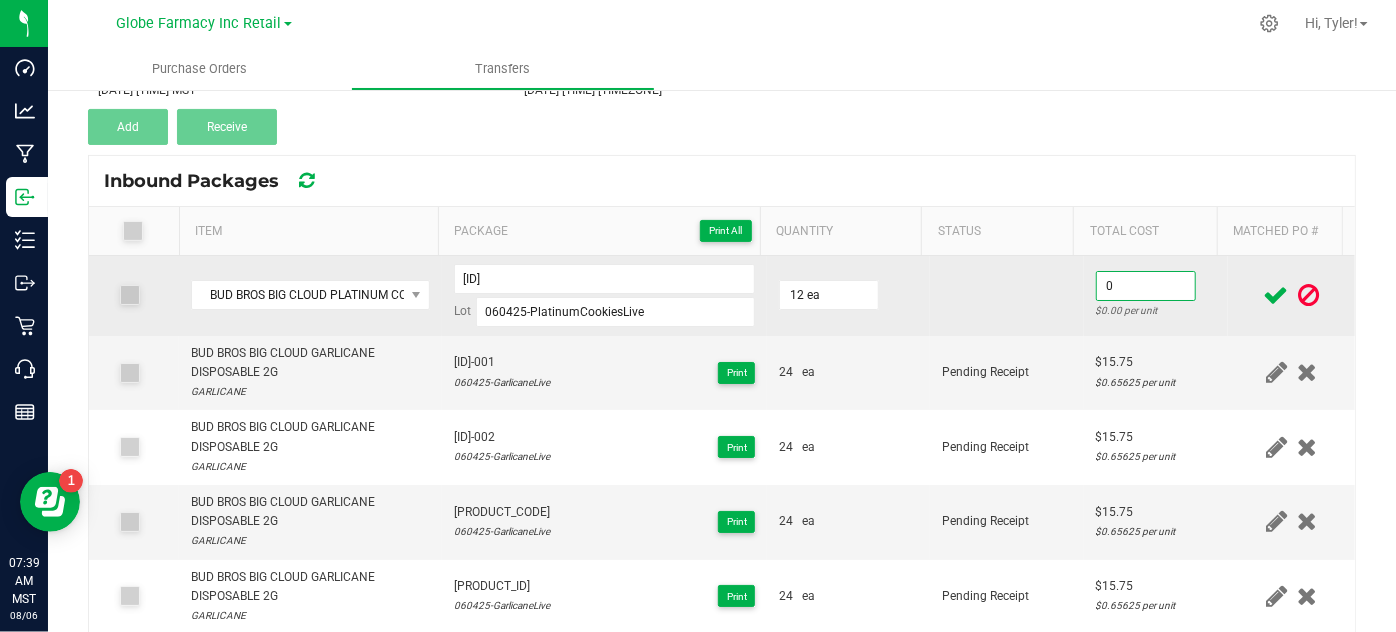 click on "0" at bounding box center (1146, 286) 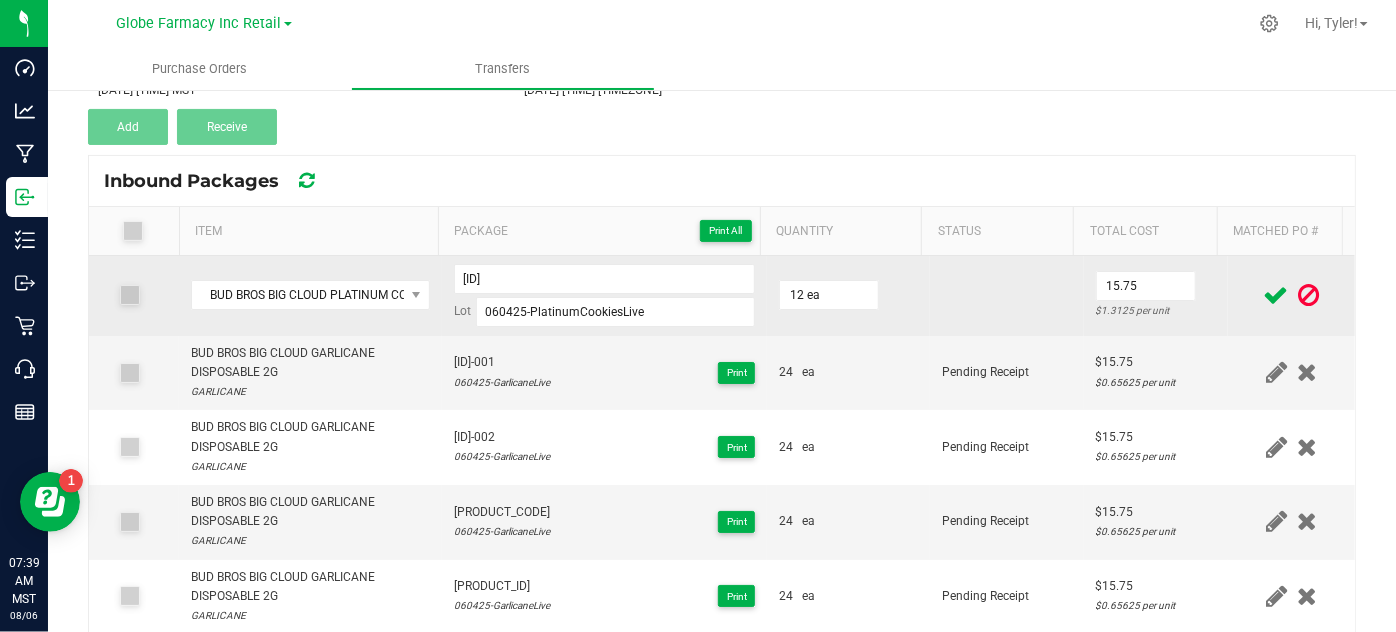 type on "$15.75" 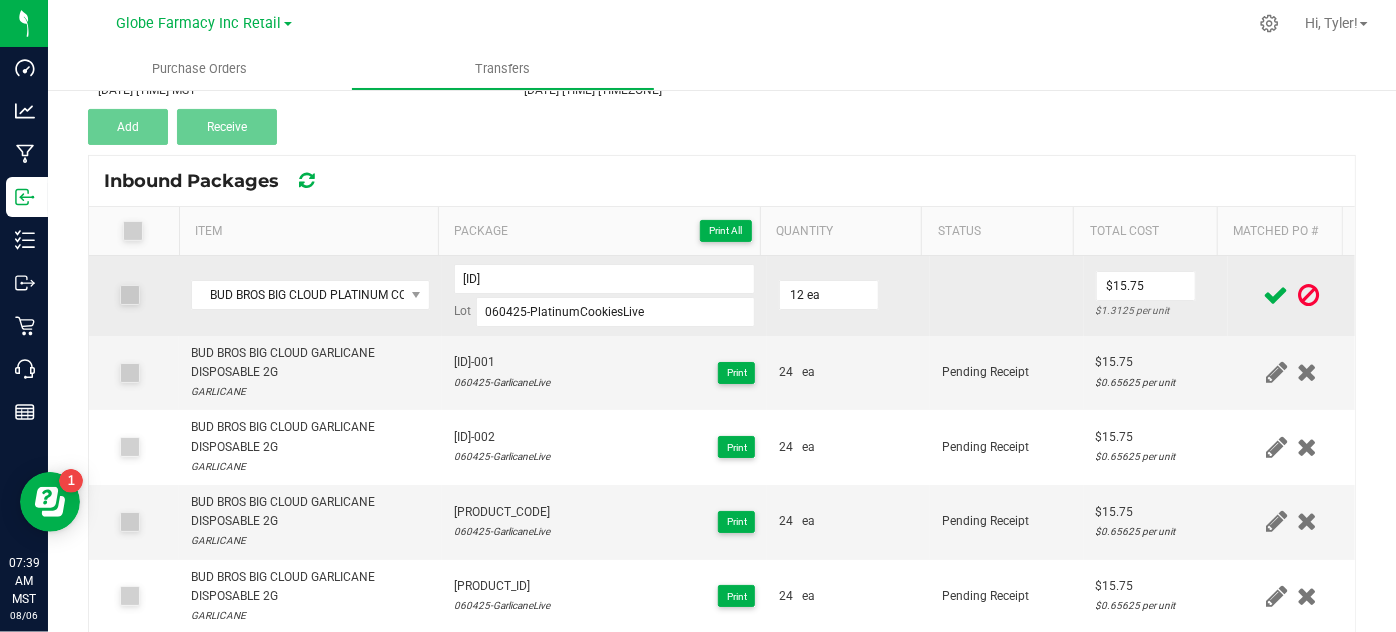click at bounding box center [1007, 296] 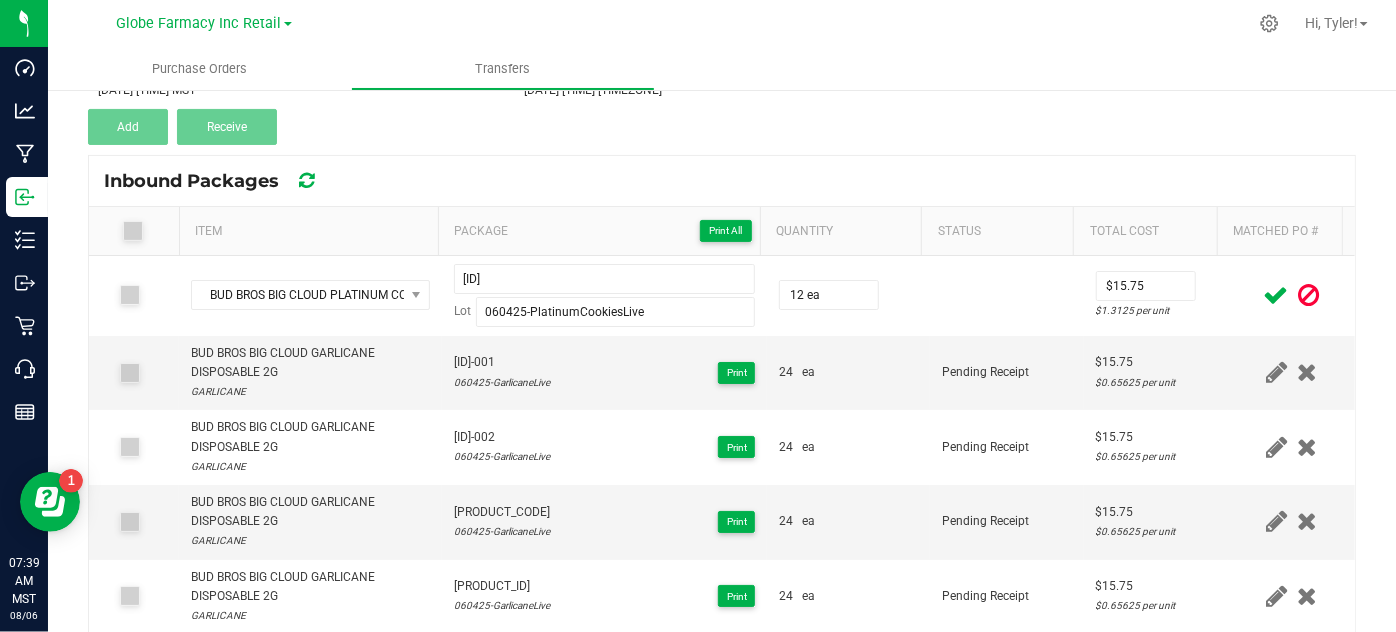 click at bounding box center [1276, 295] 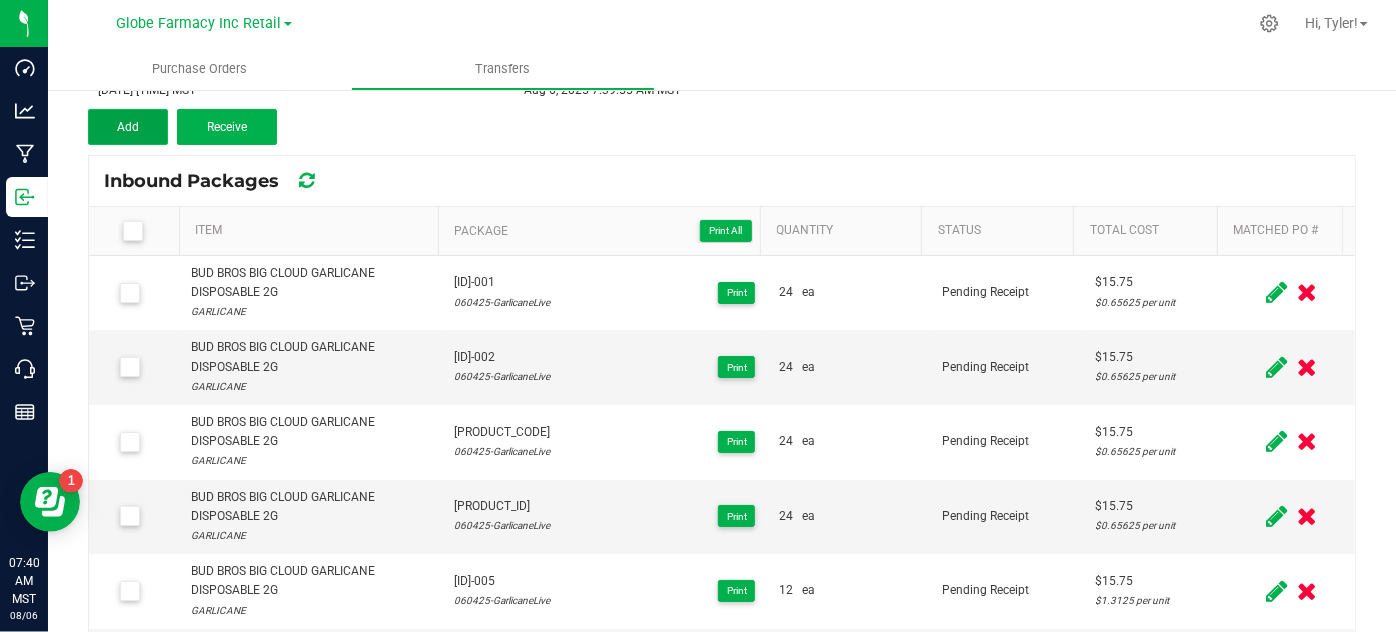 click on "Add" at bounding box center [128, 127] 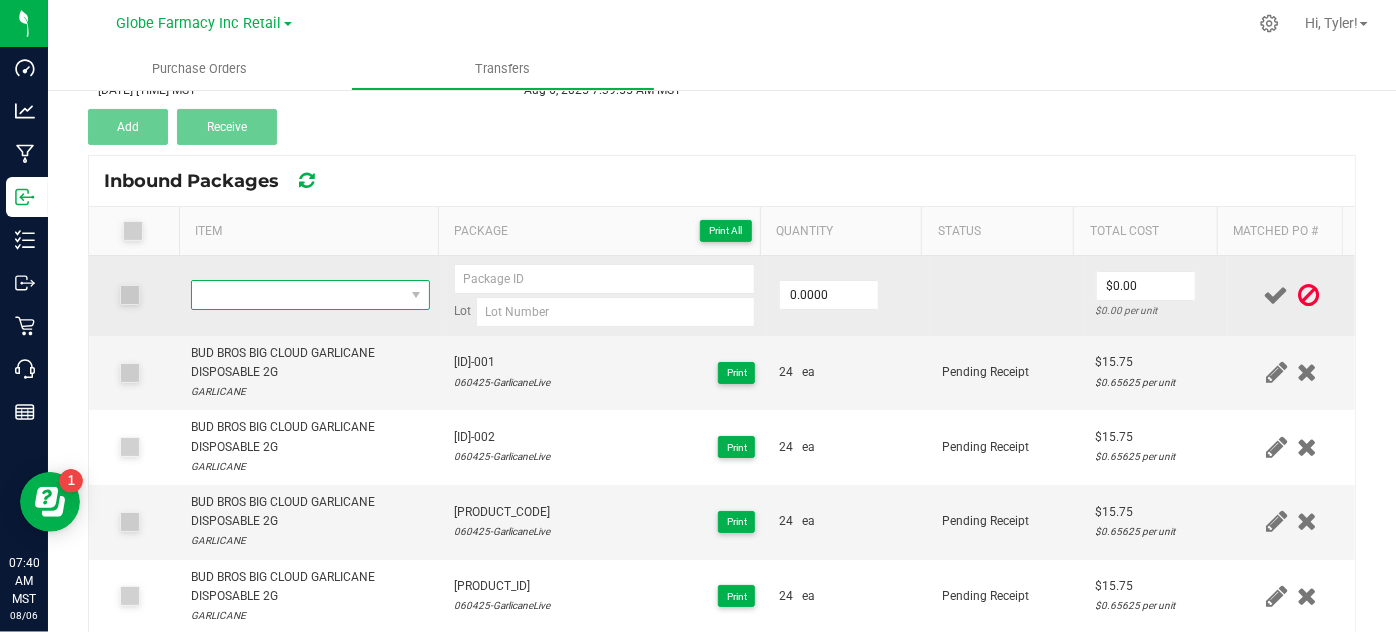 click at bounding box center (297, 295) 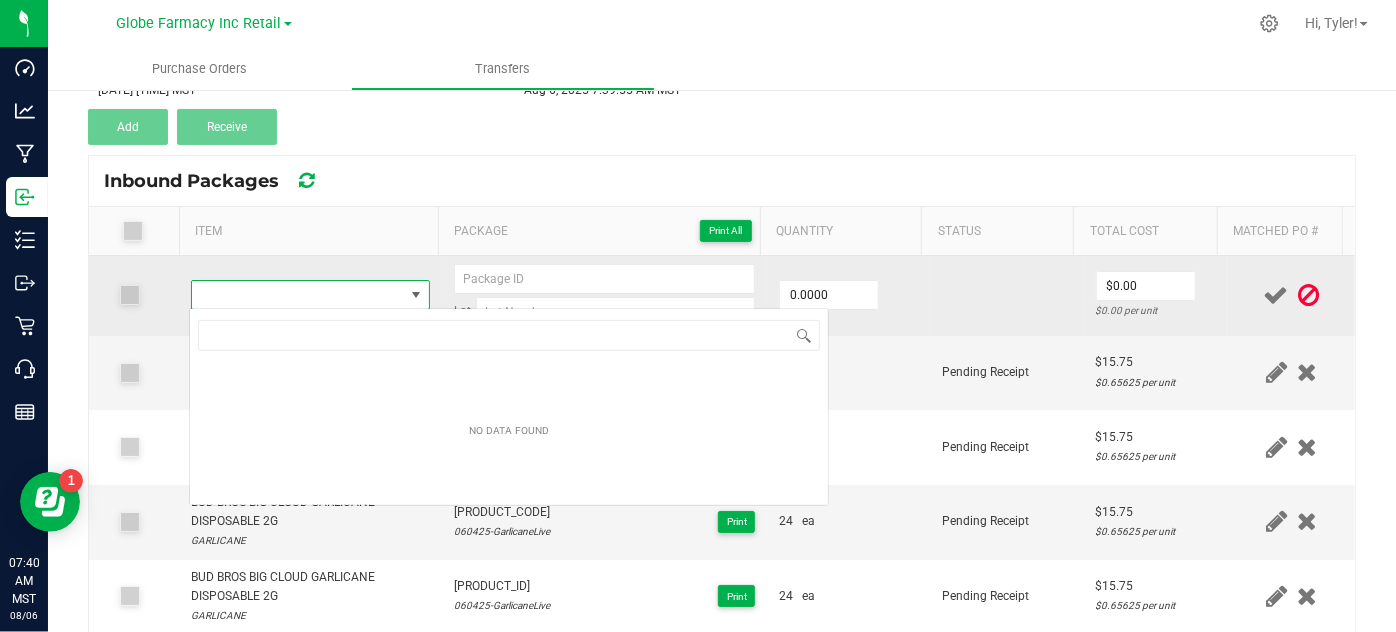 scroll, scrollTop: 99970, scrollLeft: 99767, axis: both 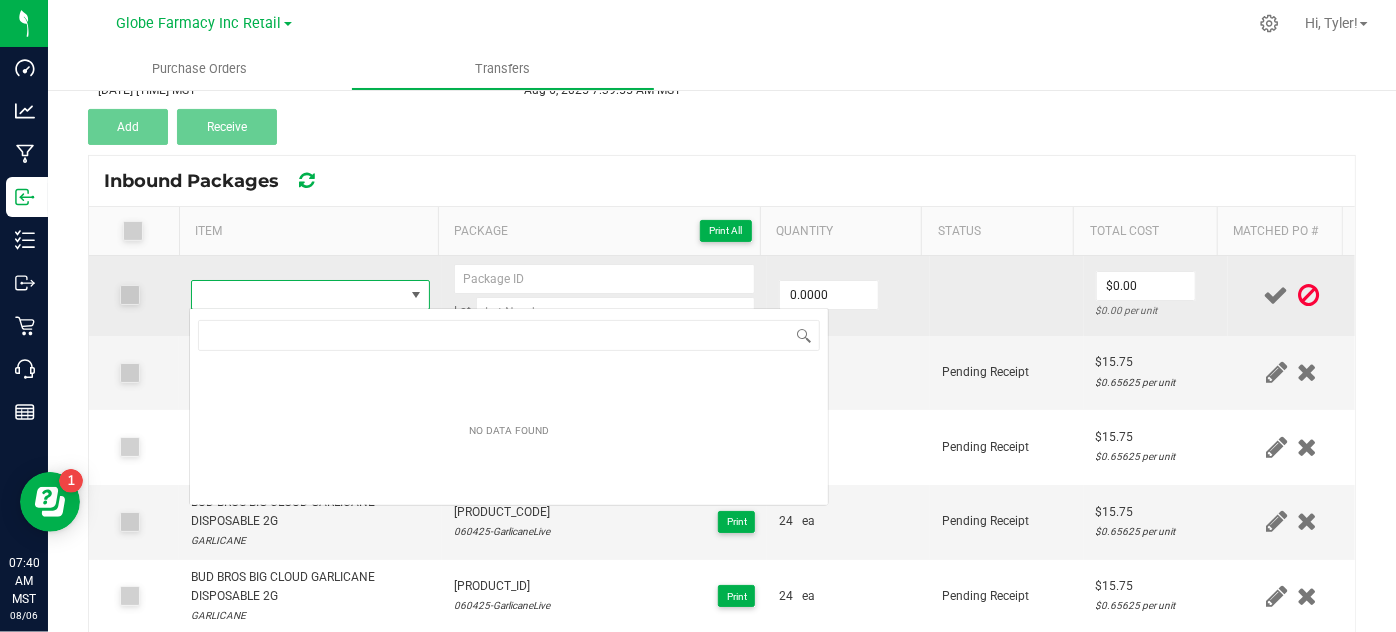 type on "BUD BROS BIG CLOUD STRAWBERRY MOCHI DISPOSABLE 2G" 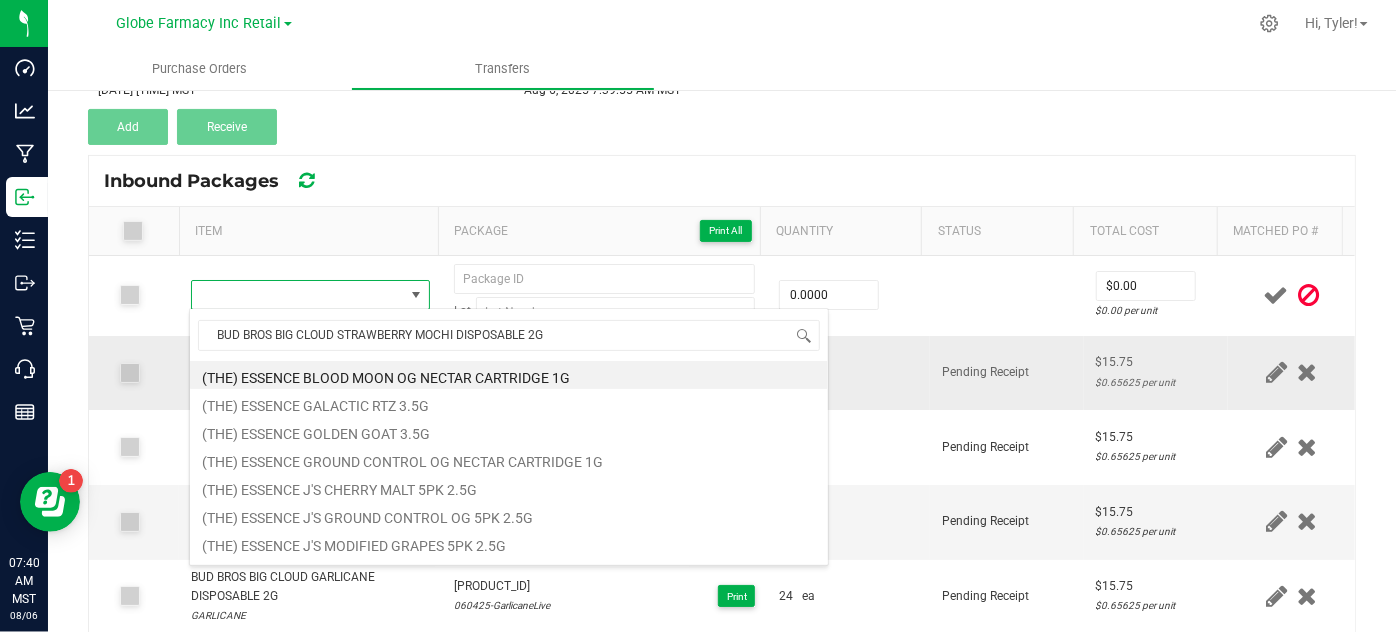 scroll, scrollTop: 29, scrollLeft: 229, axis: both 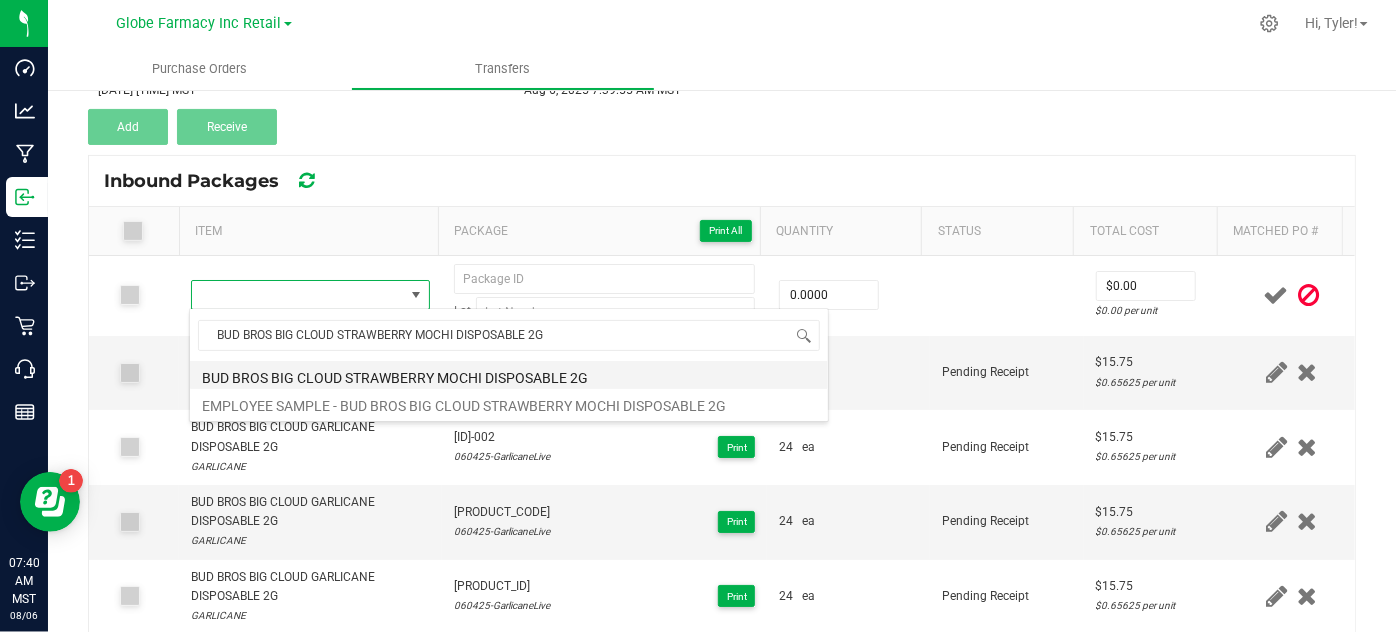 click on "BUD BROS BIG CLOUD STRAWBERRY MOCHI DISPOSABLE 2G" at bounding box center (509, 375) 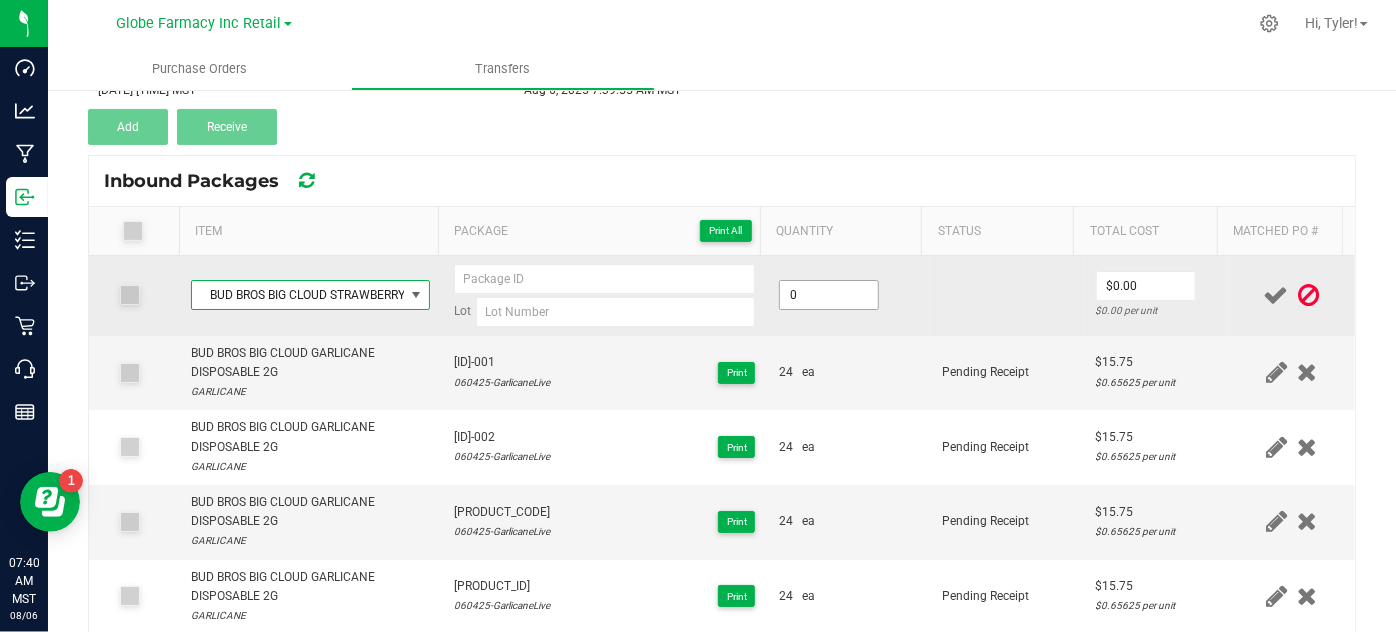 click on "0" at bounding box center (829, 295) 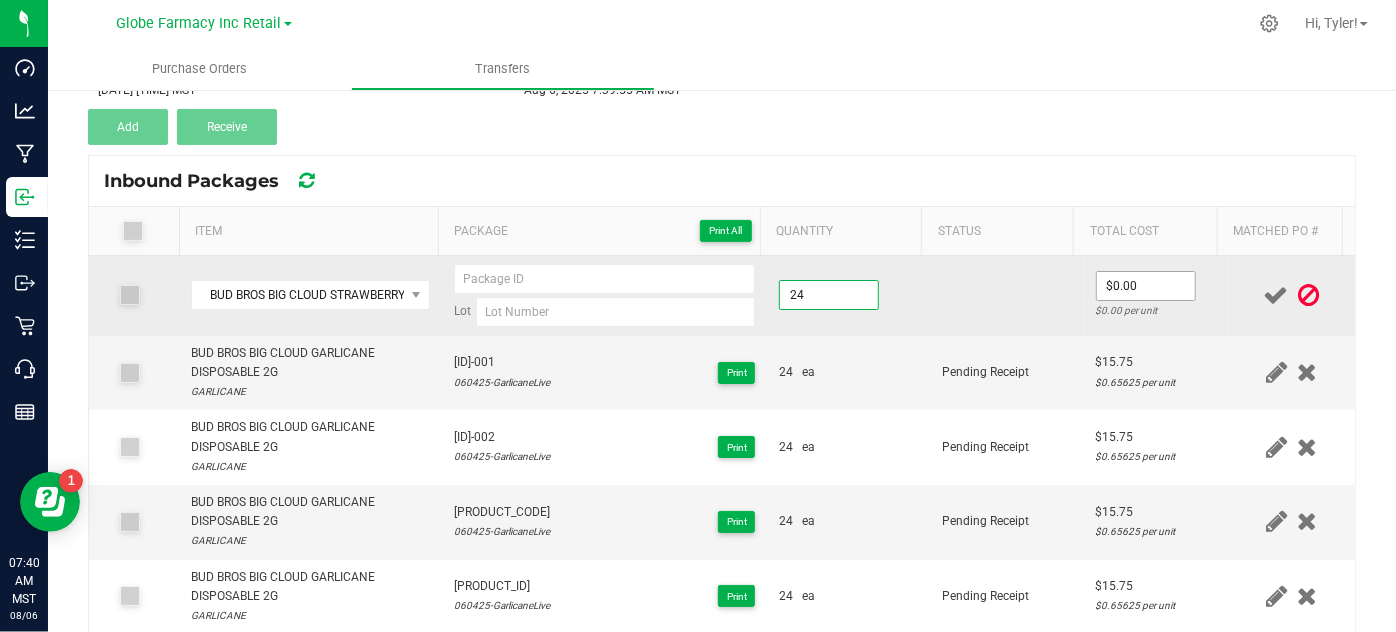 type on "24 ea" 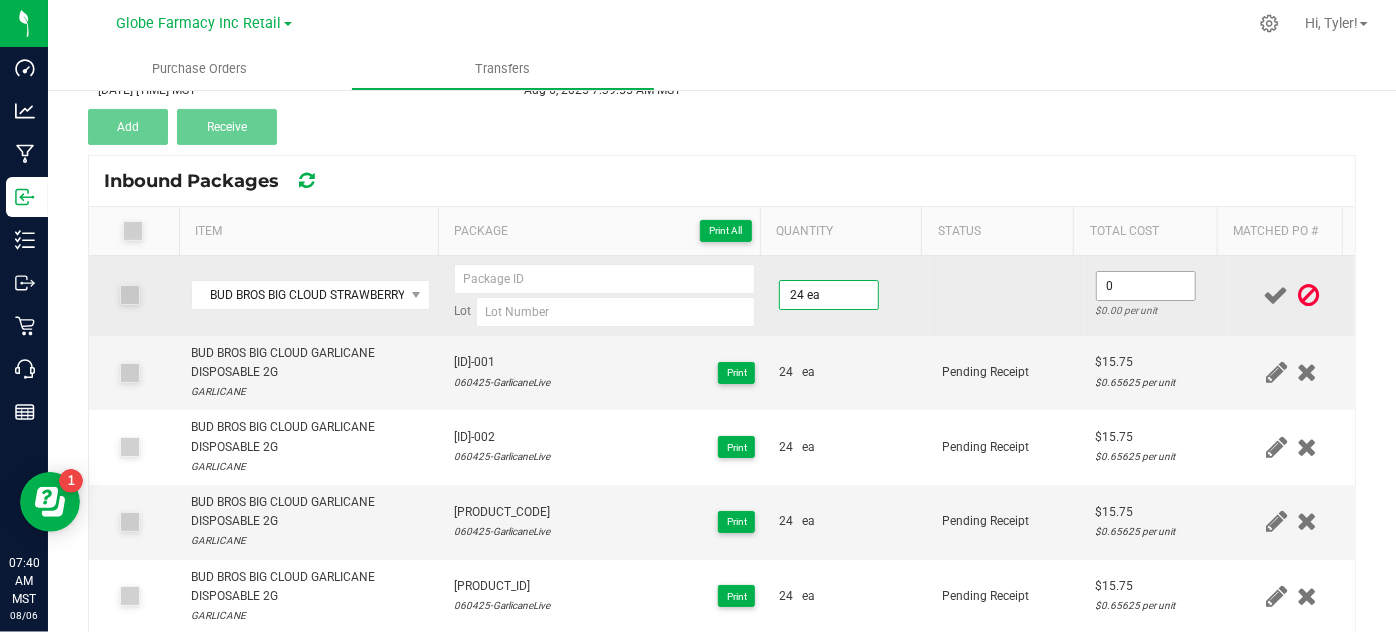 click on "0" at bounding box center (1146, 286) 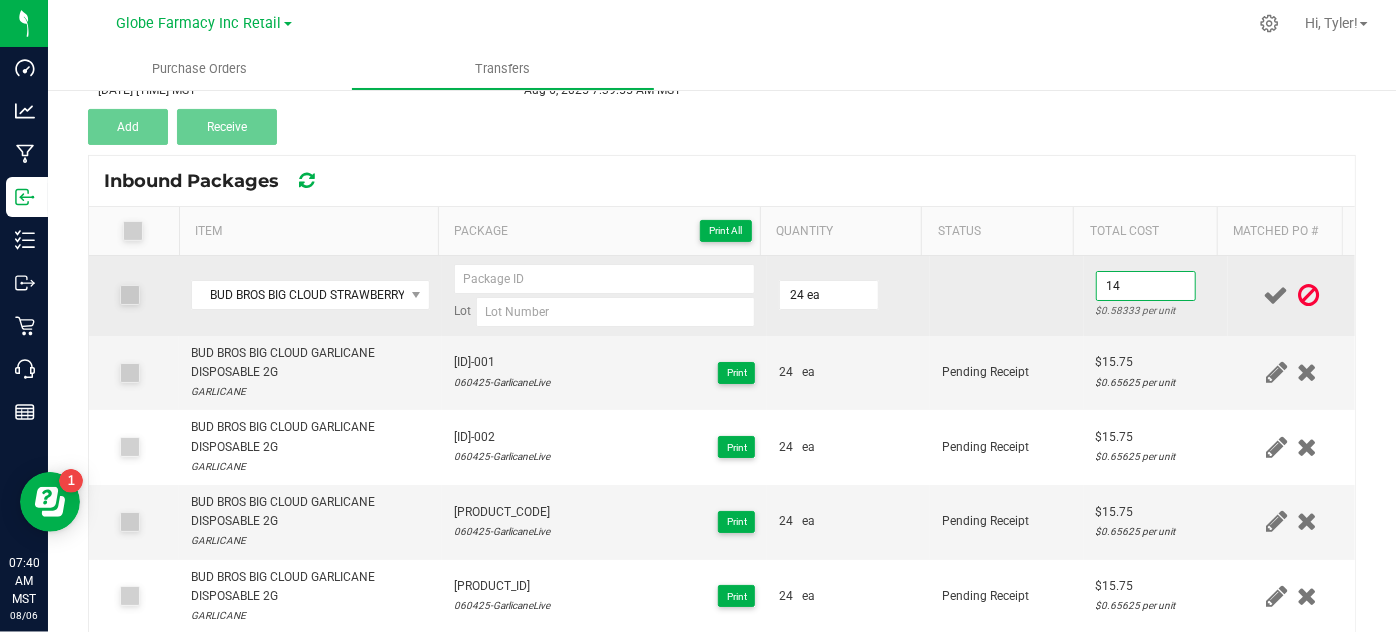 type on "$14.00" 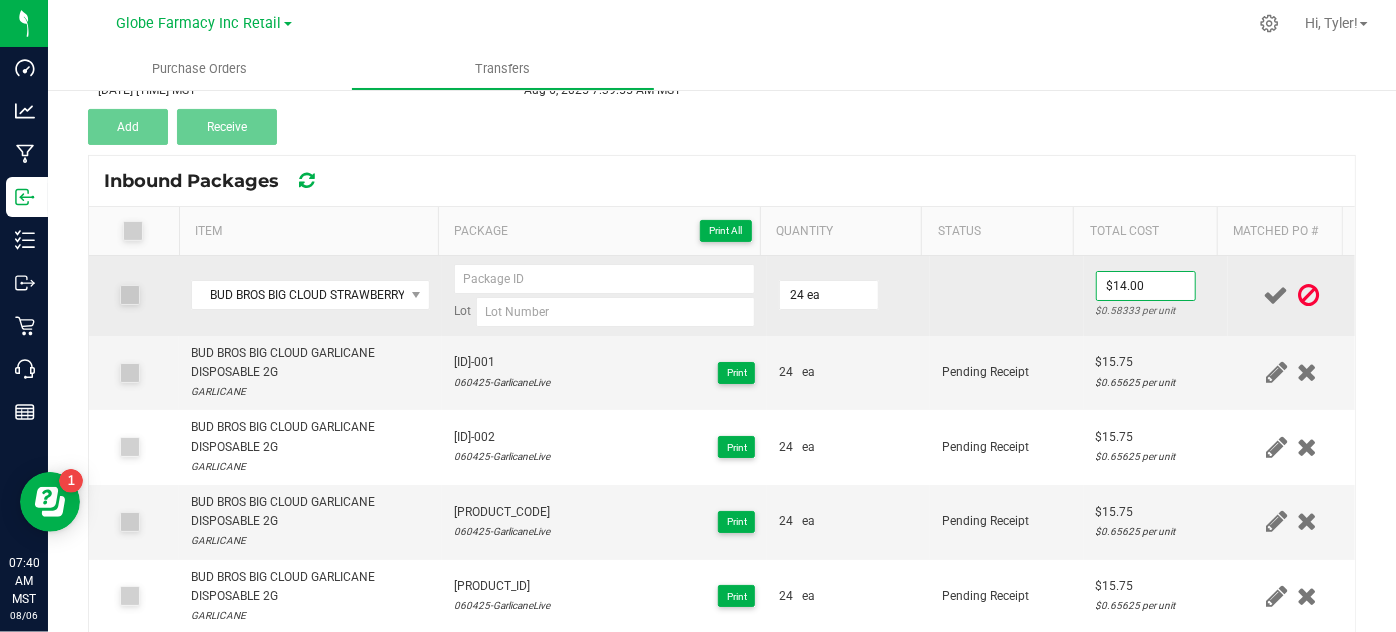 click at bounding box center [1007, 296] 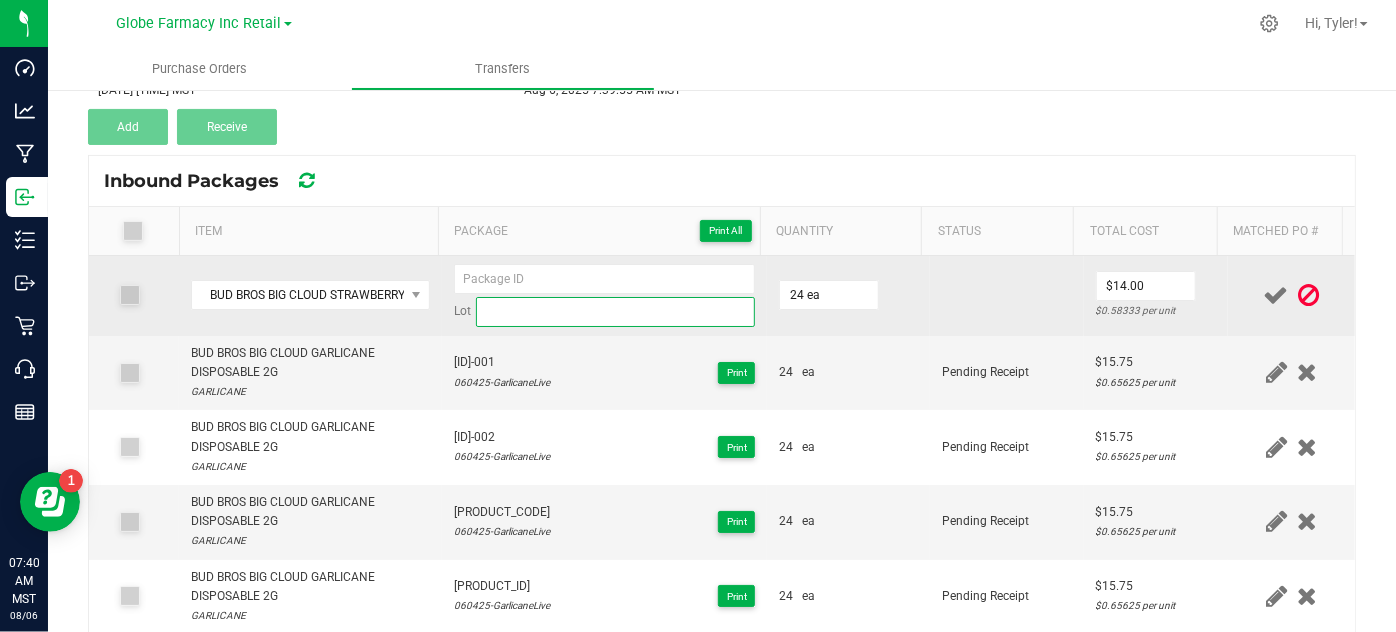click at bounding box center (616, 312) 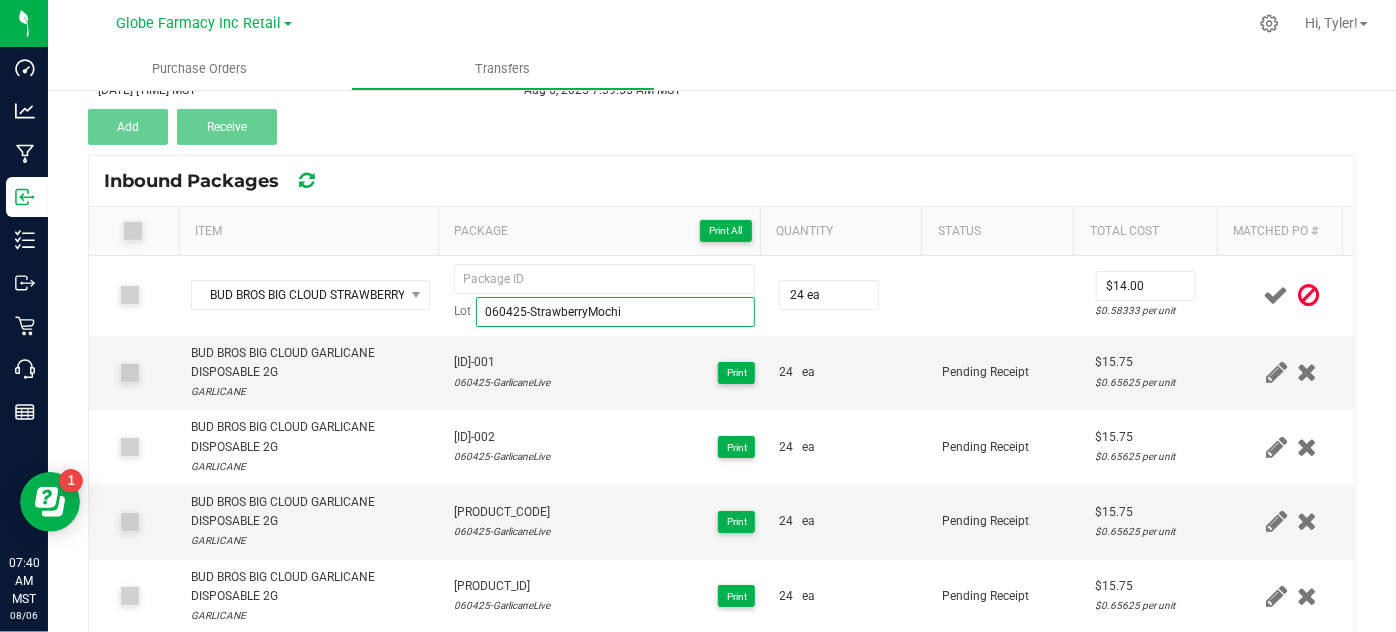 type on "060425-StrawberryMochi" 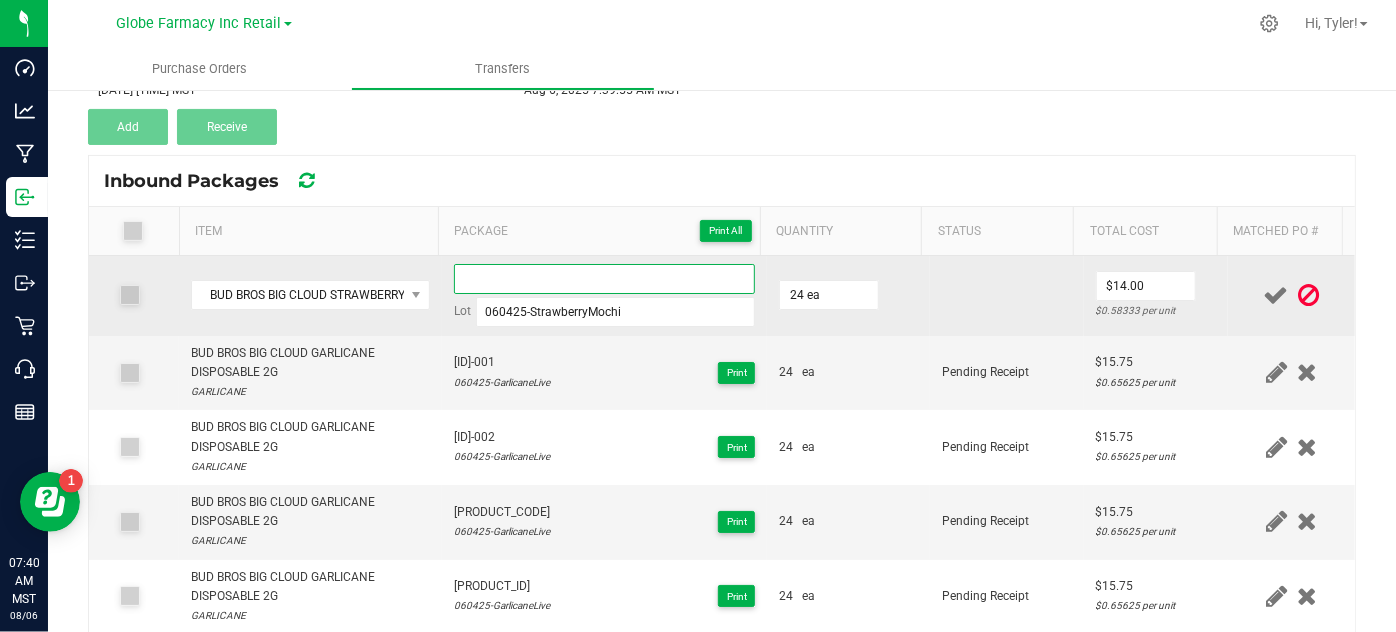click at bounding box center (605, 279) 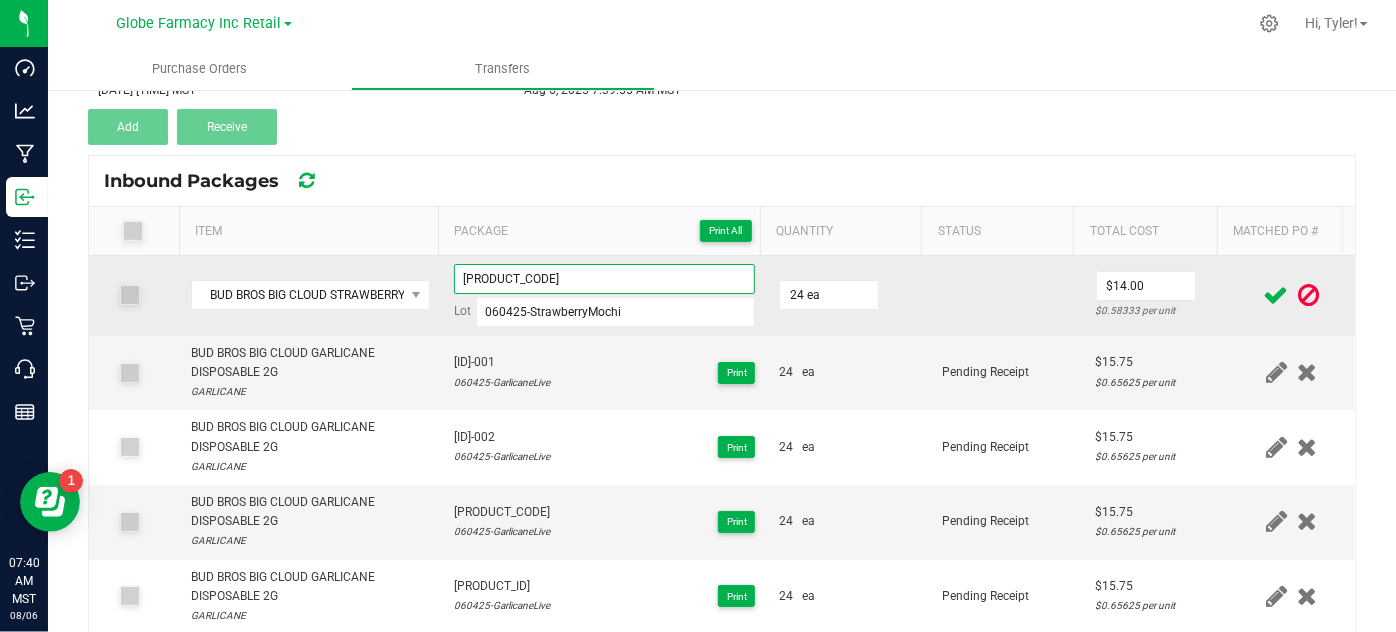 click on "[PRODUCT_CODE]" at bounding box center (605, 279) 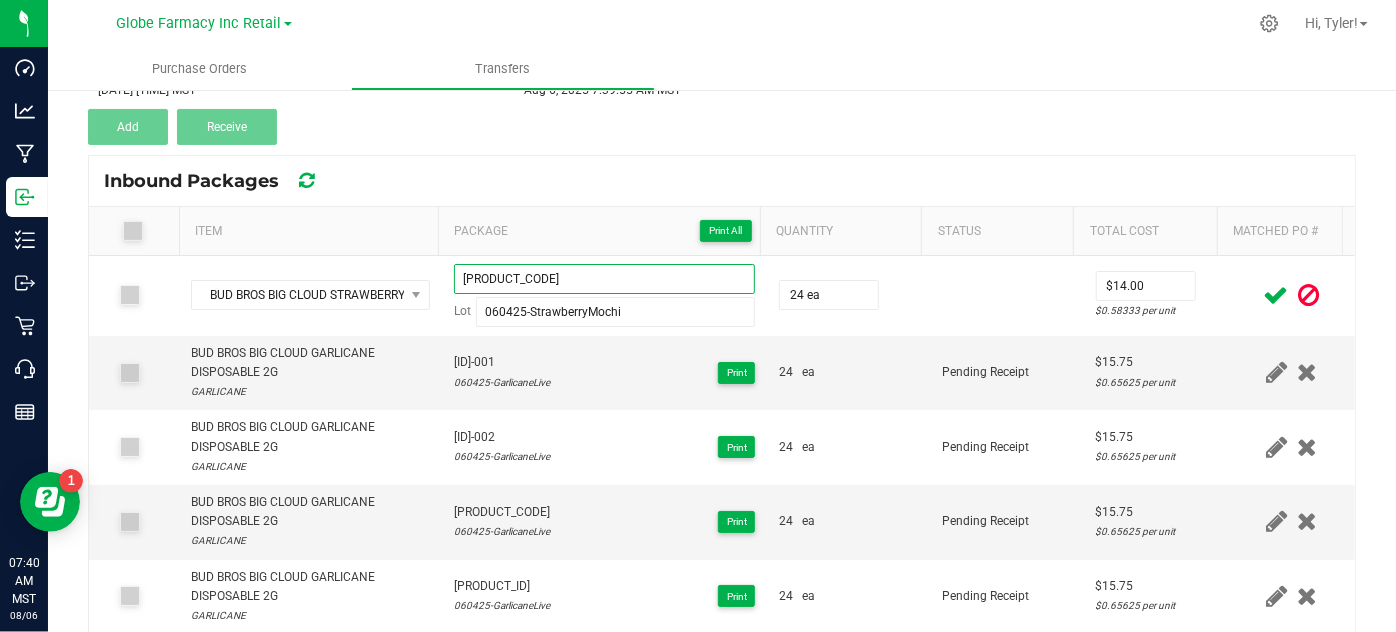 type on "[PRODUCT_CODE]" 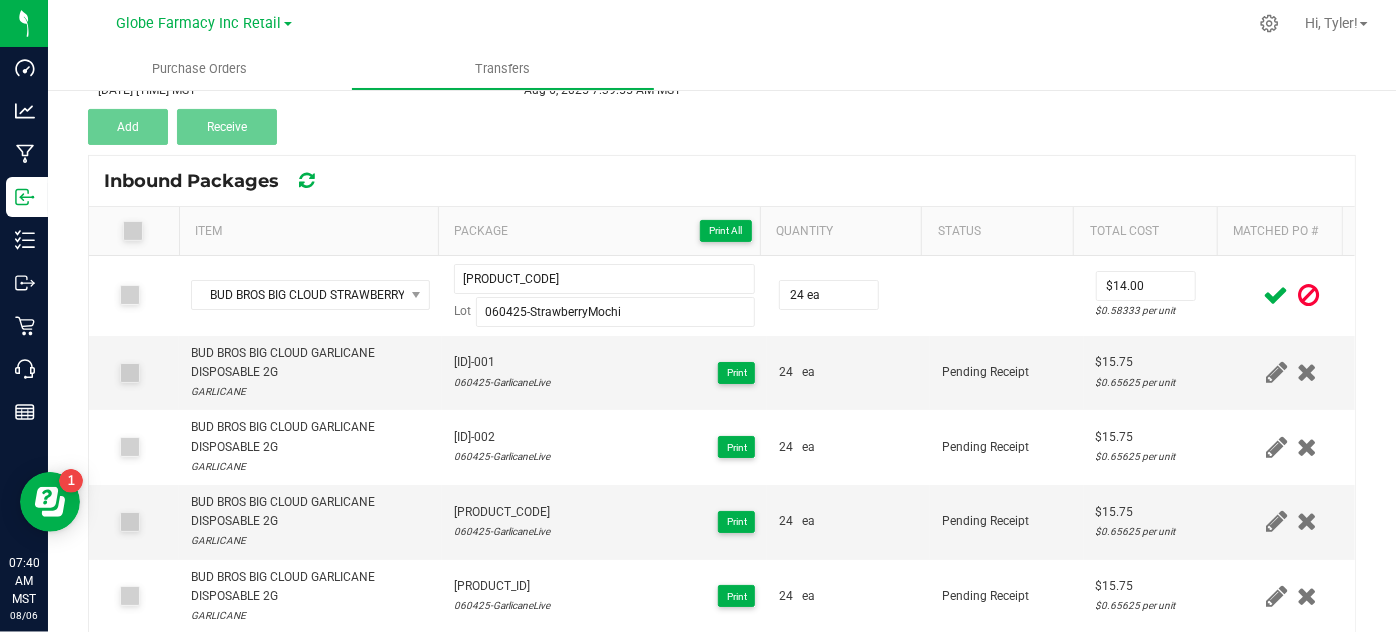 click at bounding box center [1276, 295] 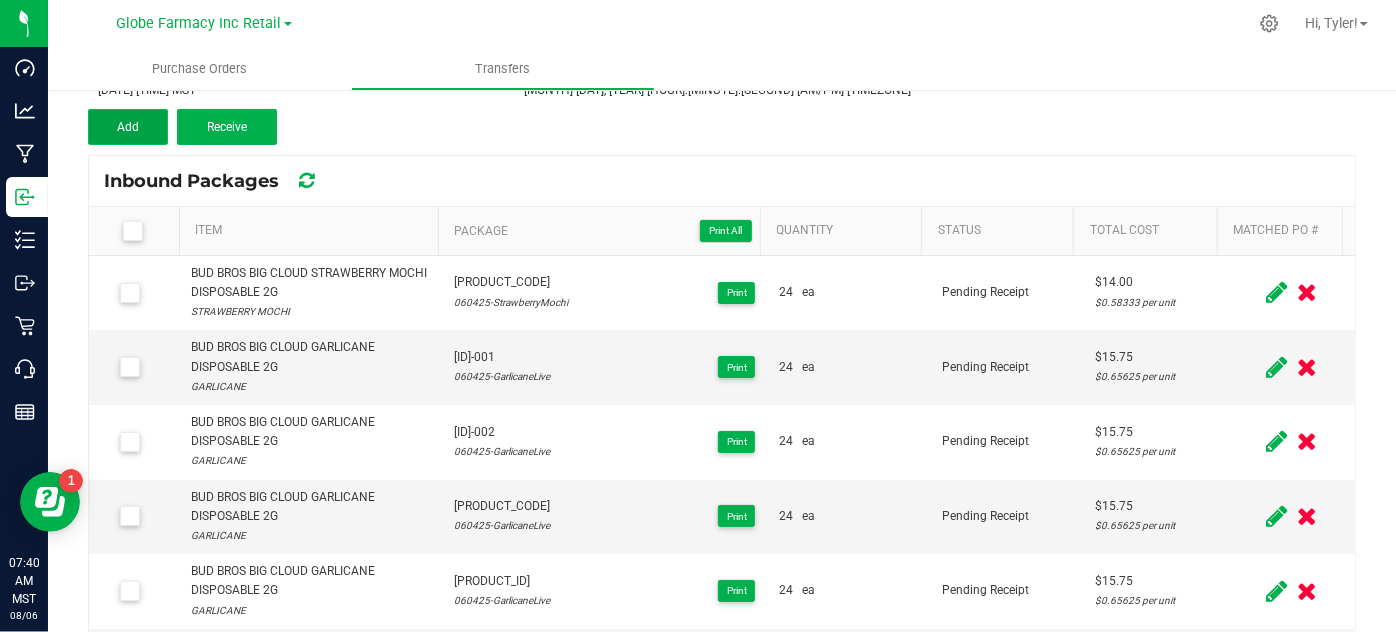 click on "Add" at bounding box center (128, 127) 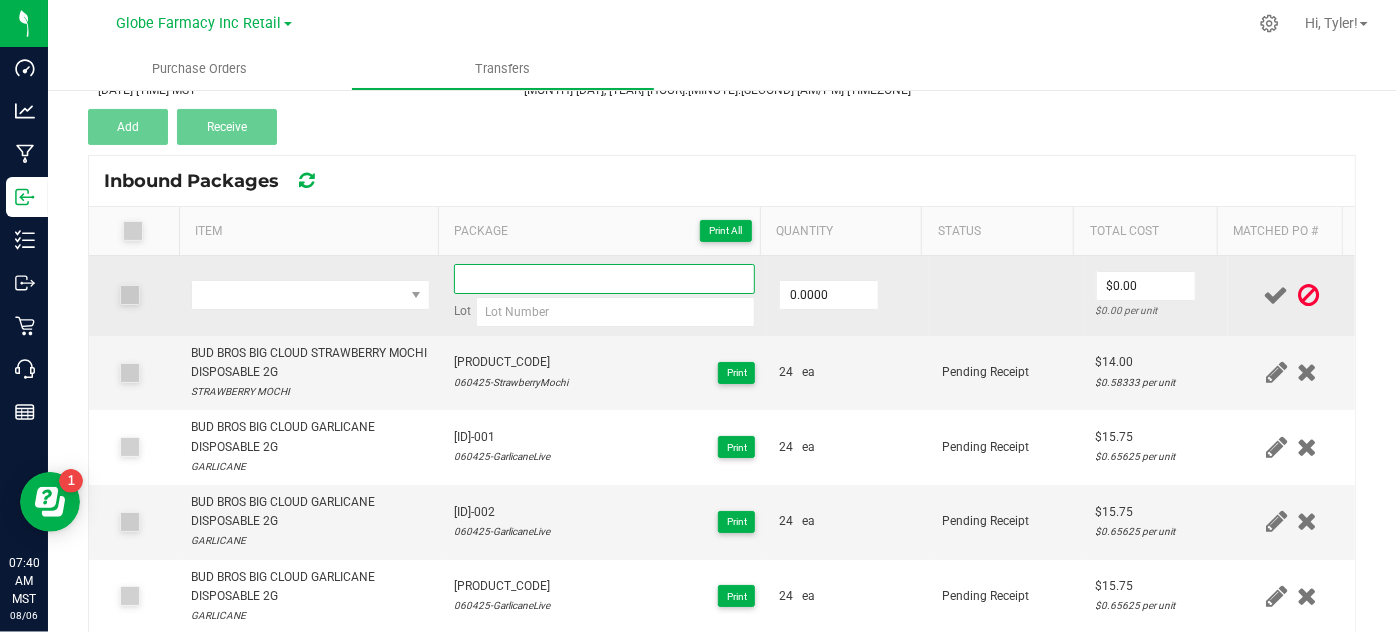 click at bounding box center (605, 279) 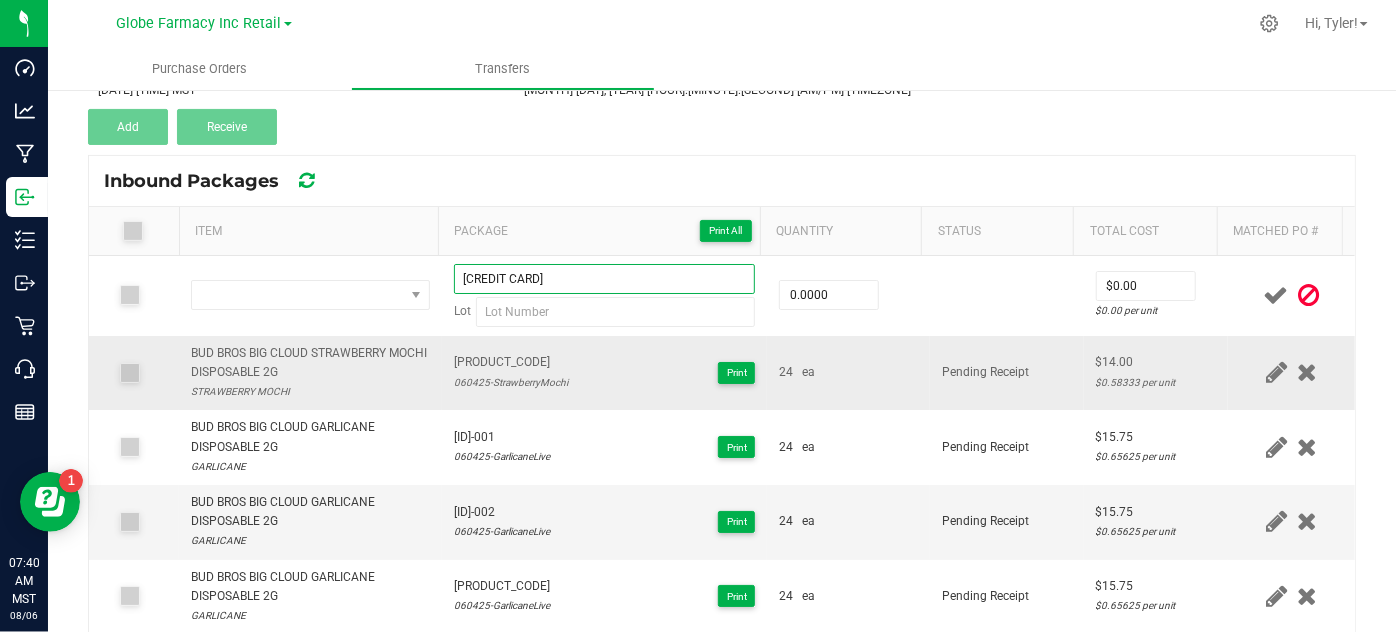 type on "[CREDIT CARD]" 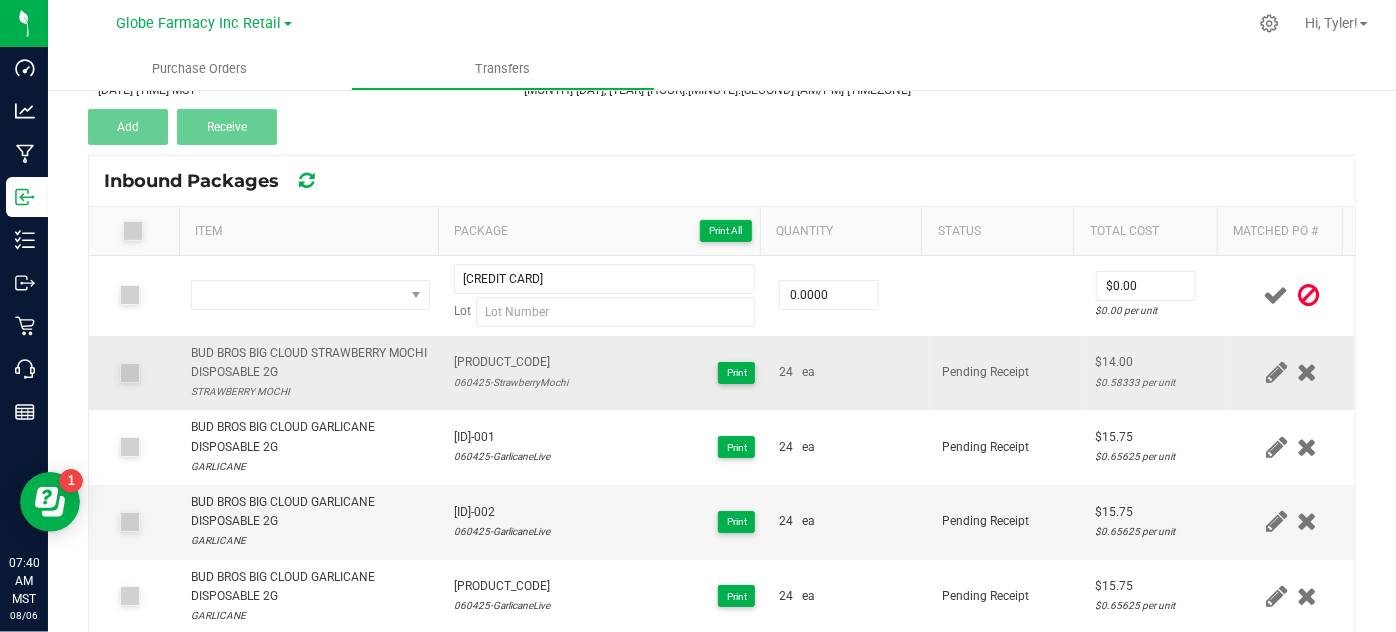 click on "060425-StrawberryMochi" at bounding box center [511, 382] 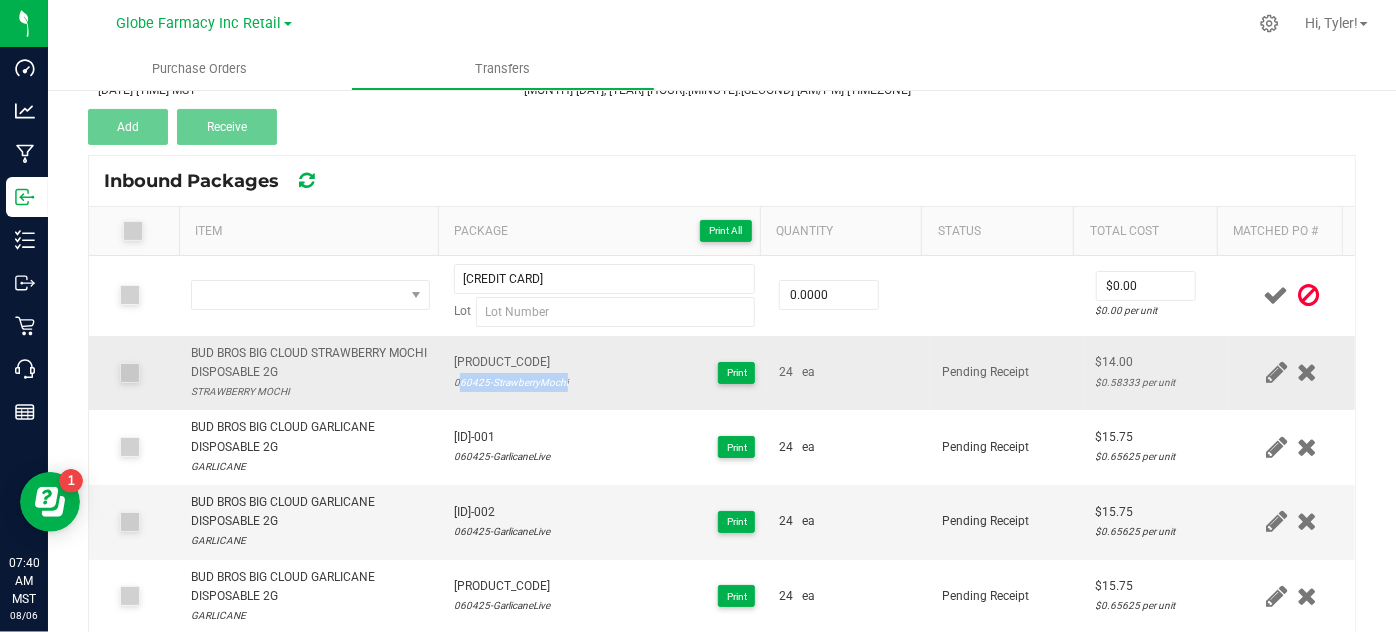 click on "060425-StrawberryMochi" at bounding box center (511, 382) 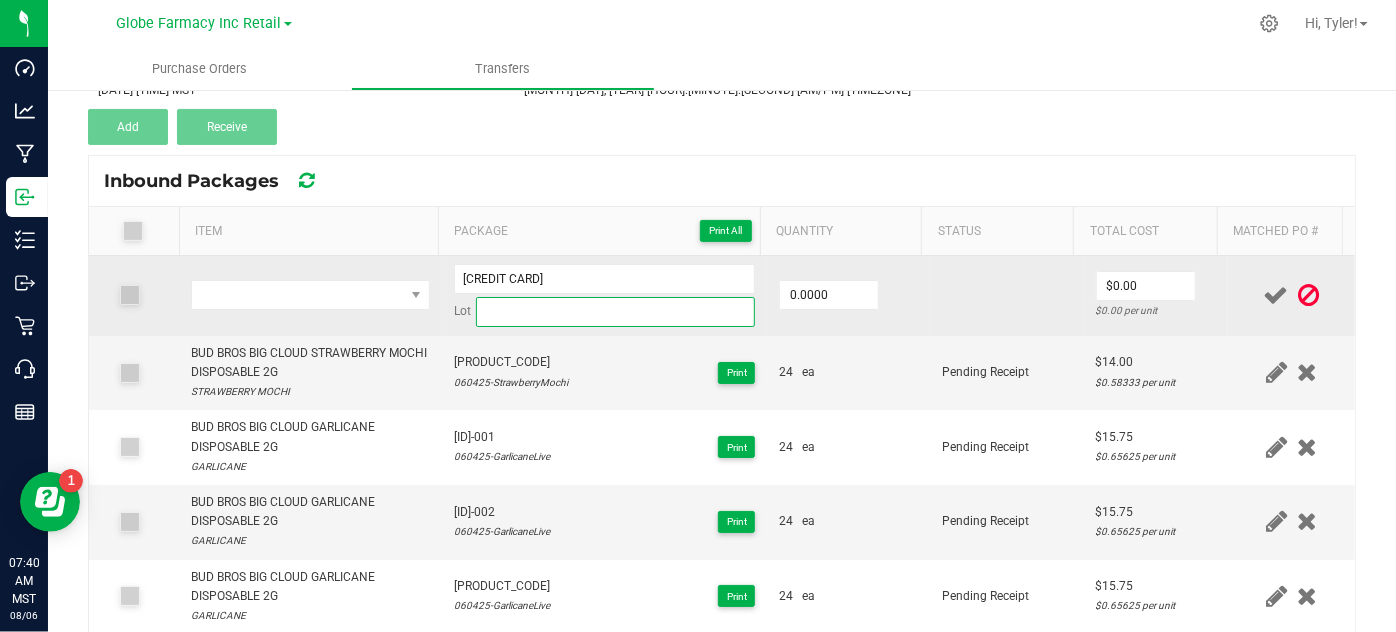 click at bounding box center (616, 312) 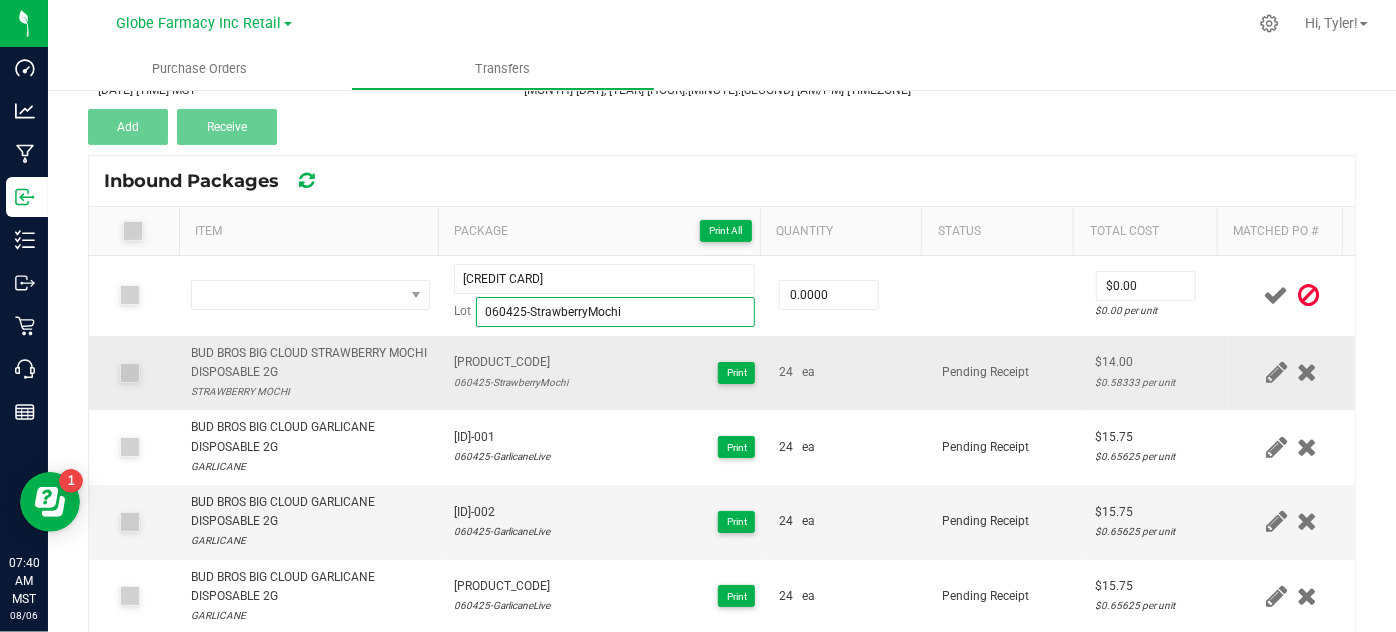 type on "060425-StrawberryMochi" 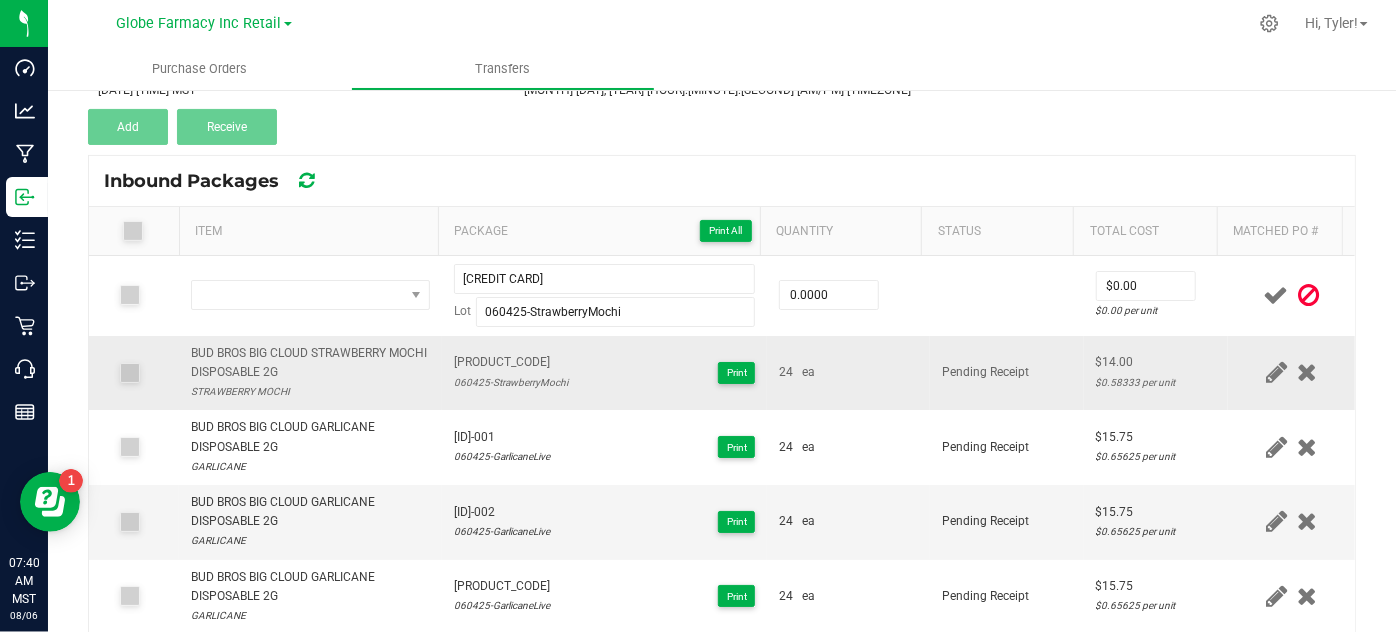 click on "BUD BROS BIG CLOUD STRAWBERRY MOCHI DISPOSABLE 2G  STRAWBERRY MOCHI" at bounding box center (310, 373) 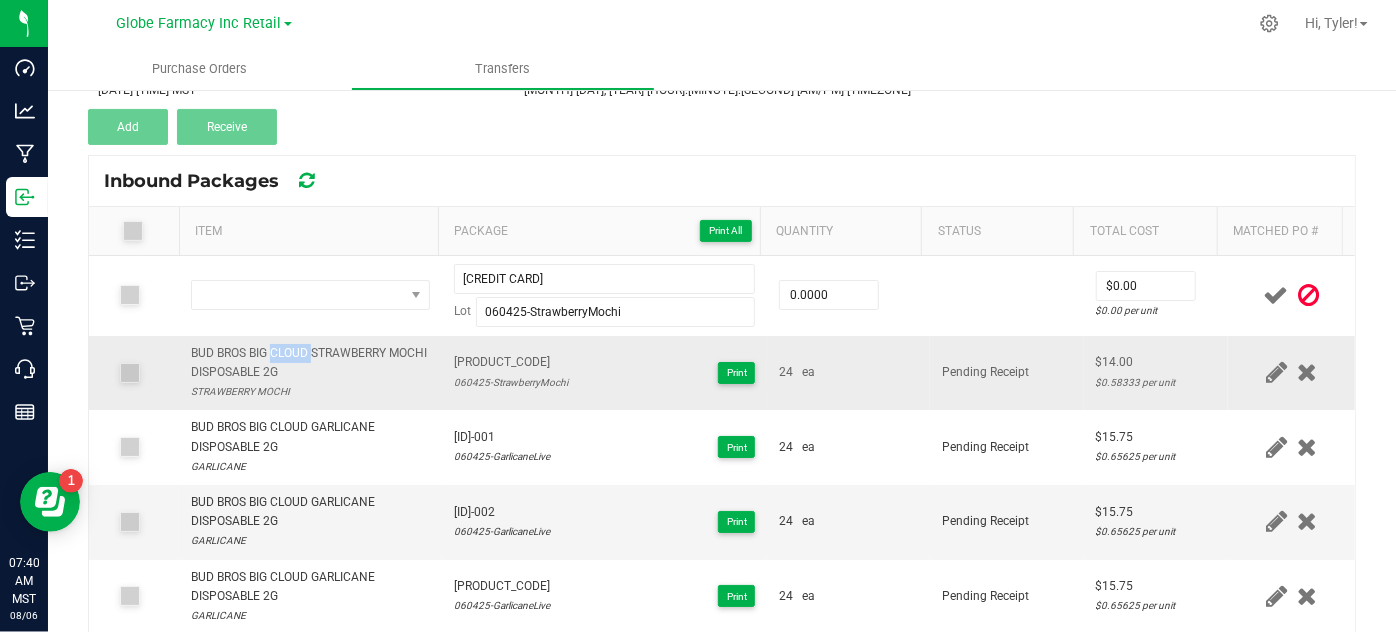click on "BUD BROS BIG CLOUD STRAWBERRY MOCHI DISPOSABLE 2G" at bounding box center (310, 363) 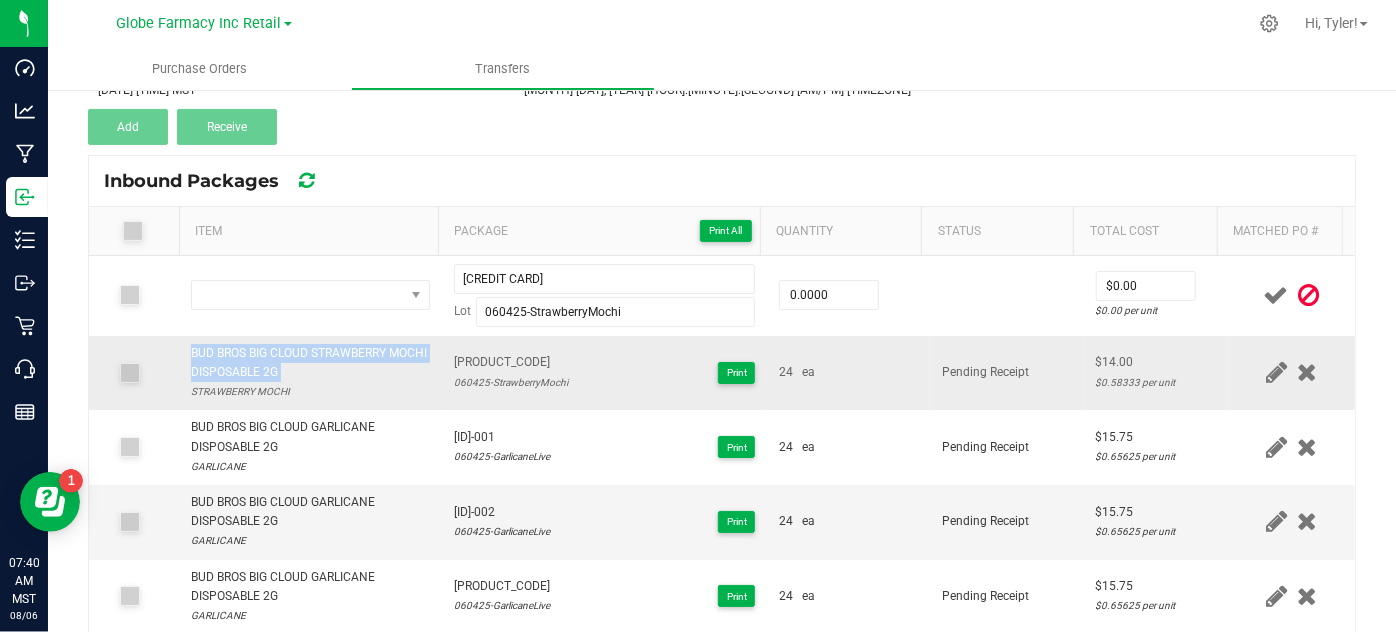 click on "BUD BROS BIG CLOUD STRAWBERRY MOCHI DISPOSABLE 2G" at bounding box center (310, 363) 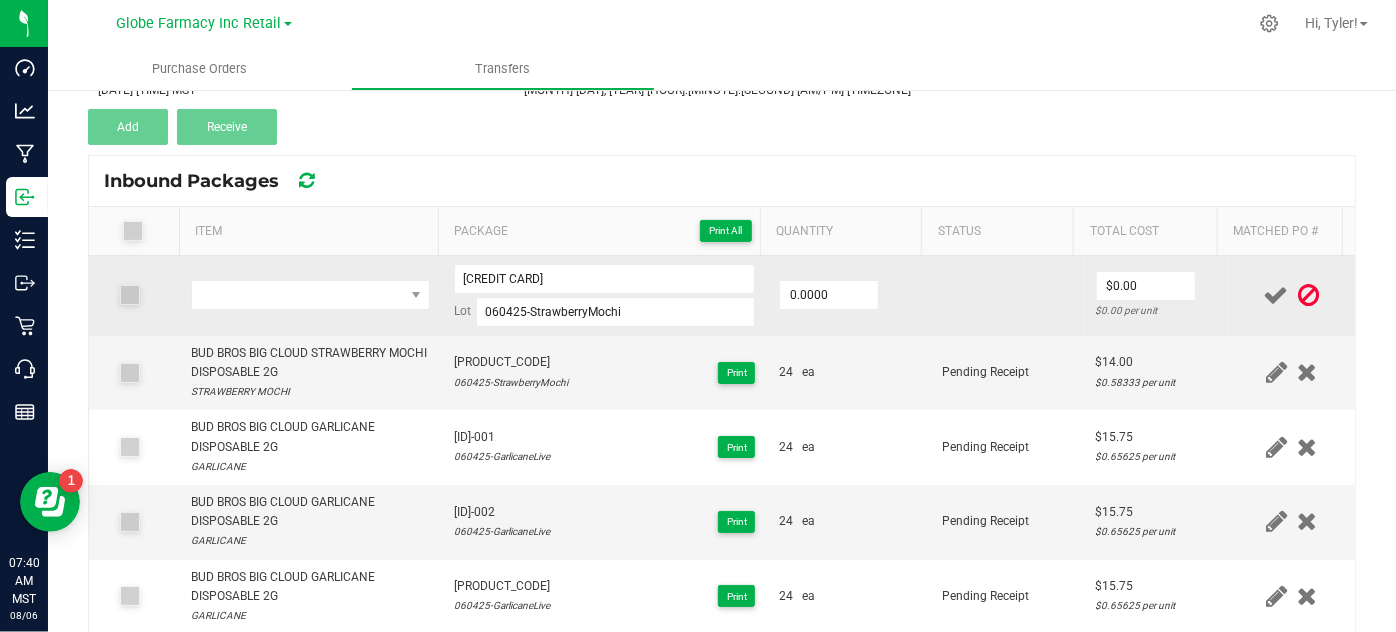 click at bounding box center (310, 296) 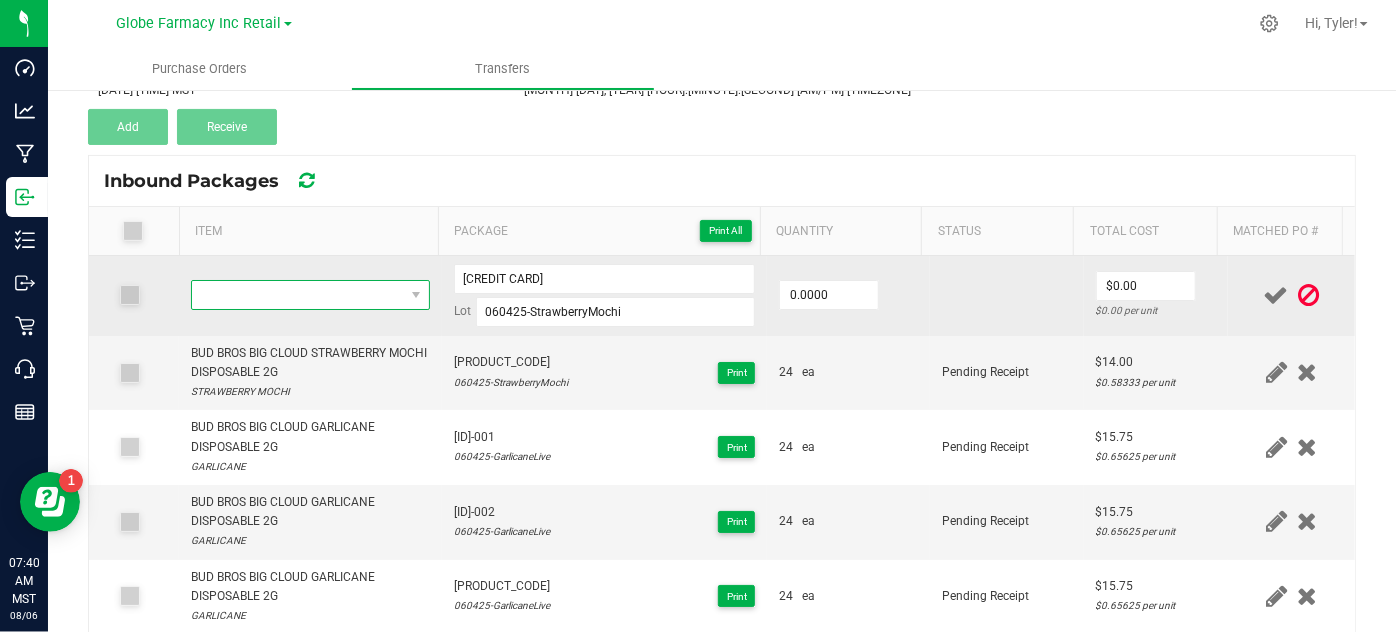 click at bounding box center (297, 295) 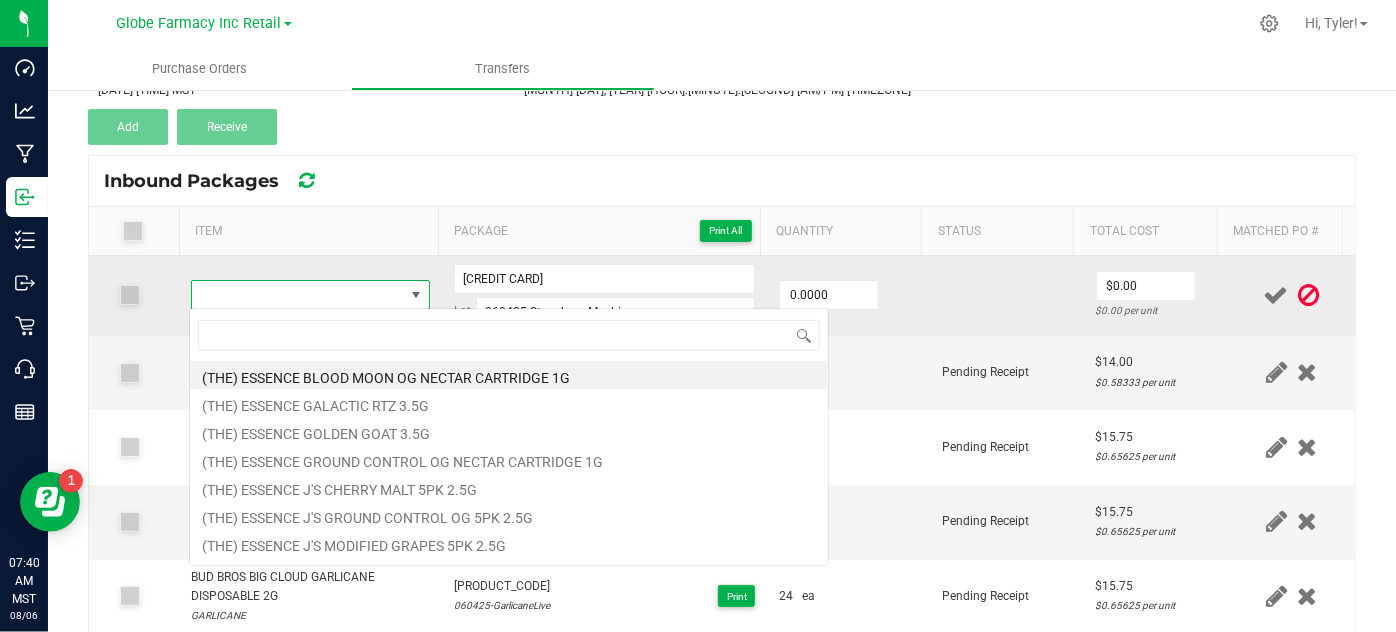 scroll, scrollTop: 99970, scrollLeft: 99767, axis: both 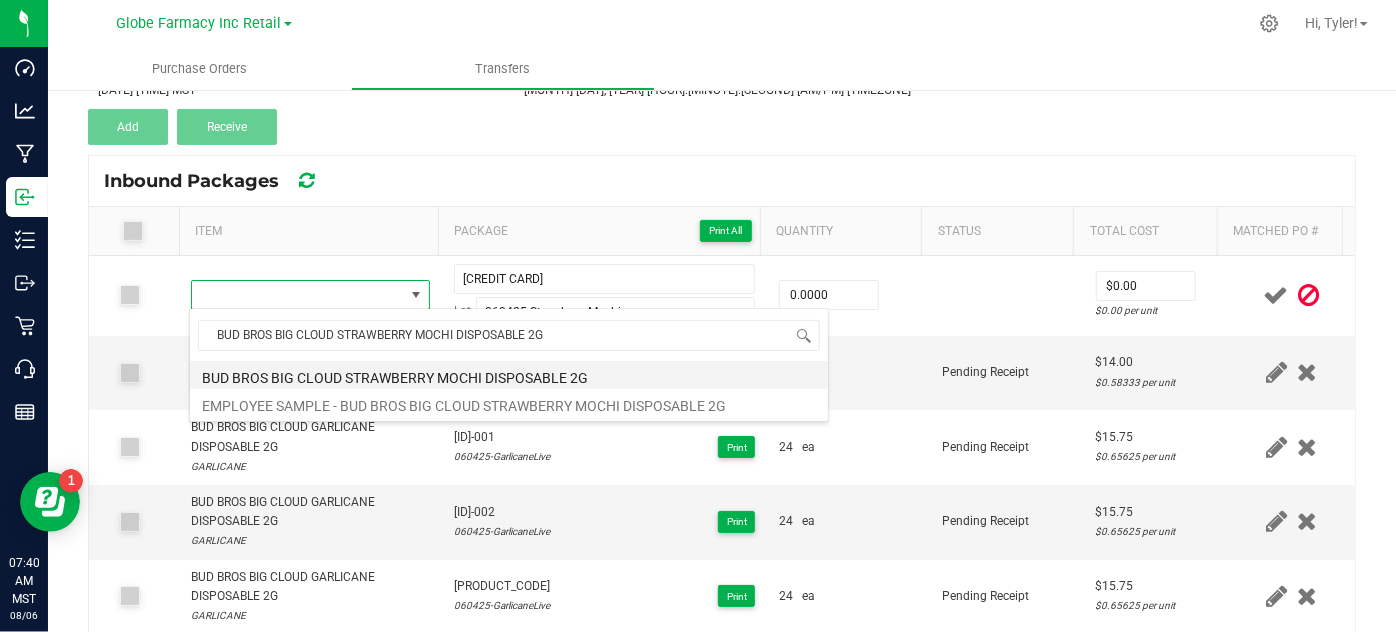 click on "BUD BROS BIG CLOUD STRAWBERRY MOCHI DISPOSABLE 2G" at bounding box center (509, 375) 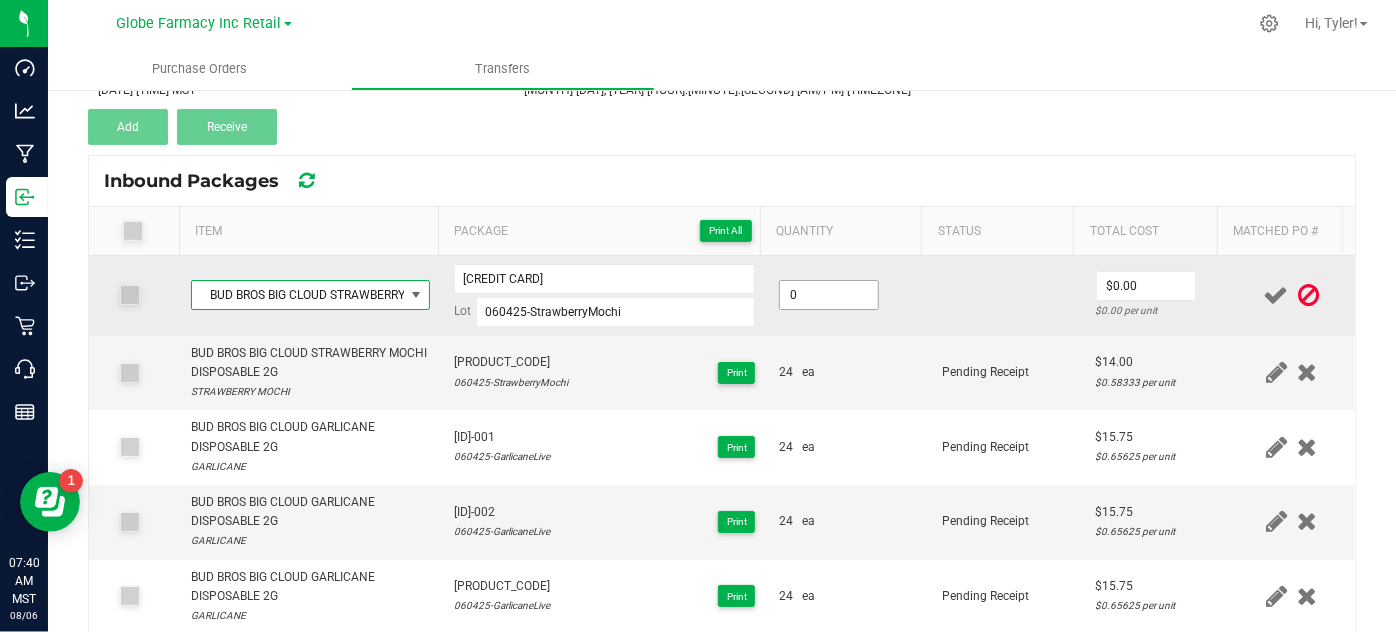 click on "0" at bounding box center [829, 295] 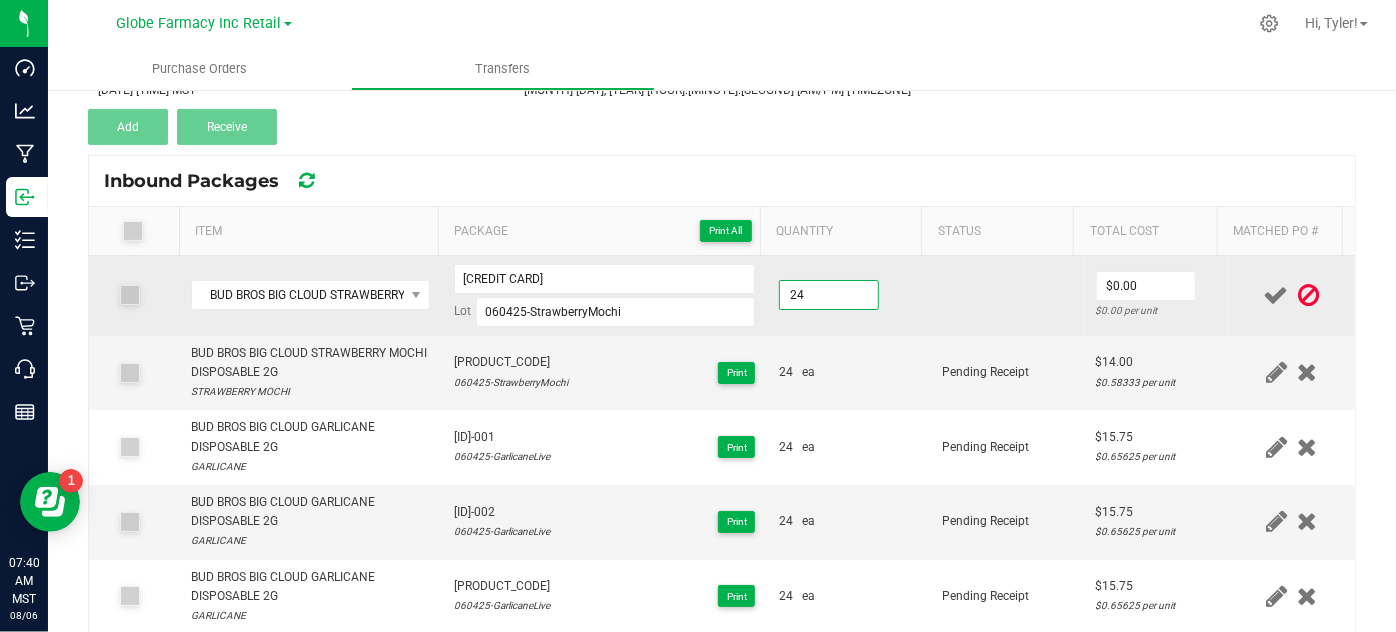type on "24 ea" 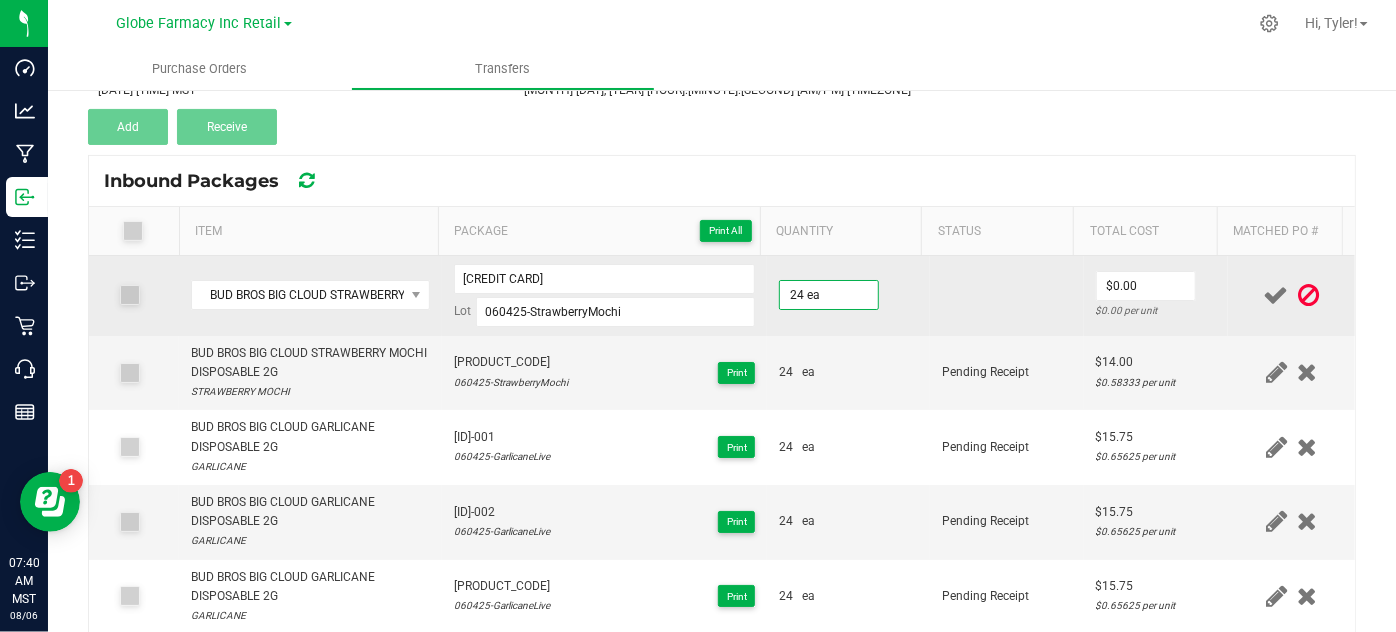 click on "24 ea" at bounding box center (848, 296) 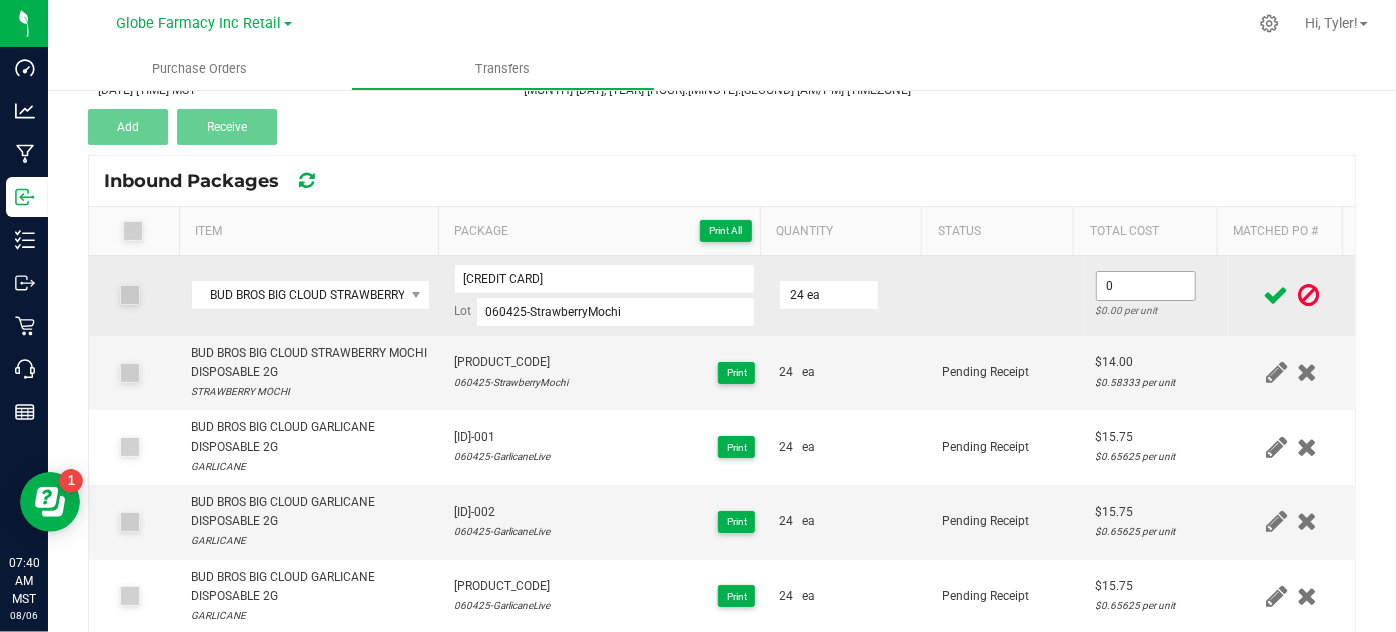 click on "0" at bounding box center (1146, 286) 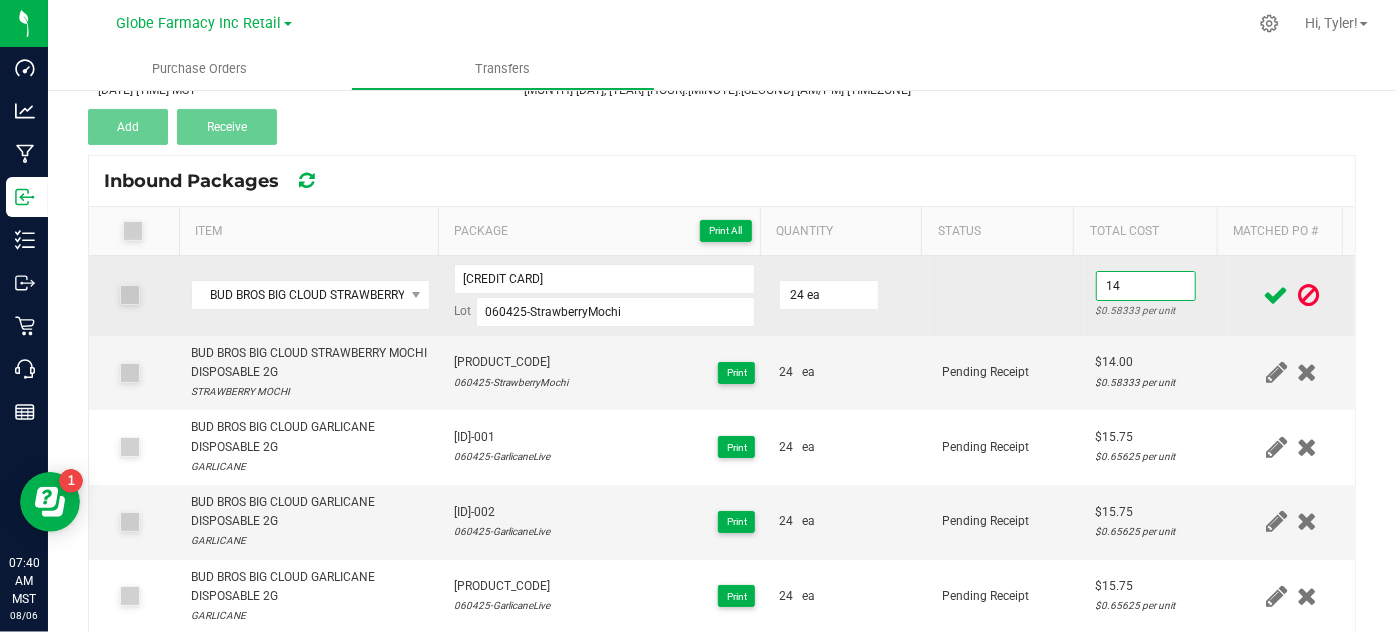 type on "$14.00" 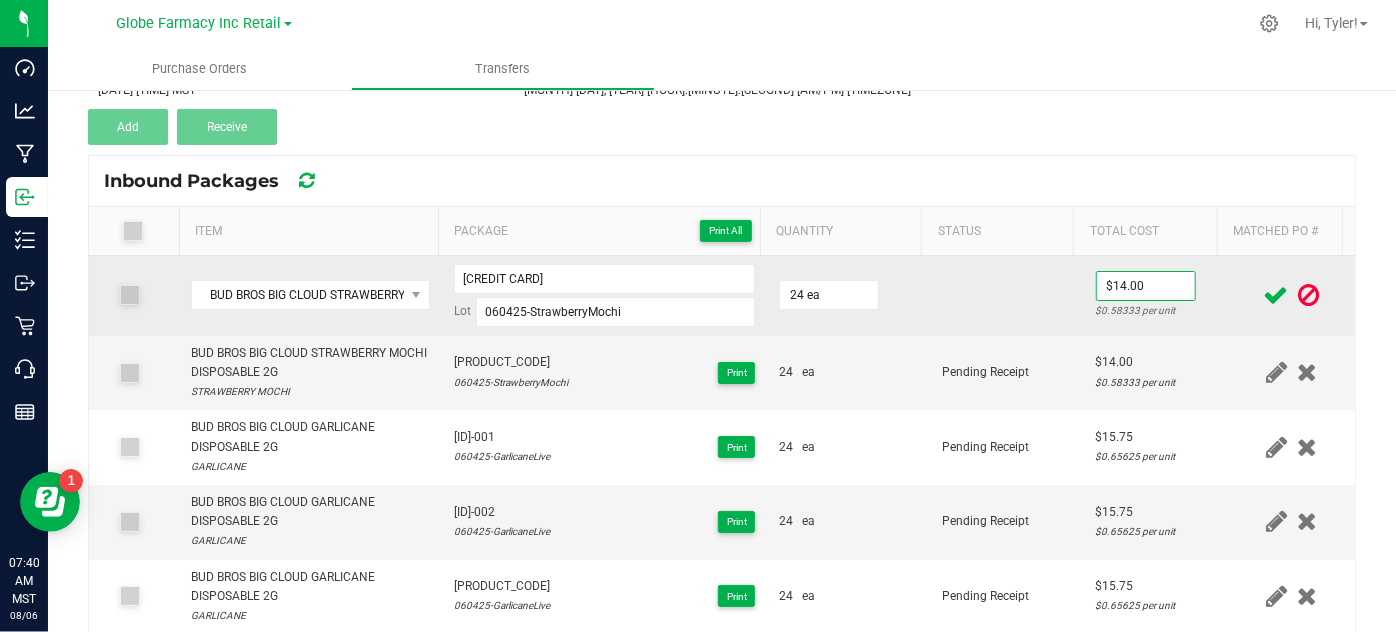 click at bounding box center (1007, 296) 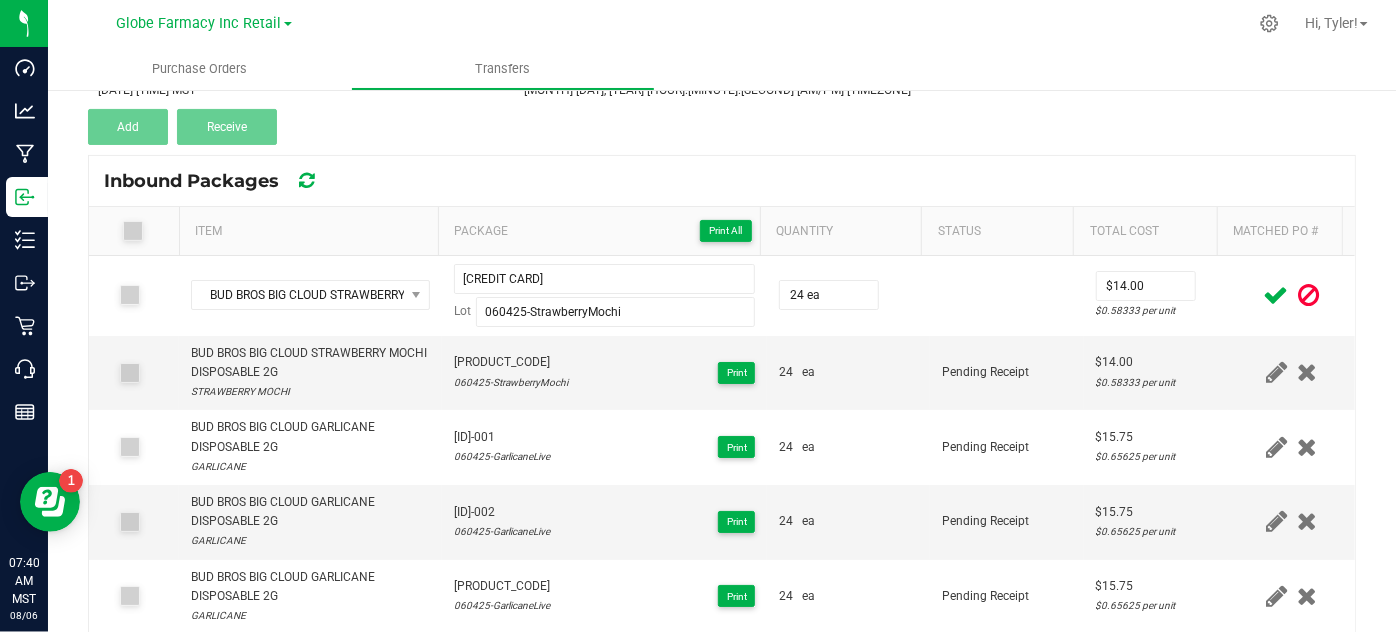 click at bounding box center (1276, 295) 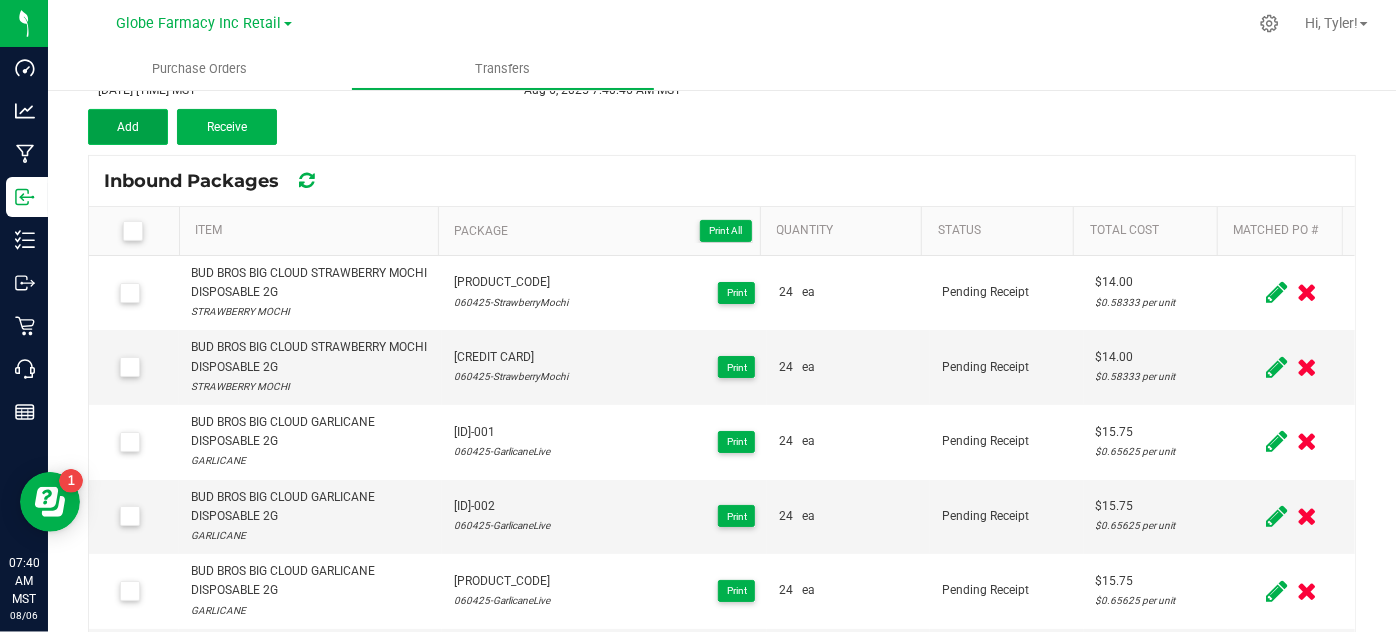 click on "Add" at bounding box center [128, 127] 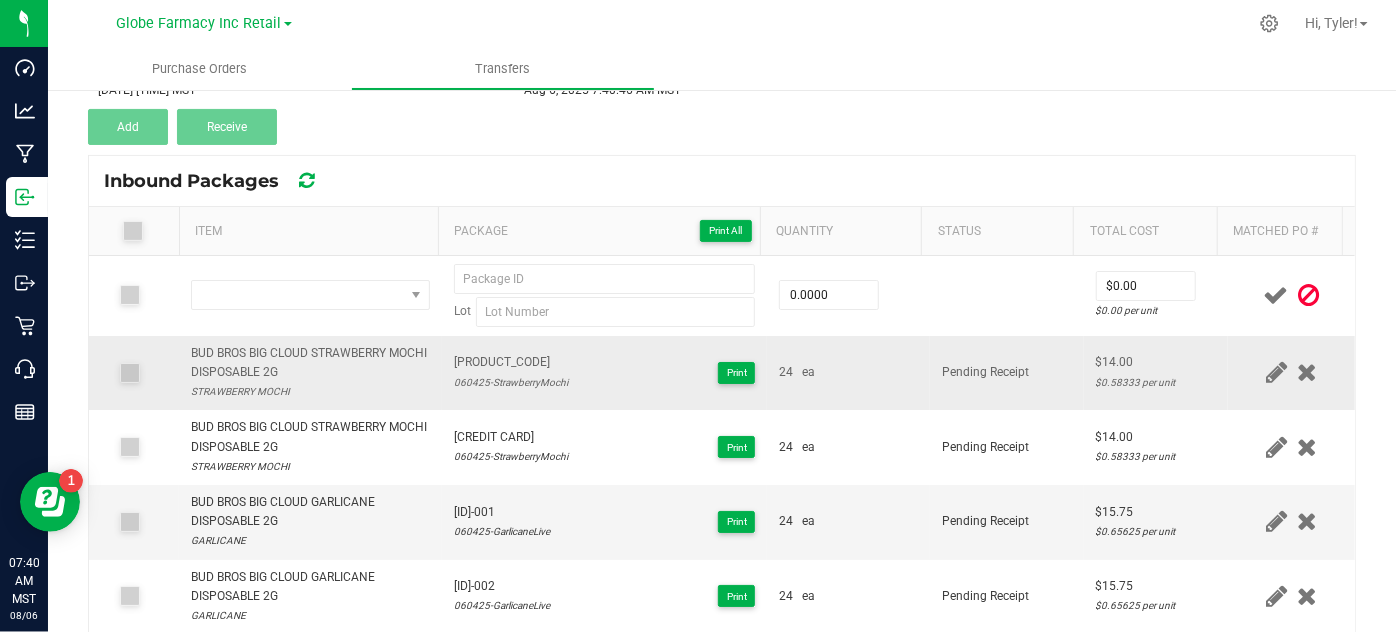 click on "[ID] 060425-StrawberryMochi Print" at bounding box center [605, 373] 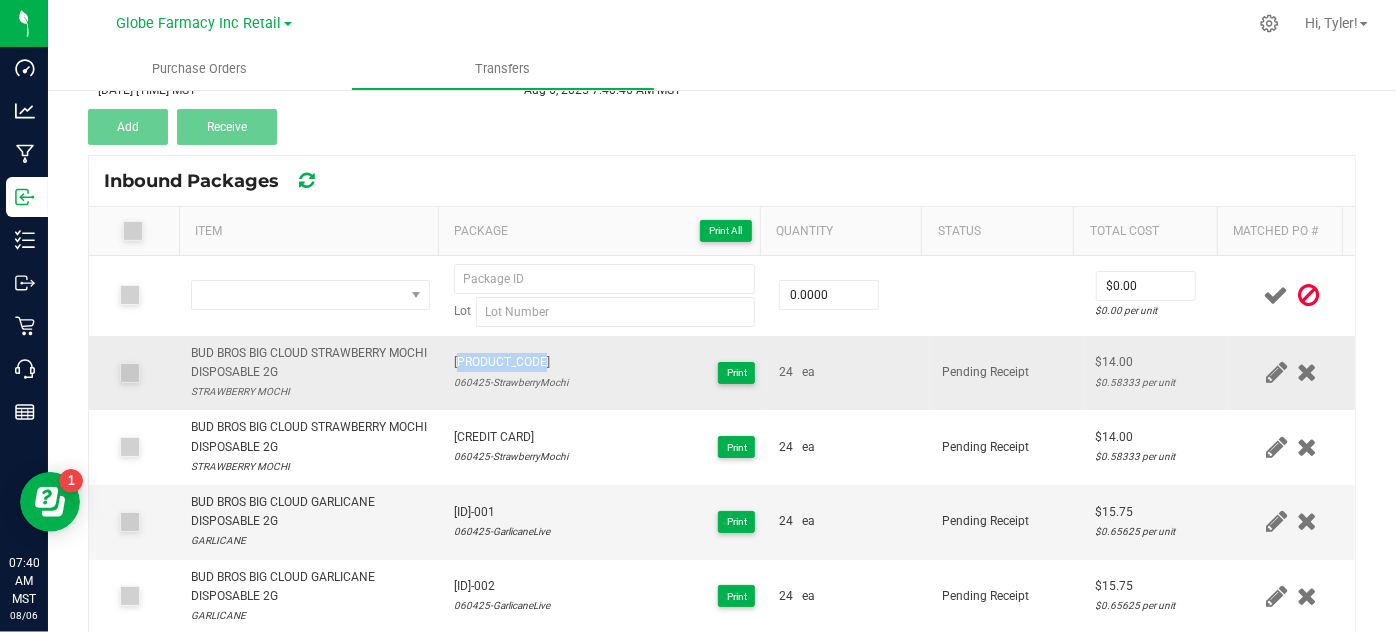click on "[PRODUCT_CODE]" at bounding box center (511, 362) 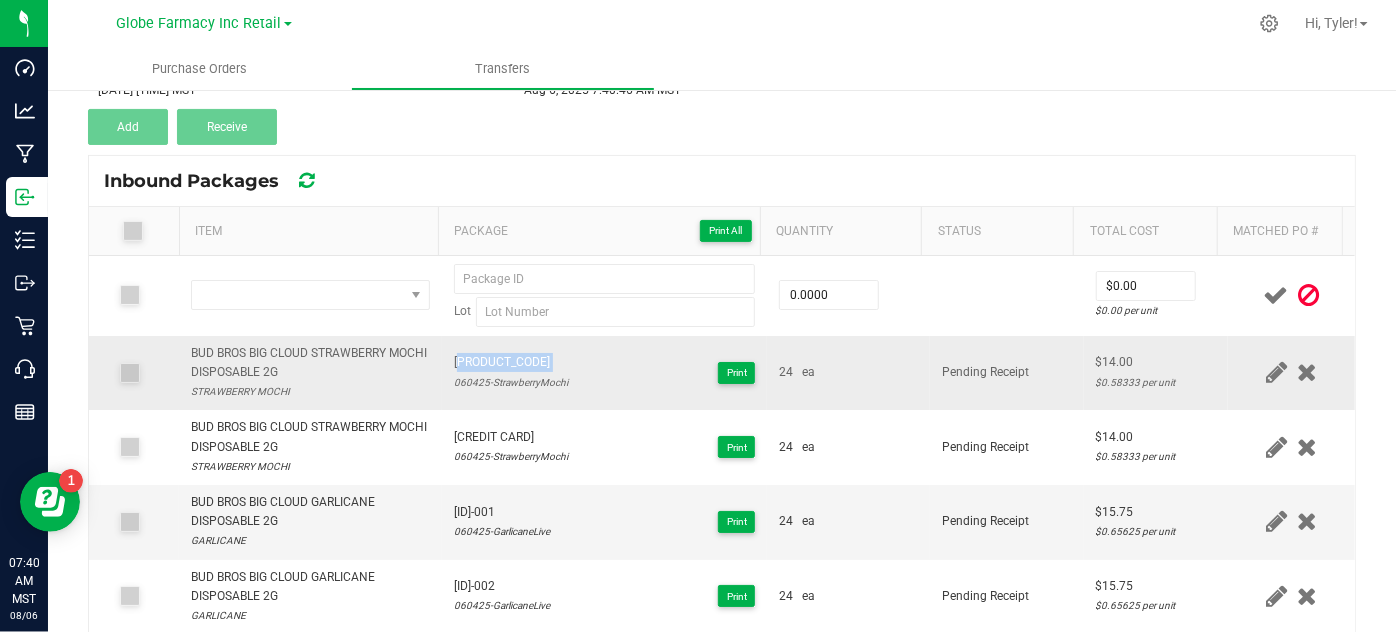 click on "[PRODUCT_CODE]" at bounding box center [511, 362] 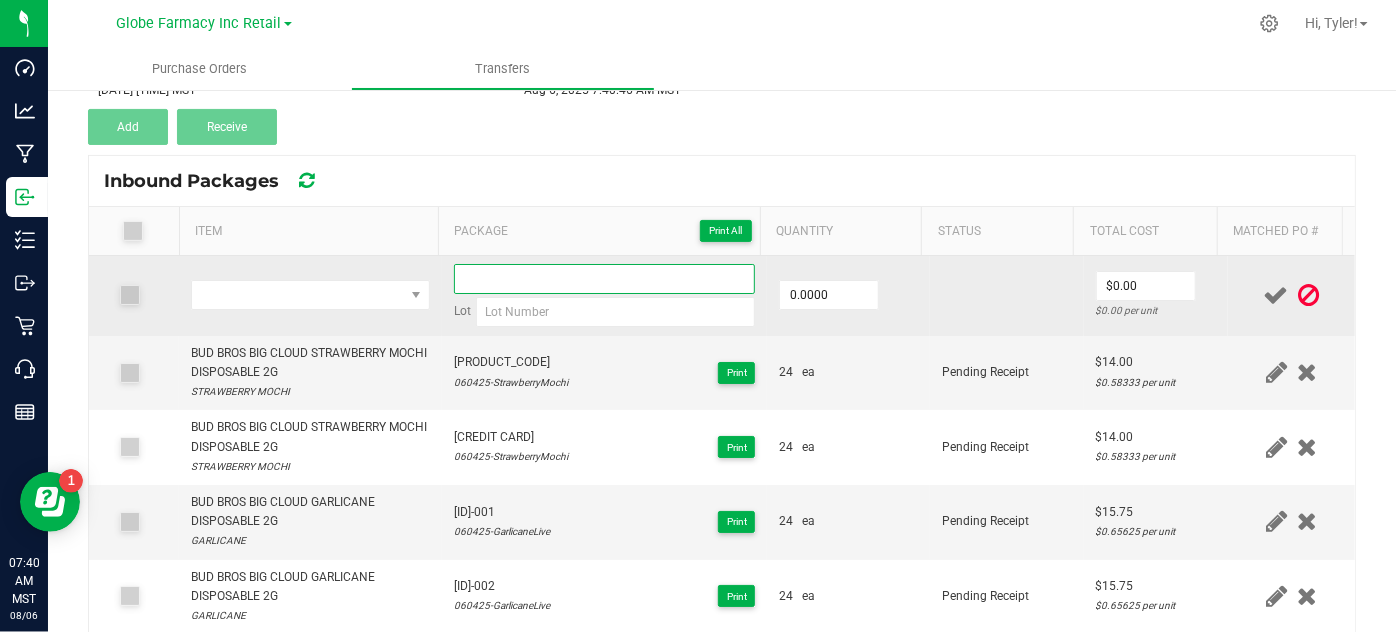 click at bounding box center (605, 279) 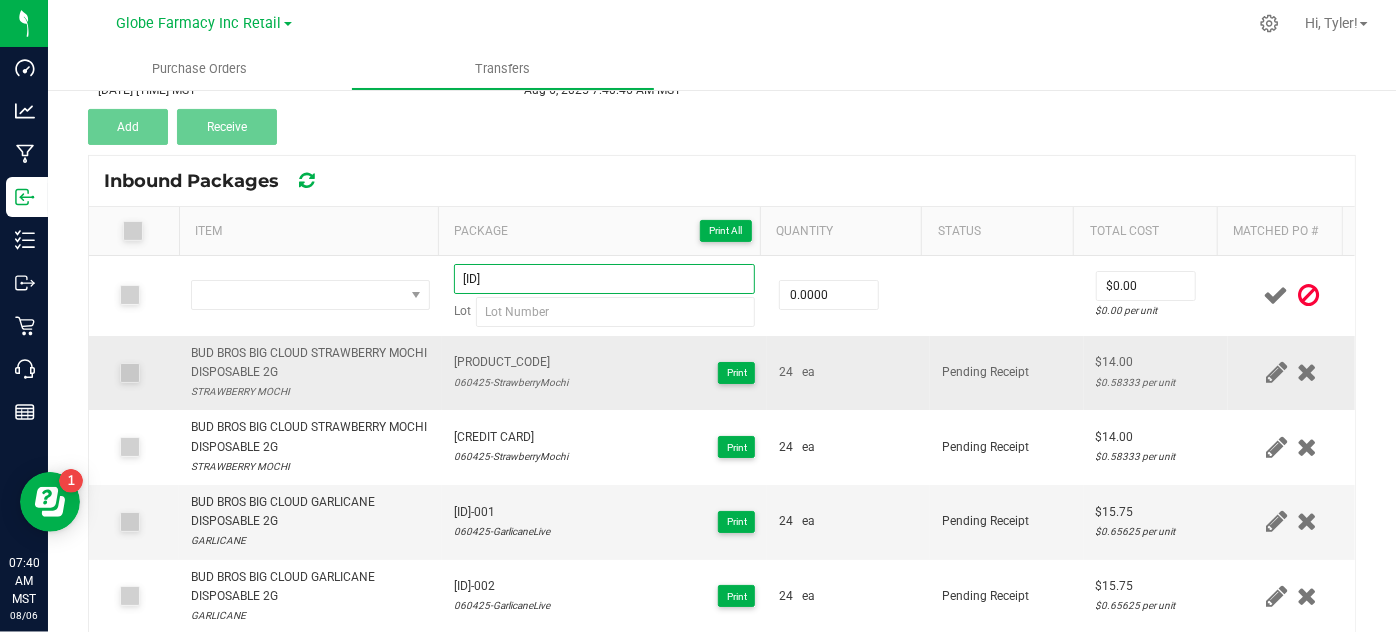 type on "[ID]" 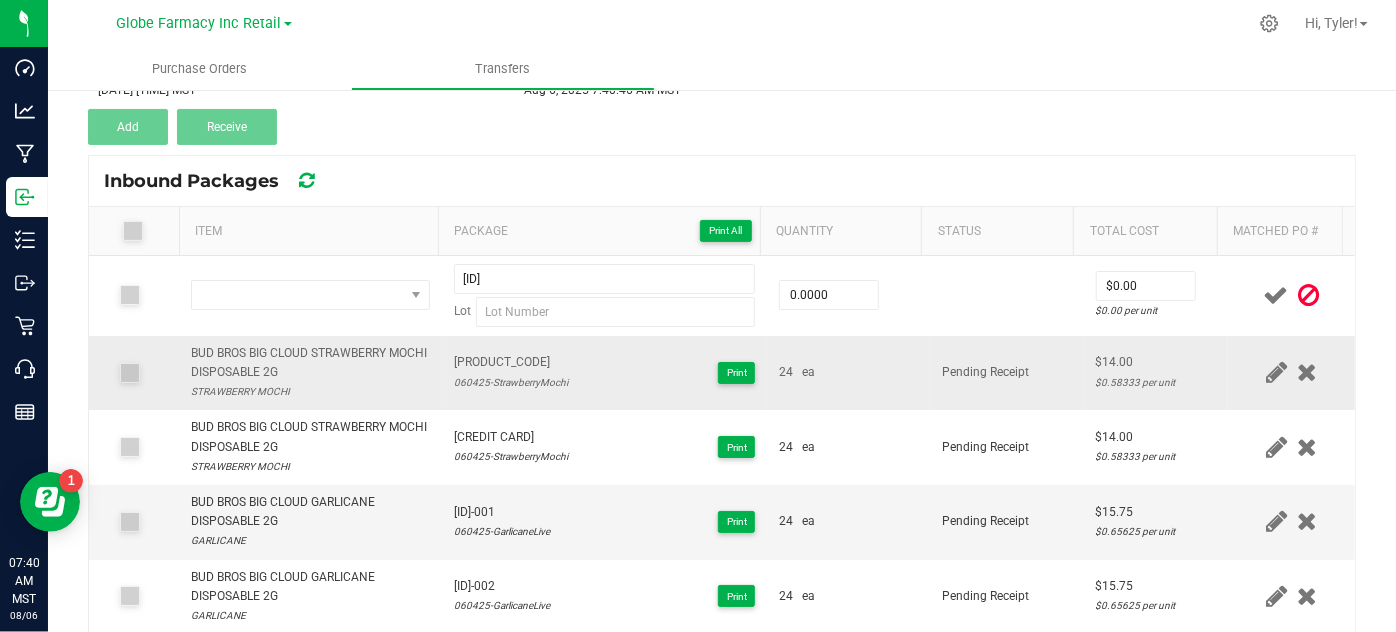 click on "060425-StrawberryMochi" at bounding box center (511, 382) 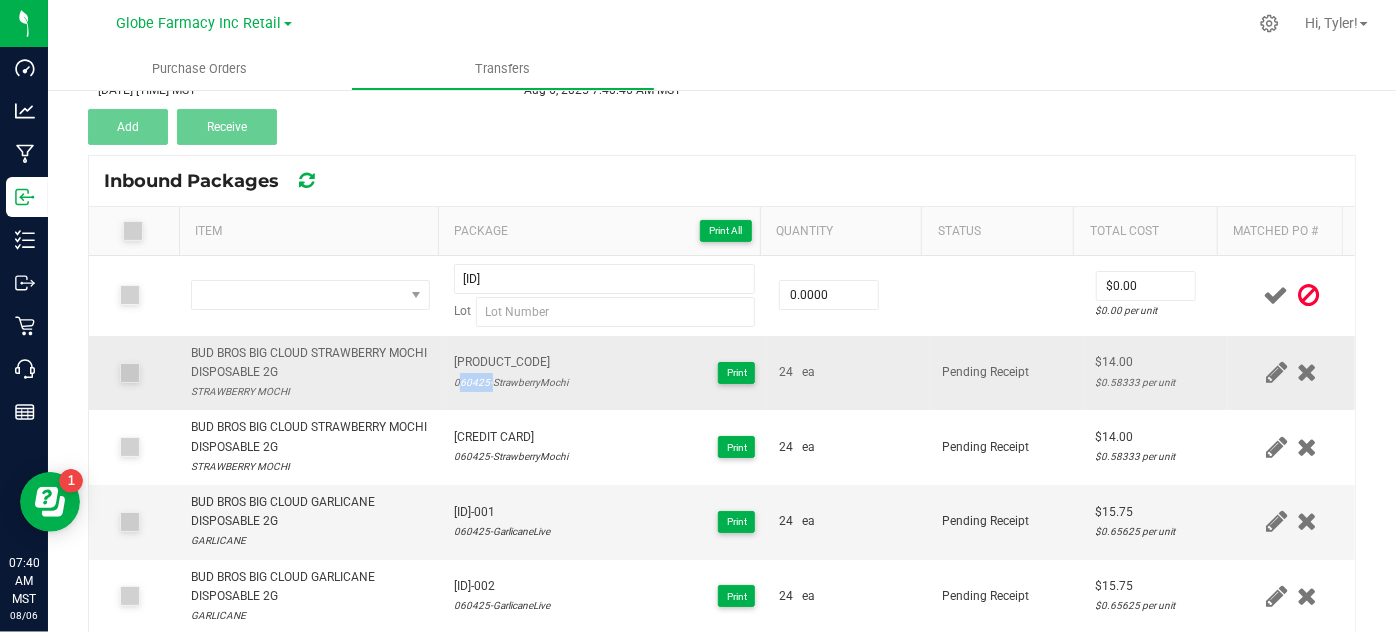 click on "060425-StrawberryMochi" at bounding box center [511, 382] 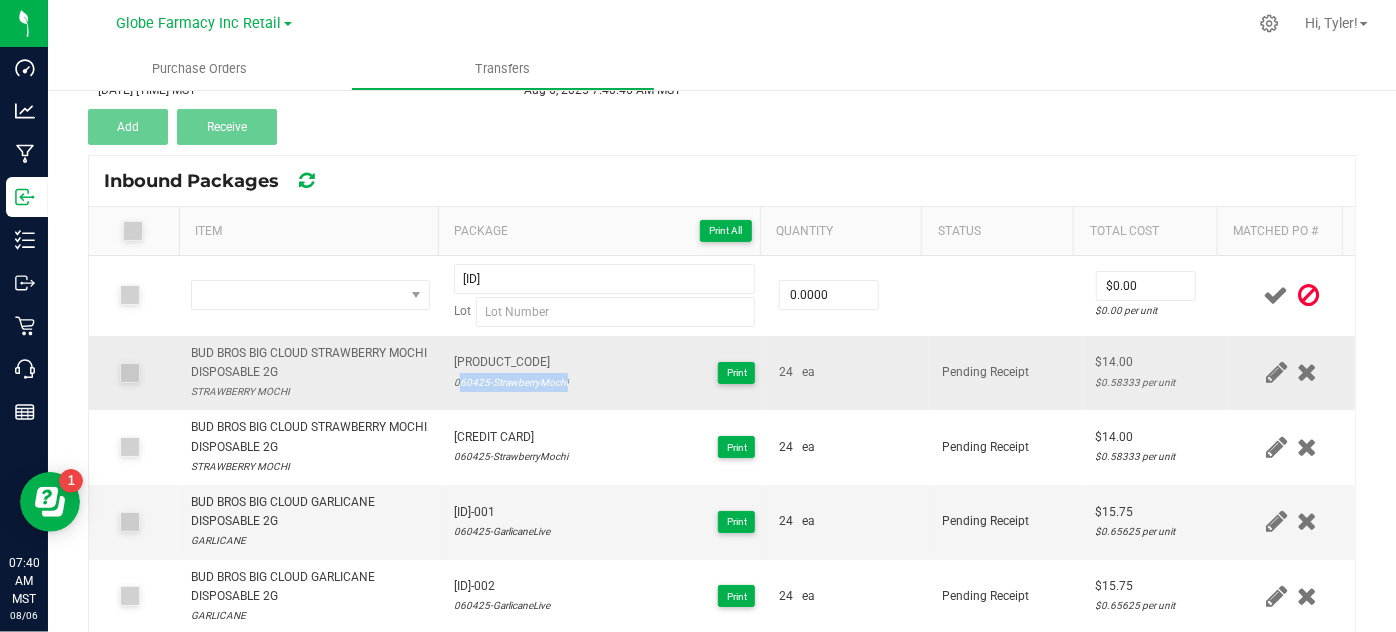 click on "060425-StrawberryMochi" at bounding box center (511, 382) 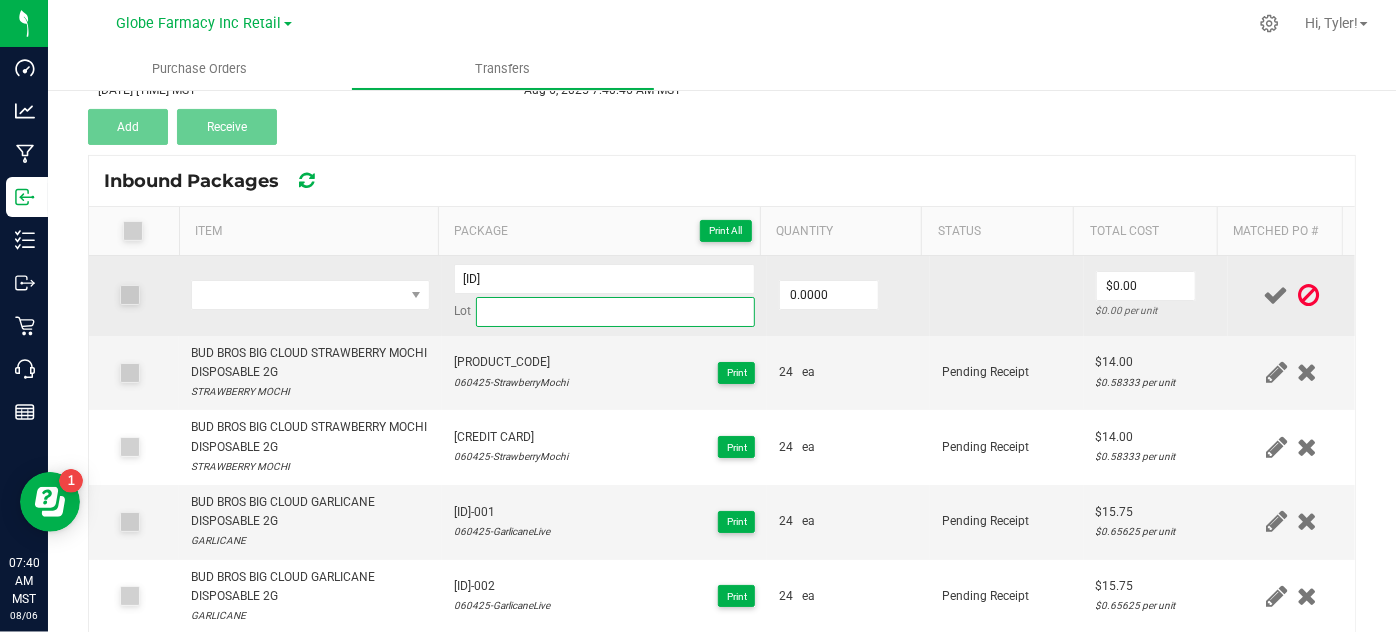 click at bounding box center [616, 312] 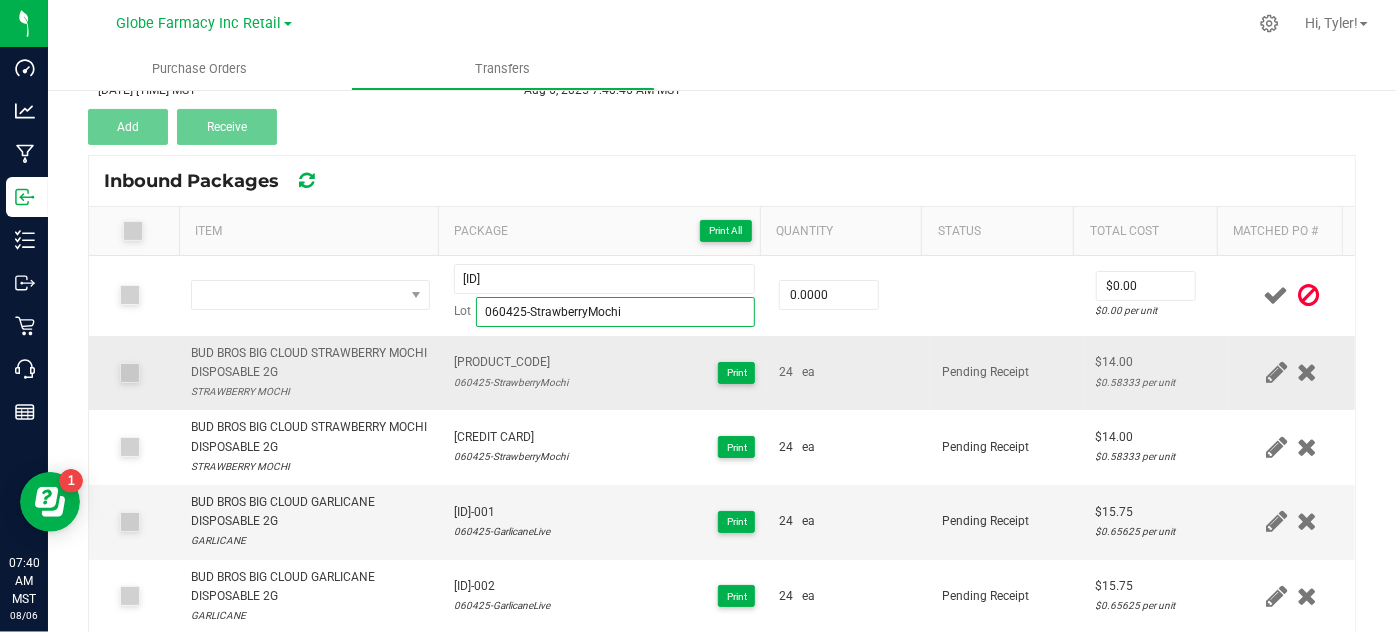 type on "060425-StrawberryMochi" 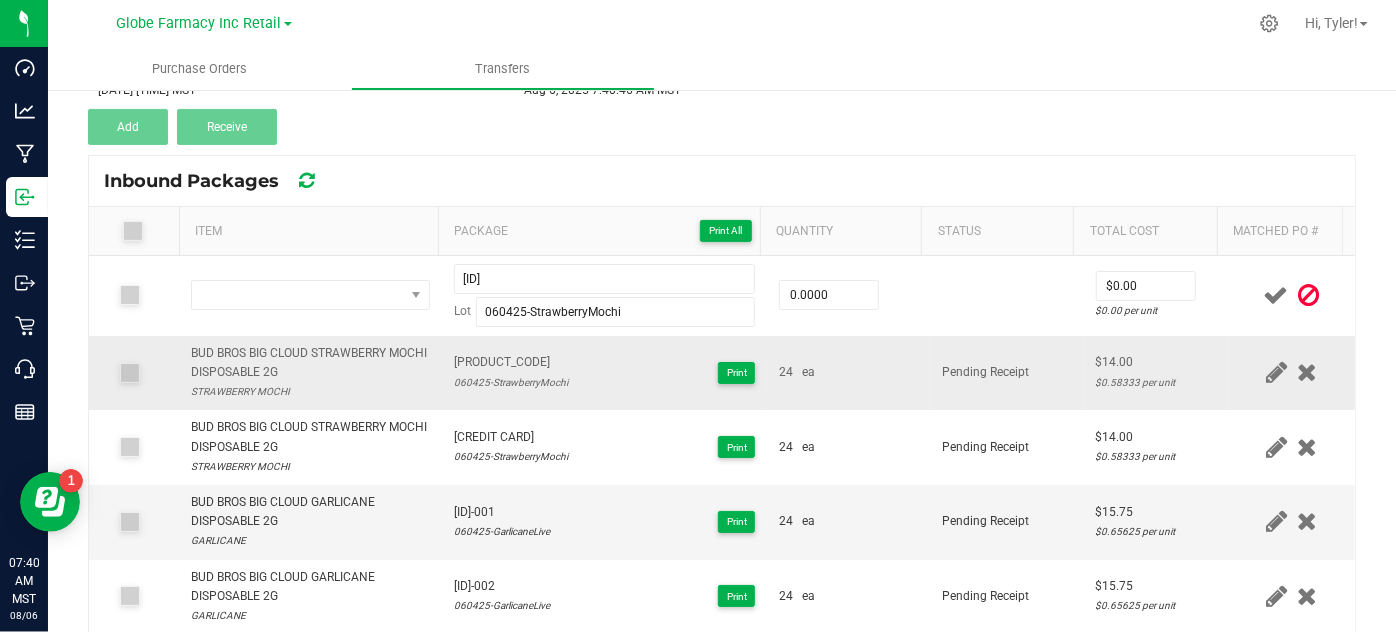 click on "BUD BROS BIG CLOUD STRAWBERRY MOCHI DISPOSABLE 2G" at bounding box center (310, 363) 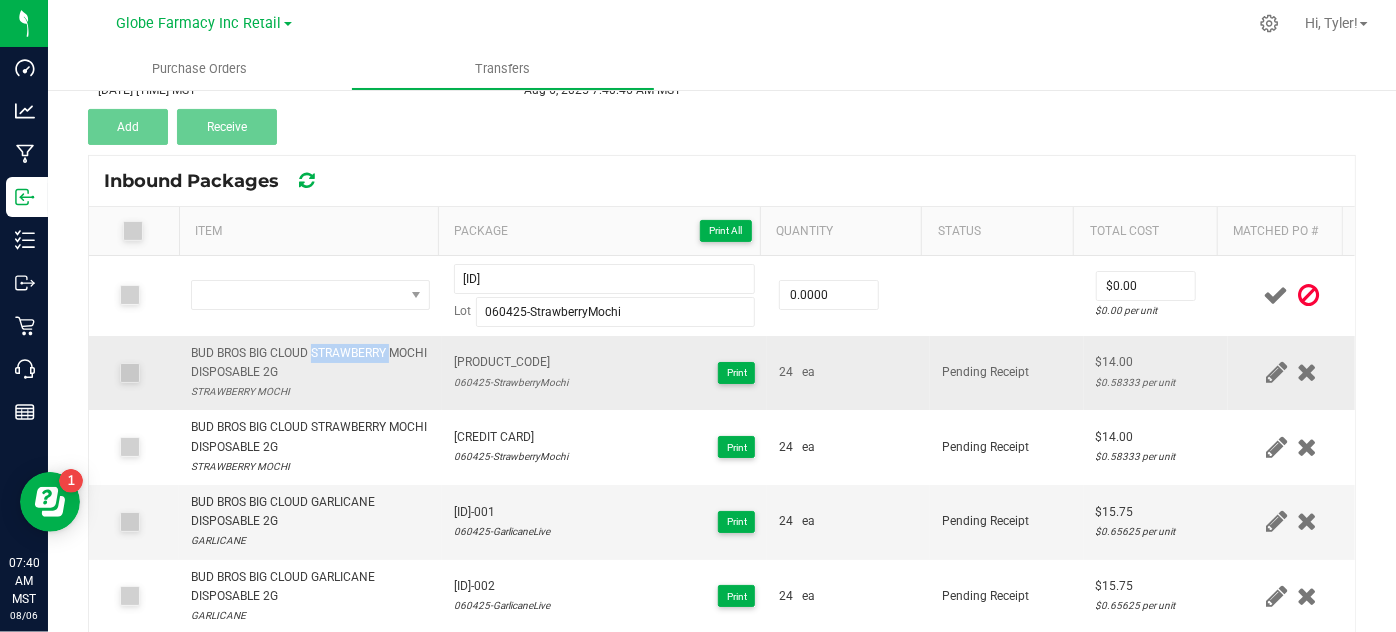click on "BUD BROS BIG CLOUD STRAWBERRY MOCHI DISPOSABLE 2G" at bounding box center [310, 363] 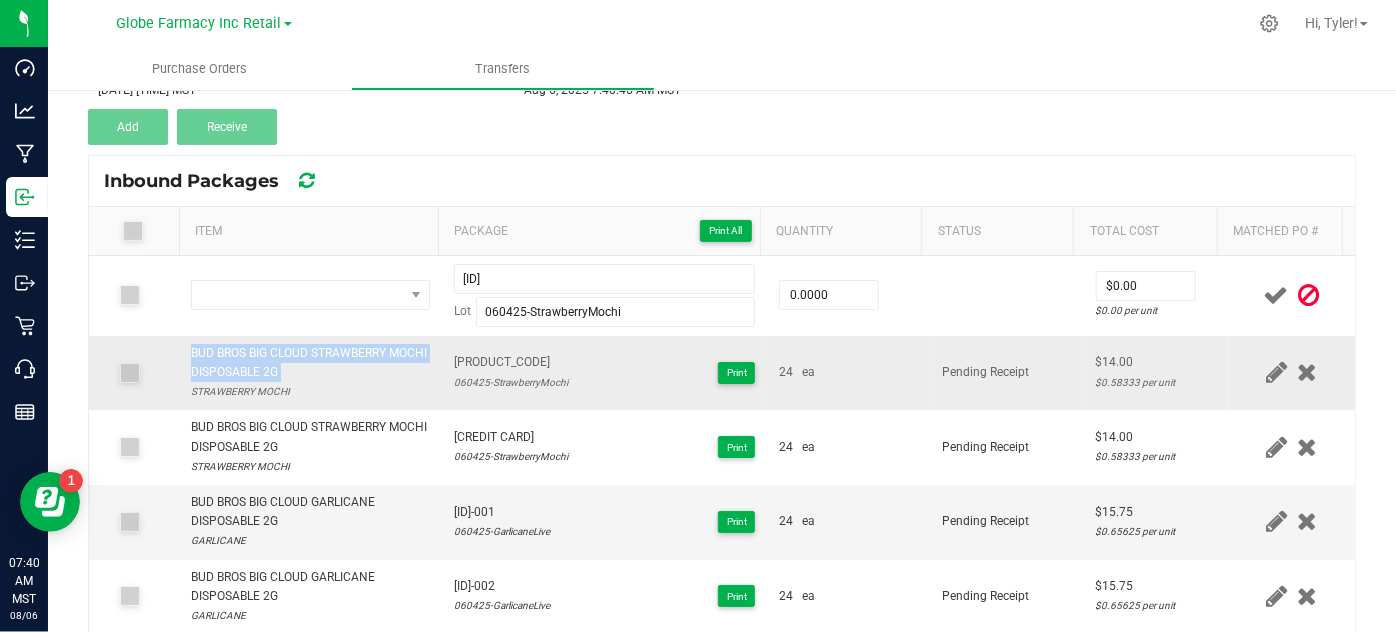 click on "BUD BROS BIG CLOUD STRAWBERRY MOCHI DISPOSABLE 2G" at bounding box center [310, 363] 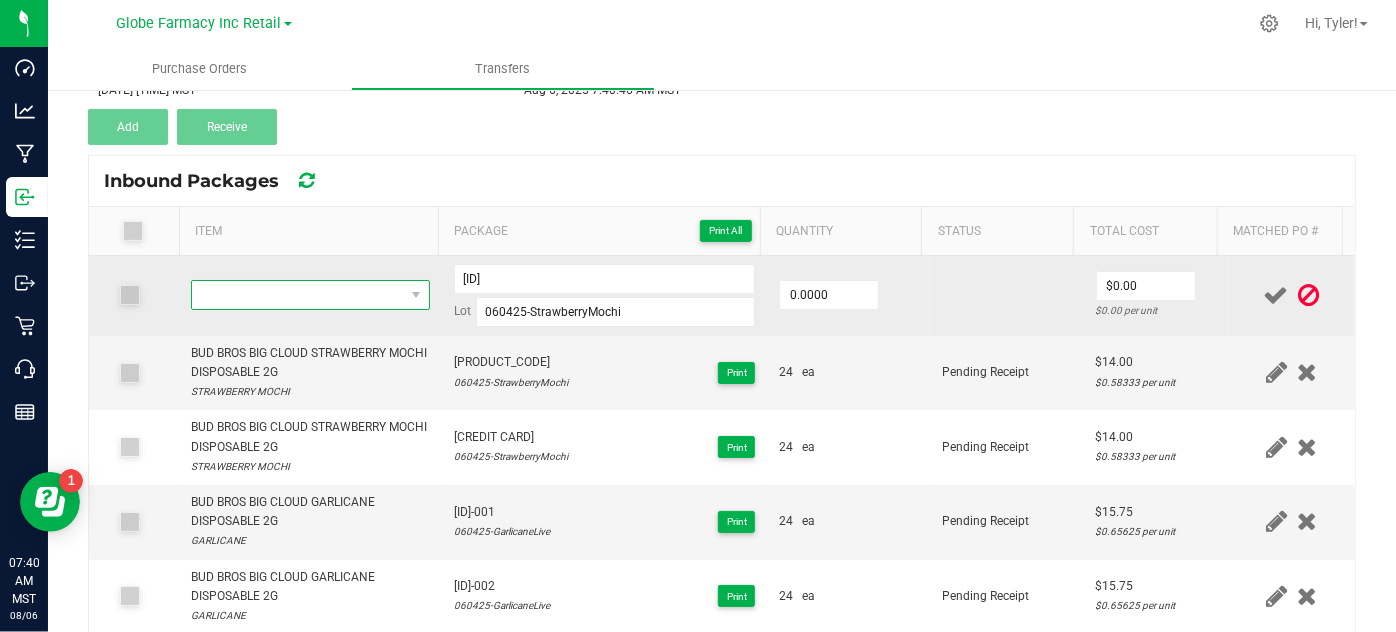 click at bounding box center [297, 295] 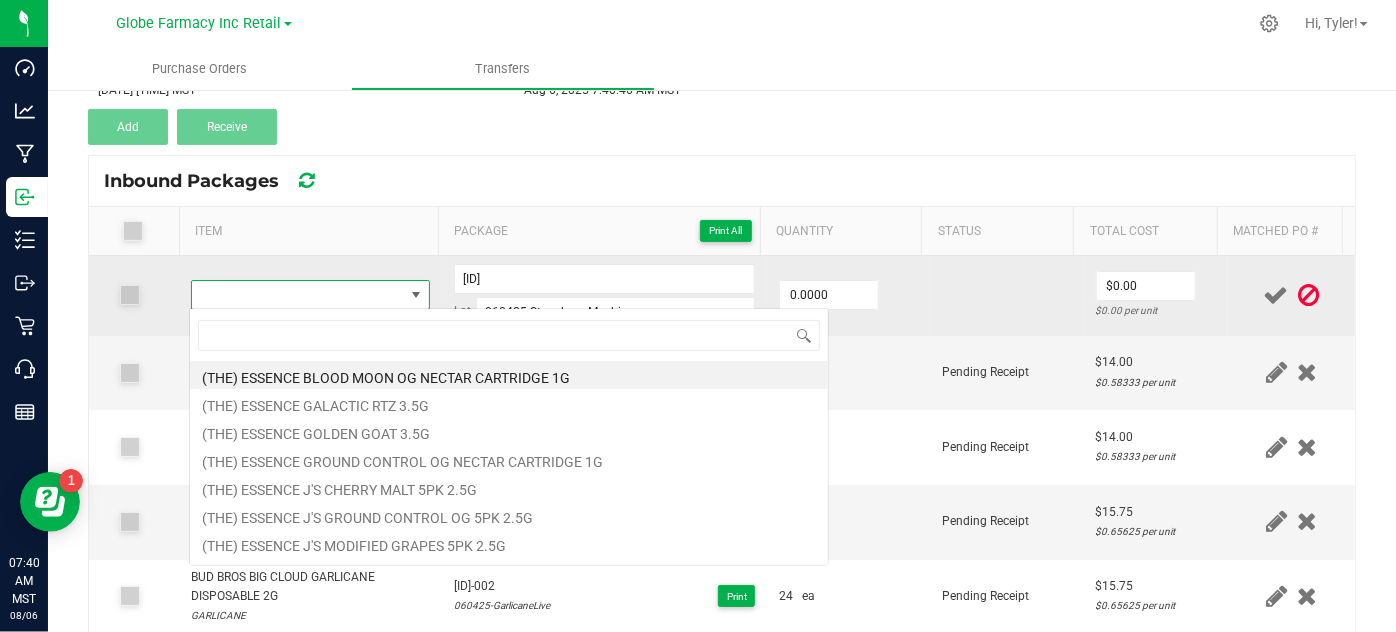 type on "BUD BROS BIG CLOUD STRAWBERRY MOCHI DISPOSABLE 2G" 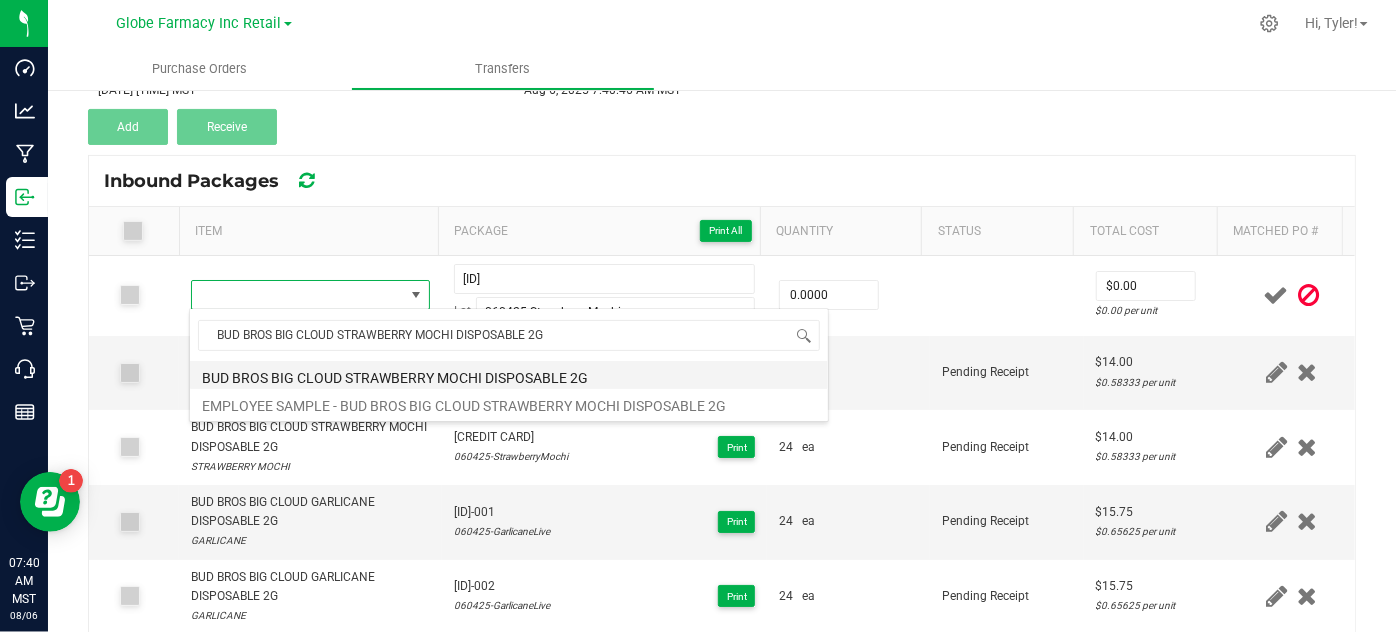 click on "BUD BROS BIG CLOUD STRAWBERRY MOCHI DISPOSABLE 2G" at bounding box center [509, 375] 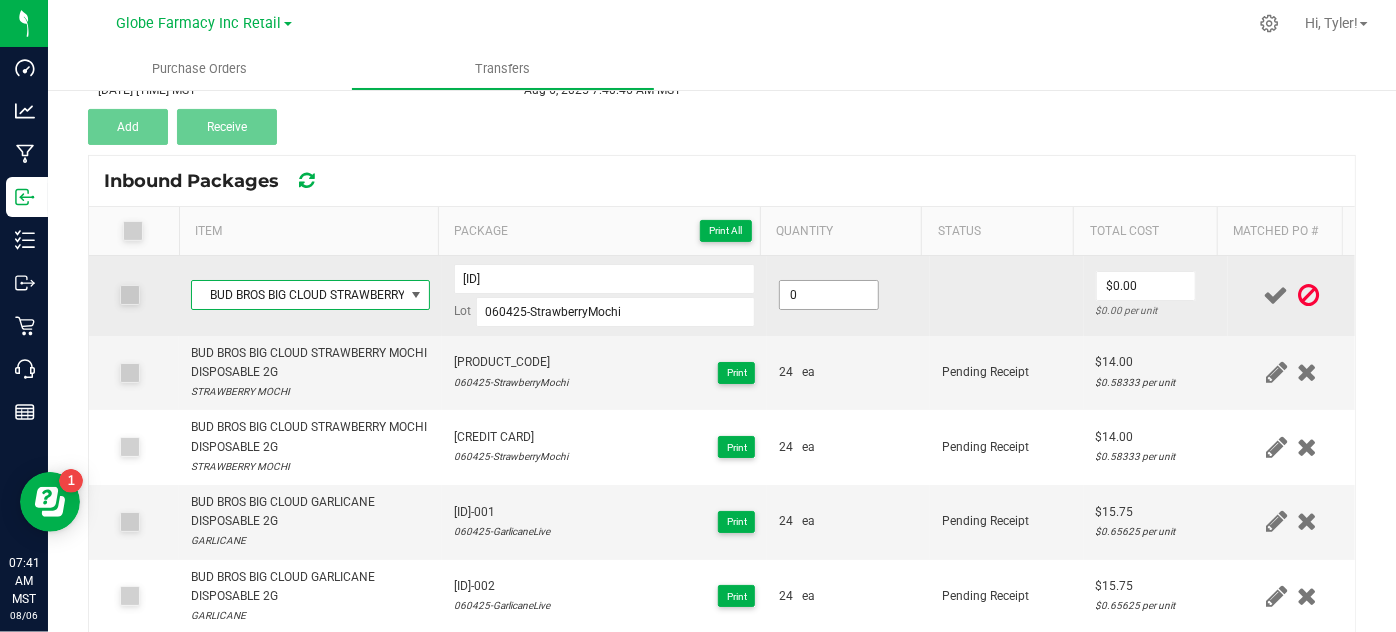 click on "0" at bounding box center (829, 295) 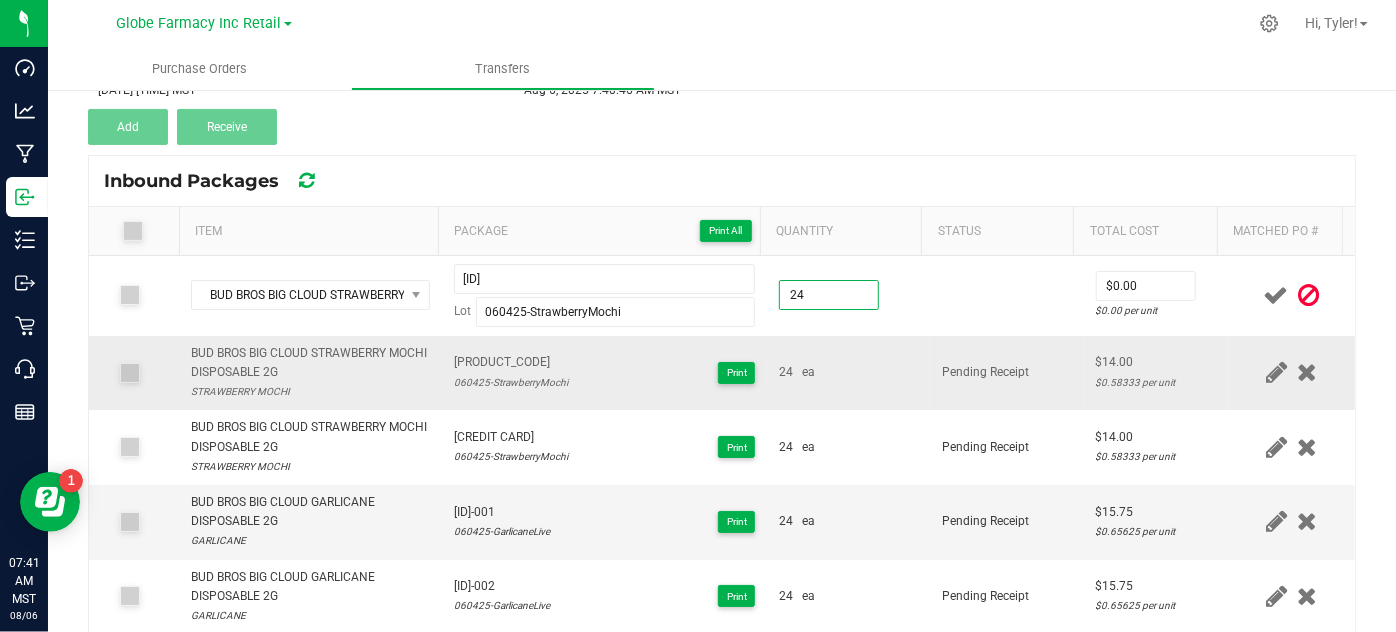 type on "24 ea" 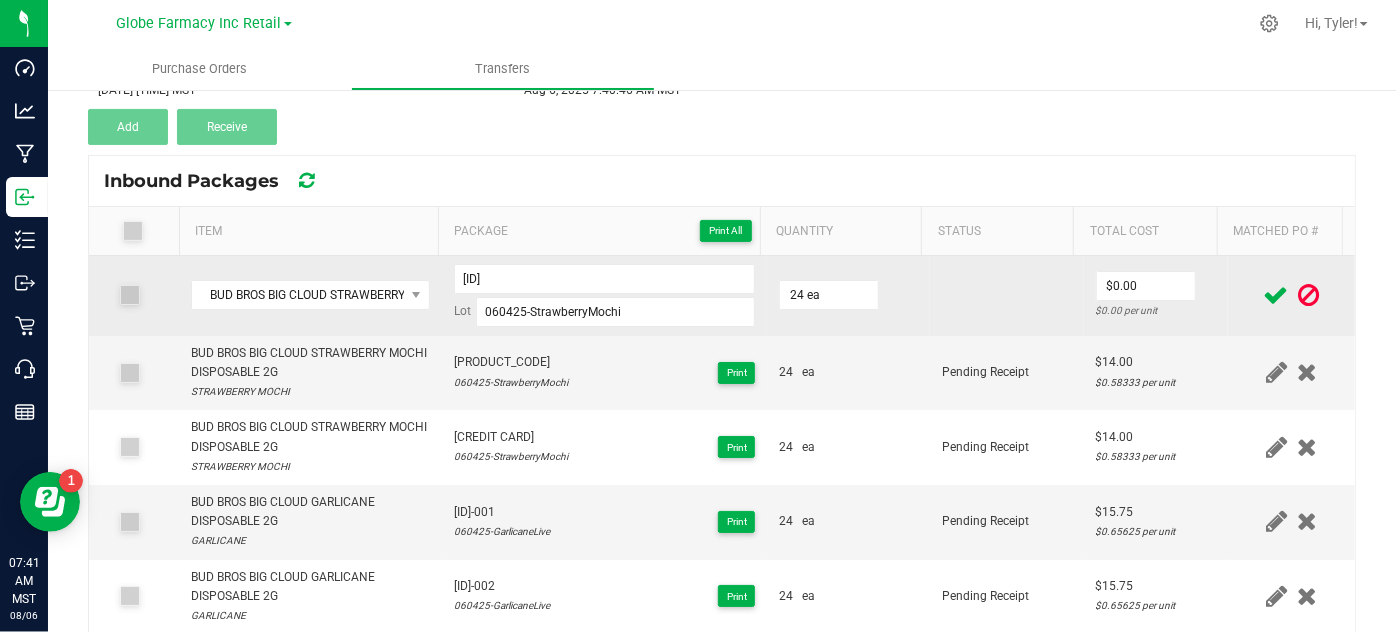 drag, startPoint x: 927, startPoint y: 333, endPoint x: 976, endPoint y: 307, distance: 55.470715 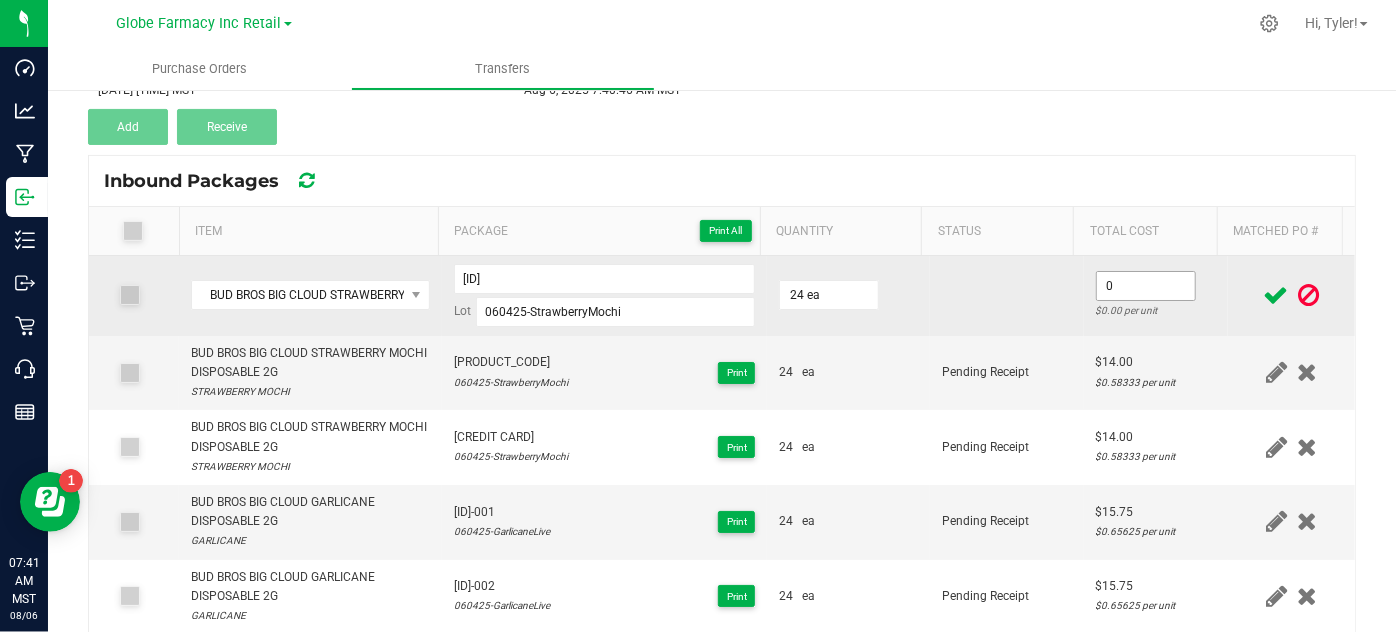 click on "0" at bounding box center (1146, 286) 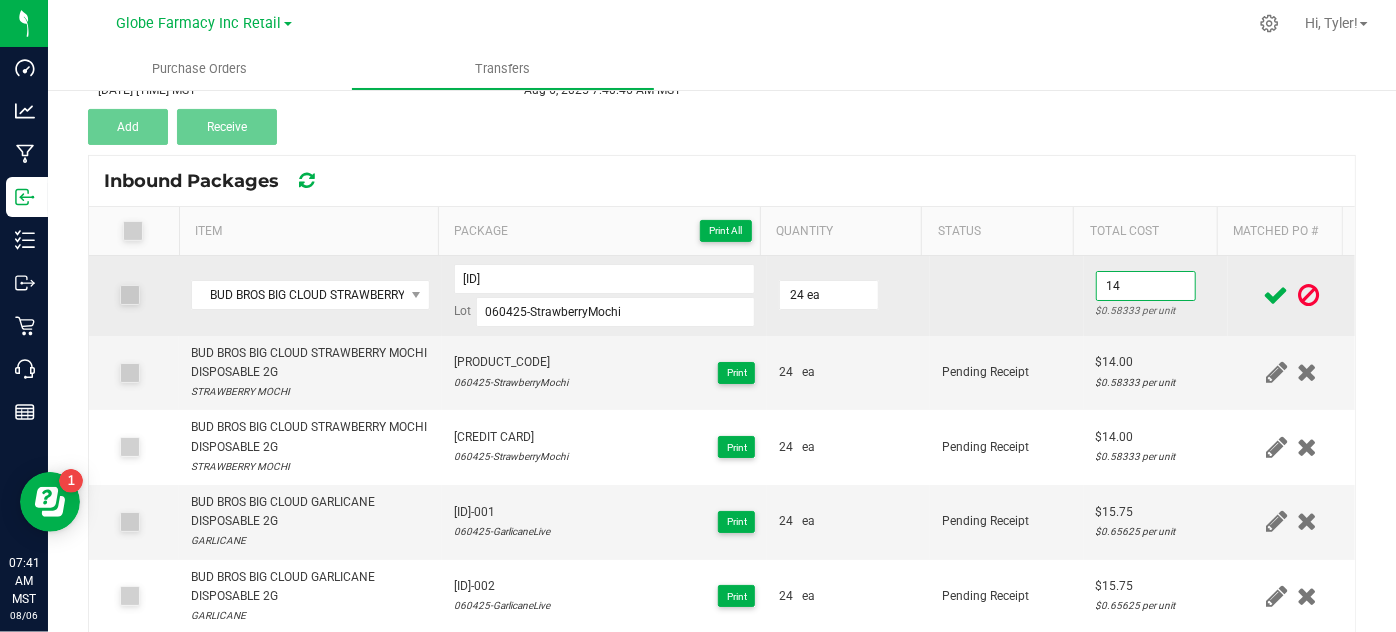 type on "$14.00" 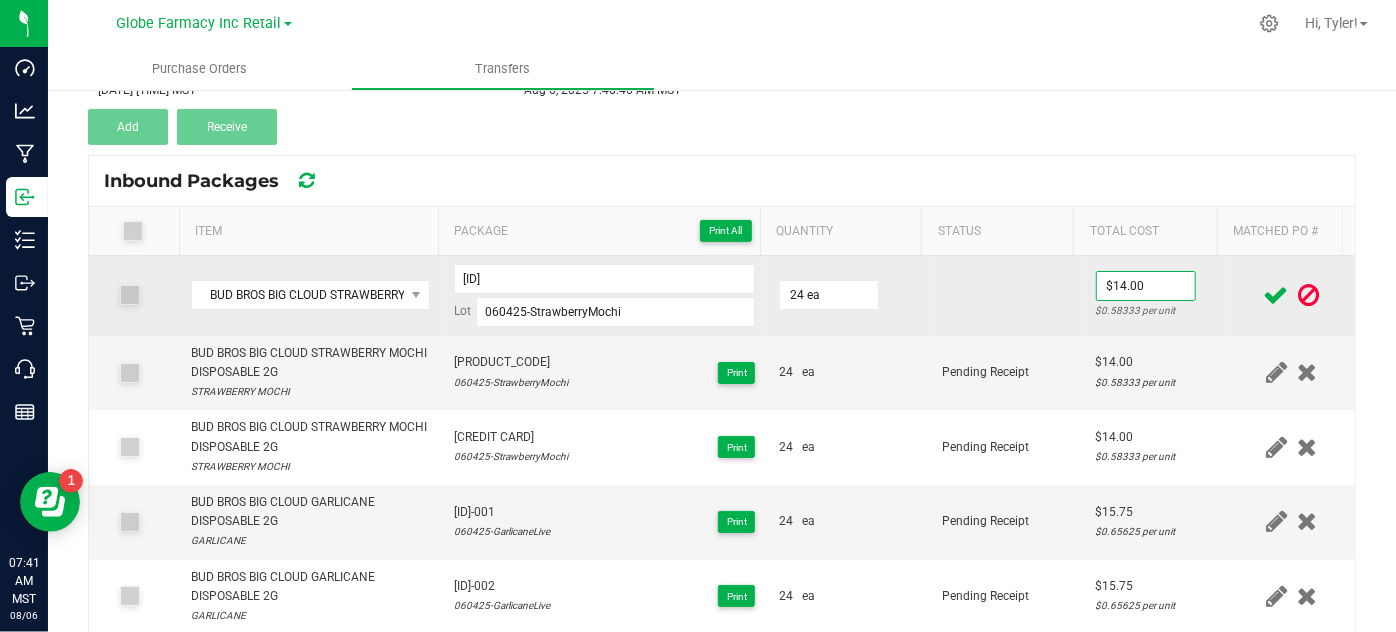 drag, startPoint x: 1030, startPoint y: 284, endPoint x: 1078, endPoint y: 300, distance: 50.596443 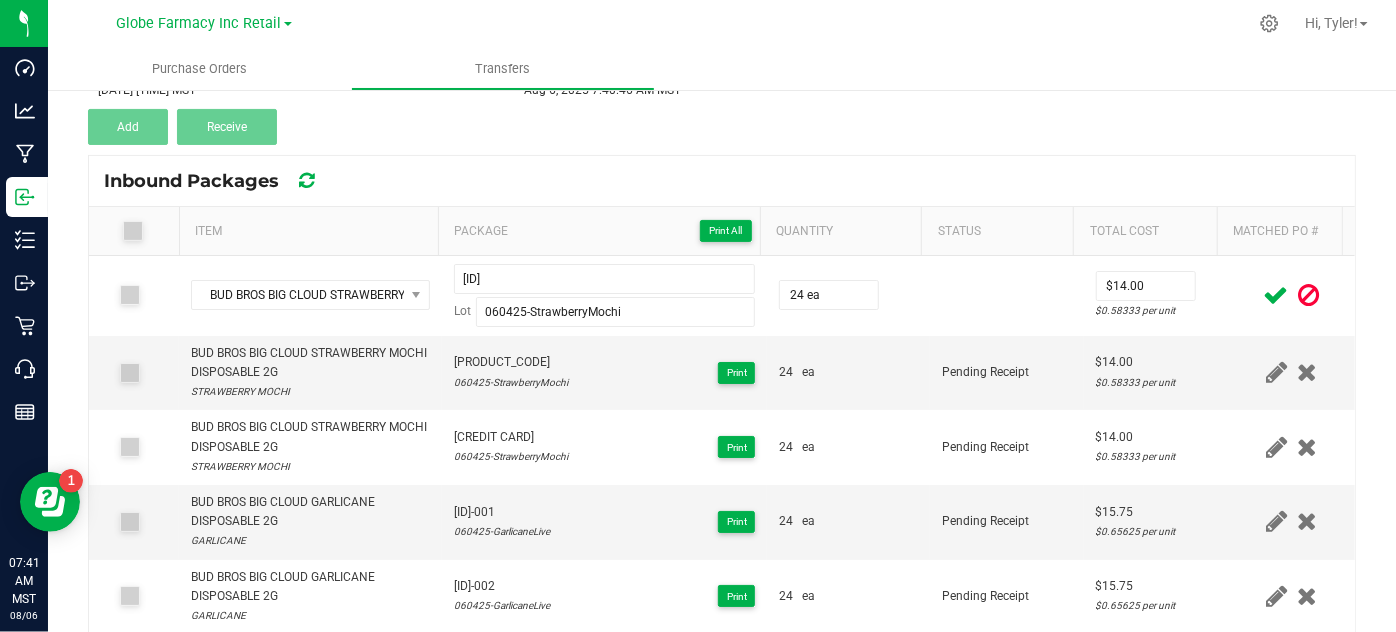 click at bounding box center (1276, 295) 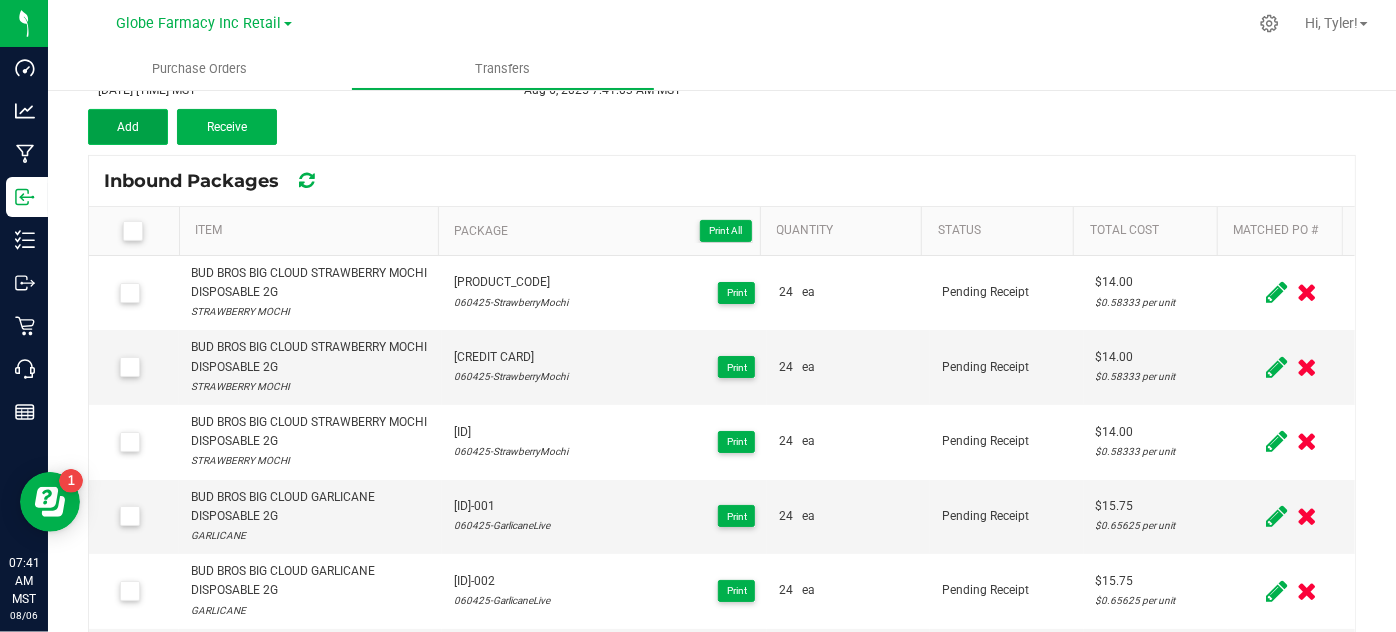 drag, startPoint x: 118, startPoint y: 122, endPoint x: 121, endPoint y: 132, distance: 10.440307 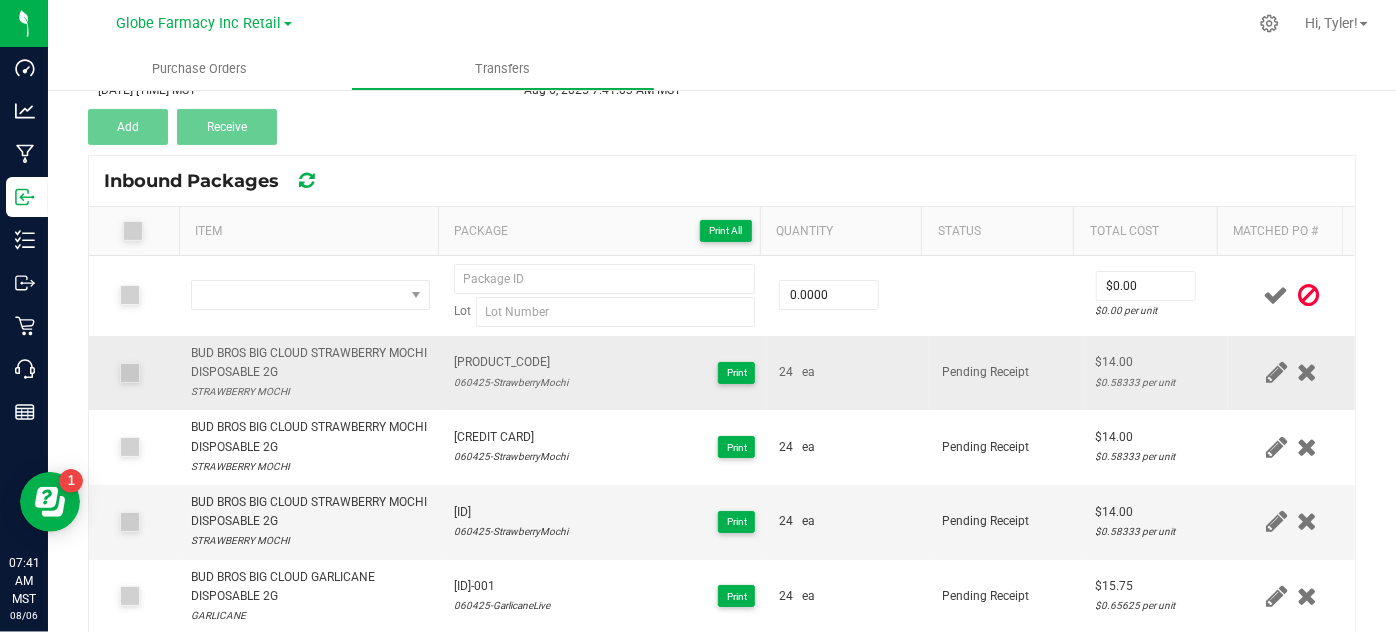 click on "BUD BROS BIG CLOUD STRAWBERRY MOCHI DISPOSABLE 2G  STRAWBERRY MOCHI" at bounding box center (310, 373) 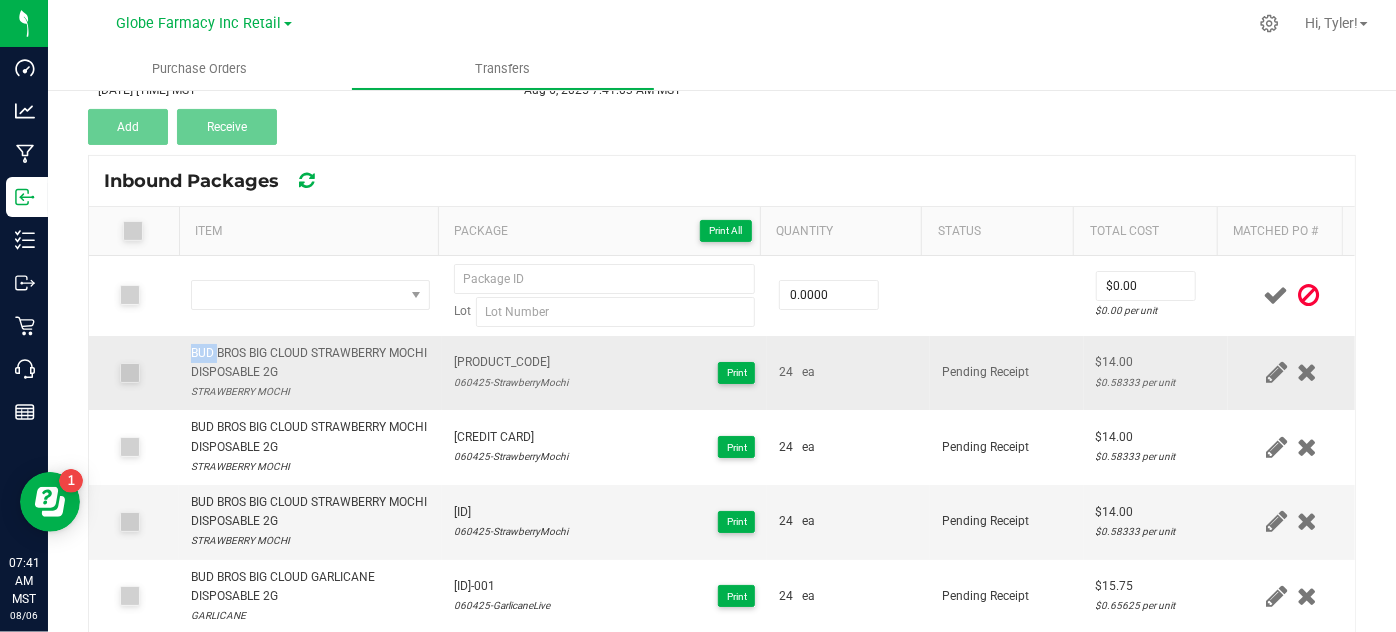 click on "BUD BROS BIG CLOUD STRAWBERRY MOCHI DISPOSABLE 2G" at bounding box center [310, 363] 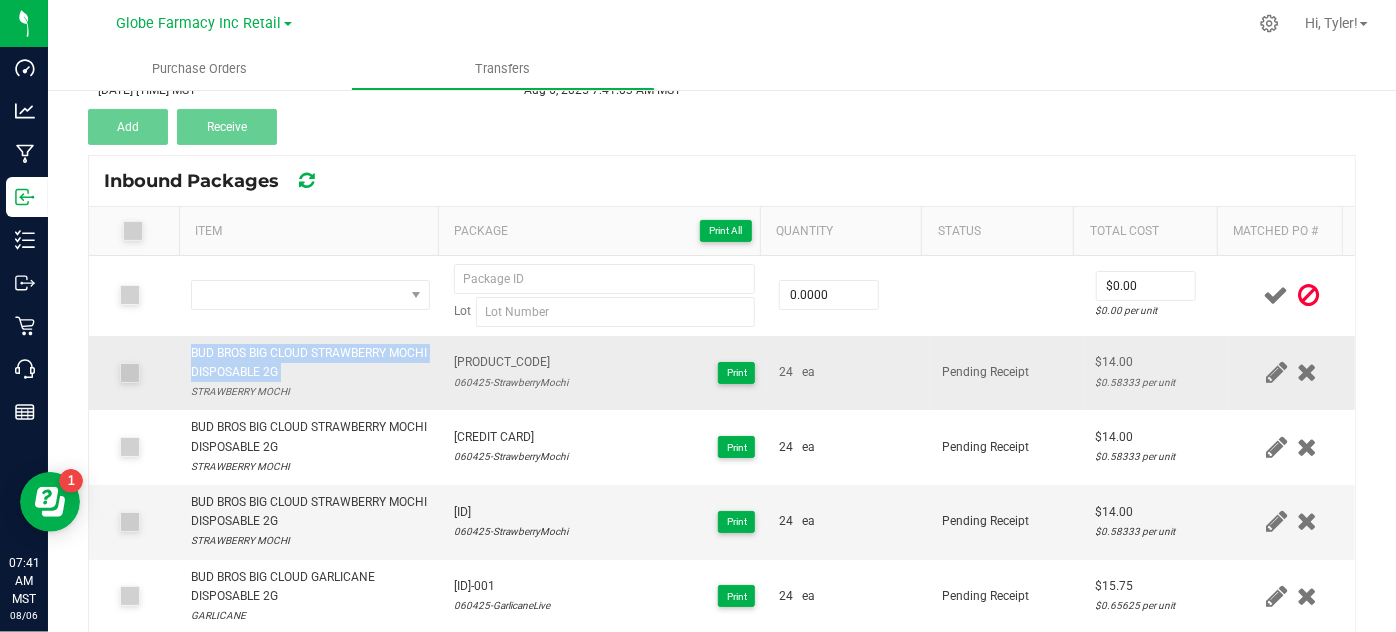 click on "BUD BROS BIG CLOUD STRAWBERRY MOCHI DISPOSABLE 2G" at bounding box center (310, 363) 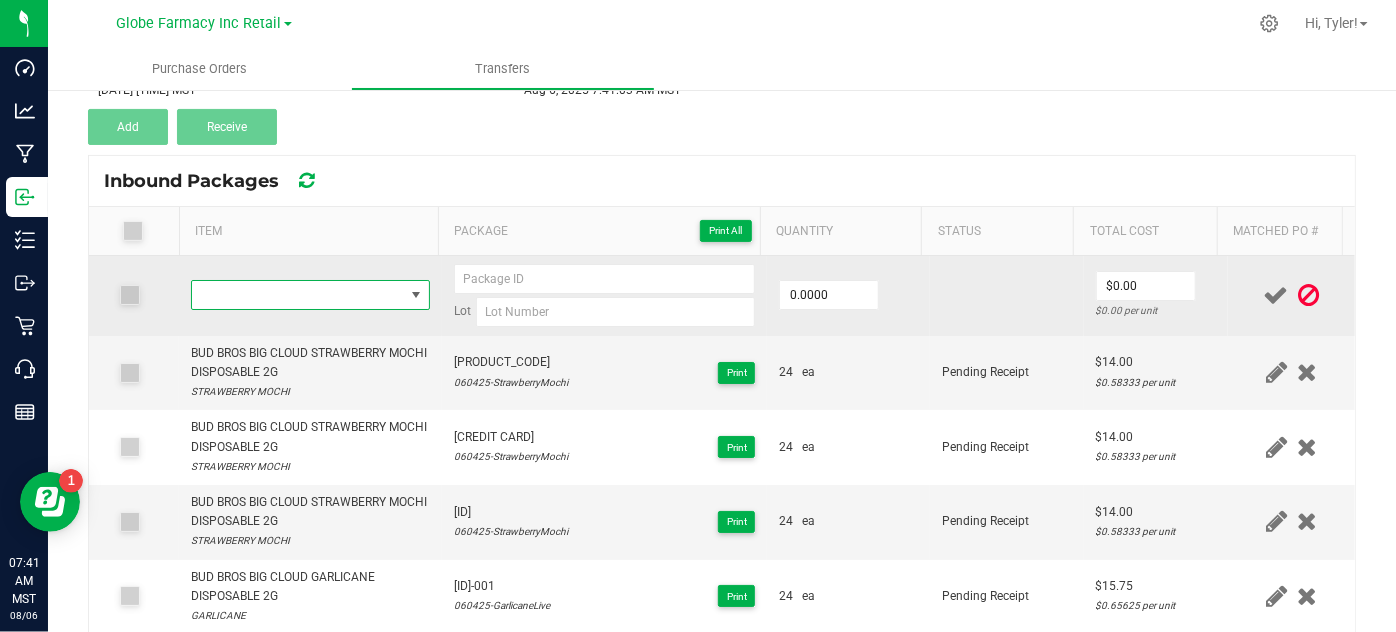 click at bounding box center (297, 295) 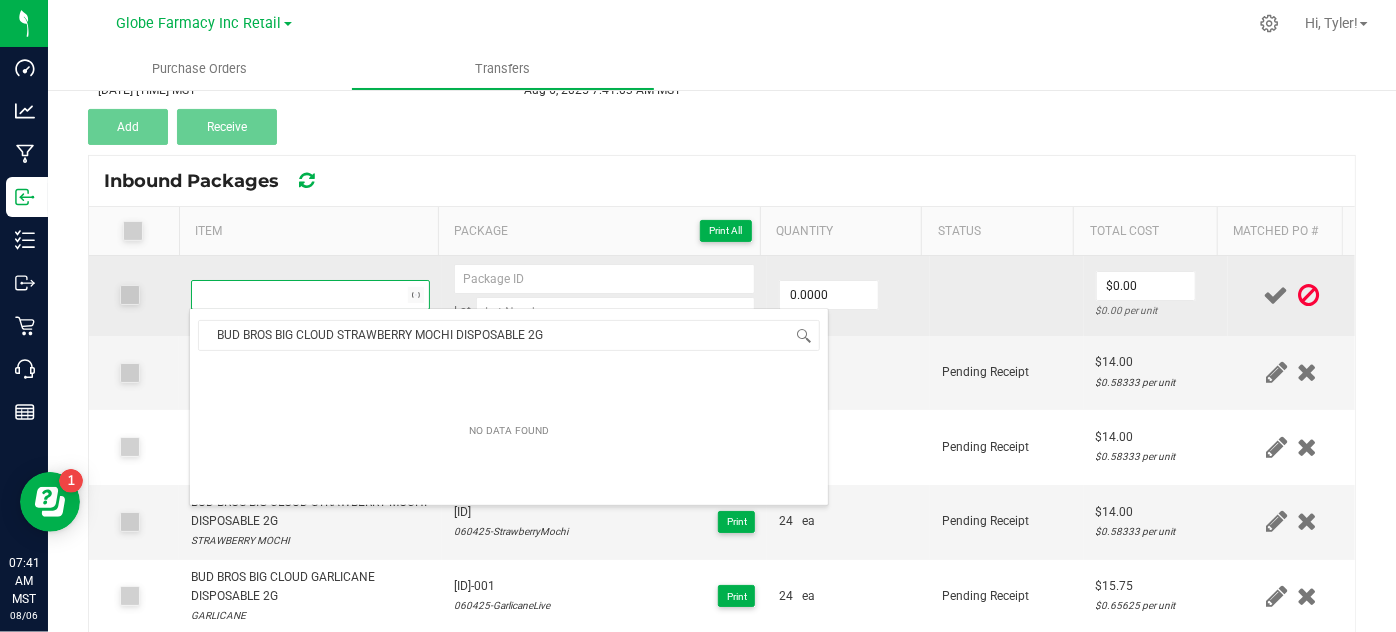 scroll, scrollTop: 99970, scrollLeft: 99767, axis: both 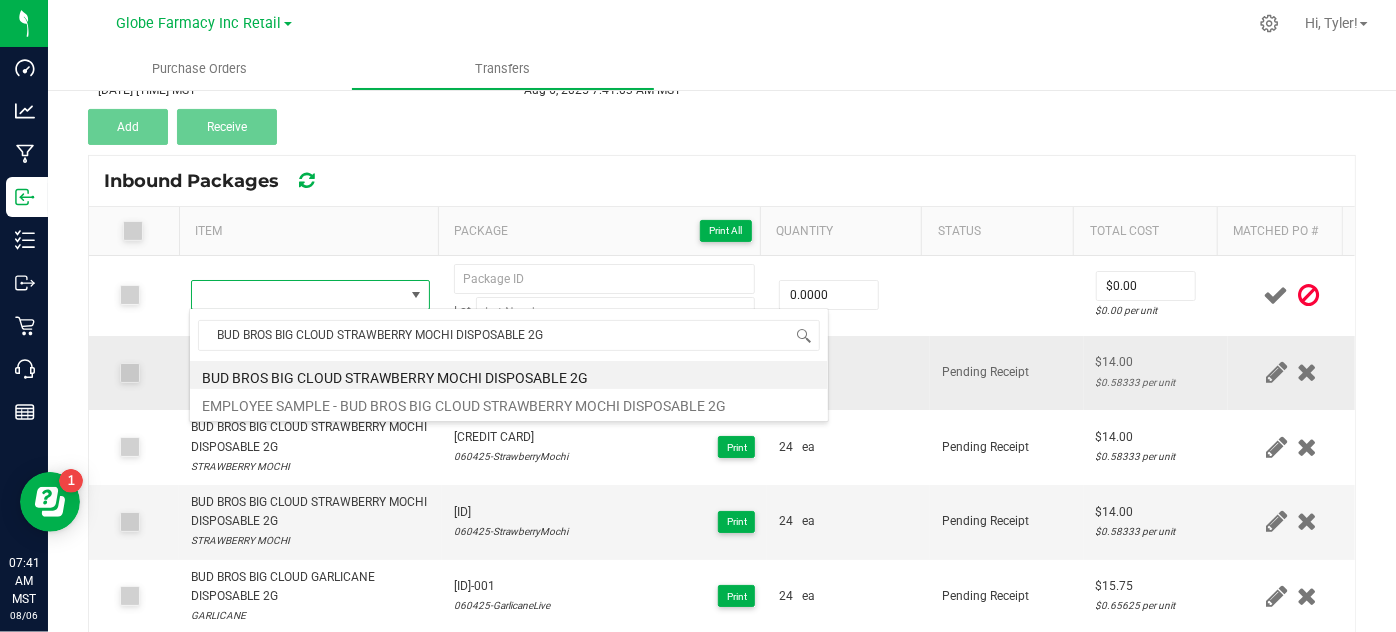 click on "BUD BROS BIG CLOUD STRAWBERRY MOCHI DISPOSABLE 2G" at bounding box center (509, 375) 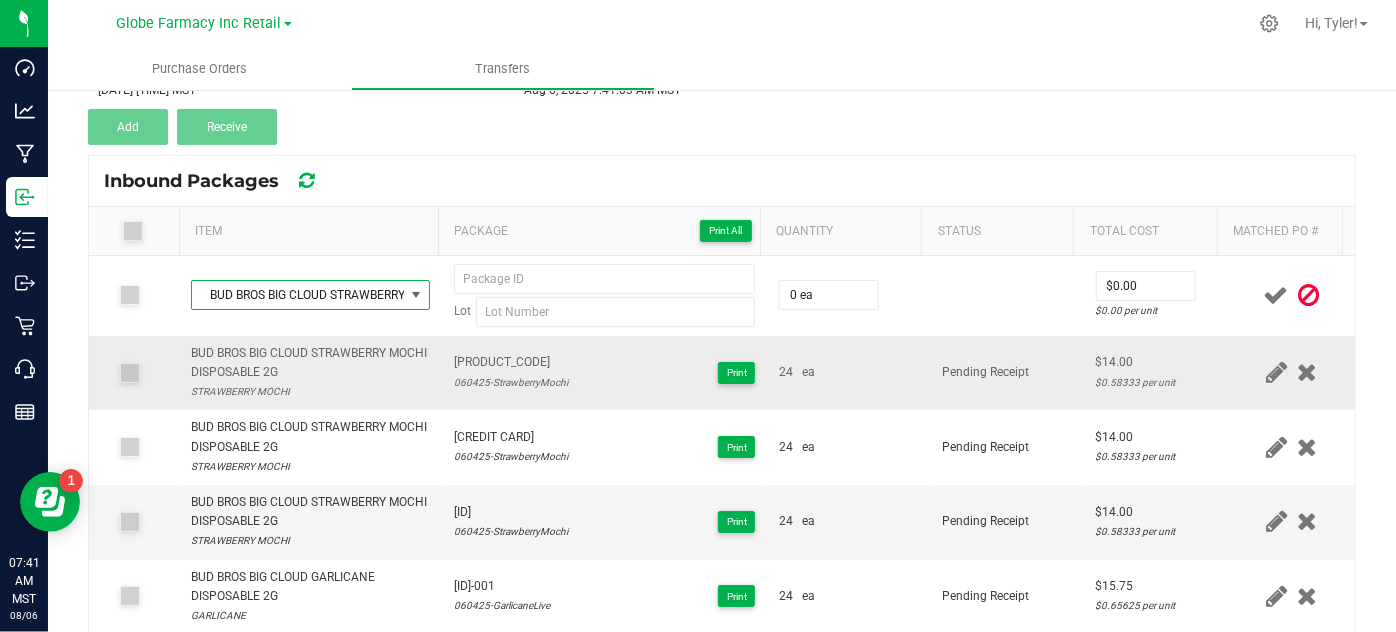 click on "[PRODUCT_CODE]" at bounding box center (511, 362) 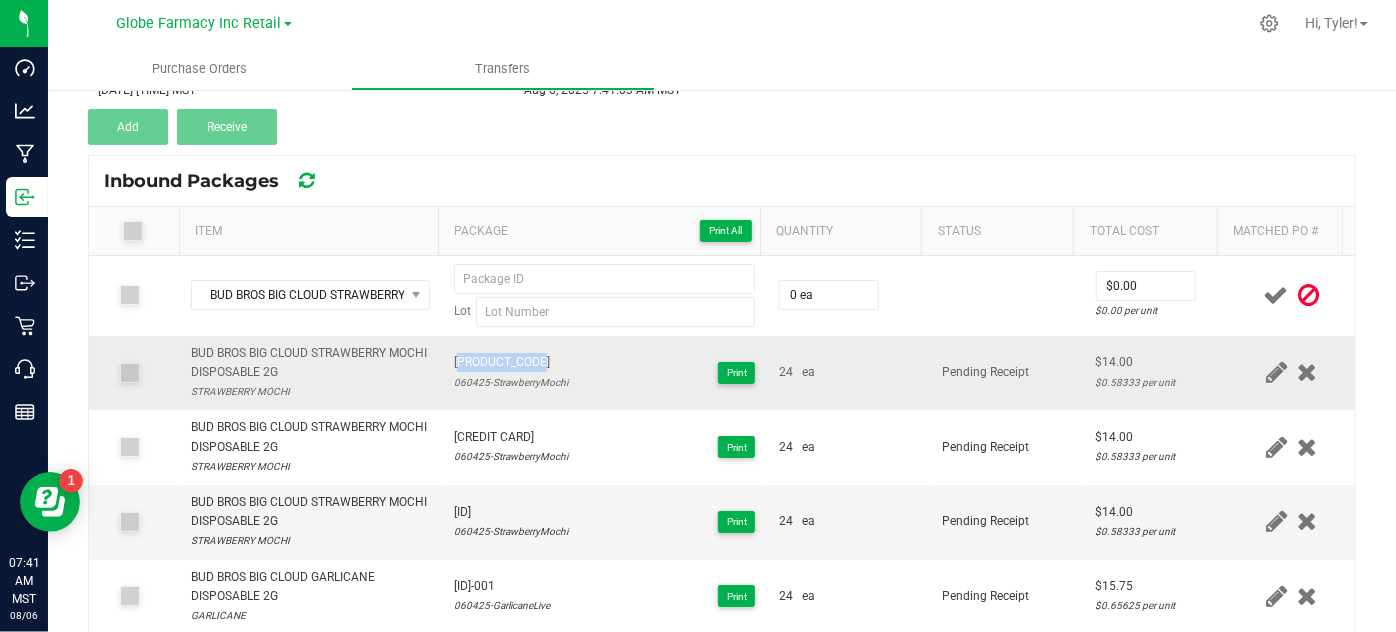 click on "[PRODUCT_CODE]" at bounding box center (511, 362) 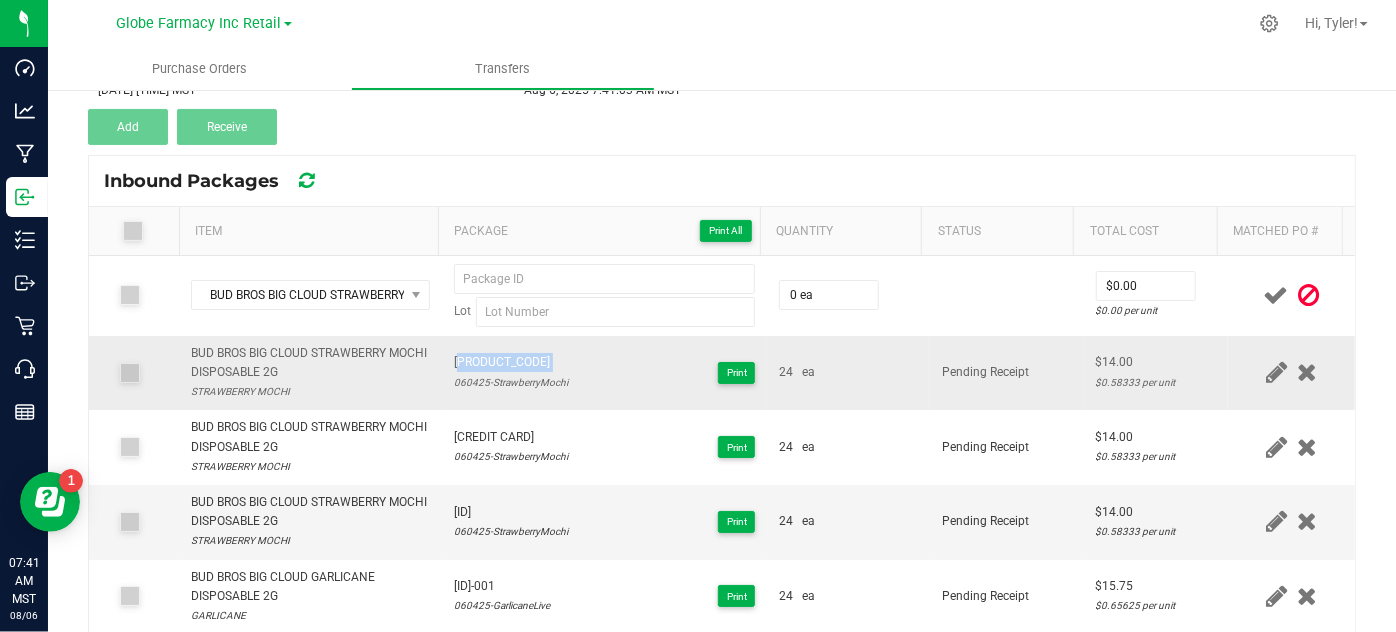 click on "[PRODUCT_CODE]" at bounding box center [511, 362] 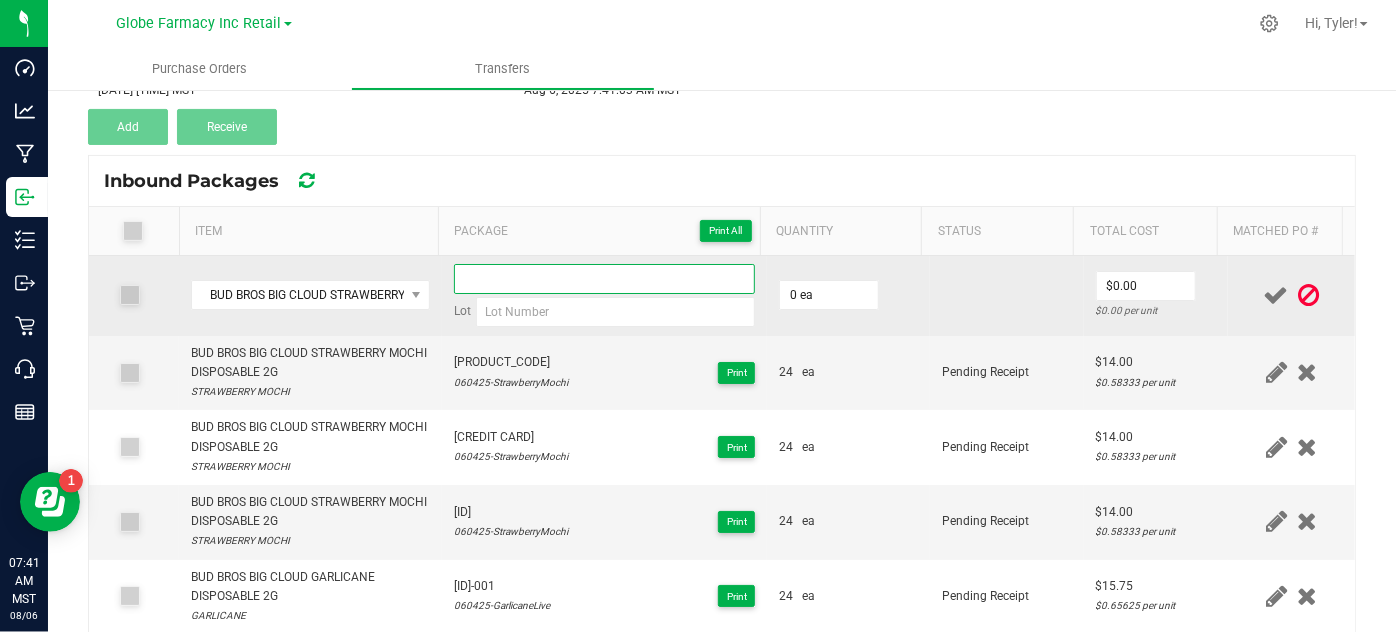 click at bounding box center (605, 279) 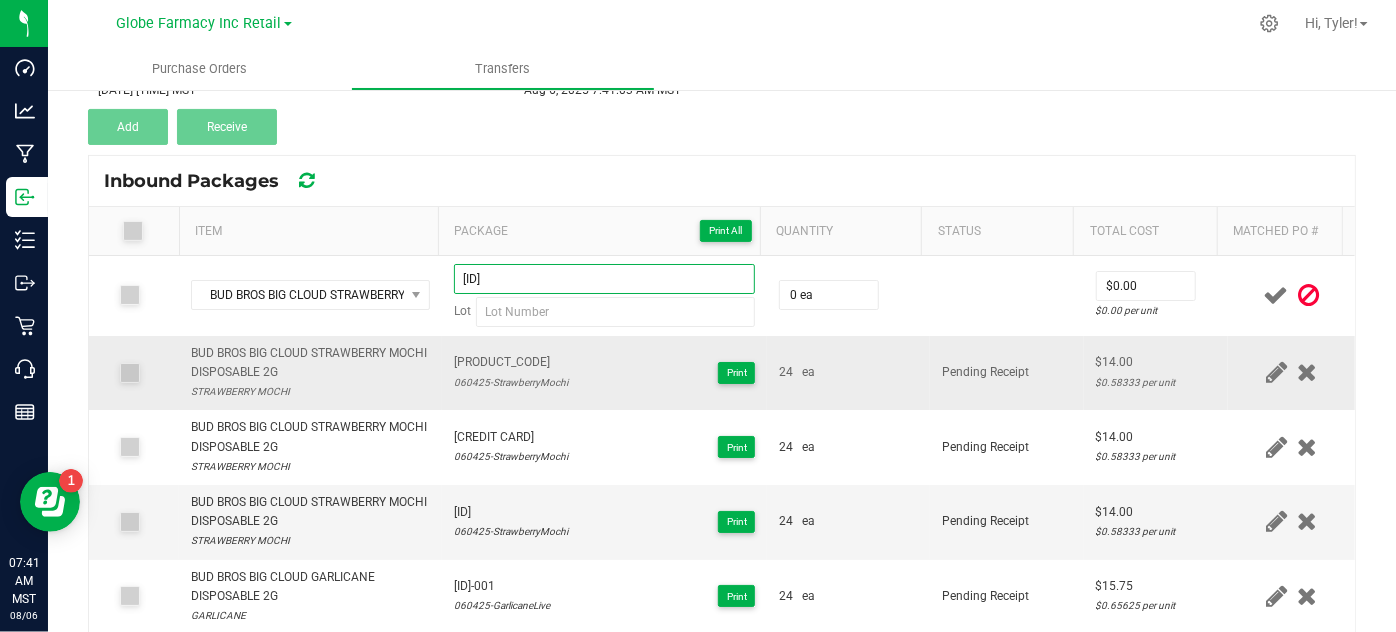 type on "[ID]" 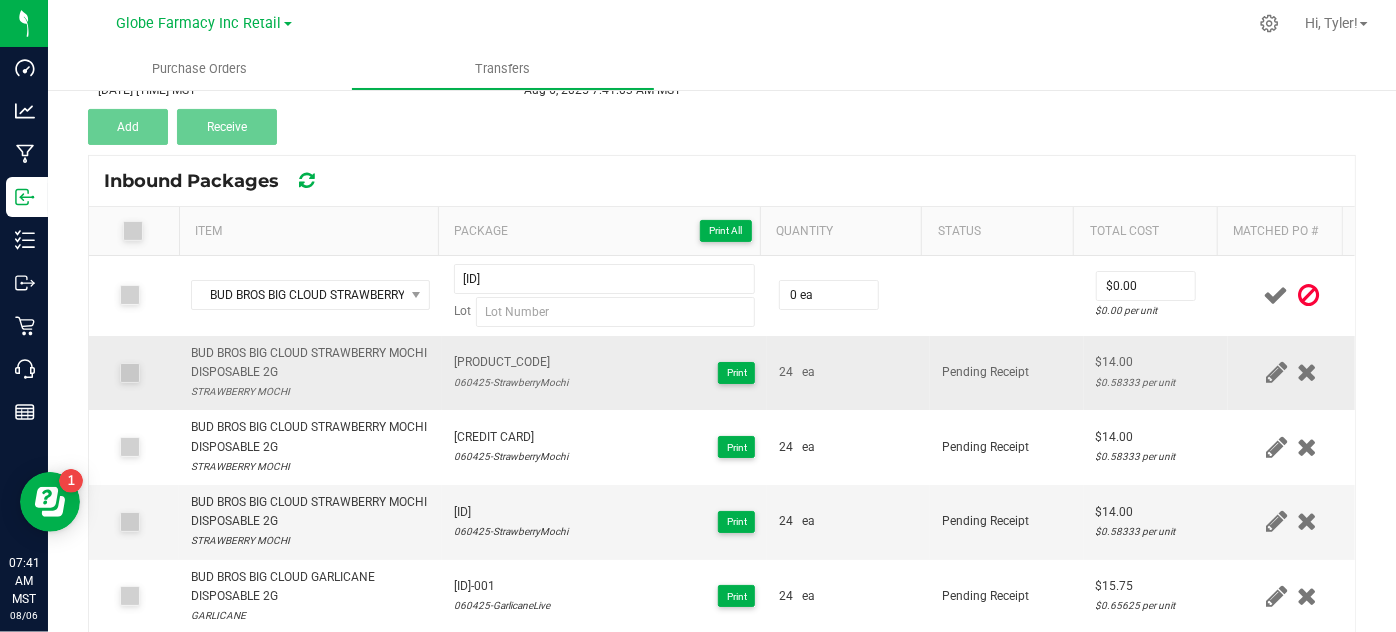 click on "060425-StrawberryMochi" at bounding box center (511, 382) 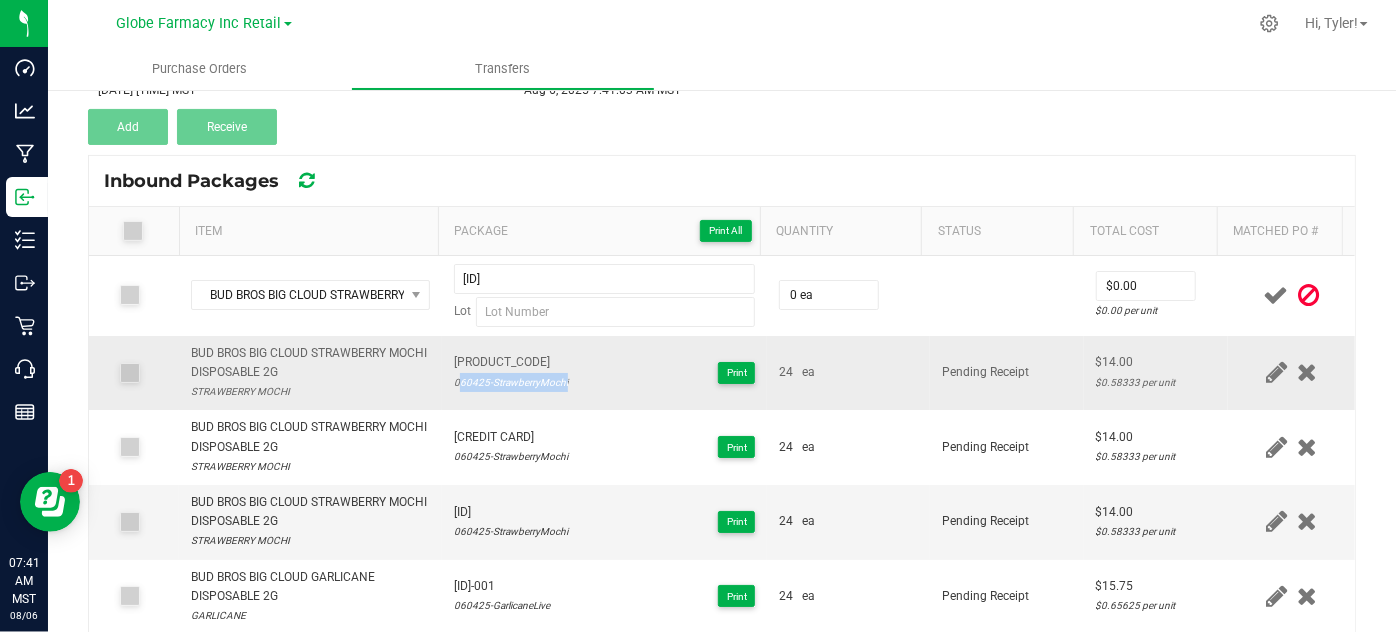 click on "060425-StrawberryMochi" at bounding box center [511, 382] 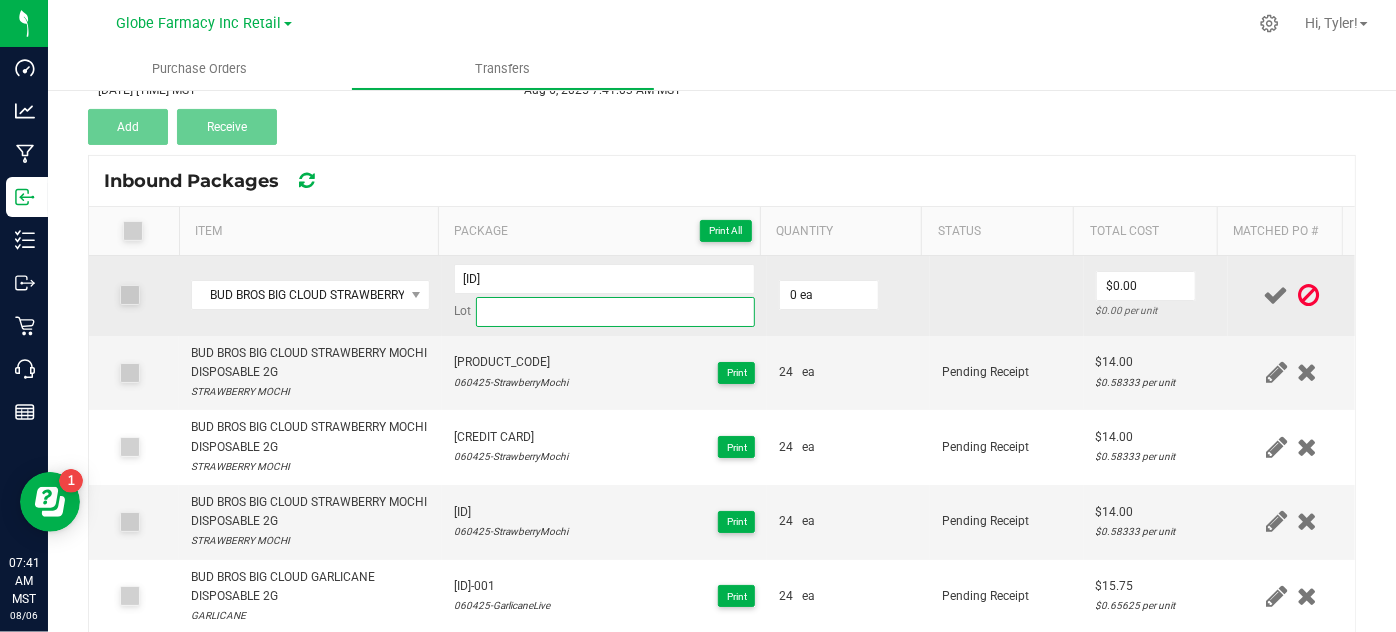 click at bounding box center [616, 312] 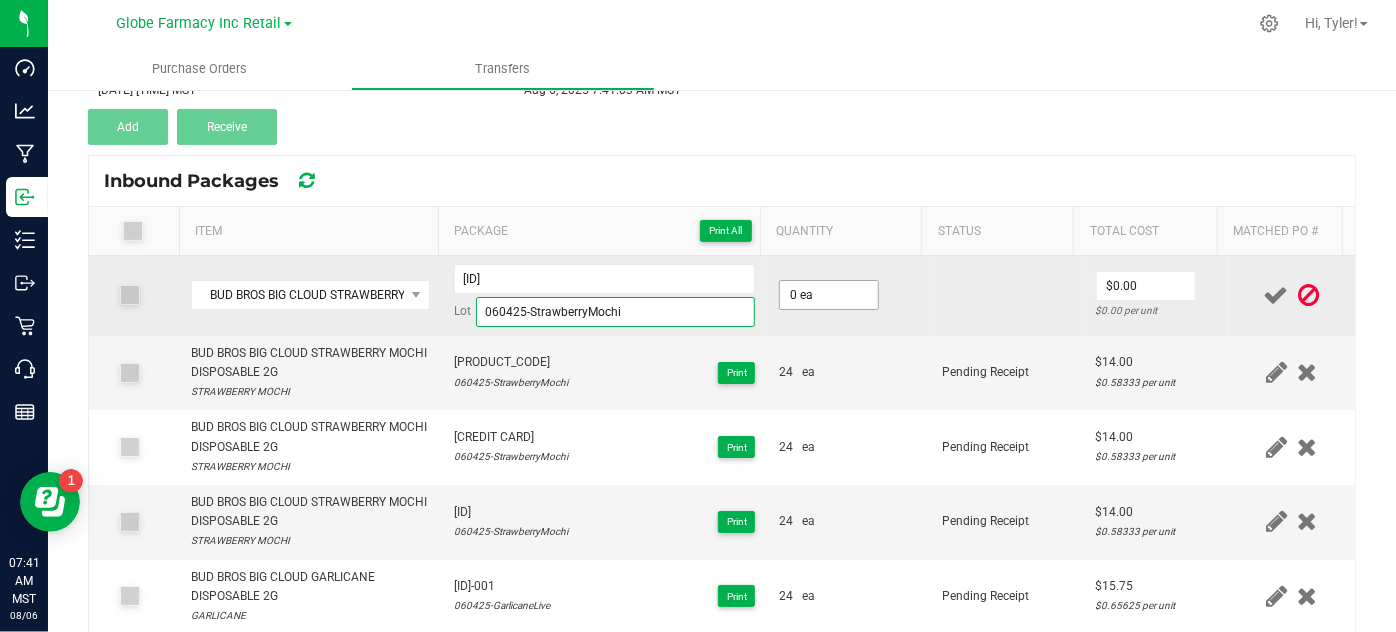 type on "060425-StrawberryMochi" 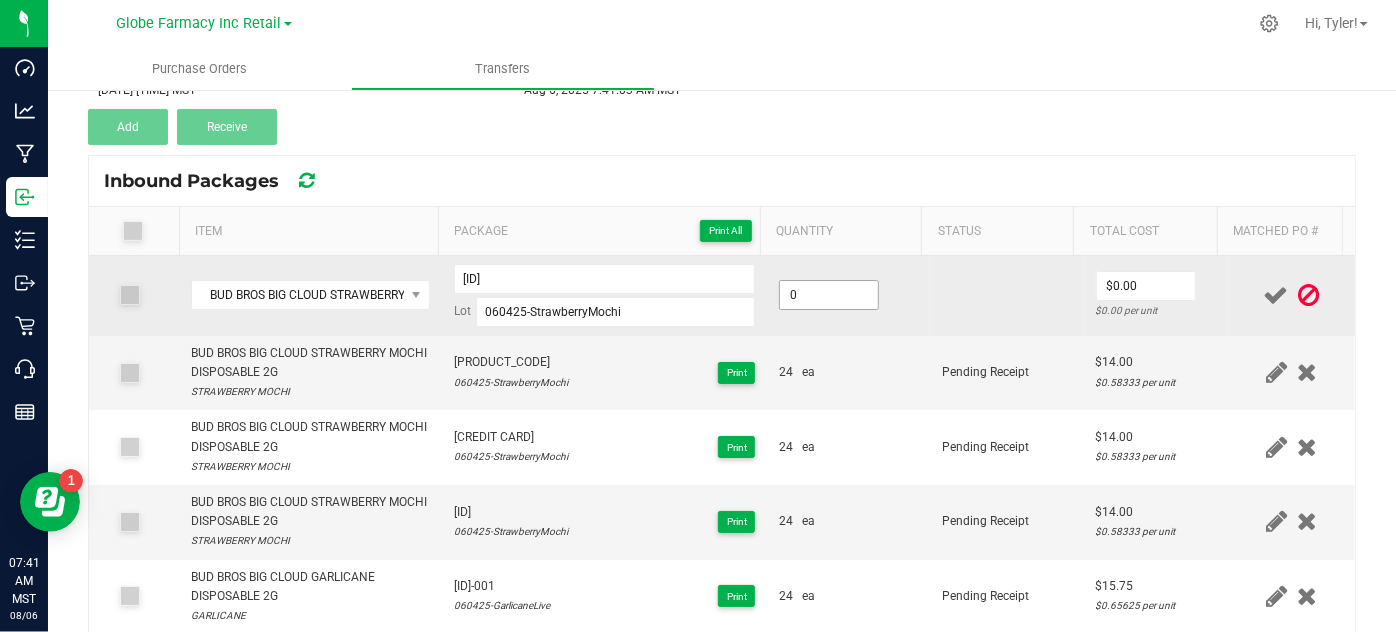 click on "0" at bounding box center [829, 295] 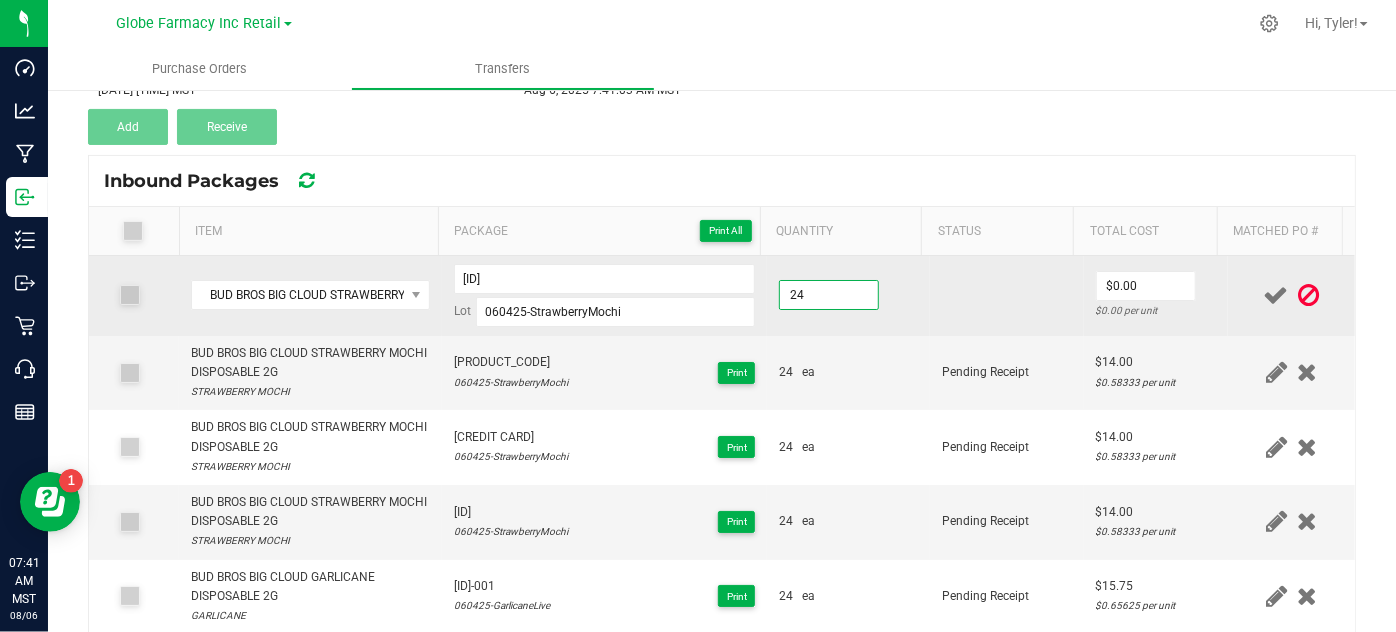 type on "24 ea" 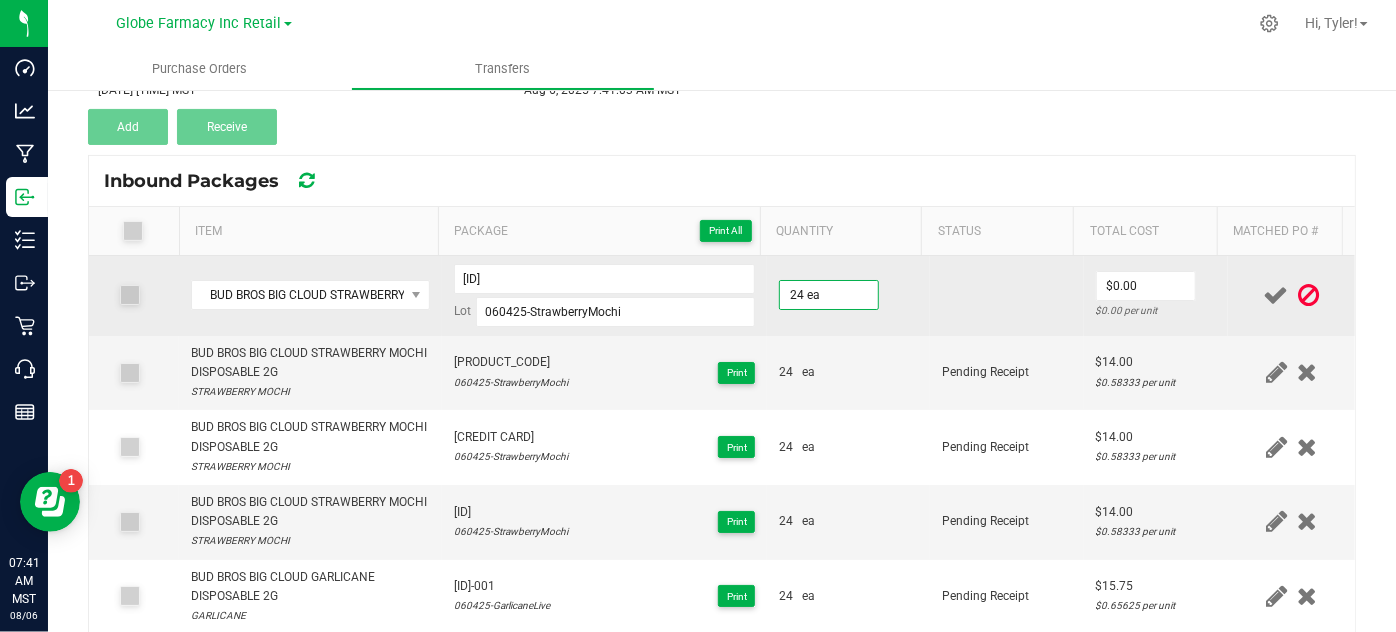 click on "24 ea" at bounding box center (848, 296) 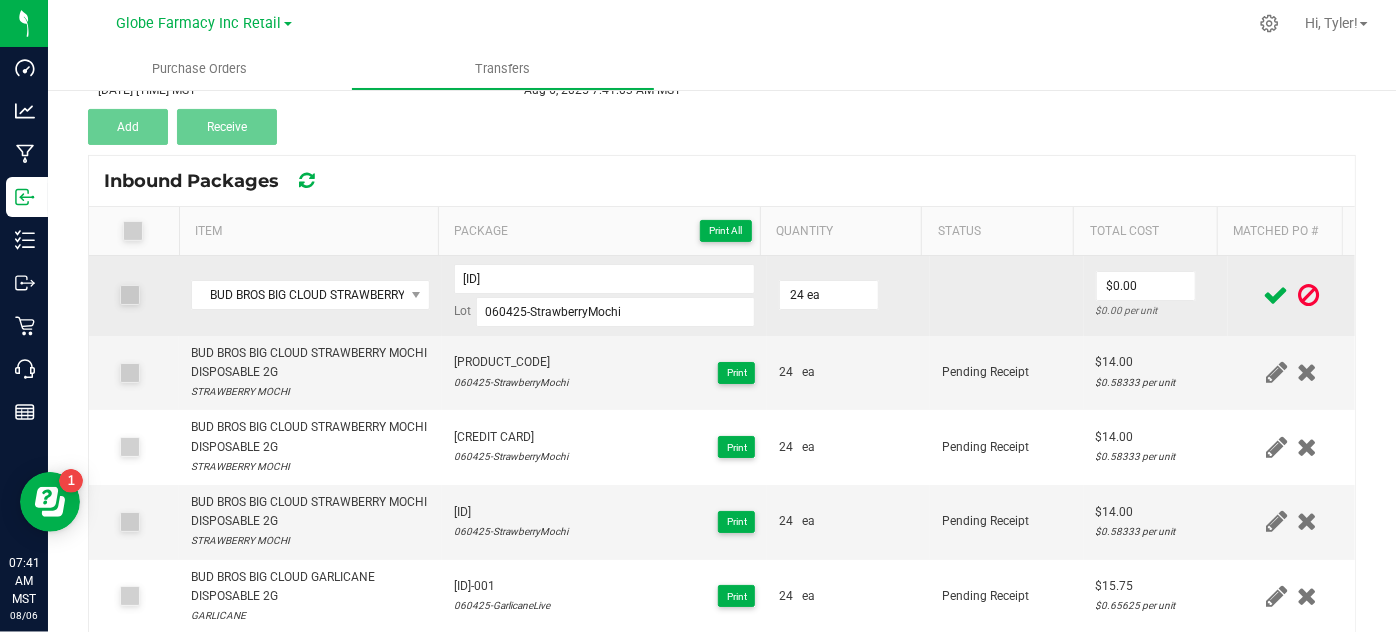 click on "$0.00  $0.00 per unit" at bounding box center [1156, 296] 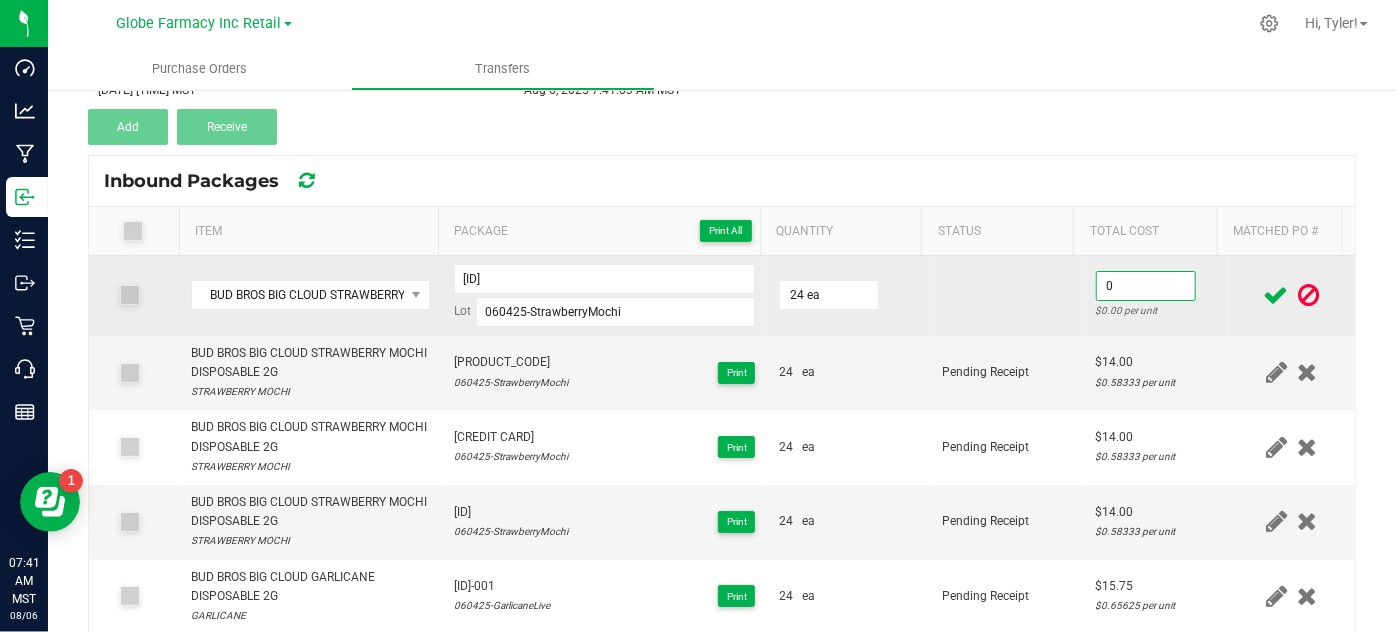 click on "0" at bounding box center [1146, 286] 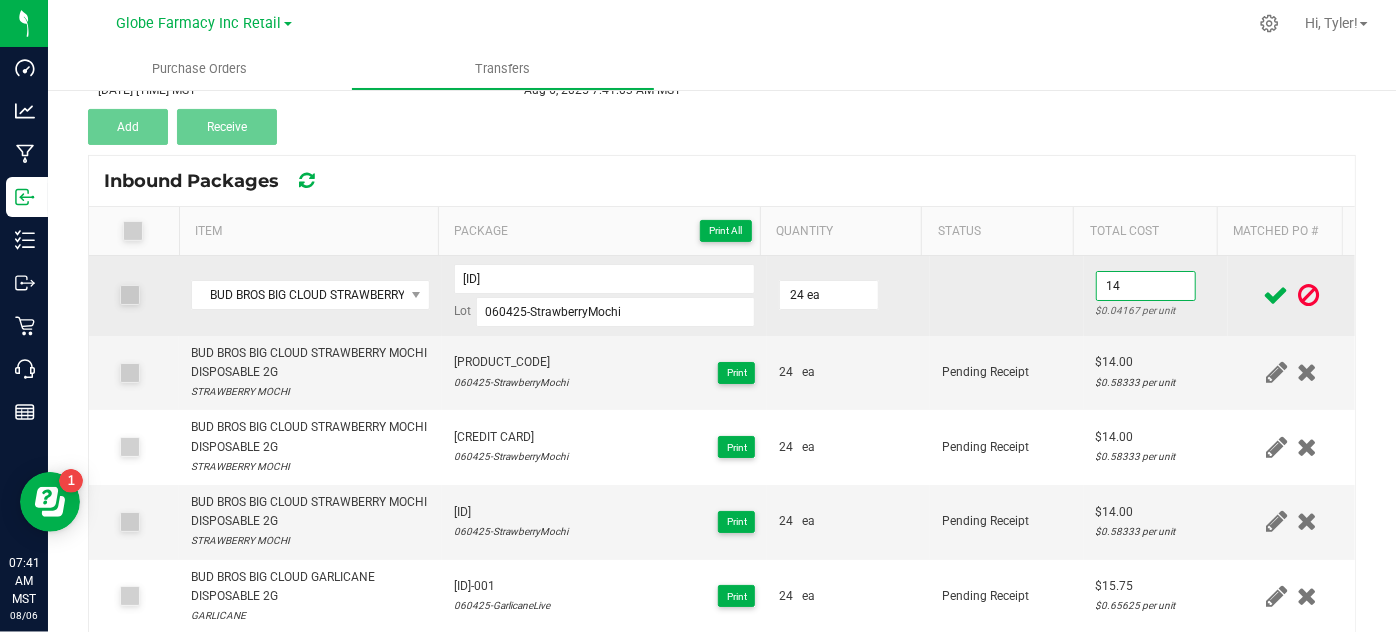 type on "$14.00" 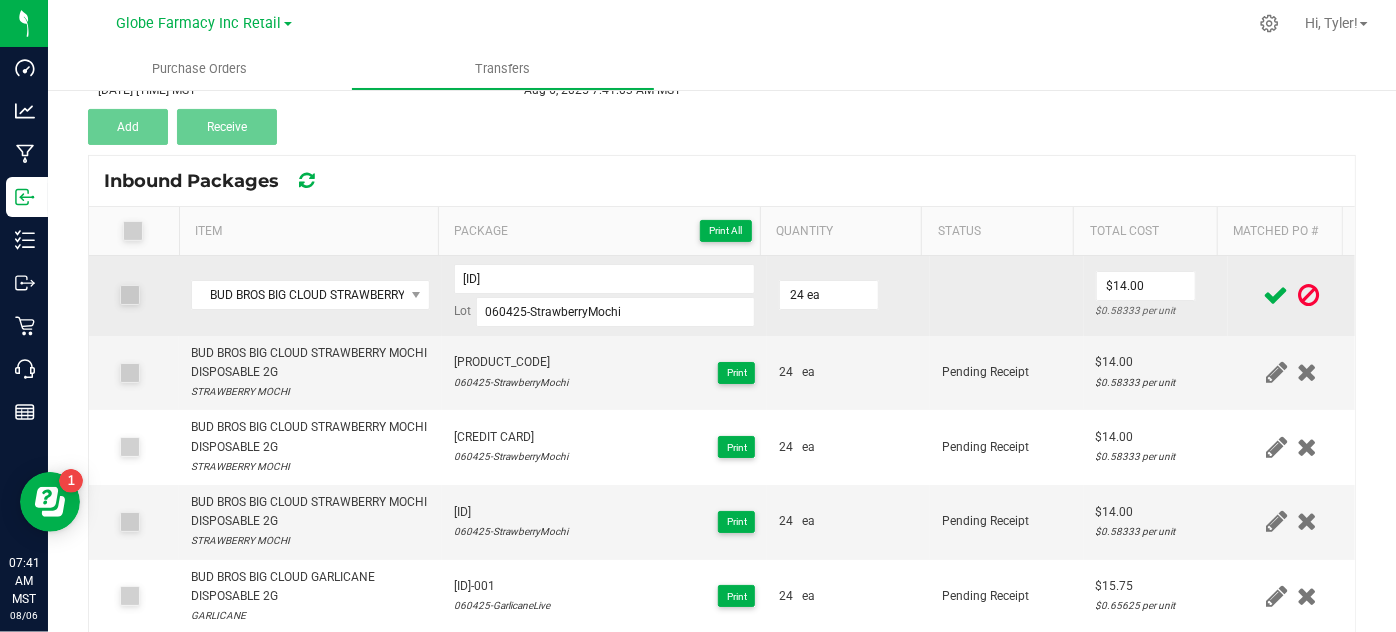 drag, startPoint x: 976, startPoint y: 302, endPoint x: 1114, endPoint y: 324, distance: 139.74261 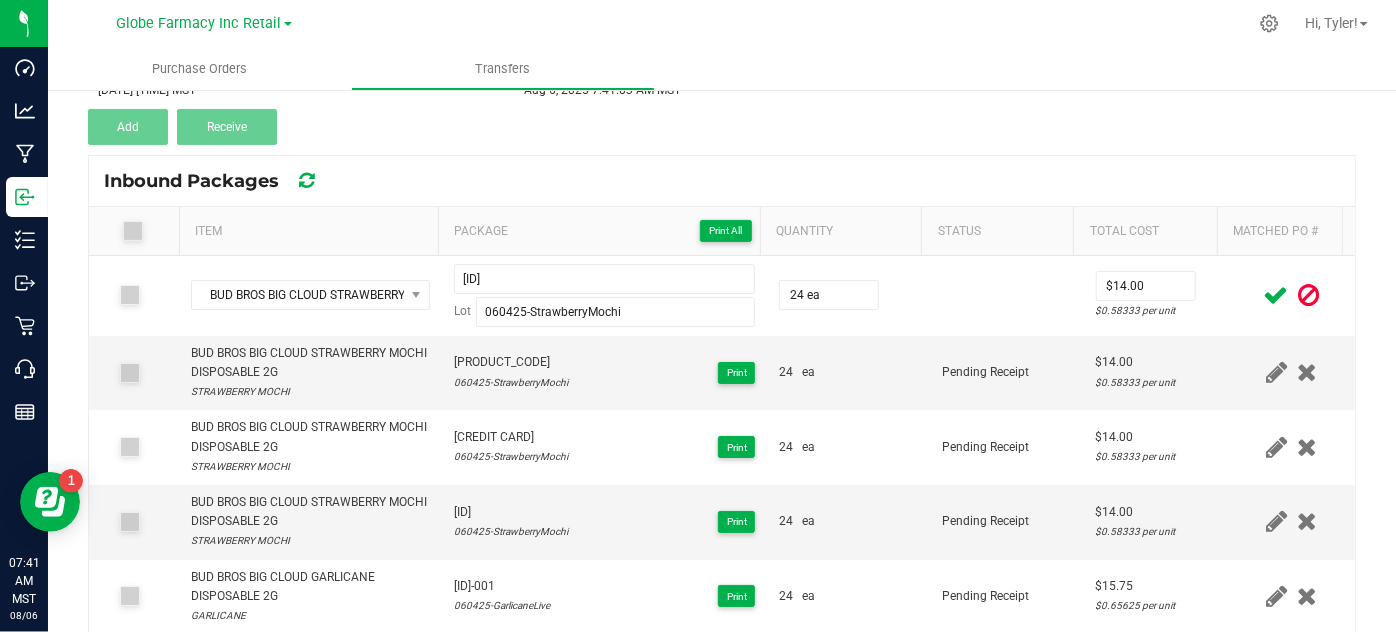 click at bounding box center (1276, 295) 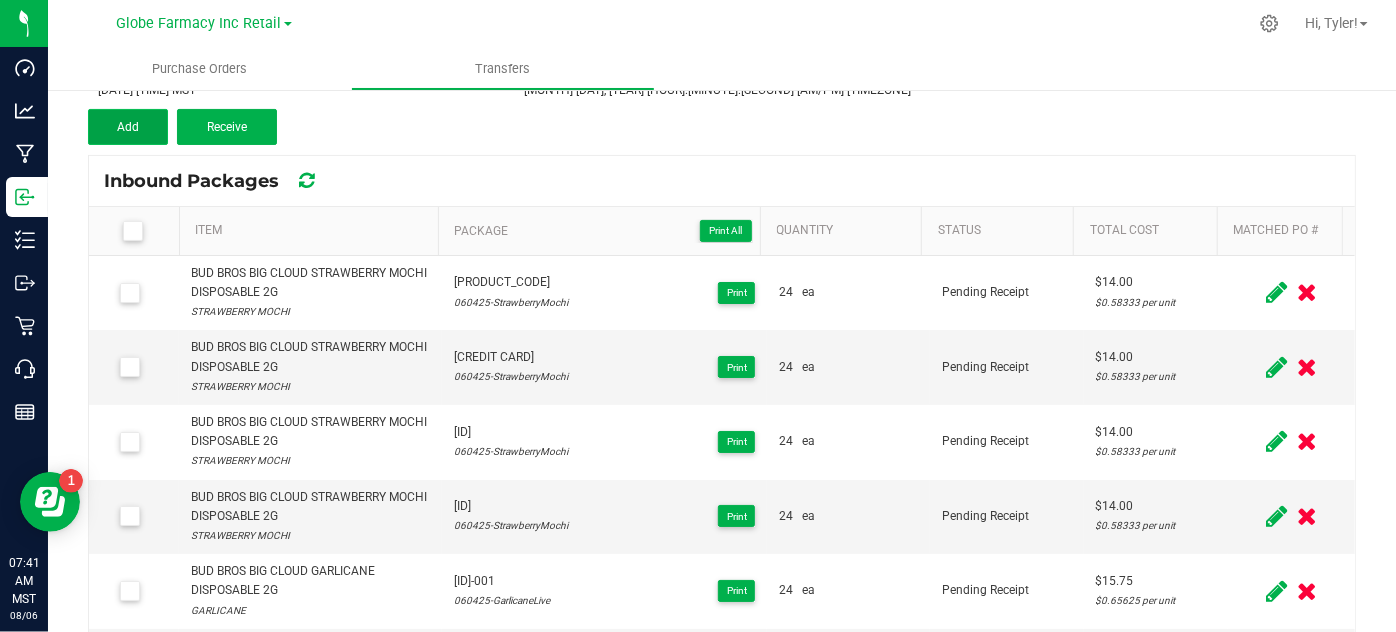 click on "Add" at bounding box center [128, 127] 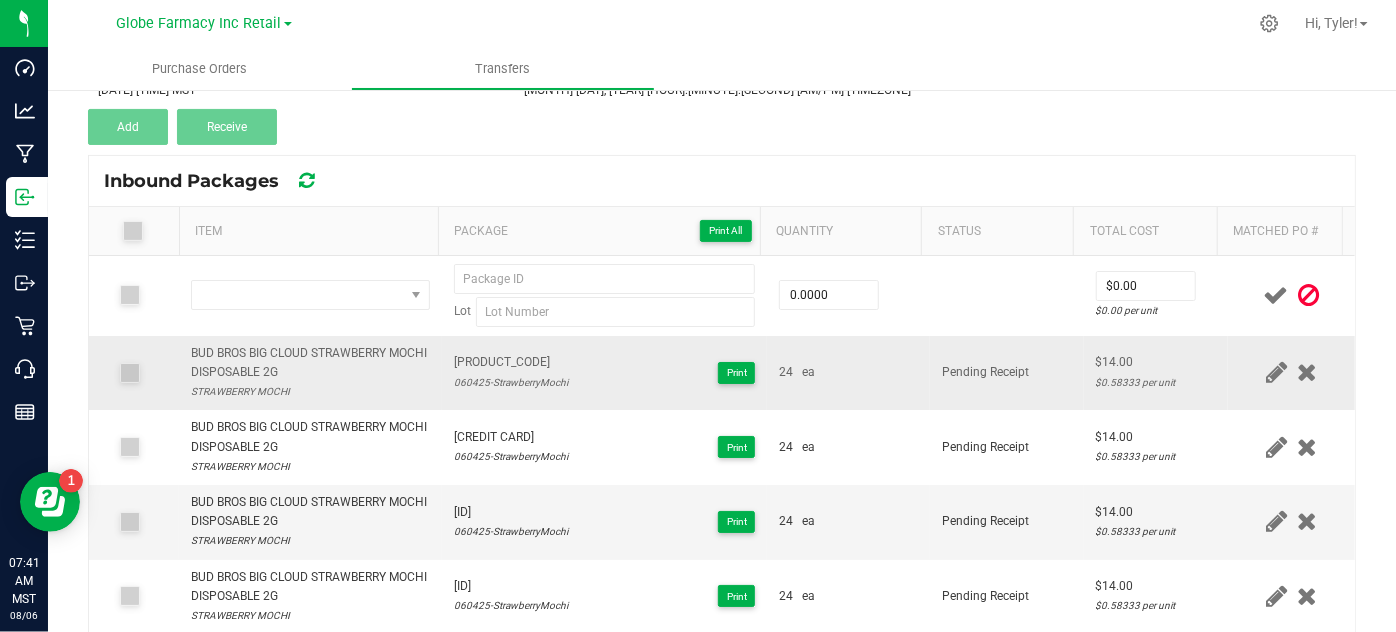 click on "BUD BROS BIG CLOUD STRAWBERRY MOCHI DISPOSABLE 2G" at bounding box center (310, 363) 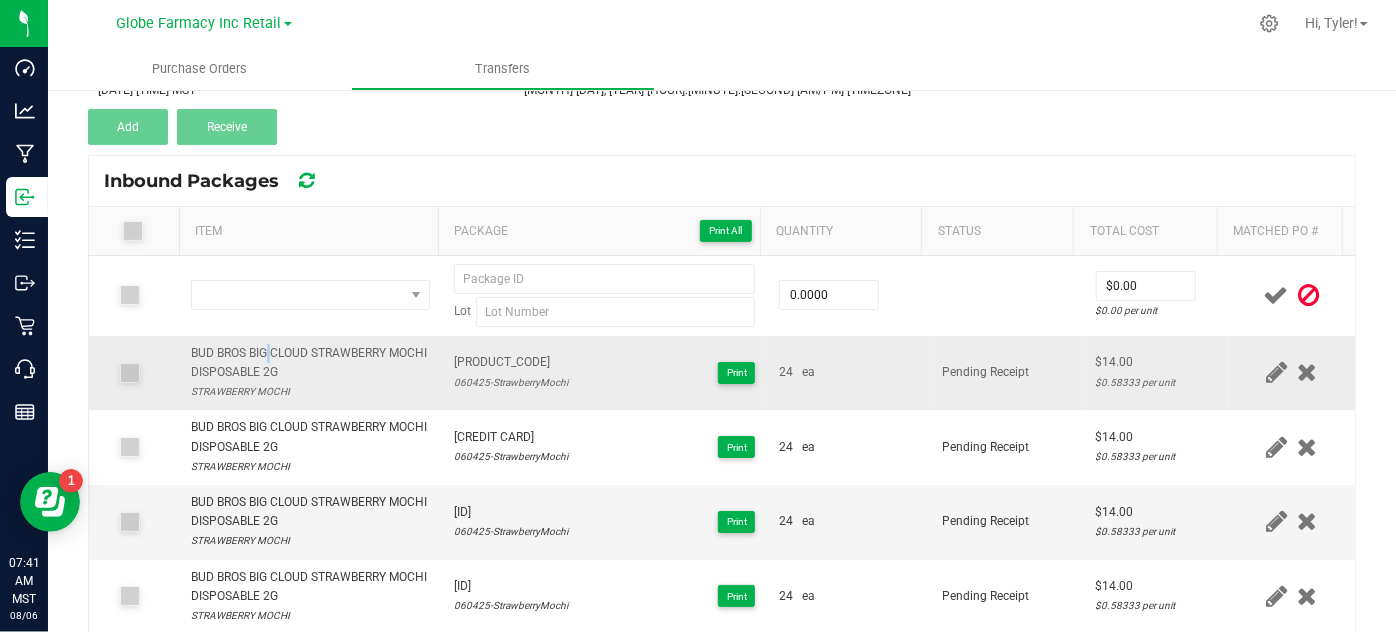 click on "BUD BROS BIG CLOUD STRAWBERRY MOCHI DISPOSABLE 2G" at bounding box center (310, 363) 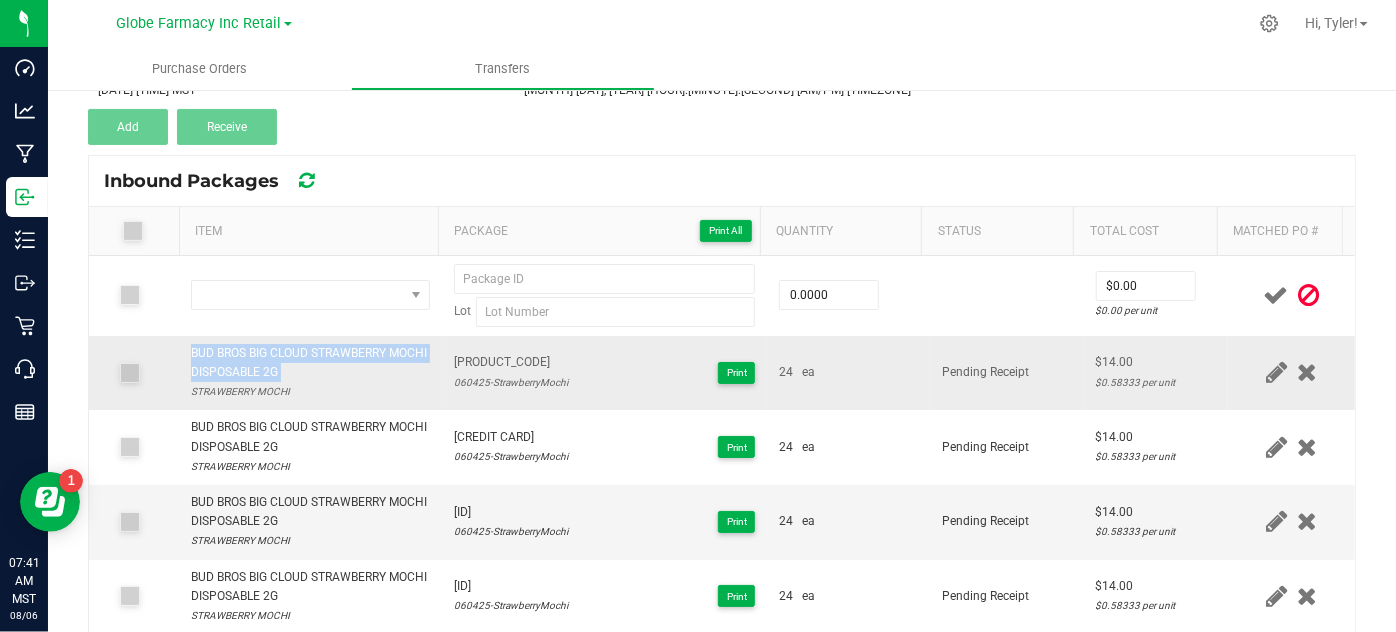 click on "BUD BROS BIG CLOUD STRAWBERRY MOCHI DISPOSABLE 2G" at bounding box center (310, 363) 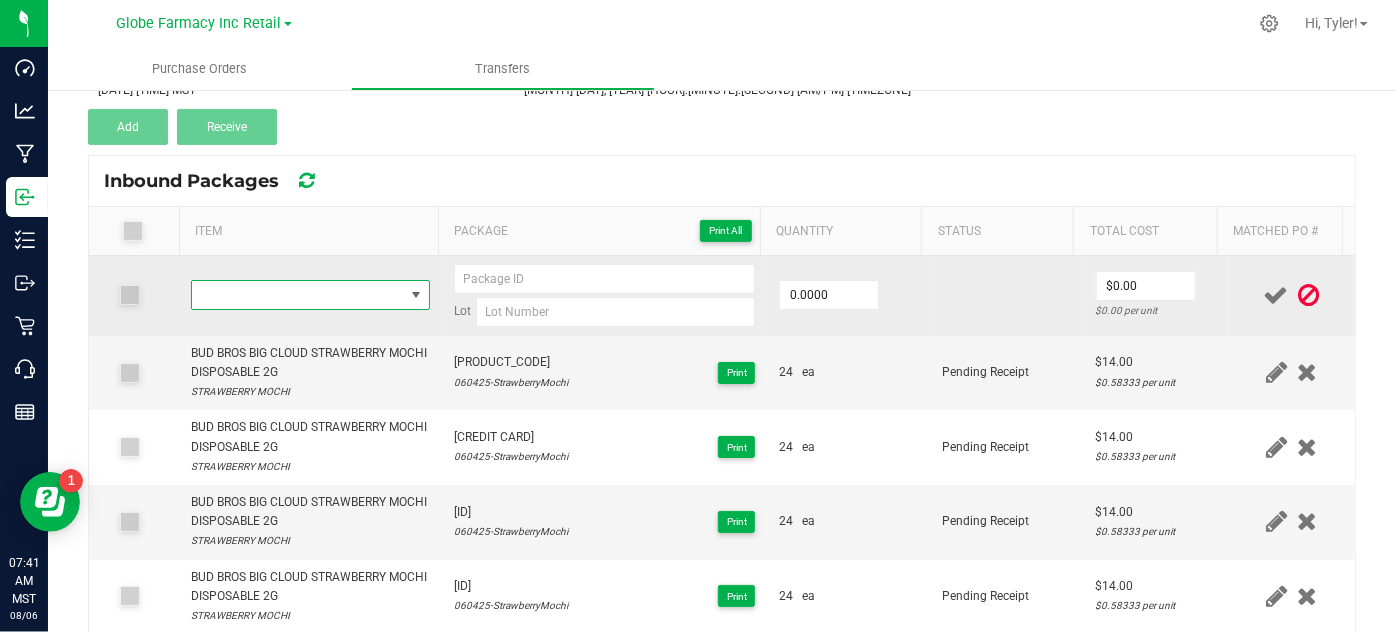 click at bounding box center (297, 295) 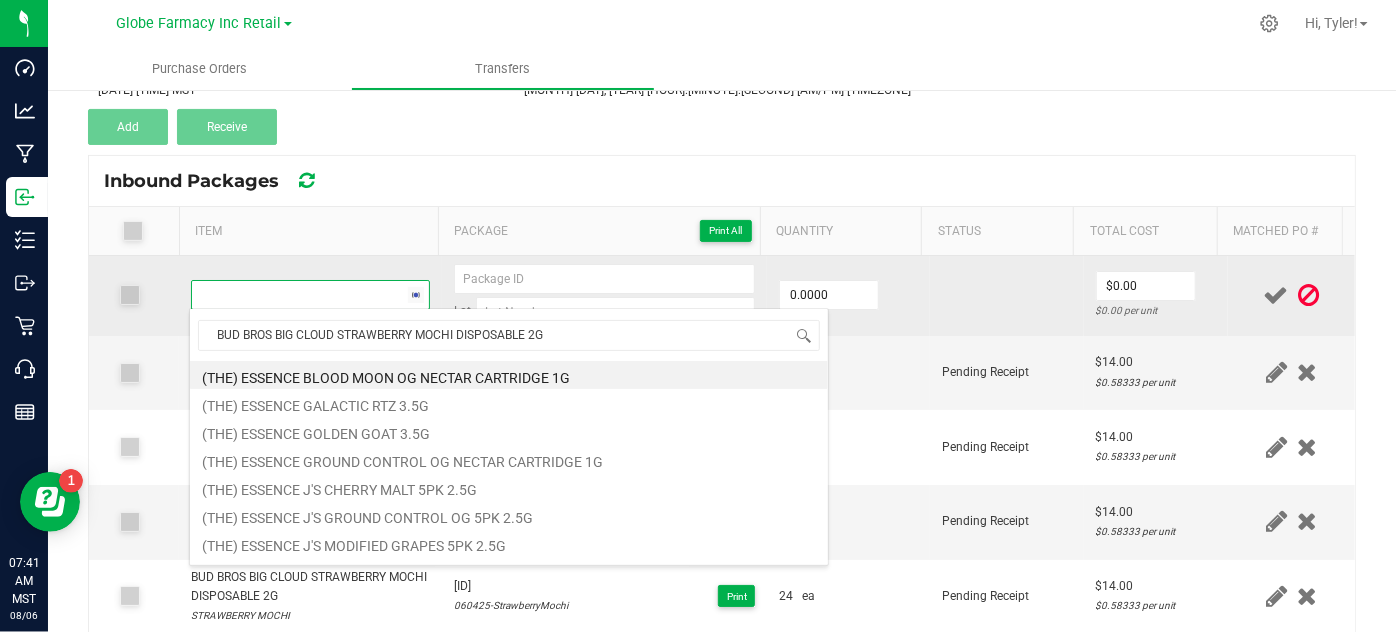 scroll, scrollTop: 99970, scrollLeft: 99767, axis: both 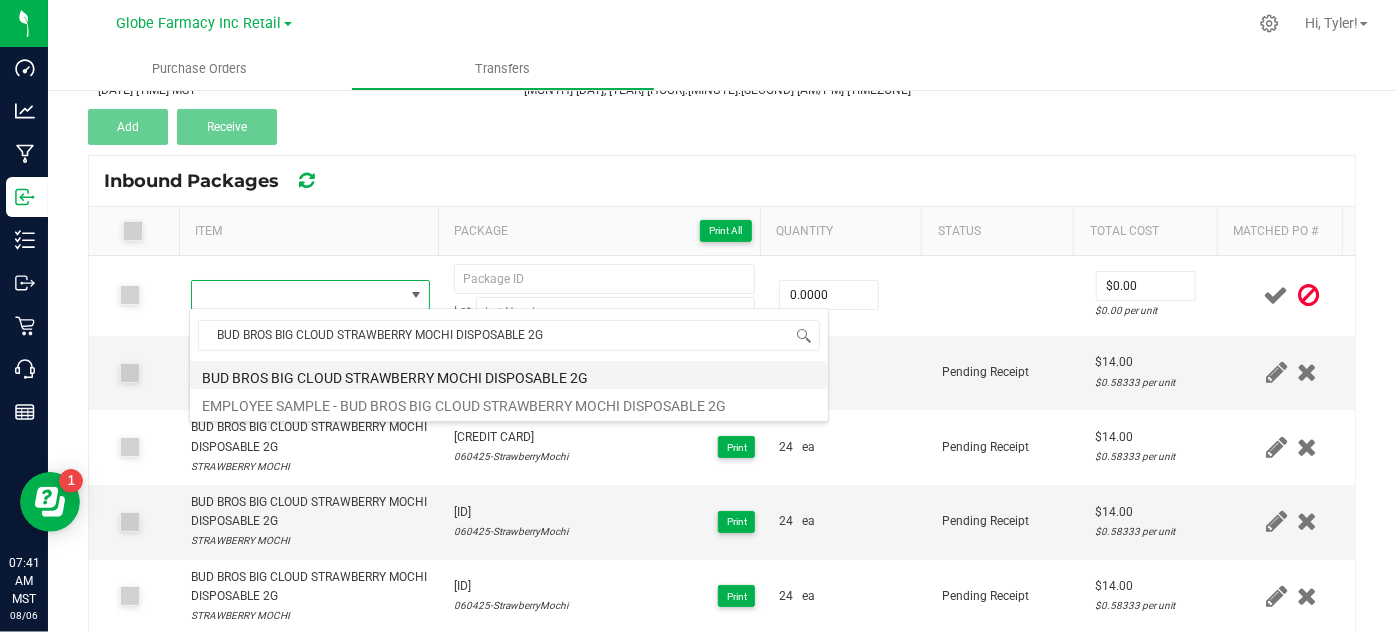 click on "BUD BROS BIG CLOUD STRAWBERRY MOCHI DISPOSABLE 2G" at bounding box center [509, 375] 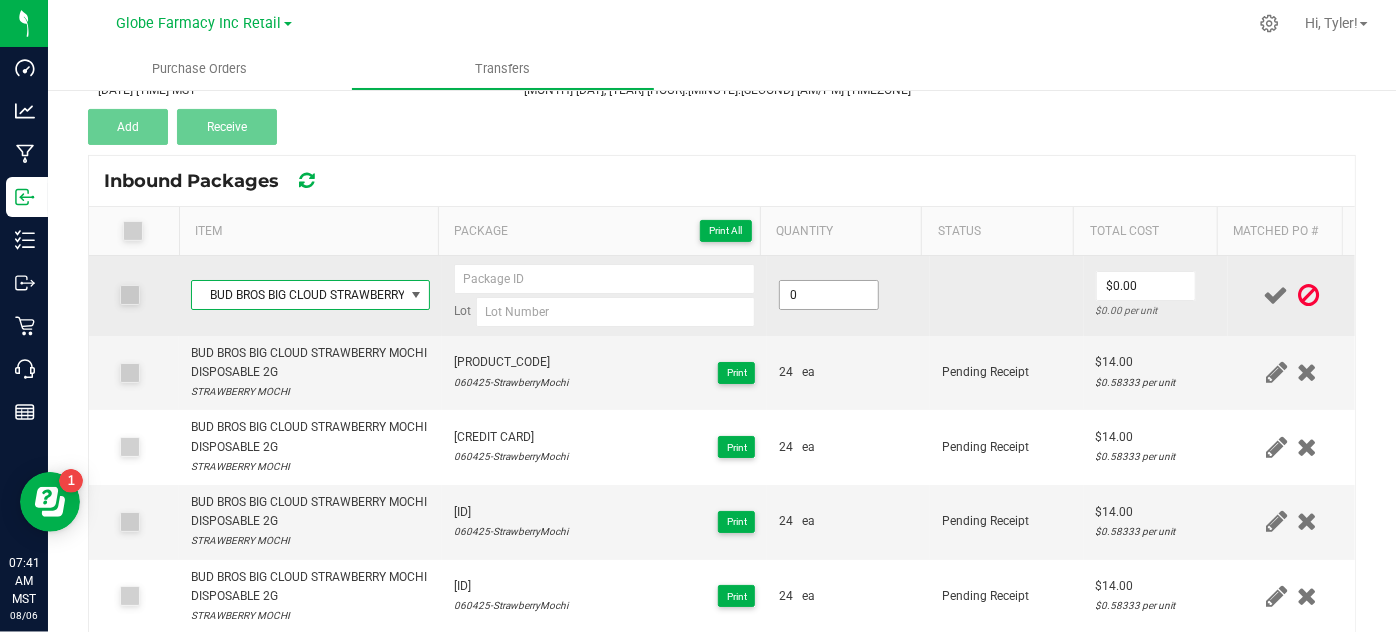 click on "0" at bounding box center (829, 295) 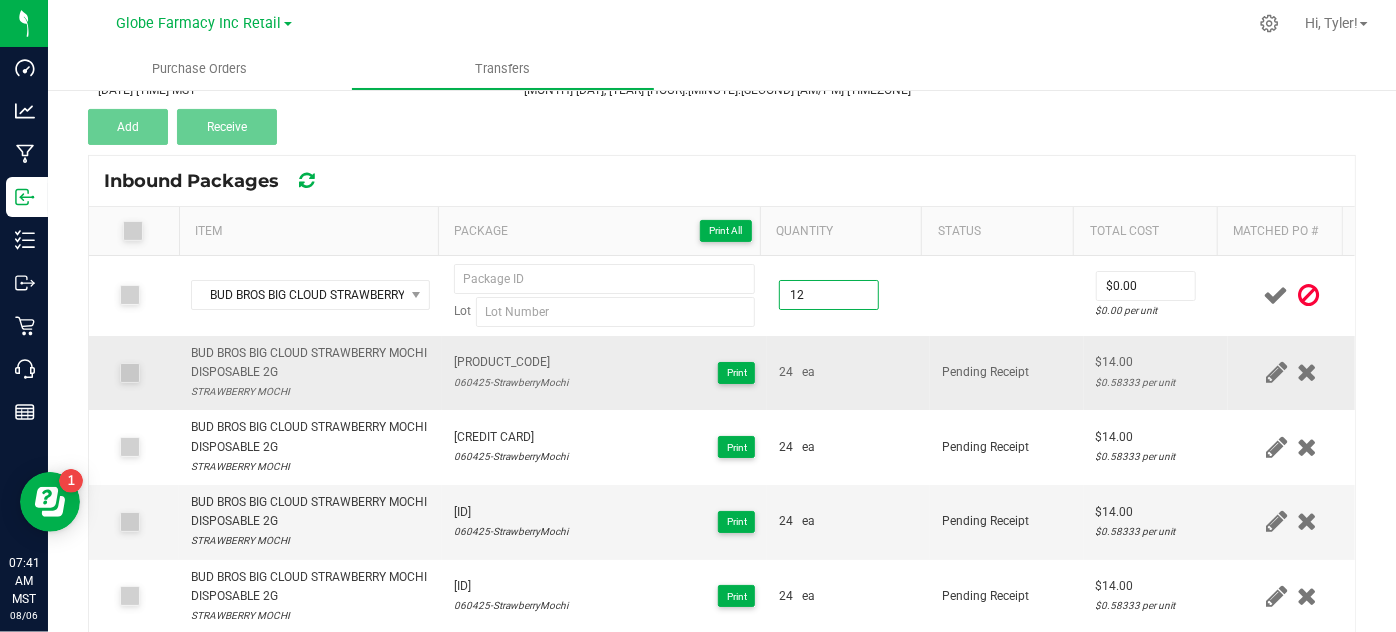 type on "12 ea" 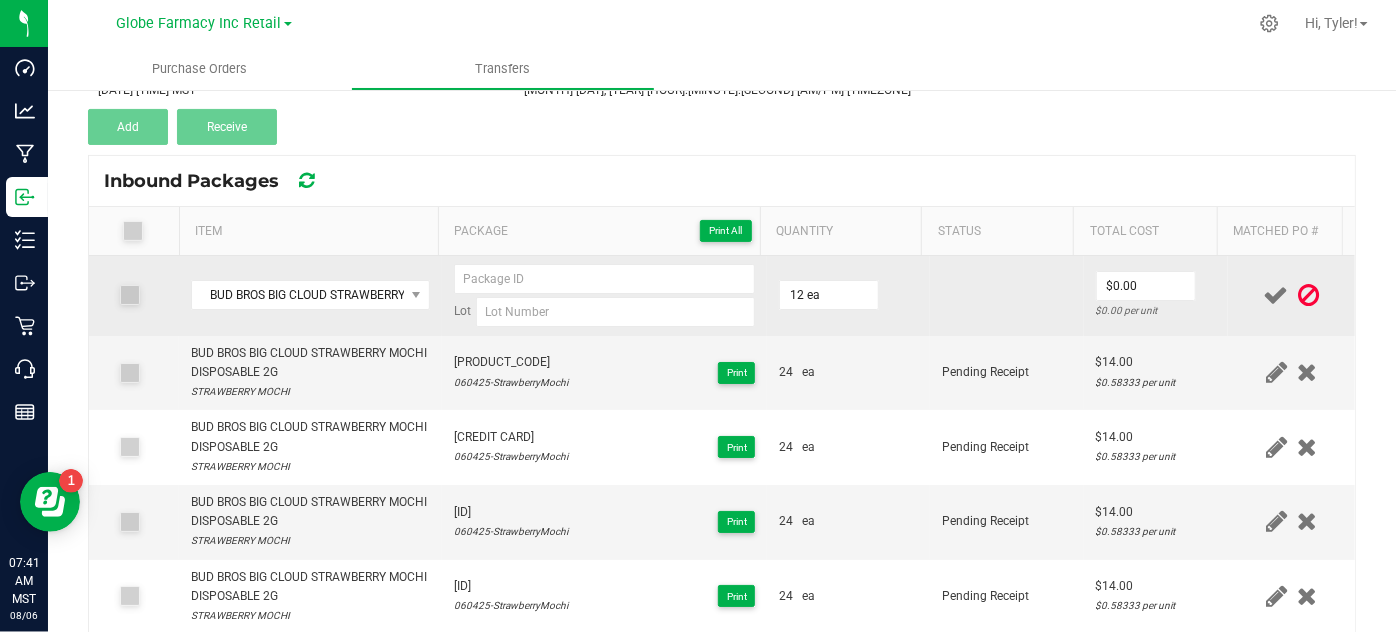 drag, startPoint x: 866, startPoint y: 332, endPoint x: 884, endPoint y: 321, distance: 21.095022 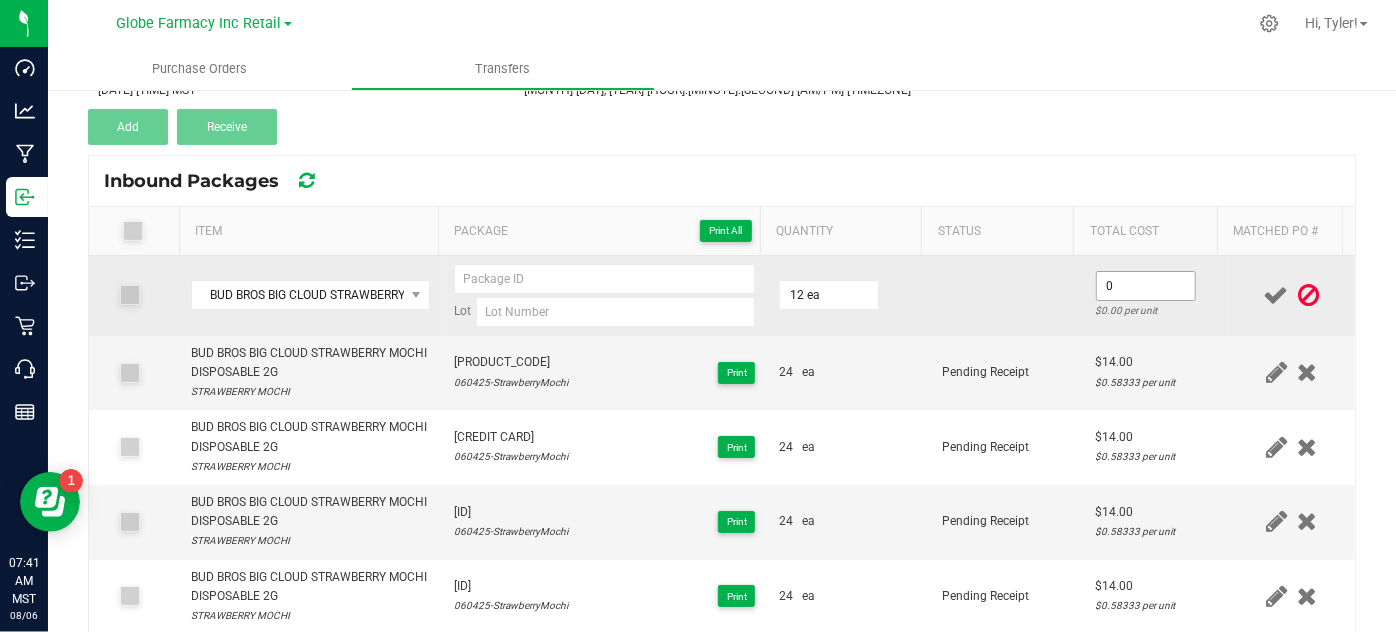 click on "0" at bounding box center (1146, 286) 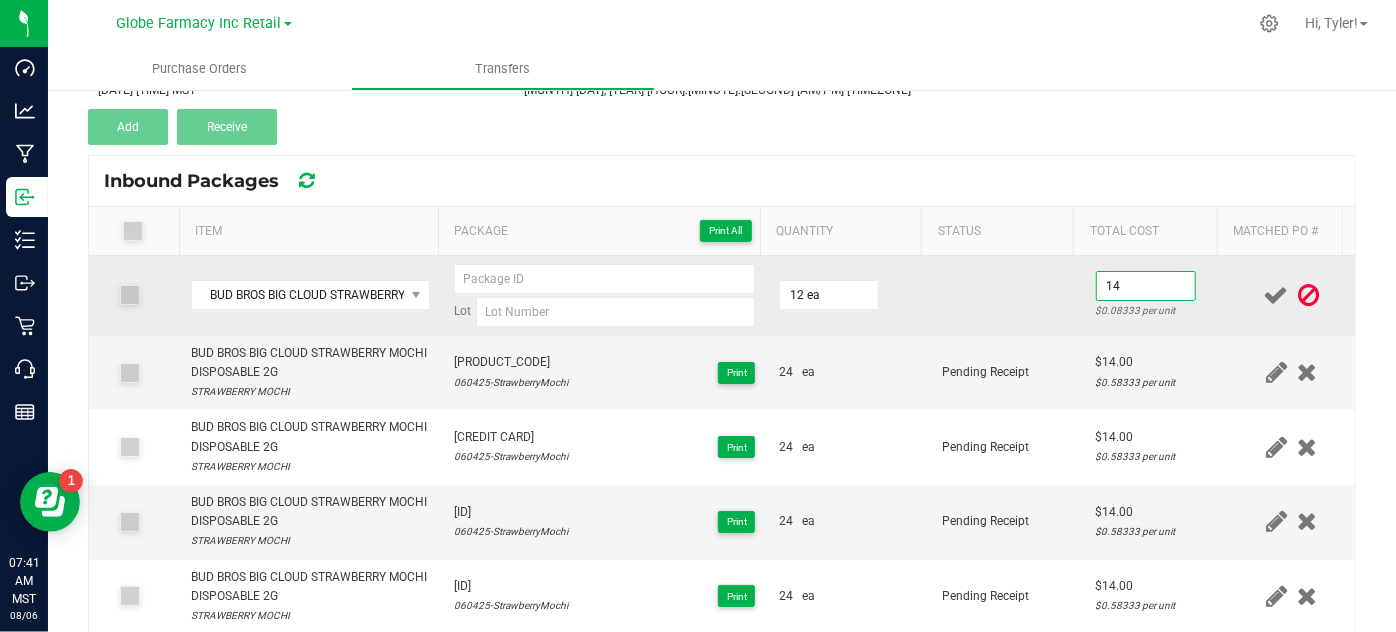 type on "$14.00" 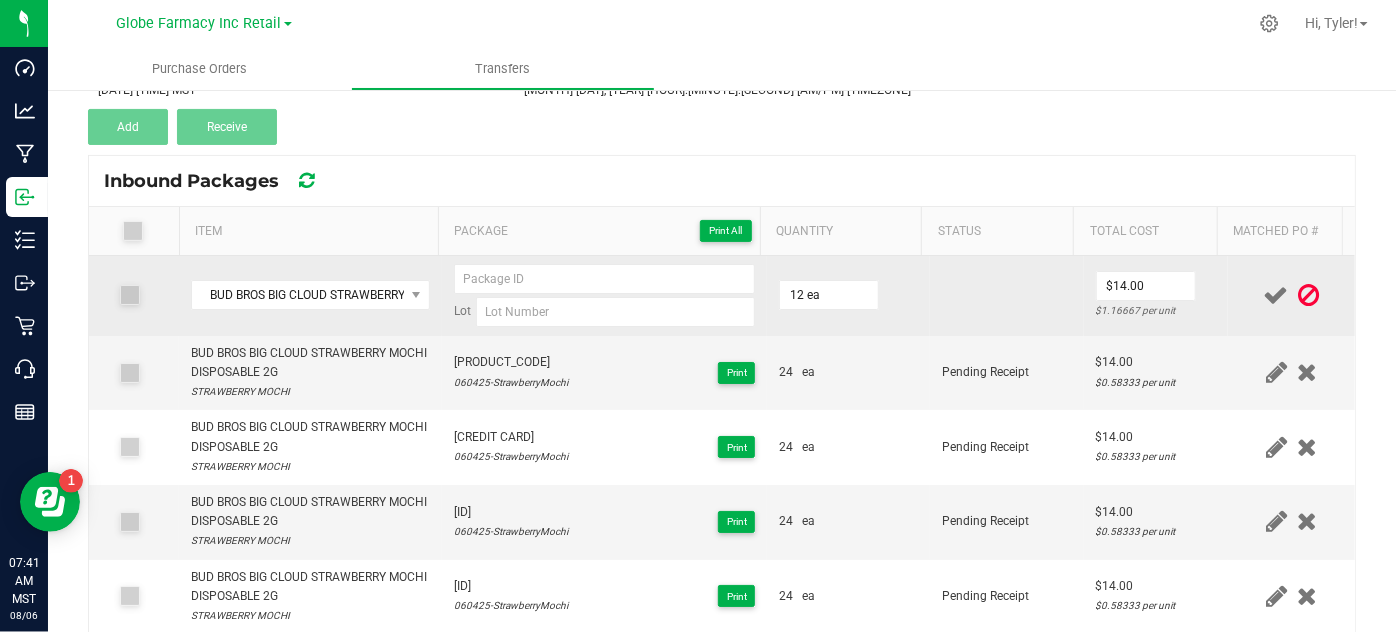click at bounding box center [1007, 296] 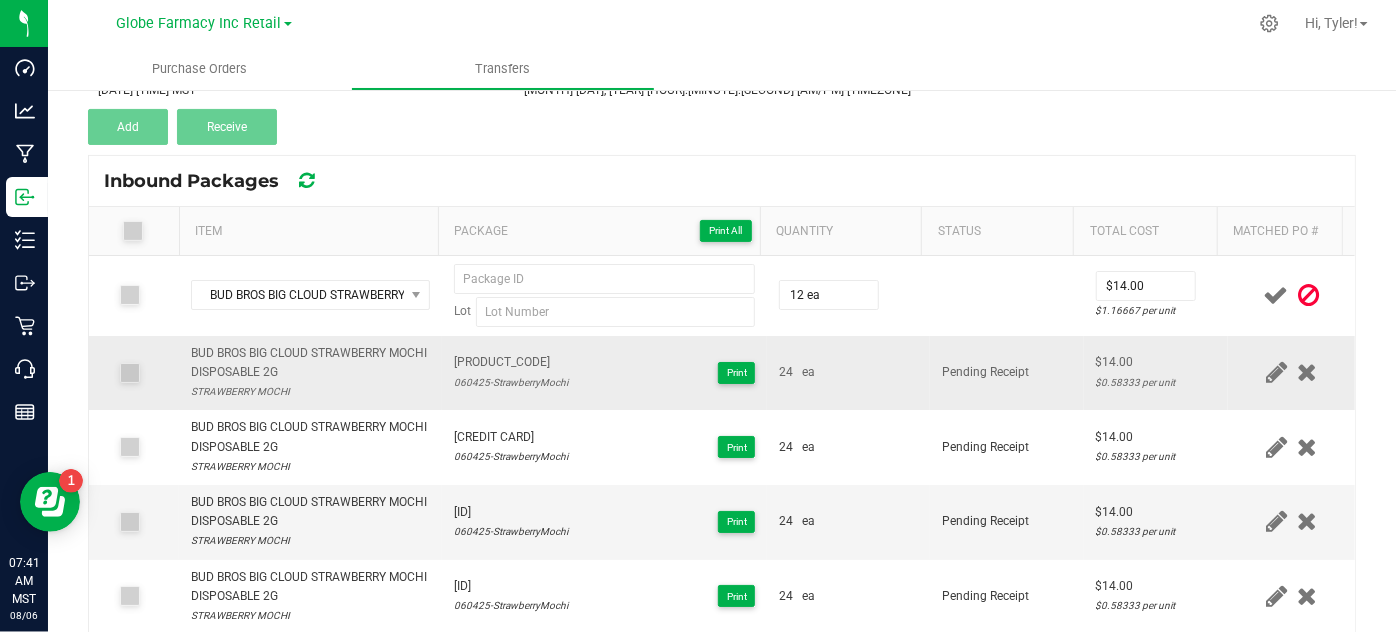 click on "[PRODUCT_CODE]" at bounding box center [511, 362] 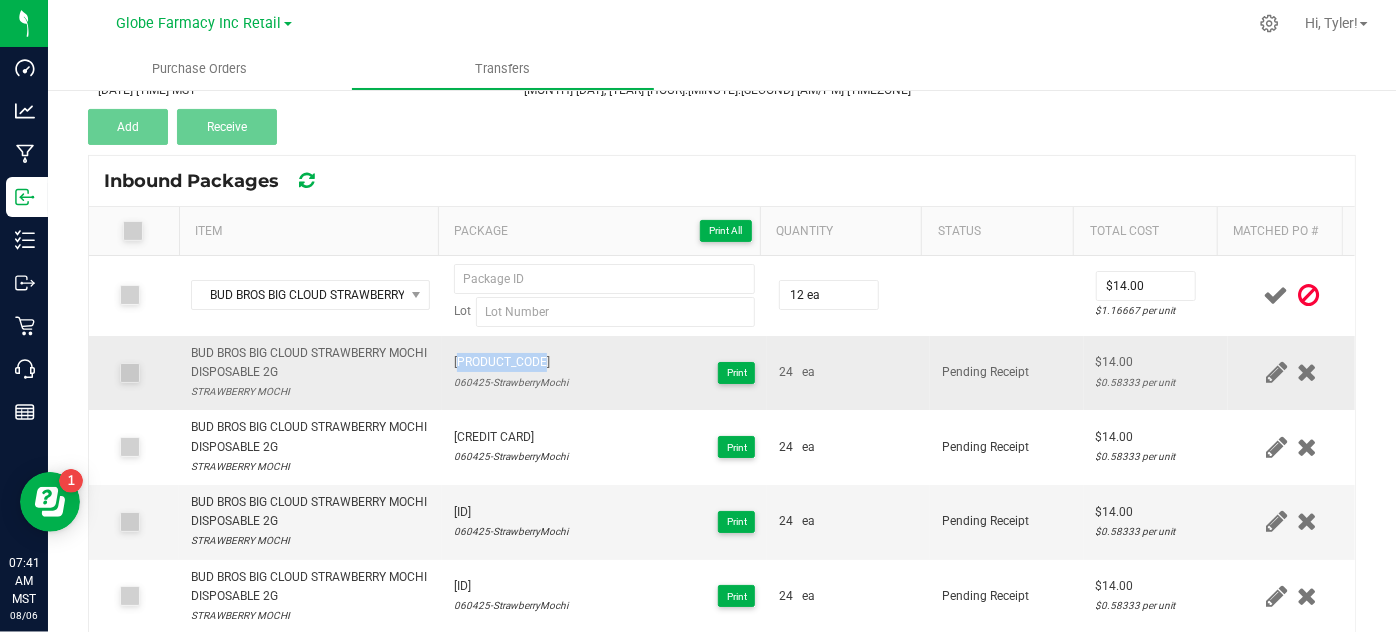 click on "[PRODUCT_CODE]" at bounding box center [511, 362] 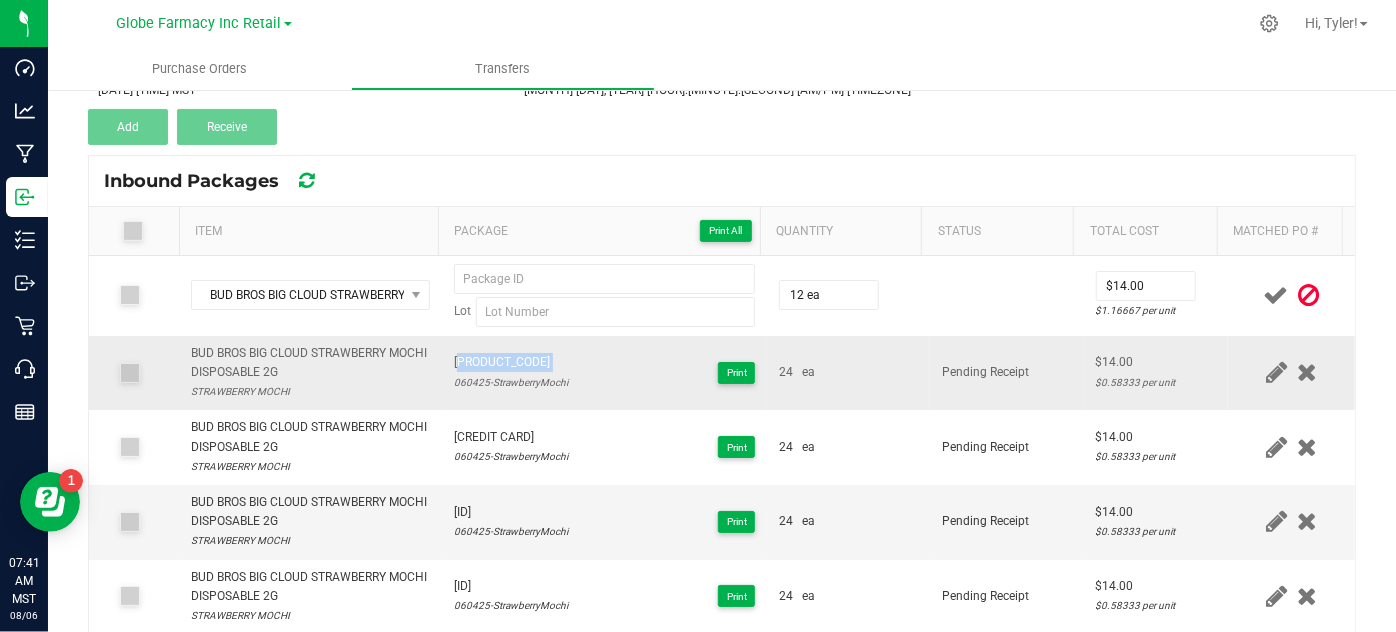 click on "[PRODUCT_CODE]" at bounding box center (511, 362) 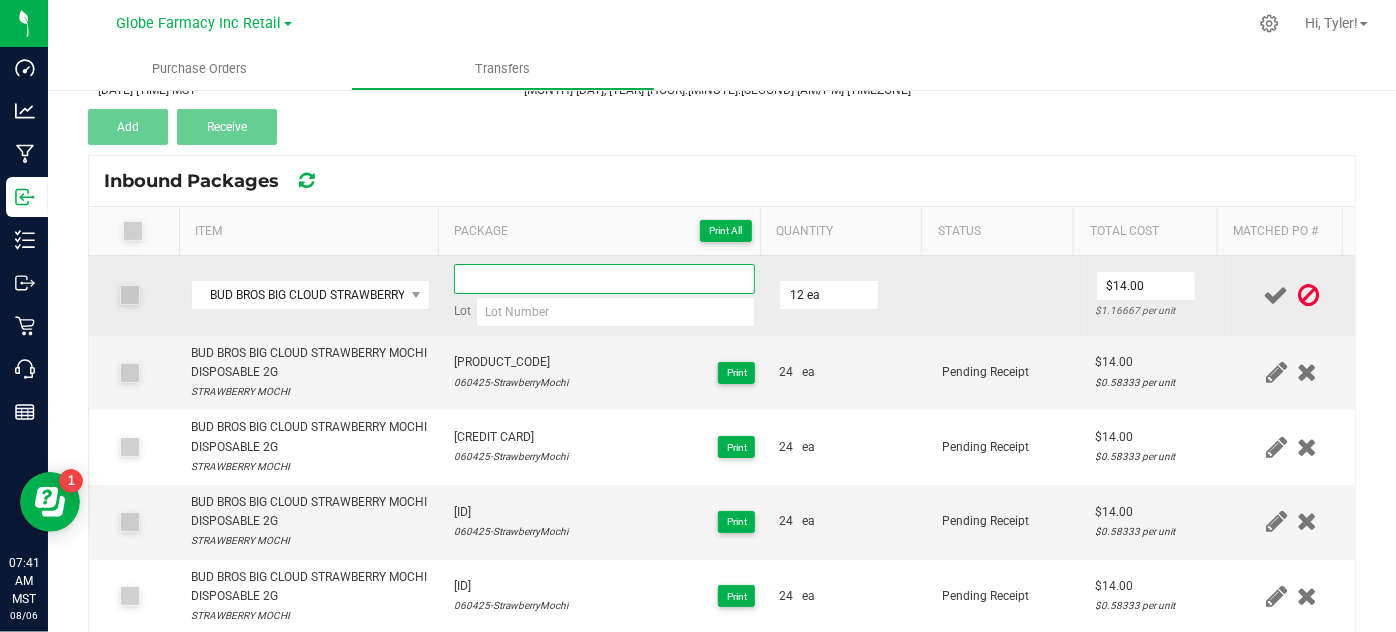click at bounding box center (605, 279) 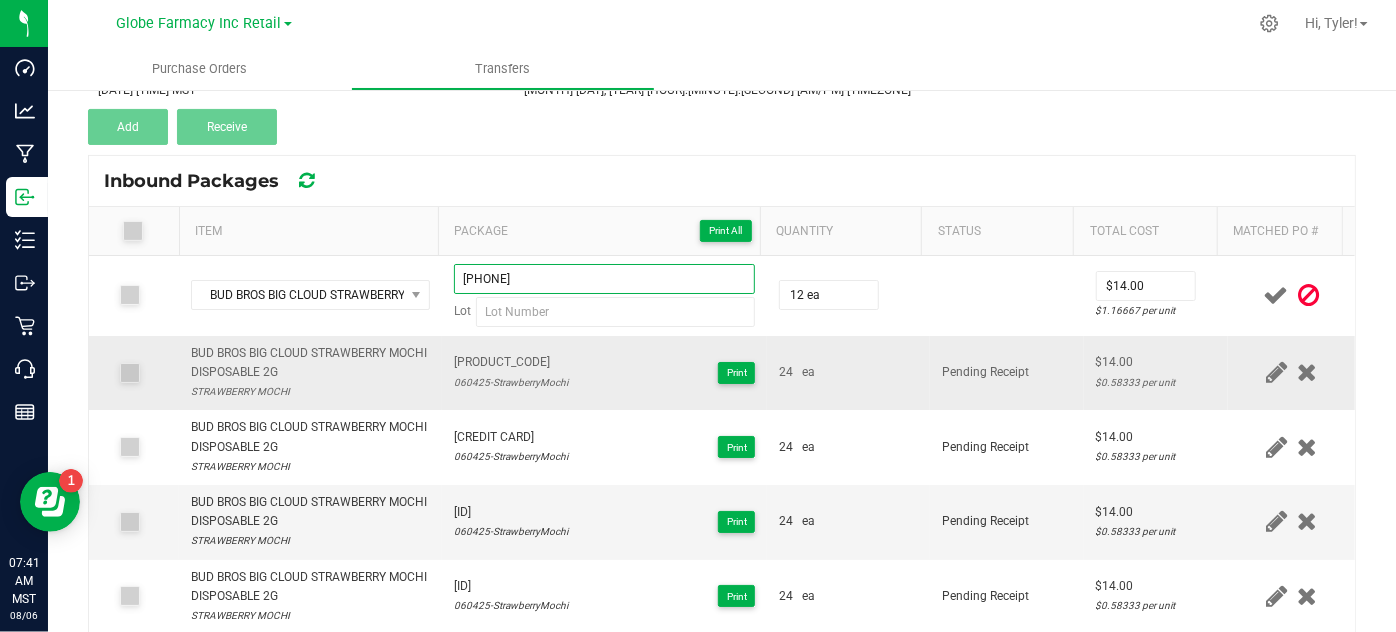 type on "[PHONE]" 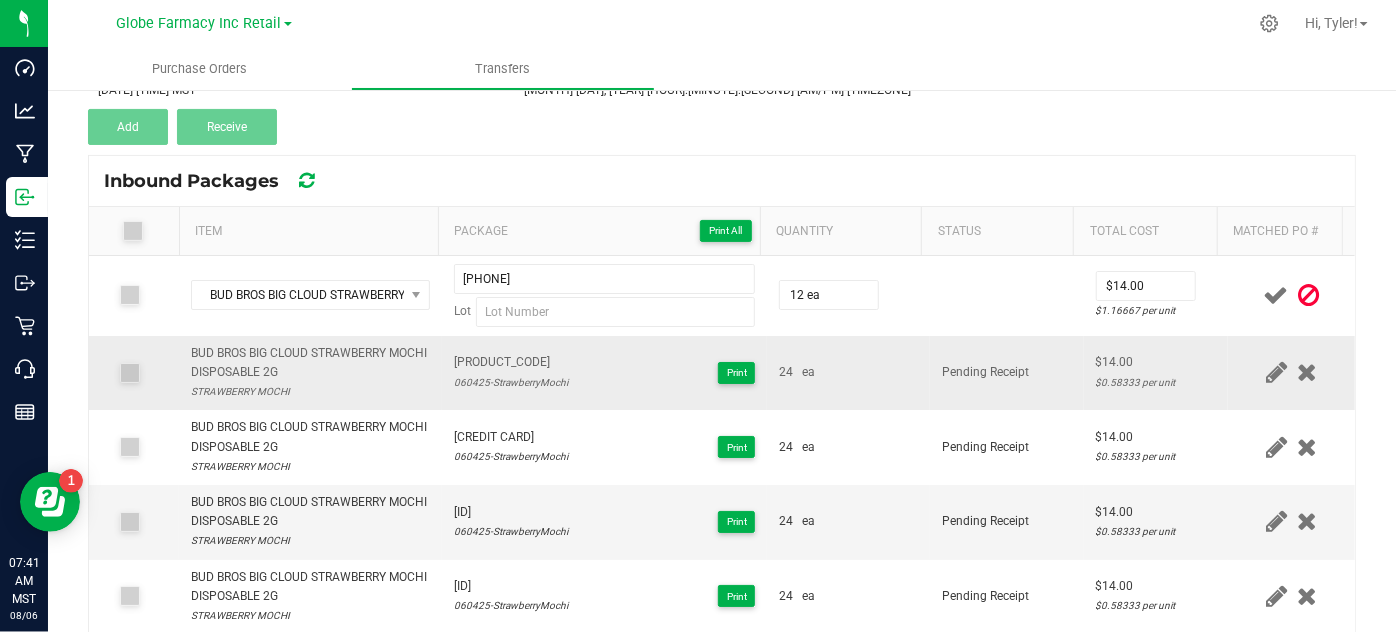 click on "060425-StrawberryMochi" at bounding box center (511, 382) 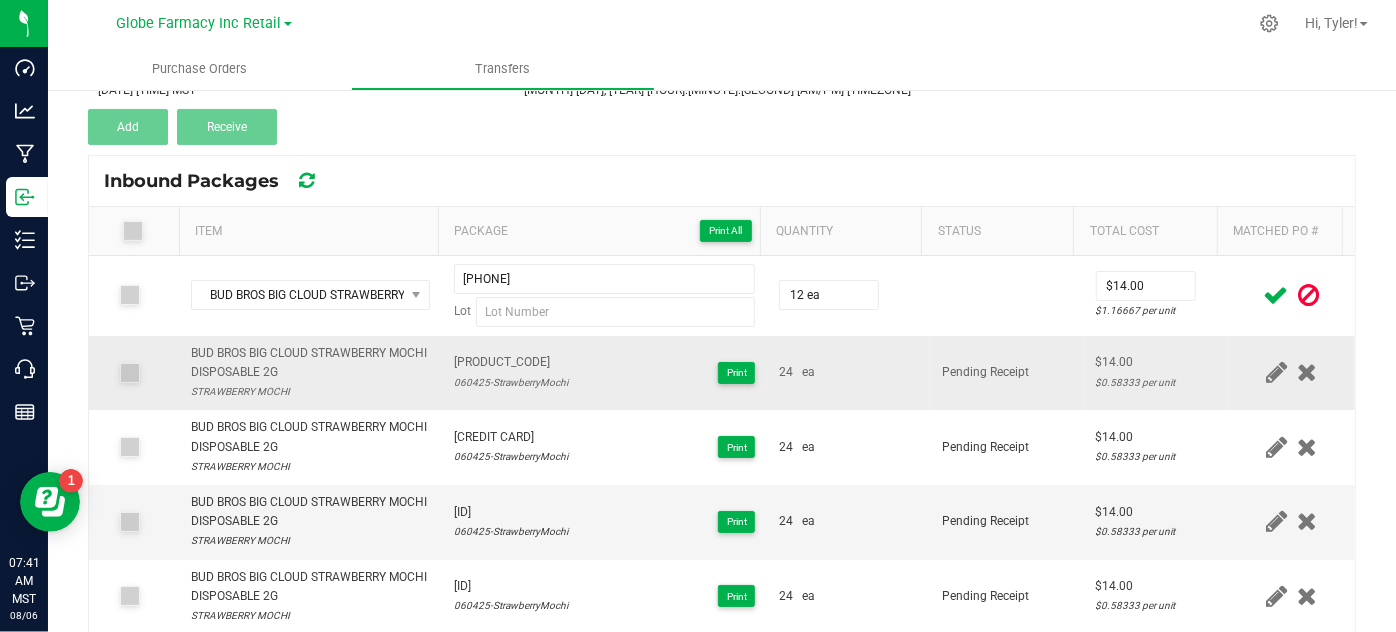 click on "060425-StrawberryMochi" at bounding box center (511, 382) 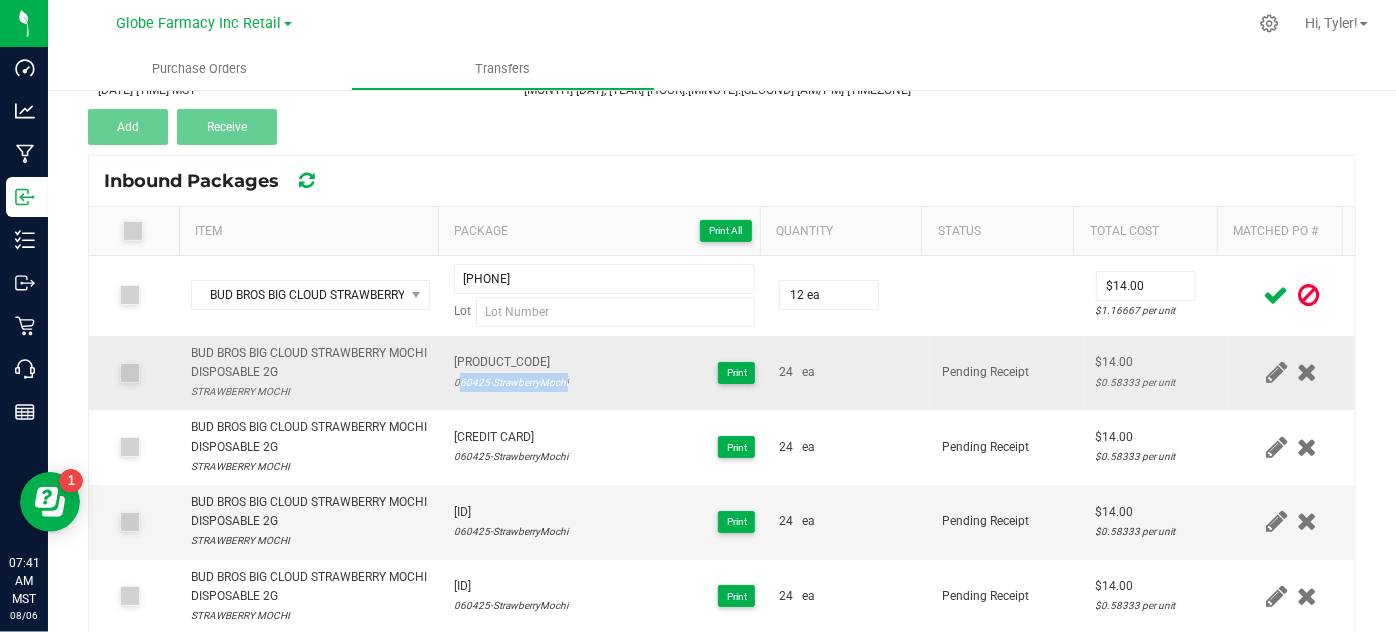 click on "060425-StrawberryMochi" at bounding box center (511, 382) 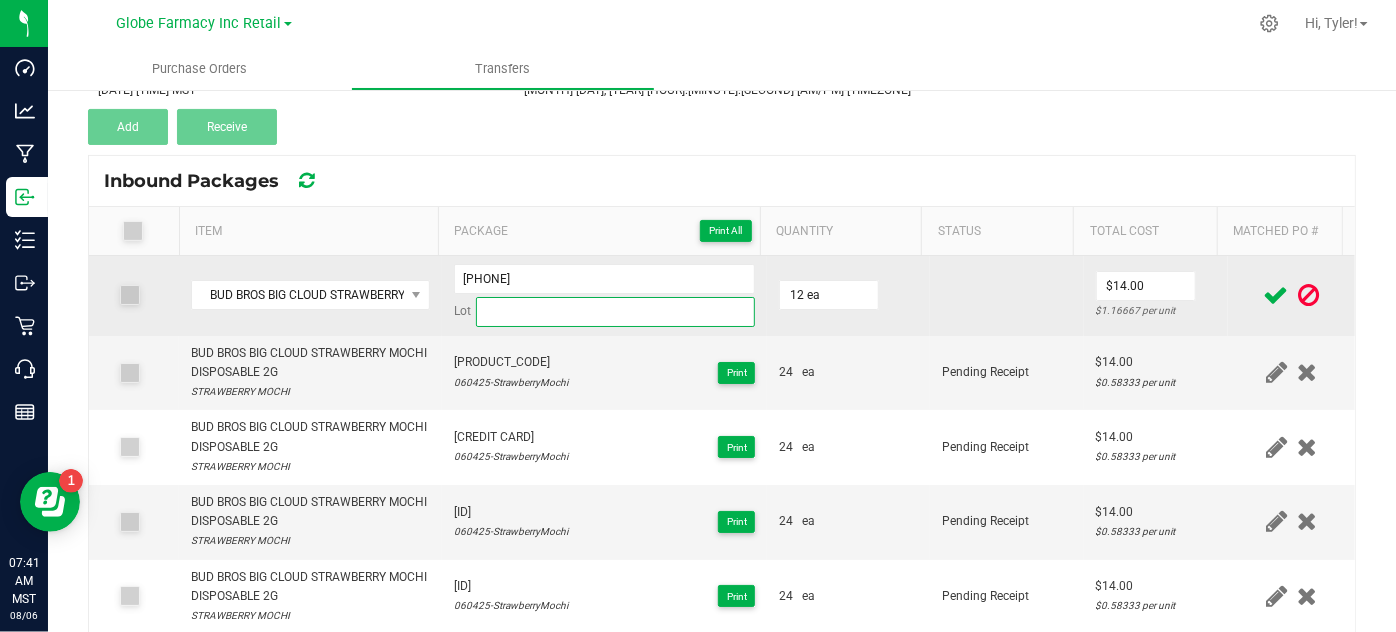 click at bounding box center [616, 312] 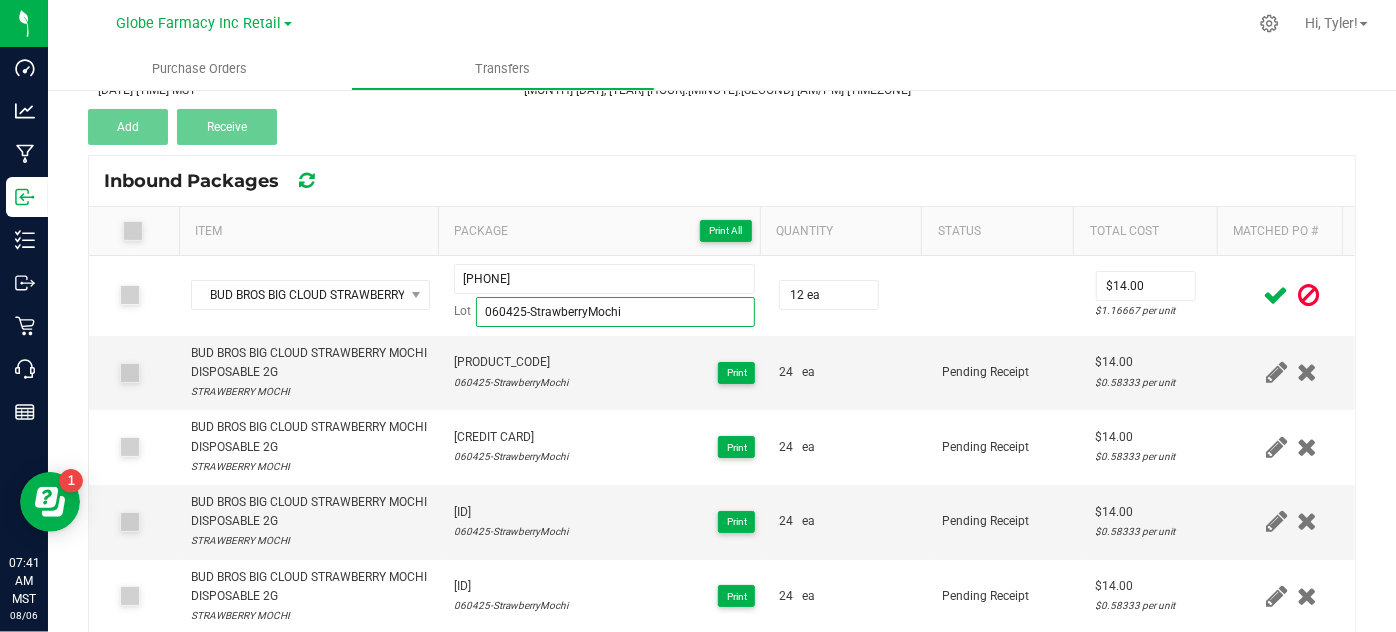 type on "060425-StrawberryMochi" 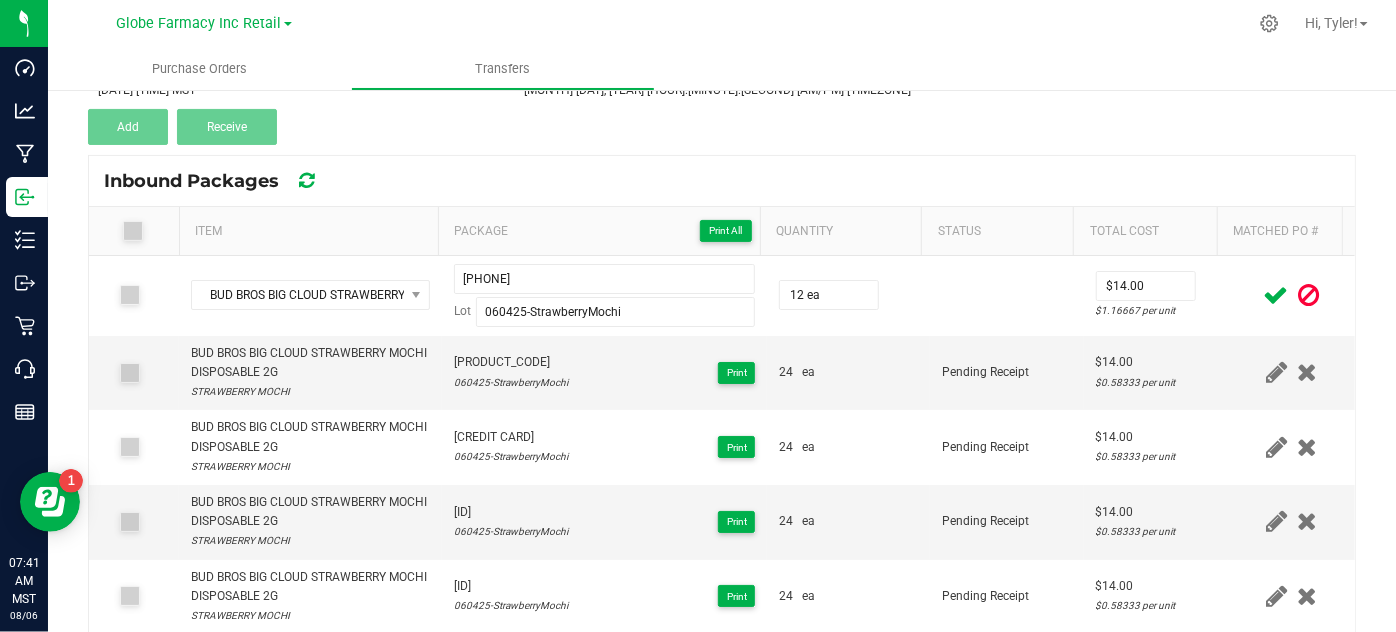 click at bounding box center (1276, 295) 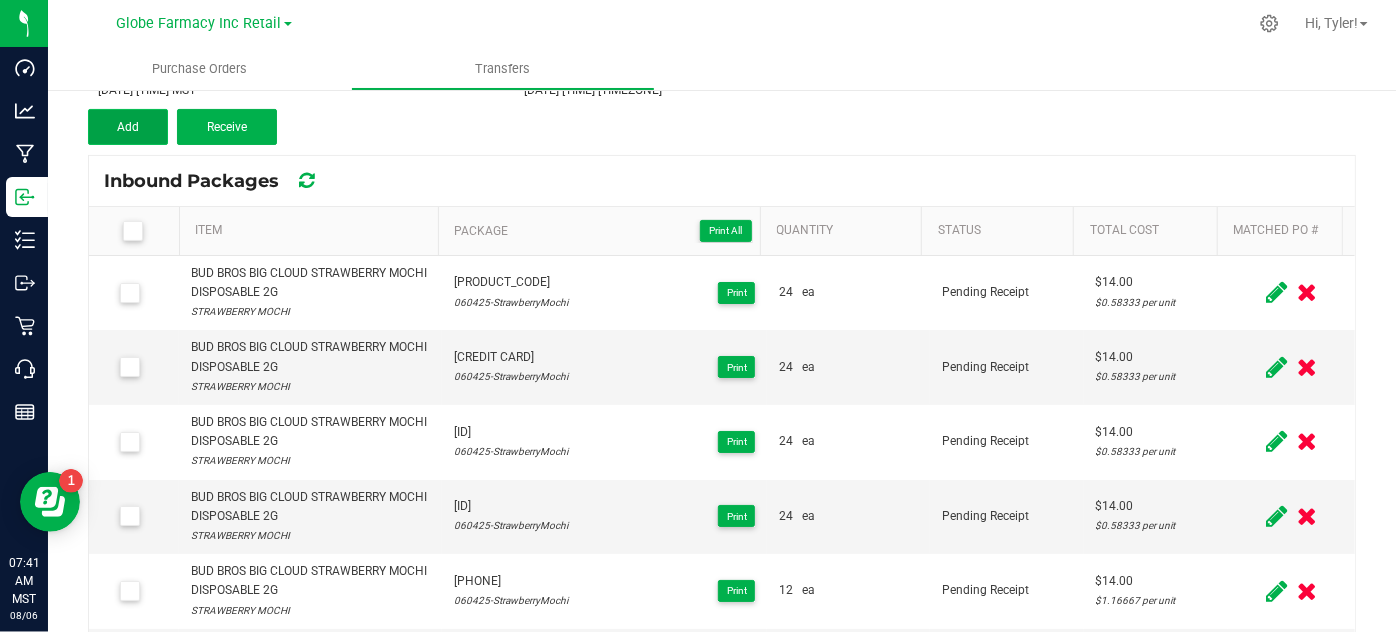 click on "Add" at bounding box center [128, 127] 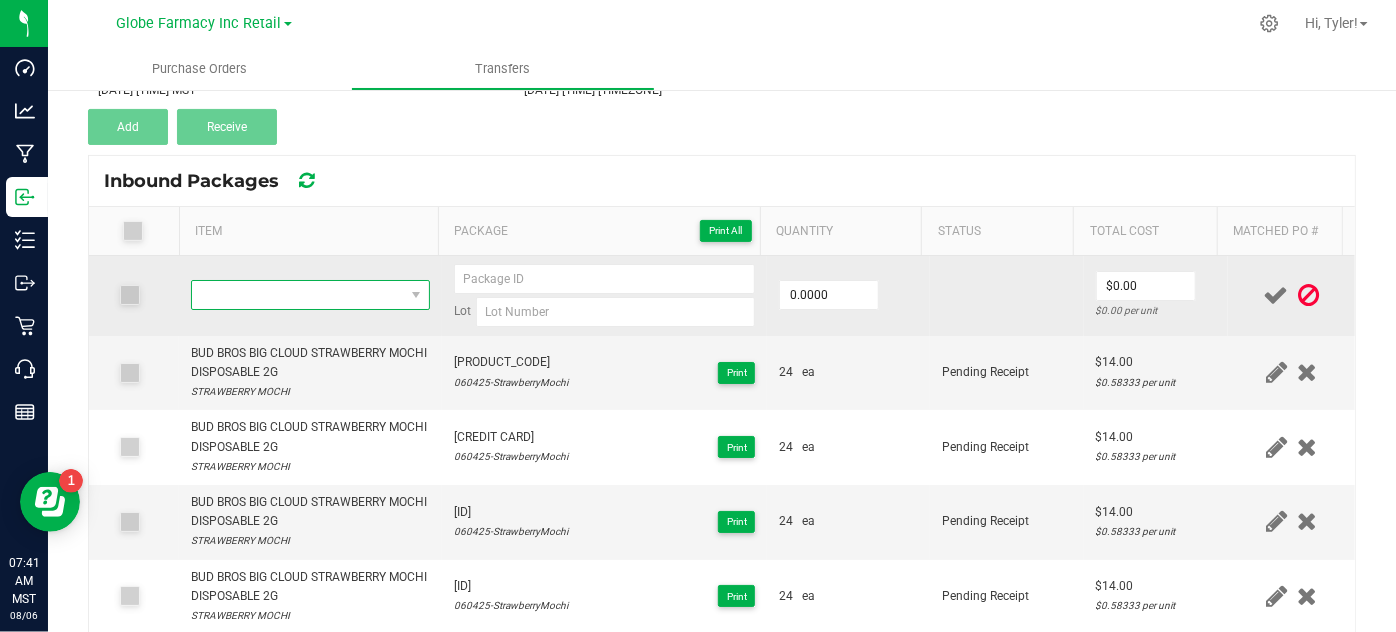 click at bounding box center [297, 295] 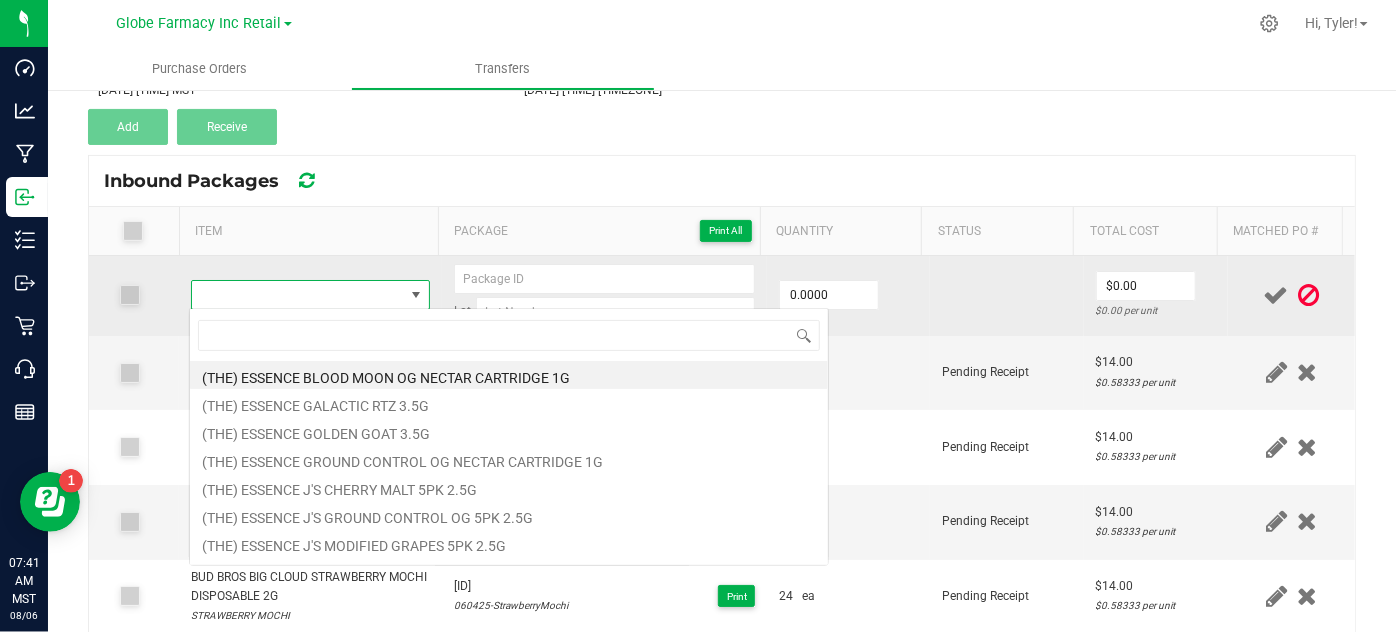 type on "BUD BROS BIG CLOUD SUMMER PEAR DISPOSABLE 2G" 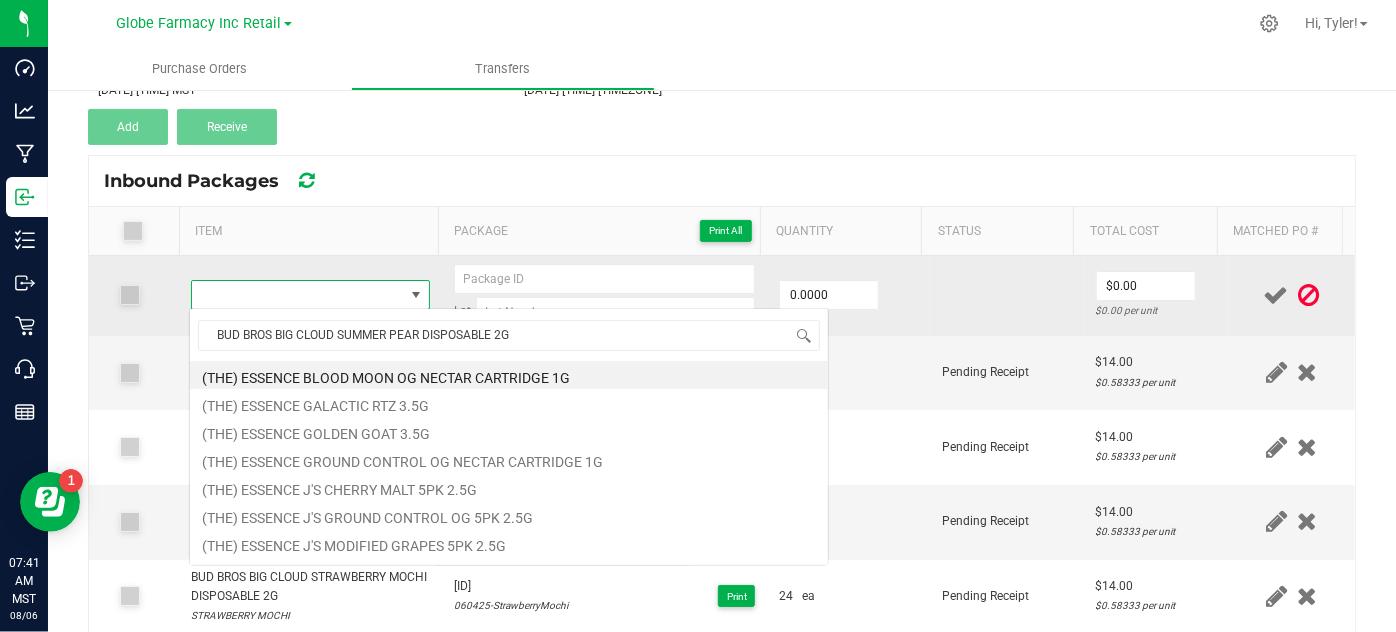 scroll, scrollTop: 99970, scrollLeft: 99767, axis: both 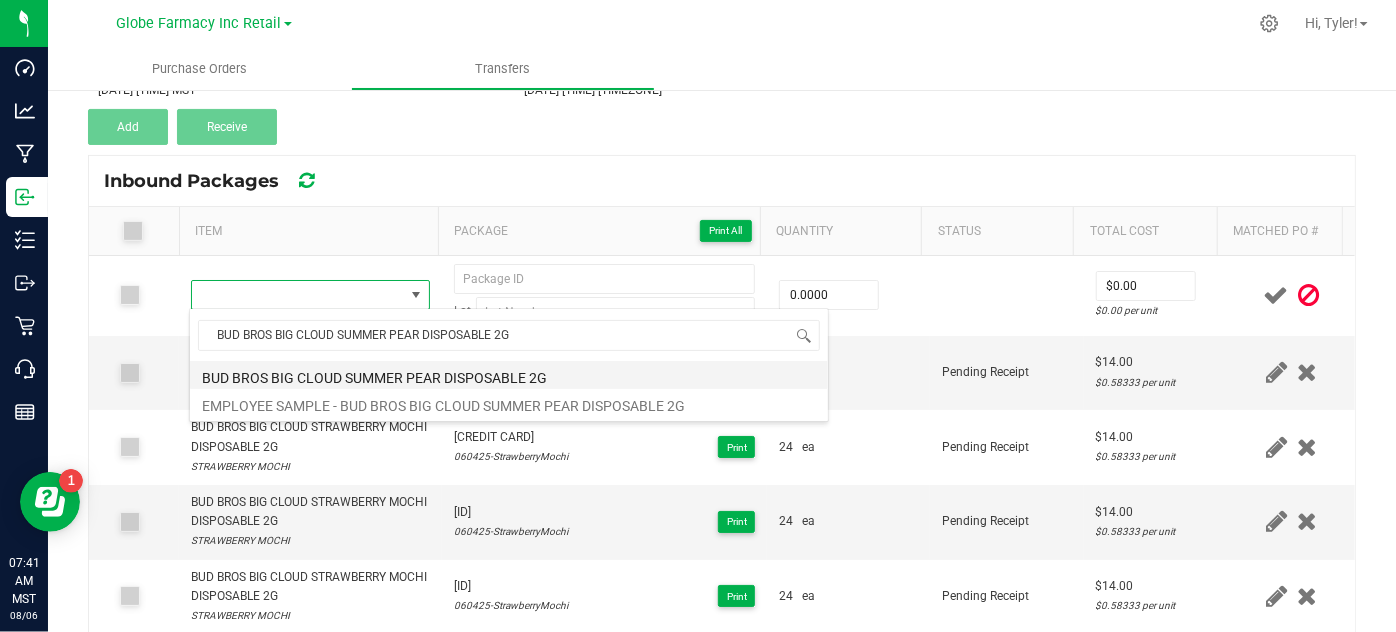click on "BUD BROS BIG CLOUD SUMMER PEAR DISPOSABLE 2G" at bounding box center (509, 375) 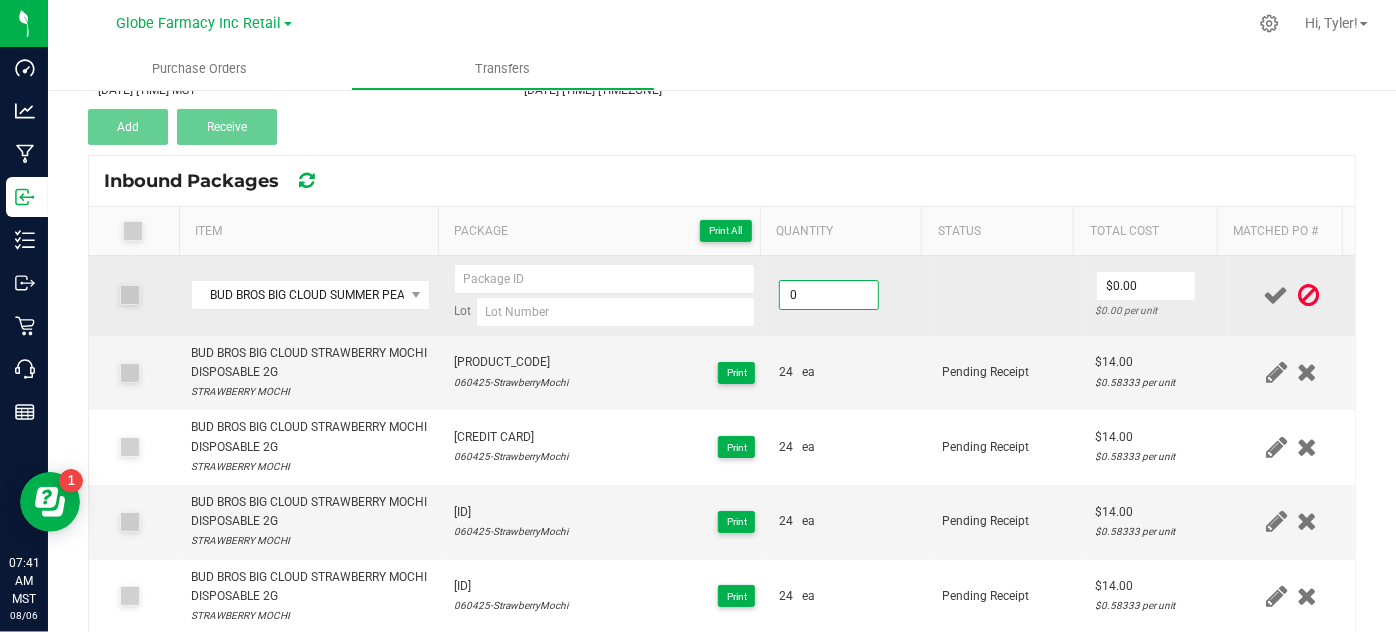 click on "0" at bounding box center (829, 295) 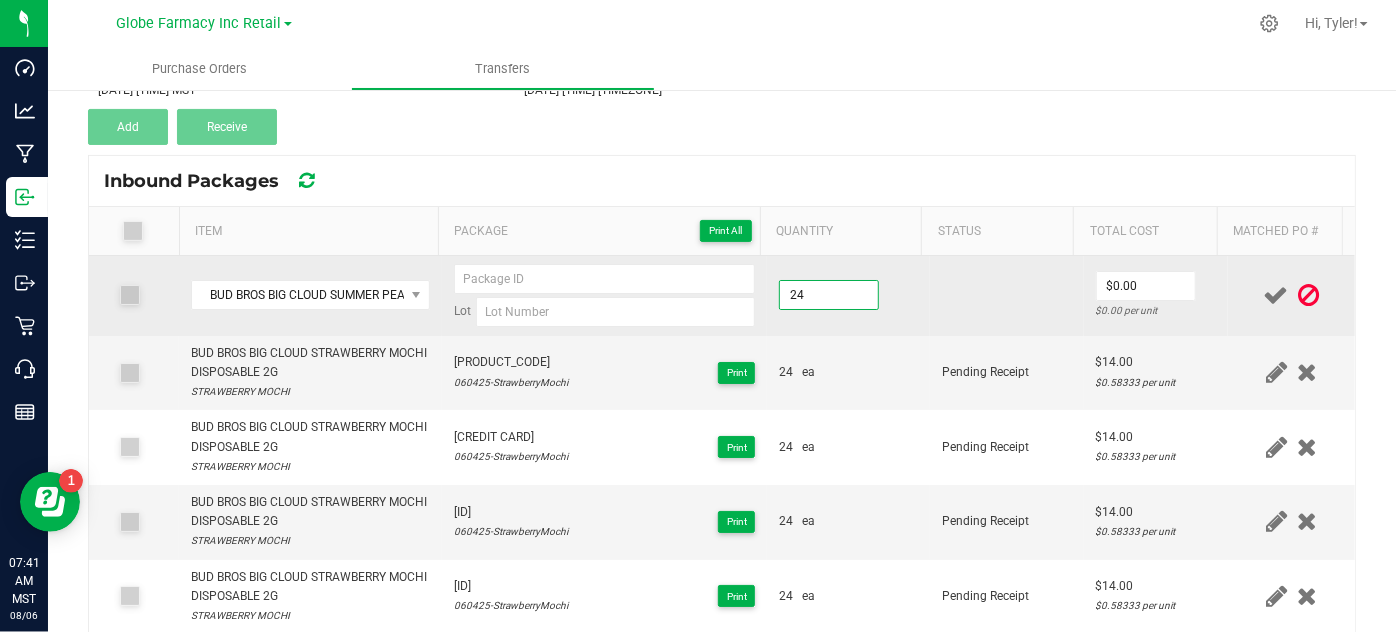 type on "24 ea" 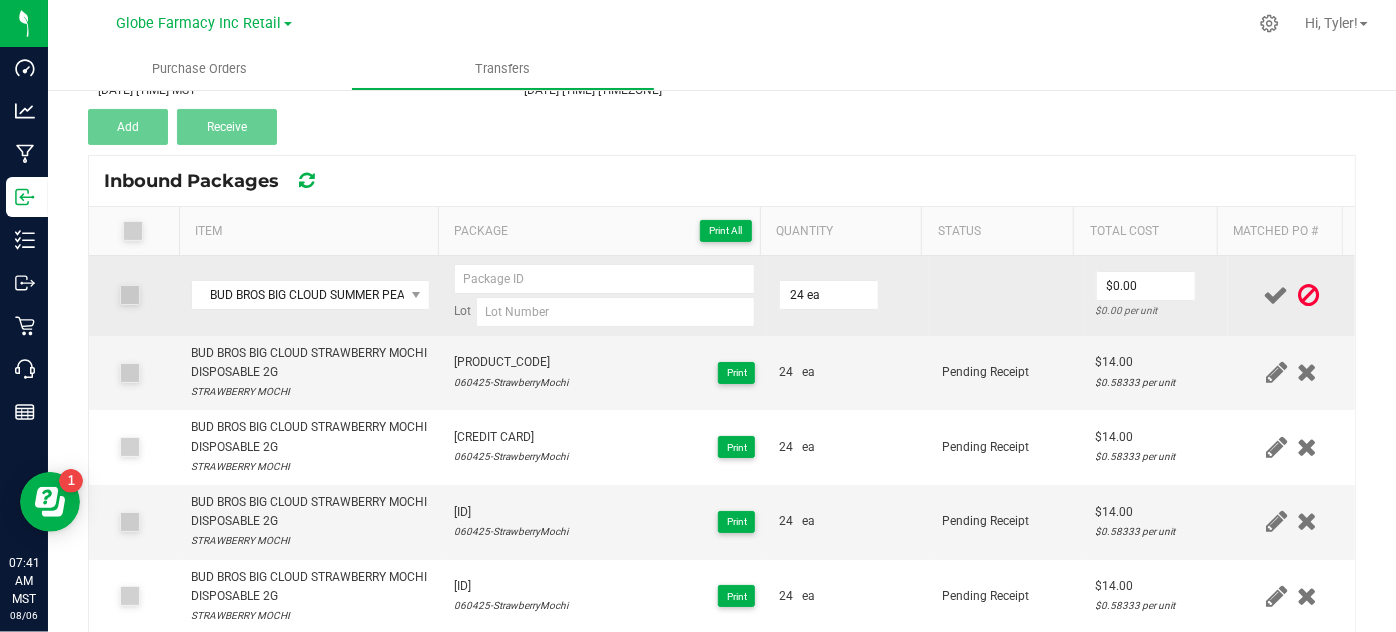click on "24 ea" at bounding box center [848, 296] 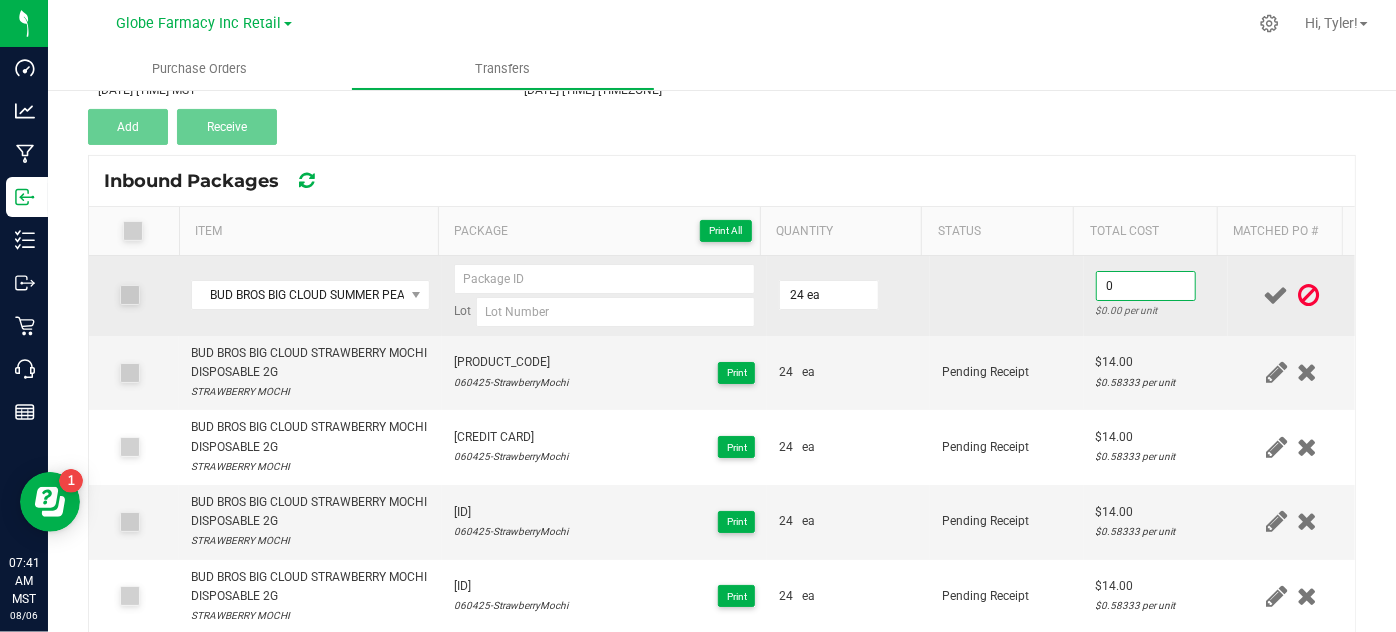 click on "0" at bounding box center [1146, 286] 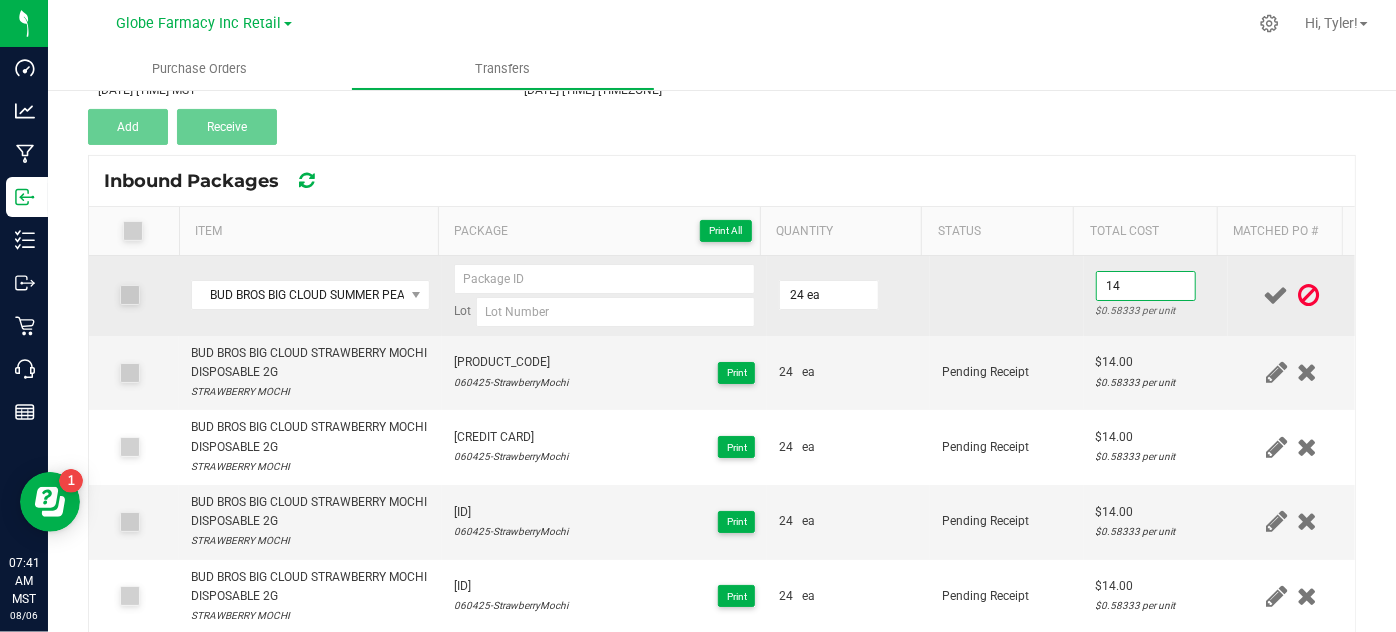 type on "$14.00" 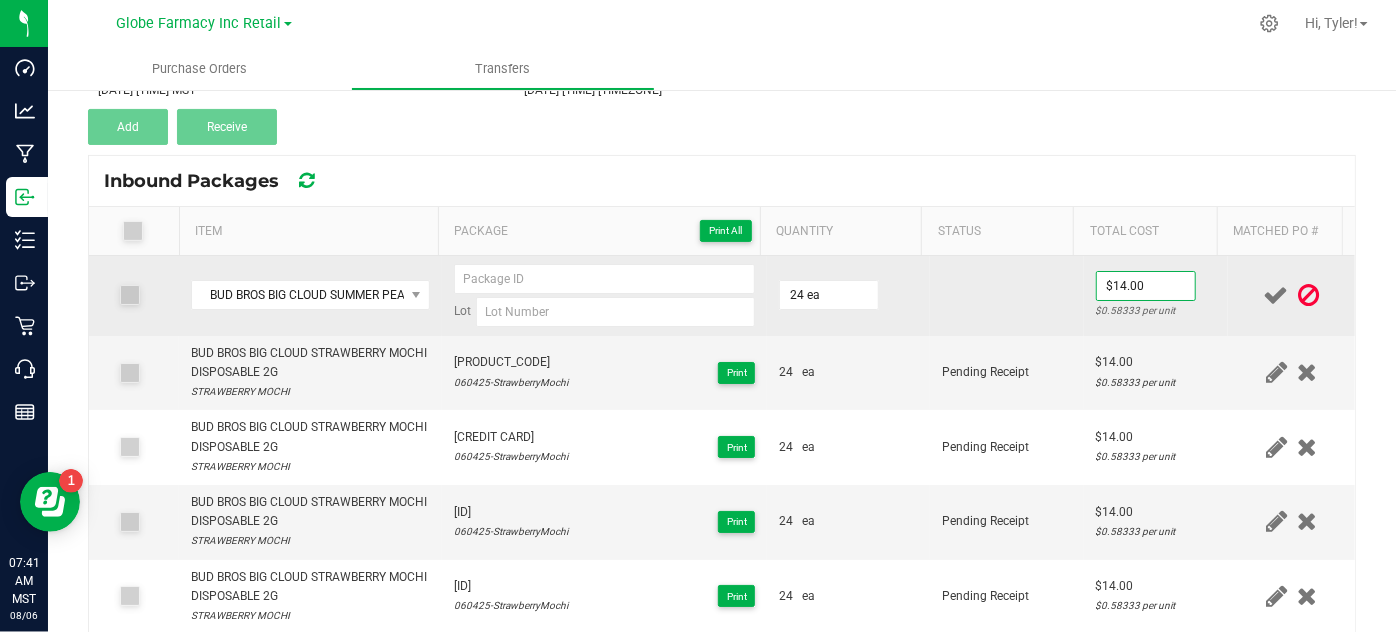 drag, startPoint x: 1046, startPoint y: 303, endPoint x: 1066, endPoint y: 311, distance: 21.540659 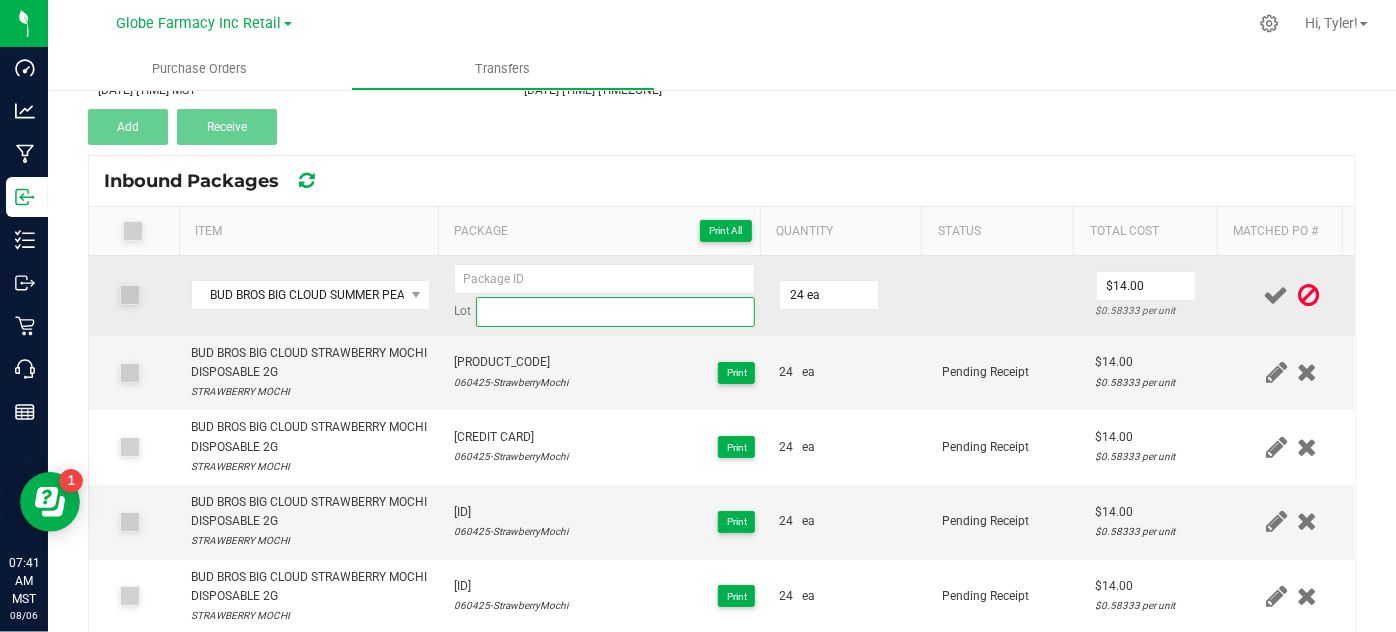 click at bounding box center [616, 312] 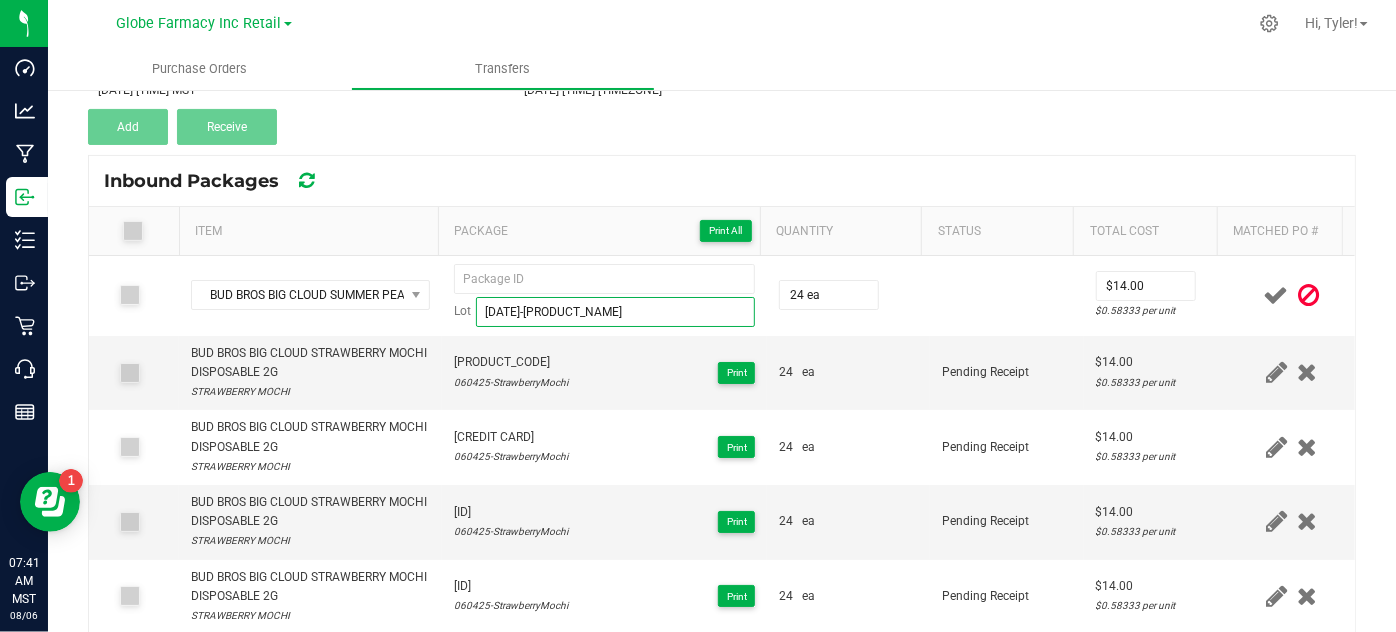 type on "[DATE]-[PRODUCT_NAME]" 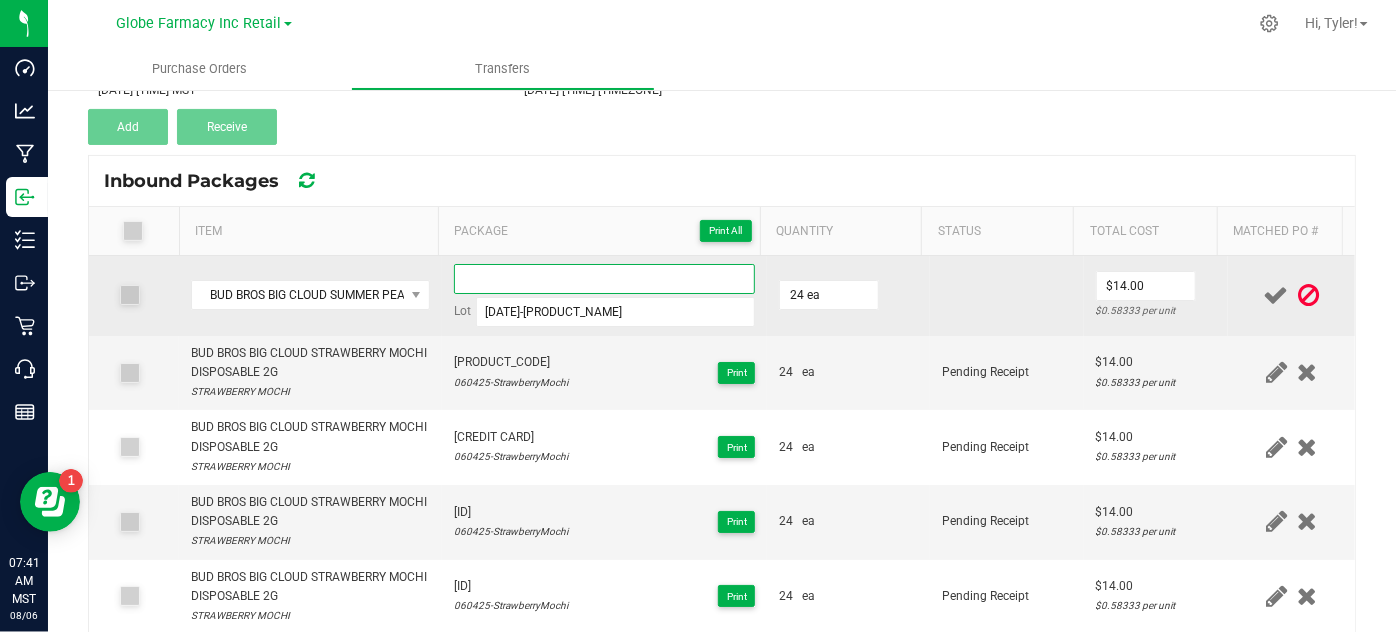 click at bounding box center [605, 279] 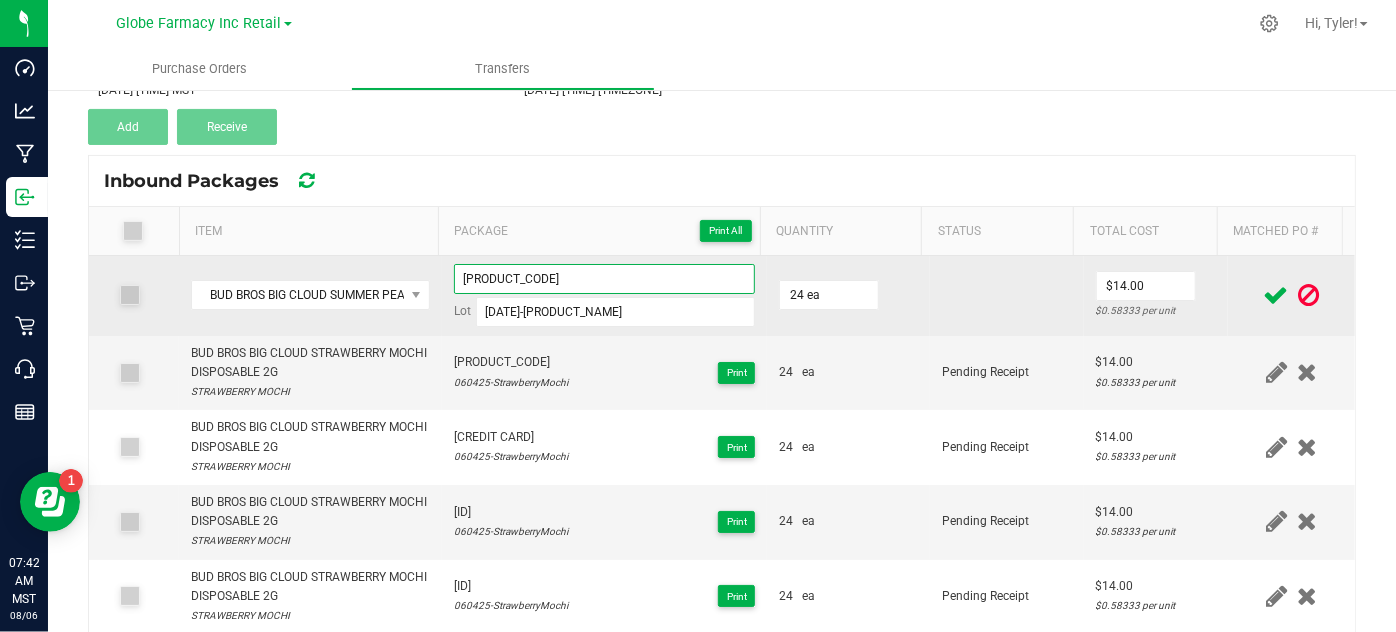 type on "[PRODUCT_CODE]" 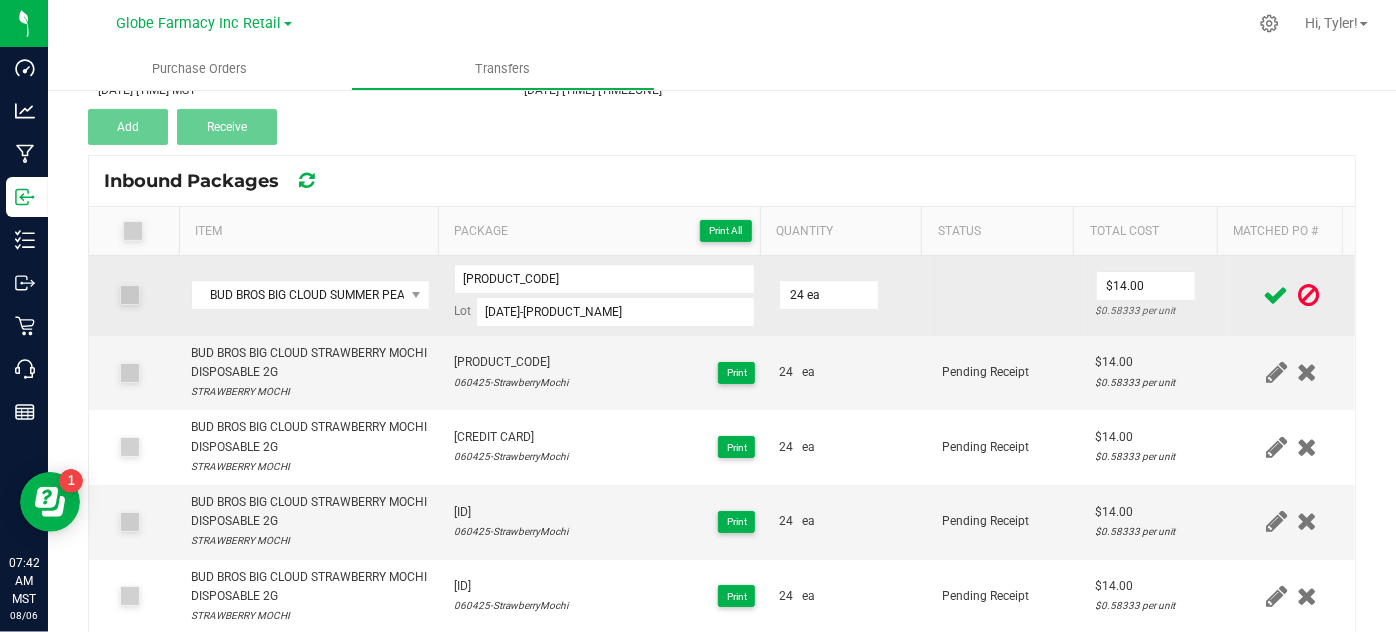 click at bounding box center [1007, 296] 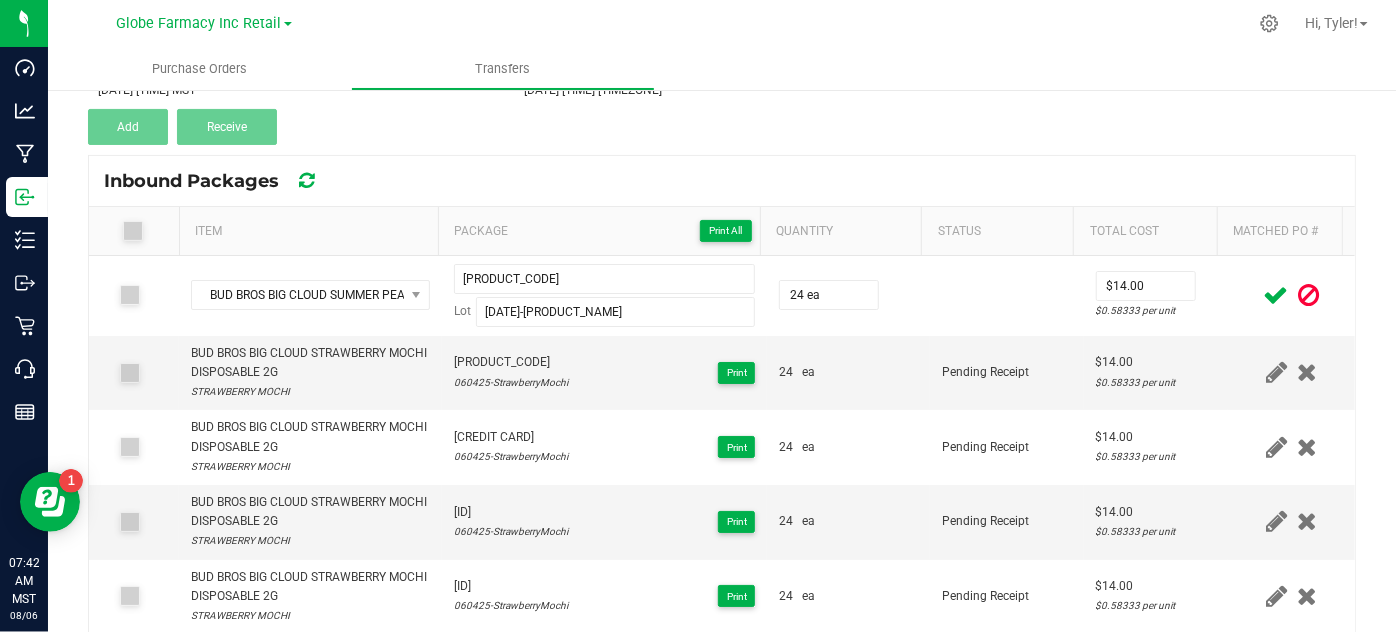 click at bounding box center (1276, 295) 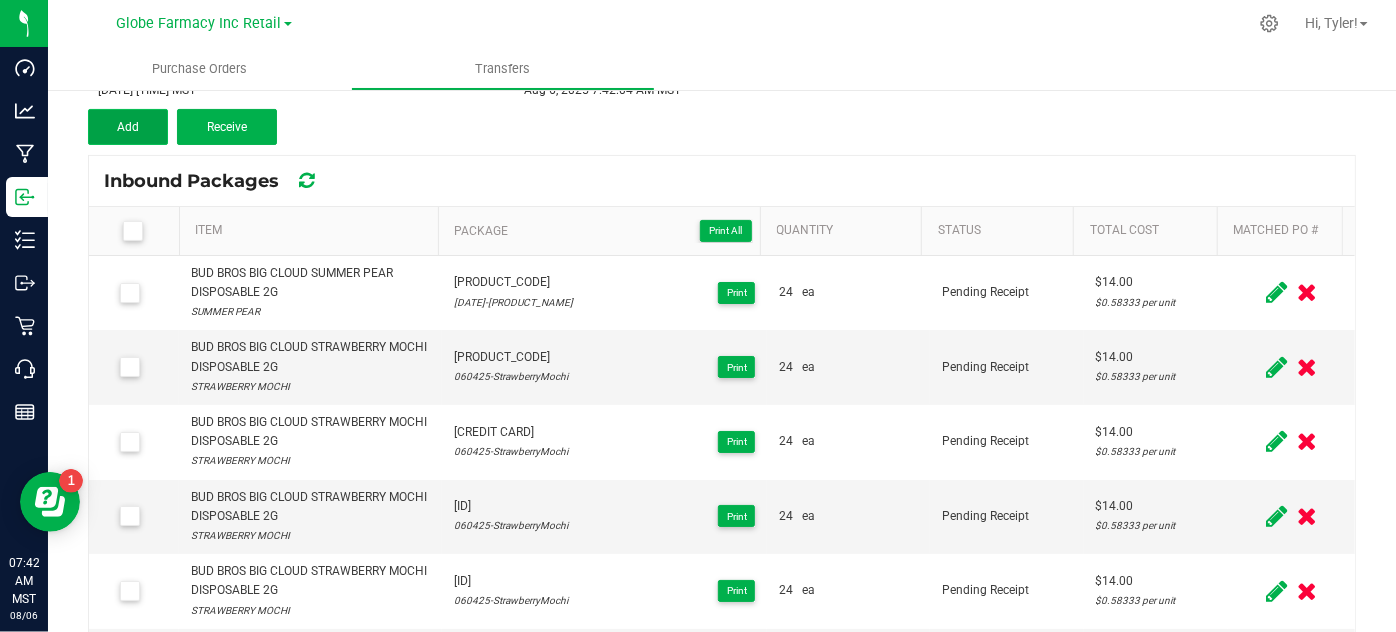 click on "Add" at bounding box center [128, 127] 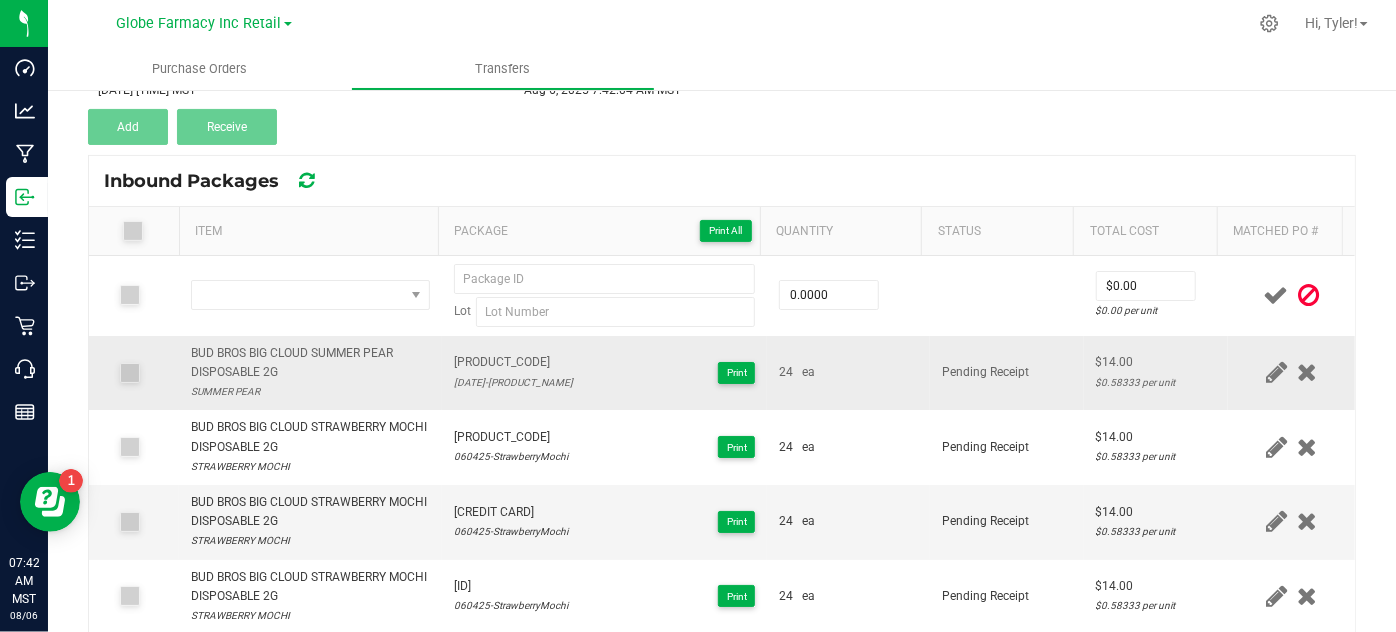 click on "BUD BROS BIG CLOUD SUMMER PEAR DISPOSABLE 2G" at bounding box center (310, 363) 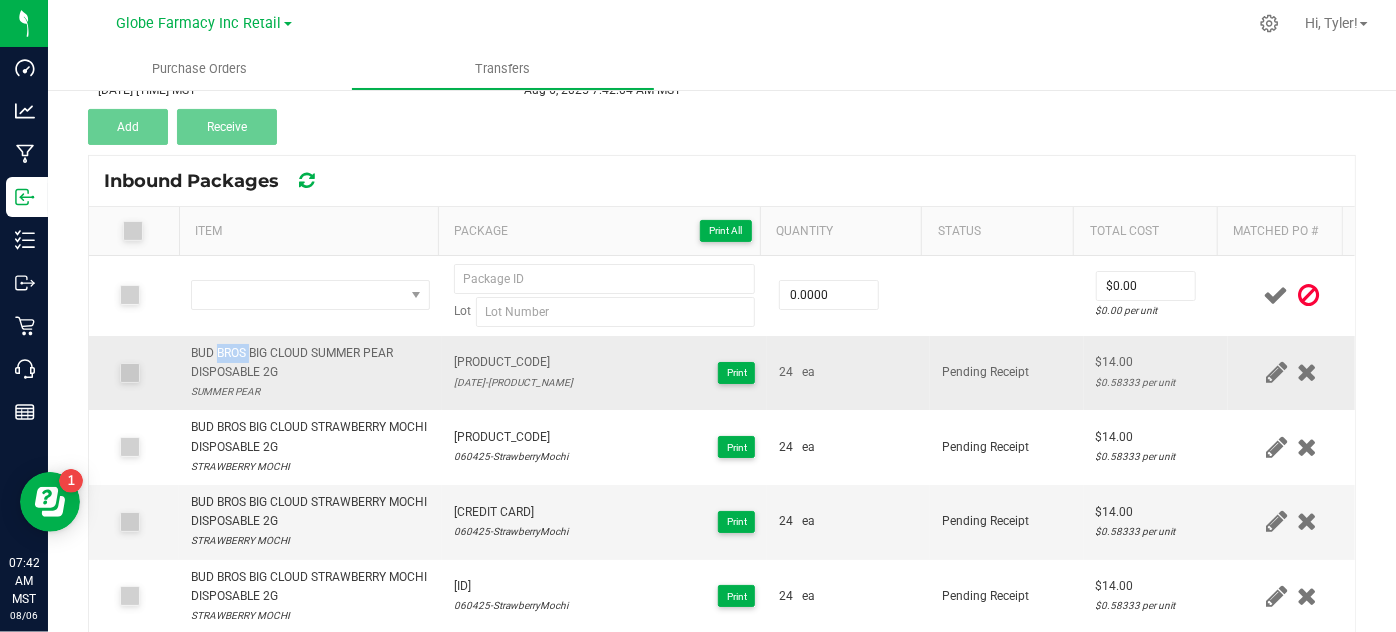 click on "BUD BROS BIG CLOUD SUMMER PEAR DISPOSABLE 2G" at bounding box center [310, 363] 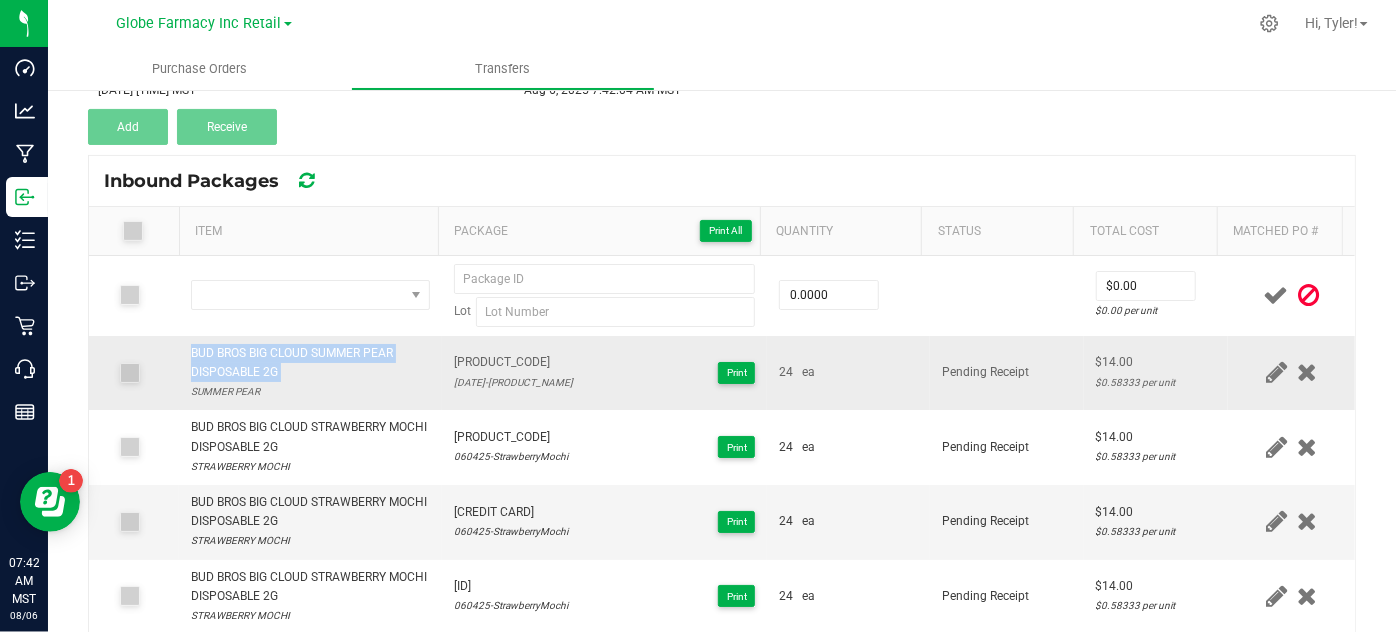 click on "BUD BROS BIG CLOUD SUMMER PEAR DISPOSABLE 2G" at bounding box center [310, 363] 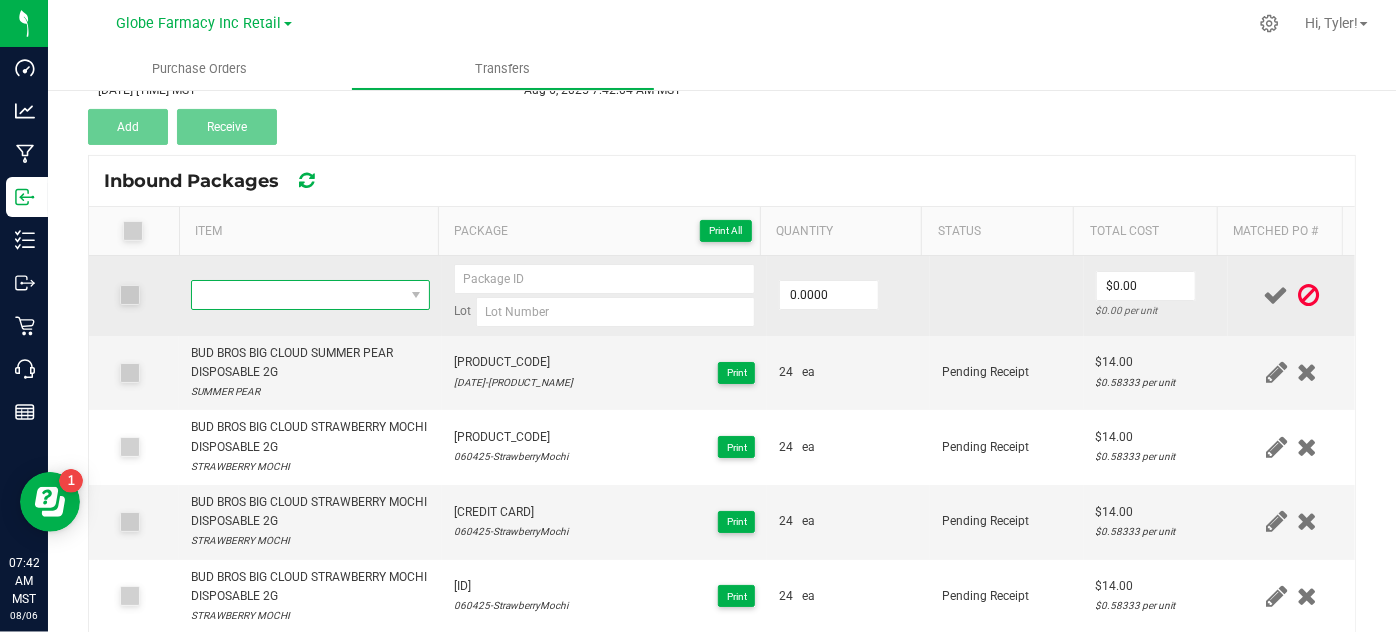 click at bounding box center (297, 295) 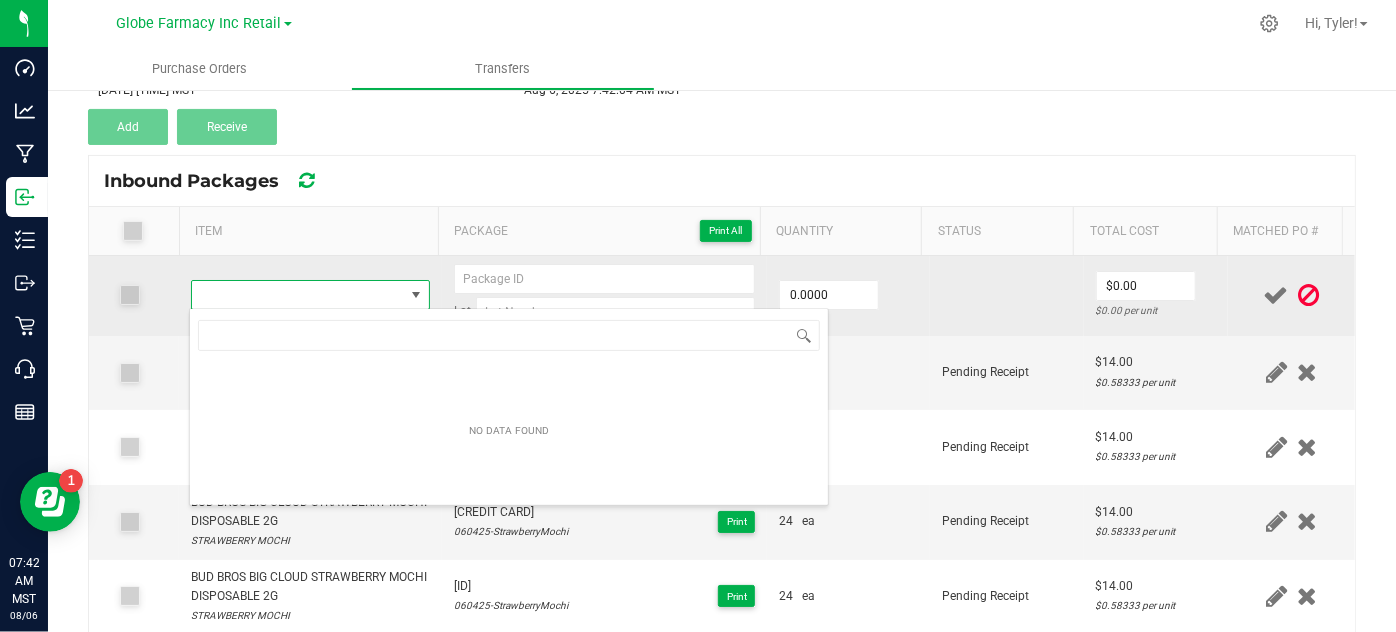 type on "BUD BROS BIG CLOUD SUMMER PEAR DISPOSABLE 2G" 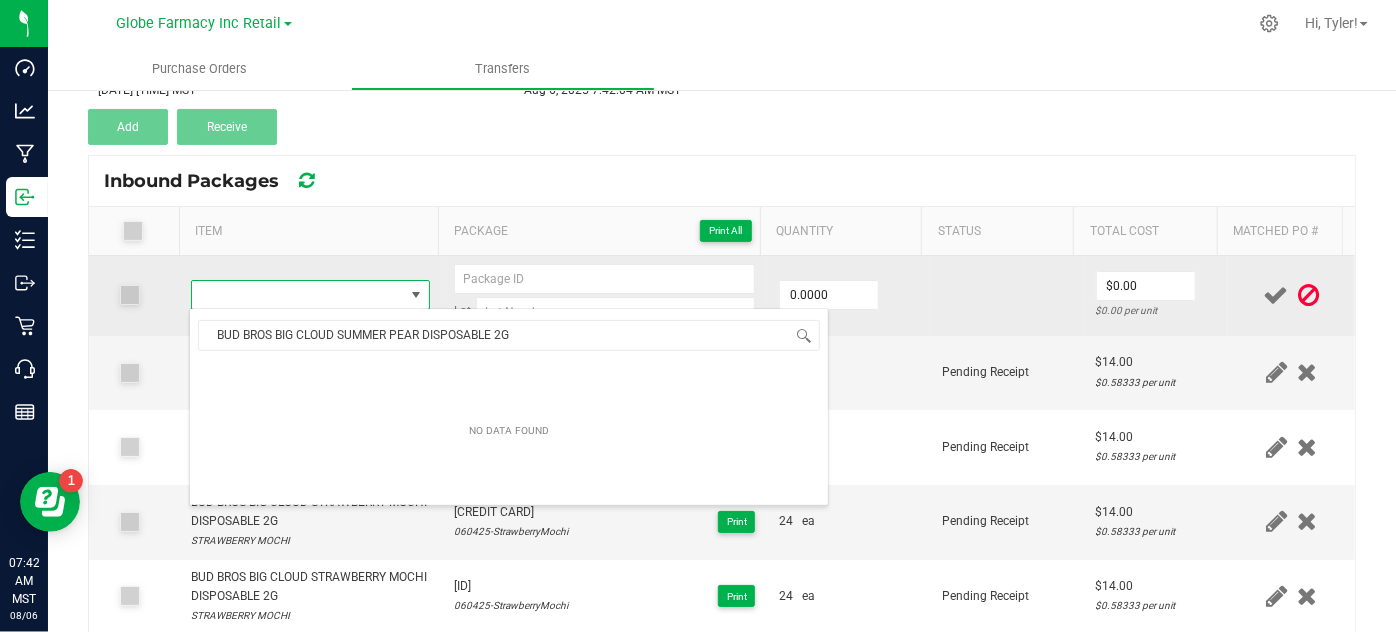 scroll, scrollTop: 99970, scrollLeft: 99767, axis: both 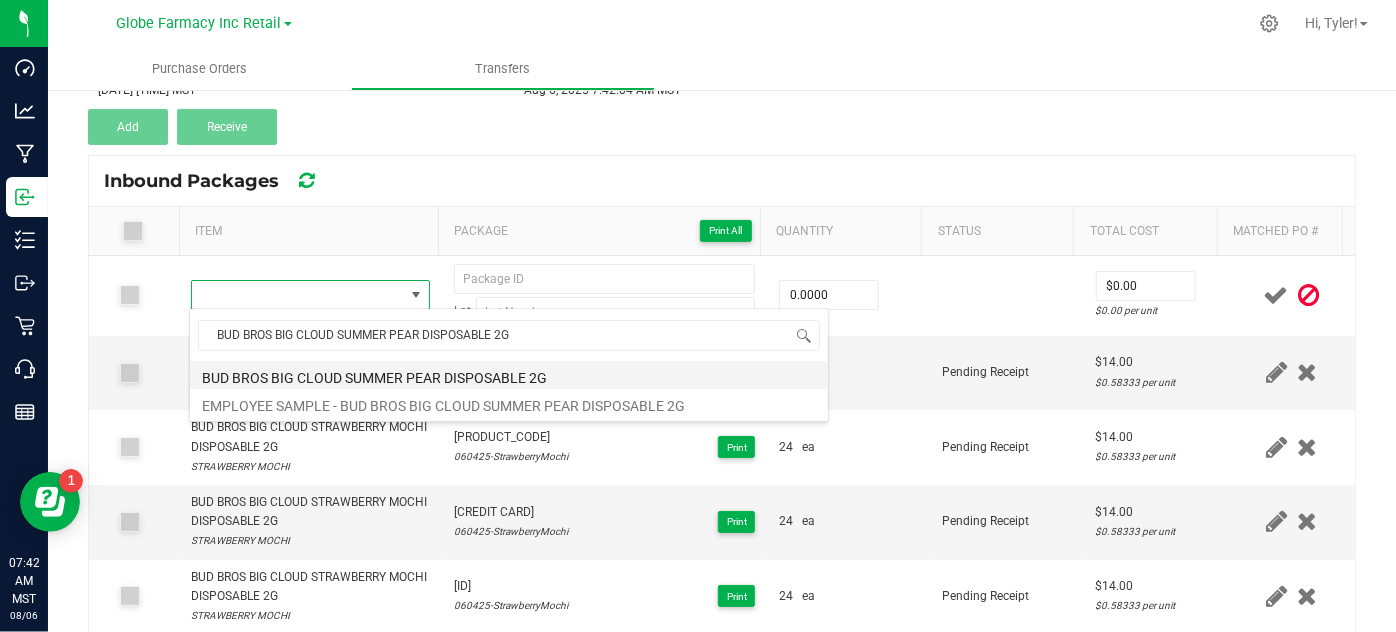 click on "BUD BROS BIG CLOUD SUMMER PEAR DISPOSABLE 2G" at bounding box center [509, 375] 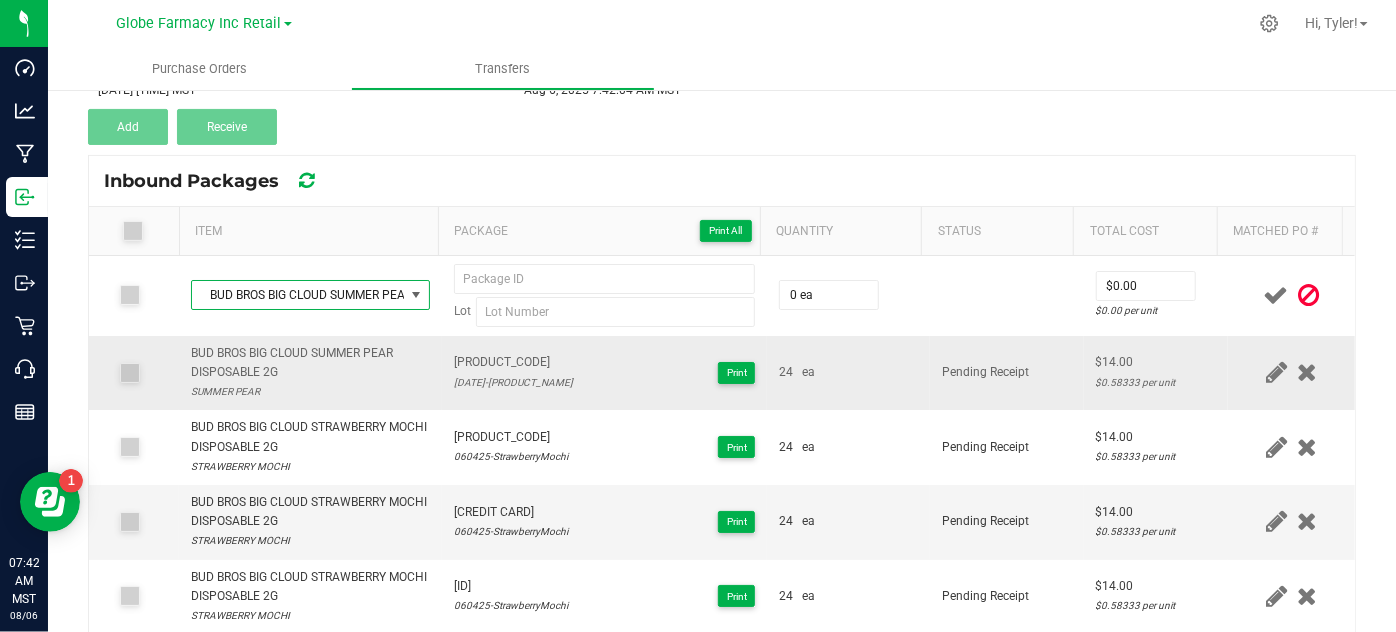 click on "[PRODUCT_CODE]" at bounding box center [513, 362] 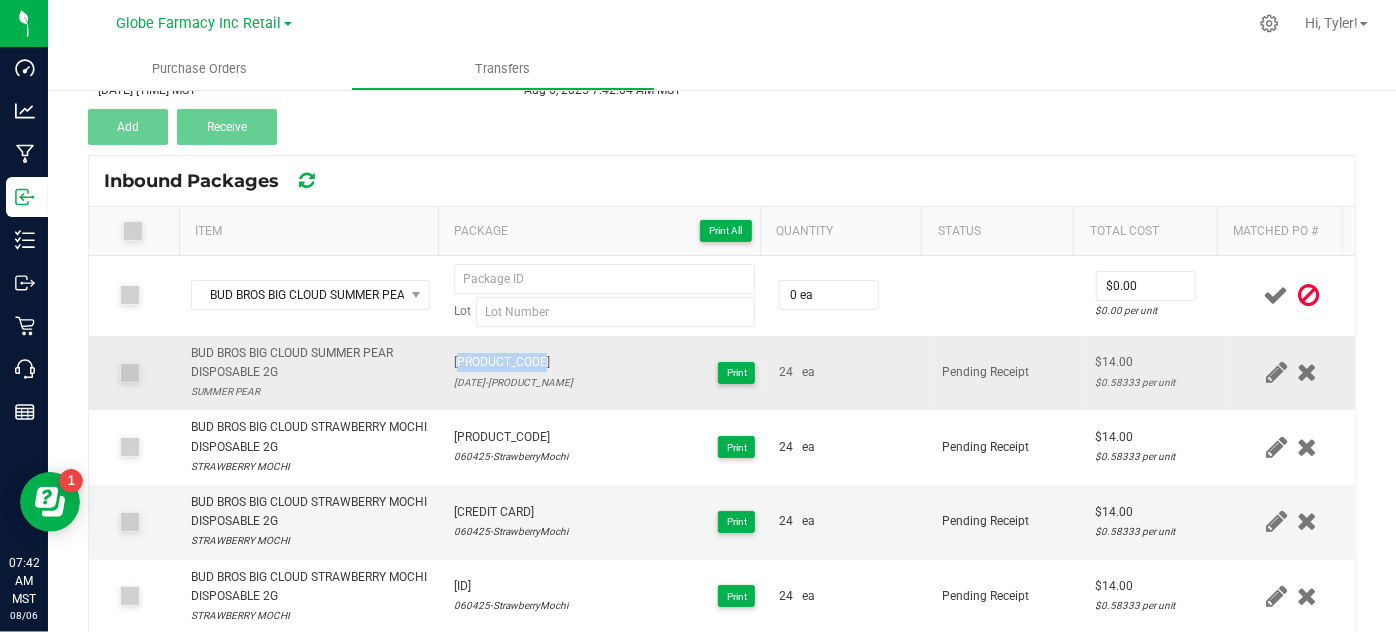 click on "[PRODUCT_CODE]" at bounding box center (513, 362) 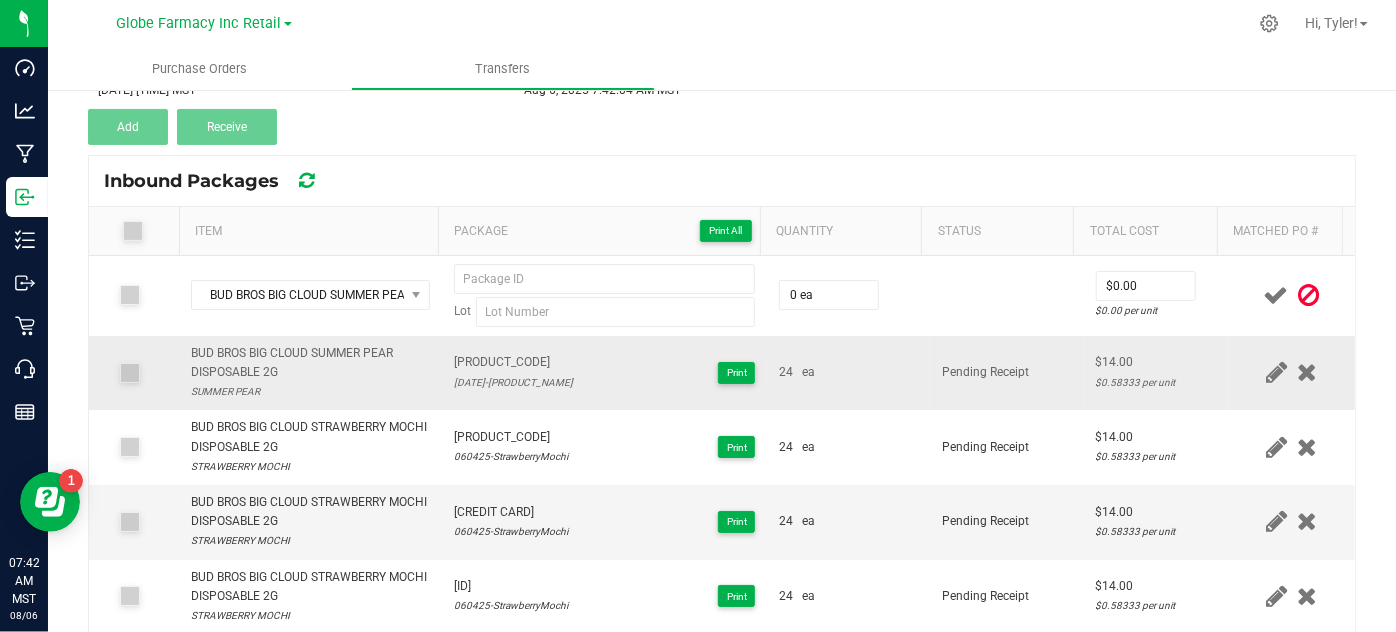 click on "[PRODUCT_CODE]" at bounding box center (513, 362) 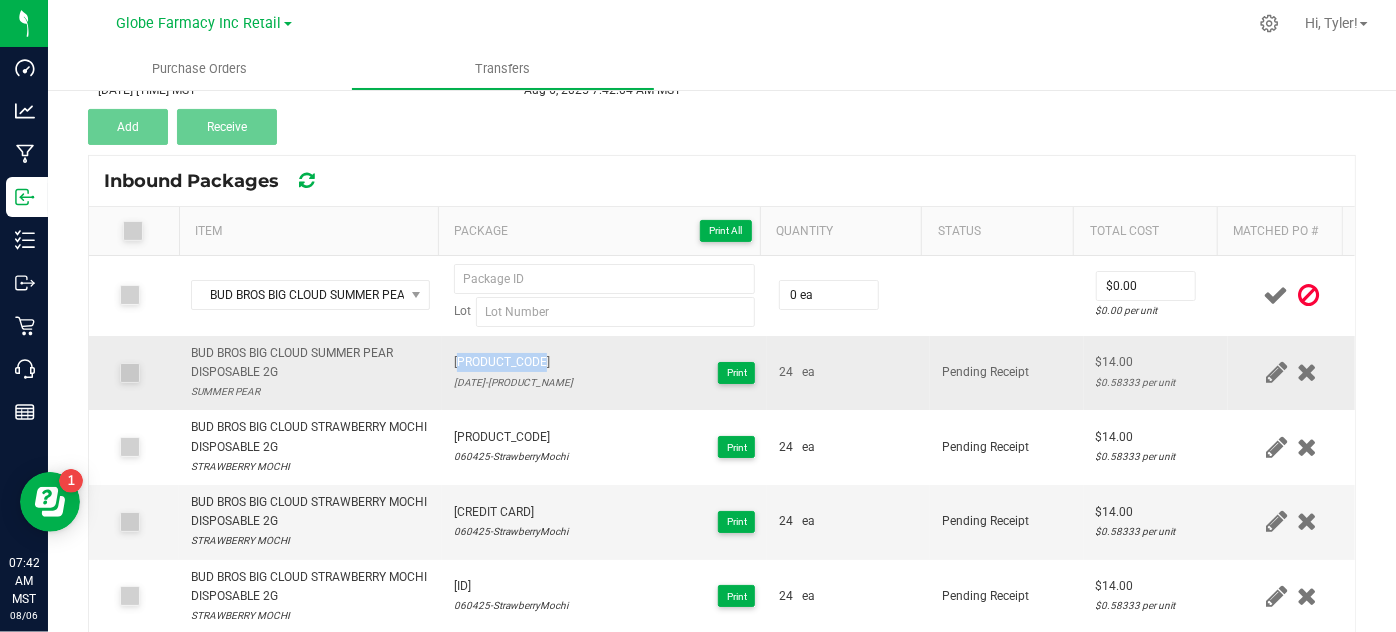 click on "[PRODUCT_CODE]" at bounding box center [513, 362] 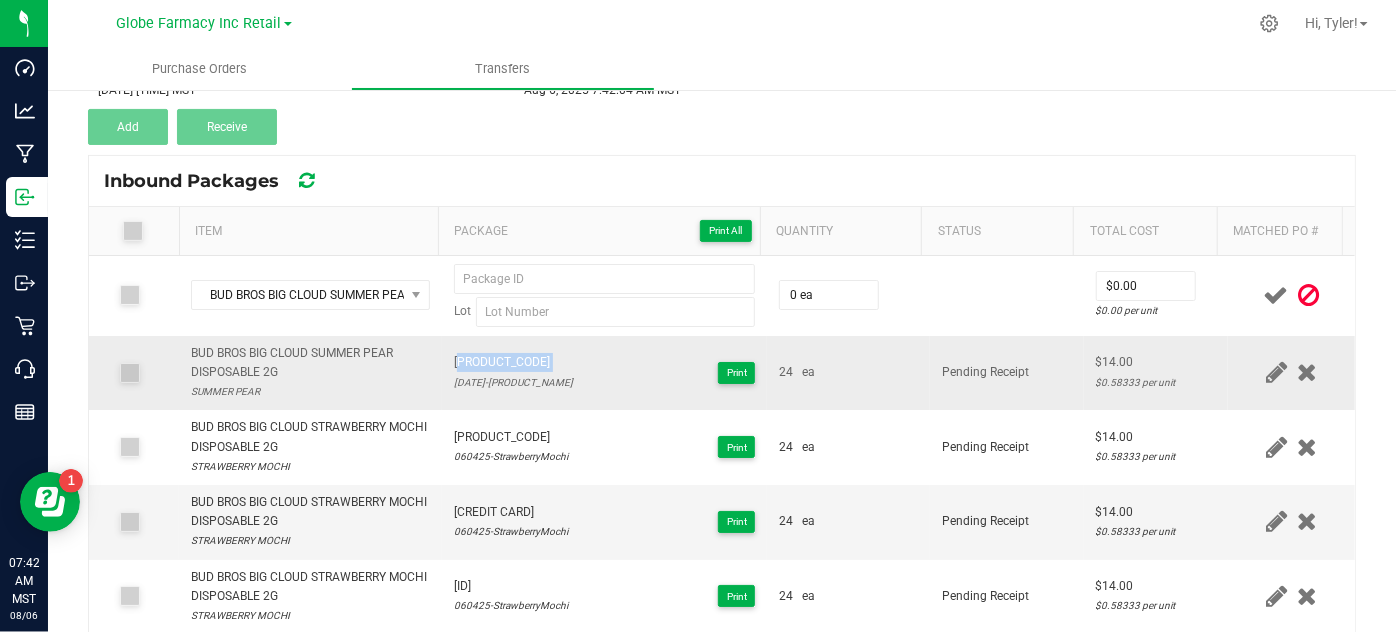 click on "[PRODUCT_CODE]" at bounding box center [513, 362] 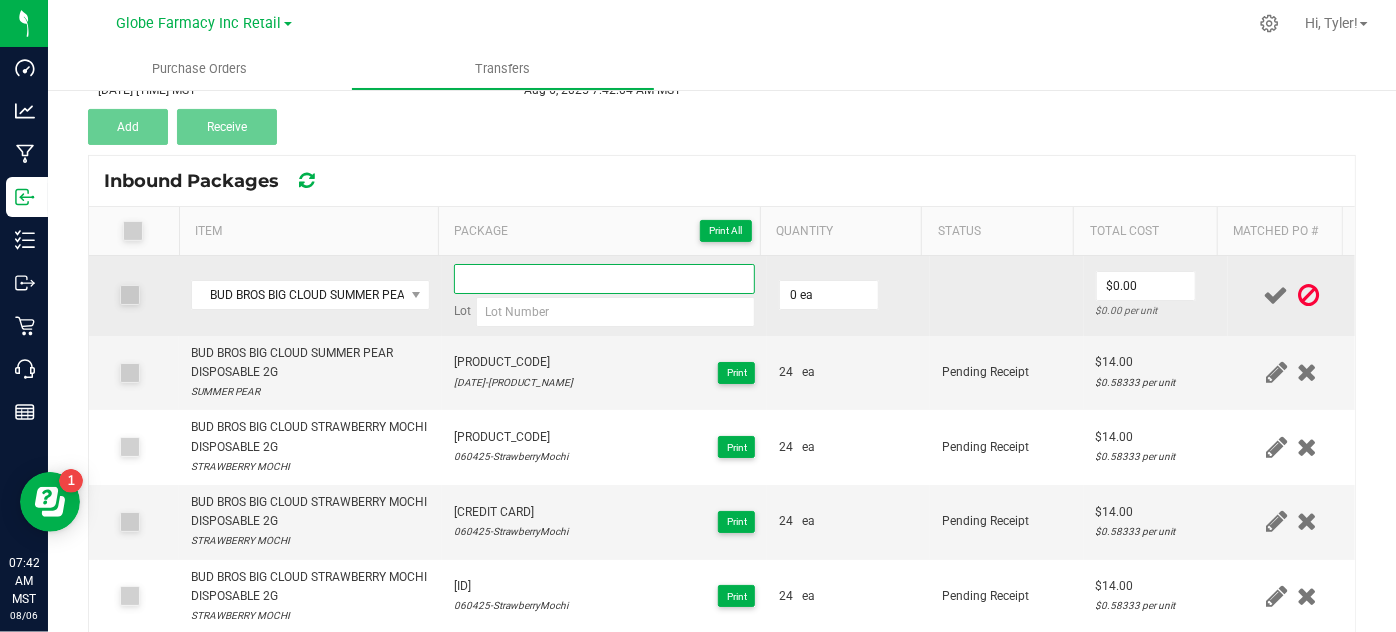 click at bounding box center [605, 279] 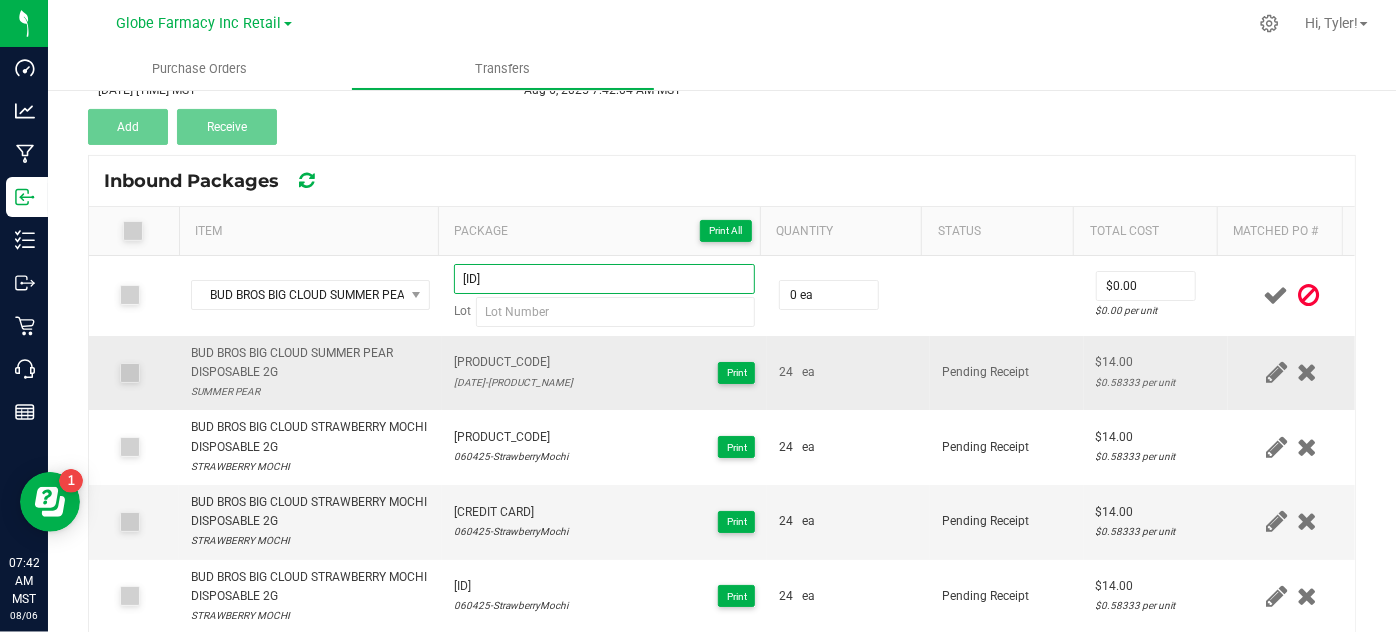 type on "[ID]" 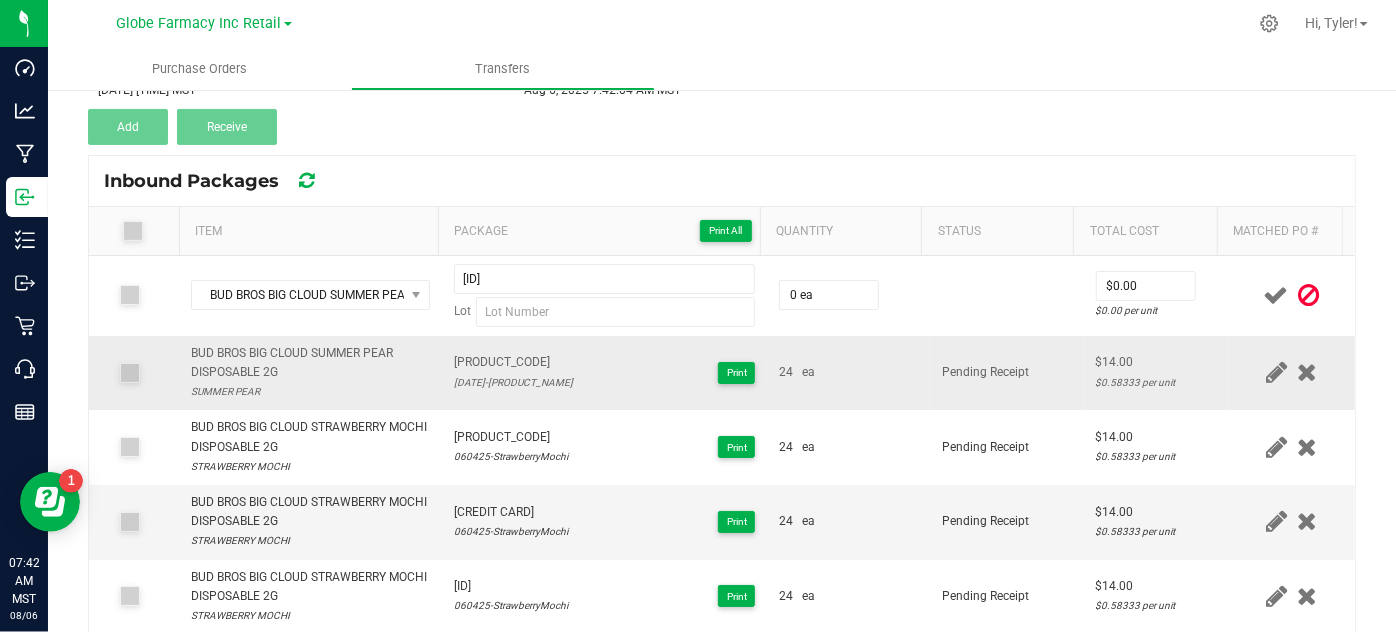 click on "[DATE]-[PRODUCT_NAME]" at bounding box center (513, 382) 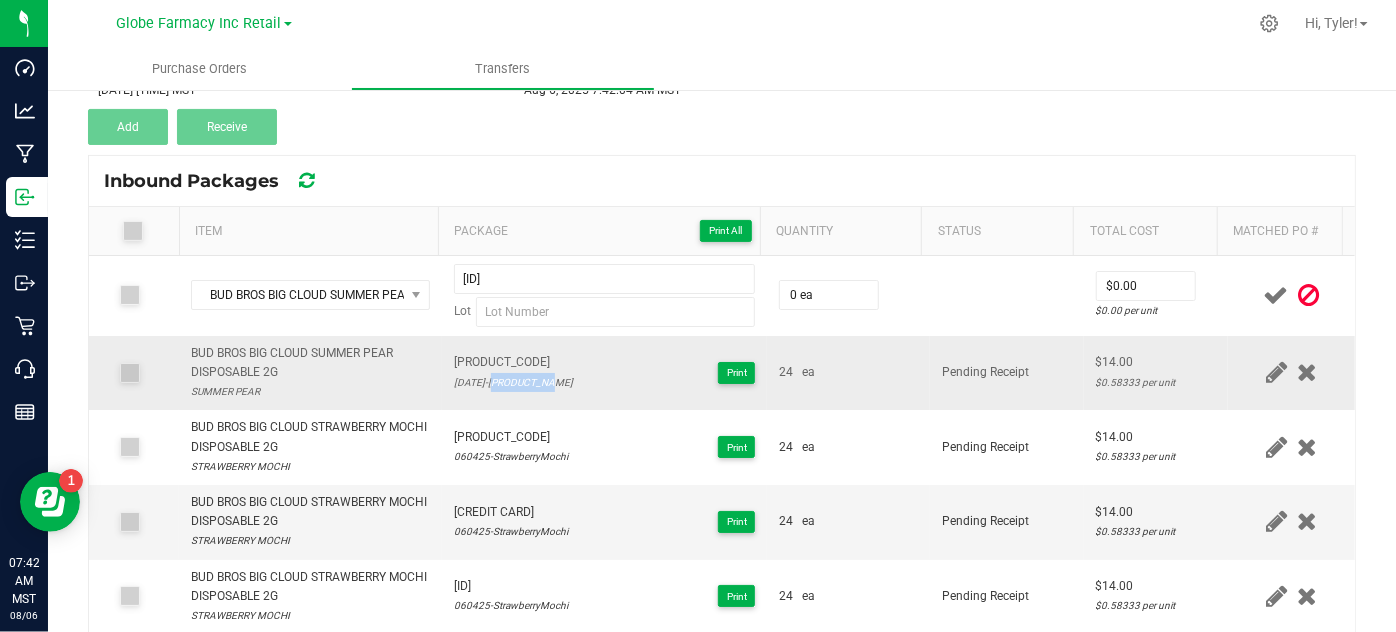 click on "[DATE]-[PRODUCT_NAME]" at bounding box center [513, 382] 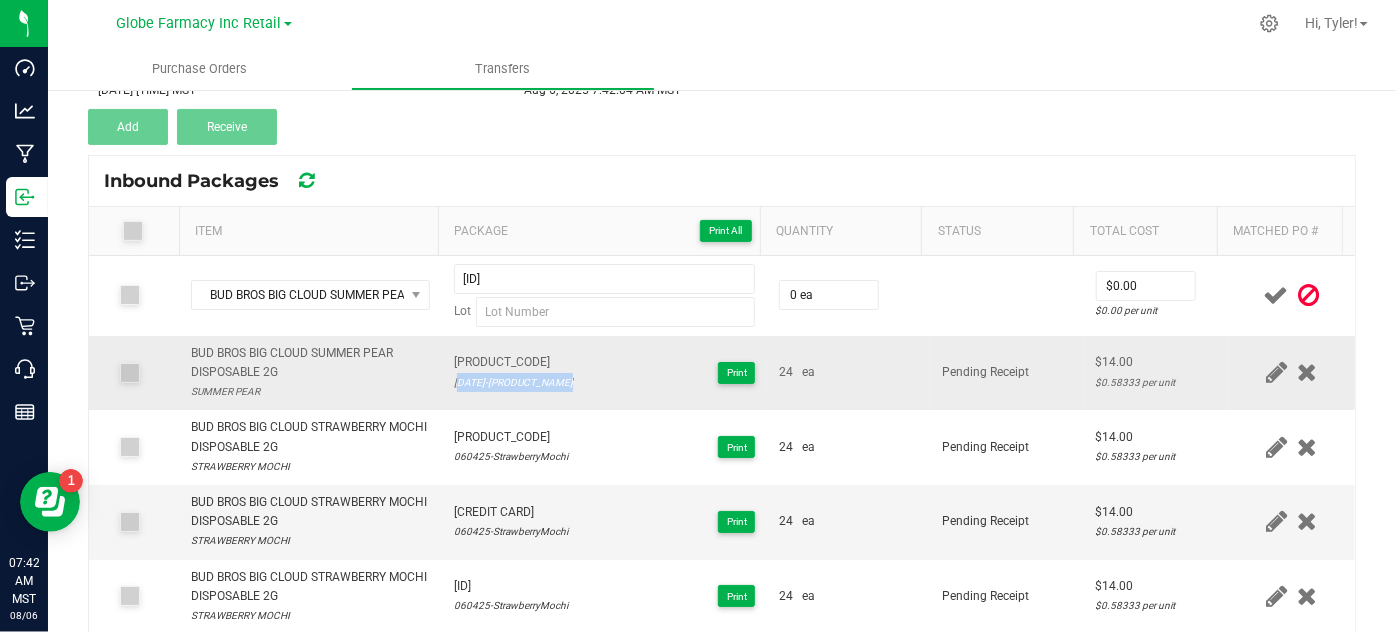 click on "[DATE]-[PRODUCT_NAME]" at bounding box center [513, 382] 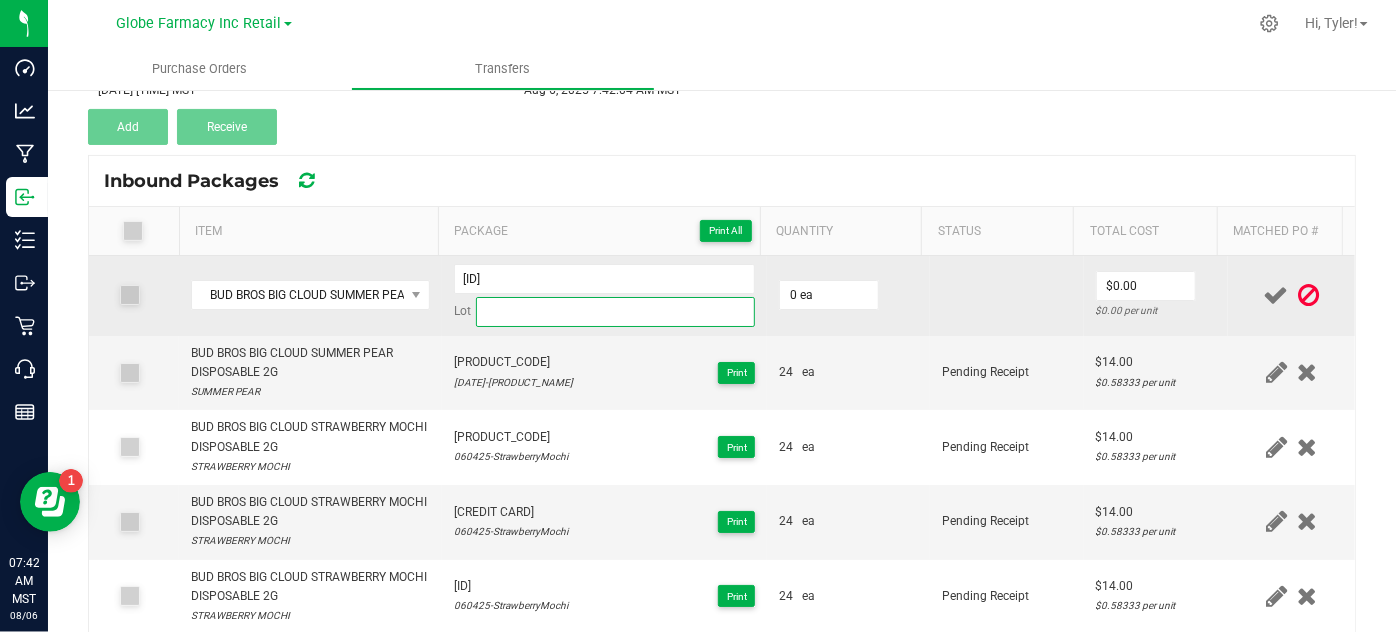 click at bounding box center (616, 312) 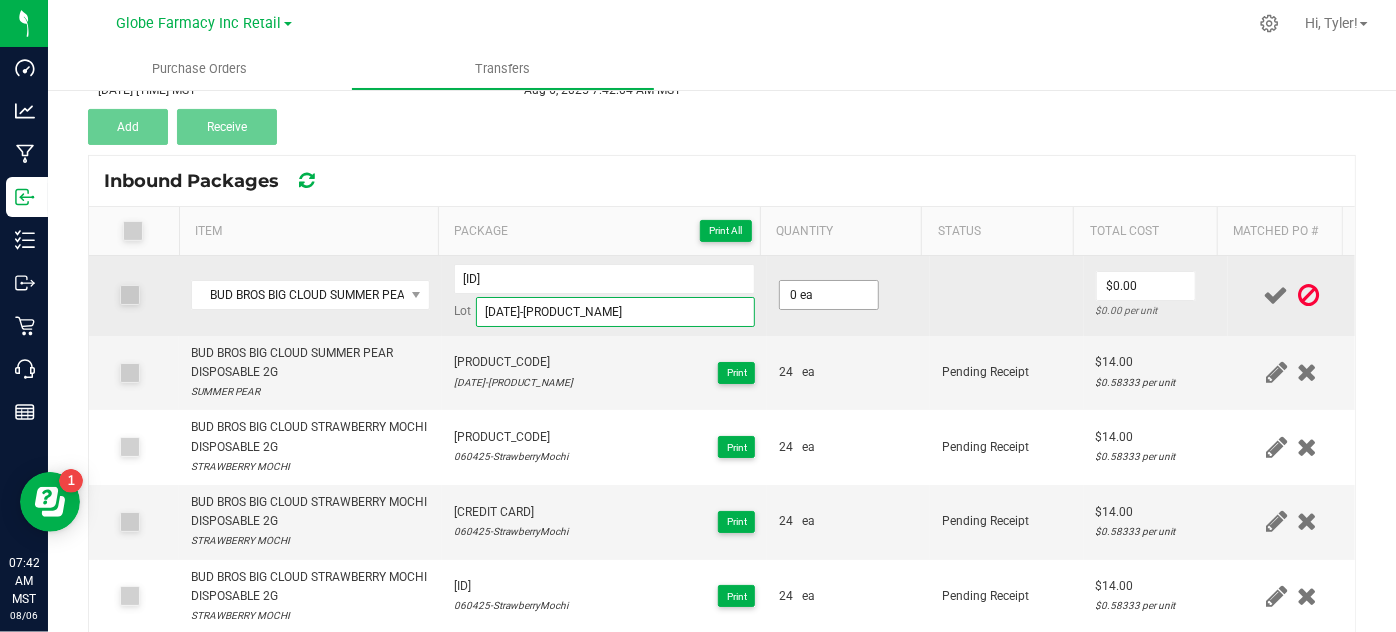 type on "[DATE]-[PRODUCT_NAME]" 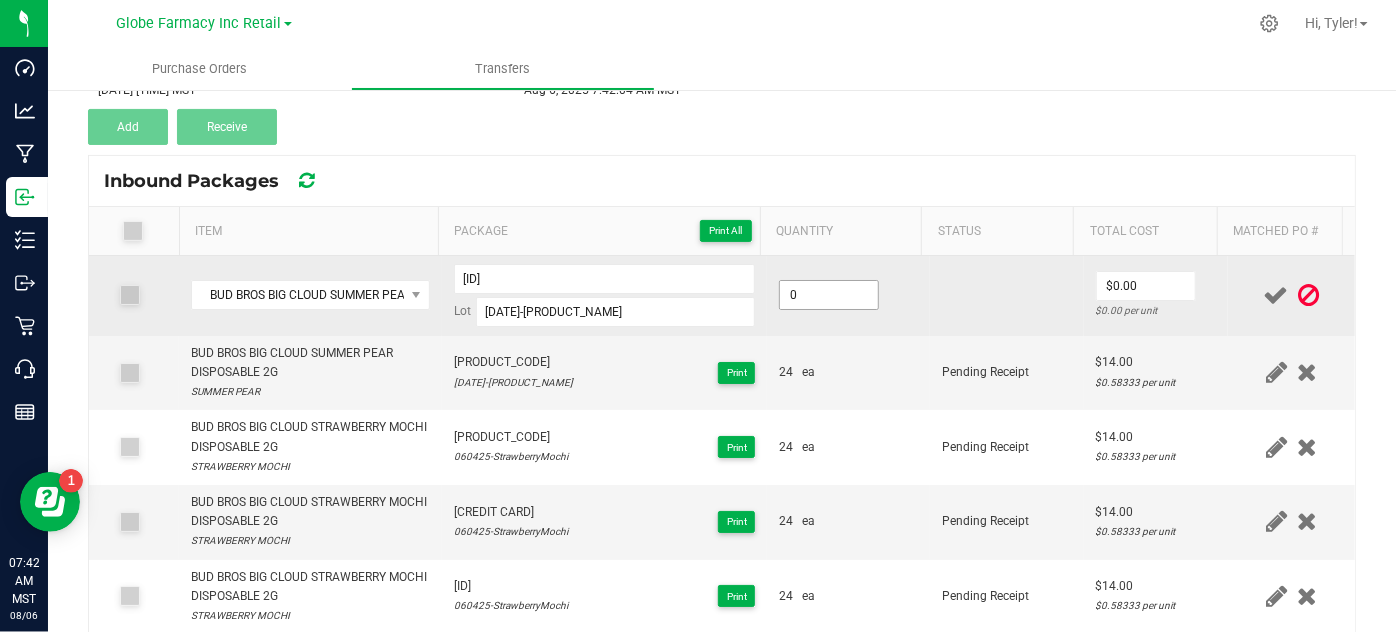 click on "0" at bounding box center (829, 295) 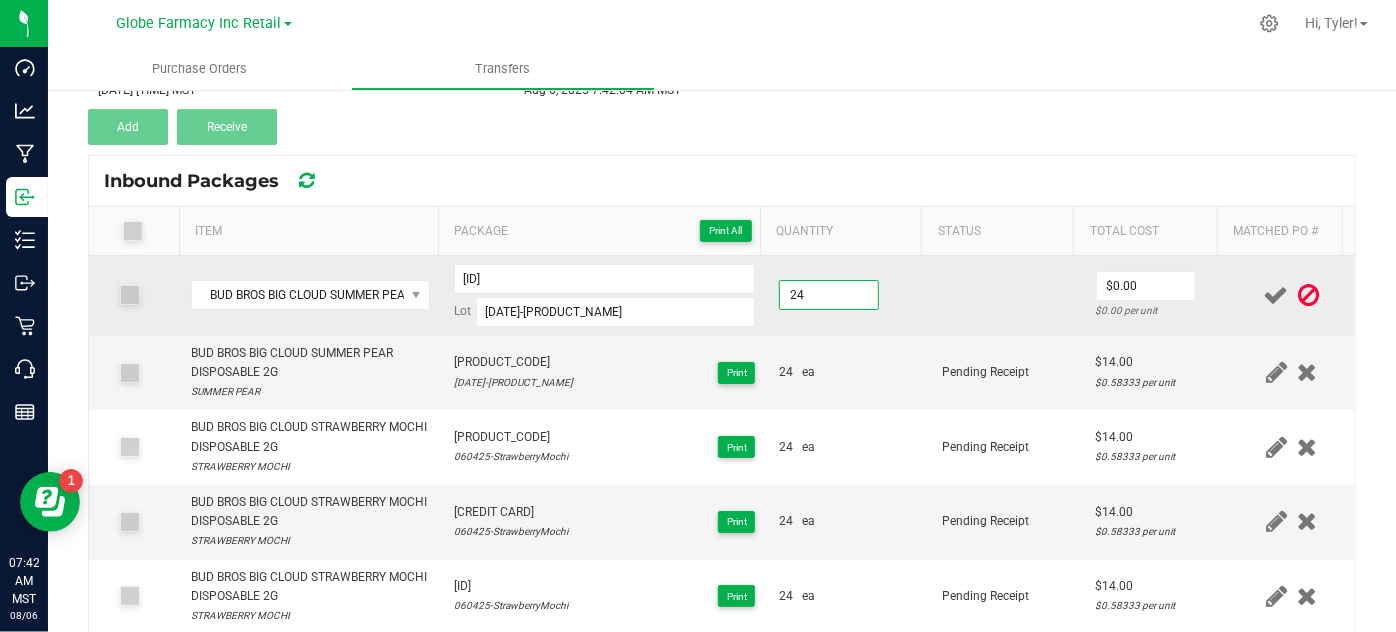 type on "24 ea" 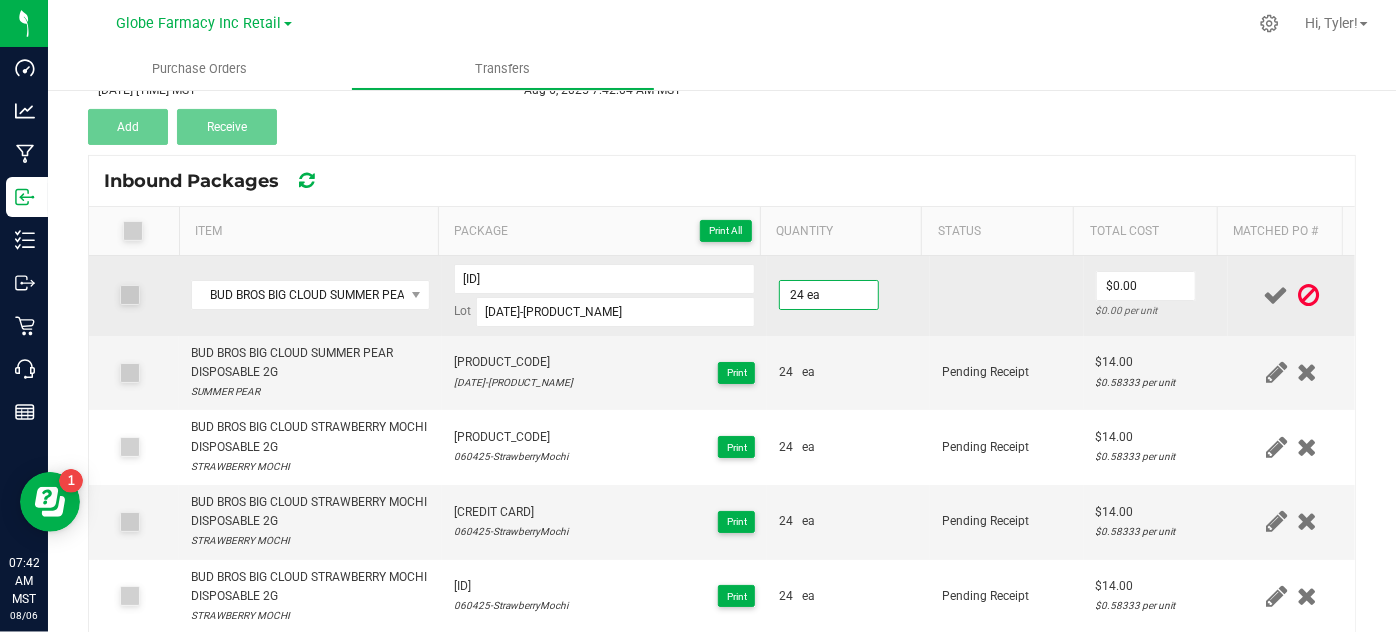 click on "24 ea" at bounding box center [848, 296] 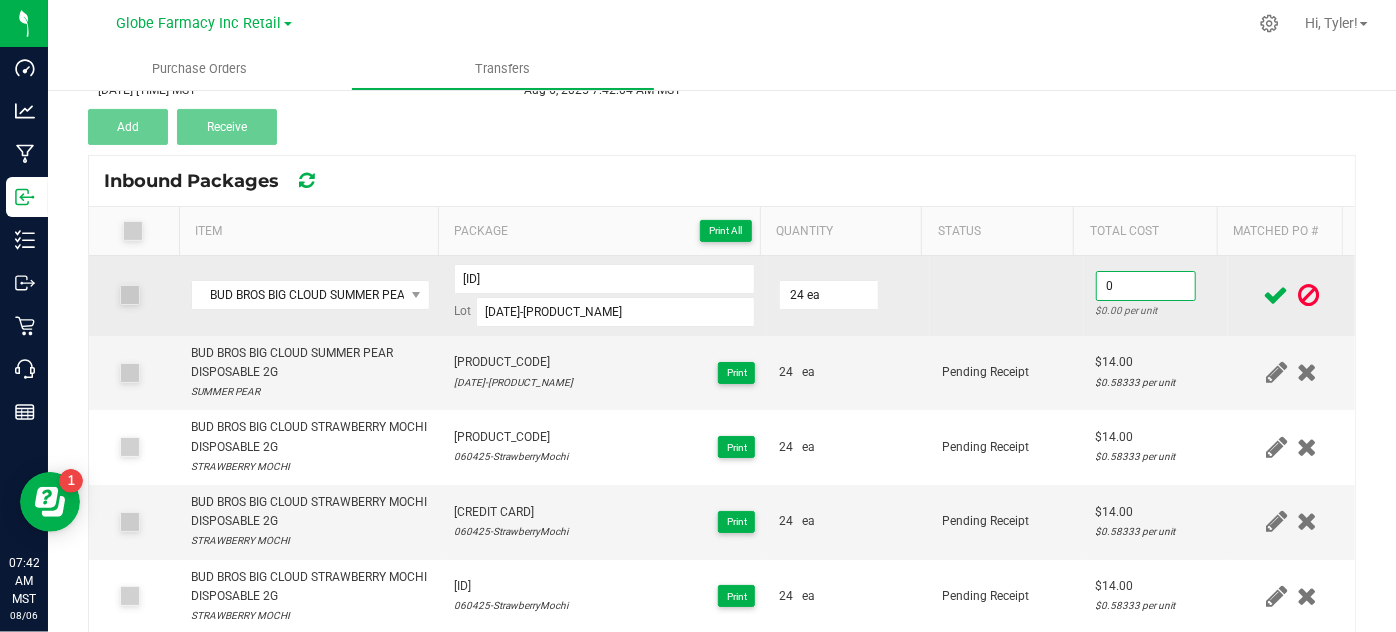 click on "0" at bounding box center (1146, 286) 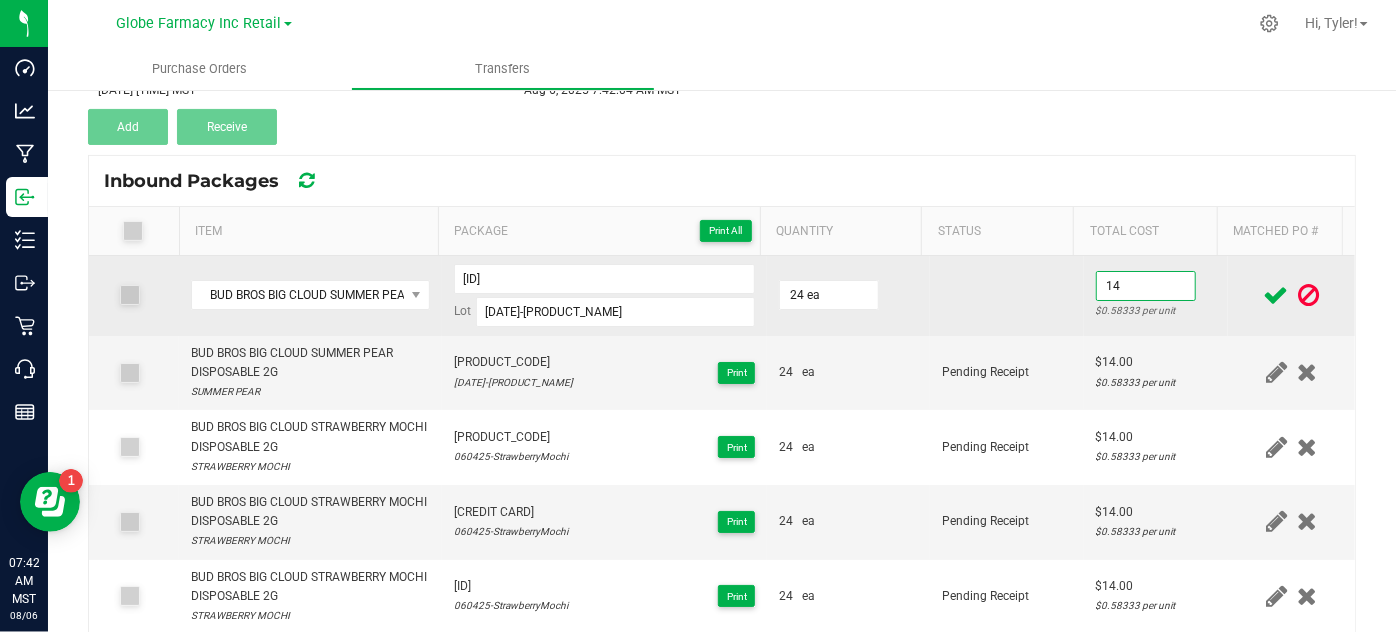 type on "$14.00" 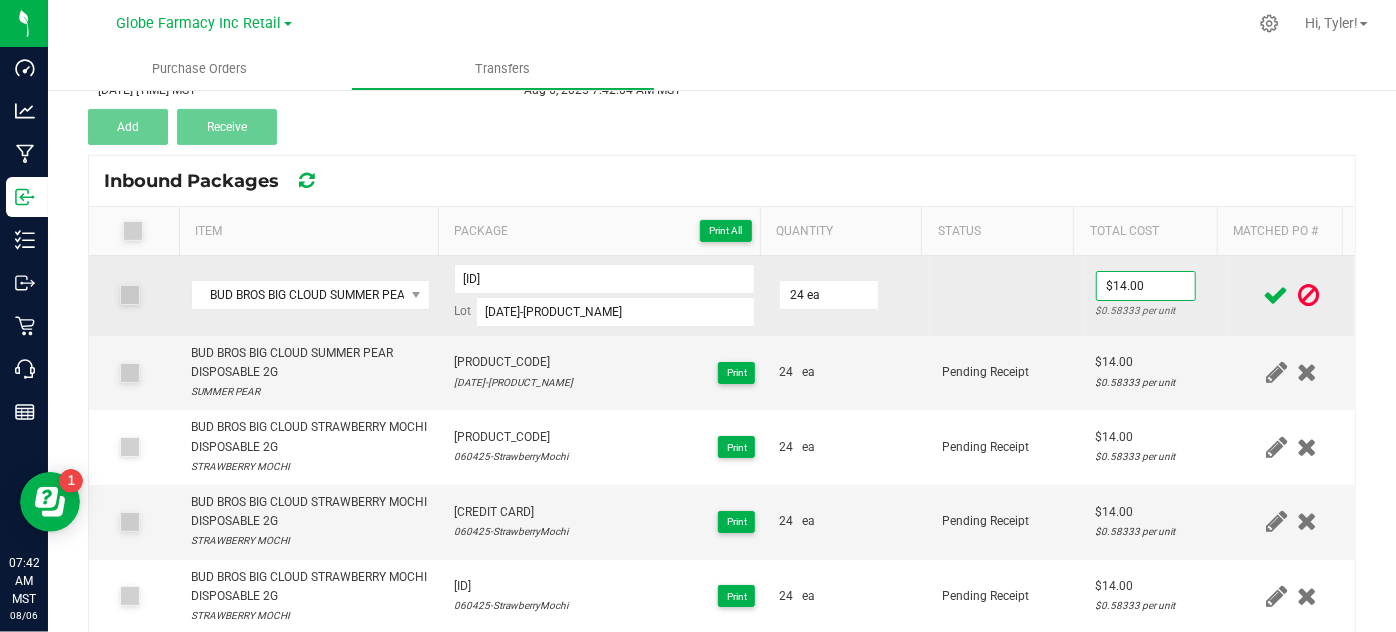 click at bounding box center [1007, 296] 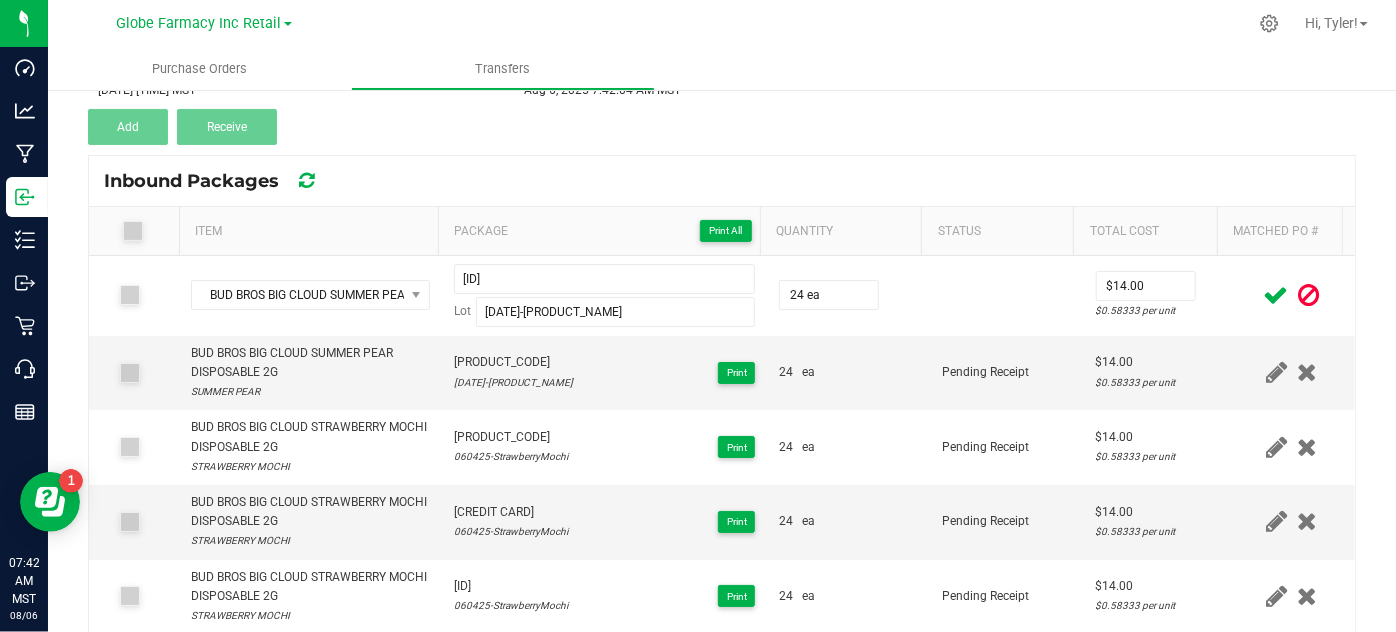 click at bounding box center (1276, 295) 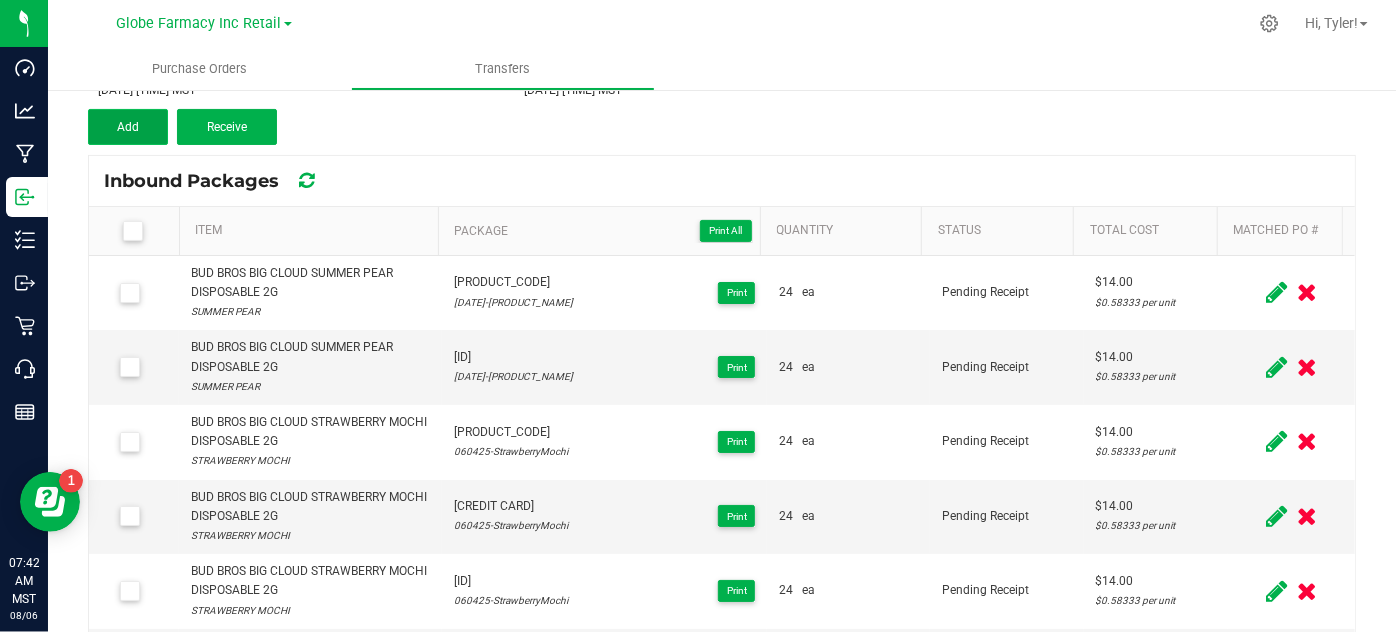 click on "Add" at bounding box center (128, 127) 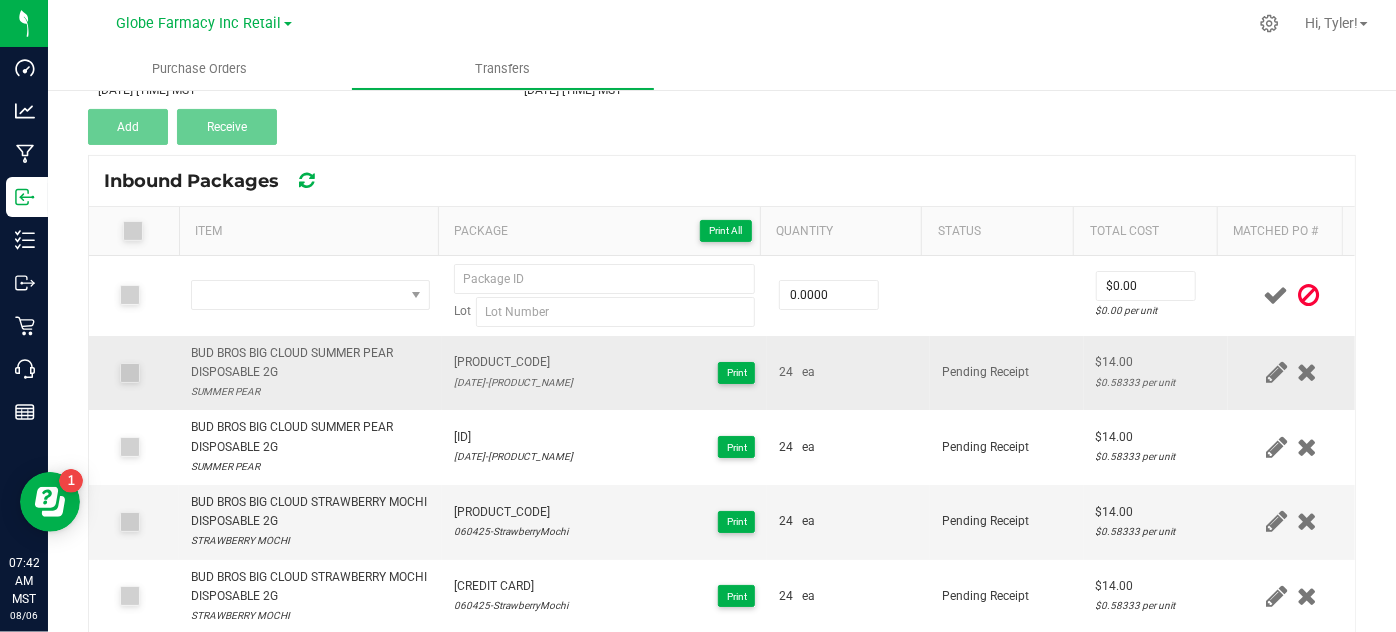 click on "BUD BROS BIG CLOUD SUMMER PEAR DISPOSABLE 2G" at bounding box center (310, 363) 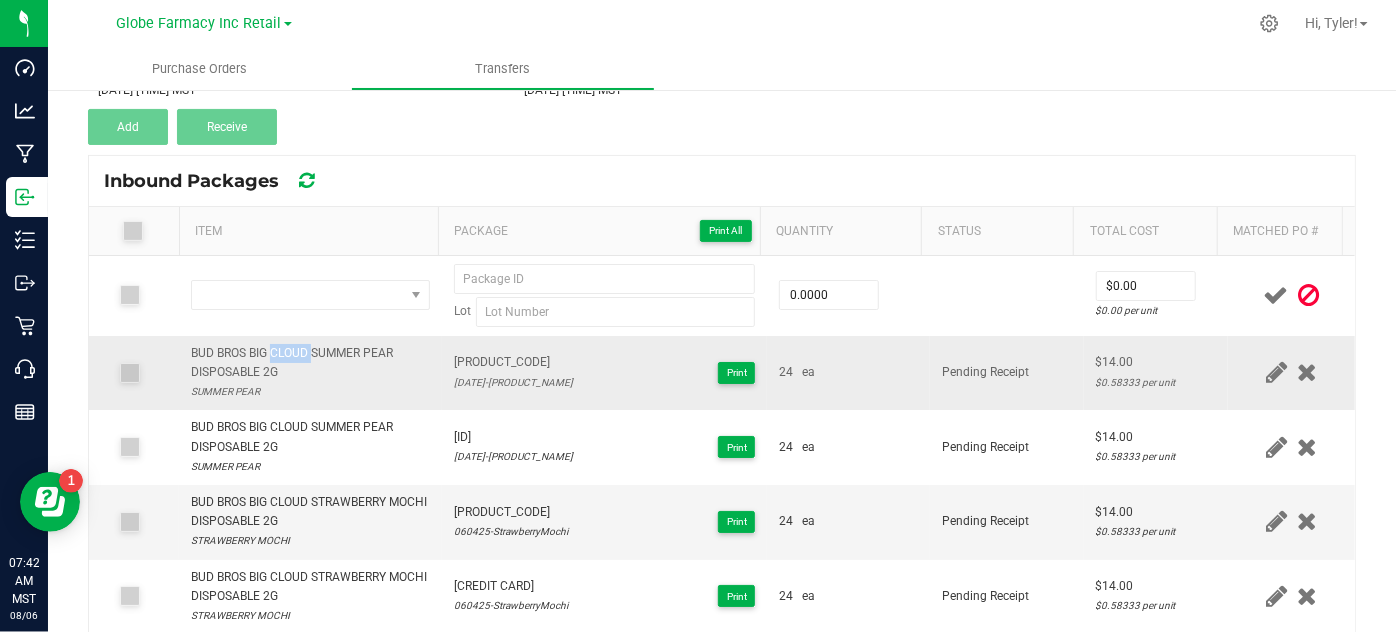 click on "BUD BROS BIG CLOUD SUMMER PEAR DISPOSABLE 2G" at bounding box center [310, 363] 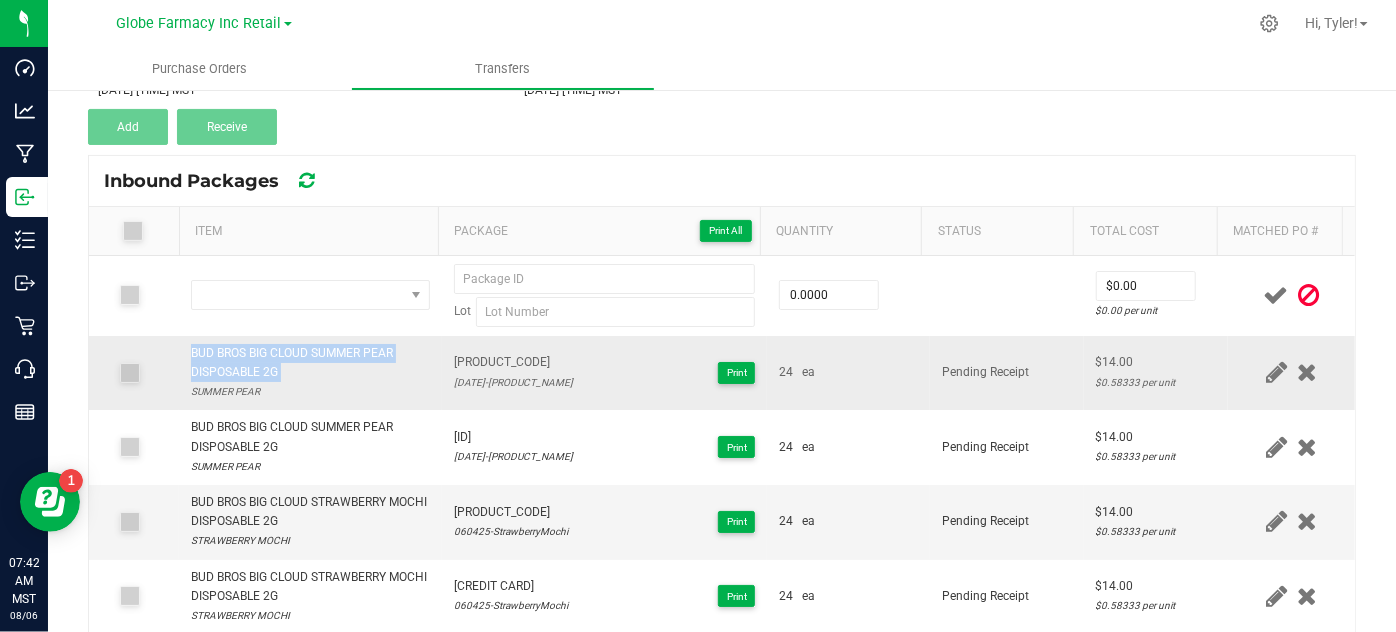 click on "BUD BROS BIG CLOUD SUMMER PEAR DISPOSABLE 2G" at bounding box center [310, 363] 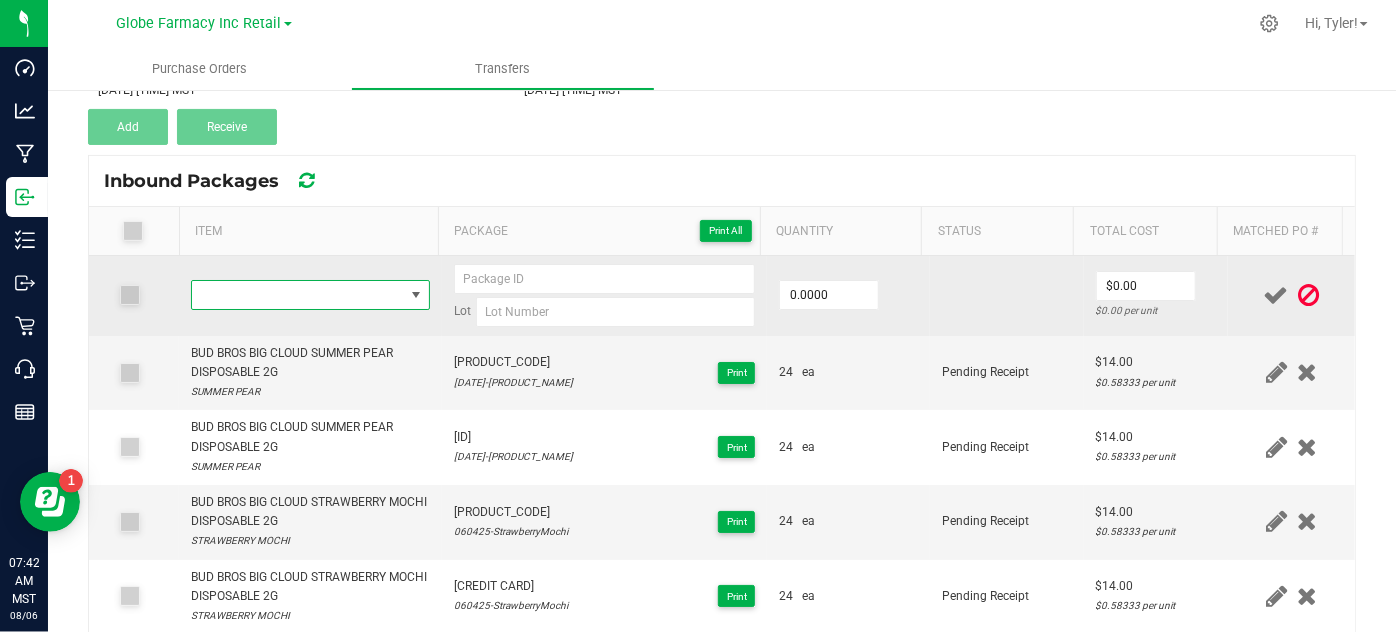 click at bounding box center [297, 295] 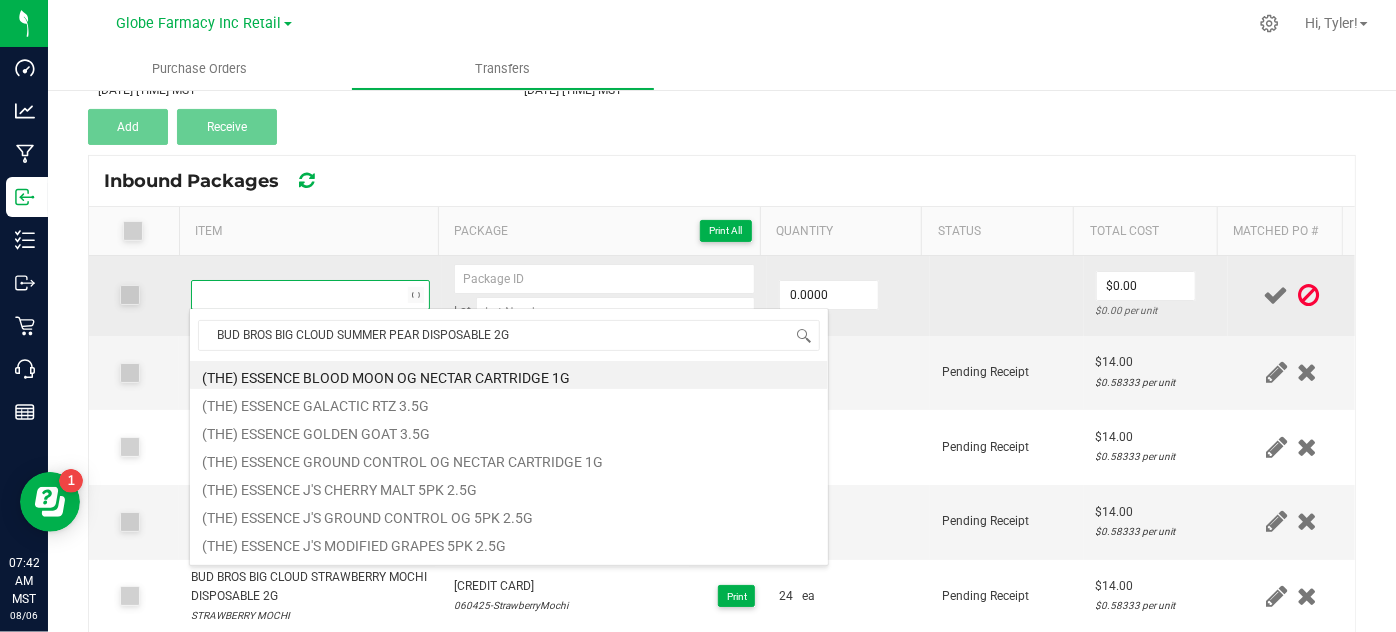 scroll, scrollTop: 99970, scrollLeft: 99767, axis: both 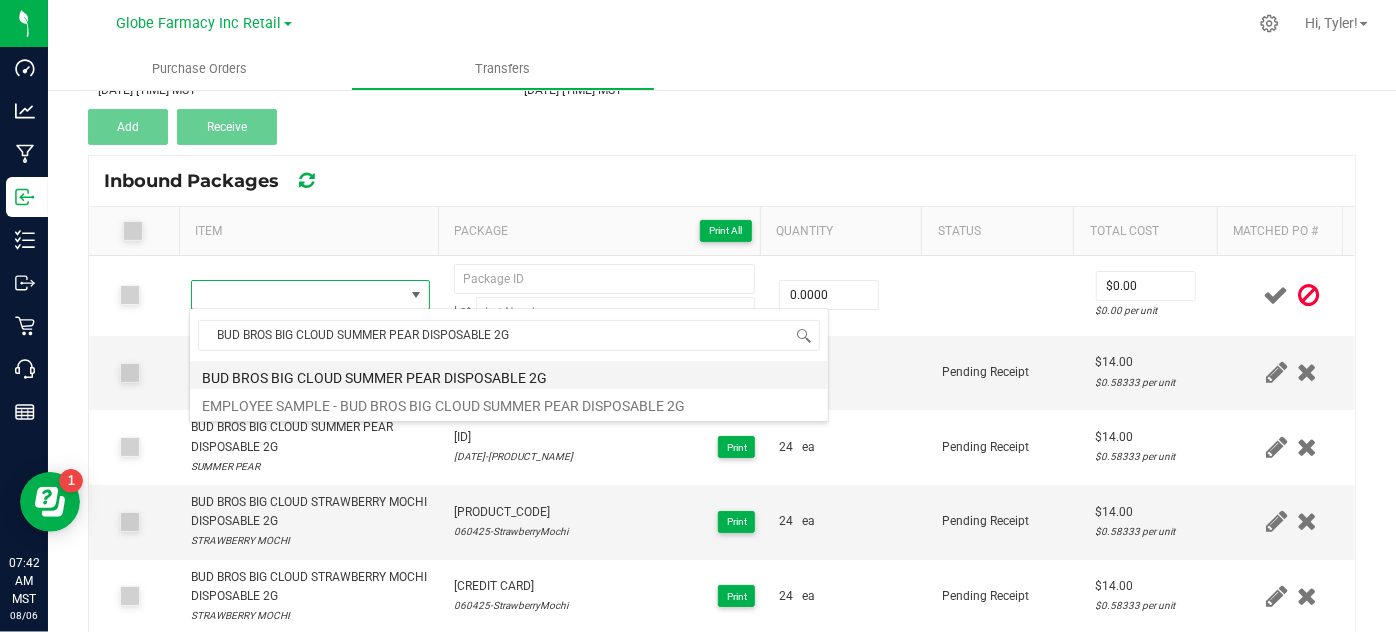 click on "BUD BROS BIG CLOUD SUMMER PEAR DISPOSABLE 2G" at bounding box center (509, 375) 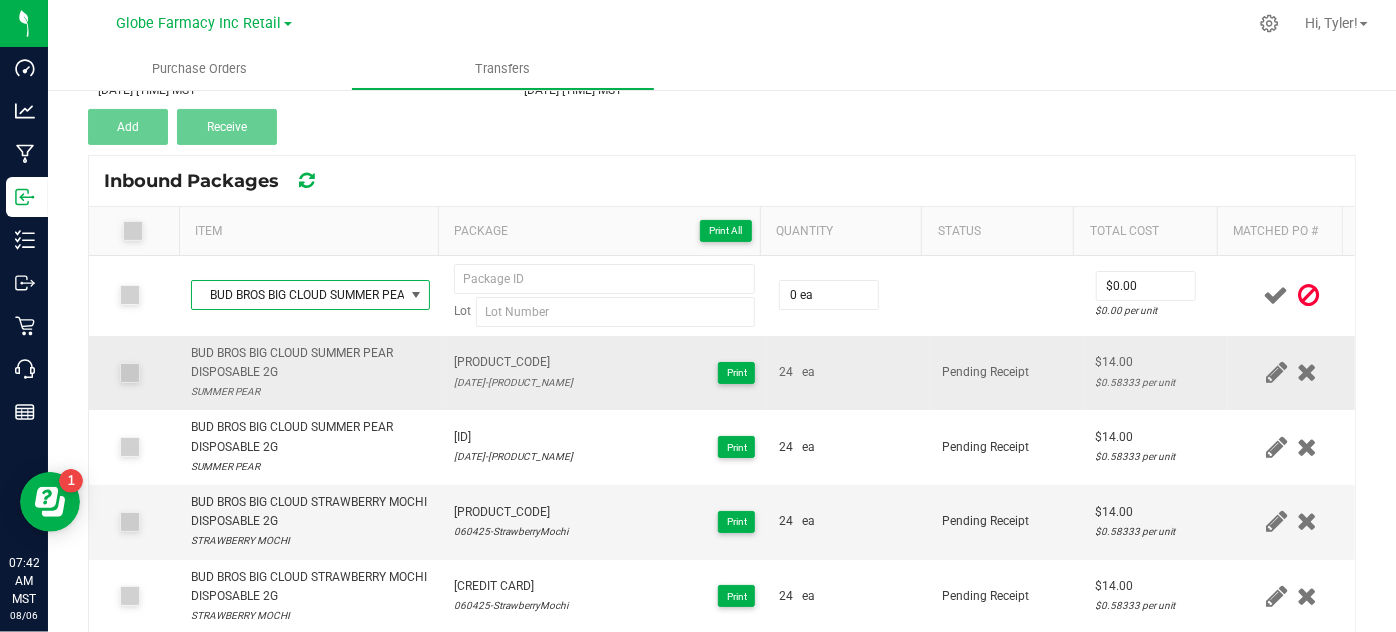 click on "[PRODUCT_CODE]" at bounding box center [513, 362] 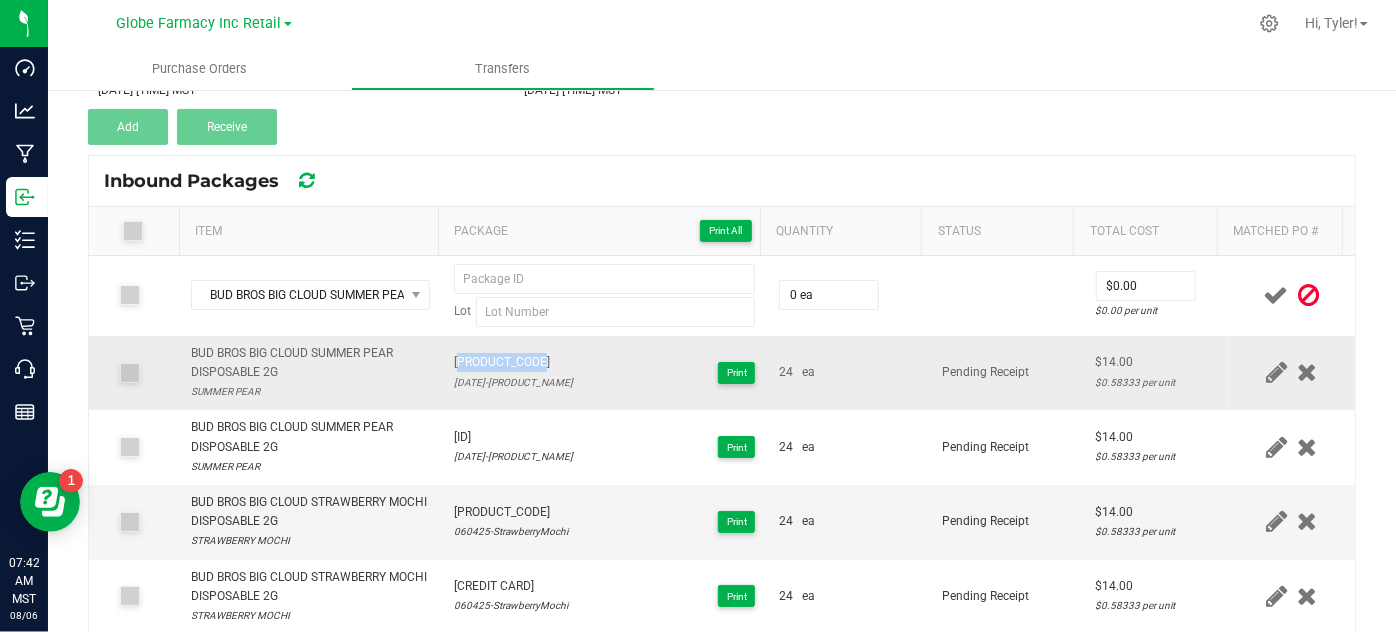 click on "[PRODUCT_CODE]" at bounding box center (513, 362) 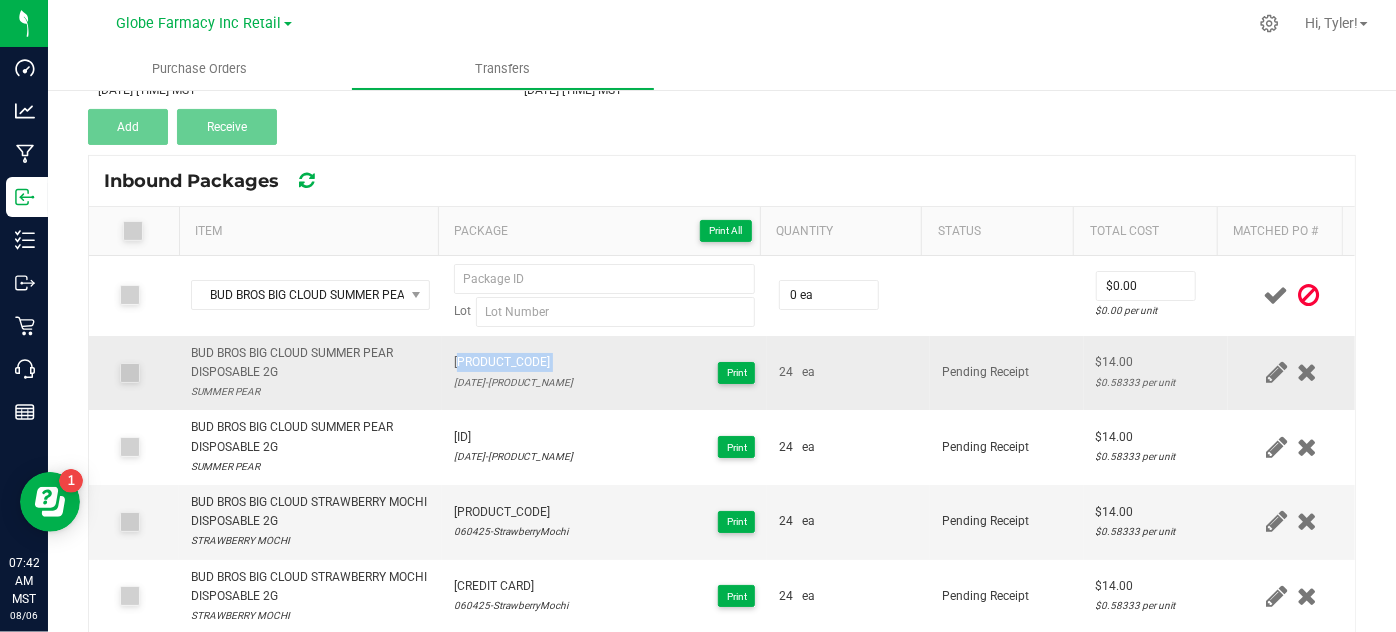click on "[PRODUCT_CODE]" at bounding box center [513, 362] 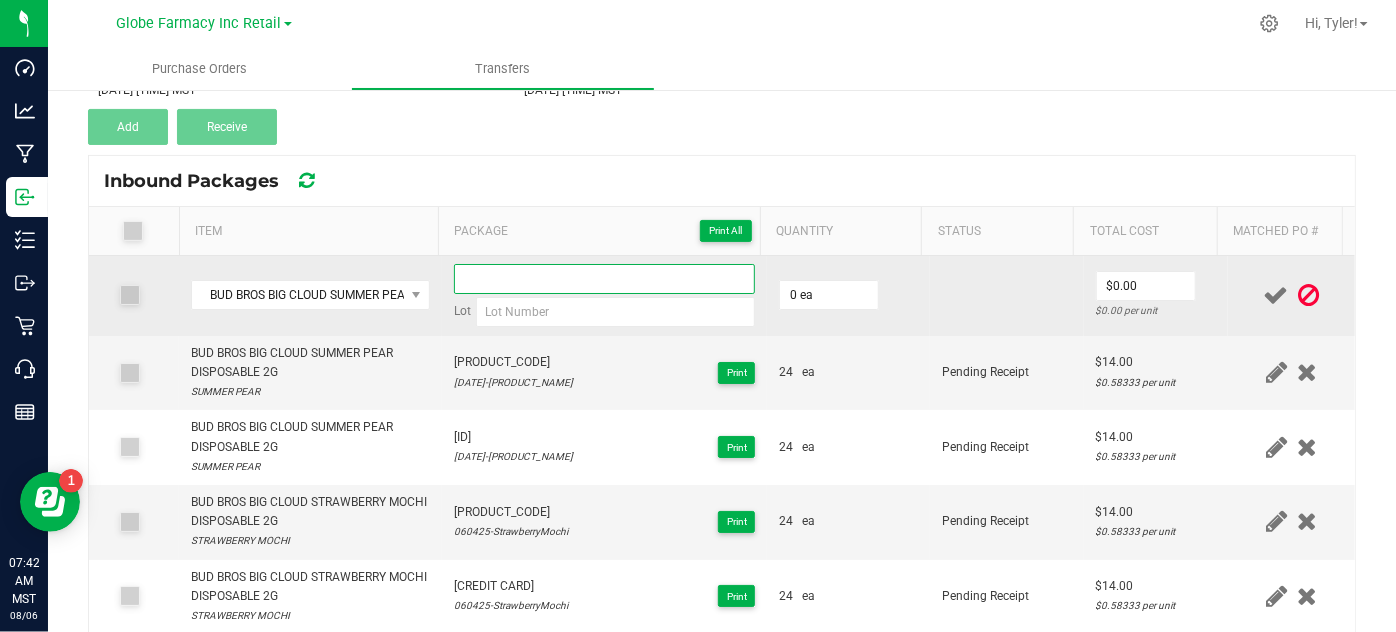 click at bounding box center [605, 279] 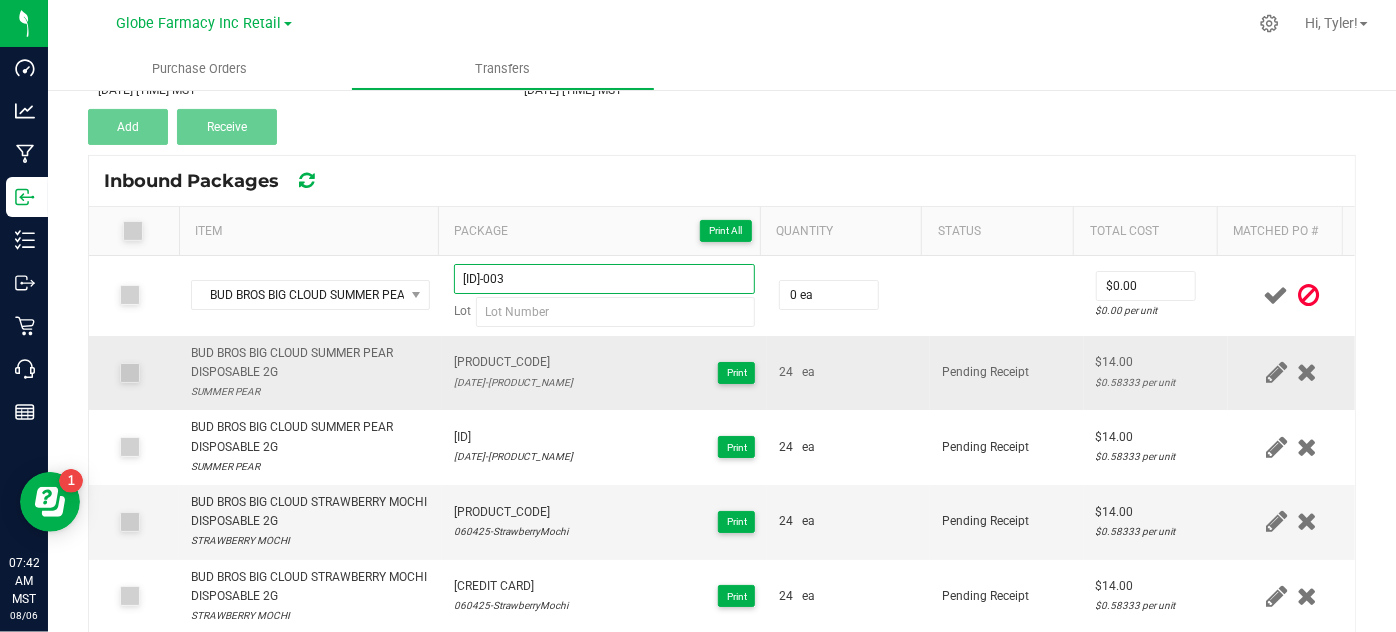 type on "[ID]-003" 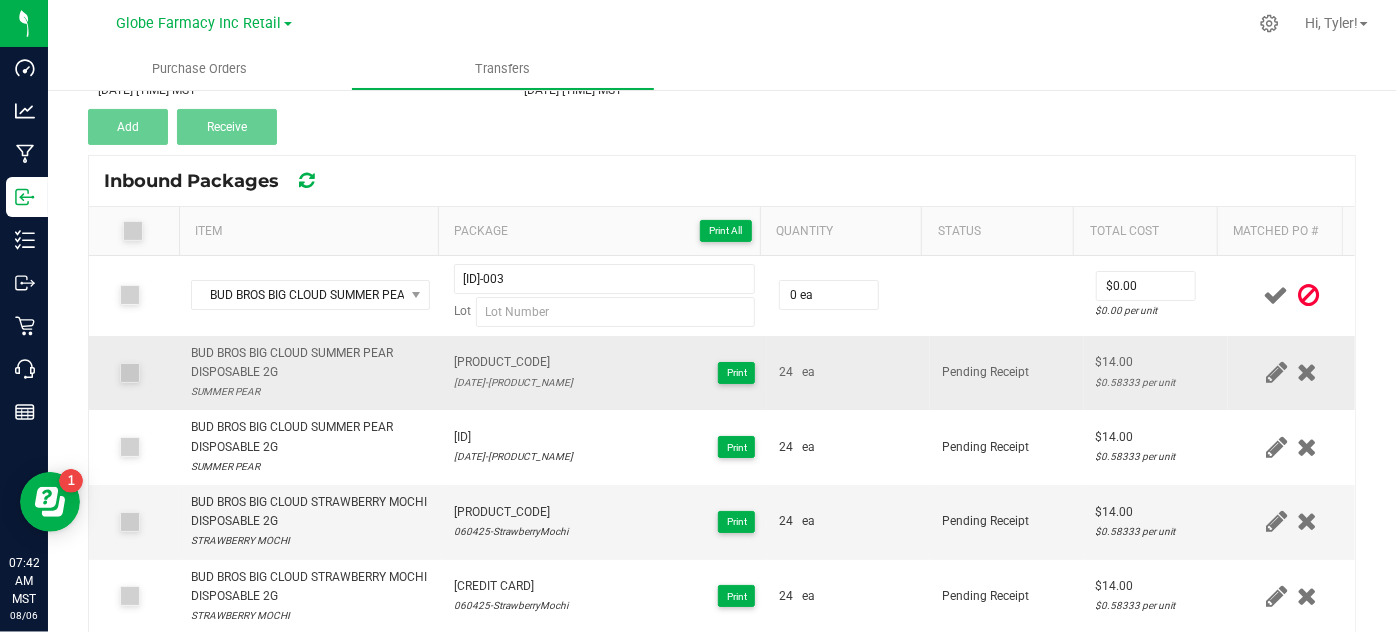 click on "[CREDIT CARD]   060425-SummerPear   Print" at bounding box center [605, 373] 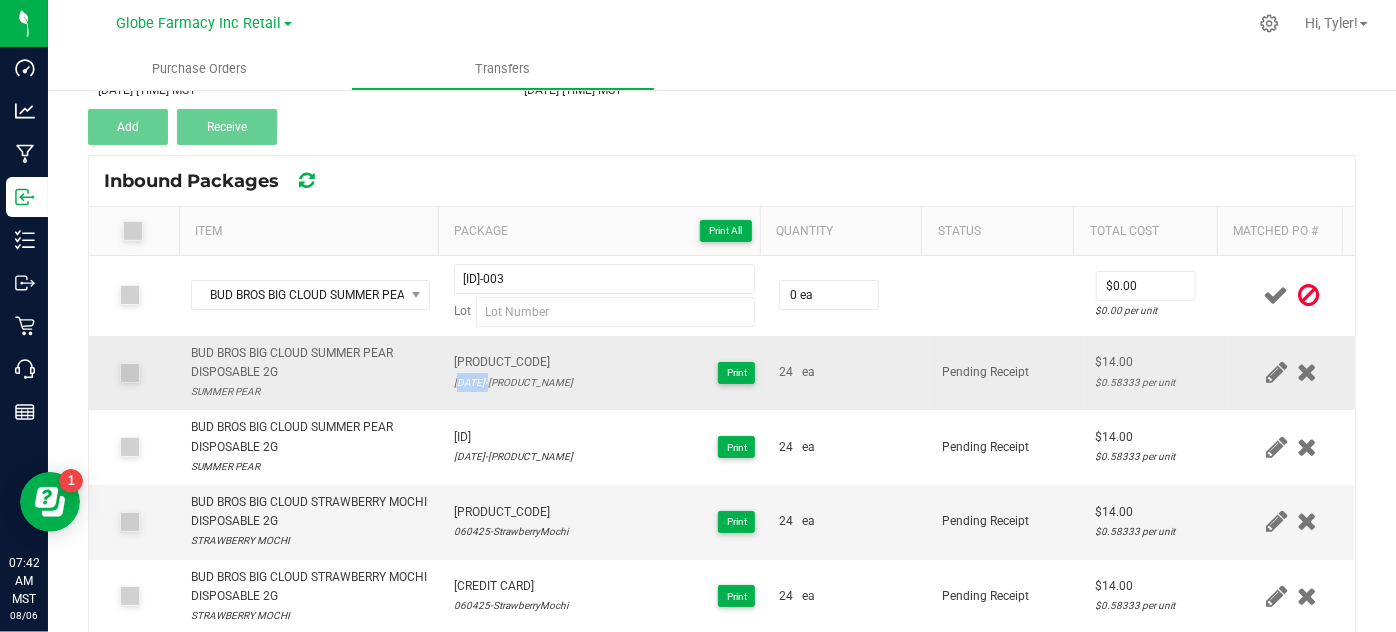 click on "[DATE]-[PRODUCT_NAME]" at bounding box center [513, 382] 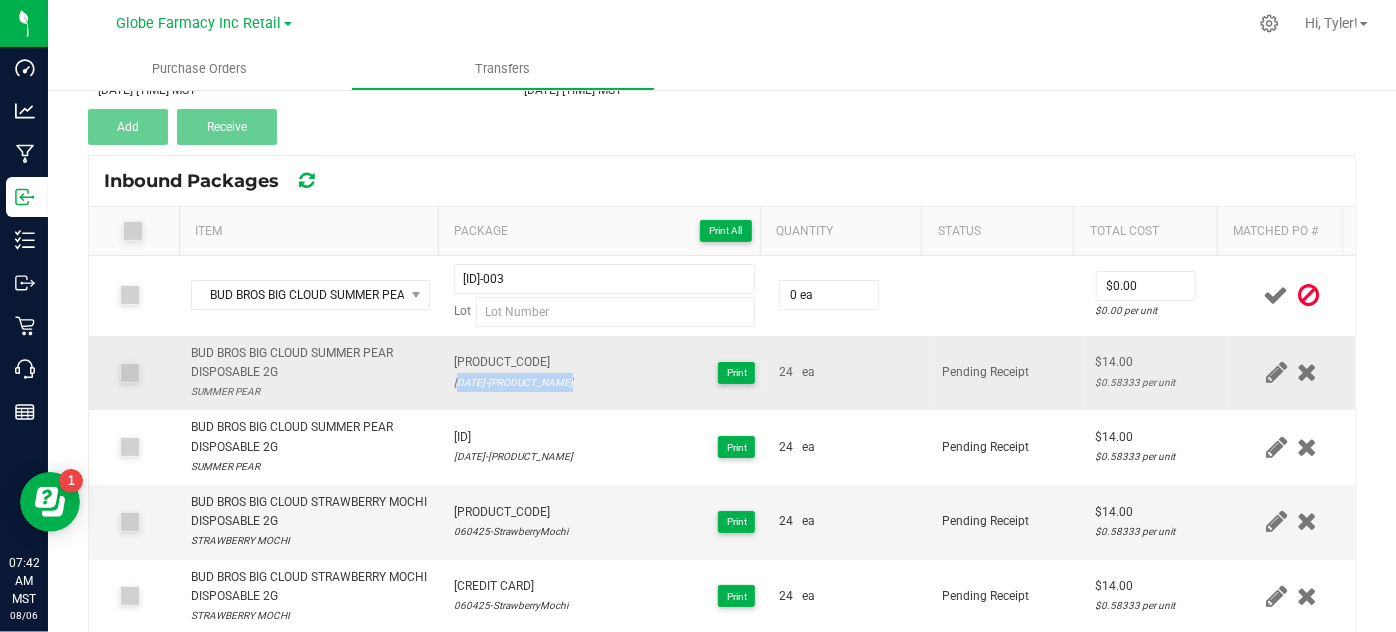 click on "[DATE]-[PRODUCT_NAME]" at bounding box center (513, 382) 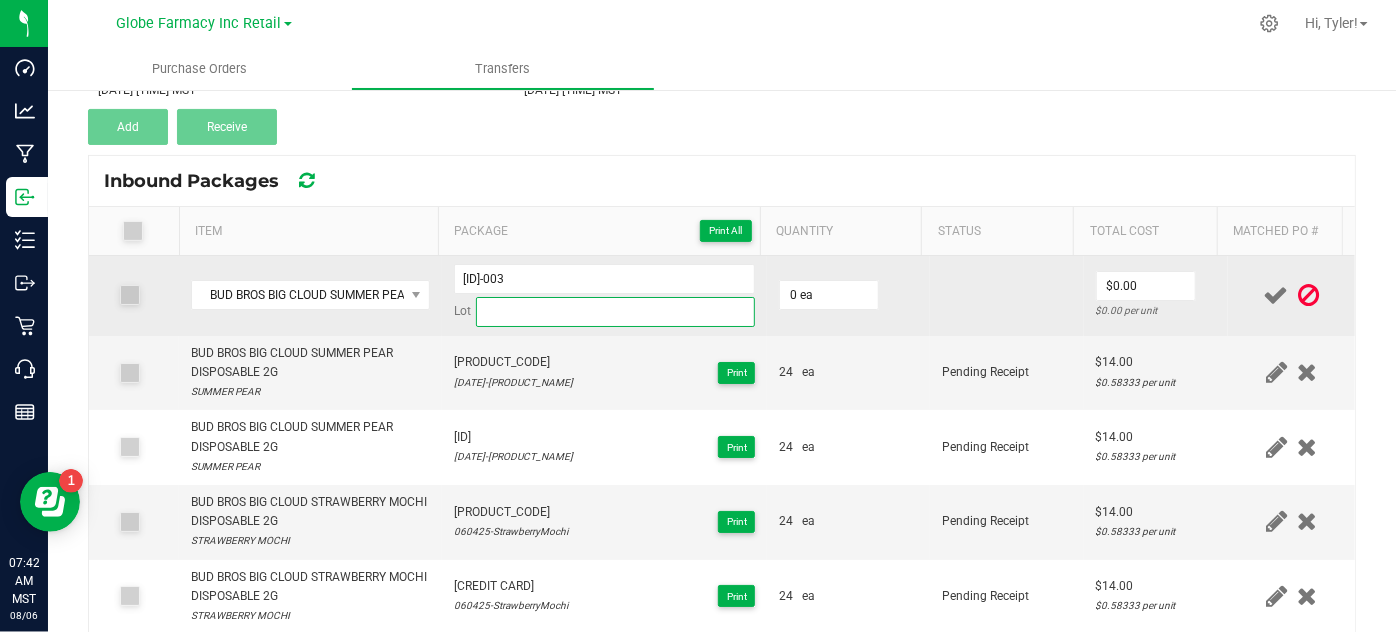click at bounding box center (616, 312) 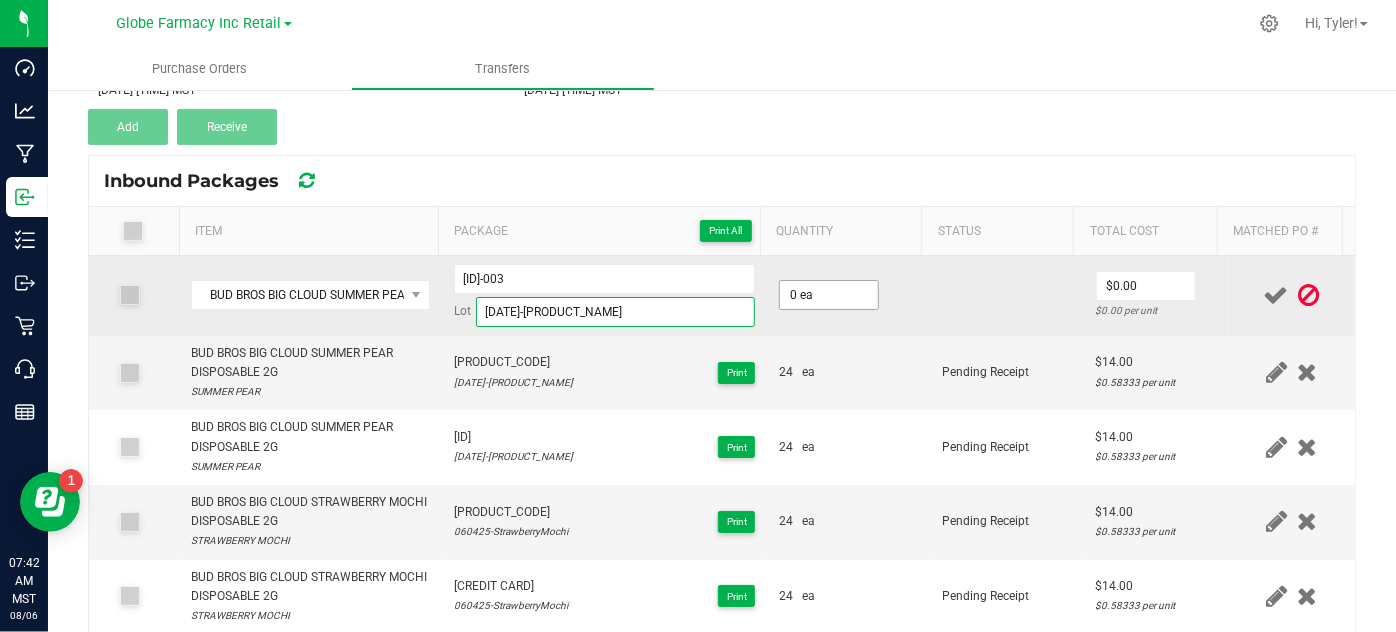 type on "[DATE]-[PRODUCT_NAME]" 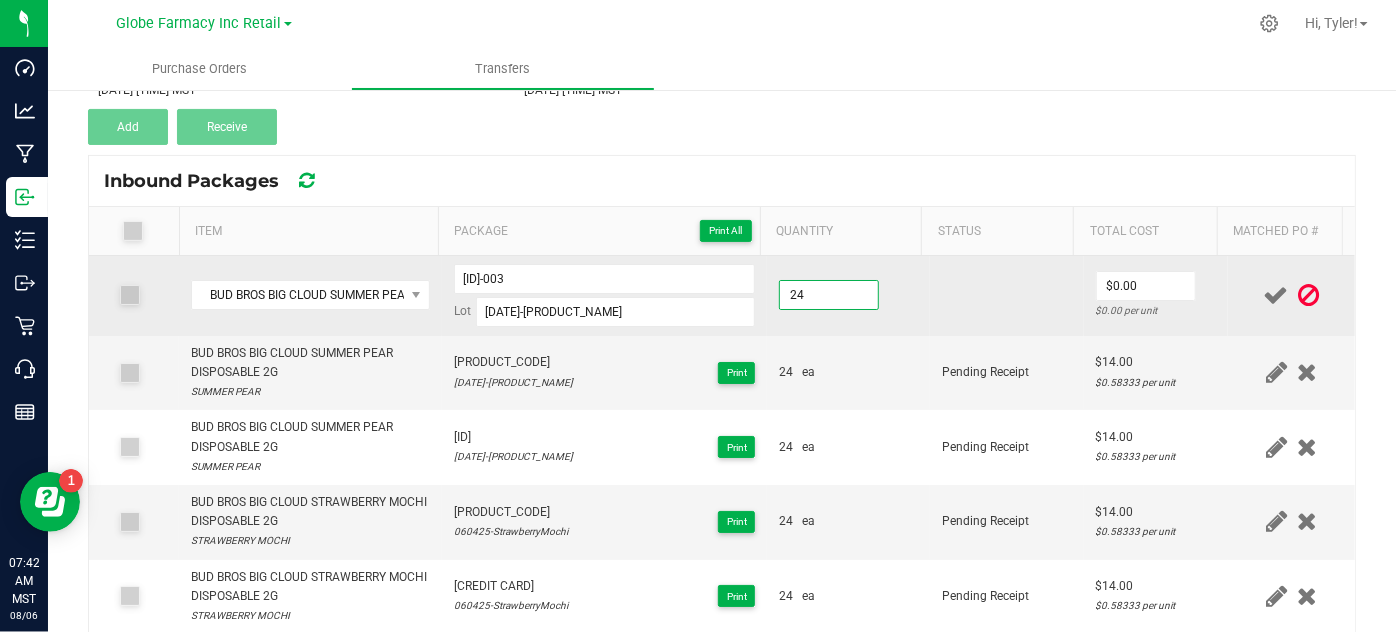 type on "24 ea" 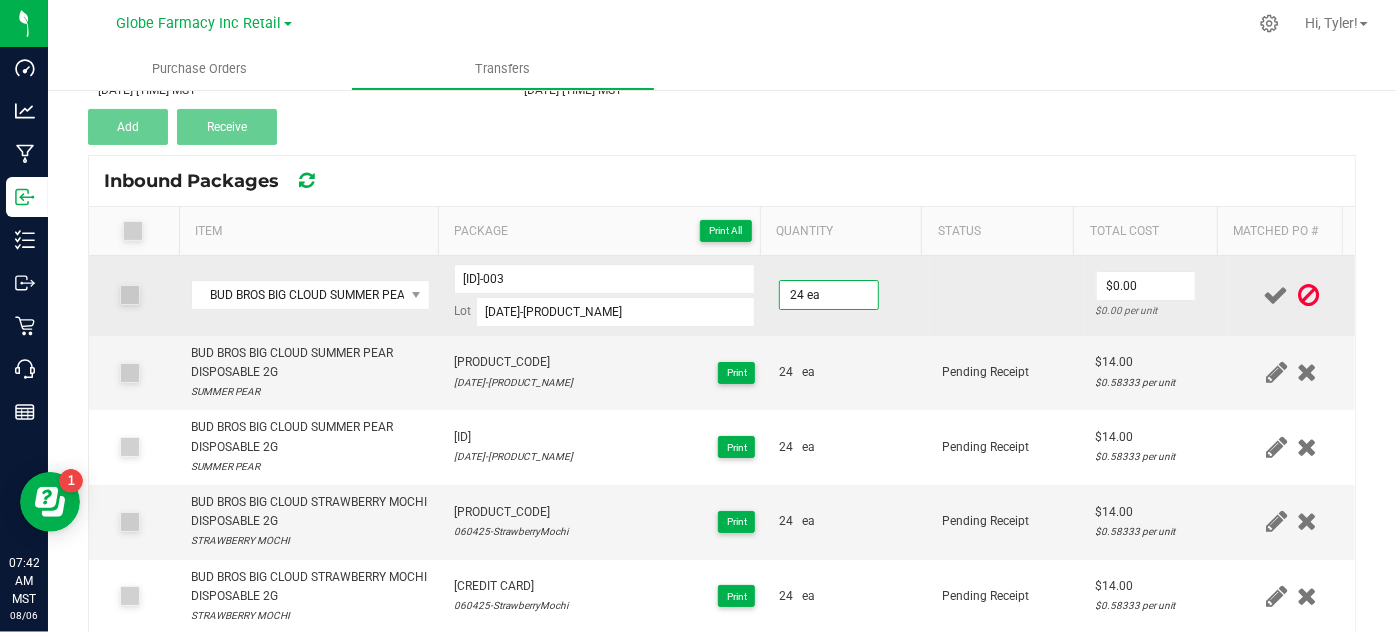 click on "24 ea" at bounding box center [848, 296] 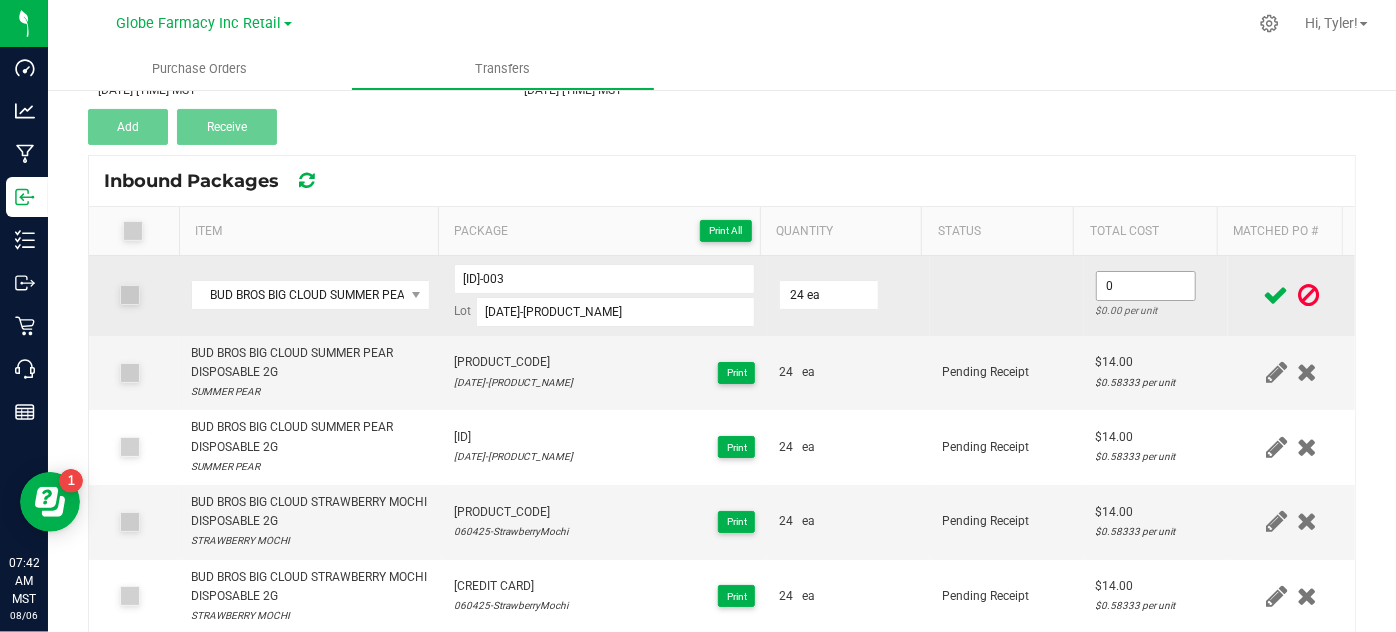 click on "0" at bounding box center (1146, 286) 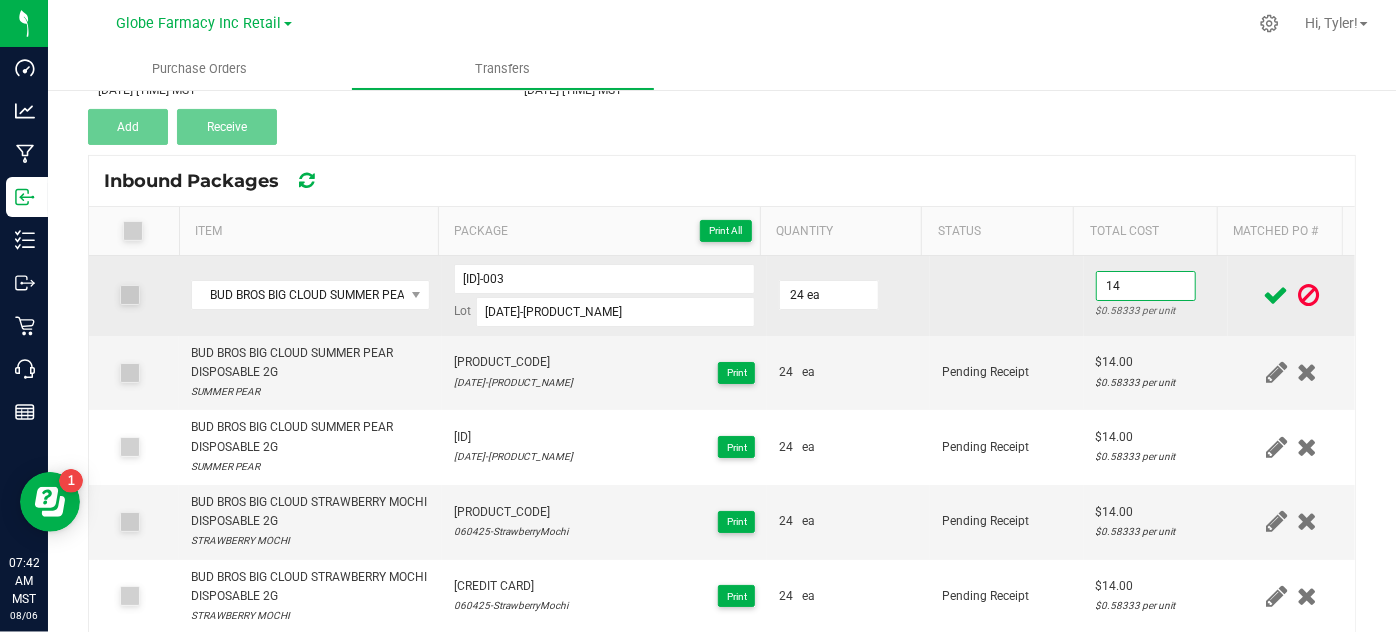 type on "$14.00" 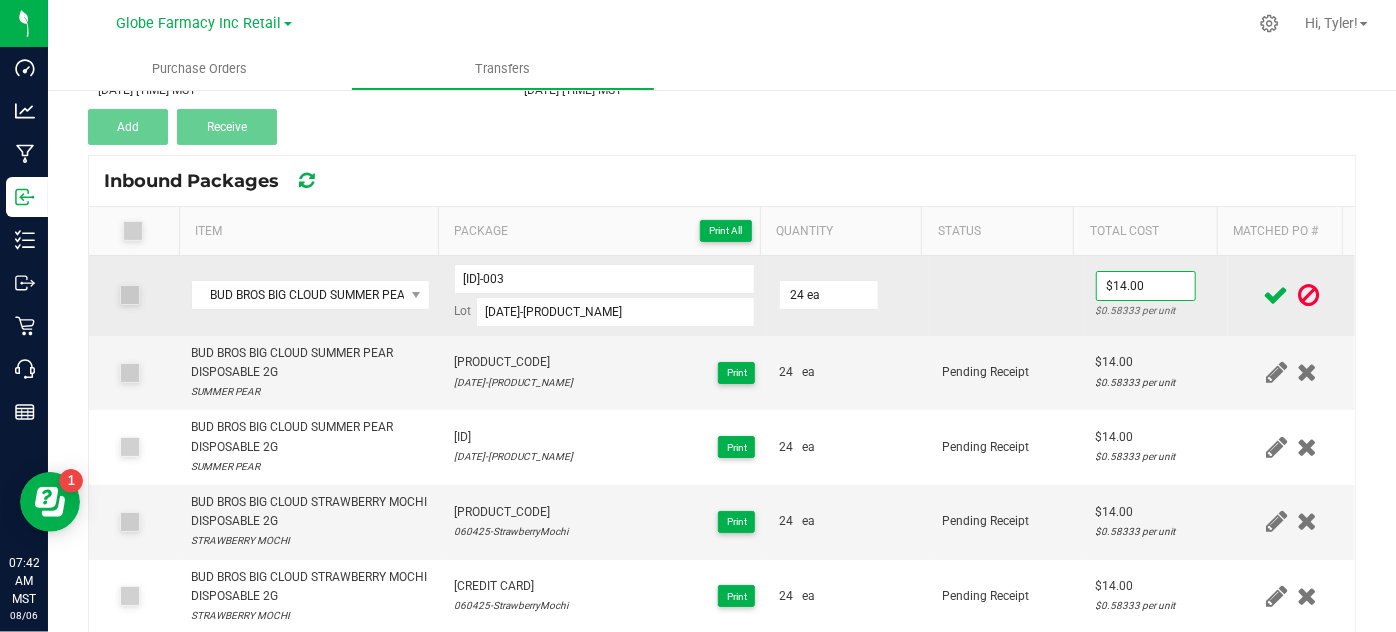 click at bounding box center [1007, 296] 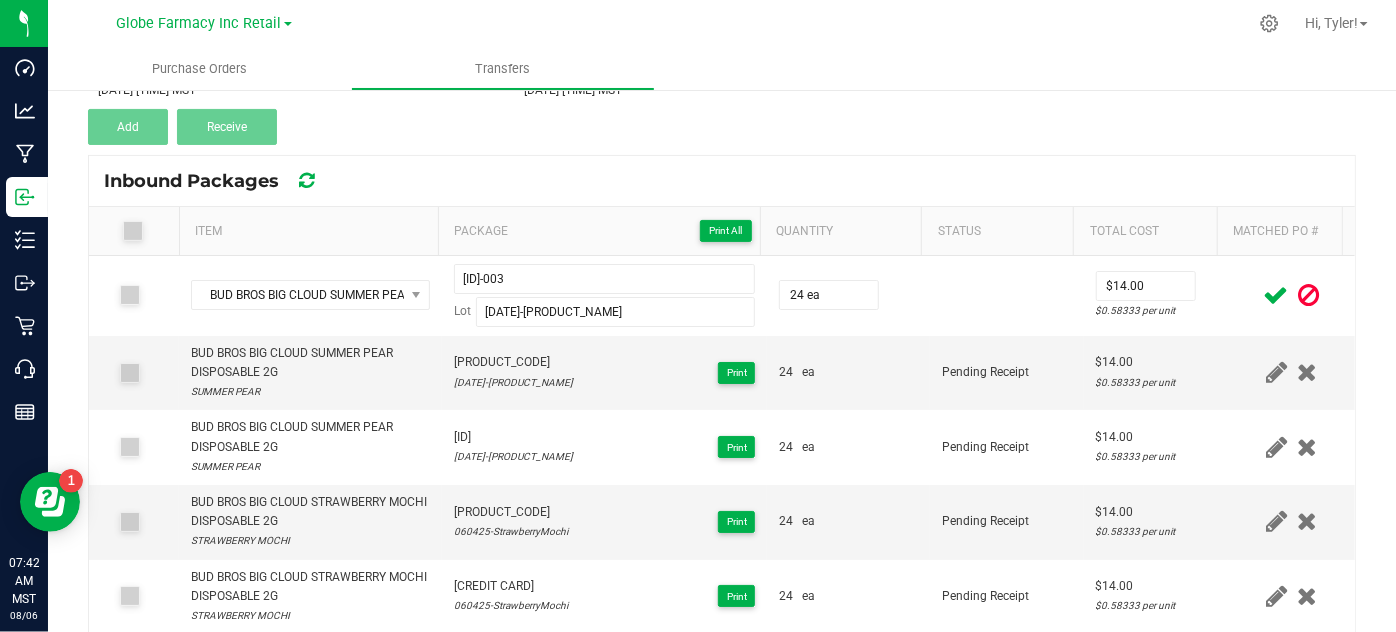 click at bounding box center [1276, 295] 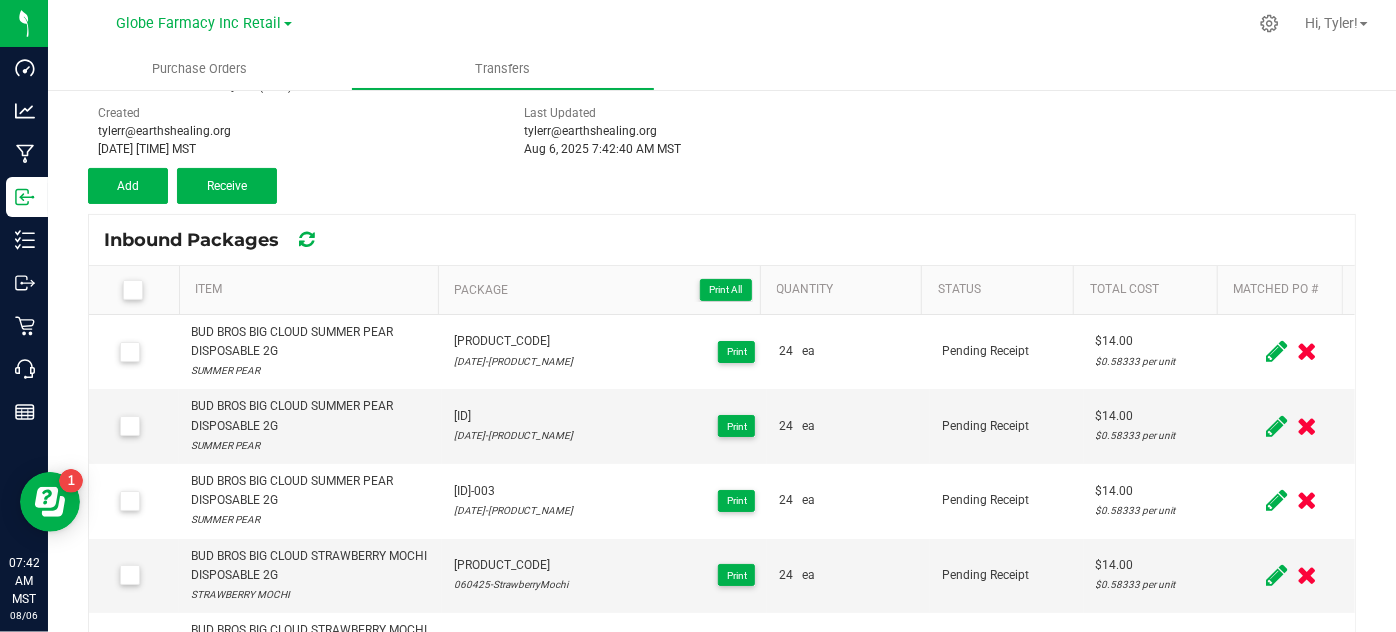 scroll, scrollTop: 90, scrollLeft: 0, axis: vertical 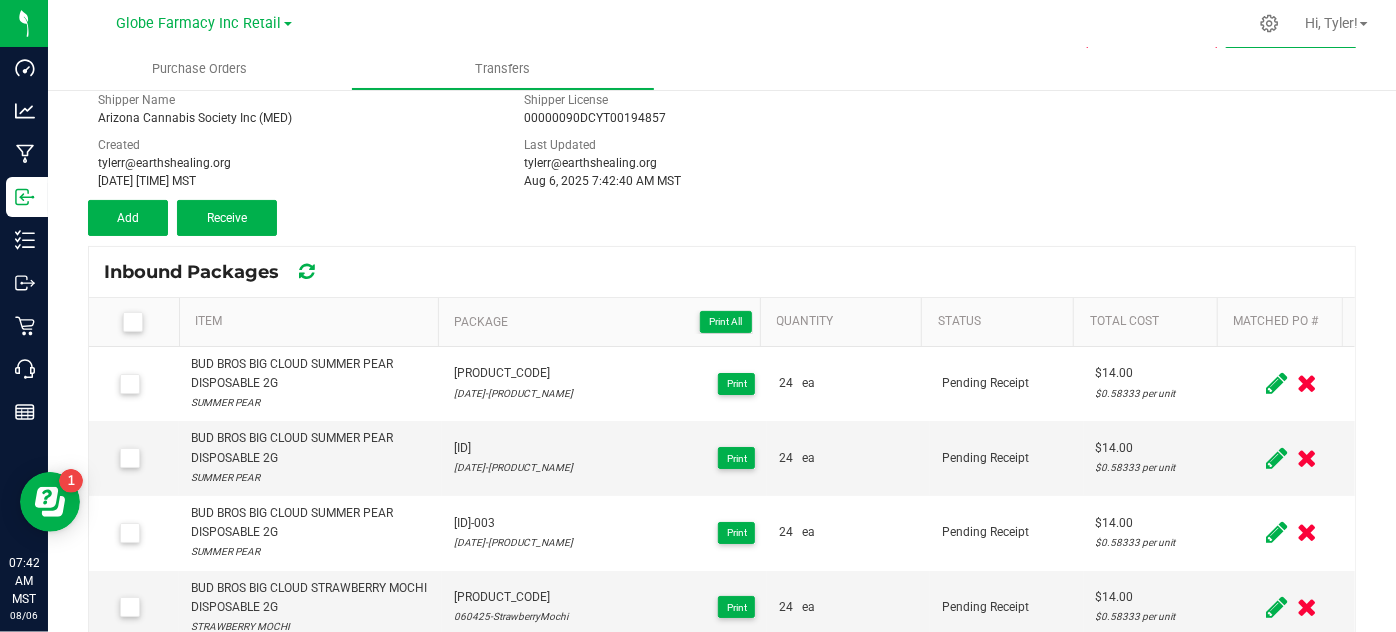 click on "Shipper Name Arizona Cannabis Society Inc (MED) Shipper License 00000090DCYT00194857 Created [EMAIL] [DATE] [TIME] MST Last Updated [EMAIL] [DATE] [TIME] MST" at bounding box center [722, 140] 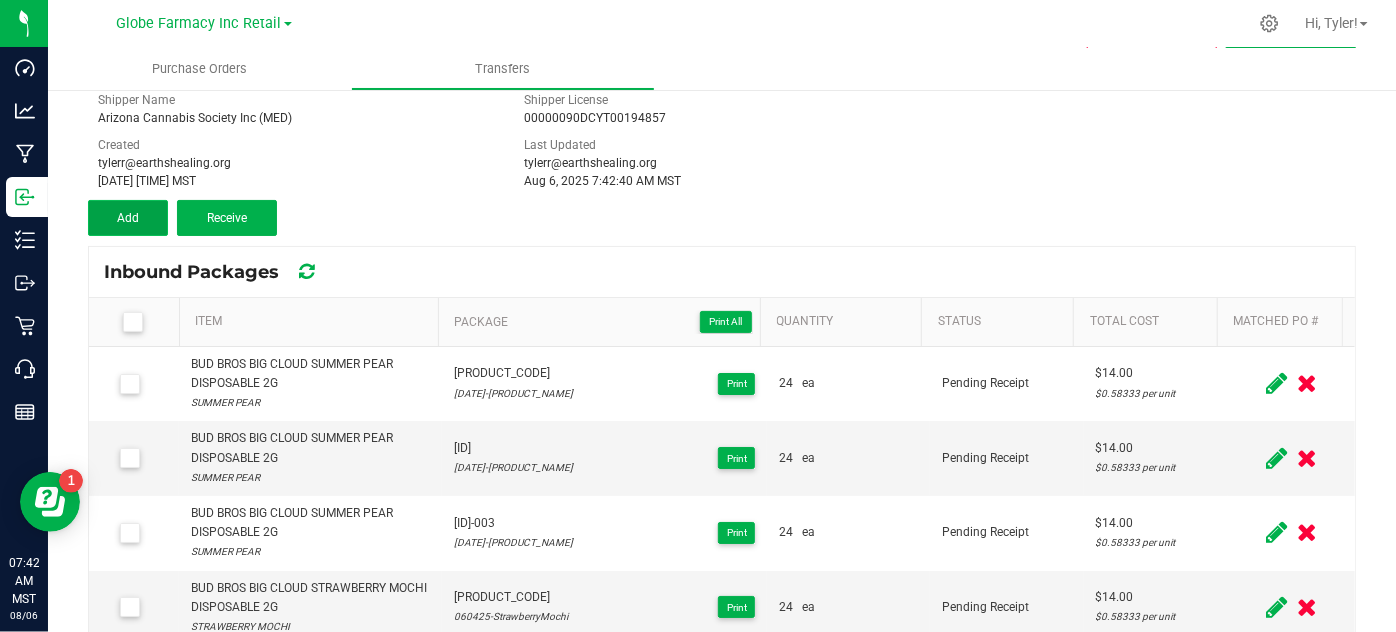 click on "Add" at bounding box center (128, 218) 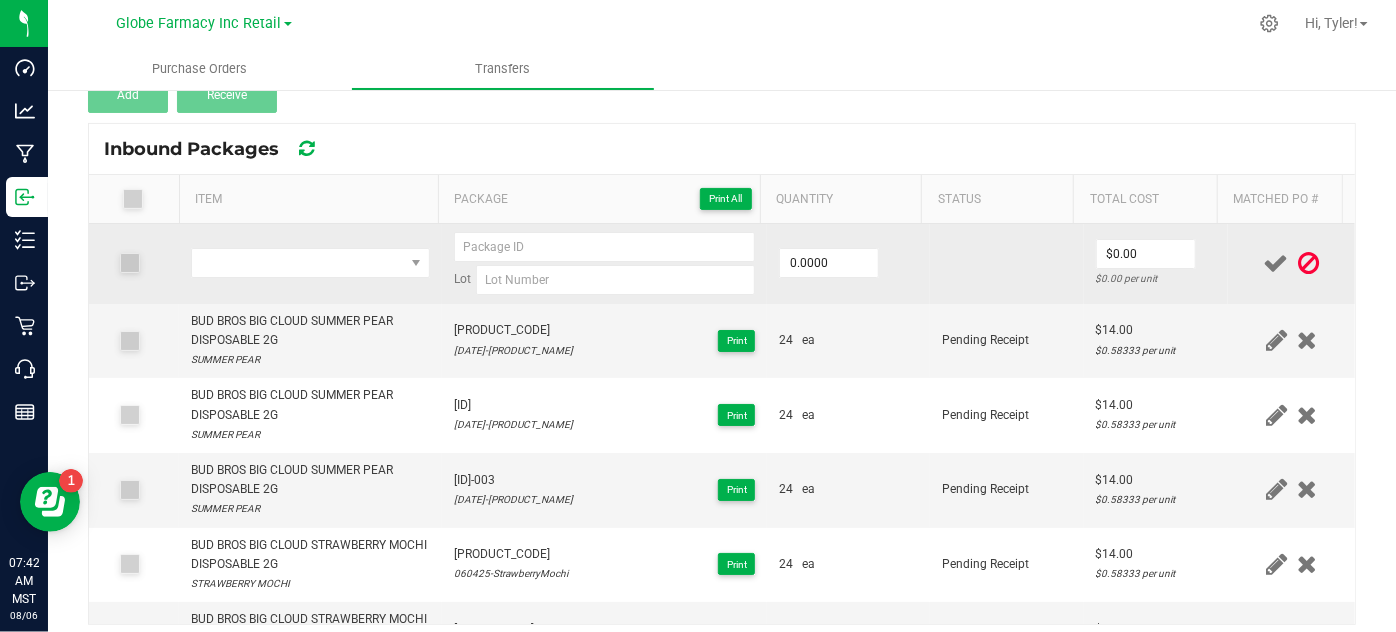 scroll, scrollTop: 226, scrollLeft: 0, axis: vertical 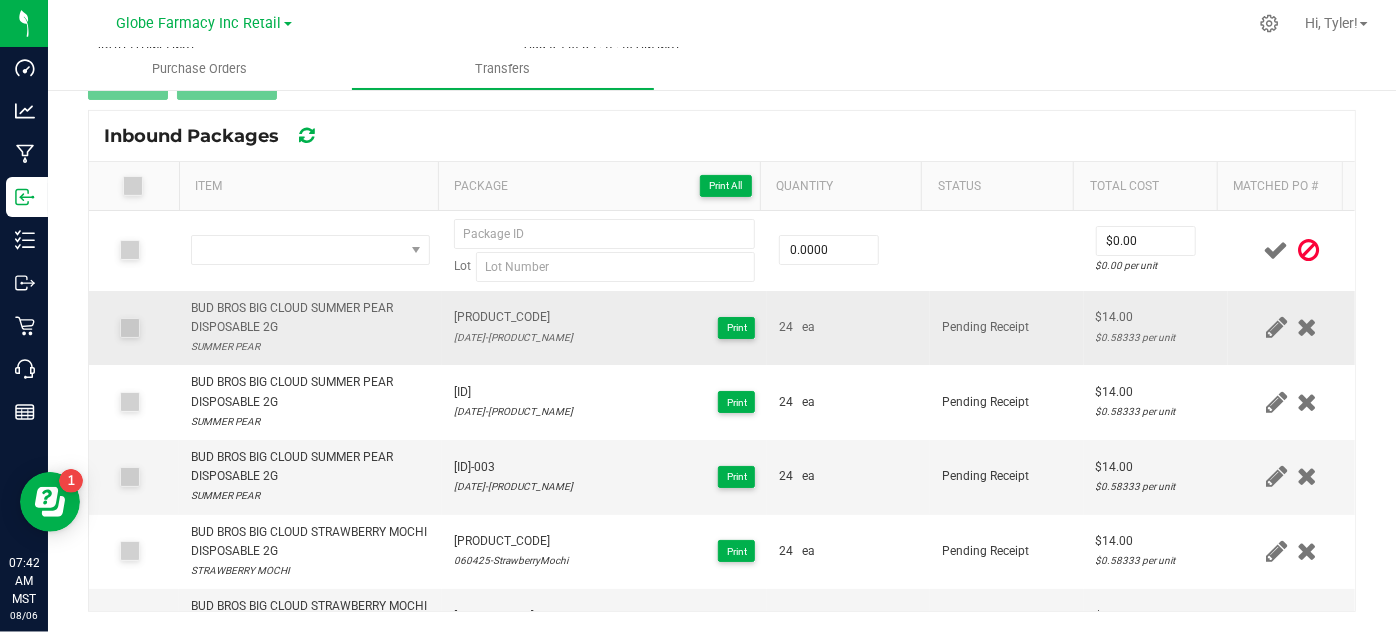 click on "BUD BROS BIG CLOUD SUMMER PEAR DISPOSABLE 2G" at bounding box center [310, 318] 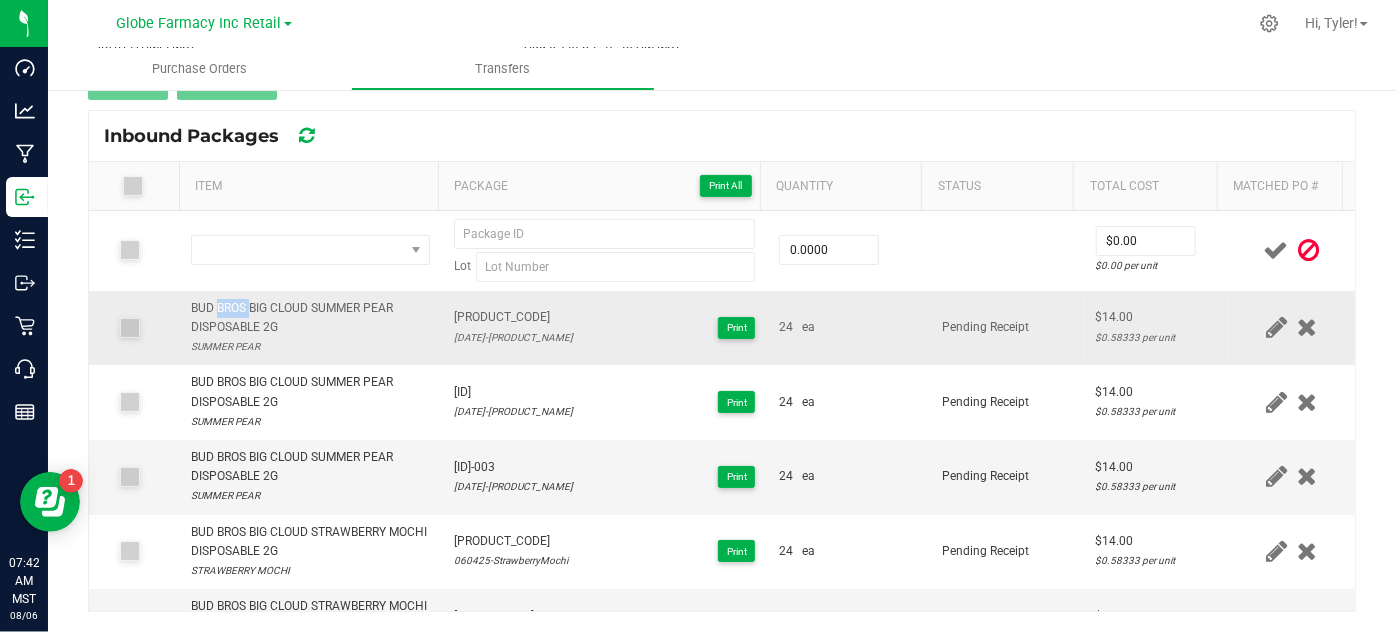 click on "BUD BROS BIG CLOUD SUMMER PEAR DISPOSABLE 2G" at bounding box center [310, 318] 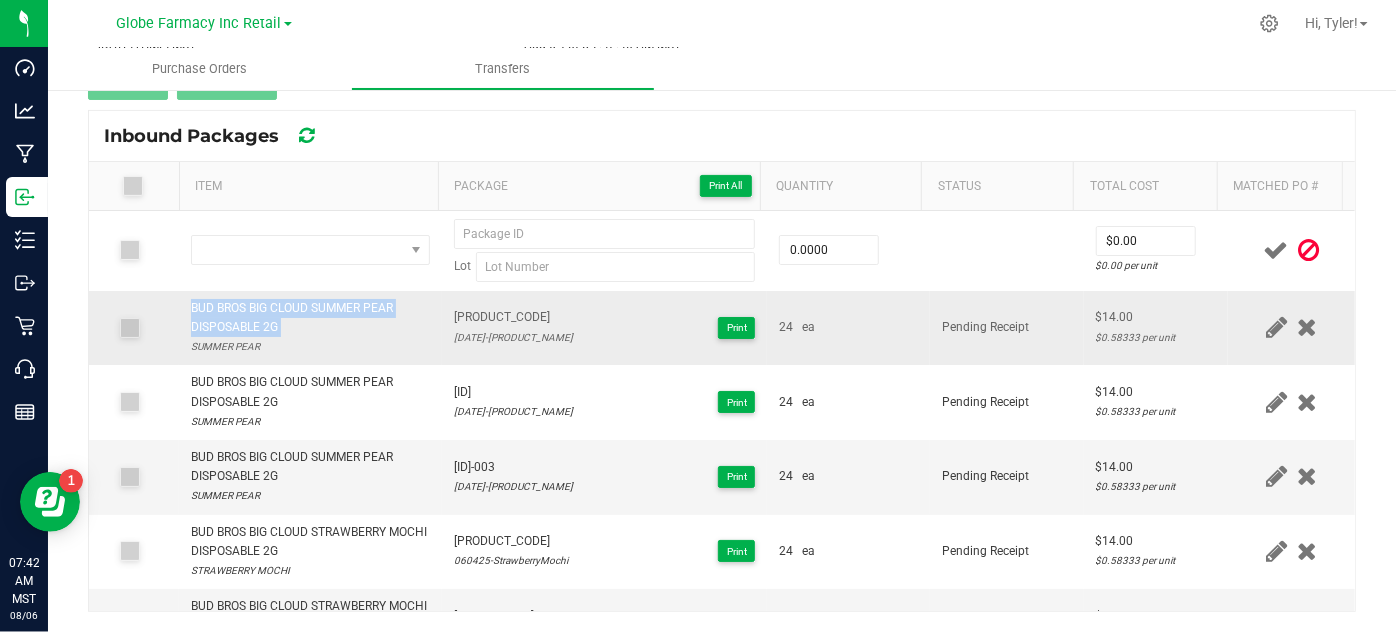 click on "BUD BROS BIG CLOUD SUMMER PEAR DISPOSABLE 2G" at bounding box center [310, 318] 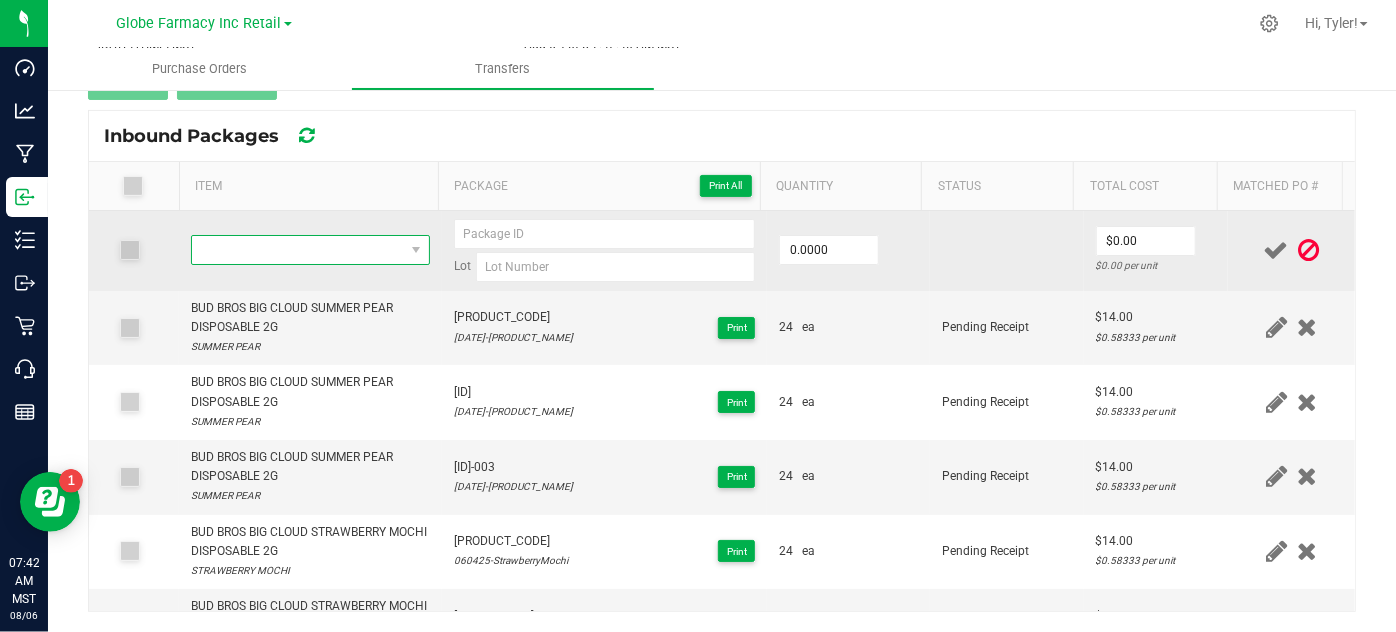 click at bounding box center [297, 250] 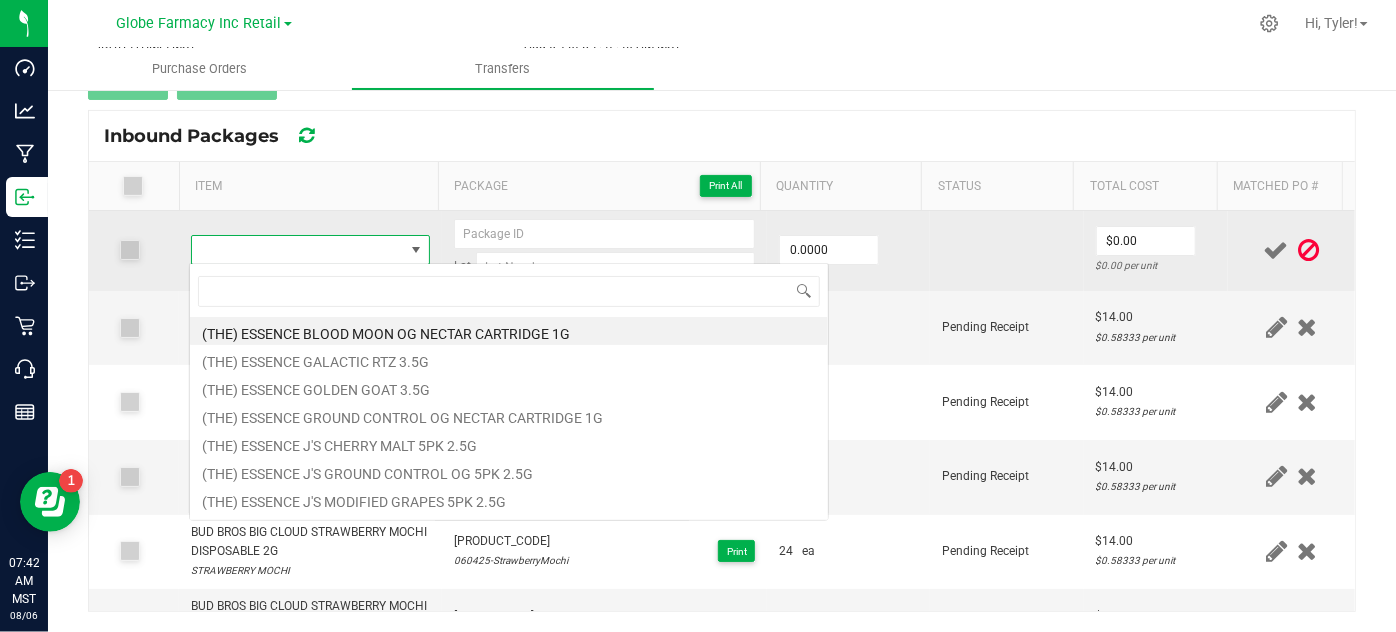 type on "BUD BROS BIG CLOUD SUMMER PEAR DISPOSABLE 2G" 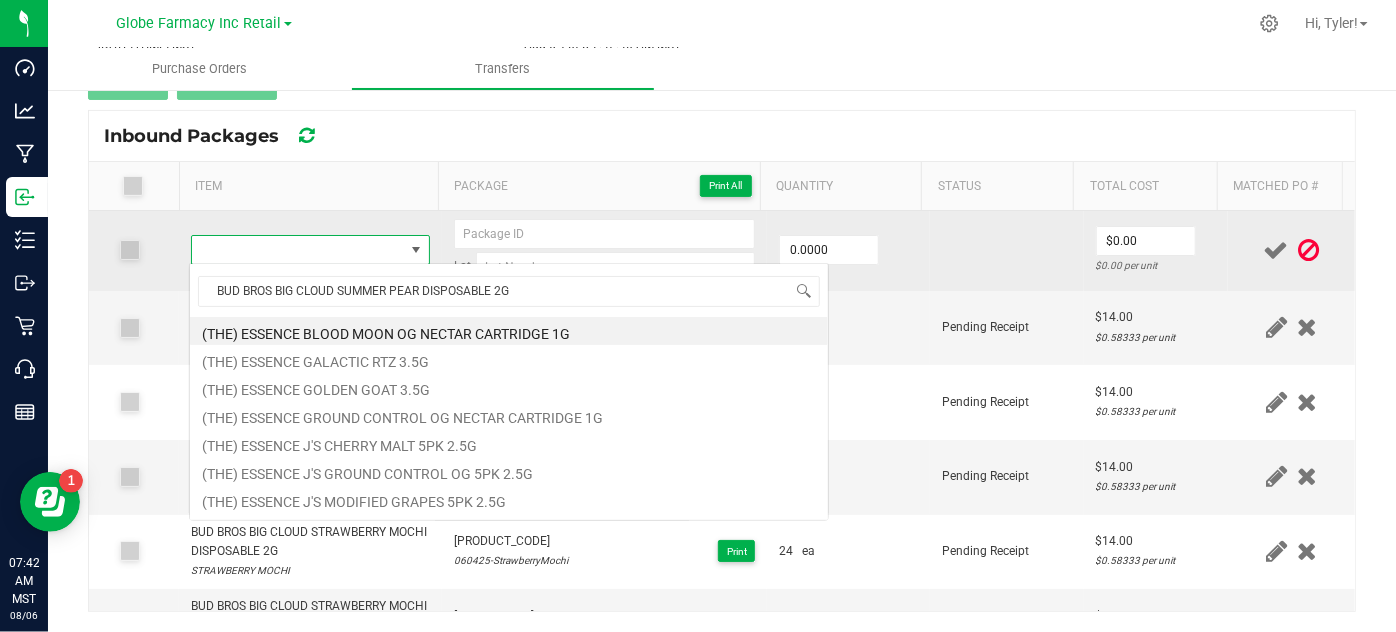 scroll, scrollTop: 99970, scrollLeft: 99767, axis: both 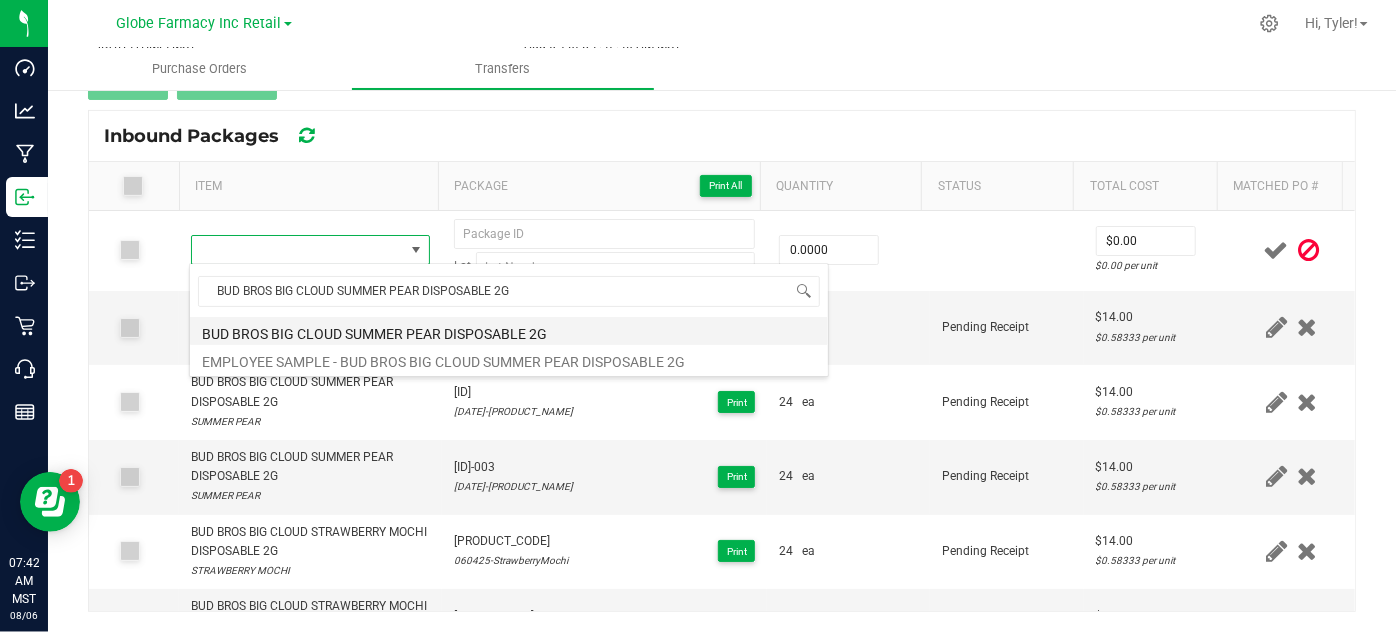 click on "BUD BROS BIG CLOUD SUMMER PEAR DISPOSABLE 2G" at bounding box center (509, 331) 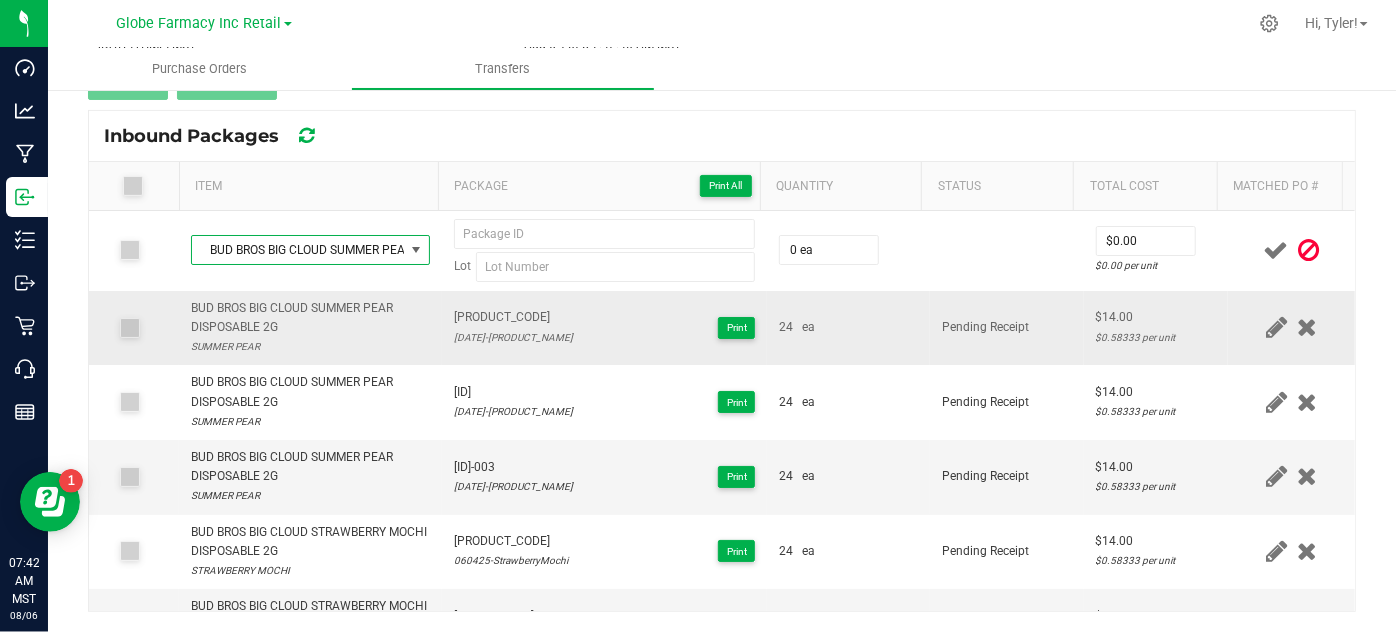click on "[PRODUCT_CODE]" at bounding box center [513, 317] 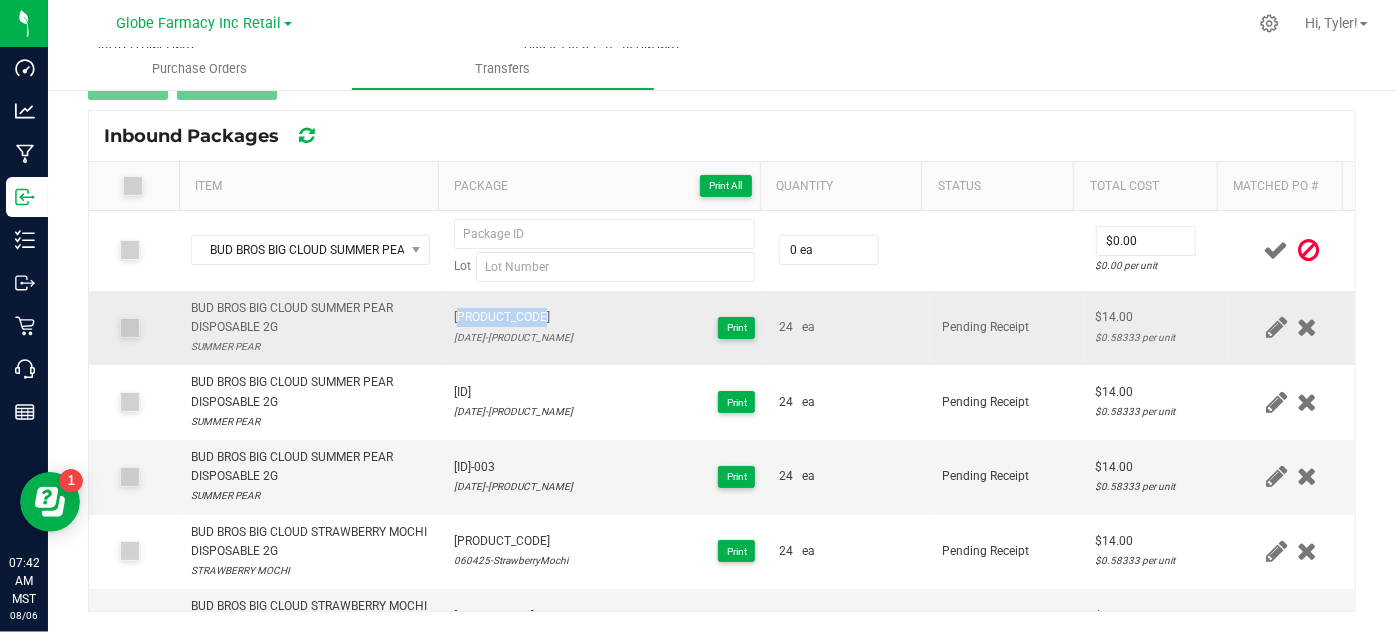 click on "[PRODUCT_CODE]" at bounding box center [513, 317] 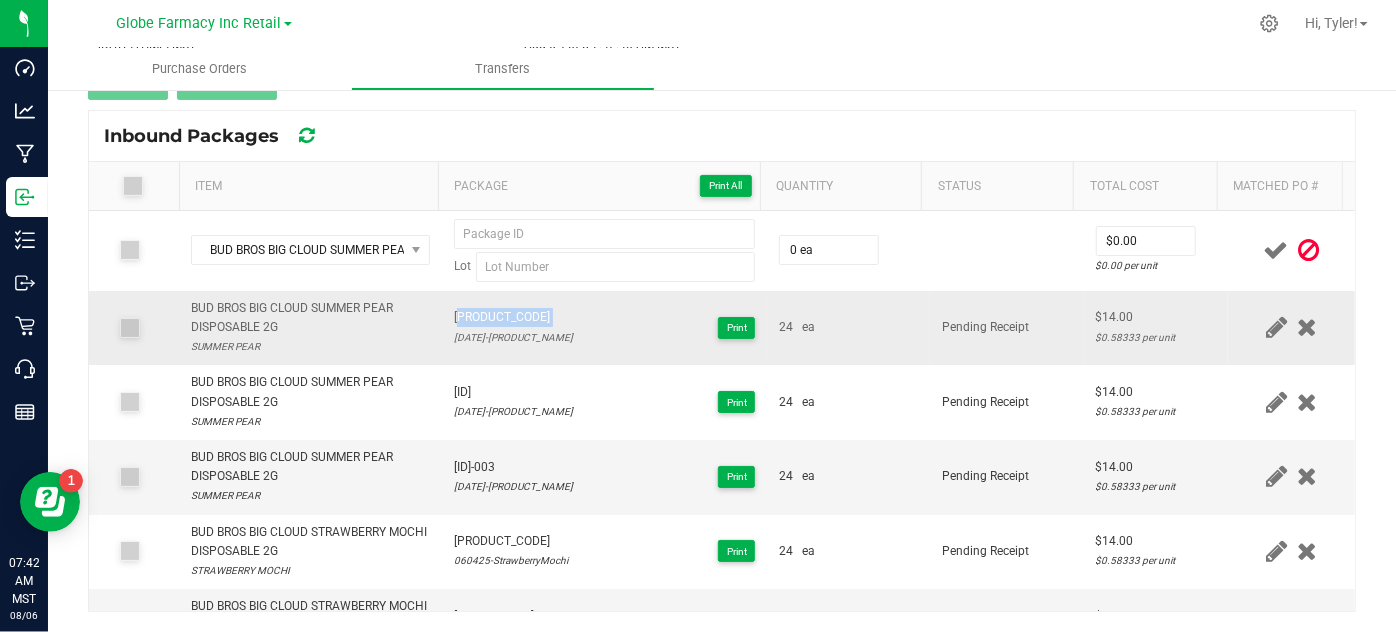 click on "[PRODUCT_CODE]" at bounding box center [513, 317] 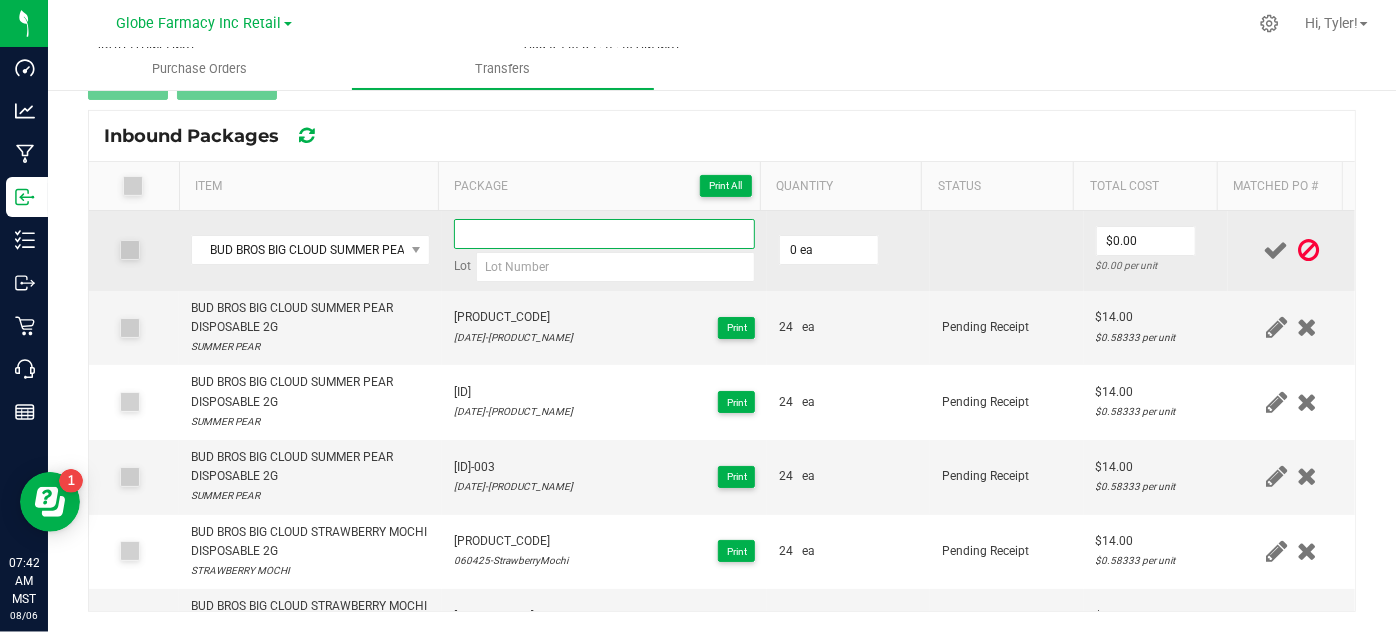 click at bounding box center [605, 234] 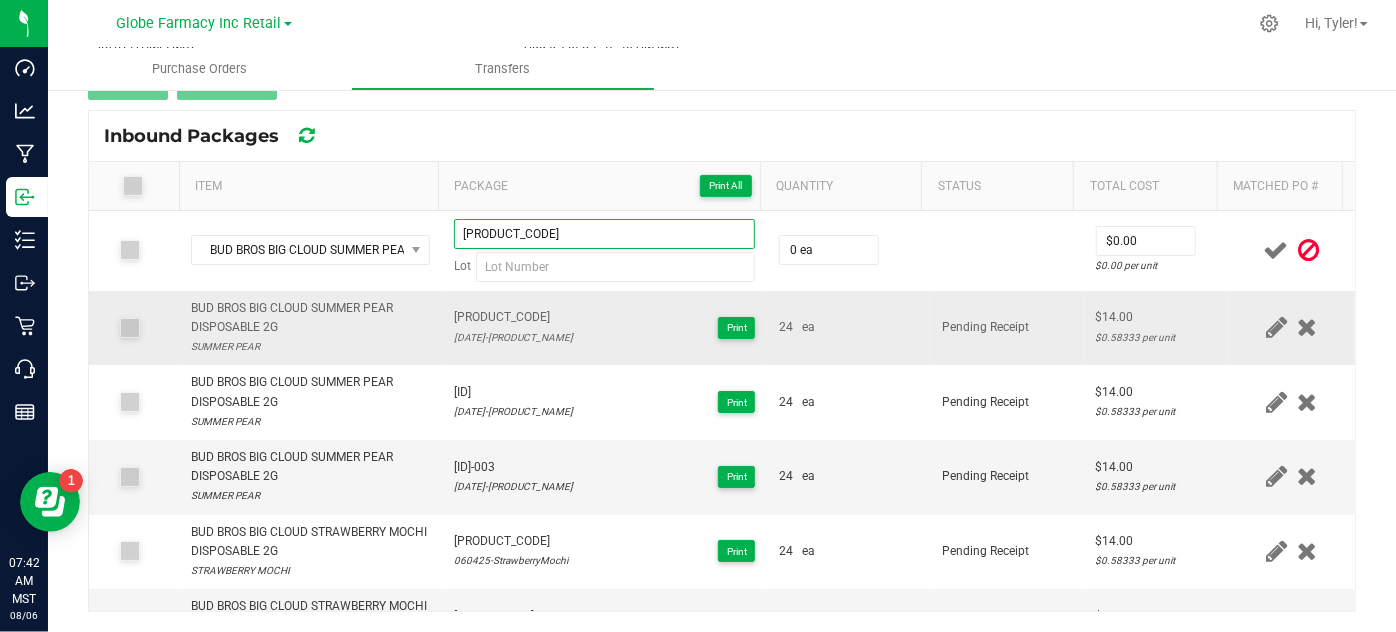 type on "[PRODUCT_CODE]" 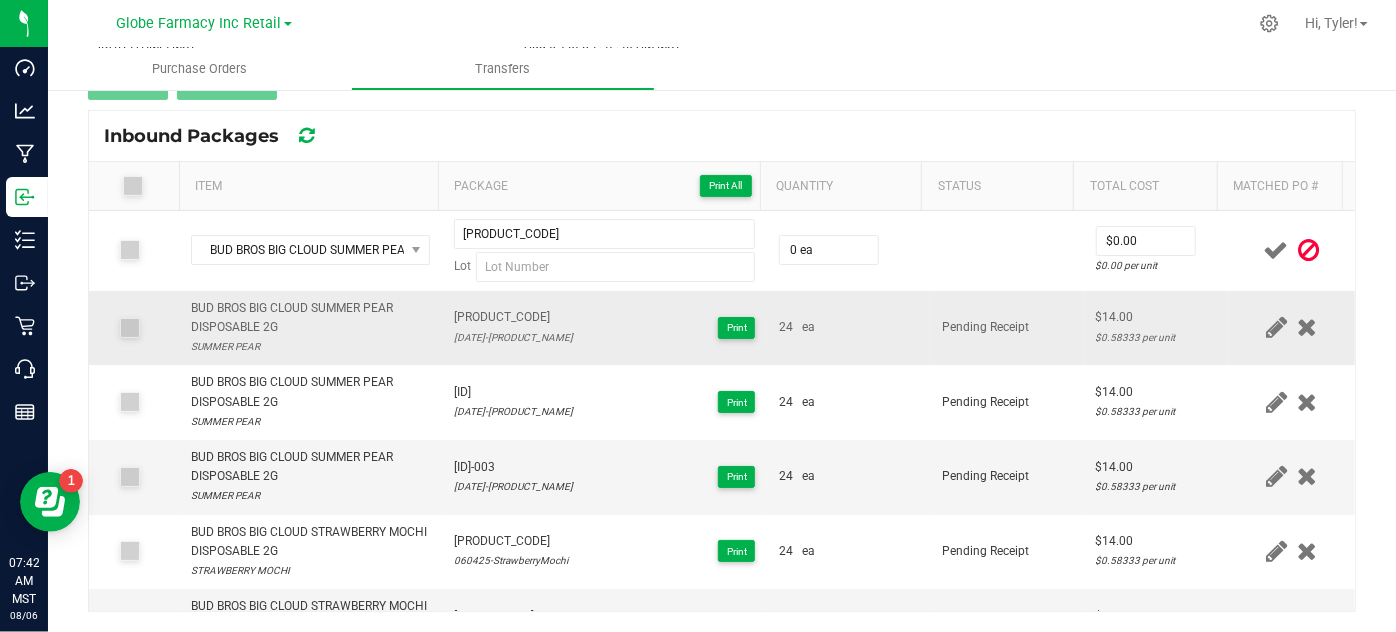 click on "[DATE]-[PRODUCT_NAME]" at bounding box center [513, 337] 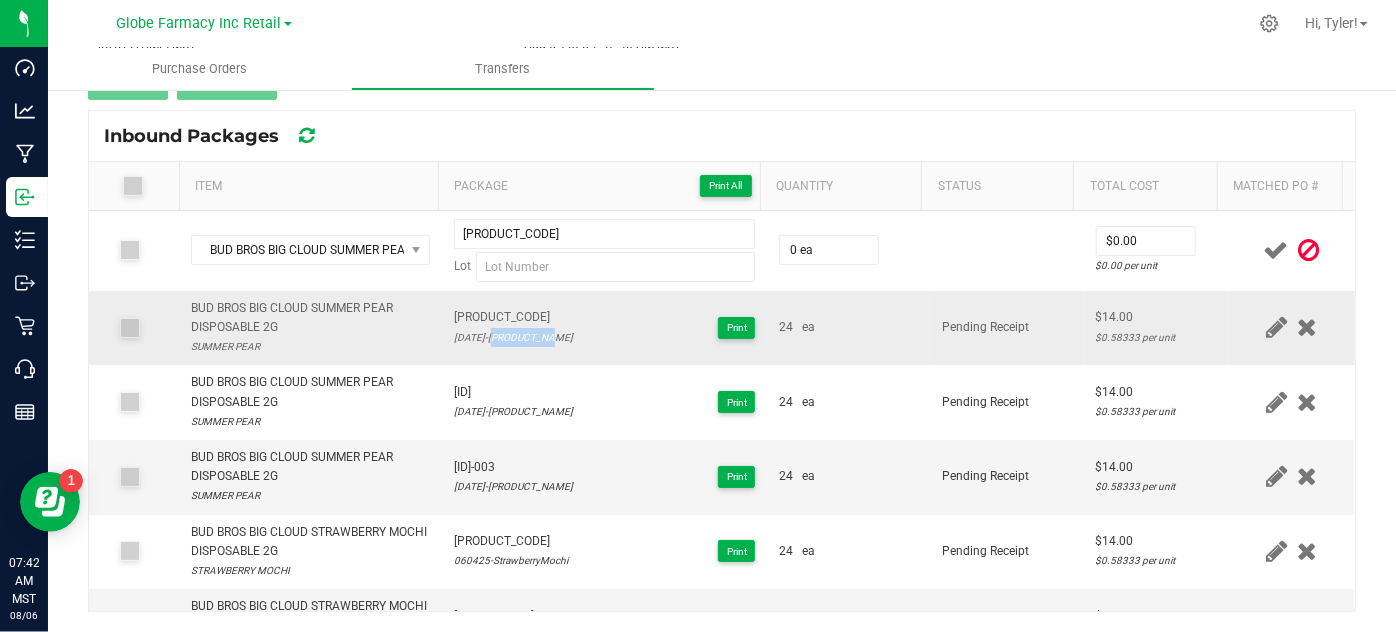 click on "[DATE]-[PRODUCT_NAME]" at bounding box center [513, 337] 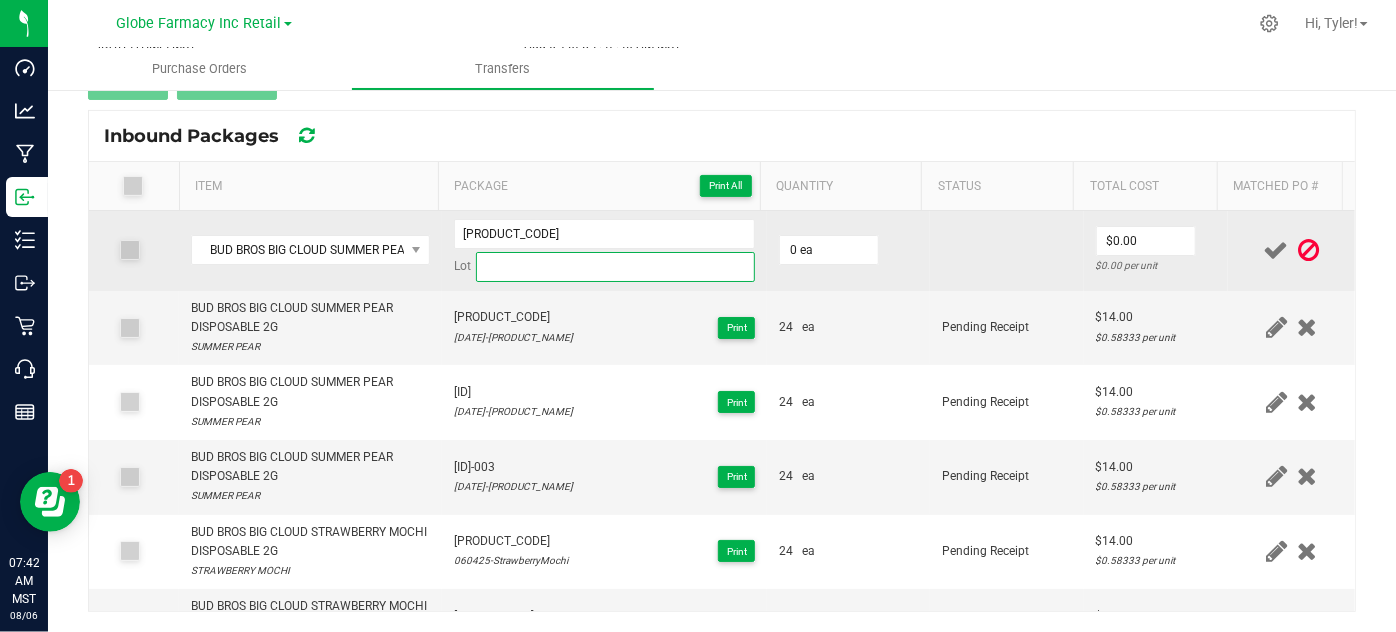 click at bounding box center (616, 267) 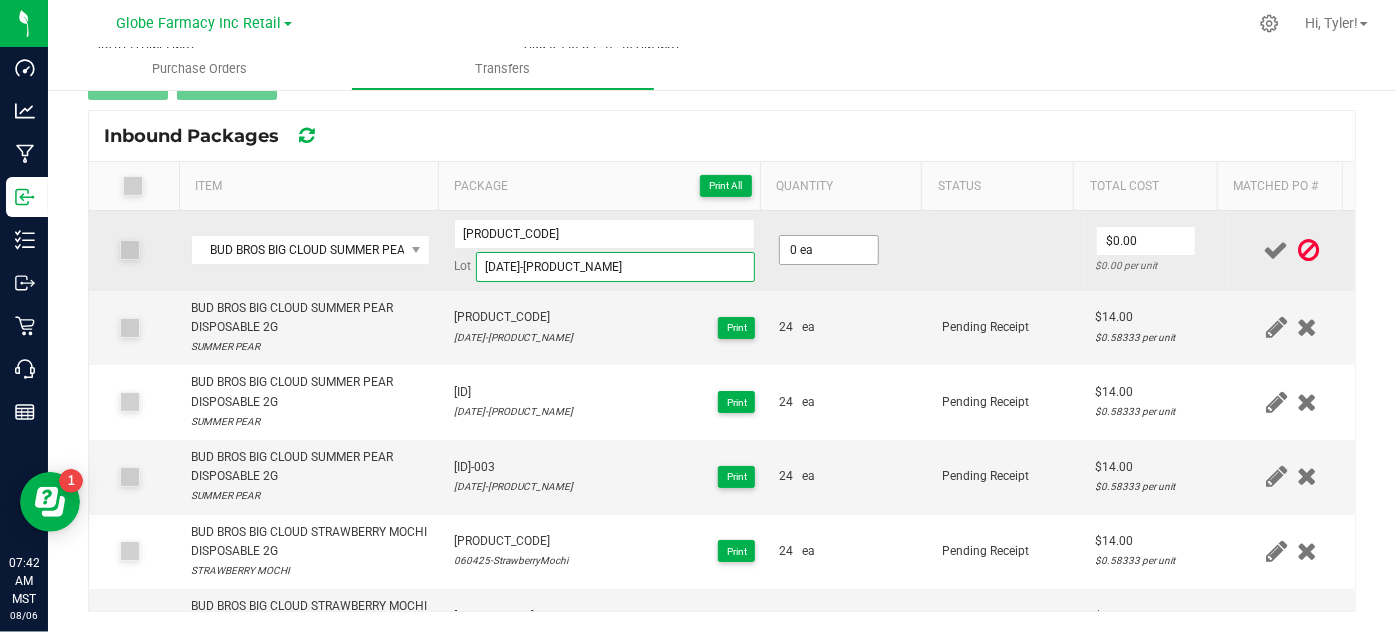 type on "[DATE]-[PRODUCT_NAME]" 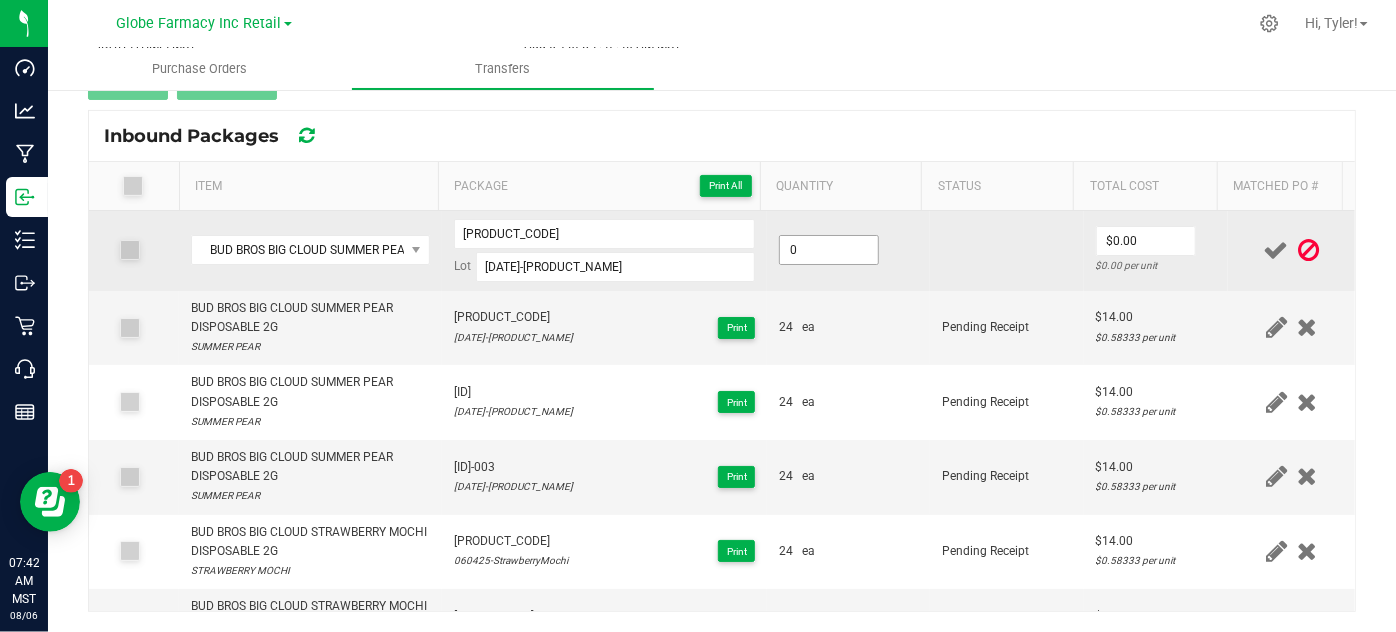 click on "0" at bounding box center (829, 250) 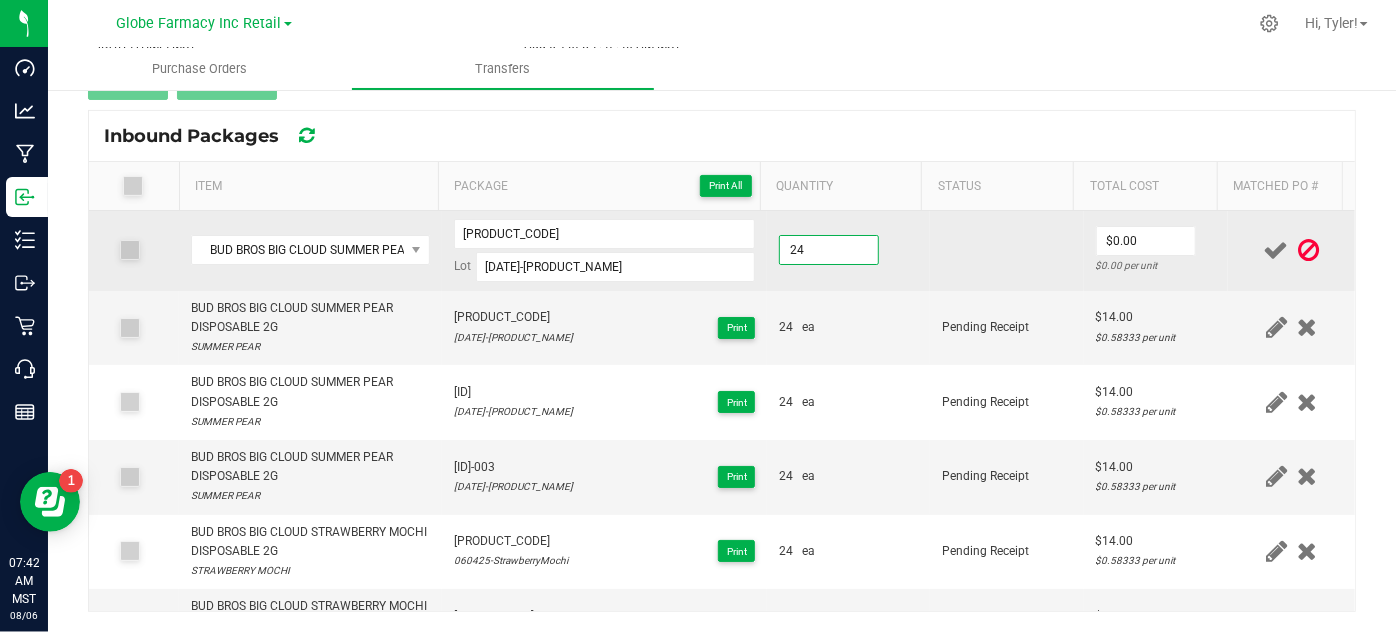 type on "24 ea" 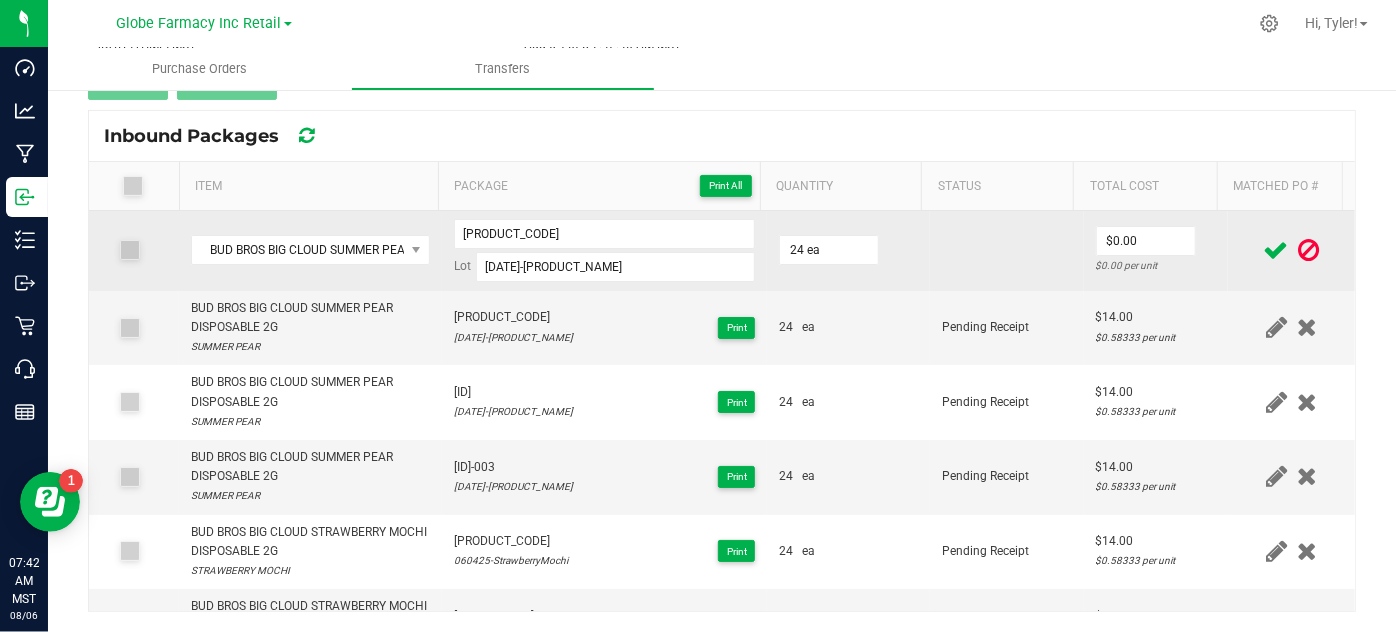 click on "24 ea" at bounding box center (848, 251) 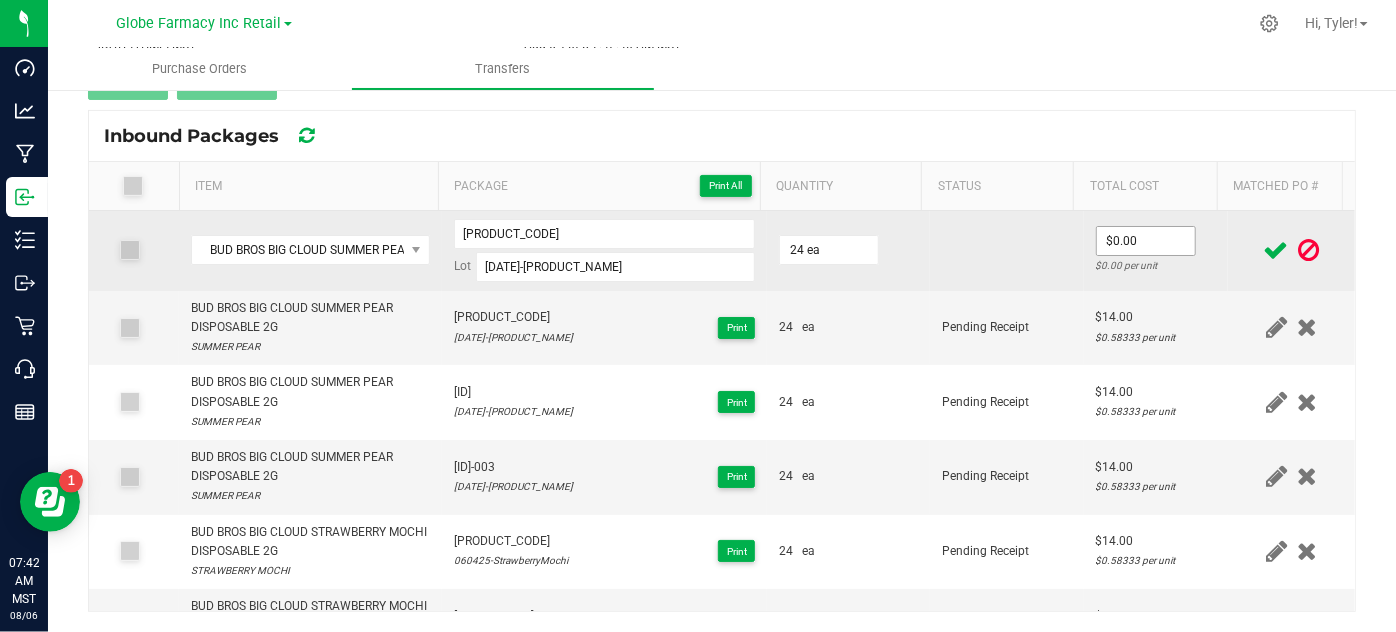 drag, startPoint x: 1121, startPoint y: 244, endPoint x: 1099, endPoint y: 231, distance: 25.553865 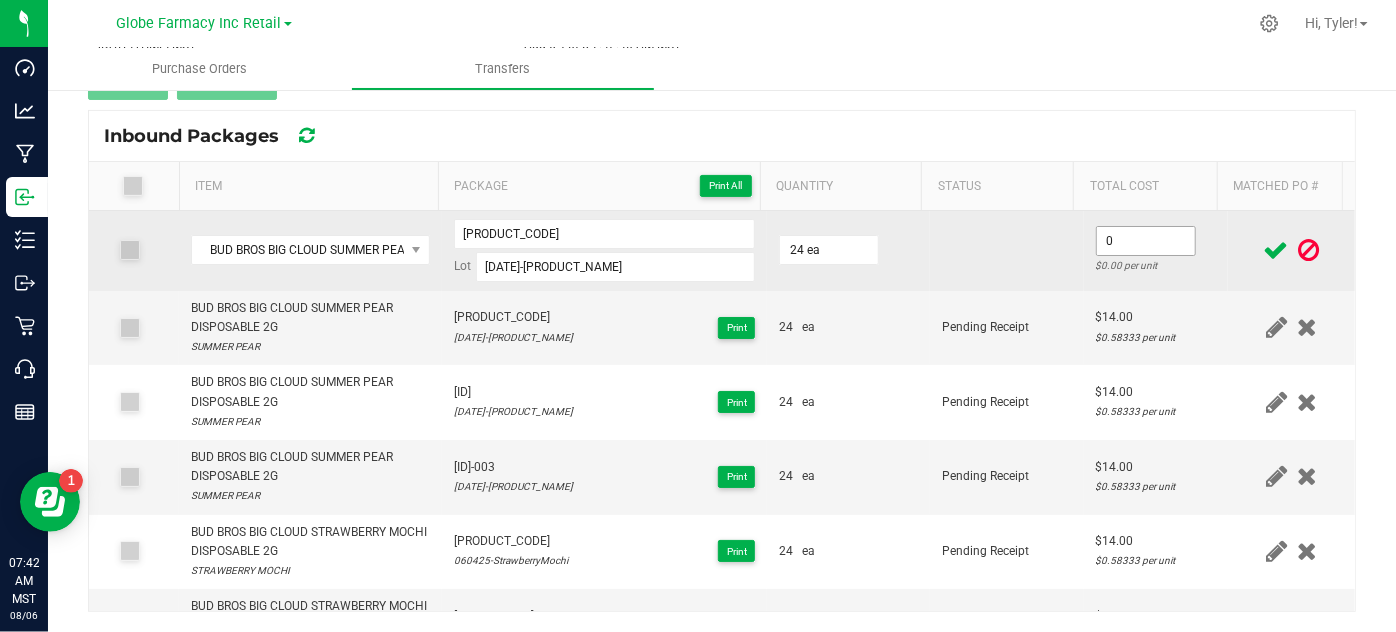 click on "0" at bounding box center [1146, 241] 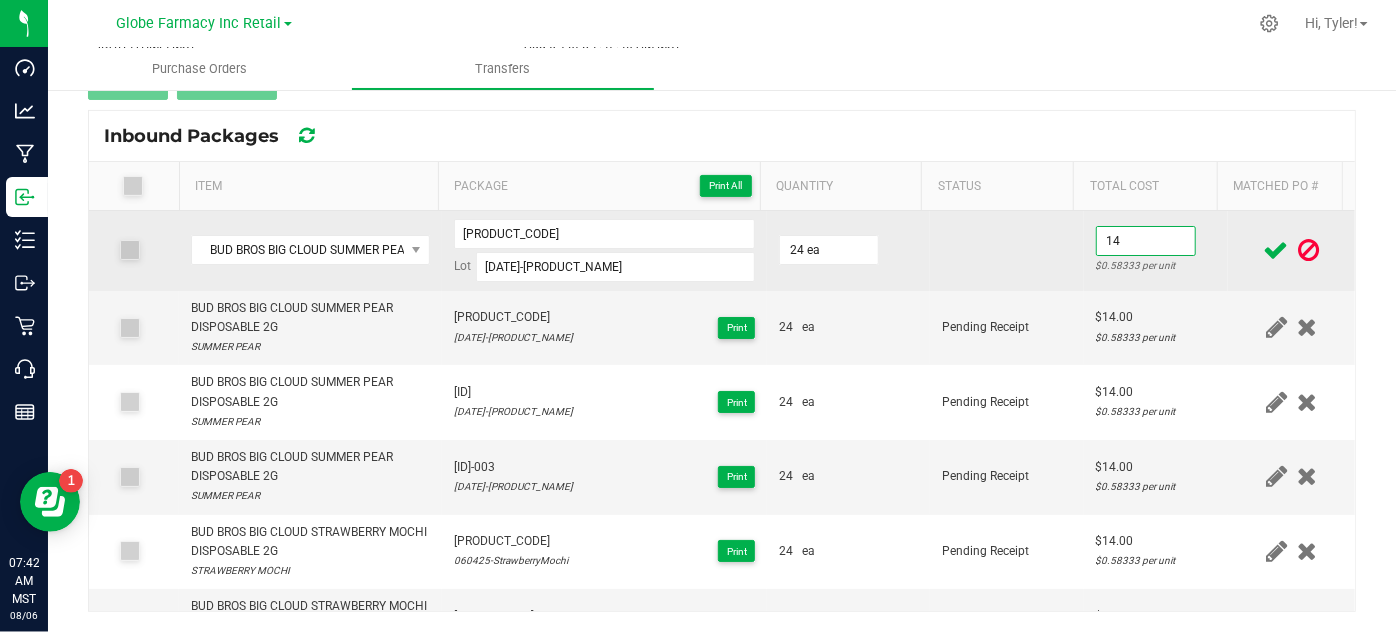 type on "$14.00" 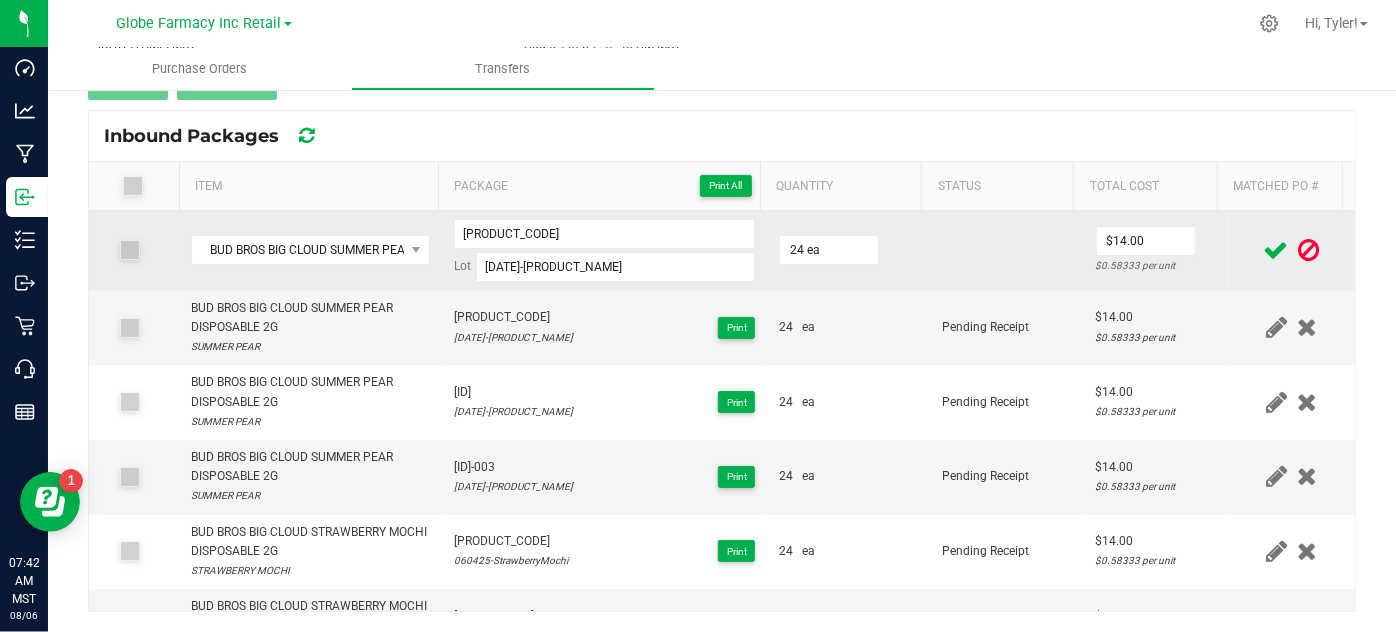 click on "$14.00  $0.58333 per unit" at bounding box center (1156, 251) 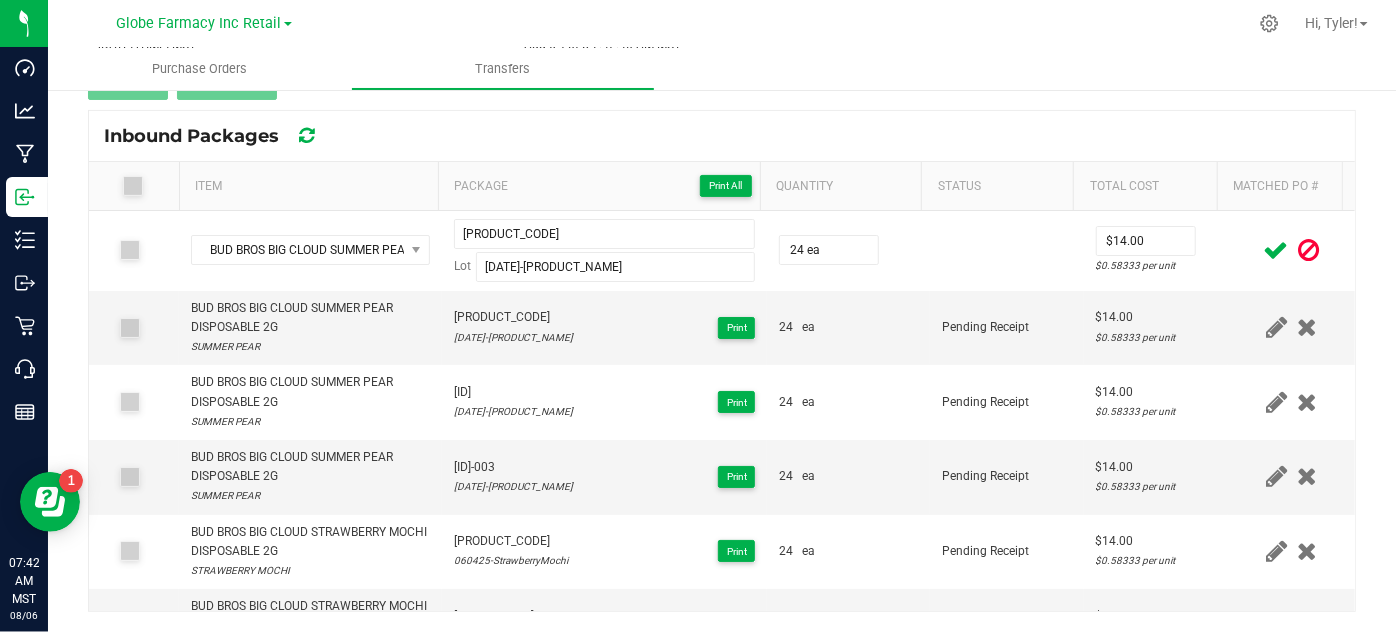 click at bounding box center (1276, 250) 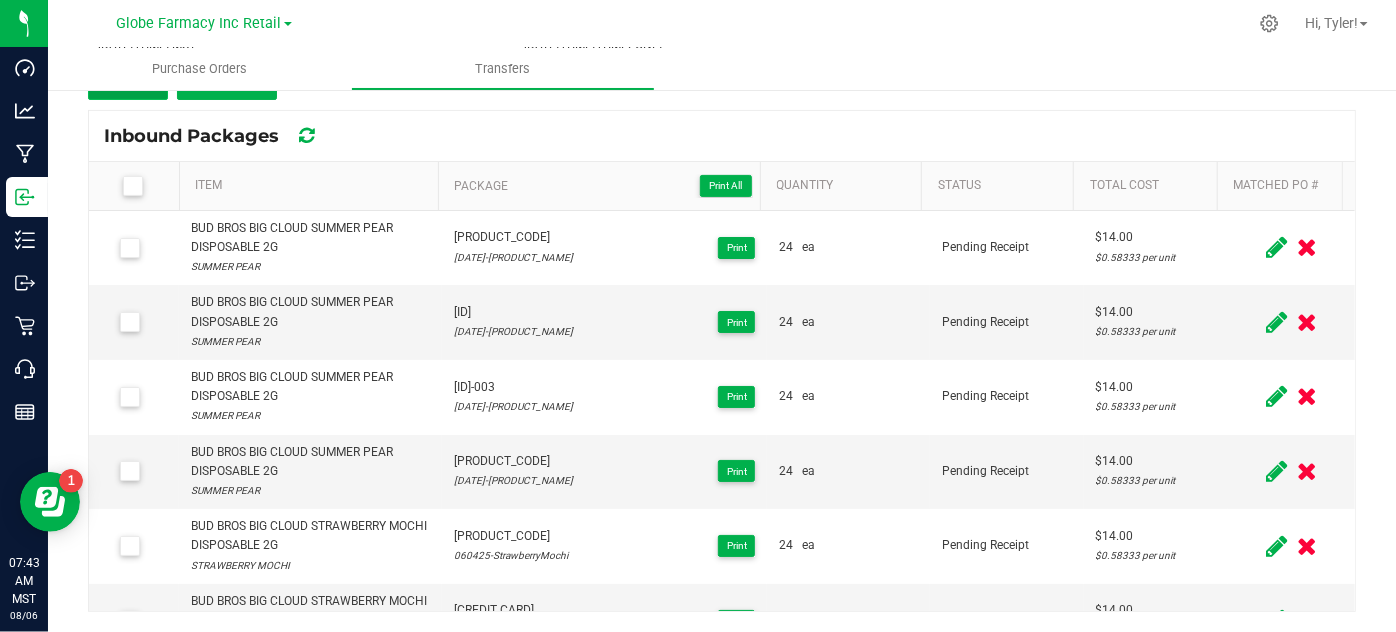 click on "Add" at bounding box center (128, 82) 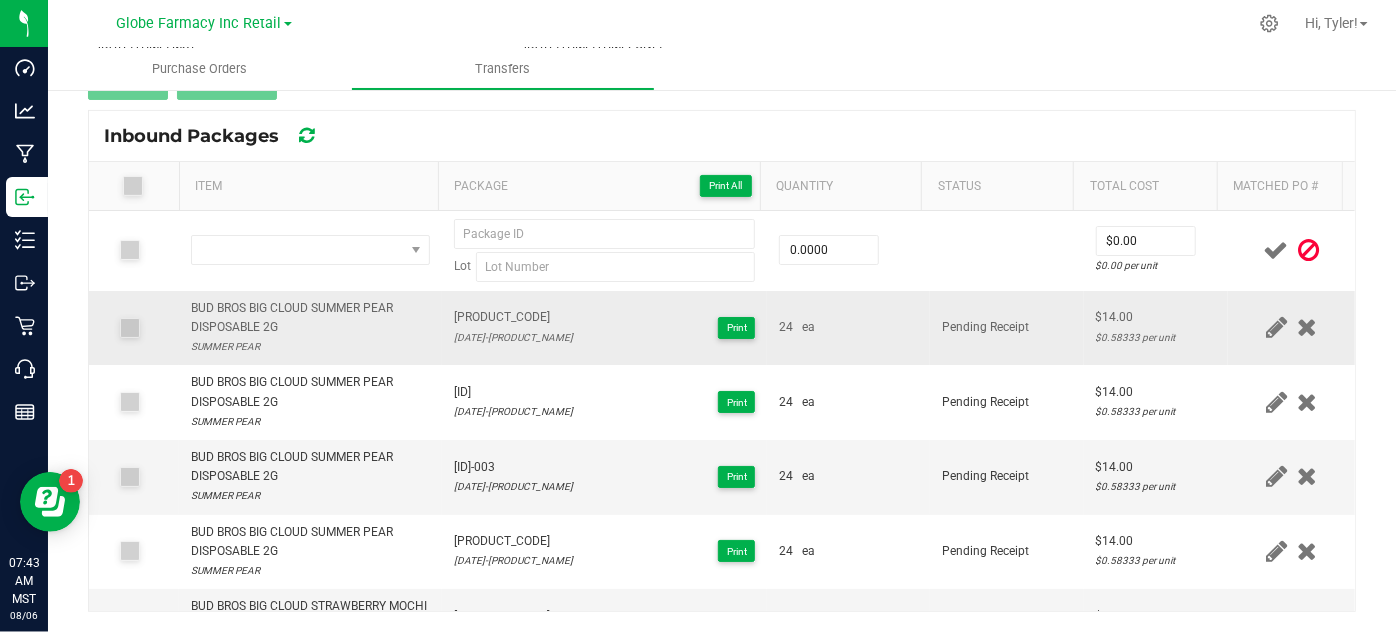 click on "BUD BROS BIG CLOUD SUMMER PEAR DISPOSABLE 2G" at bounding box center (310, 318) 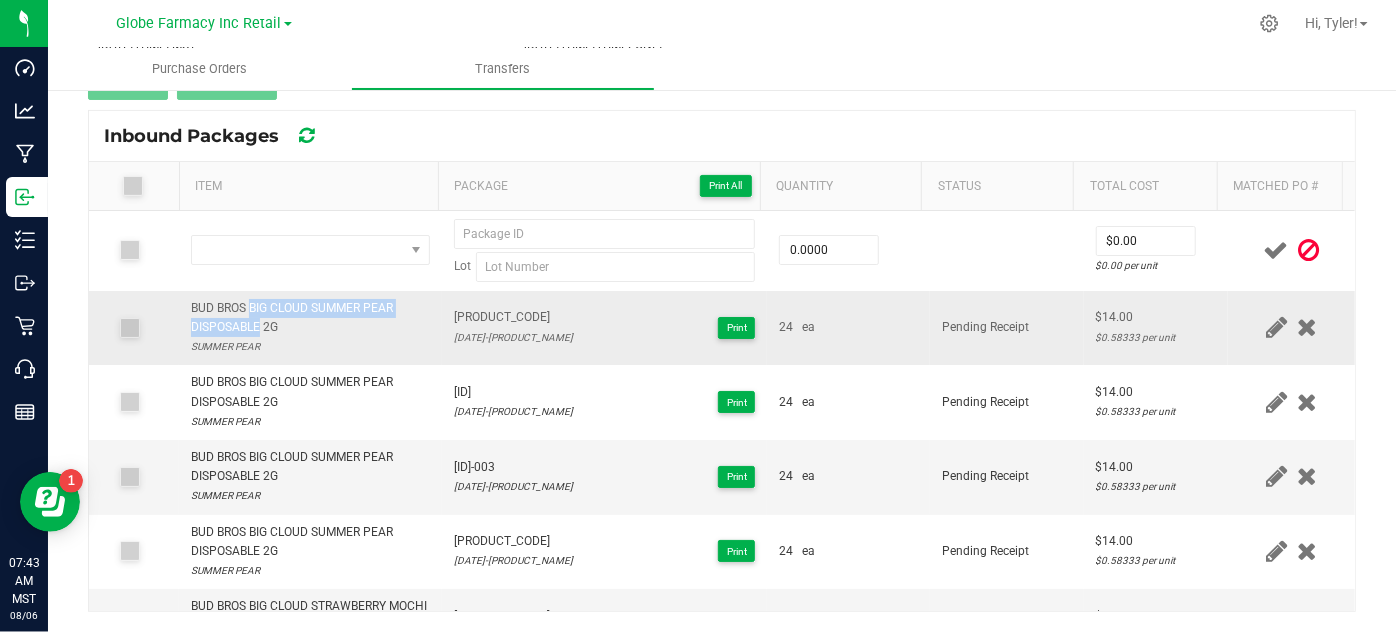 click on "BUD BROS BIG CLOUD SUMMER PEAR DISPOSABLE 2G" at bounding box center [310, 318] 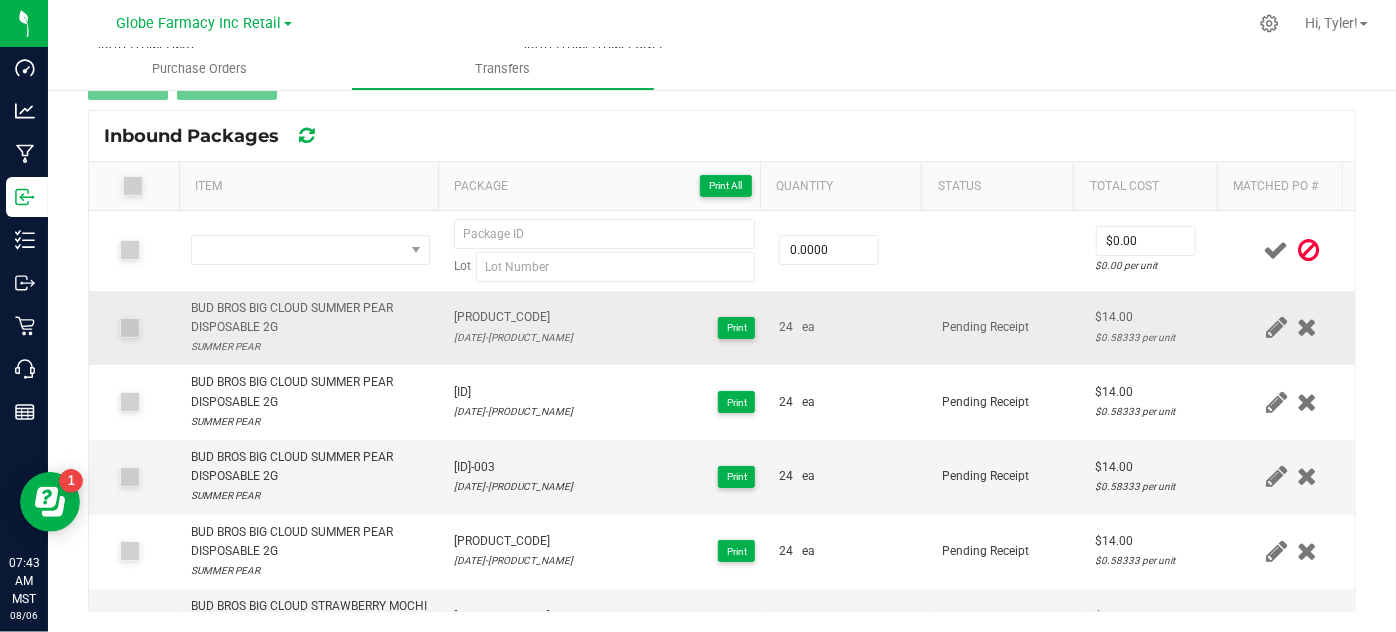click on "BUD BROS BIG CLOUD SUMMER PEAR DISPOSABLE 2G" at bounding box center (310, 318) 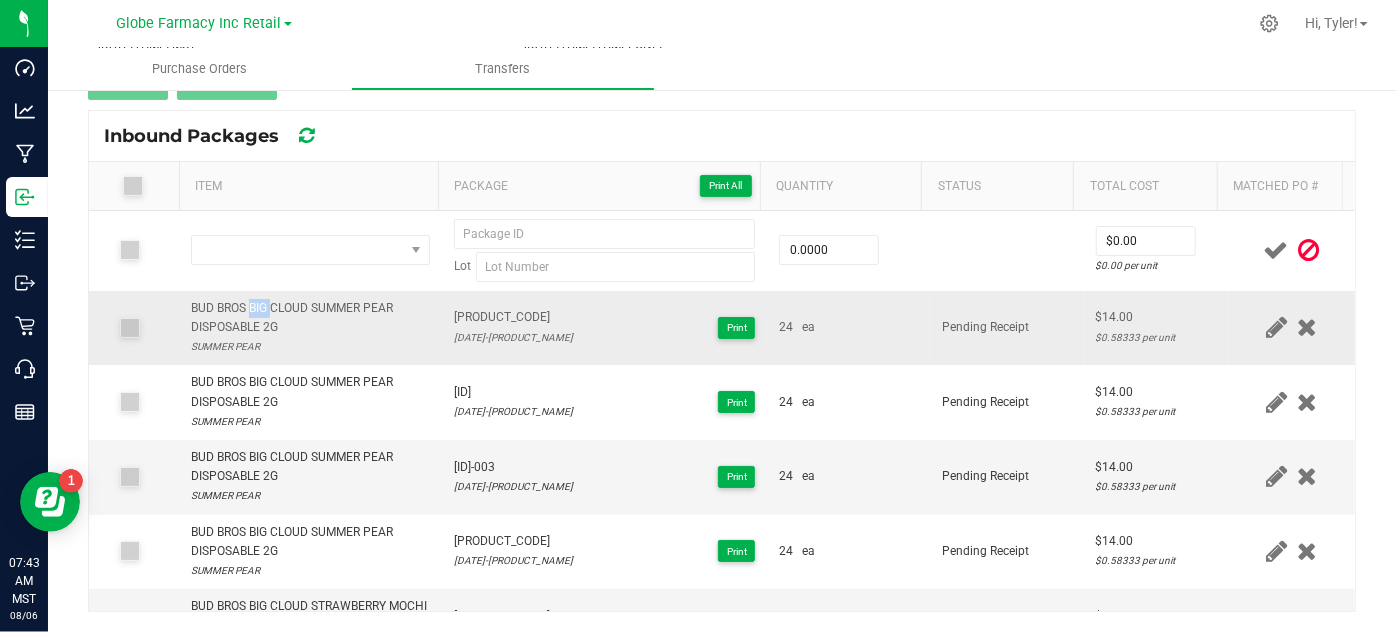 click on "BUD BROS BIG CLOUD SUMMER PEAR DISPOSABLE 2G" at bounding box center [310, 318] 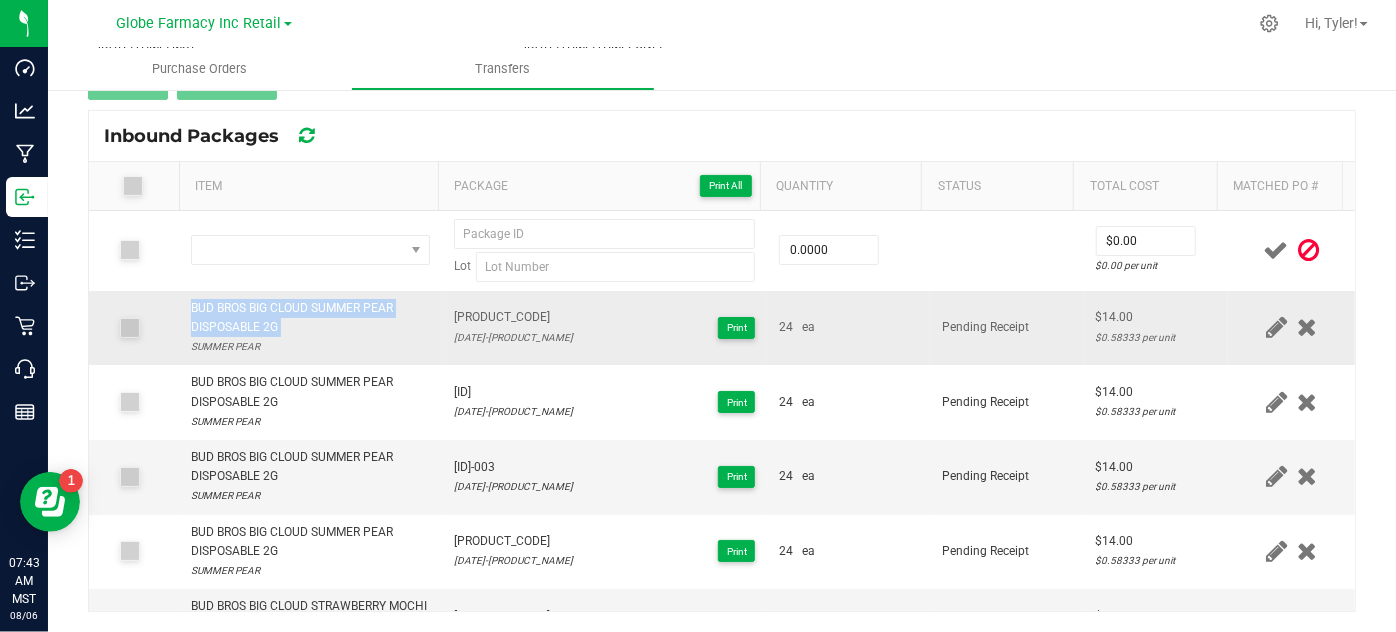 click on "BUD BROS BIG CLOUD SUMMER PEAR DISPOSABLE 2G" at bounding box center [310, 318] 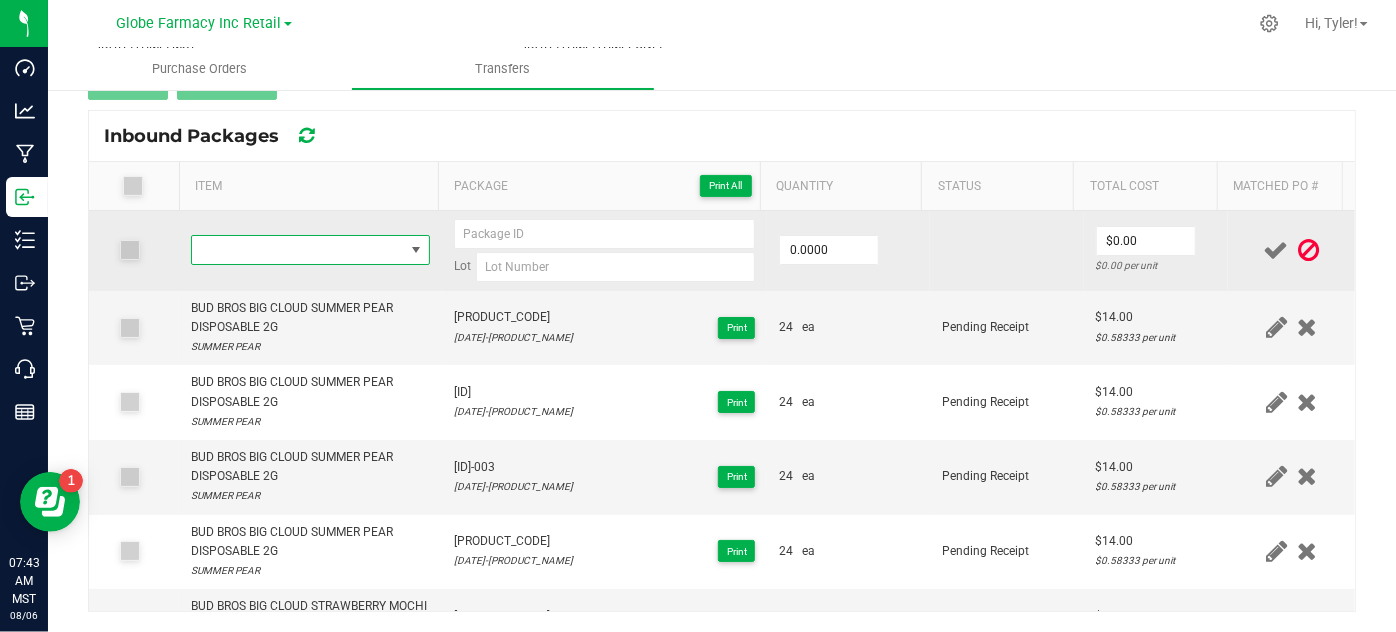 click at bounding box center (297, 250) 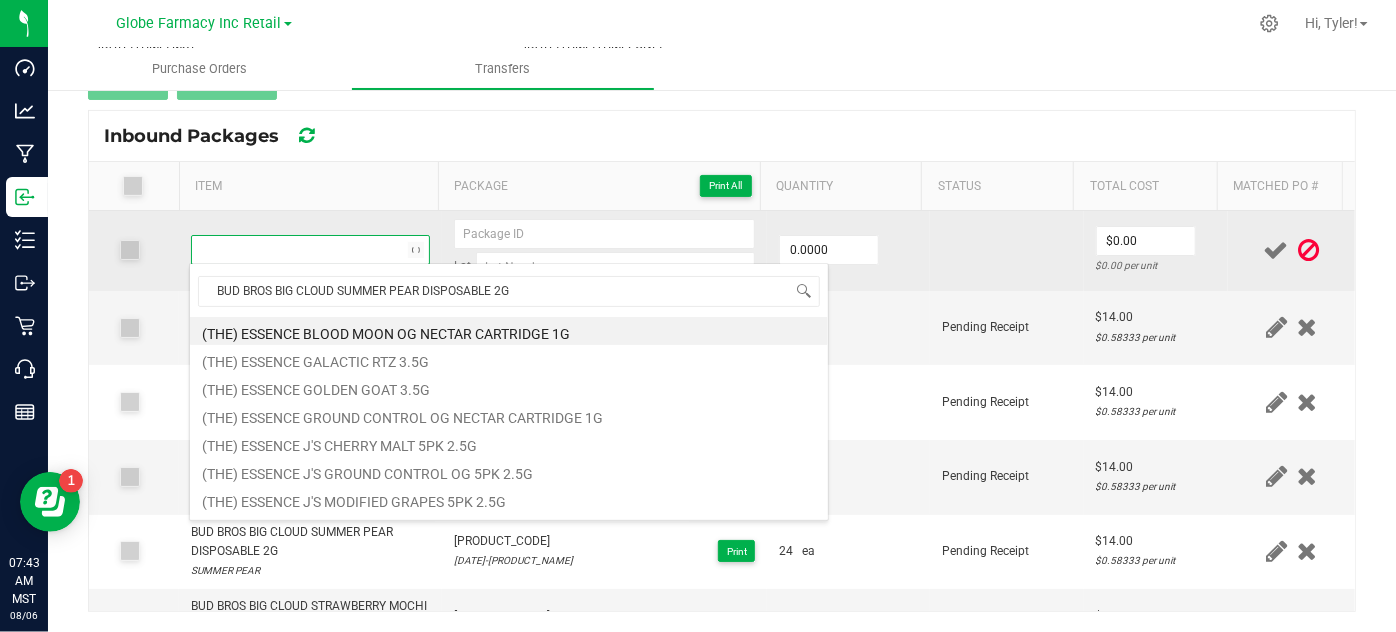 scroll, scrollTop: 99970, scrollLeft: 99767, axis: both 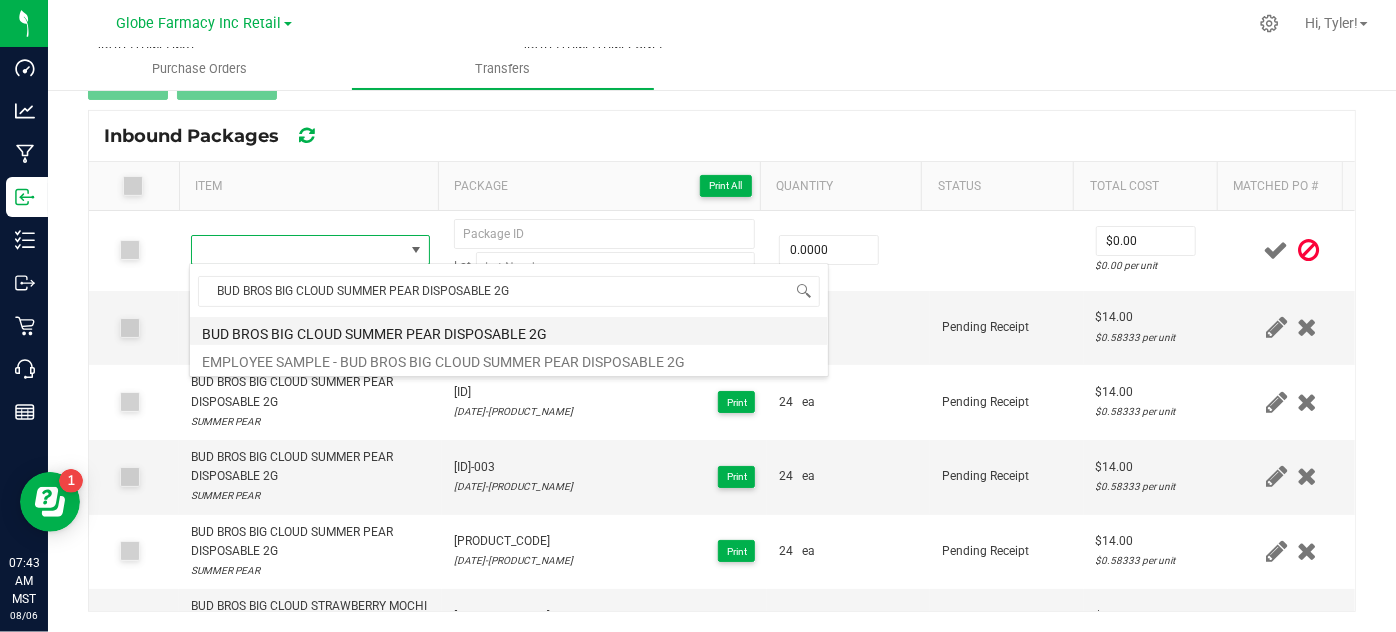 click on "BUD BROS BIG CLOUD SUMMER PEAR DISPOSABLE 2G" at bounding box center [509, 331] 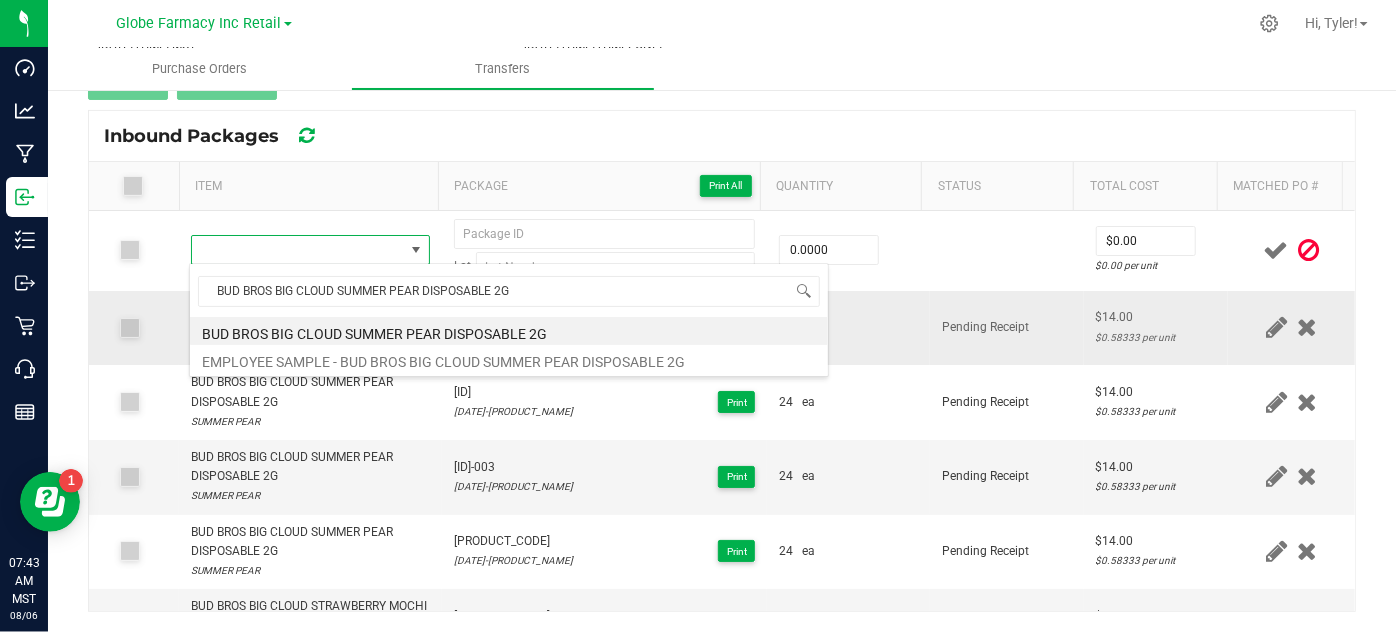 type on "0 ea" 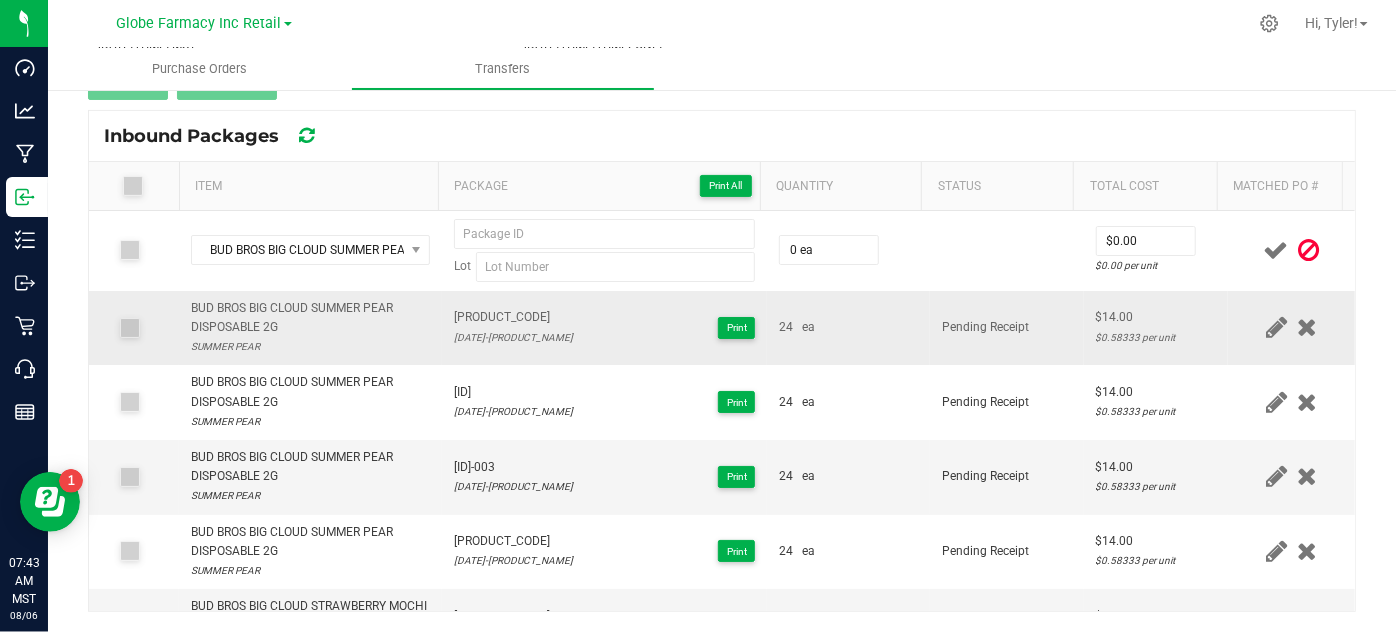 click on "[PRODUCT_CODE]" at bounding box center (513, 317) 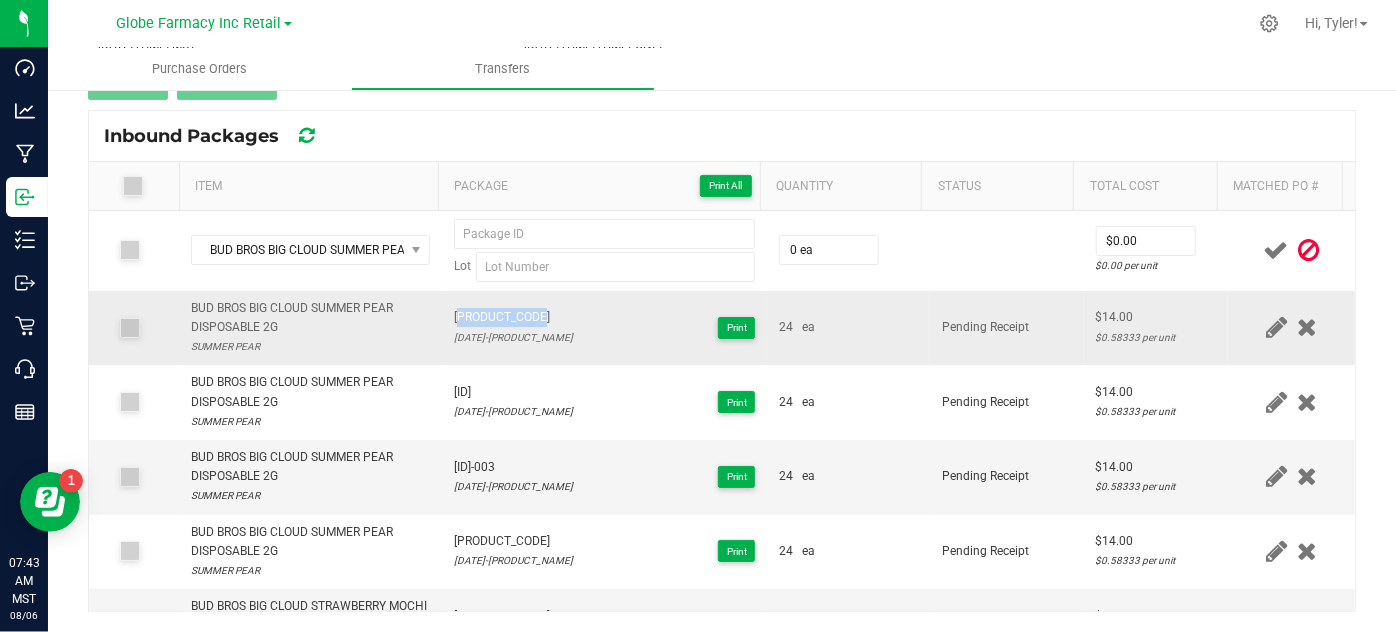 click on "[PRODUCT_CODE]" at bounding box center [513, 317] 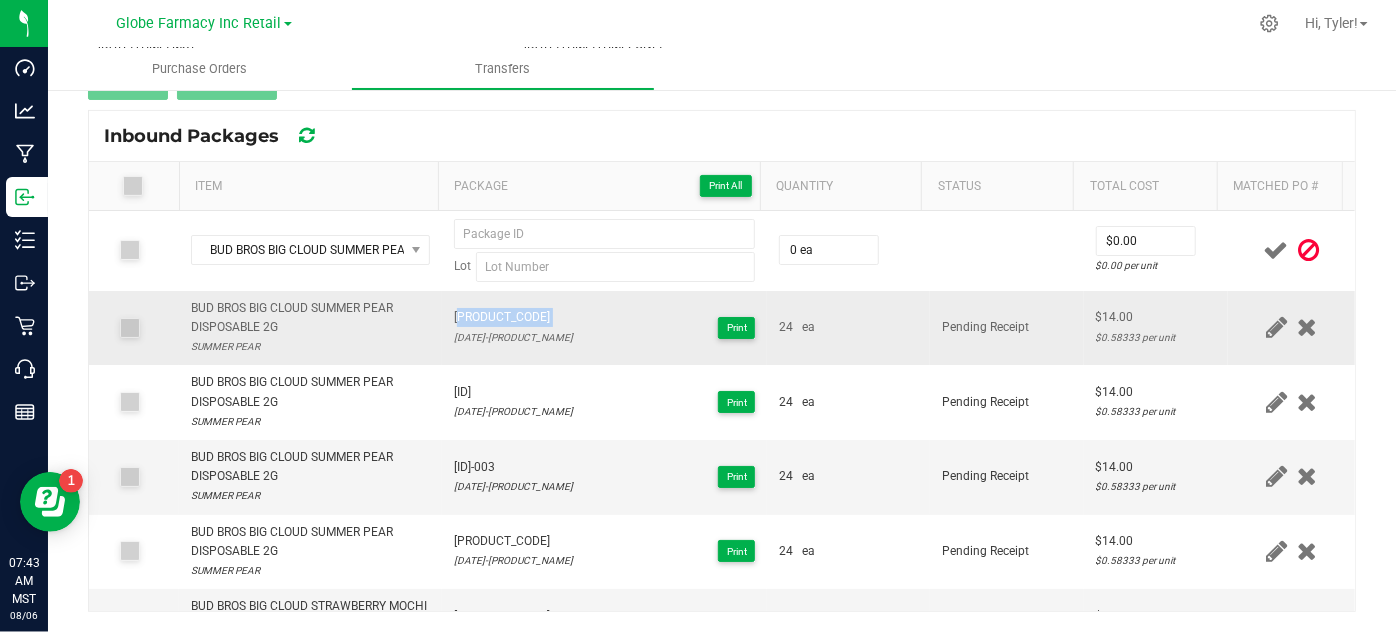 click on "[PRODUCT_CODE]" at bounding box center (513, 317) 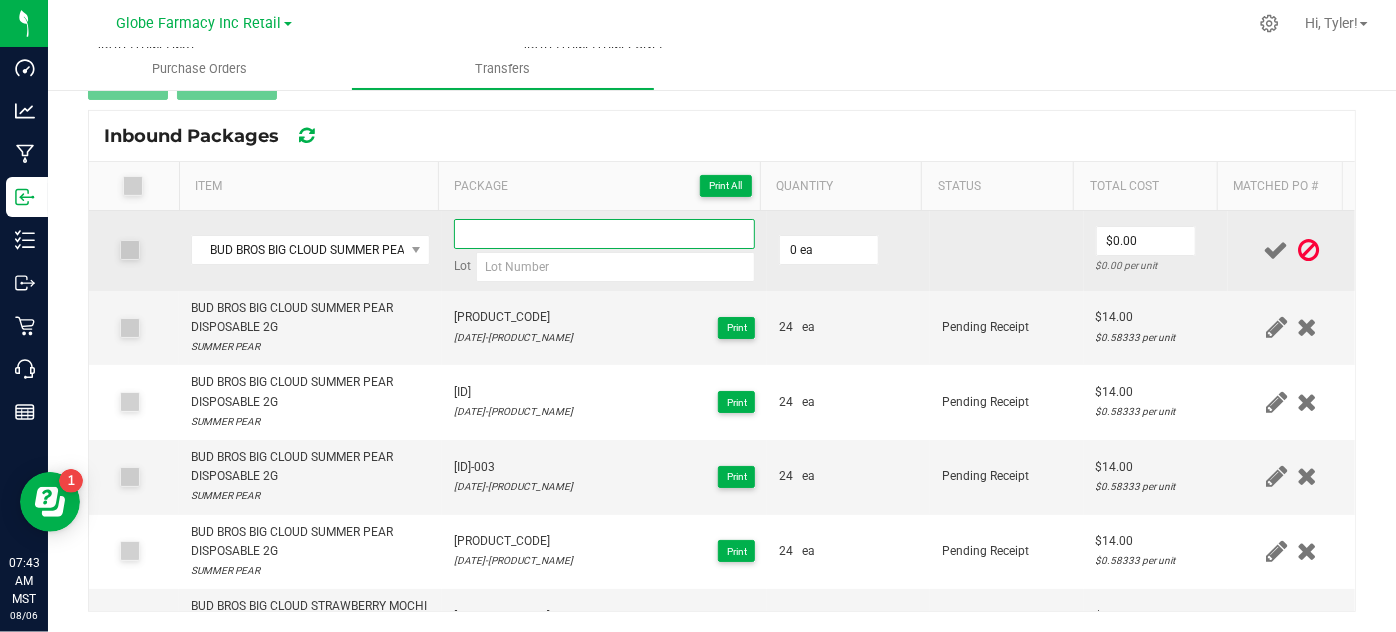 click at bounding box center (605, 234) 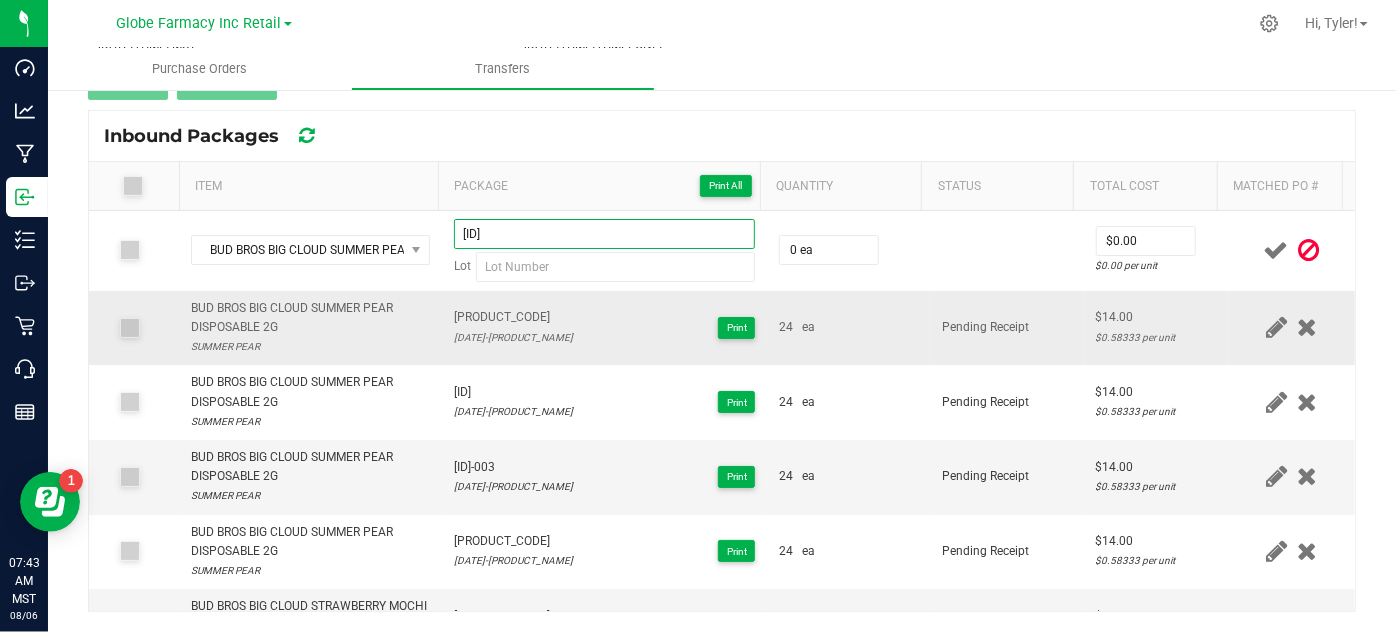 type on "[ID]" 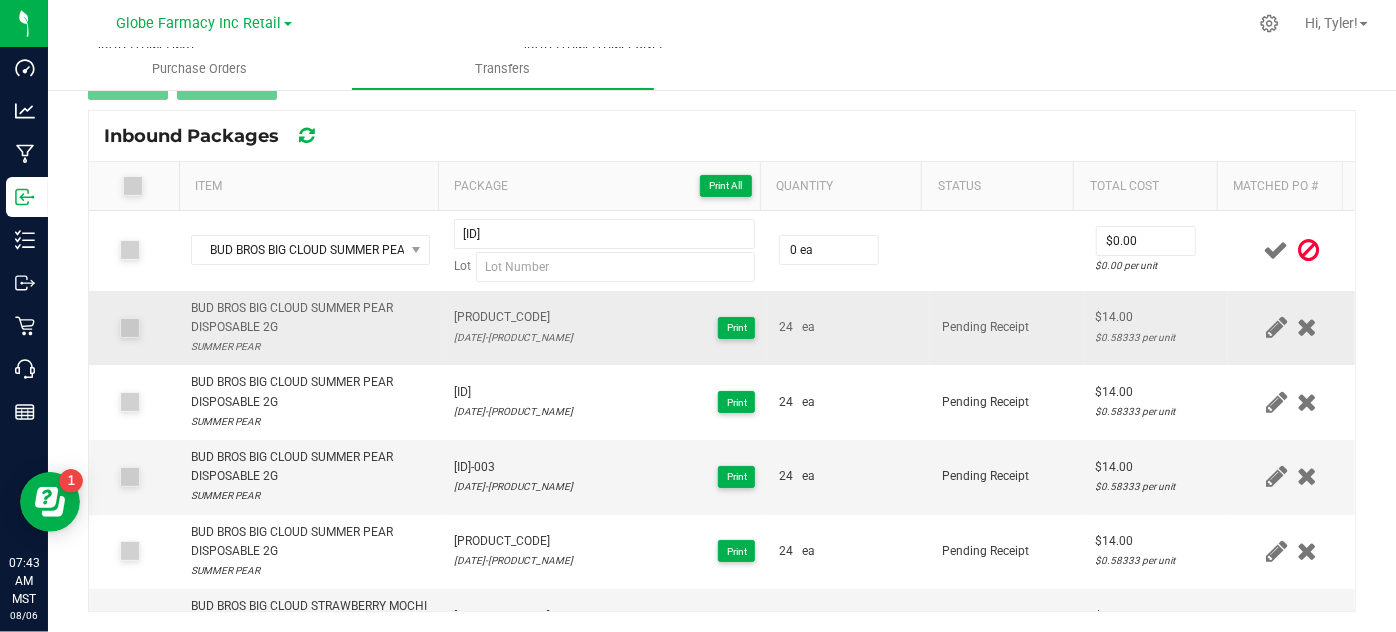 click on "[DATE]-[PRODUCT_NAME]" at bounding box center [513, 337] 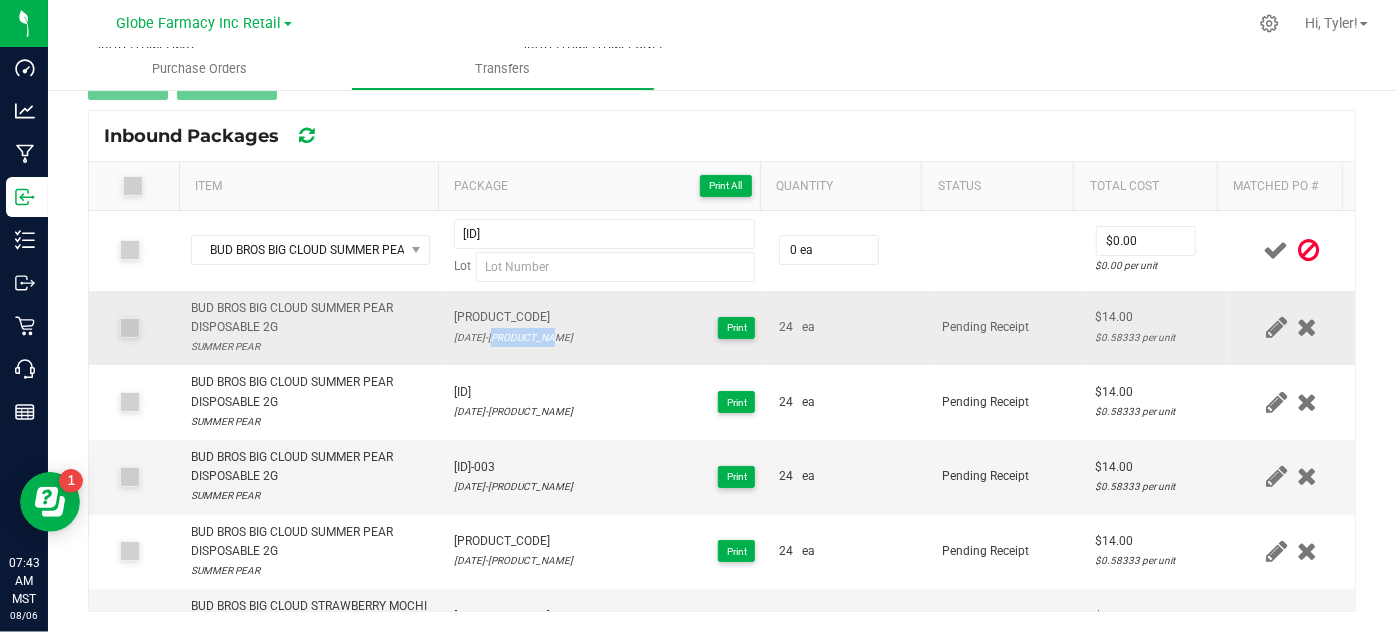 click on "[DATE]-[PRODUCT_NAME]" at bounding box center [513, 337] 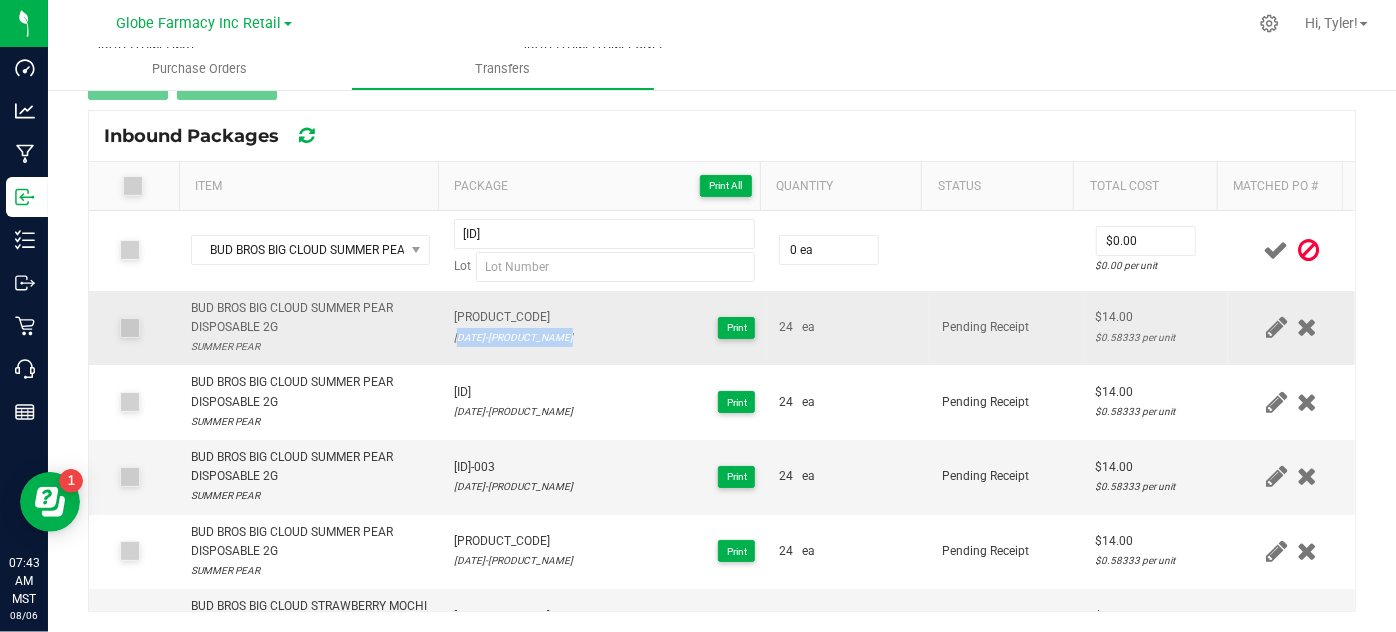 click on "[DATE]-[PRODUCT_NAME]" at bounding box center (513, 337) 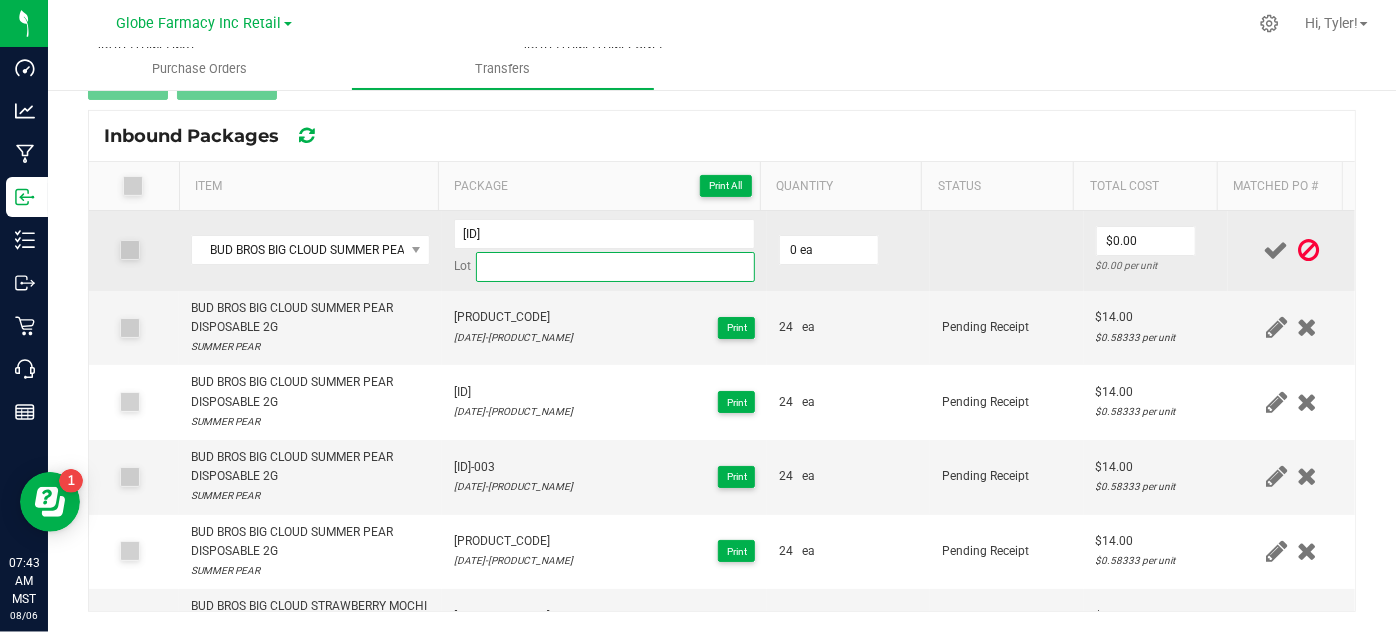click at bounding box center [616, 267] 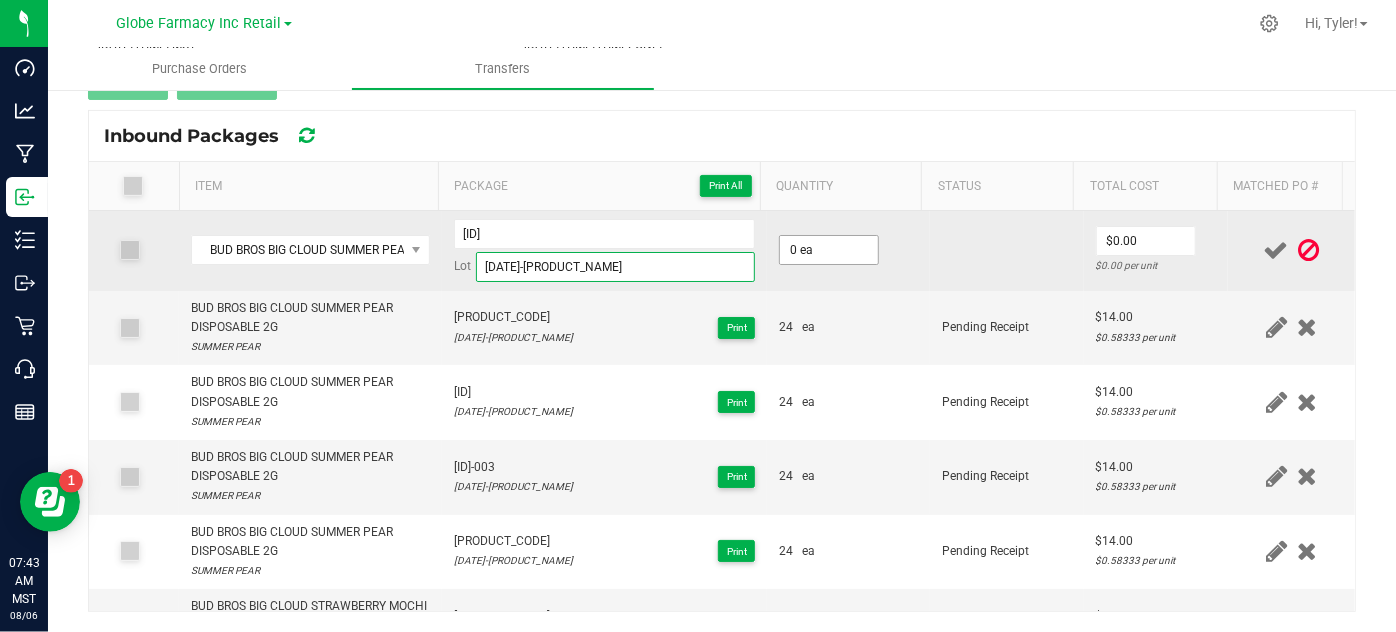 type on "[DATE]-[PRODUCT_NAME]" 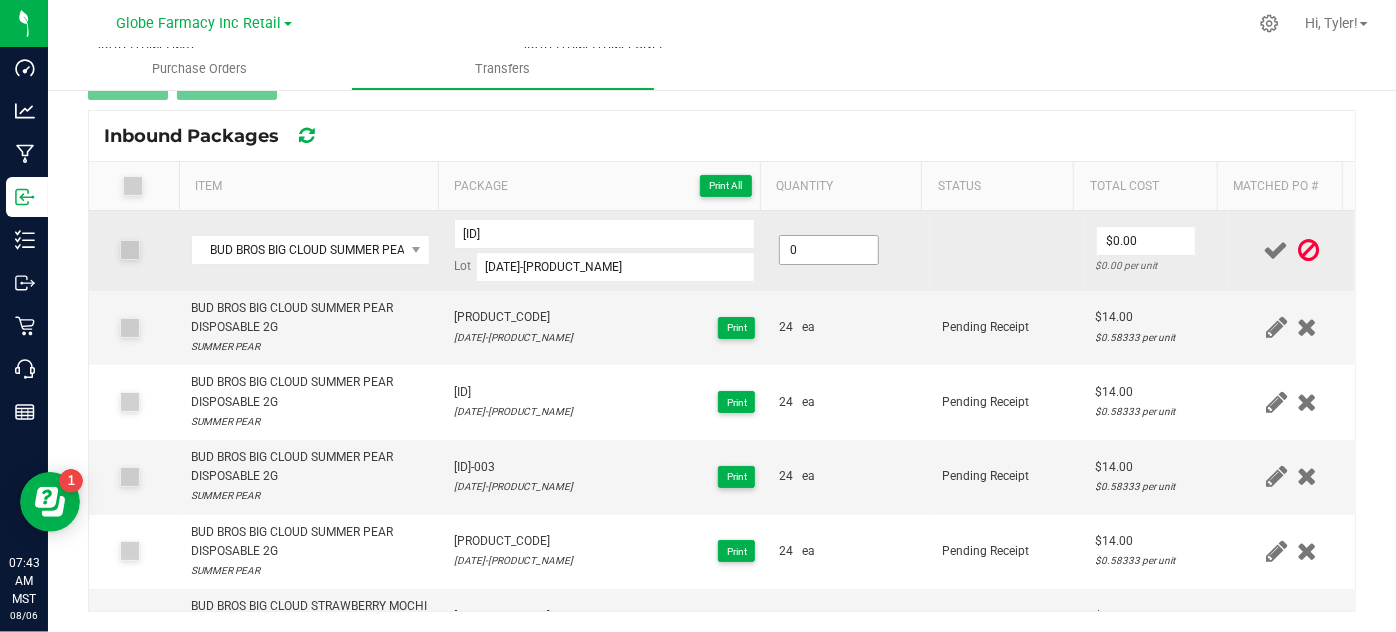 click on "0" at bounding box center [829, 250] 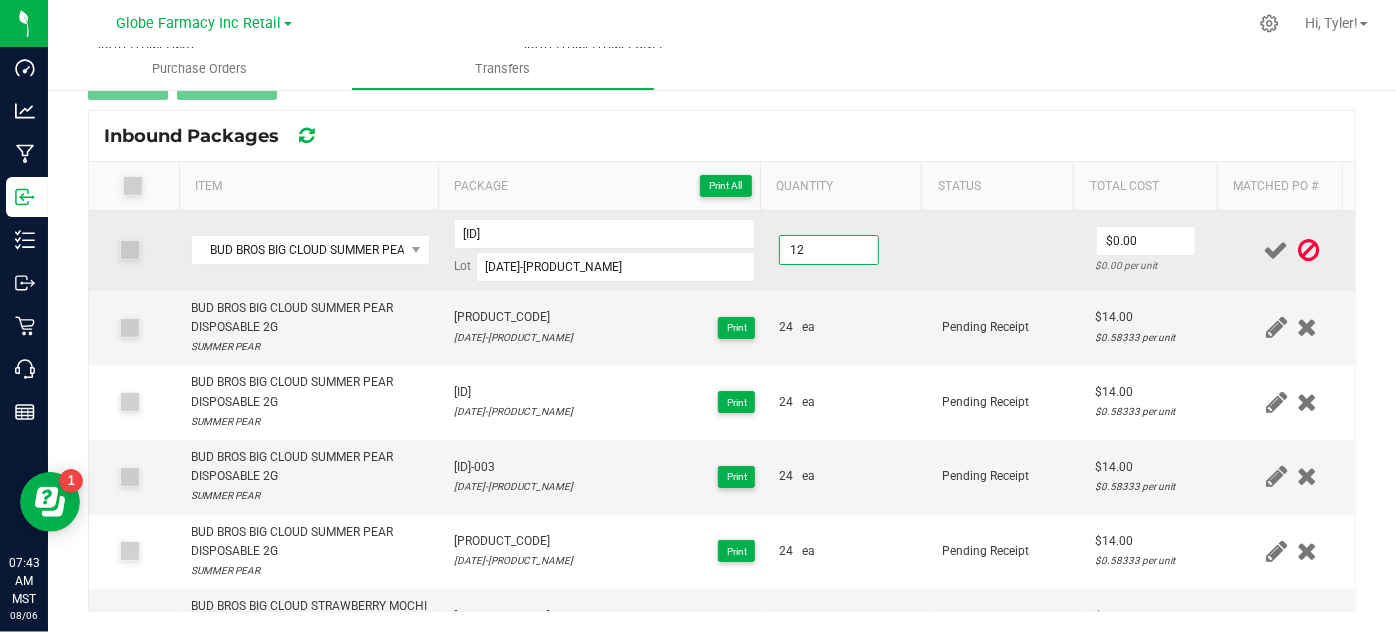 type on "12 ea" 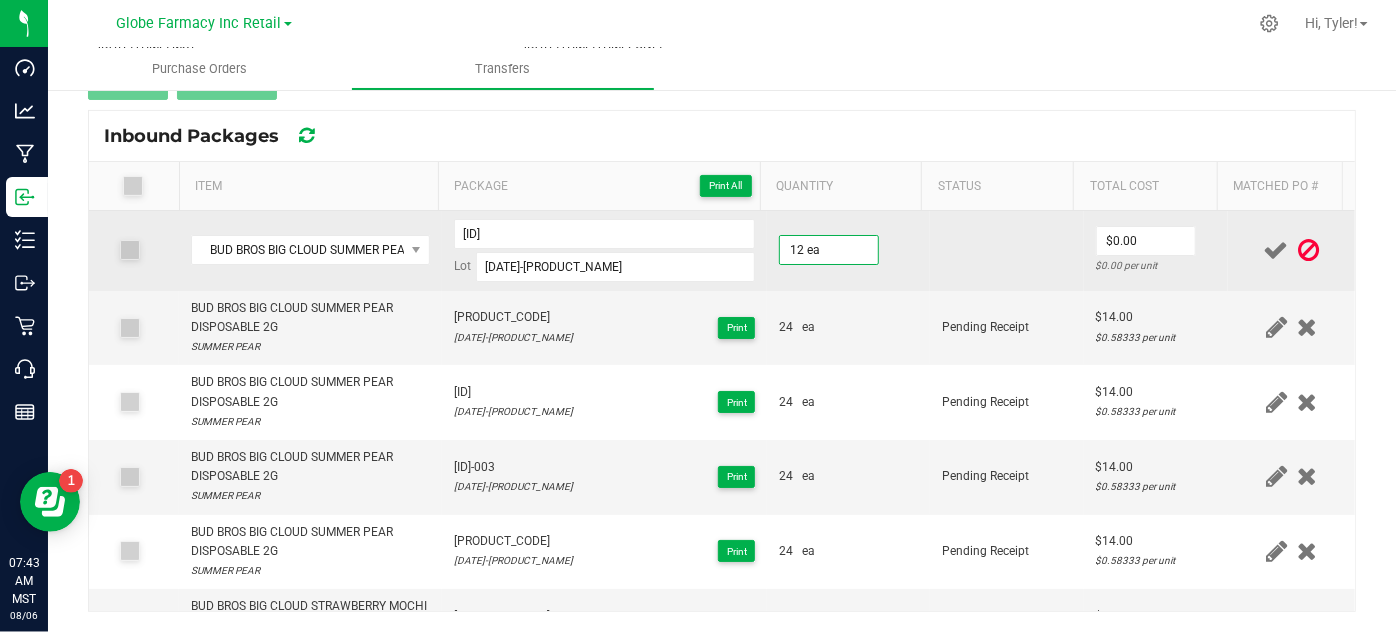 click on "12 ea" at bounding box center [848, 251] 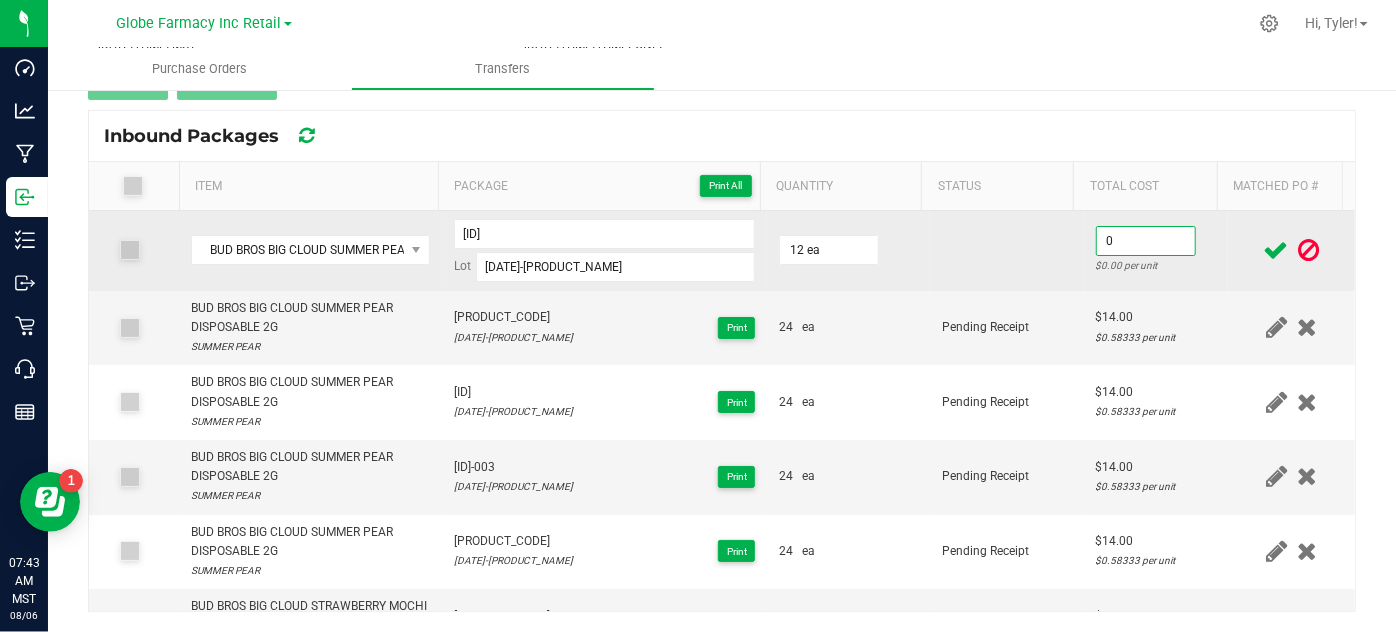 click on "0" at bounding box center [1146, 241] 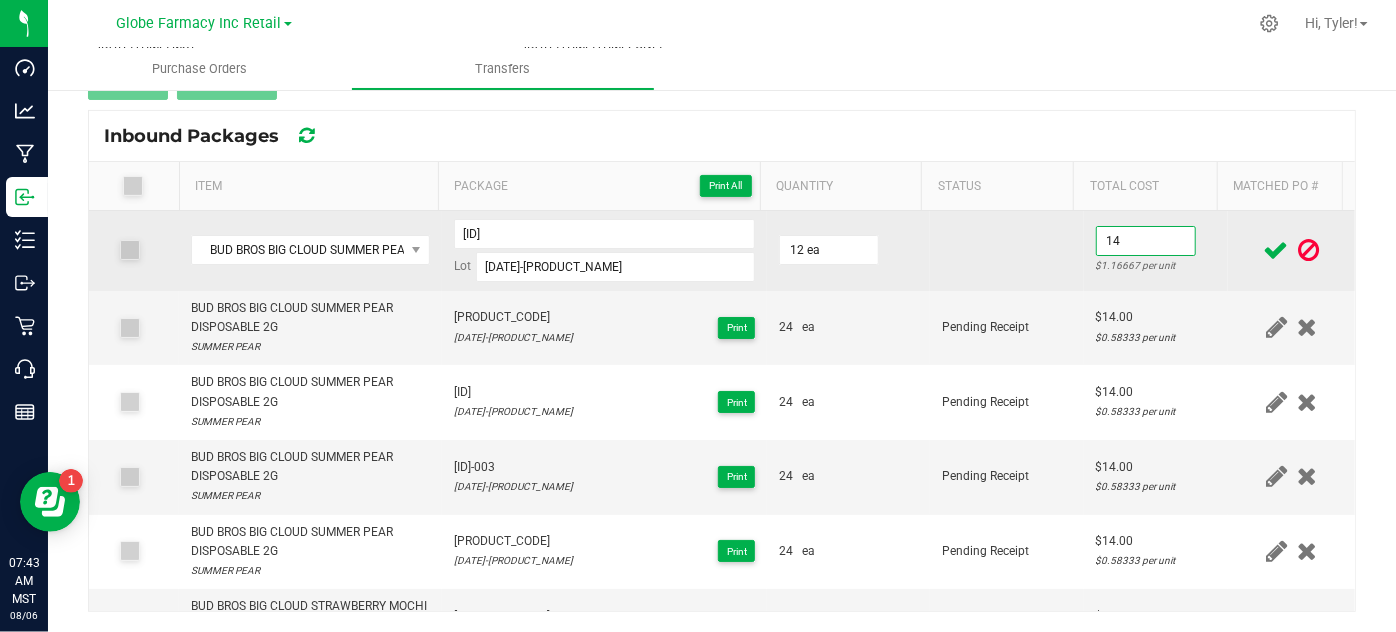 type on "$14.00" 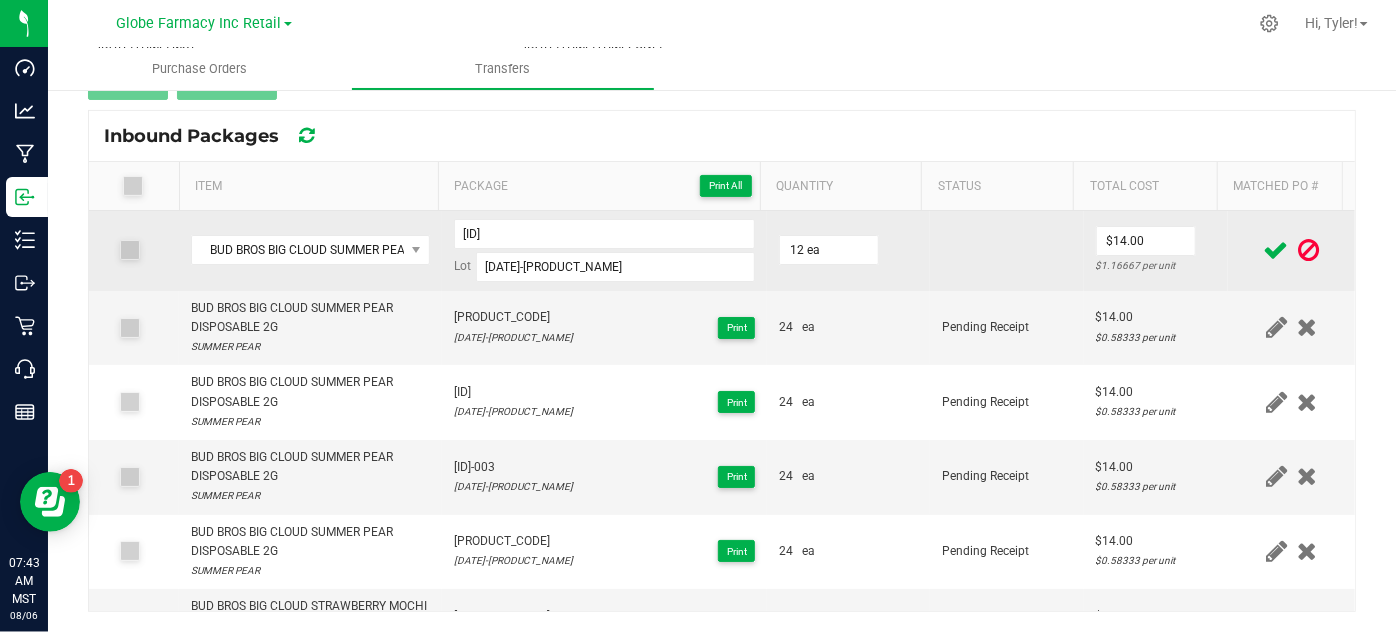 click at bounding box center [1007, 251] 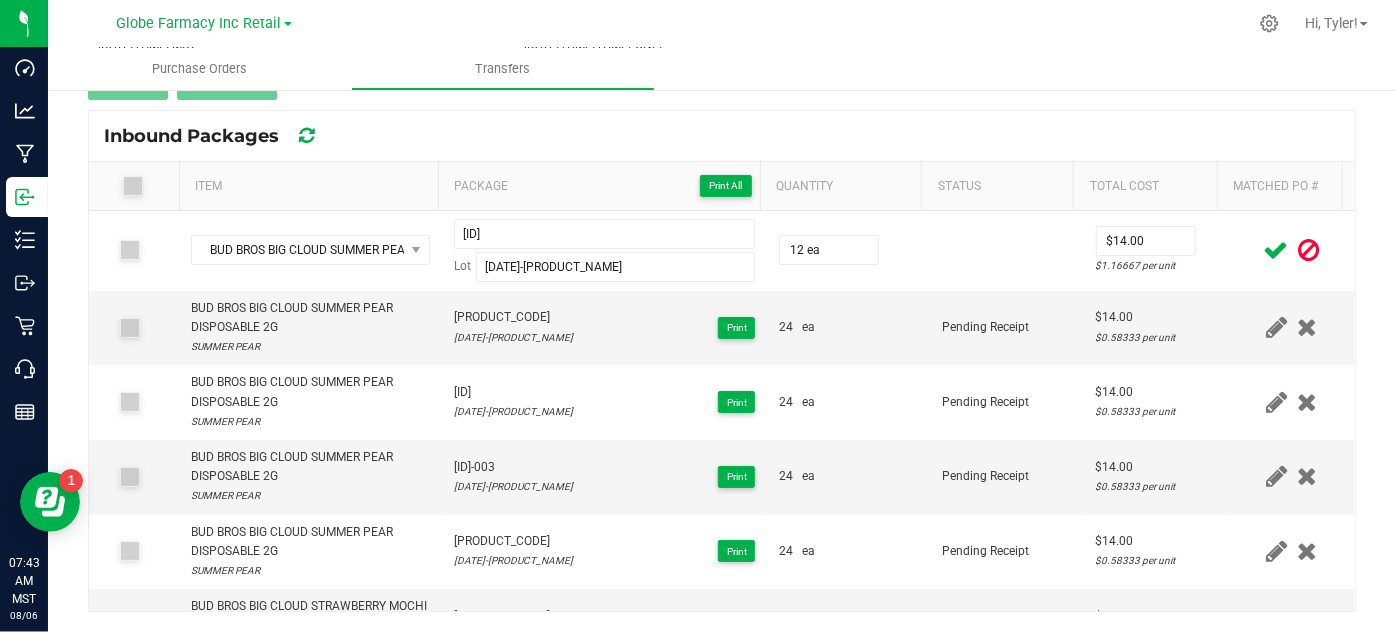 click at bounding box center (1276, 250) 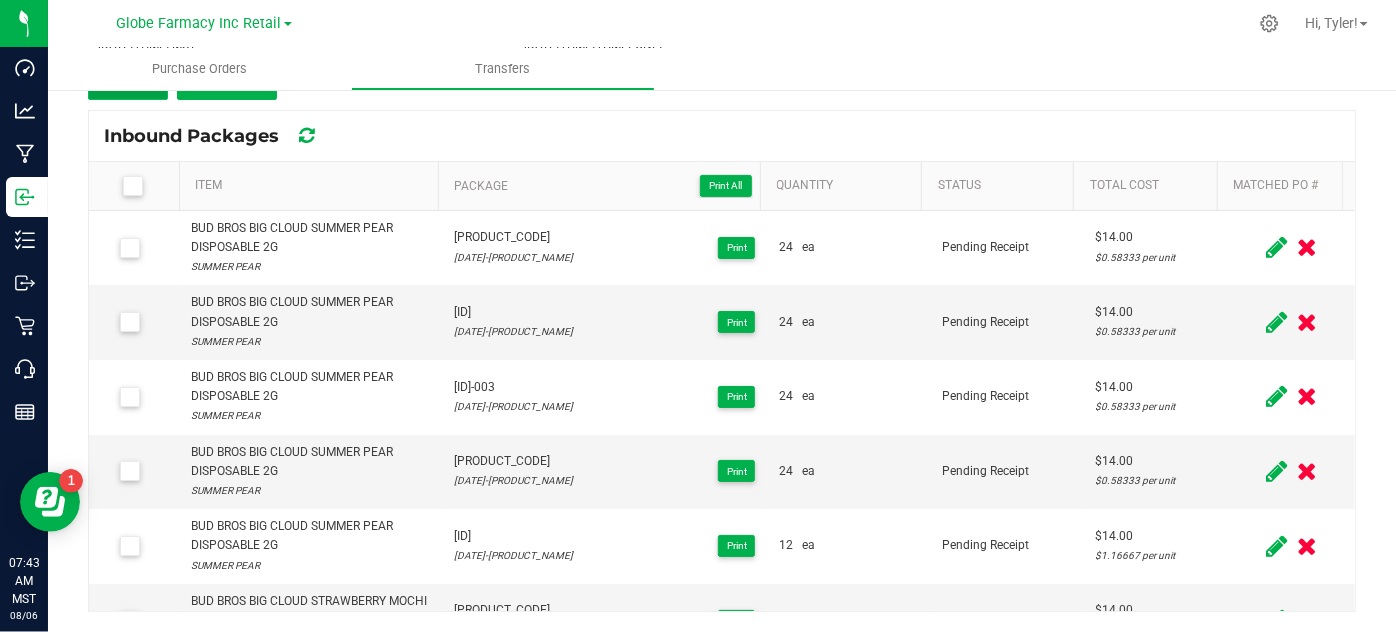 click on "Add" at bounding box center [128, 82] 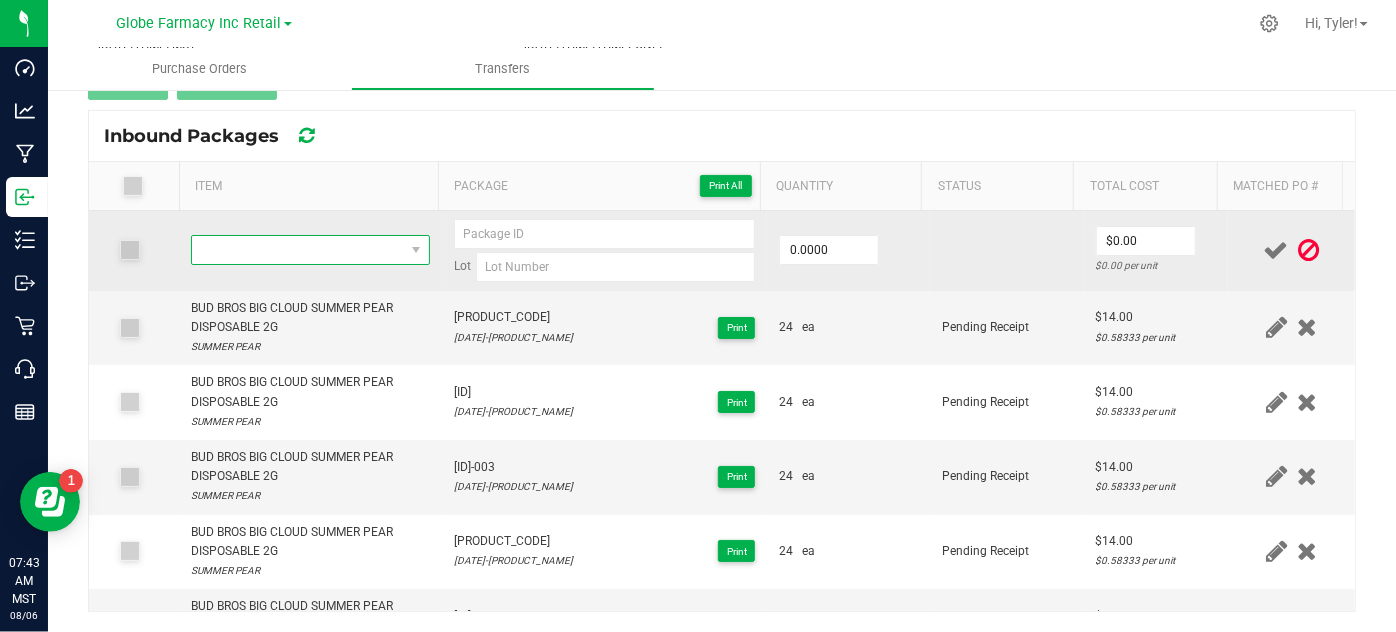 click at bounding box center (297, 250) 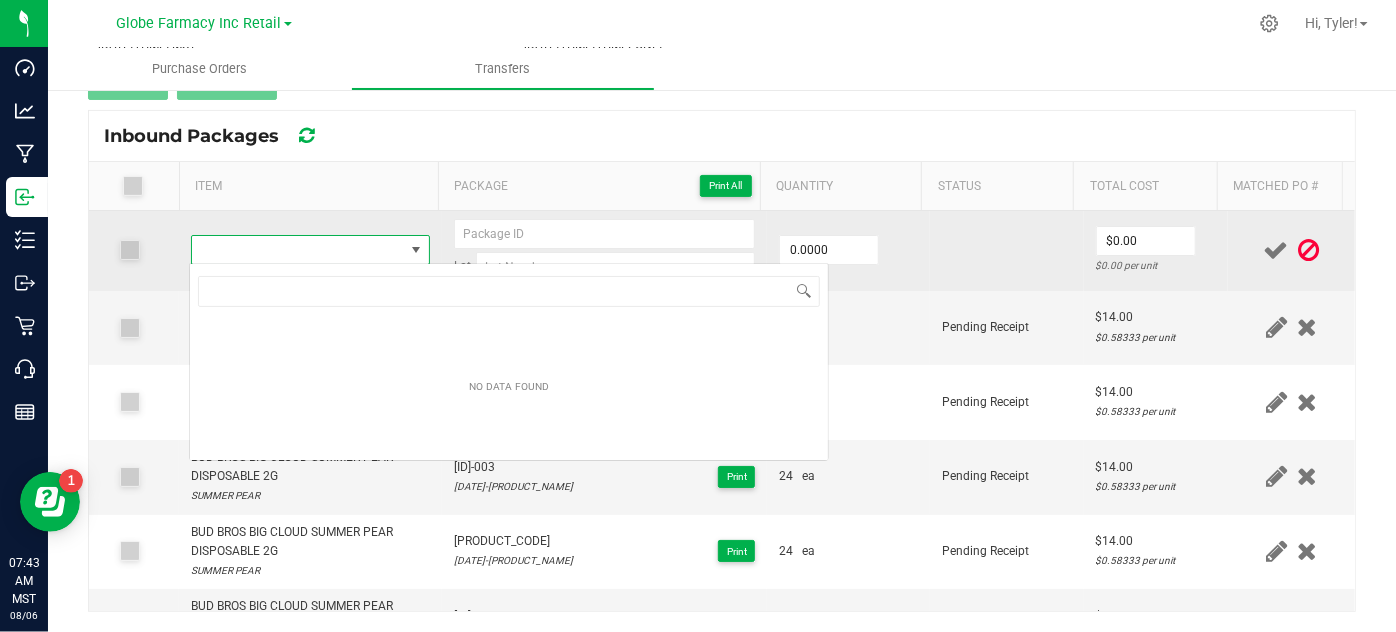 type on "BUD BROS BIG CLOUD WICKED WATERMELON DISPOSABLE 2G" 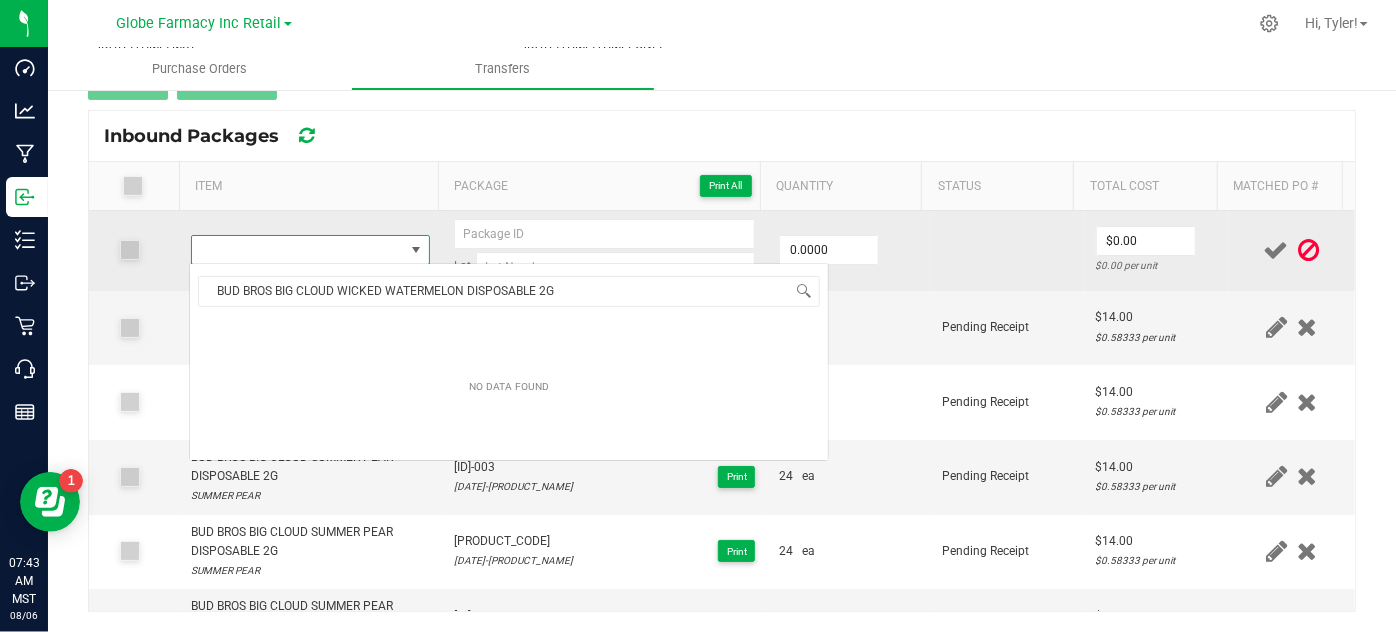 scroll, scrollTop: 99970, scrollLeft: 99767, axis: both 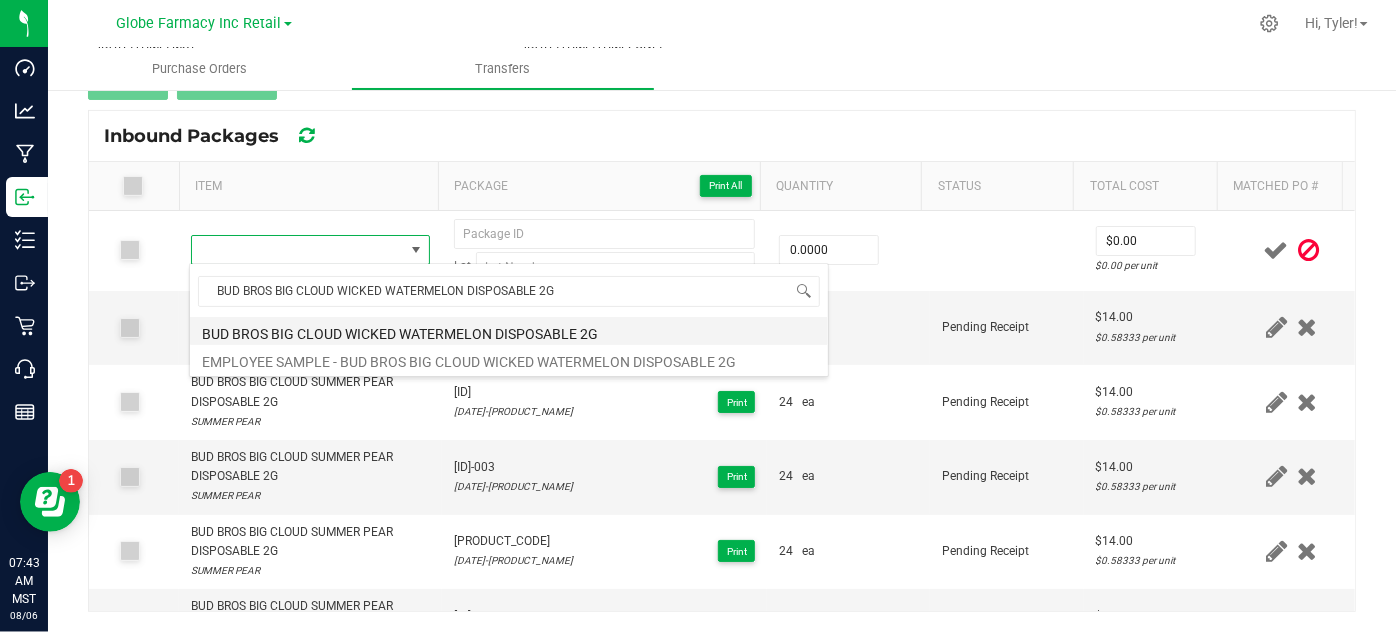 click on "BUD BROS BIG CLOUD WICKED WATERMELON DISPOSABLE 2G" at bounding box center [509, 331] 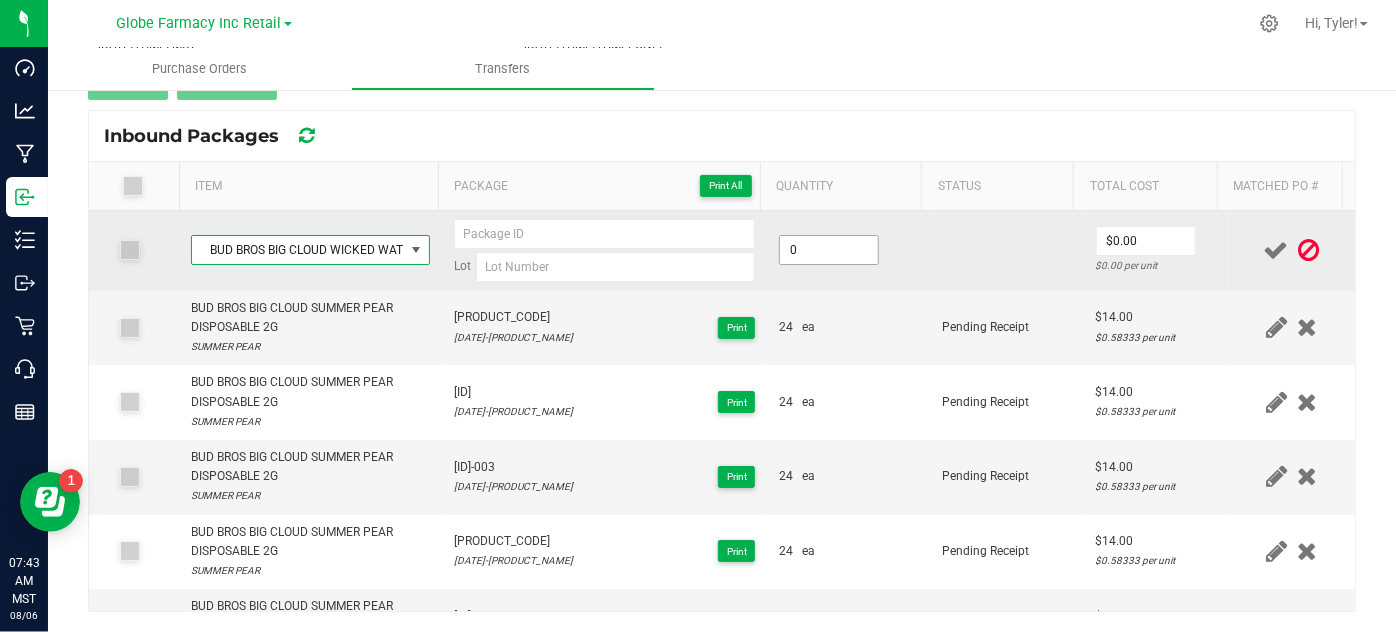 click on "0" at bounding box center (829, 250) 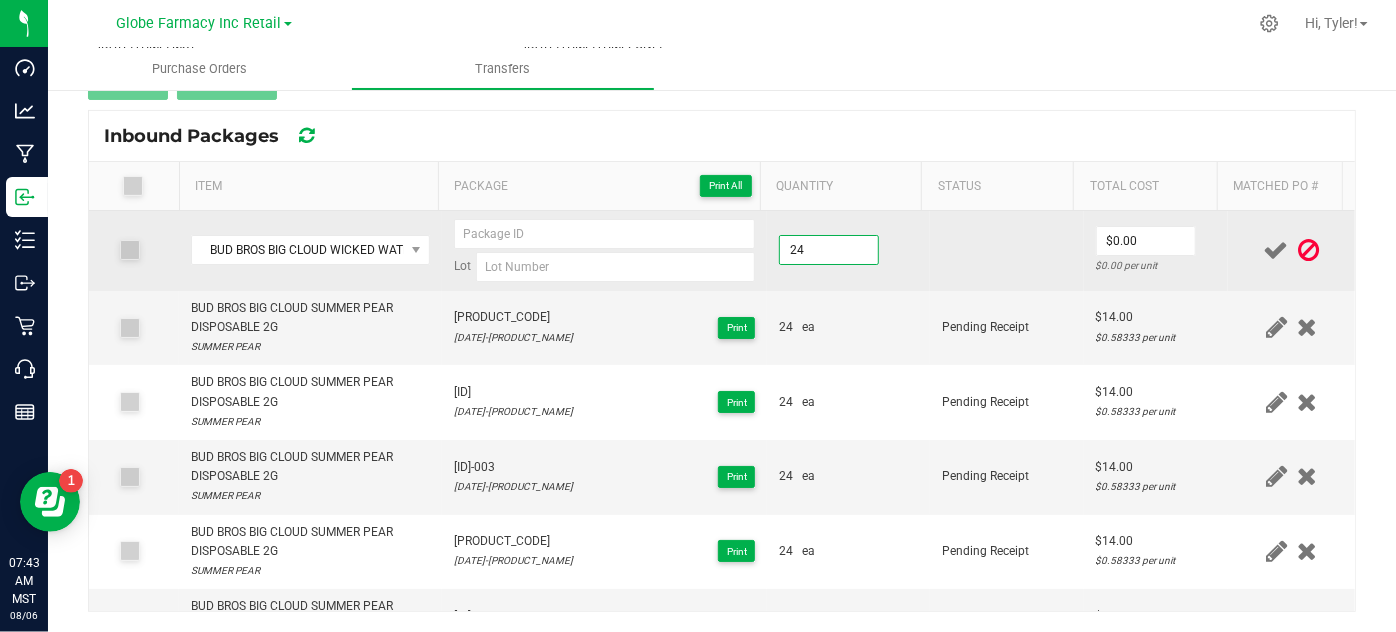 type on "24 ea" 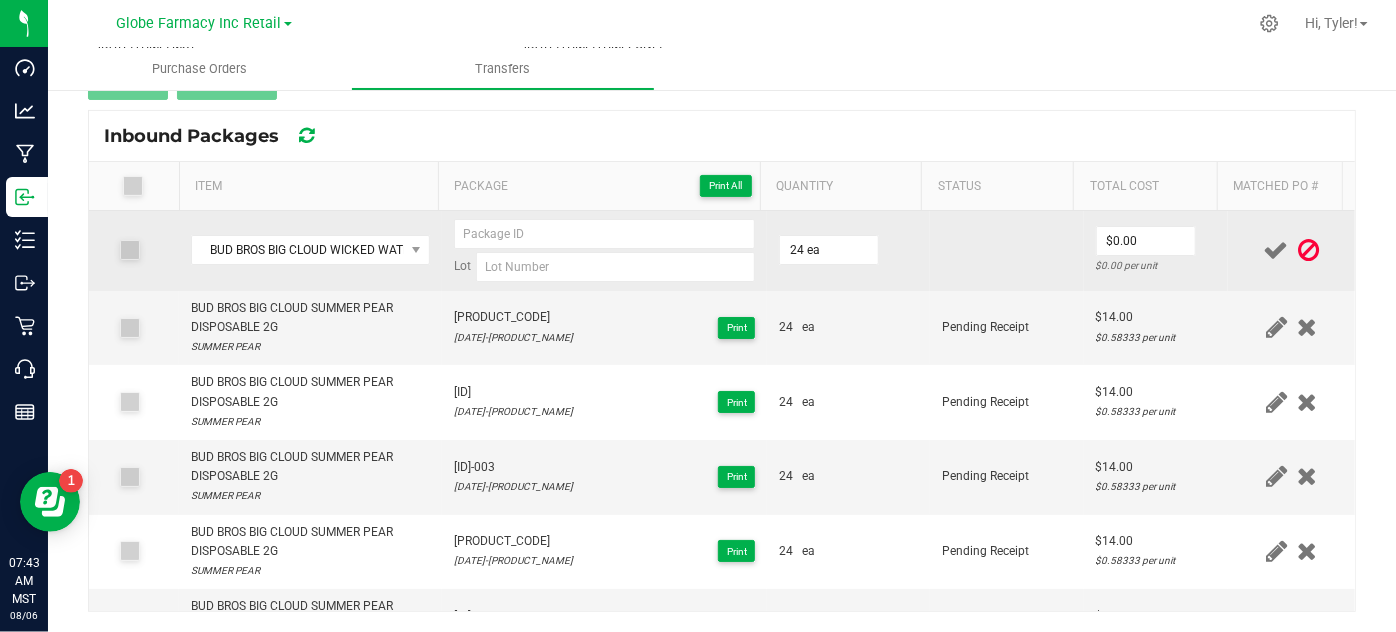 drag, startPoint x: 904, startPoint y: 280, endPoint x: 1157, endPoint y: 273, distance: 253.09682 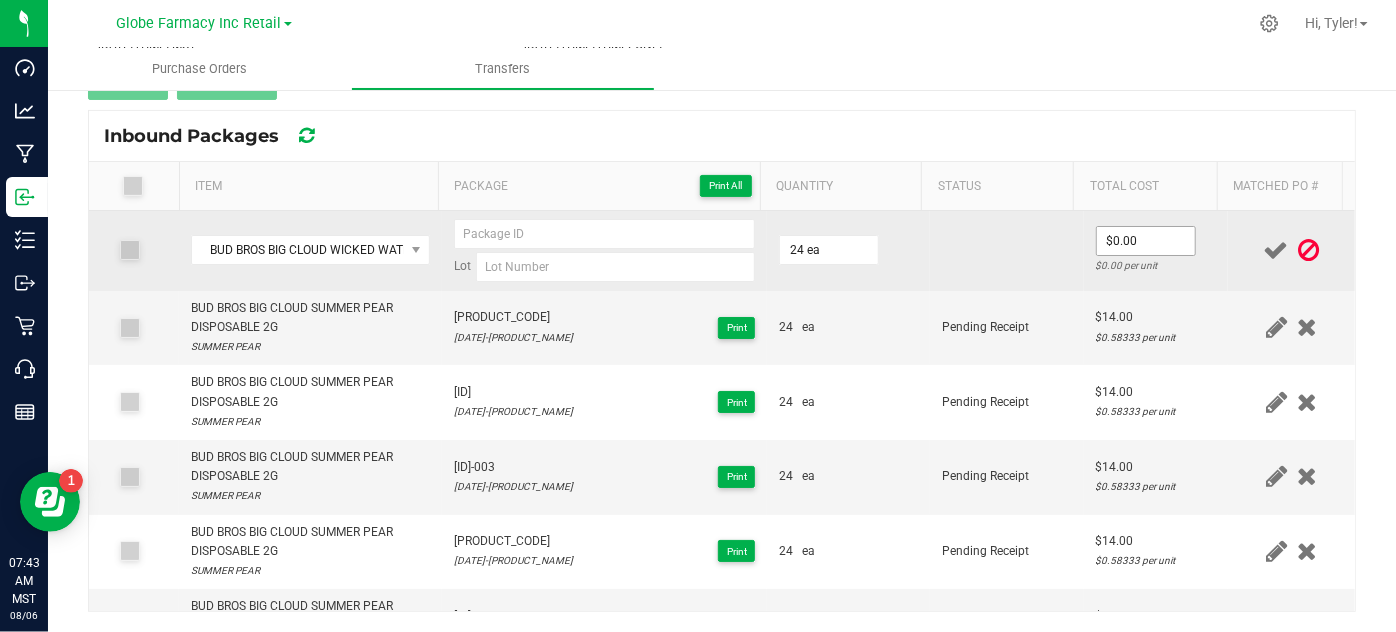 drag, startPoint x: 1096, startPoint y: 215, endPoint x: 1109, endPoint y: 236, distance: 24.698177 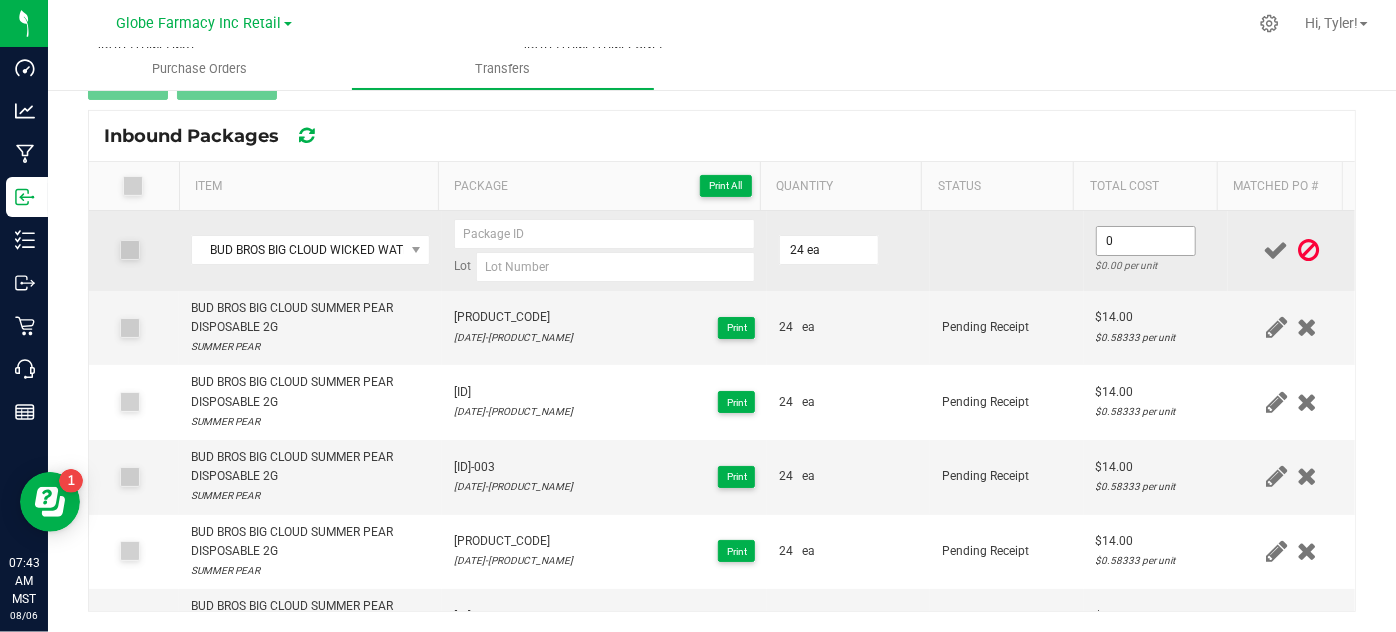 click on "0" at bounding box center [1146, 241] 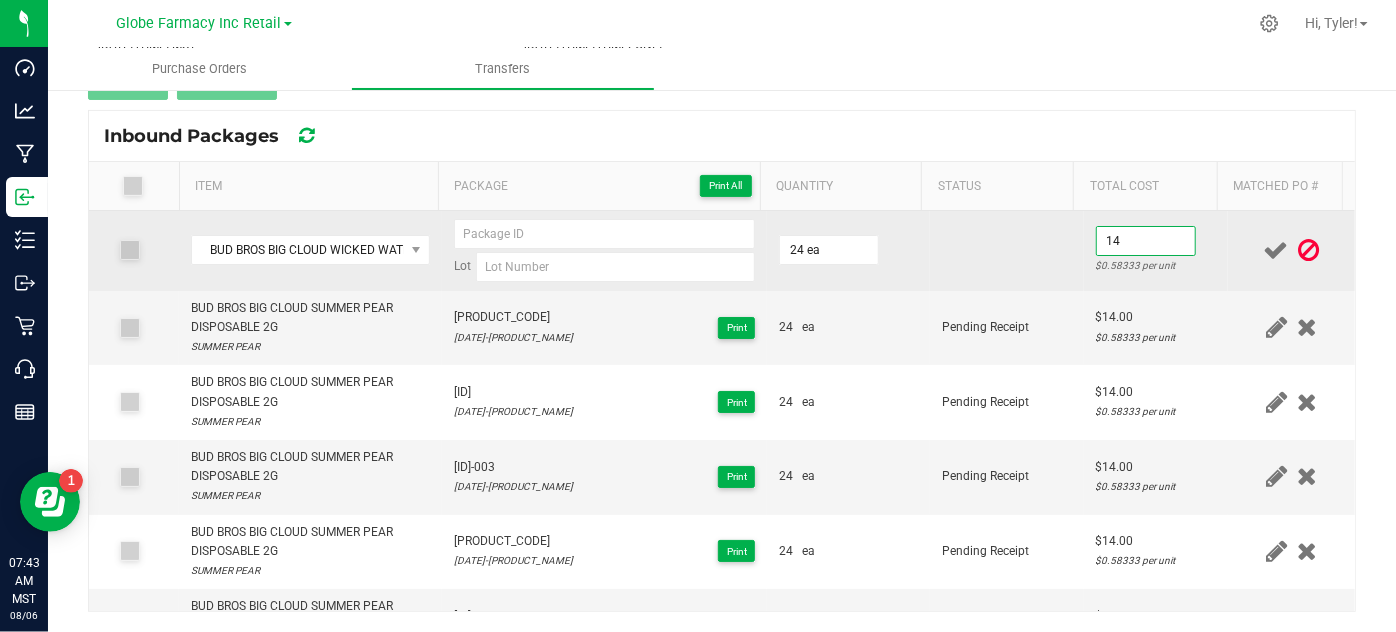 type on "$14.00" 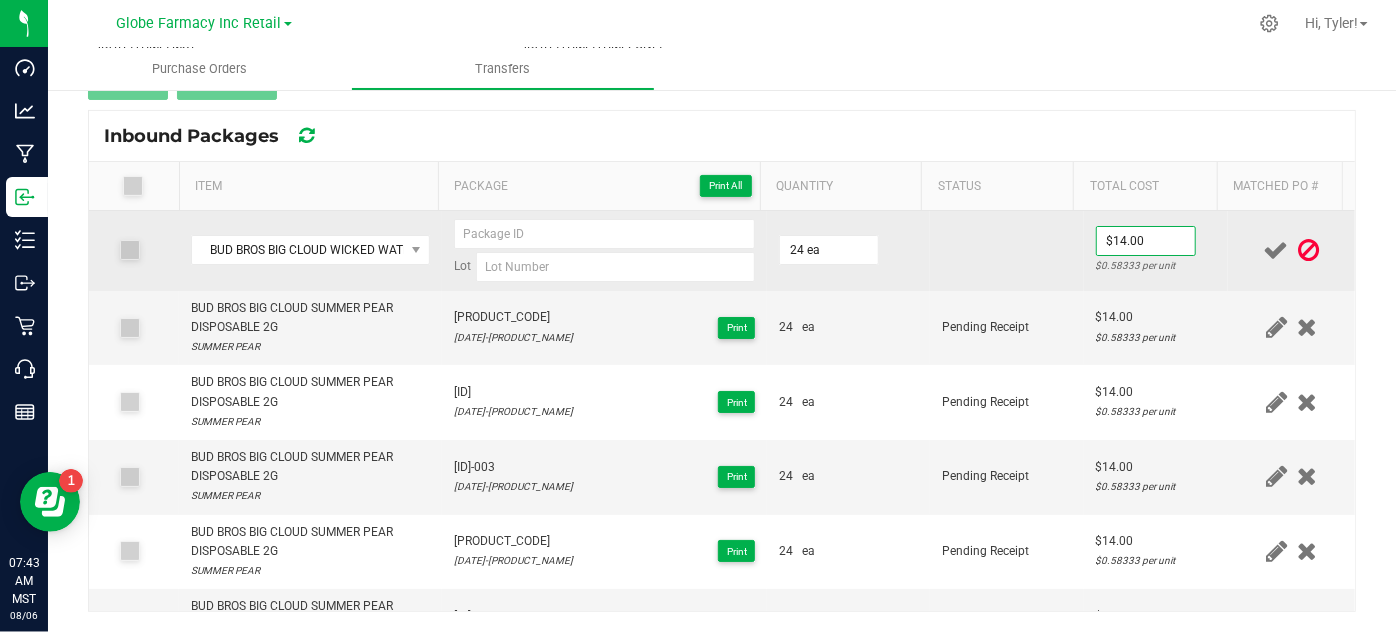 click at bounding box center [1007, 251] 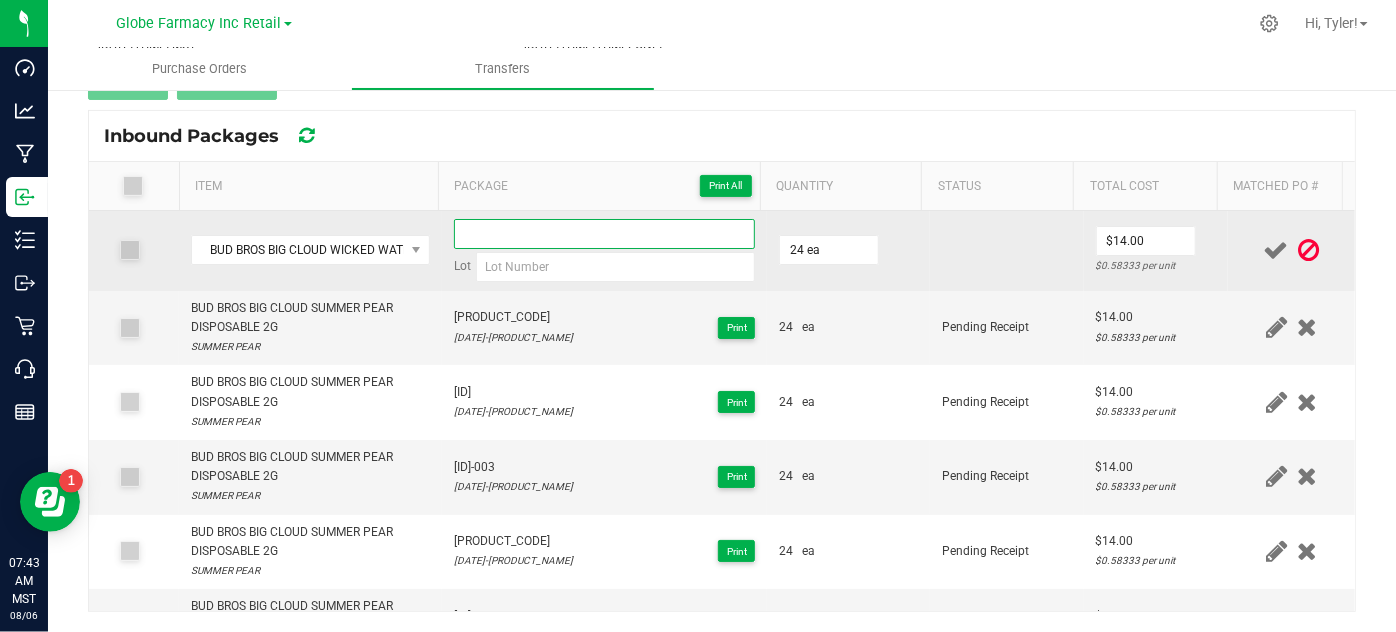 click at bounding box center (605, 234) 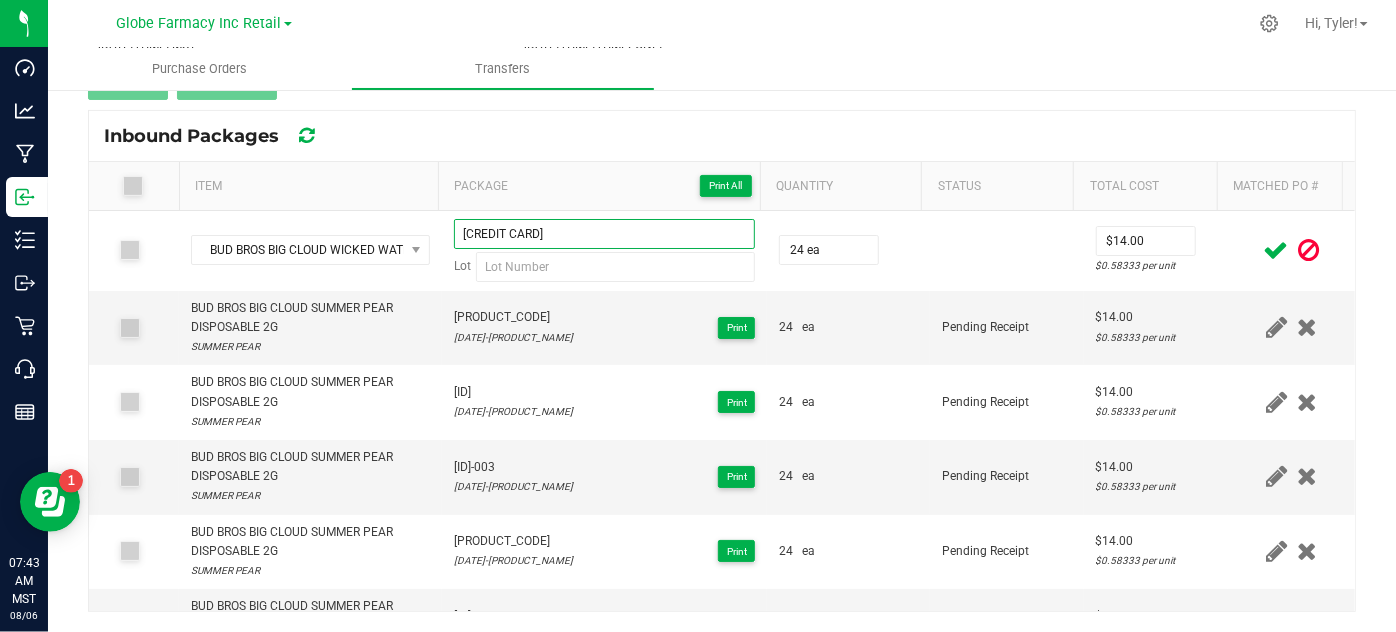 type on "[CREDIT CARD]" 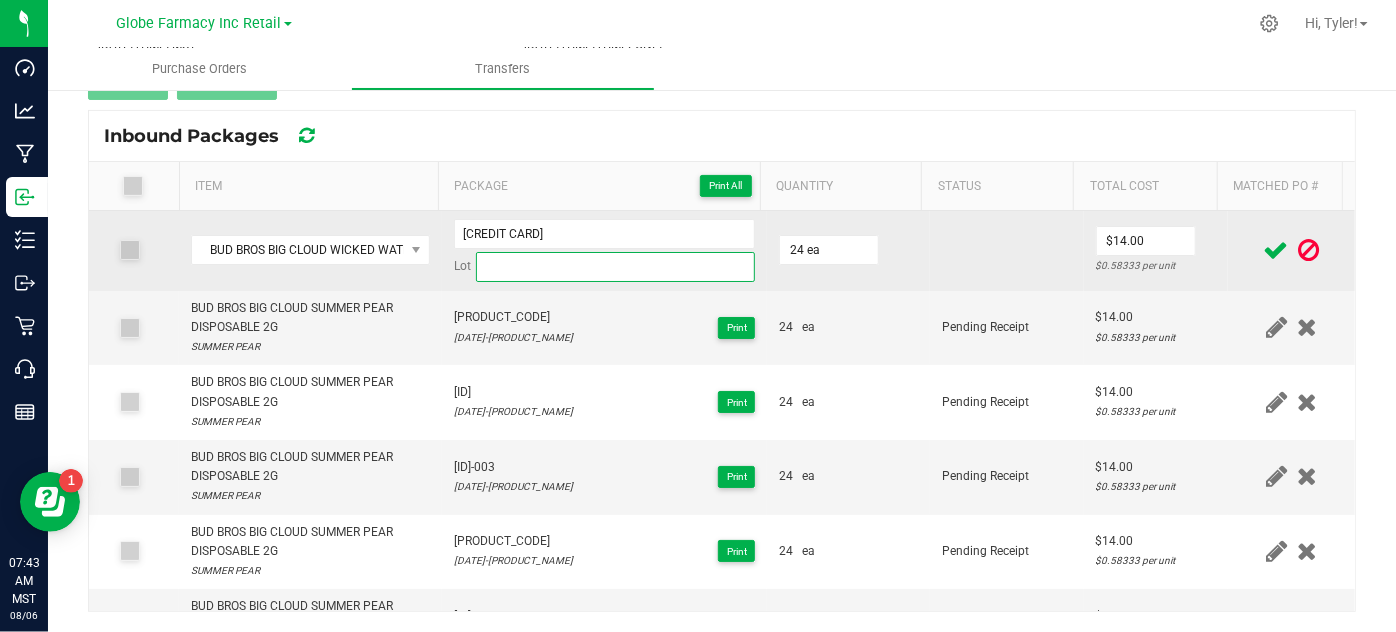 click at bounding box center (616, 267) 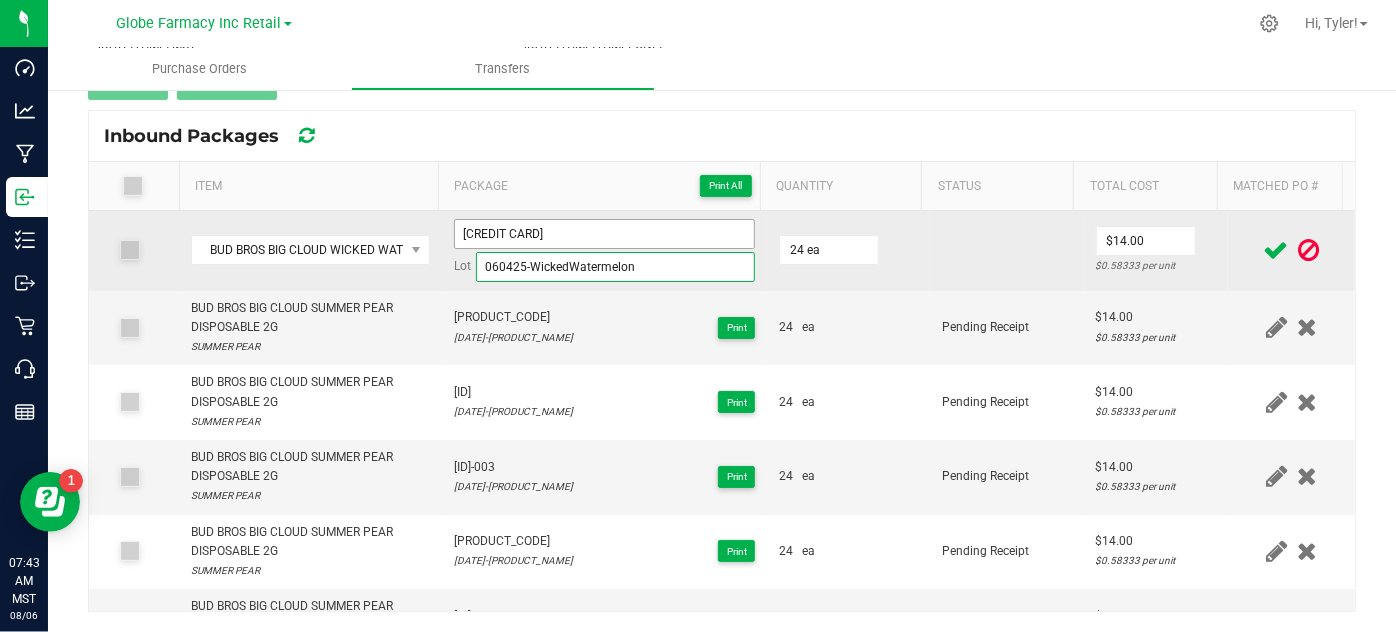 type on "060425-WickedWatermelon" 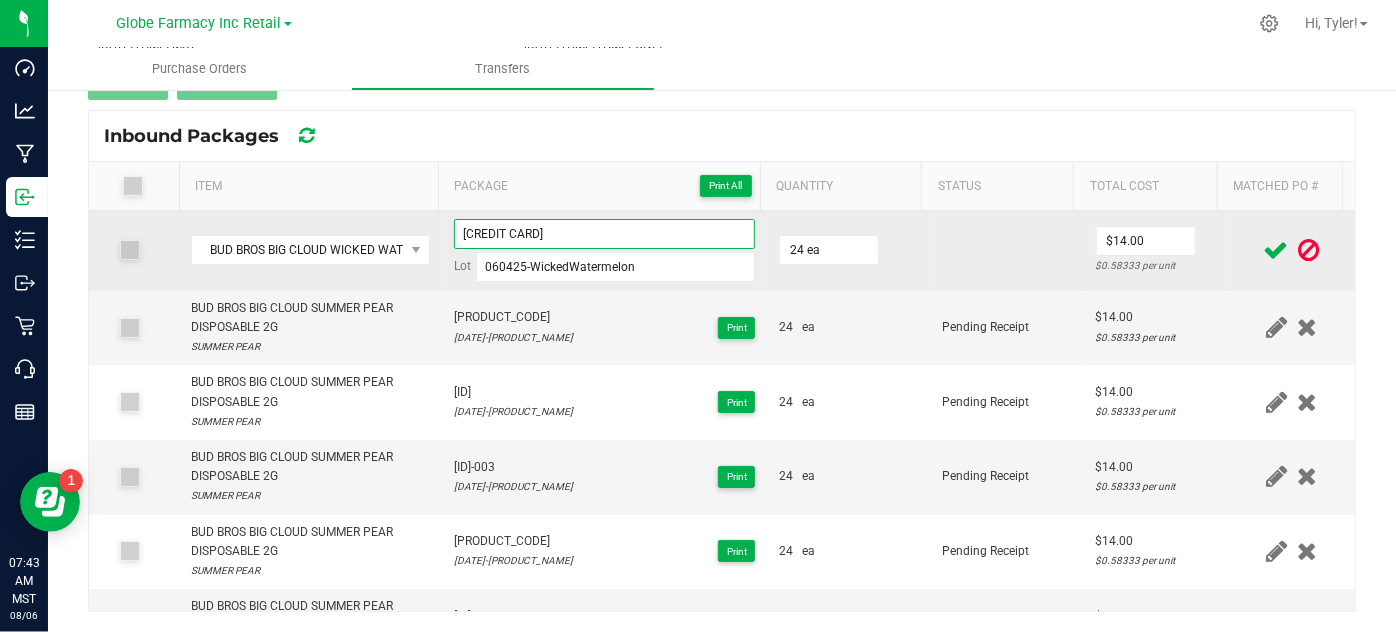 click on "[CREDIT CARD]" at bounding box center (605, 234) 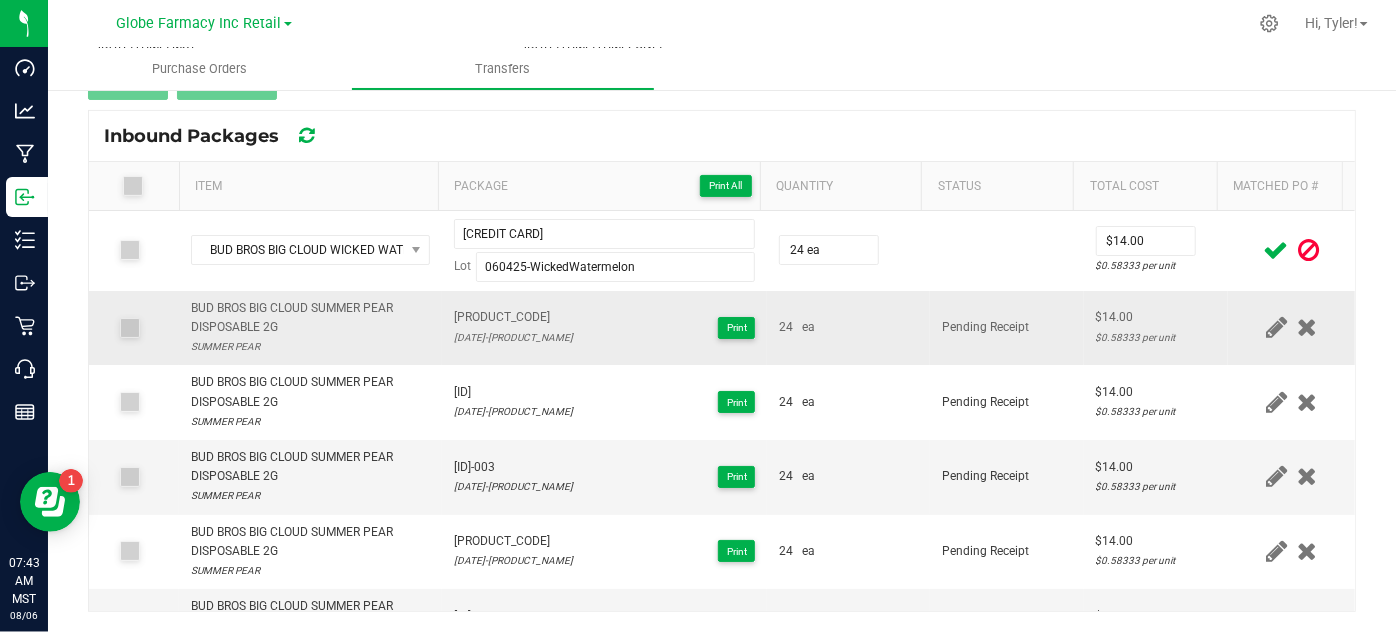 click on "$14.00   $0.58333 per unit" at bounding box center [1156, 328] 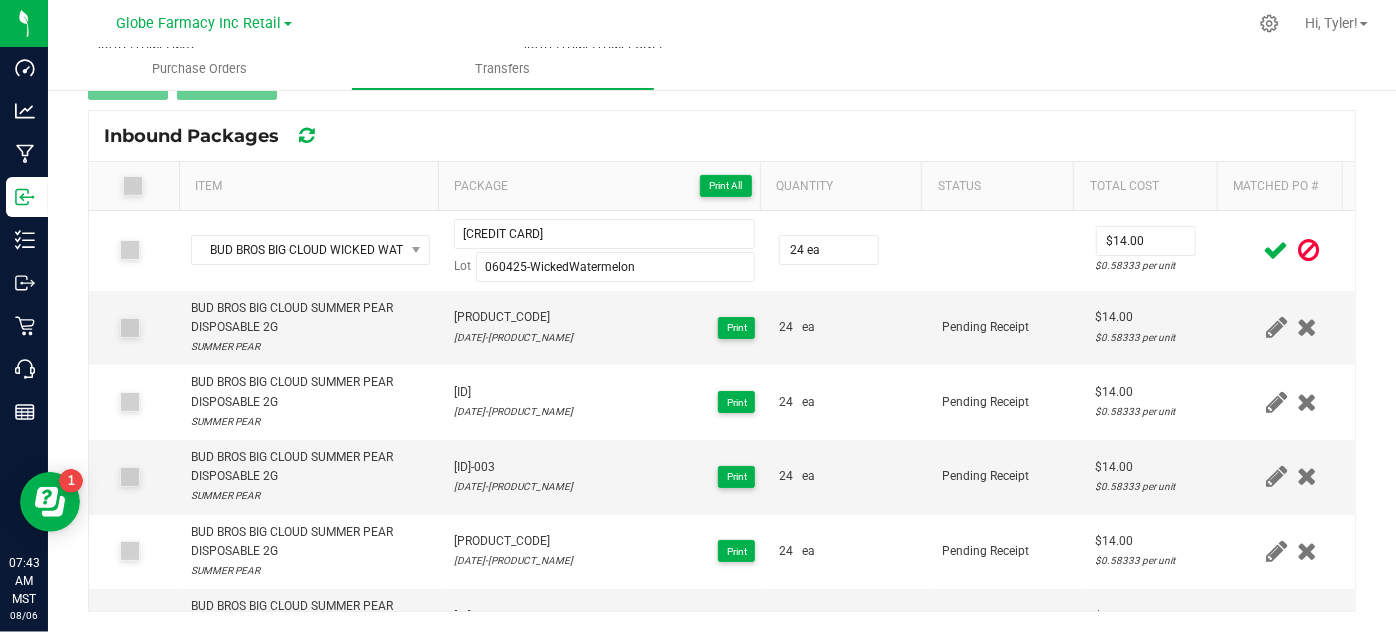 click at bounding box center (1276, 250) 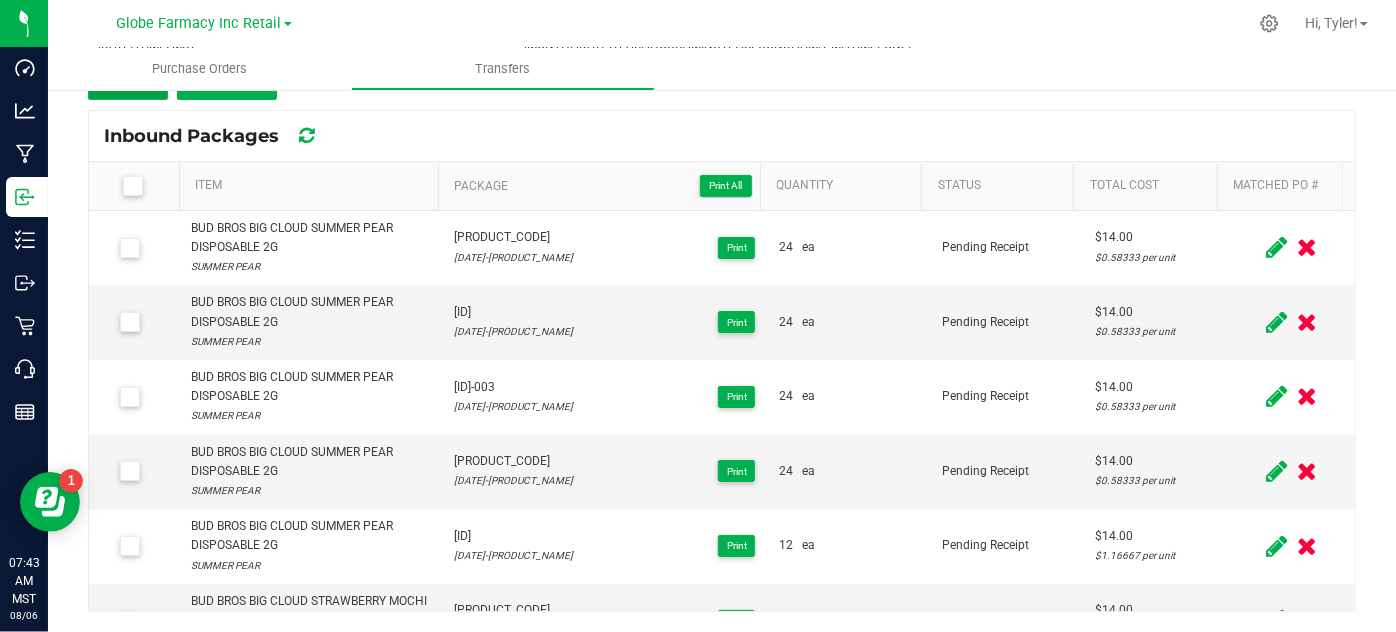 click on "Add" at bounding box center [128, 82] 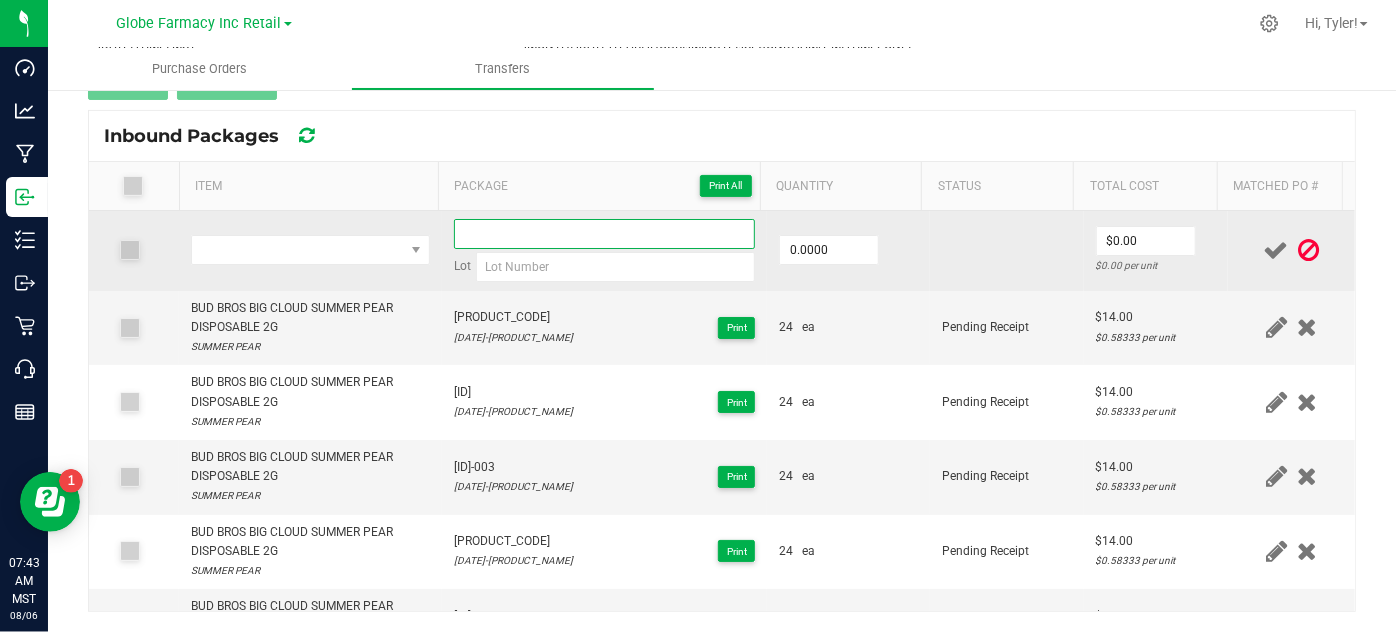 click at bounding box center [605, 234] 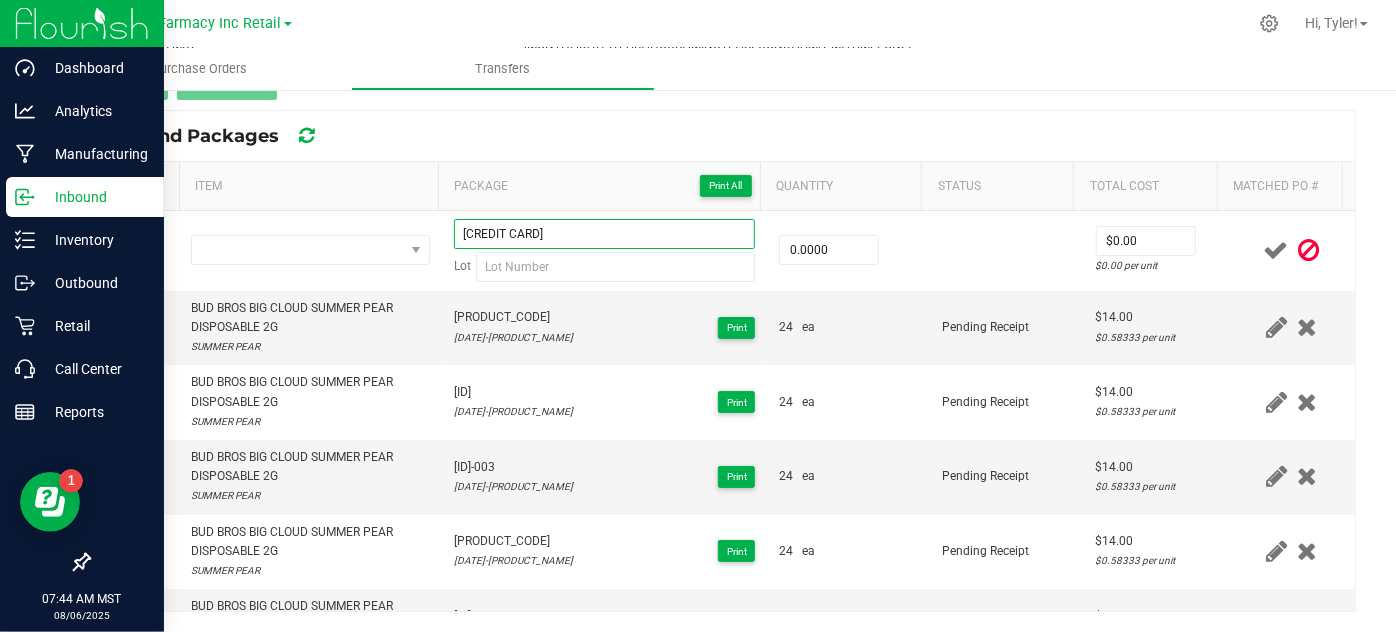 type on "[CREDIT CARD]" 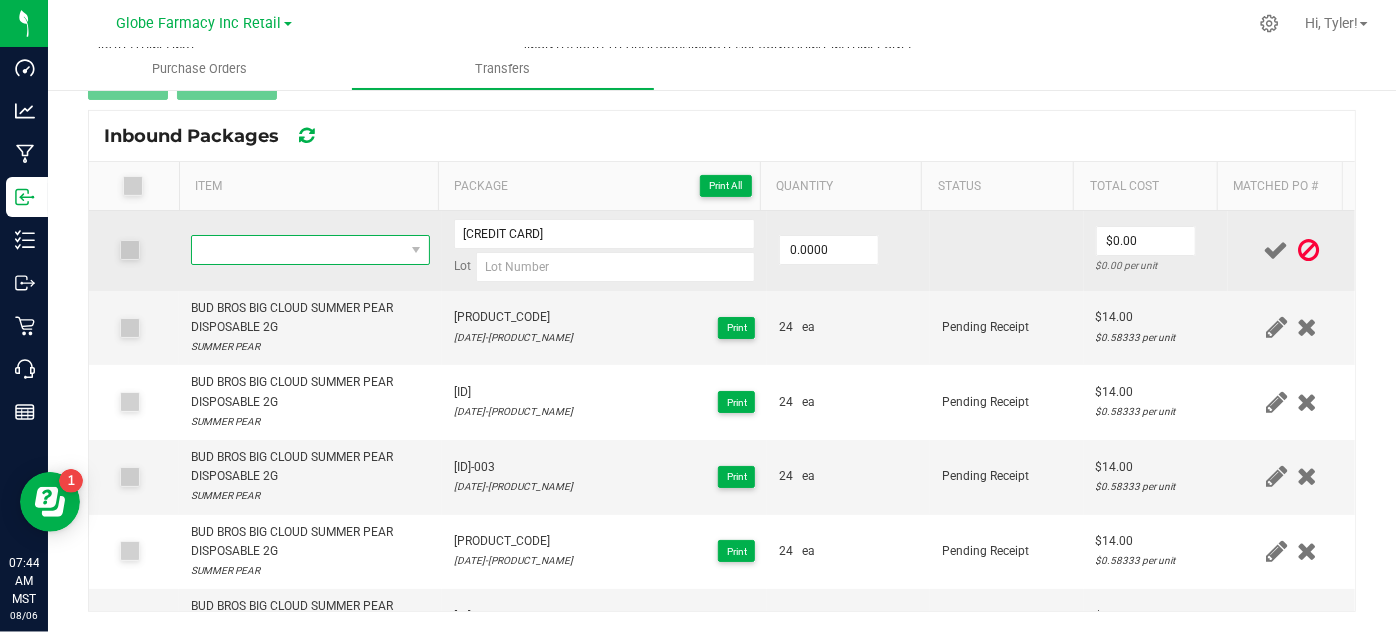 click at bounding box center [297, 250] 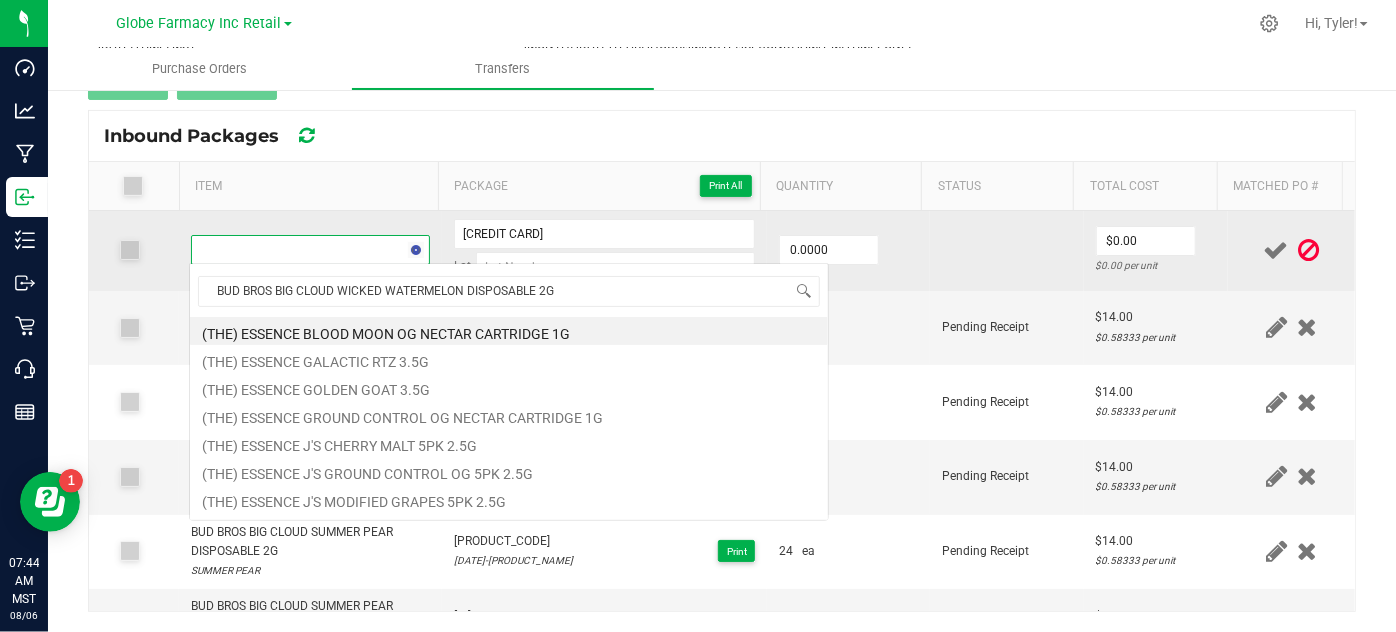 scroll, scrollTop: 99970, scrollLeft: 99767, axis: both 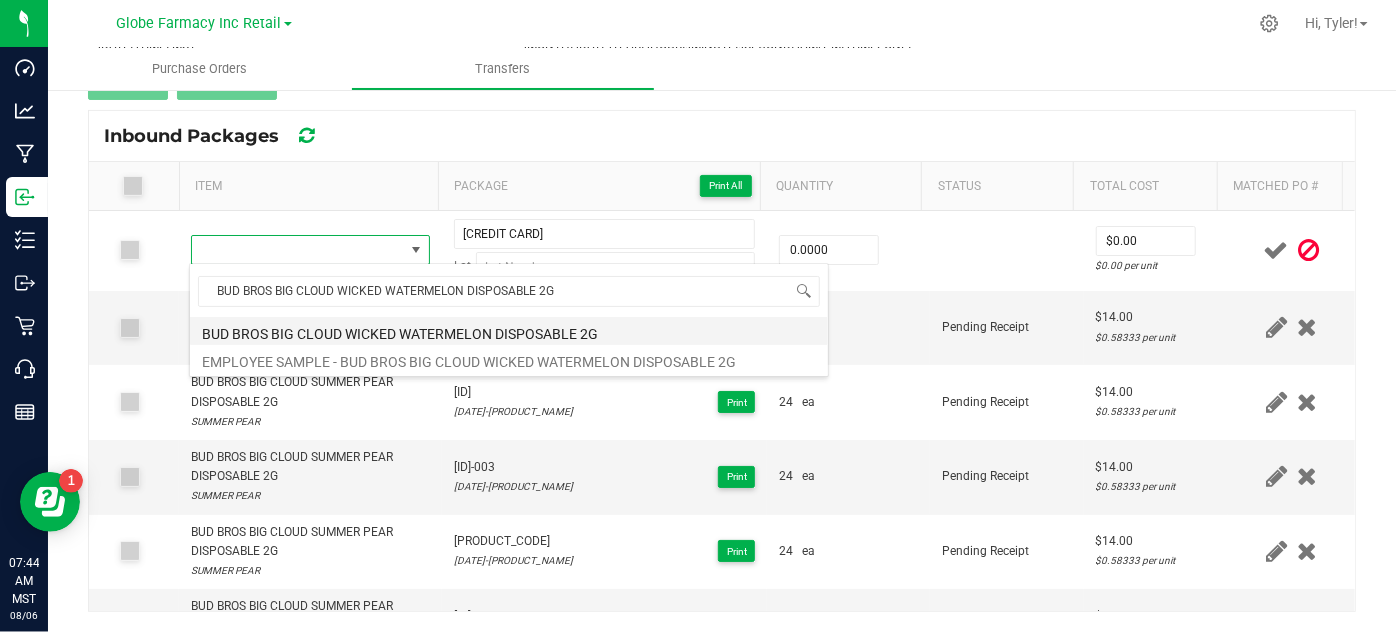 click on "BUD BROS BIG CLOUD WICKED WATERMELON DISPOSABLE 2G" at bounding box center (509, 331) 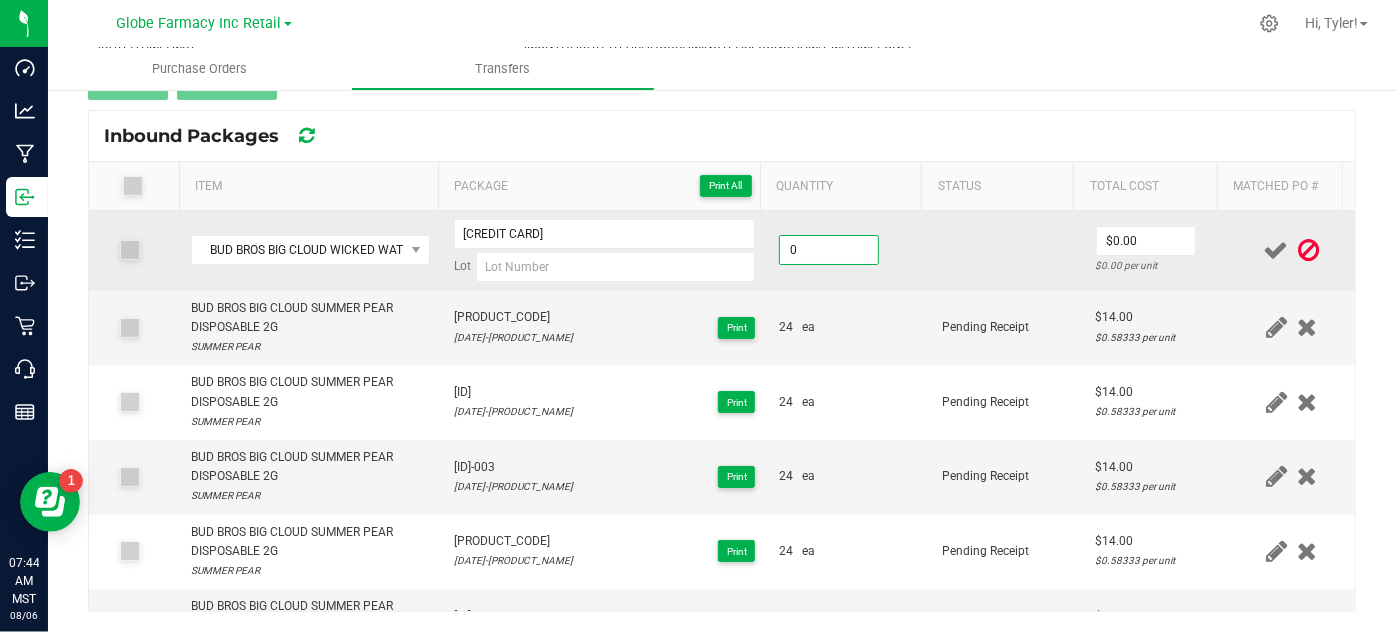 click on "0" at bounding box center (829, 250) 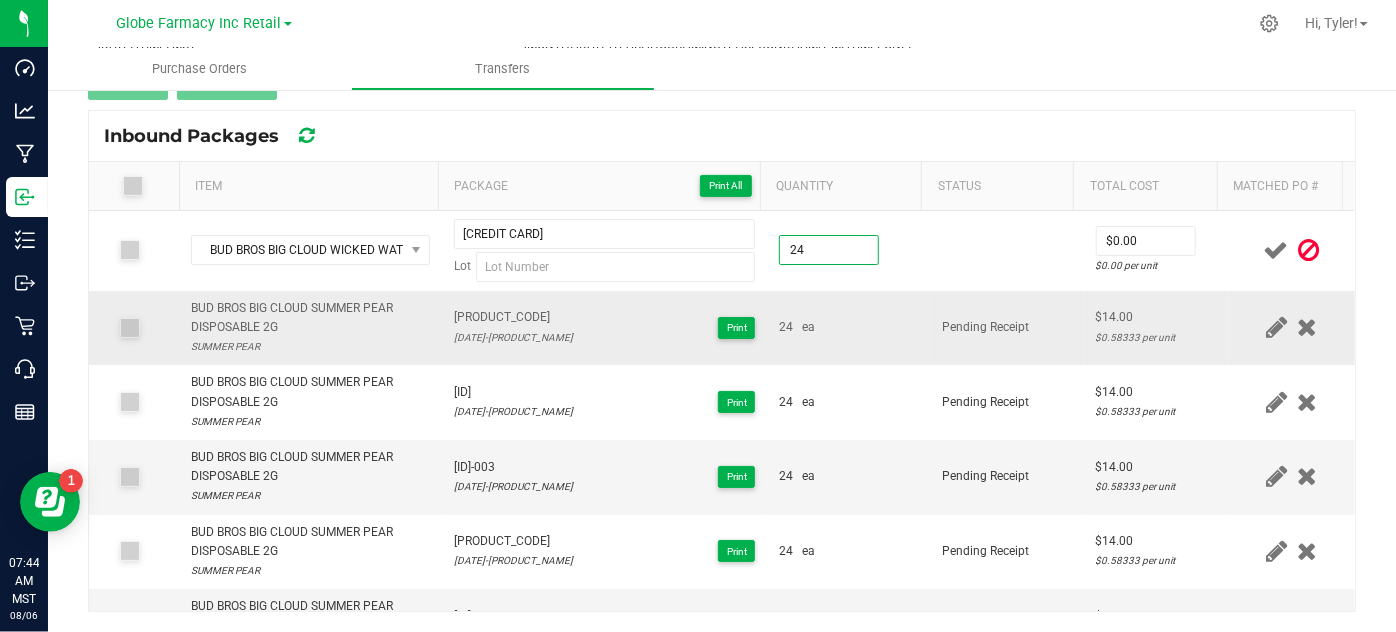 type on "24 ea" 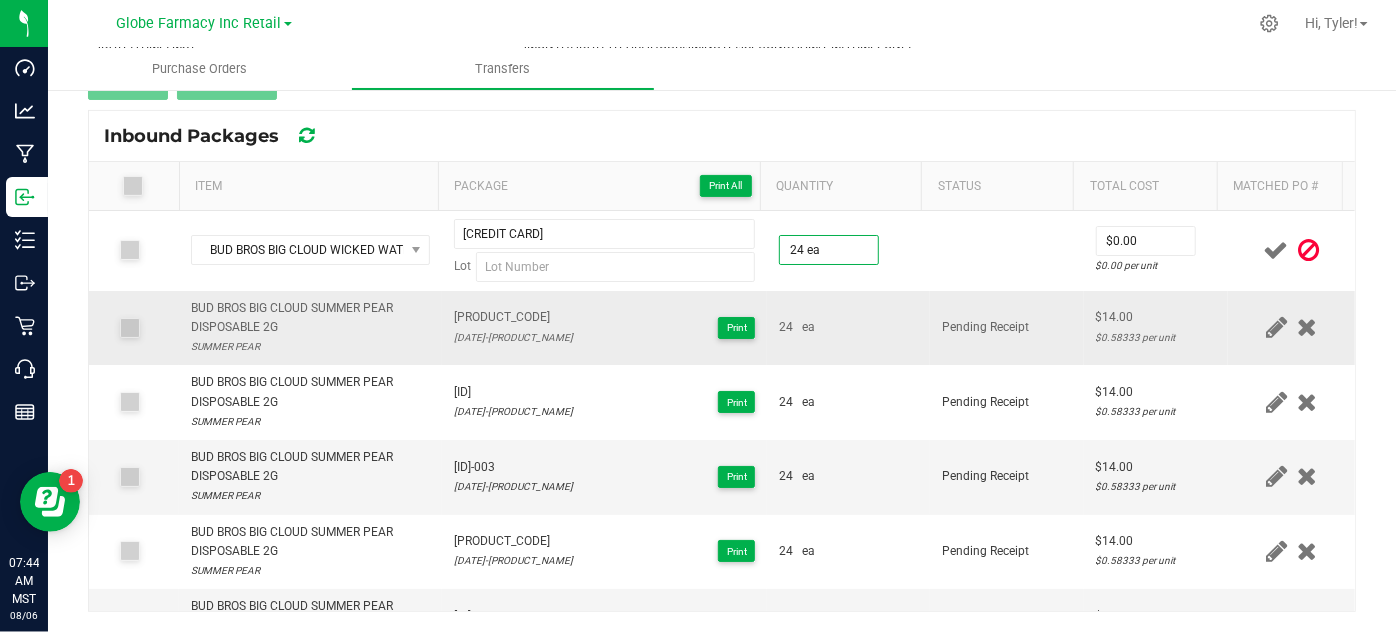 drag, startPoint x: 880, startPoint y: 304, endPoint x: 891, endPoint y: 304, distance: 11 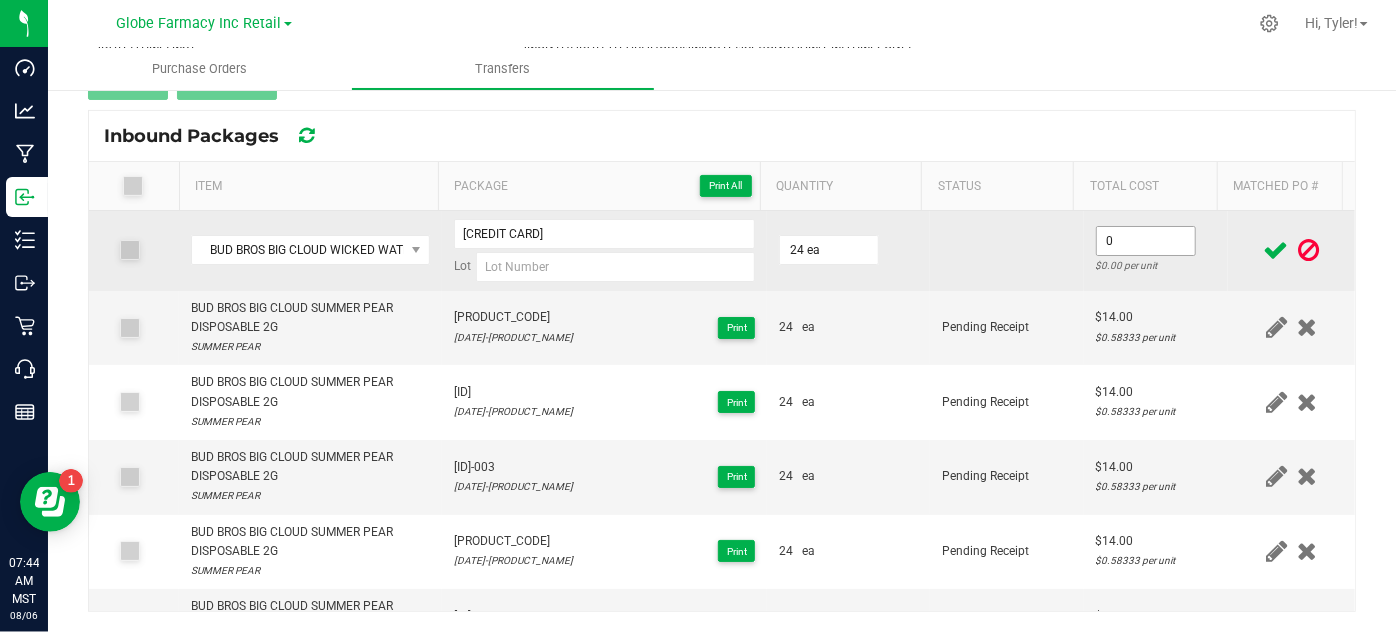 click on "0" at bounding box center (1146, 241) 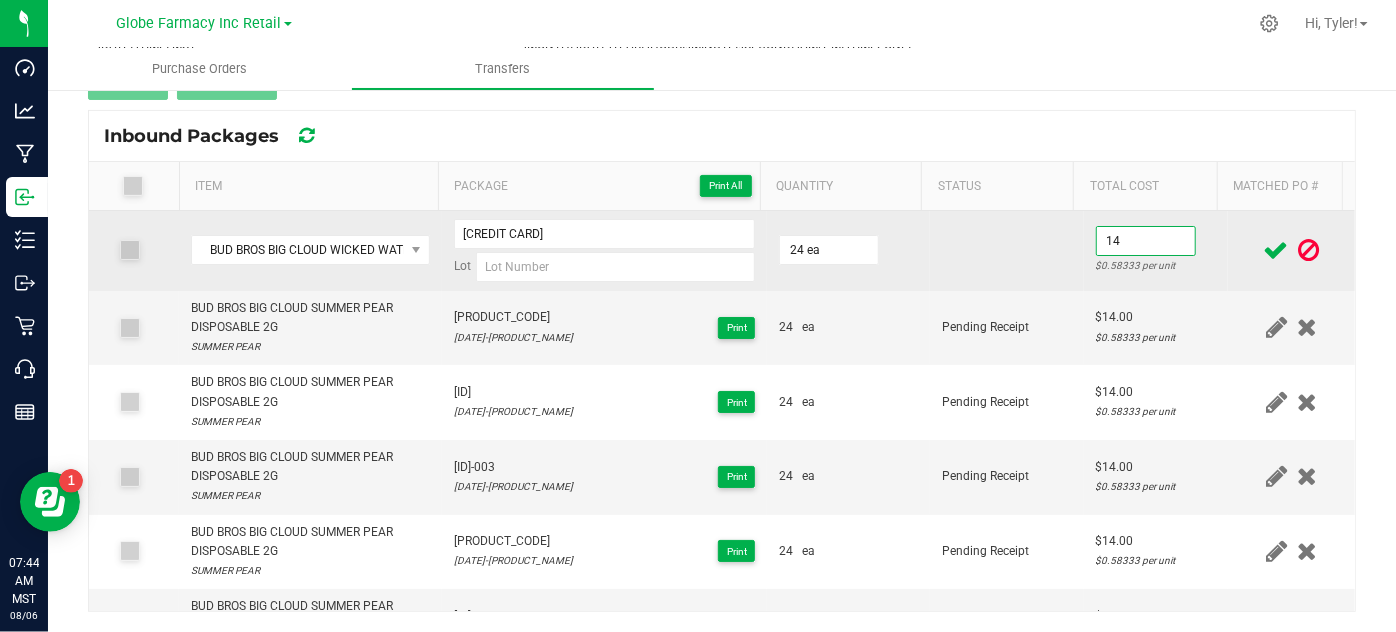 type on "$14.00" 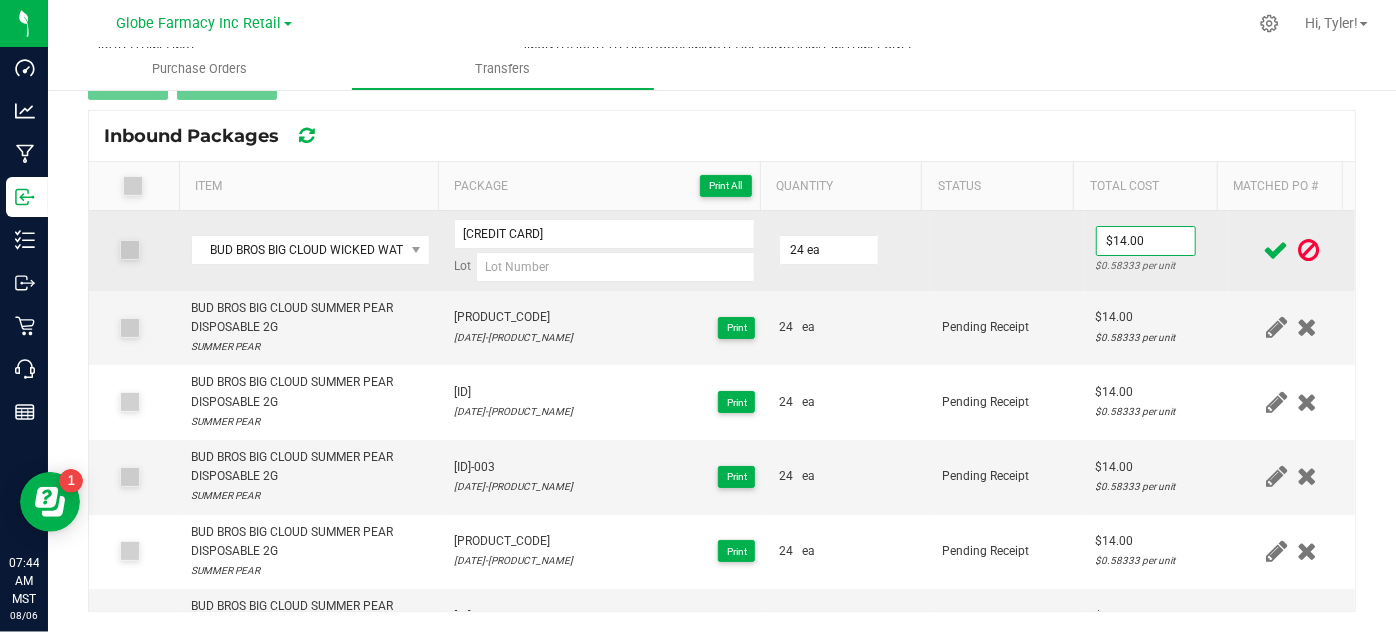 click at bounding box center (1007, 251) 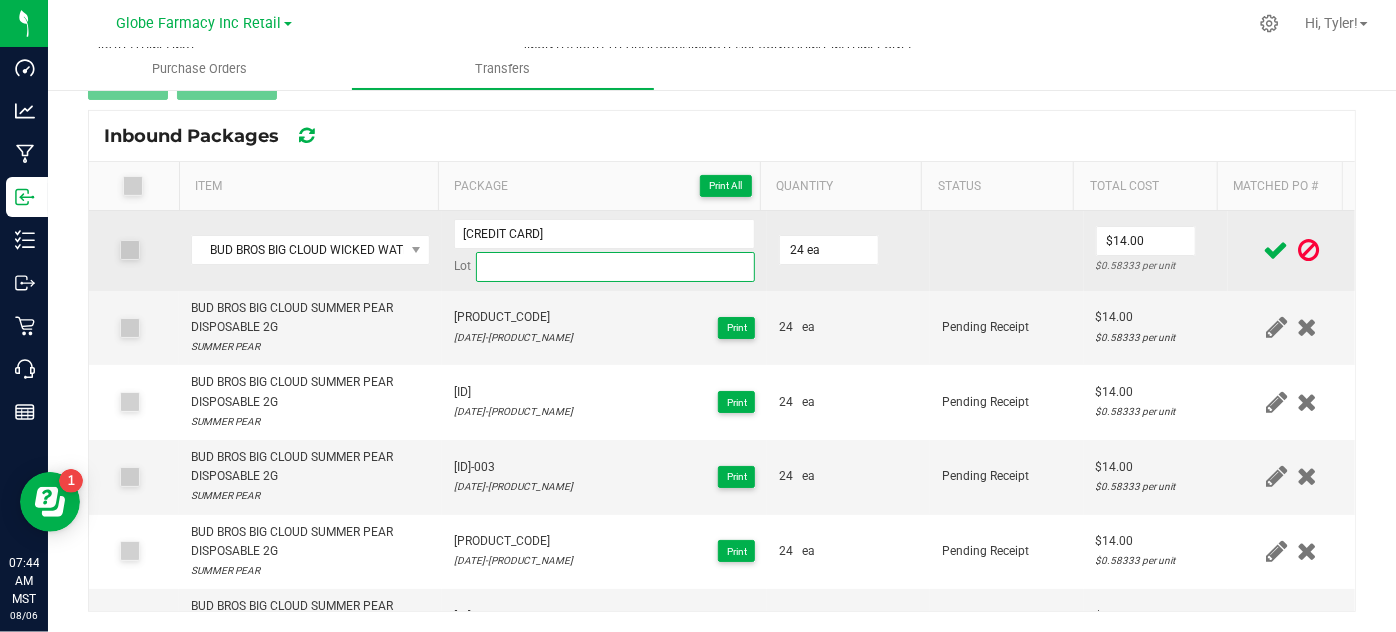 click at bounding box center [616, 267] 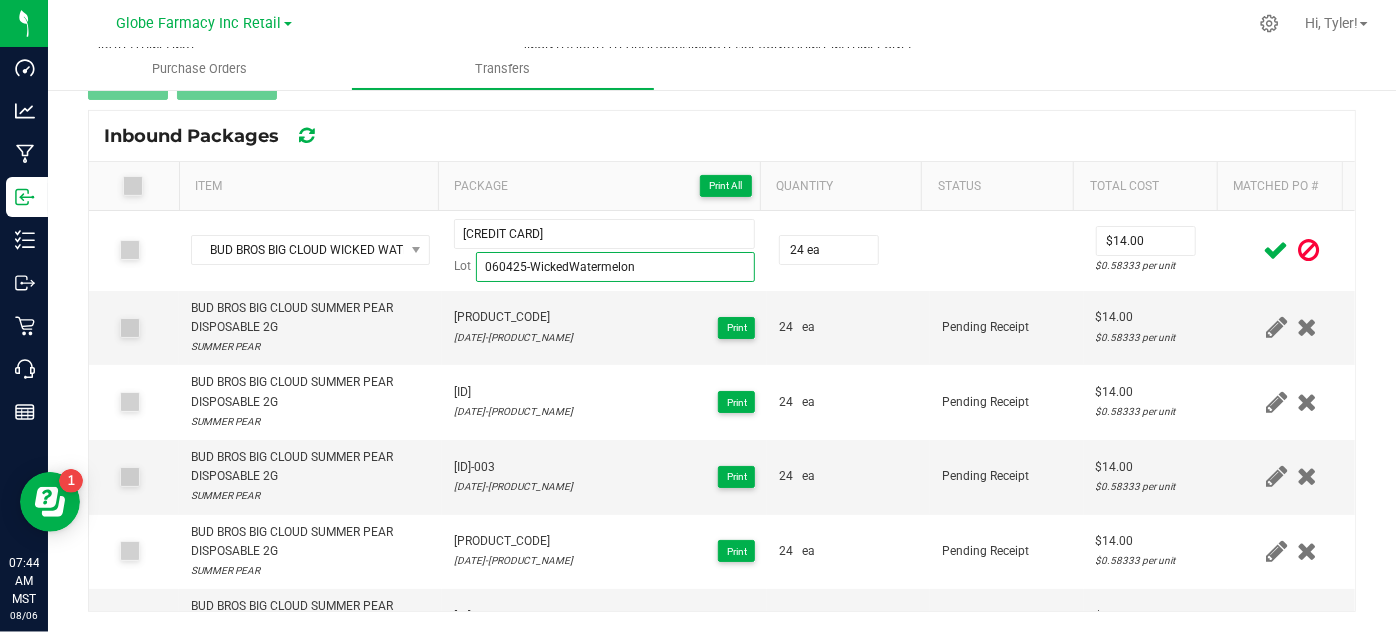 type on "060425-WickedWatermelon" 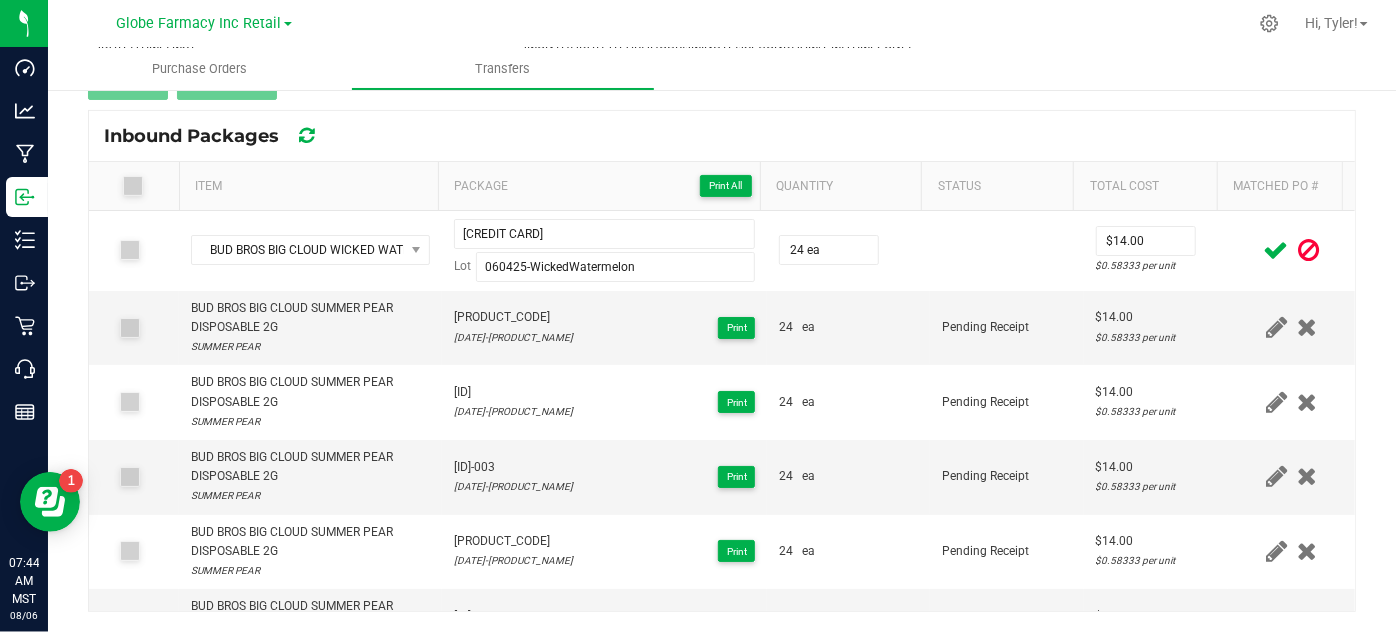 click at bounding box center [1276, 250] 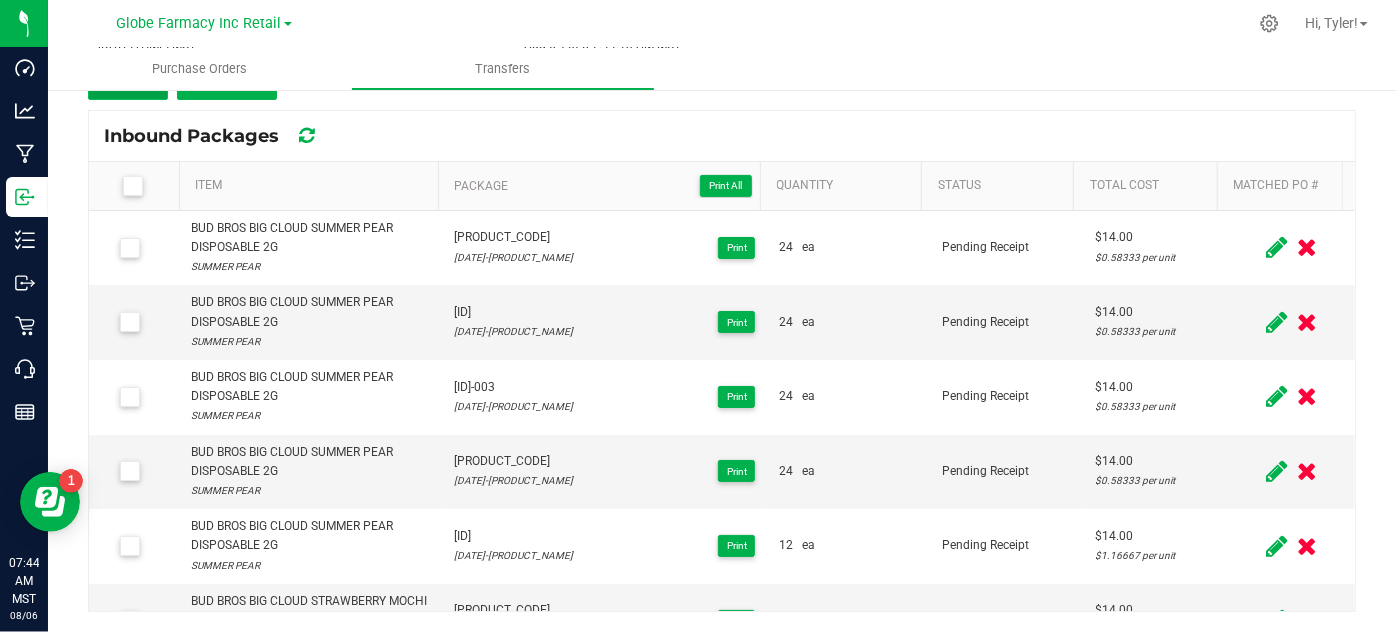click on "Add" at bounding box center [128, 82] 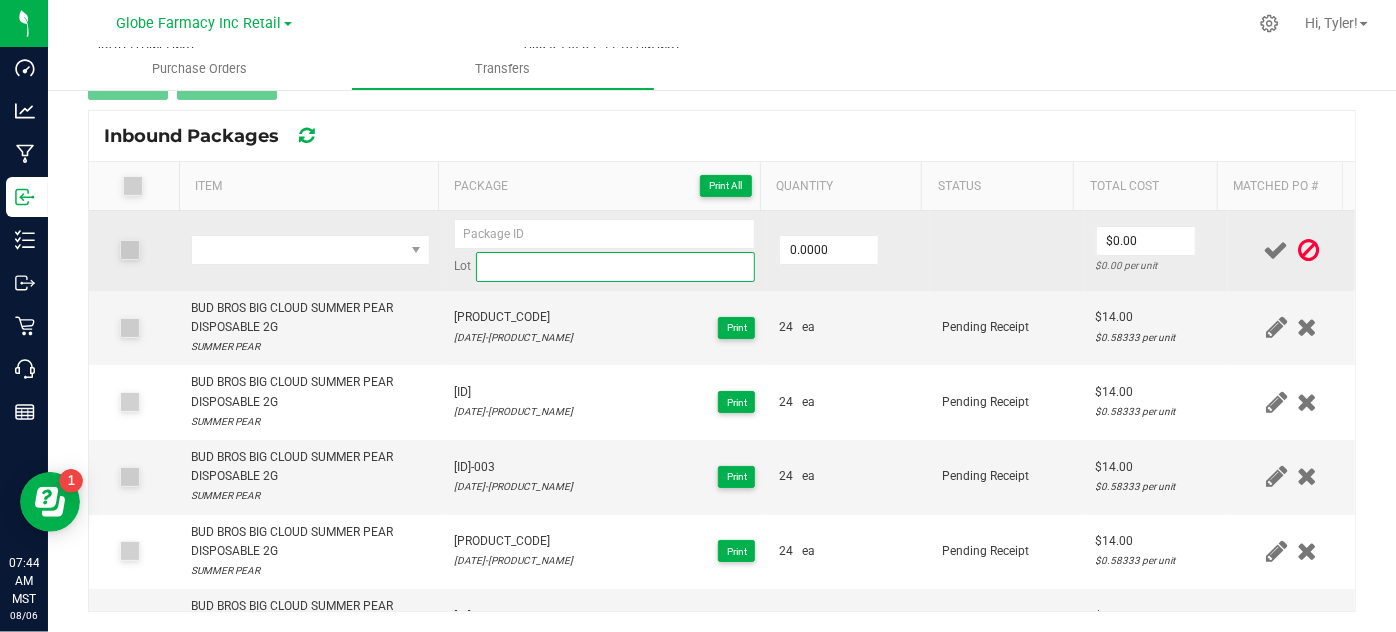 click at bounding box center [616, 267] 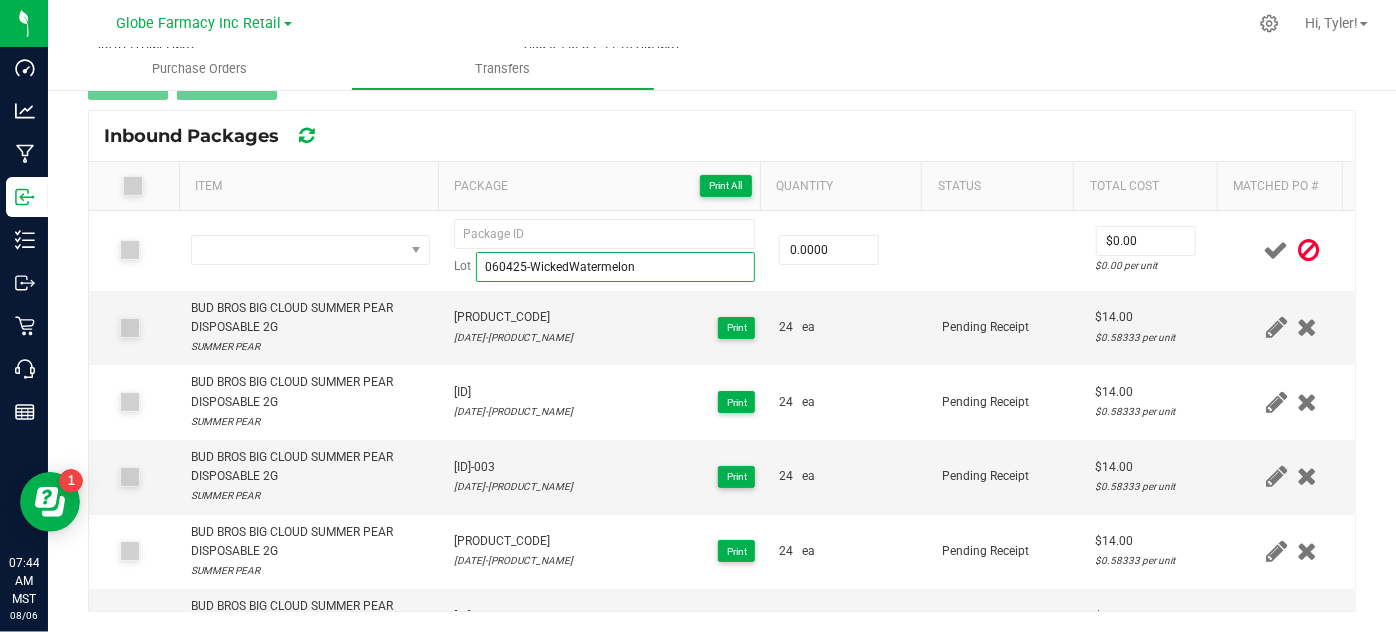type on "060425-WickedWatermelon" 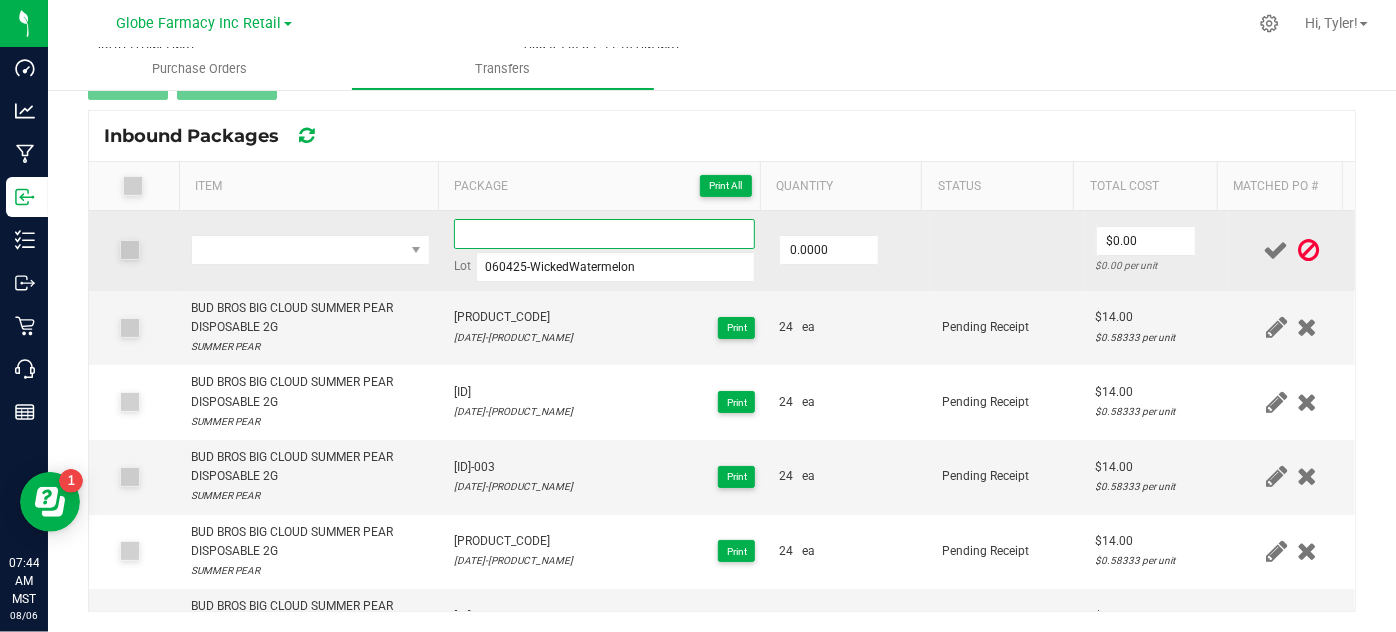 click at bounding box center [605, 234] 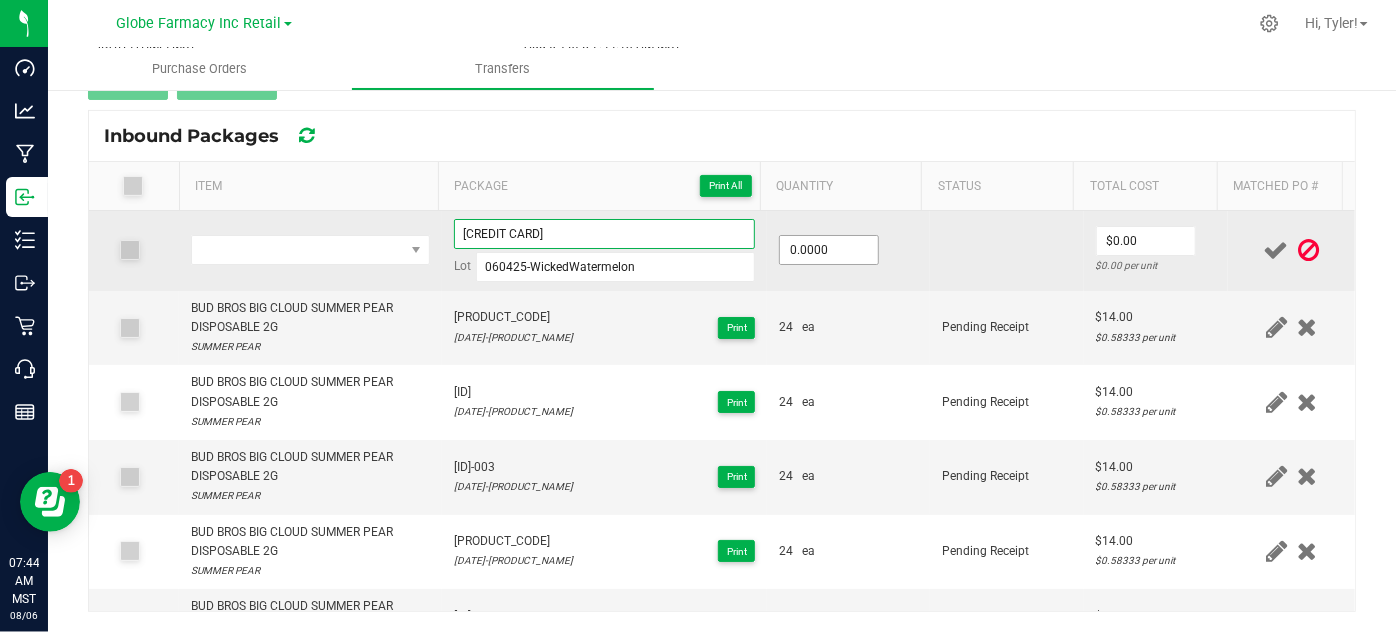 type on "[CREDIT CARD]" 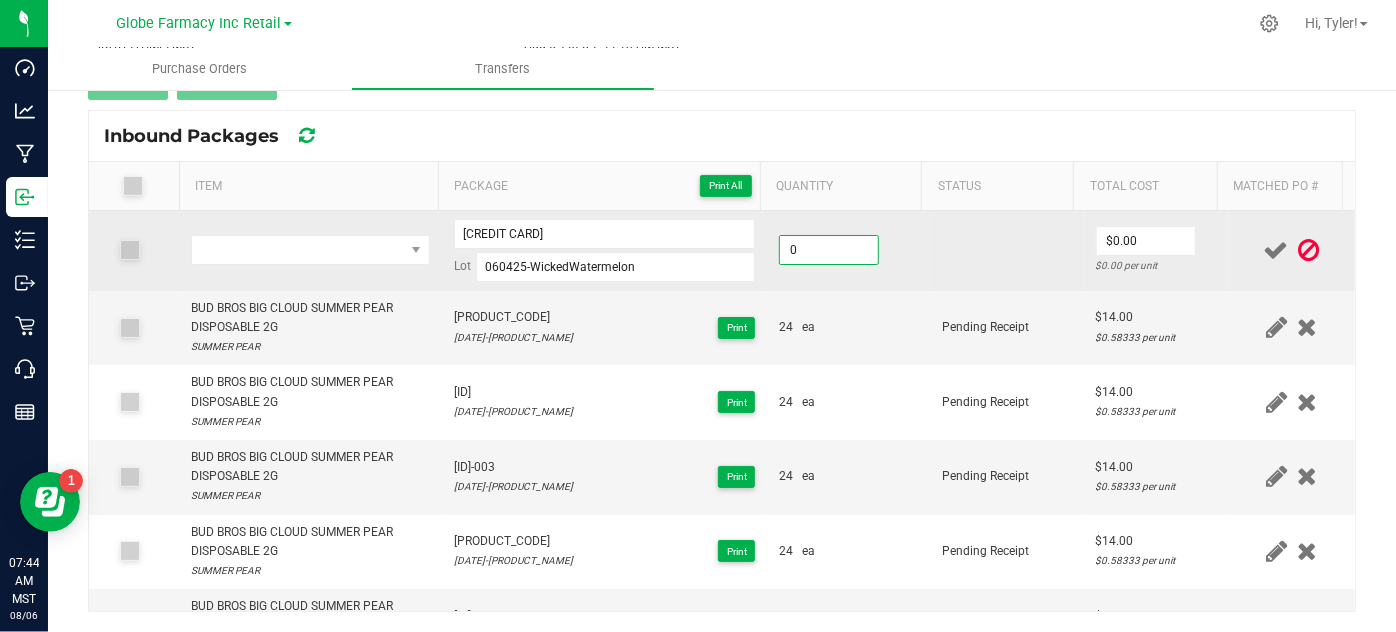click on "0" at bounding box center (829, 250) 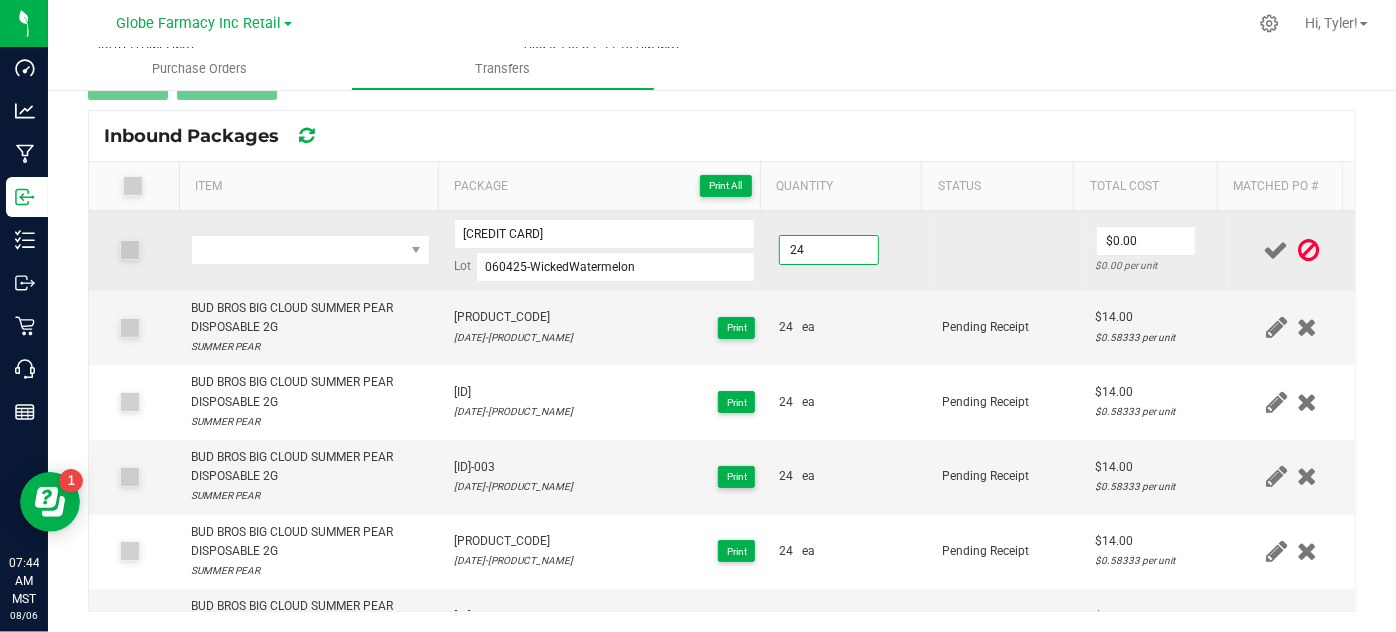 type on "24.0000" 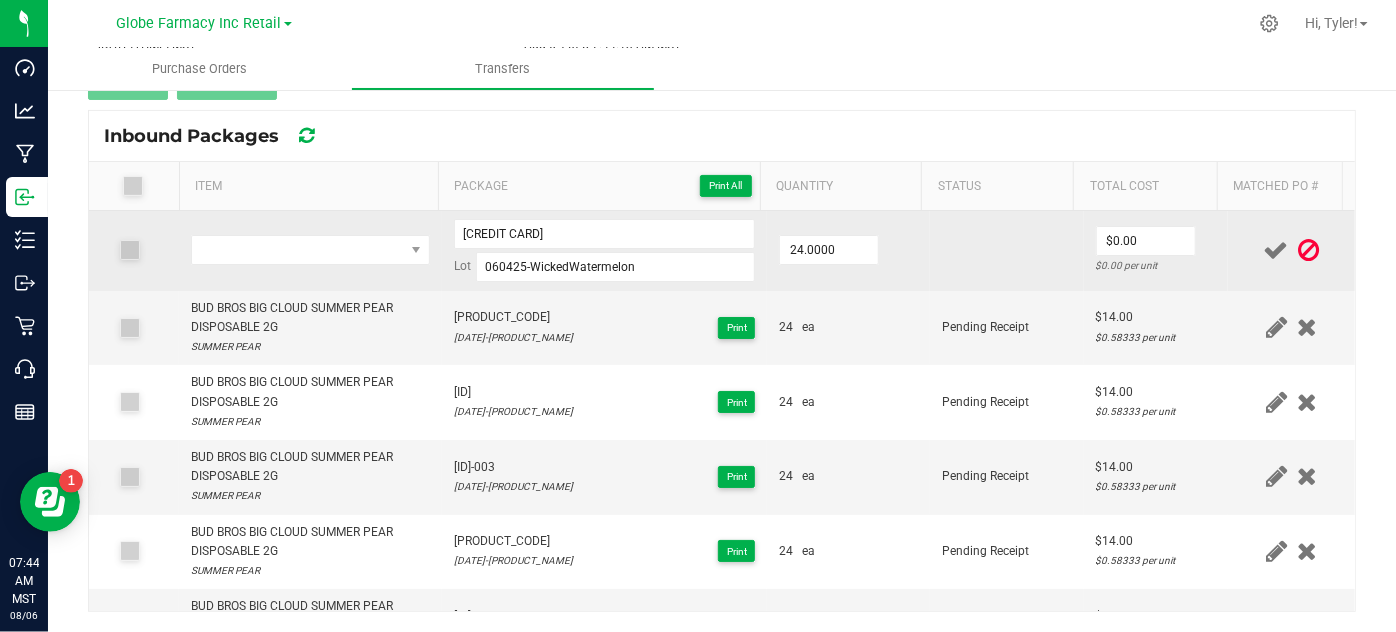 click on "24.0000" at bounding box center (848, 251) 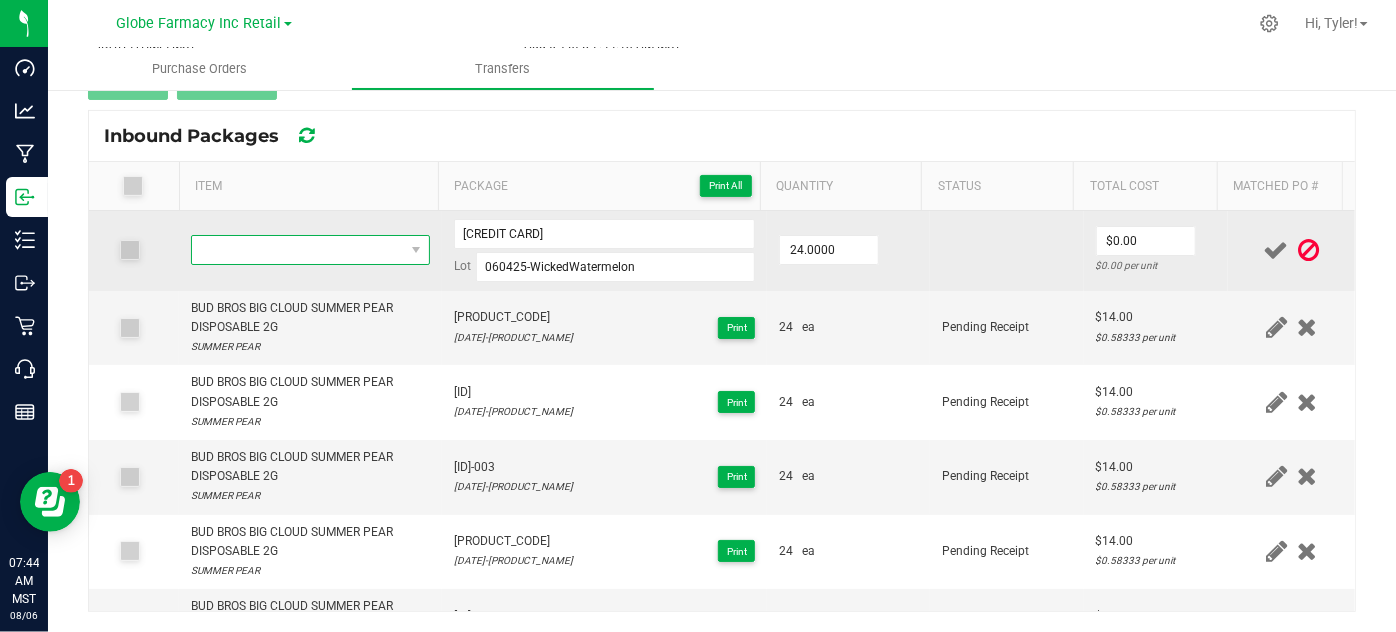 click at bounding box center [297, 250] 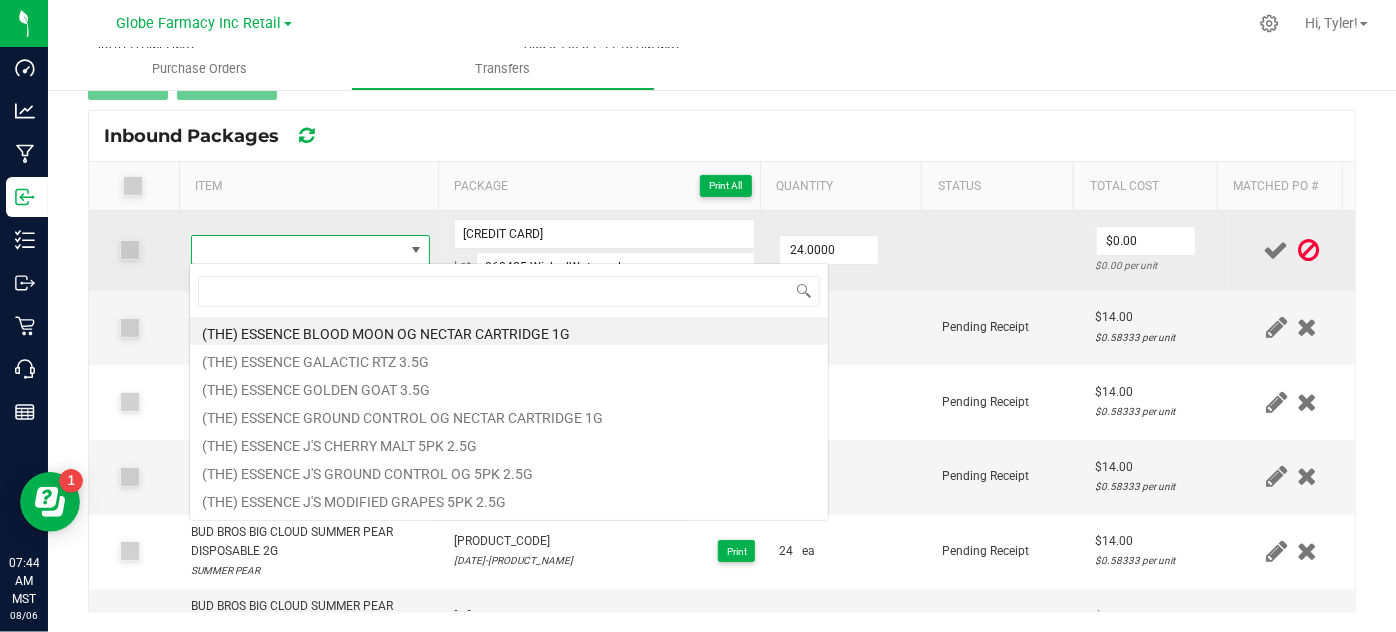 type on "BUD BROS BIG CLOUD WICKED WATERMELON DISPOSABLE 2G" 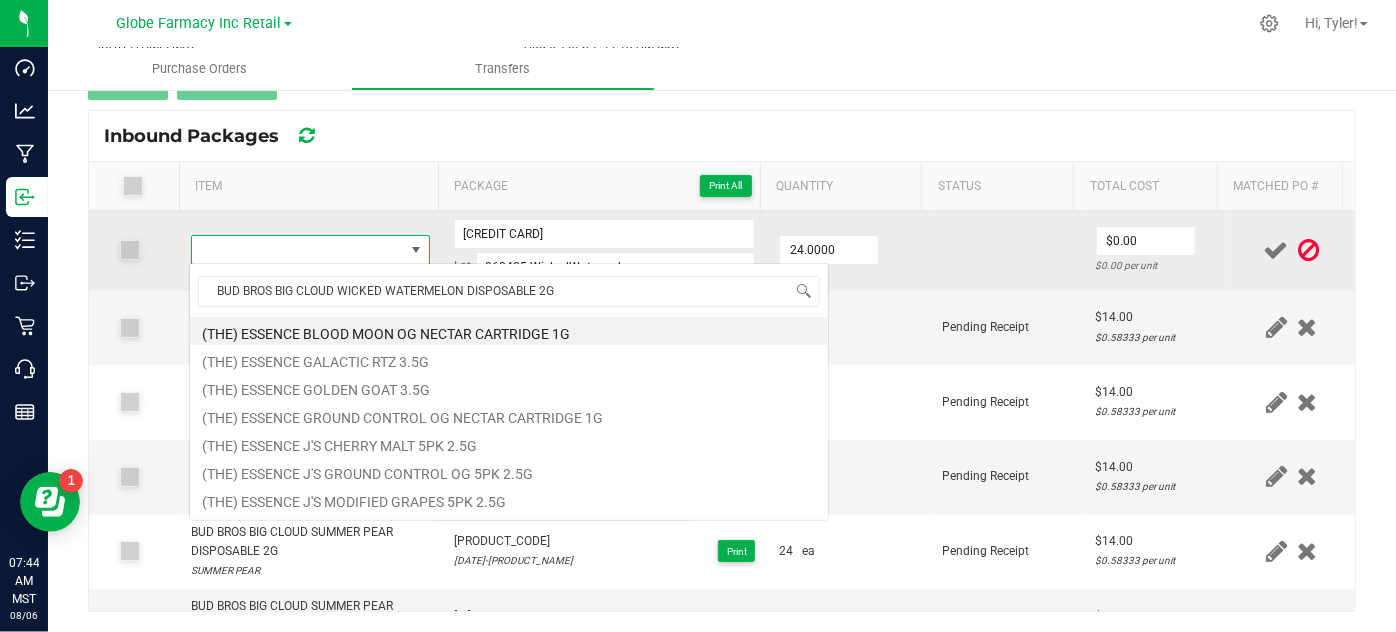 scroll, scrollTop: 99970, scrollLeft: 99767, axis: both 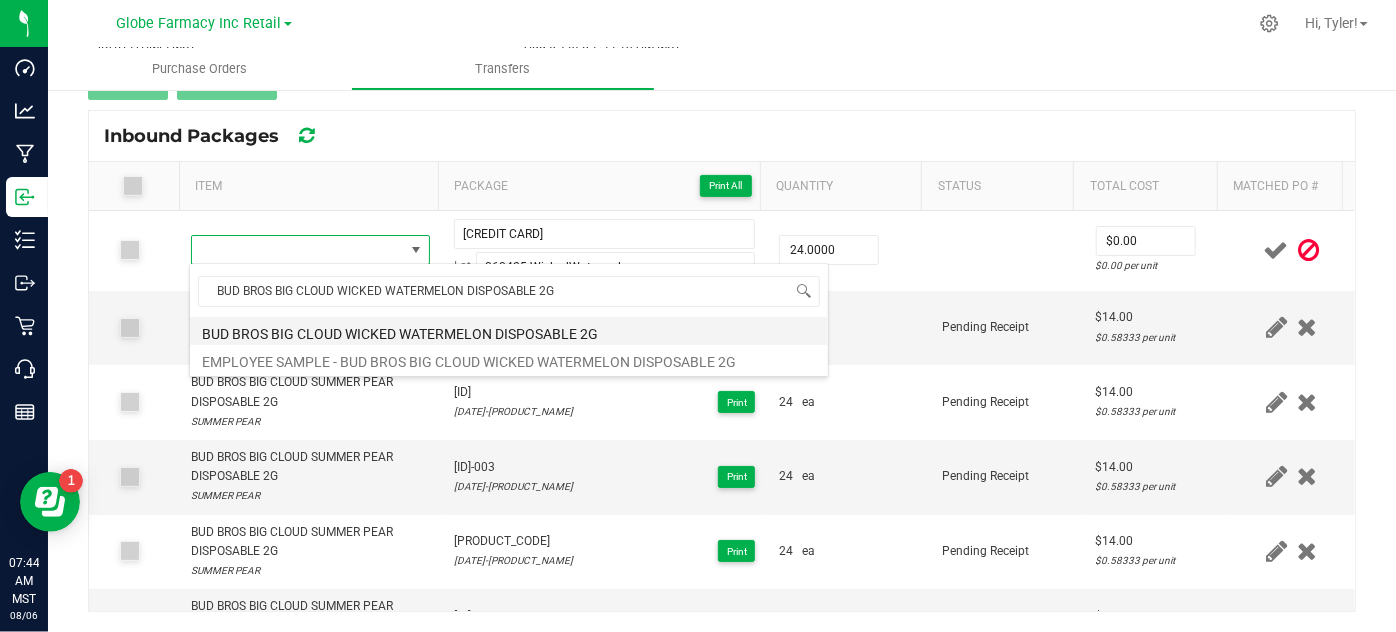 click on "BUD BROS BIG CLOUD WICKED WATERMELON DISPOSABLE 2G" at bounding box center [509, 331] 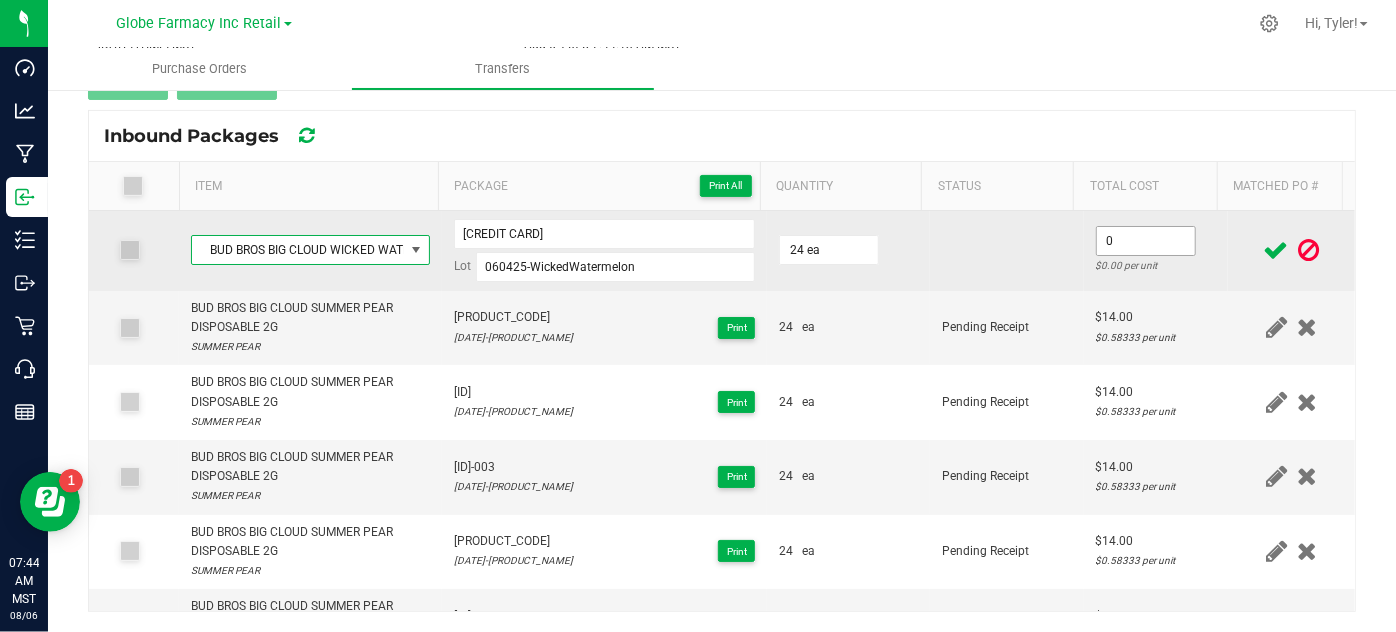 click on "0" at bounding box center (1146, 241) 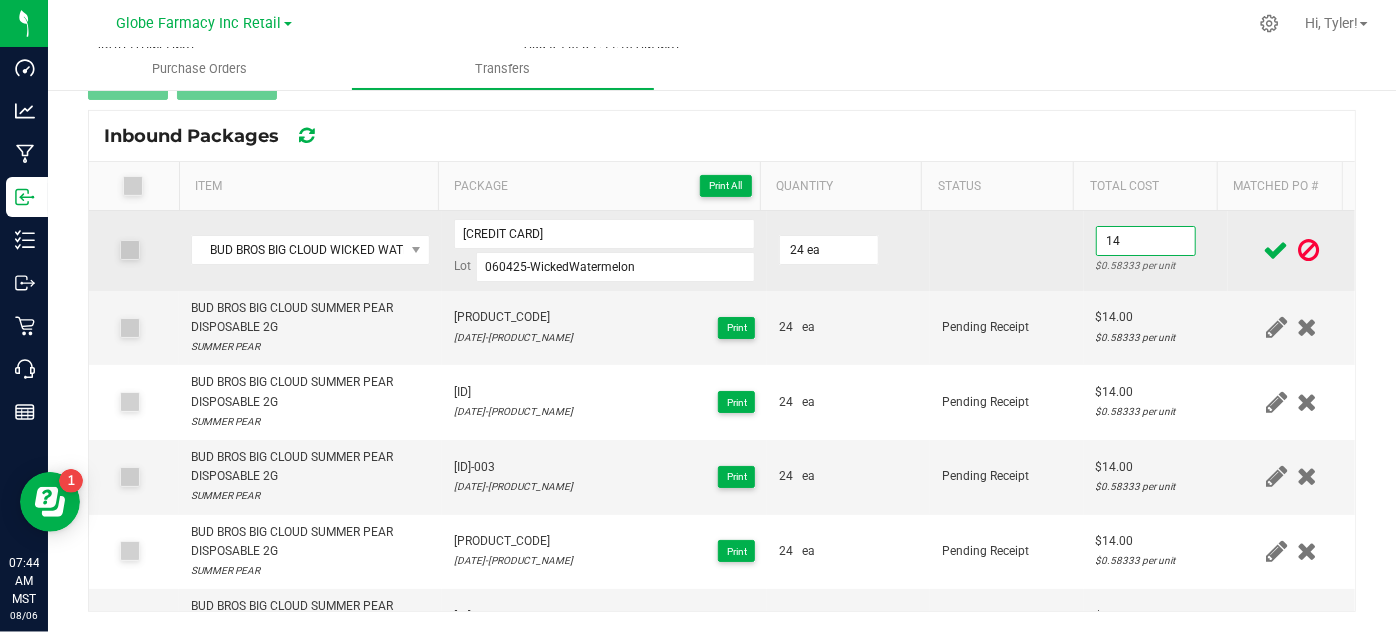 type on "$14.00" 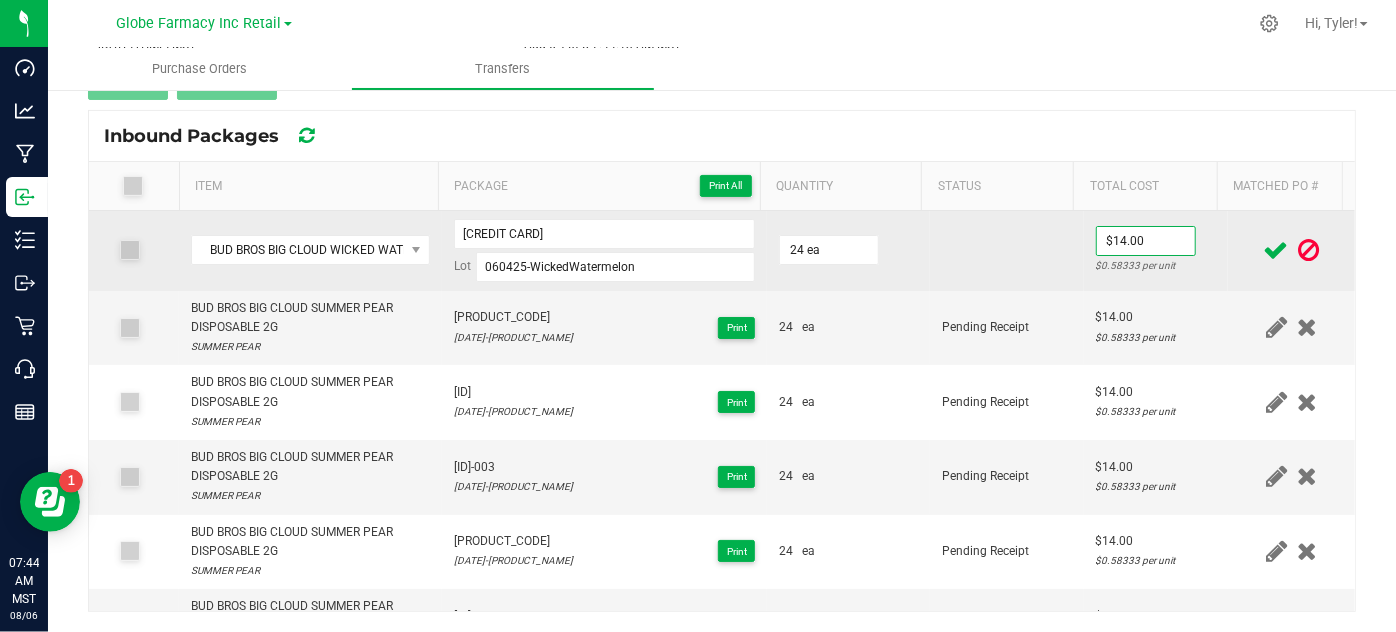 click at bounding box center [1007, 251] 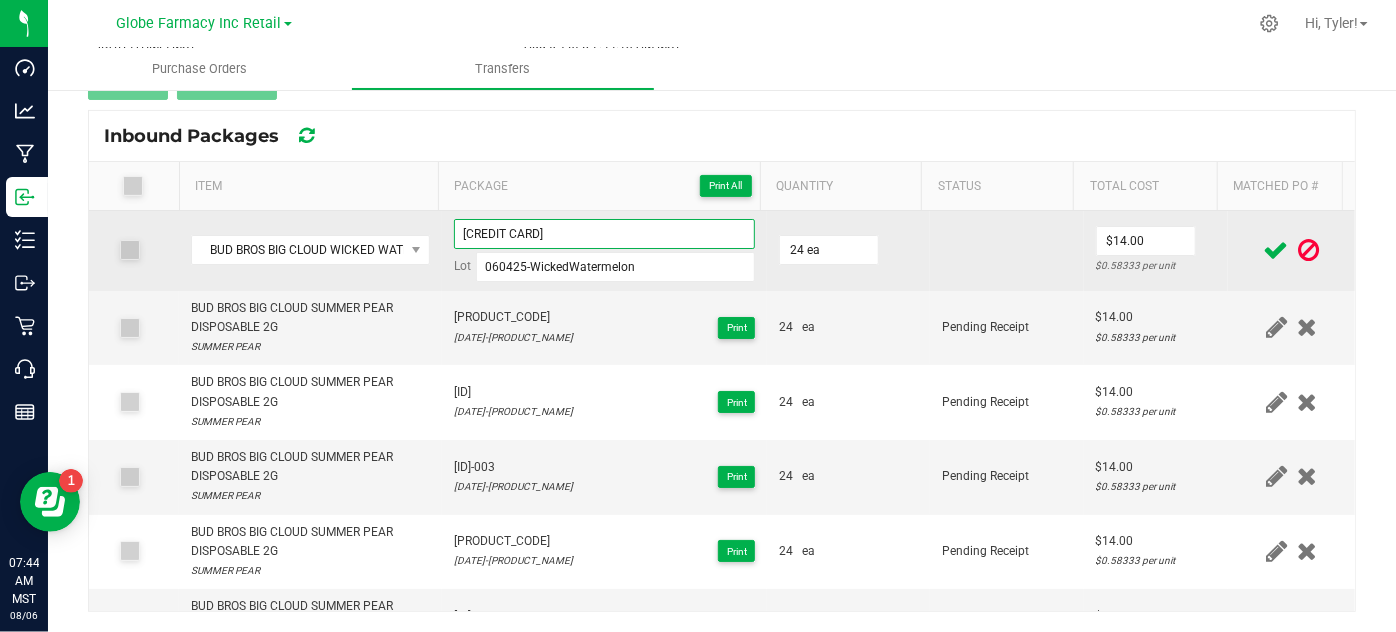 click on "[CREDIT CARD]" at bounding box center (605, 234) 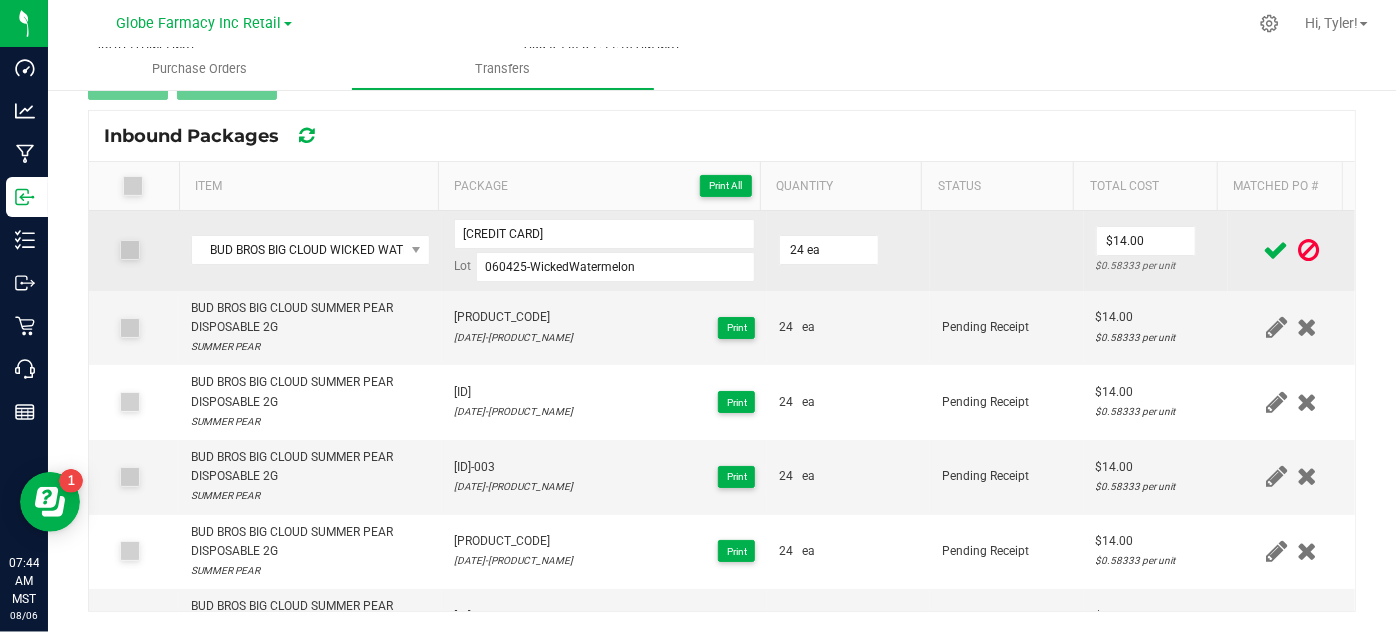 click at bounding box center (1007, 251) 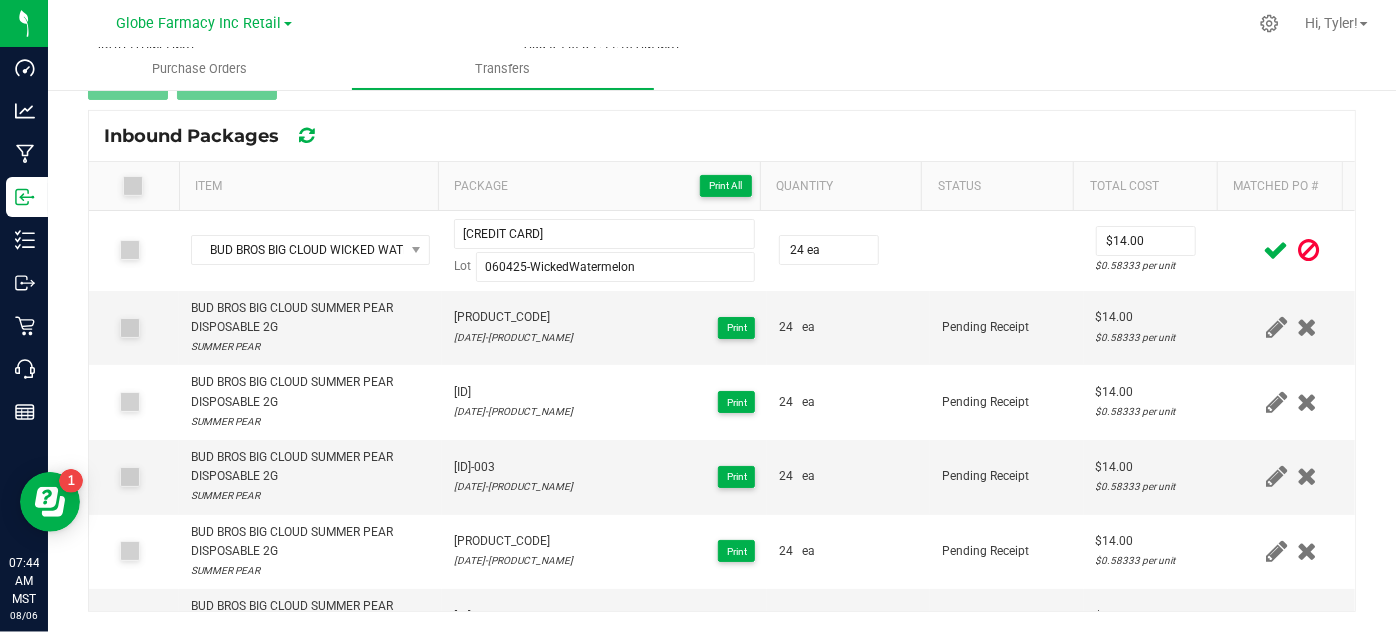 click at bounding box center [1276, 250] 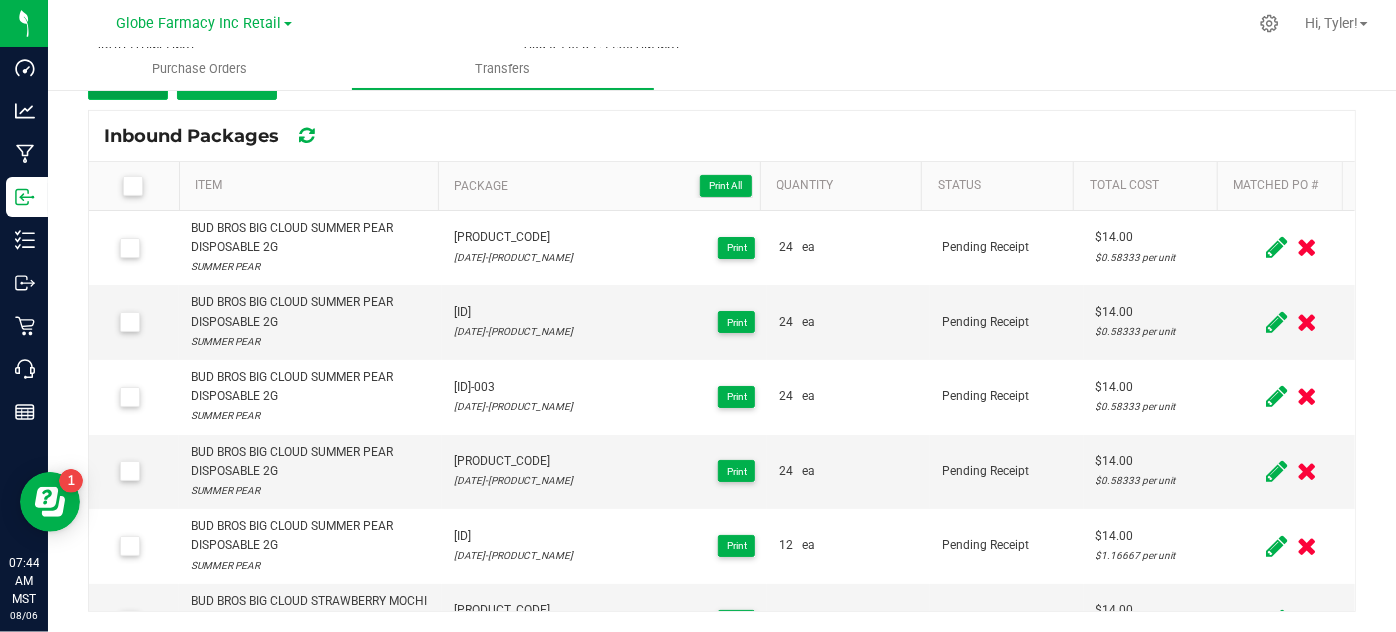click on "Add" at bounding box center (128, 82) 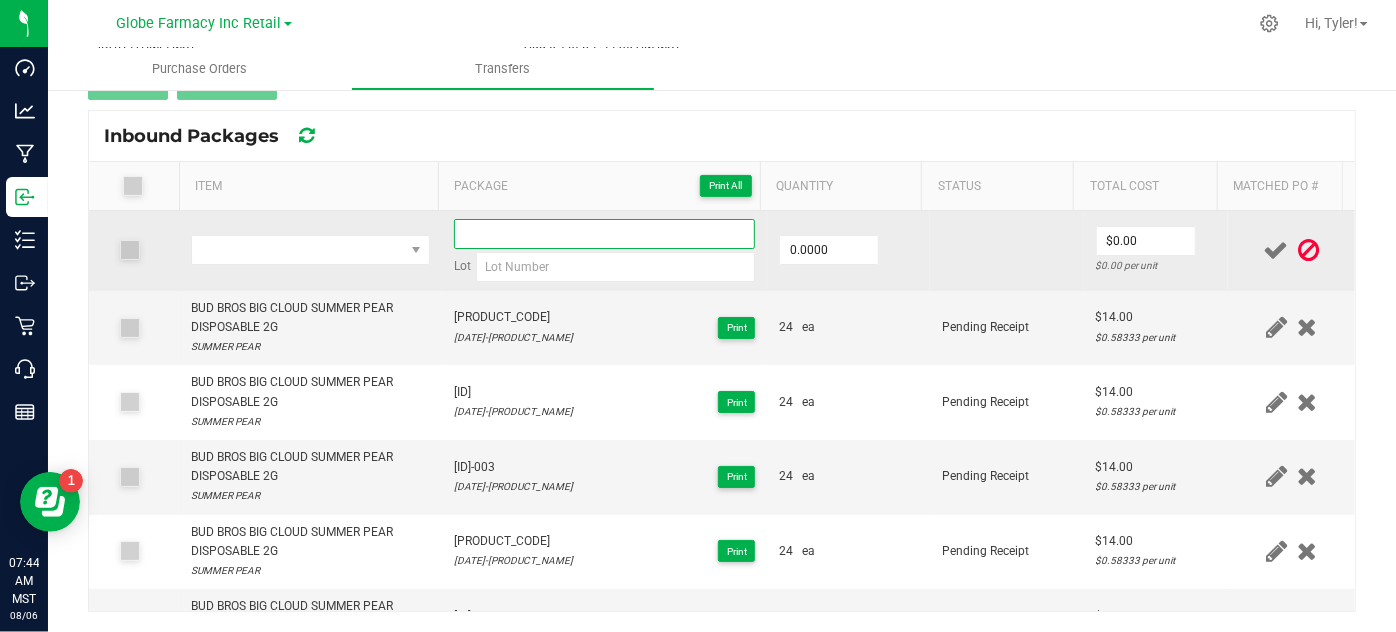click at bounding box center [605, 234] 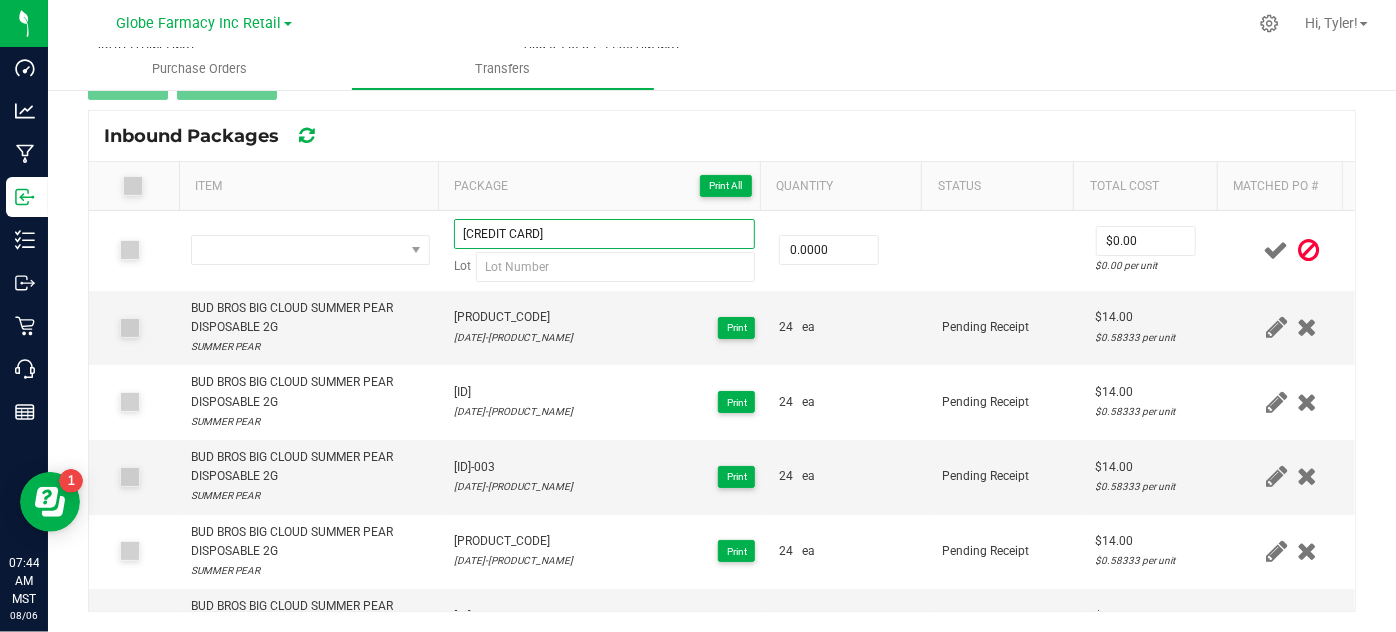 type on "[CREDIT CARD]" 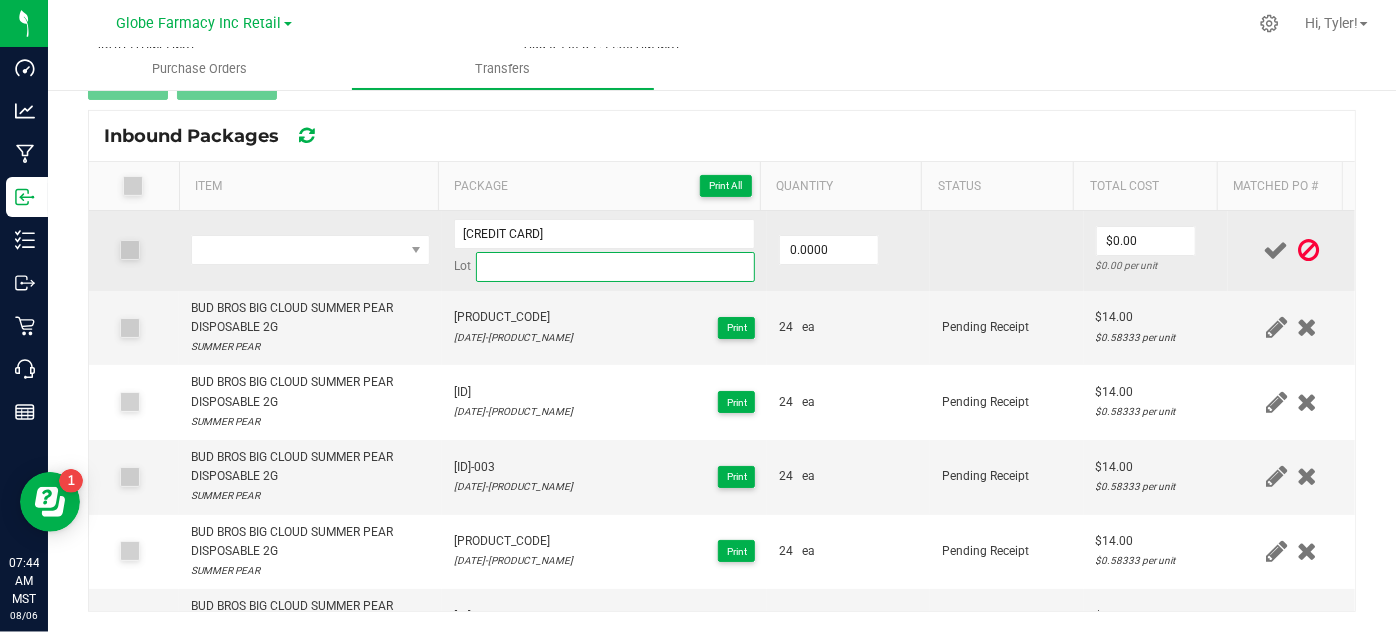 click at bounding box center (616, 267) 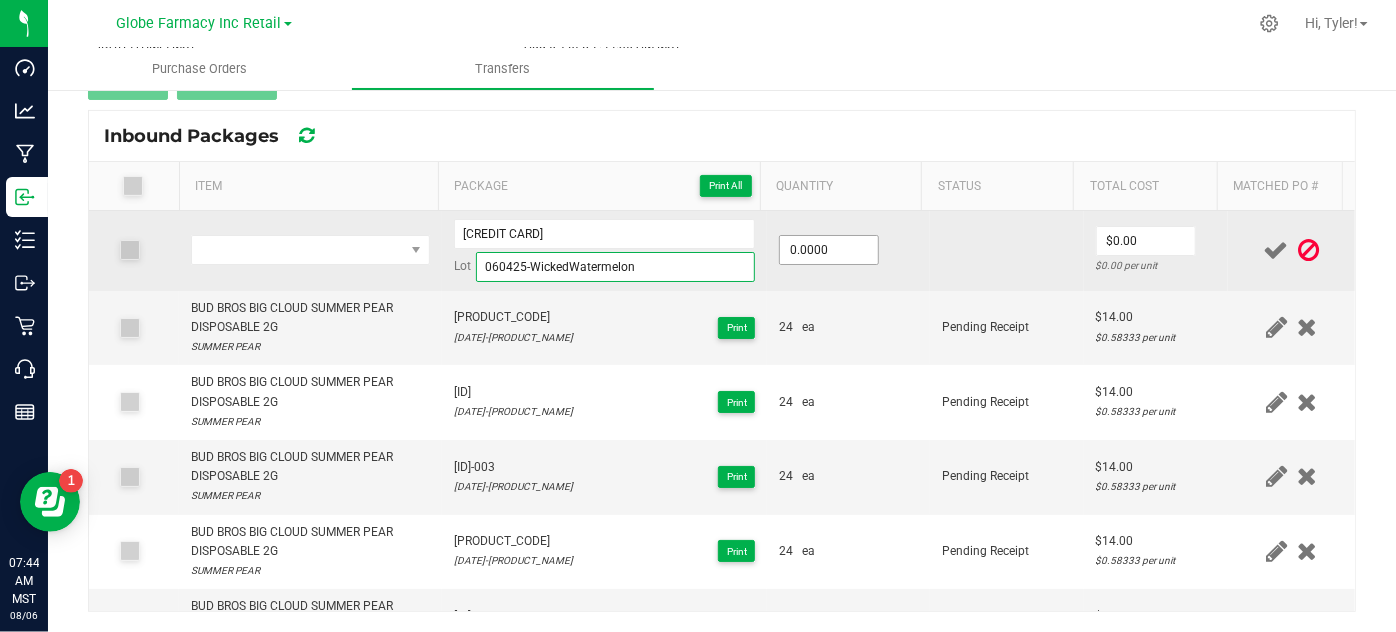 type on "060425-WickedWatermelon" 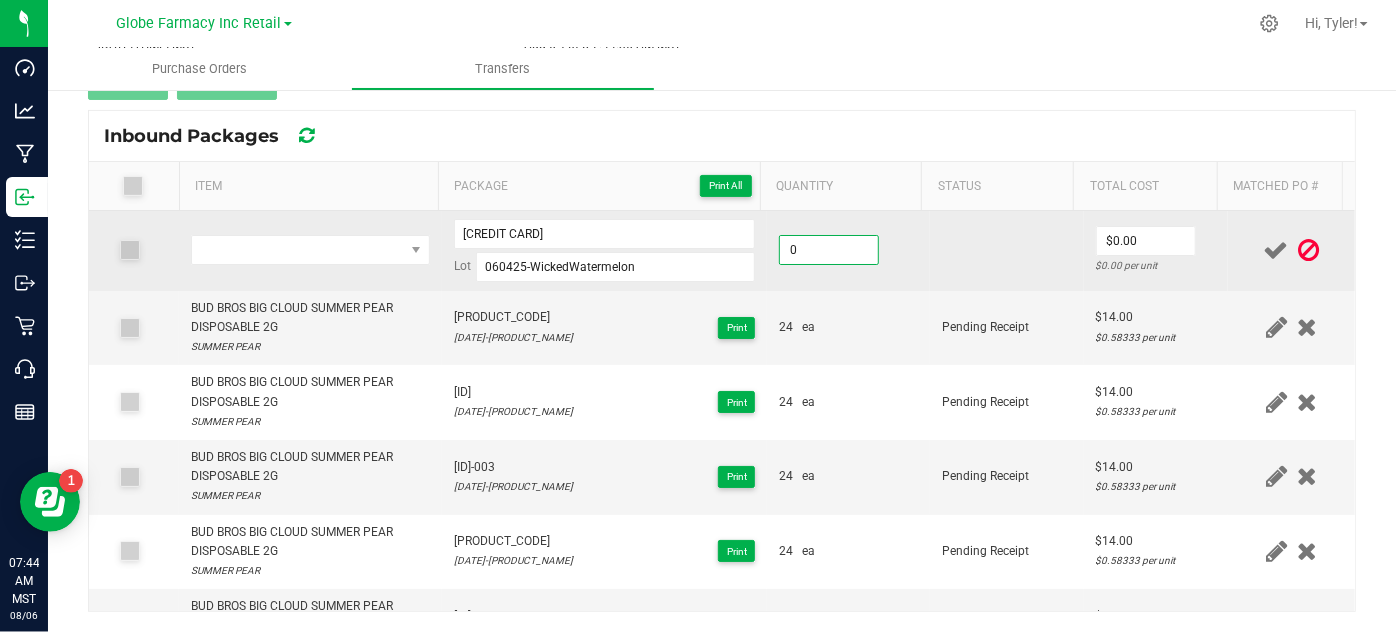 drag, startPoint x: 799, startPoint y: 255, endPoint x: 816, endPoint y: 255, distance: 17 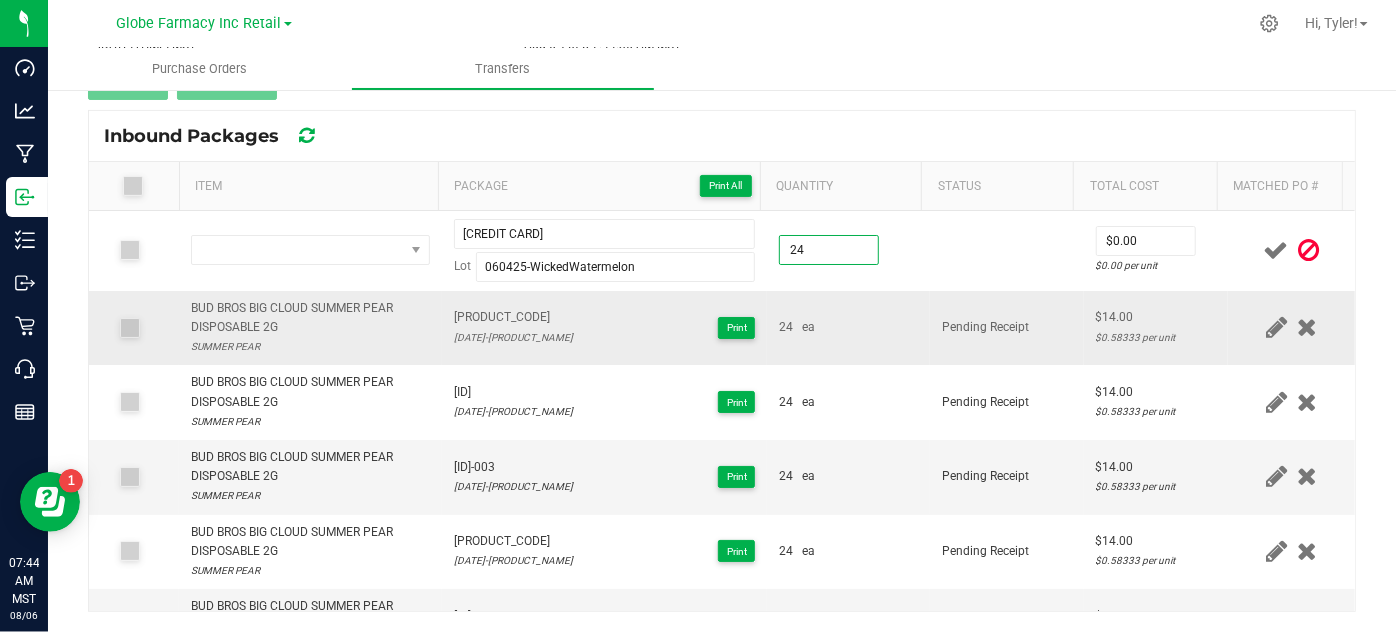 type on "24.0000" 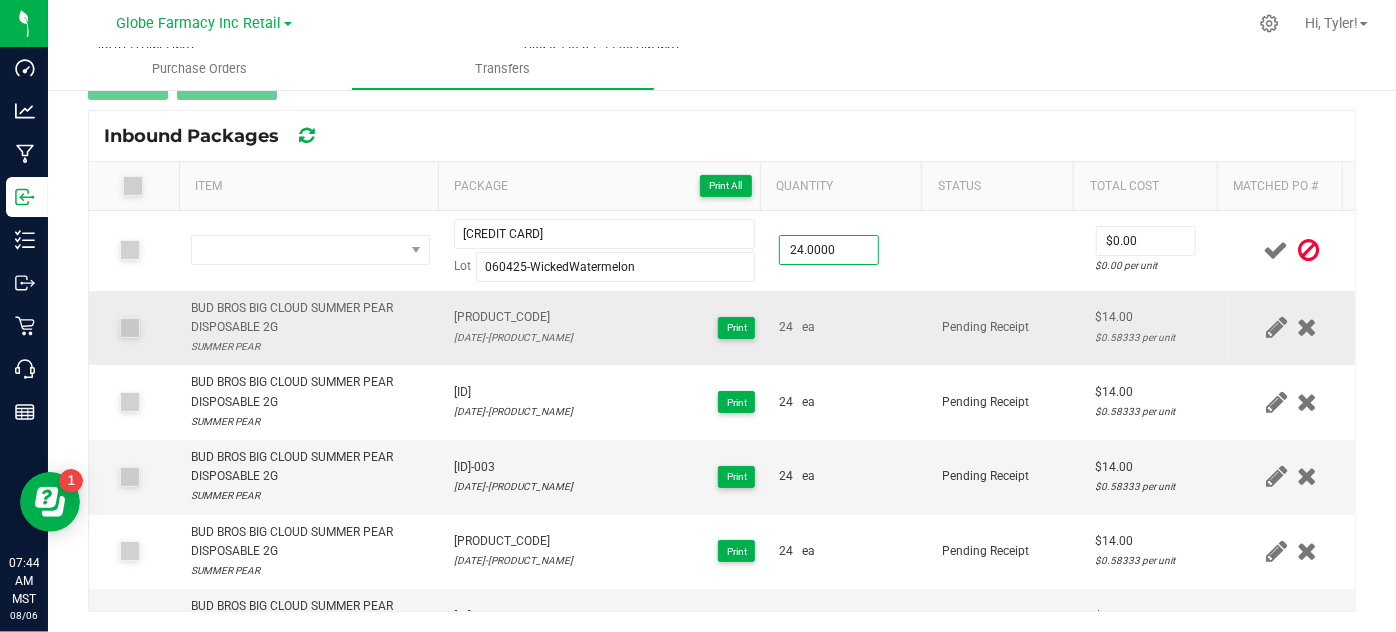click on "24   ea" at bounding box center (848, 328) 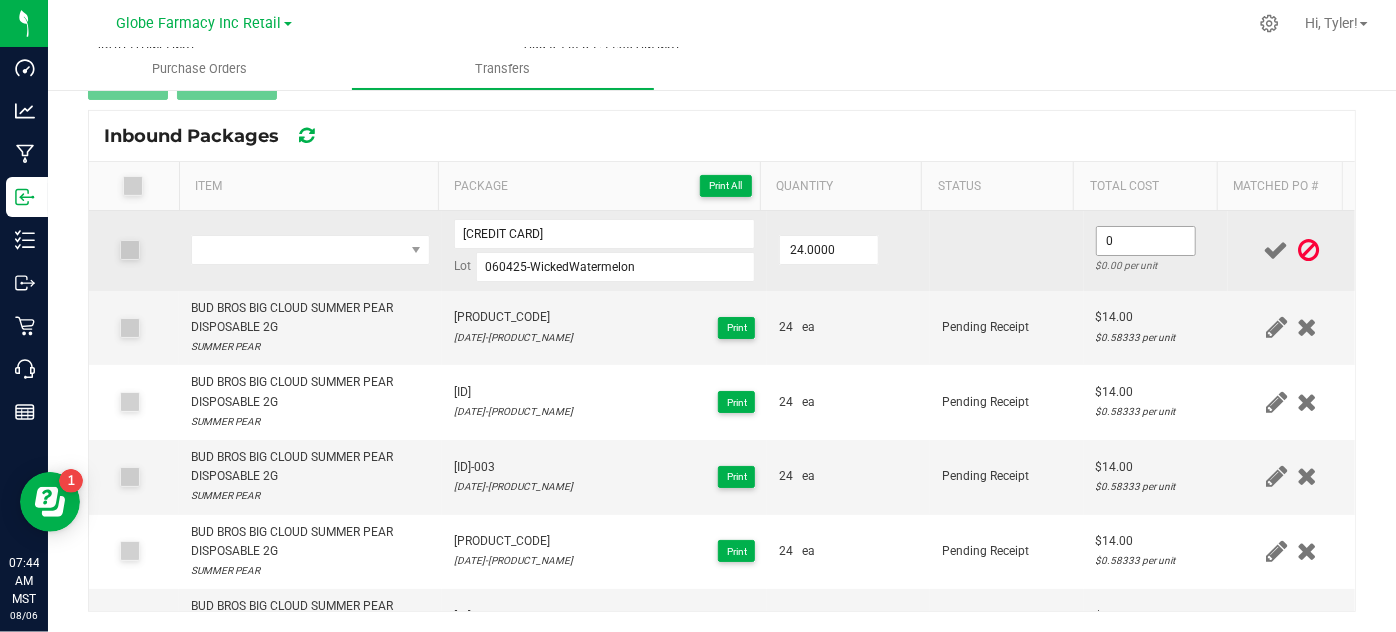 click on "0" at bounding box center [1146, 241] 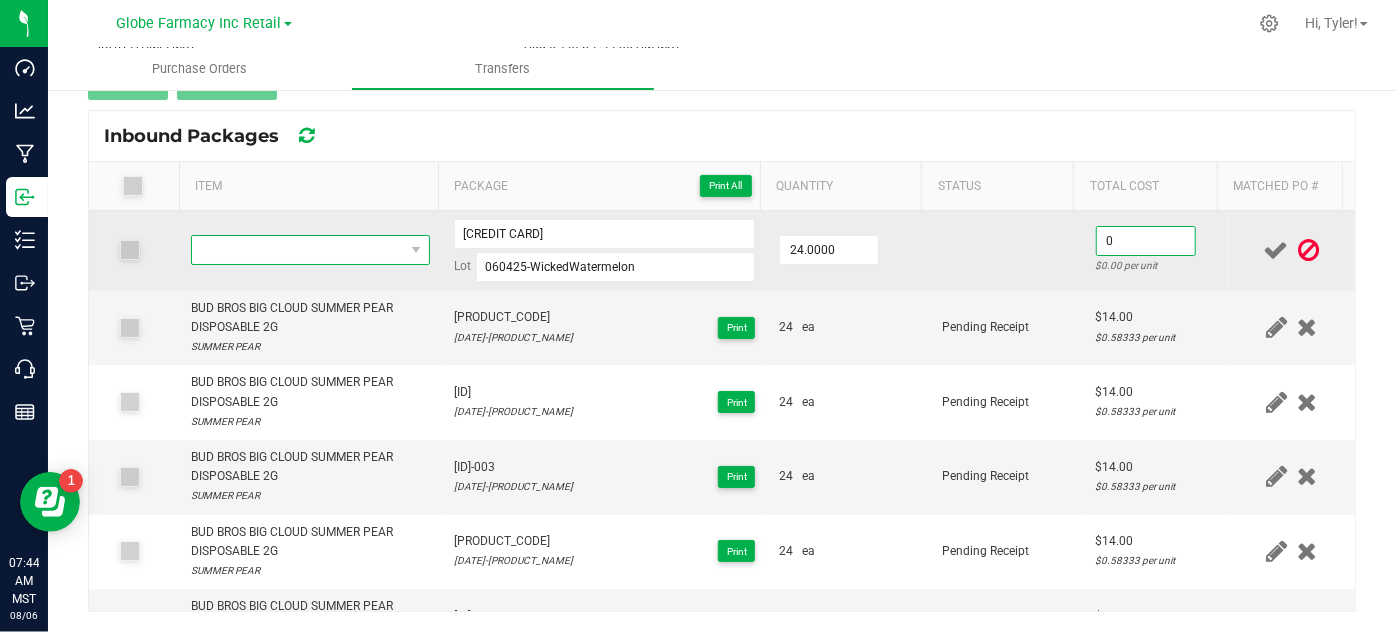 type on "$0.00" 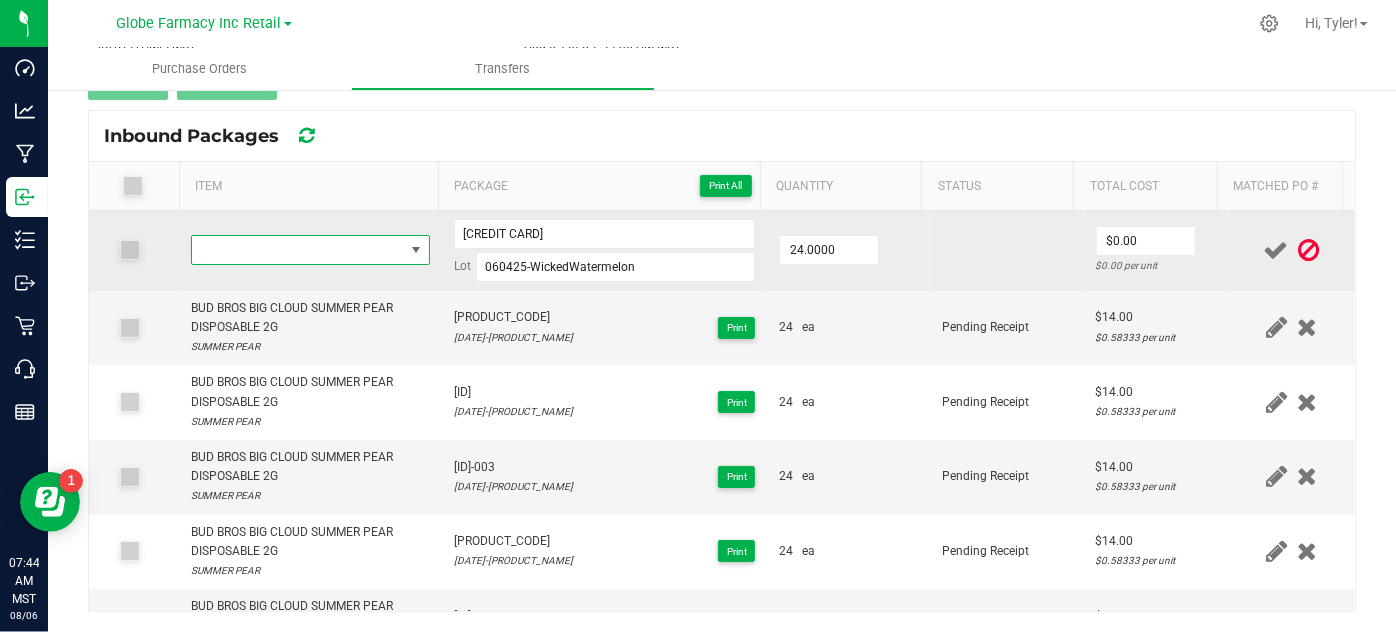 click at bounding box center [310, 250] 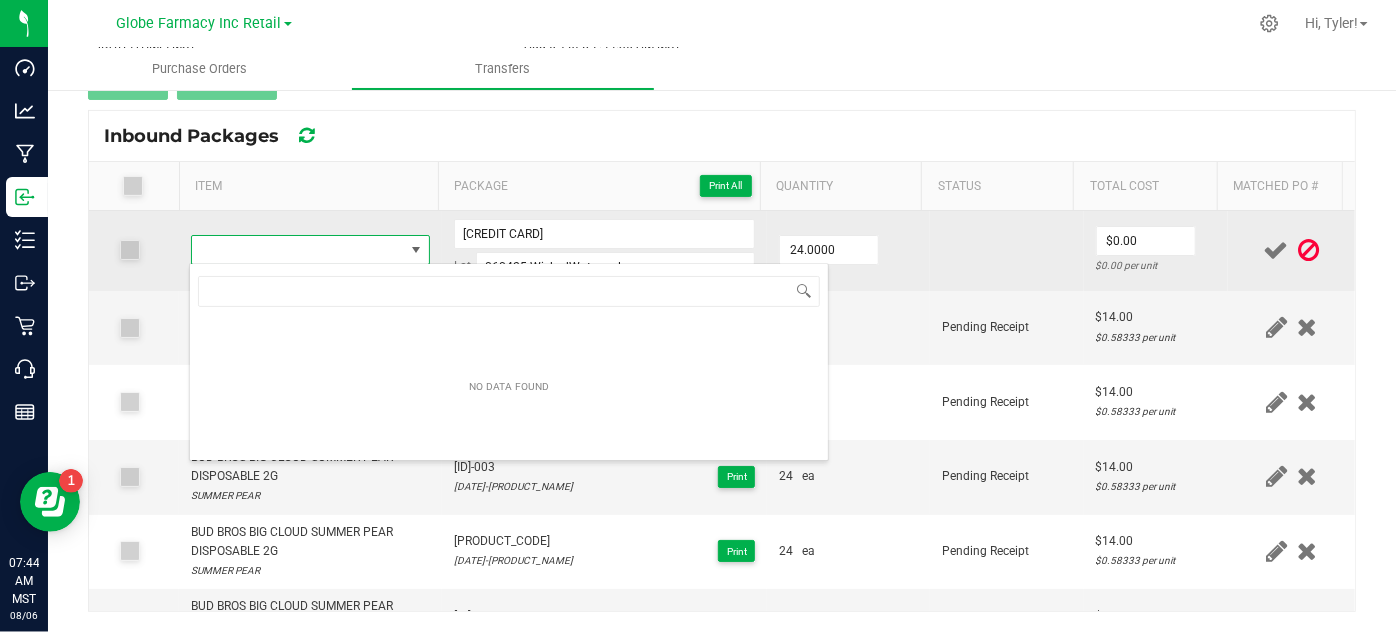 type on "BUD BROS BIG CLOUD WICKED WATERMELON DISPOSABLE 2G" 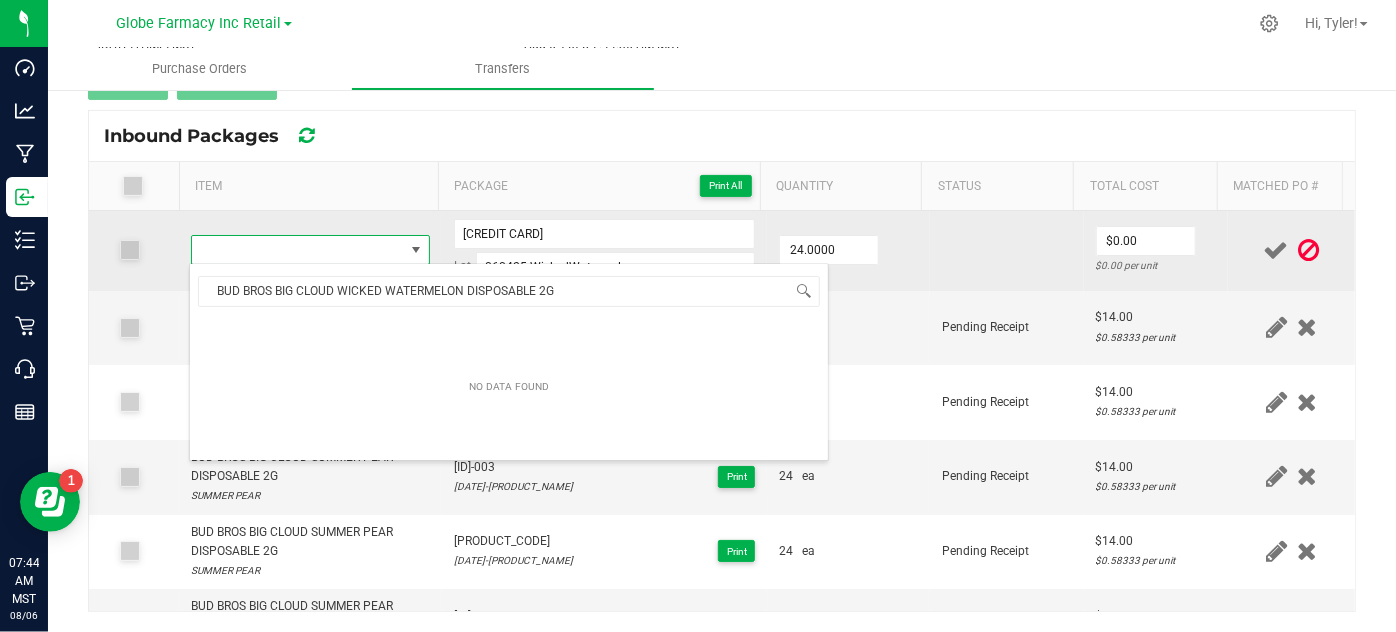 scroll, scrollTop: 99970, scrollLeft: 99767, axis: both 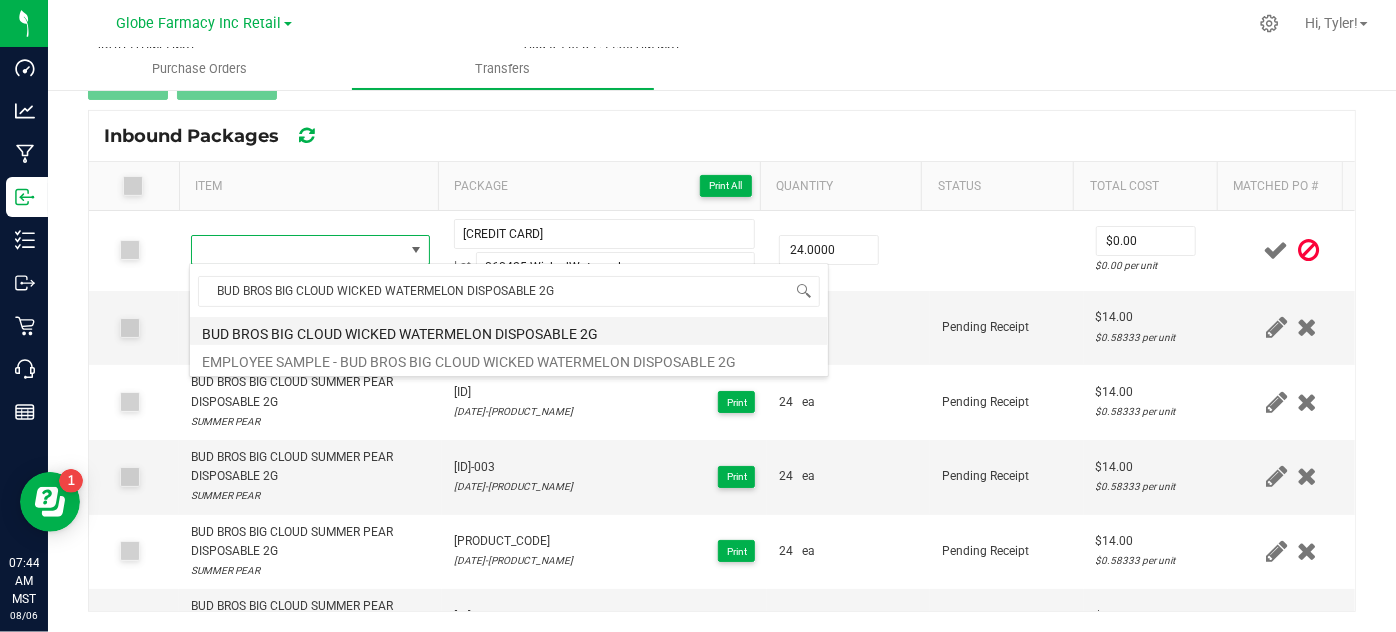 click on "BUD BROS BIG CLOUD WICKED WATERMELON DISPOSABLE 2G" at bounding box center (509, 331) 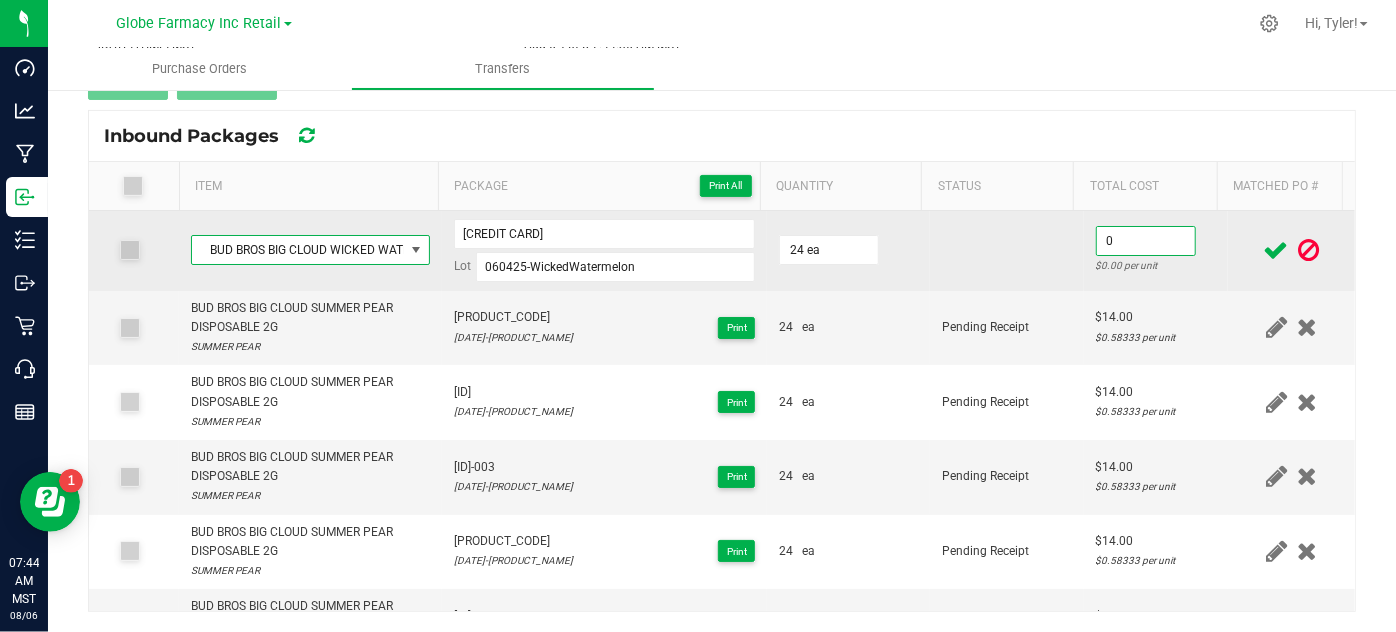 click on "0" at bounding box center (1146, 241) 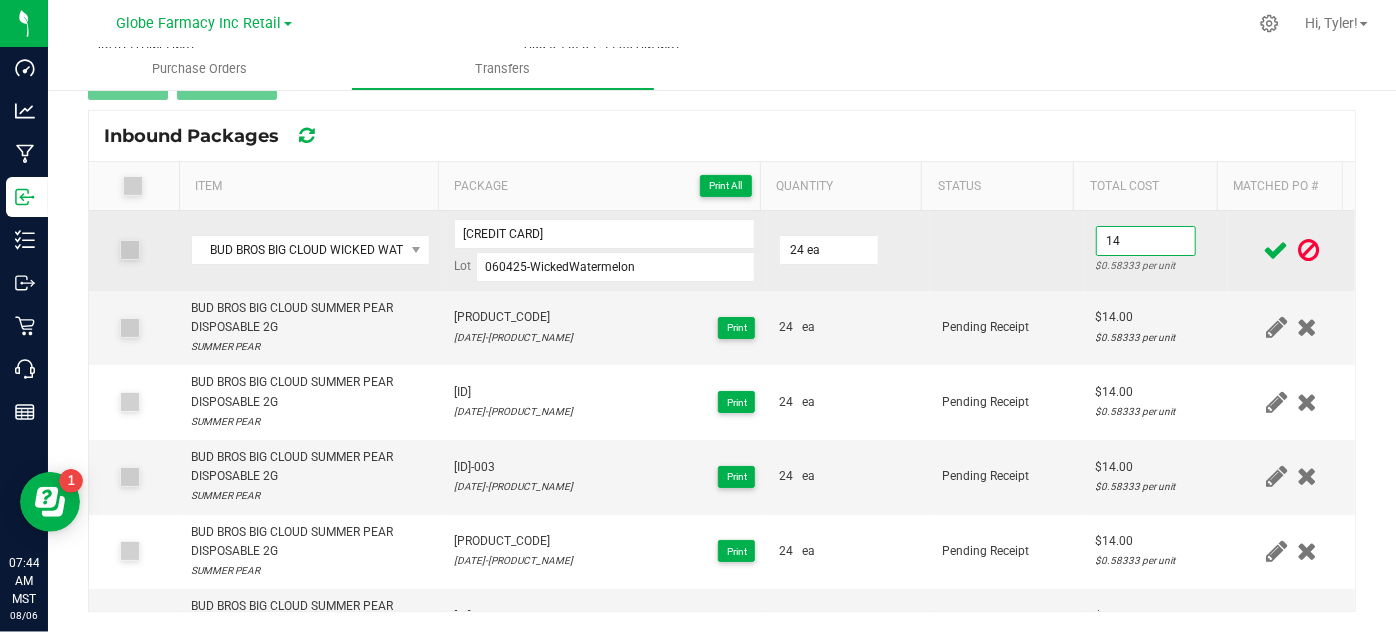 type on "$14.00" 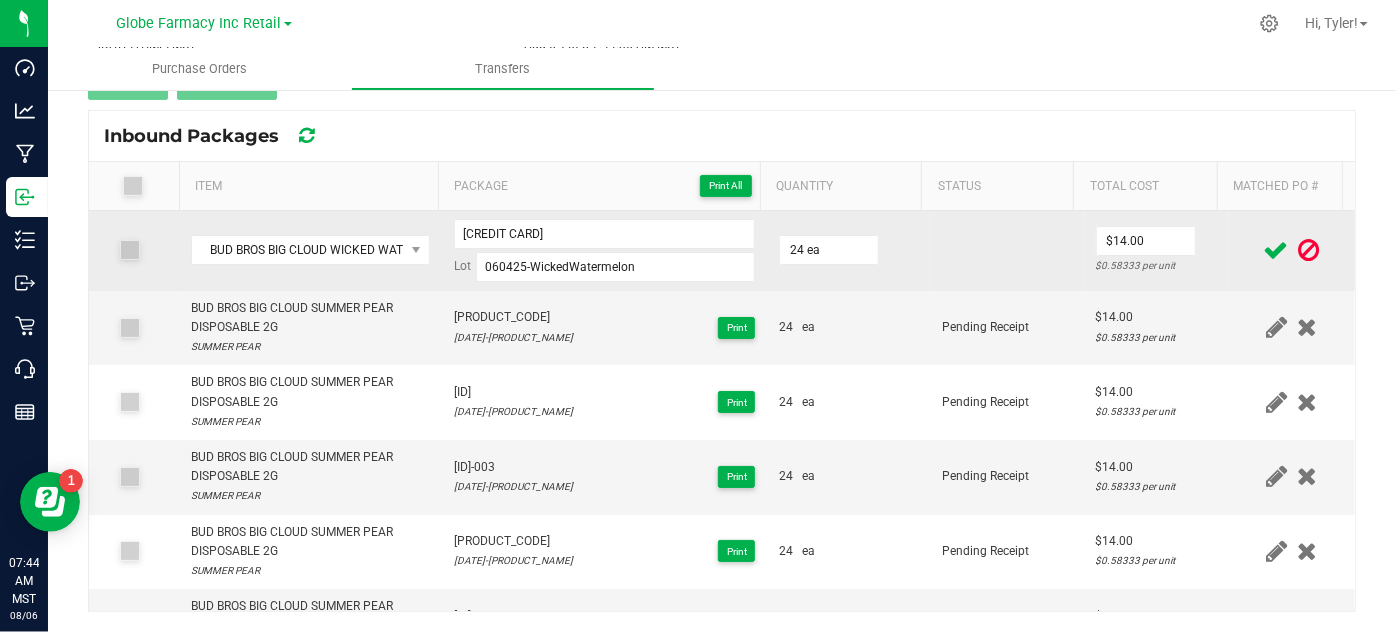 click at bounding box center (1007, 251) 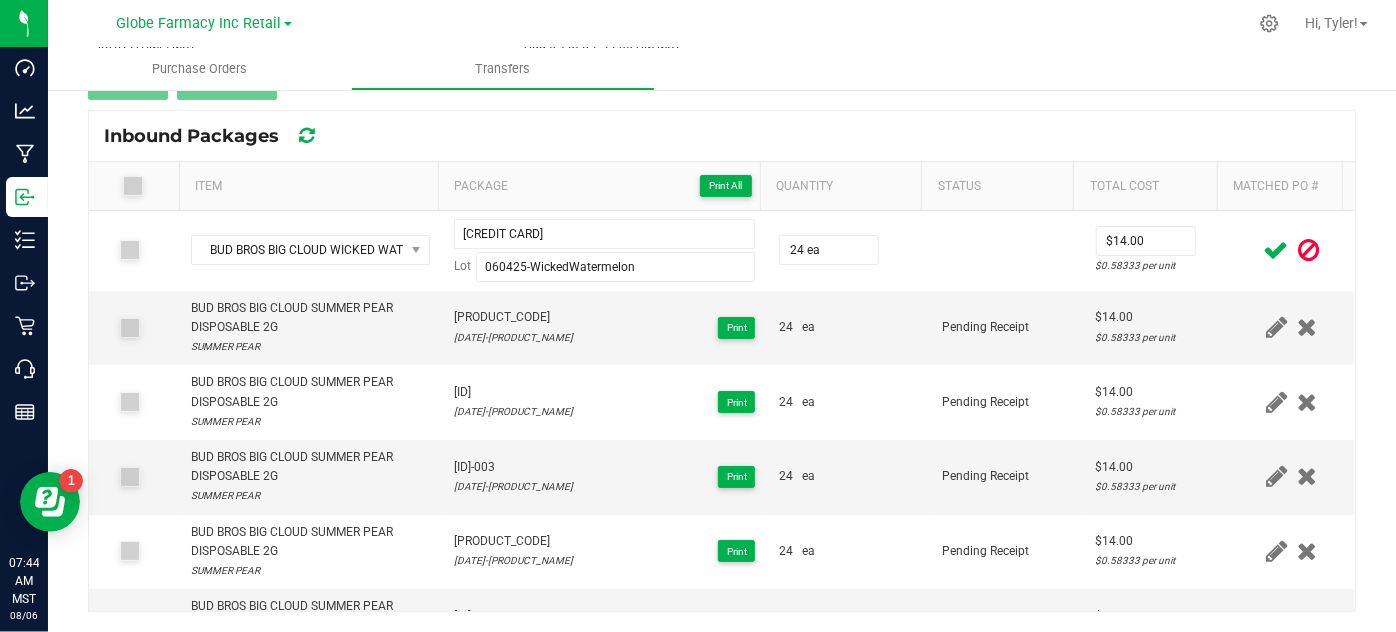 click at bounding box center (1276, 250) 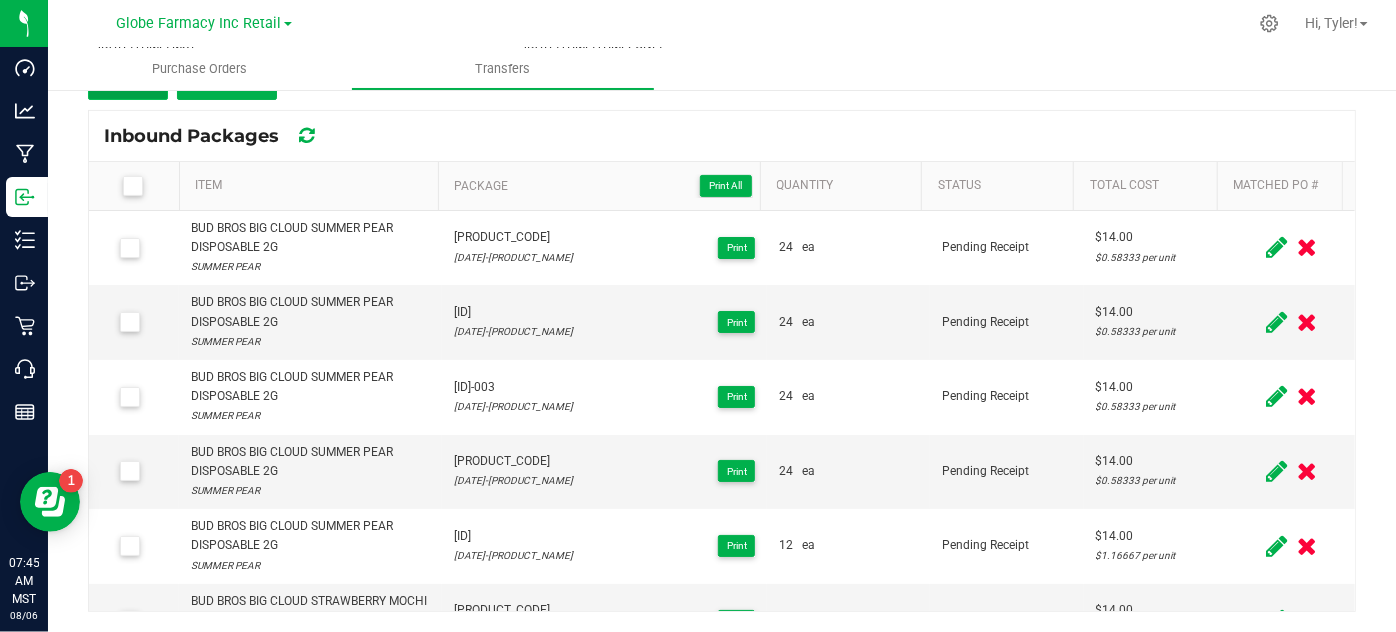 click on "Add" at bounding box center (128, 82) 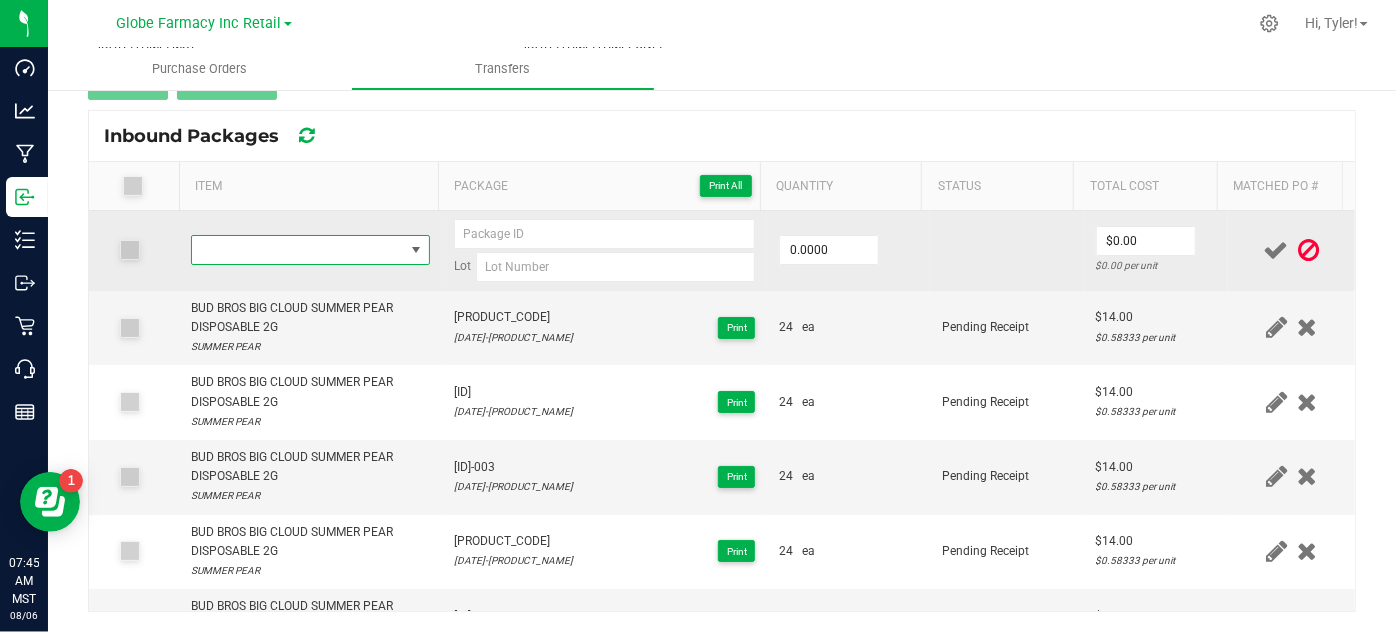 click at bounding box center [297, 250] 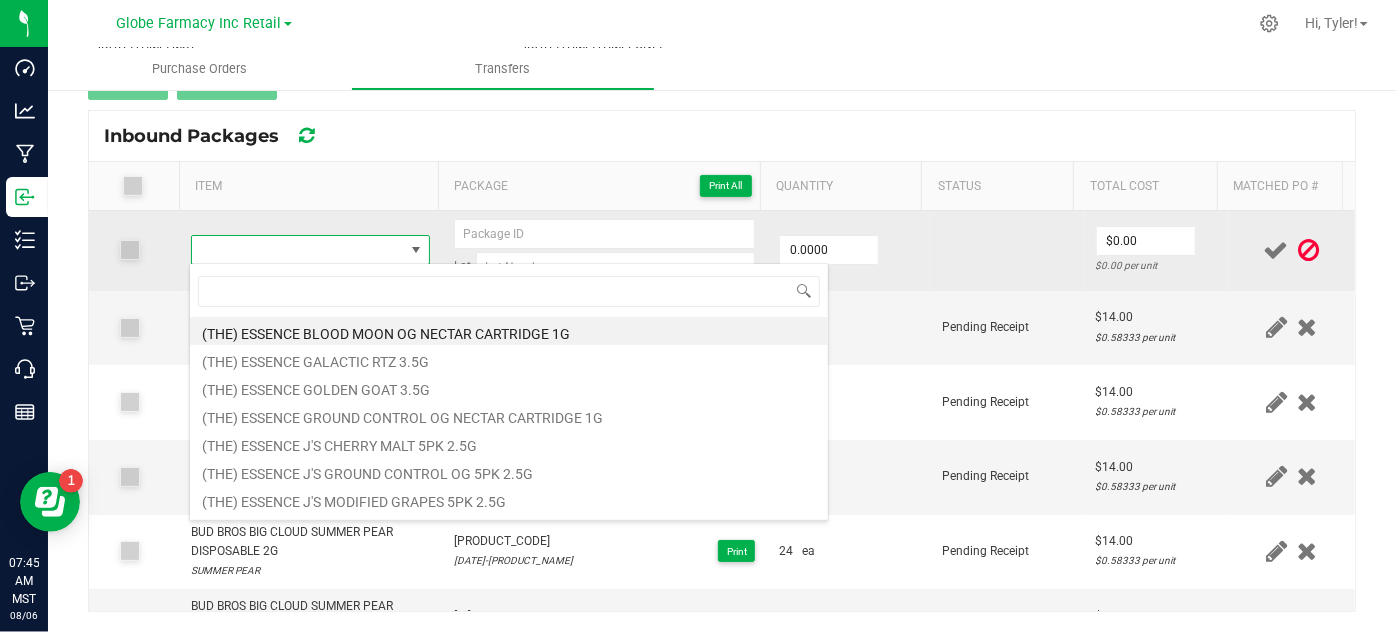 type on "BUD BROS BIG CLOUD WICKED WATERMELON DISPOSABLE 2G" 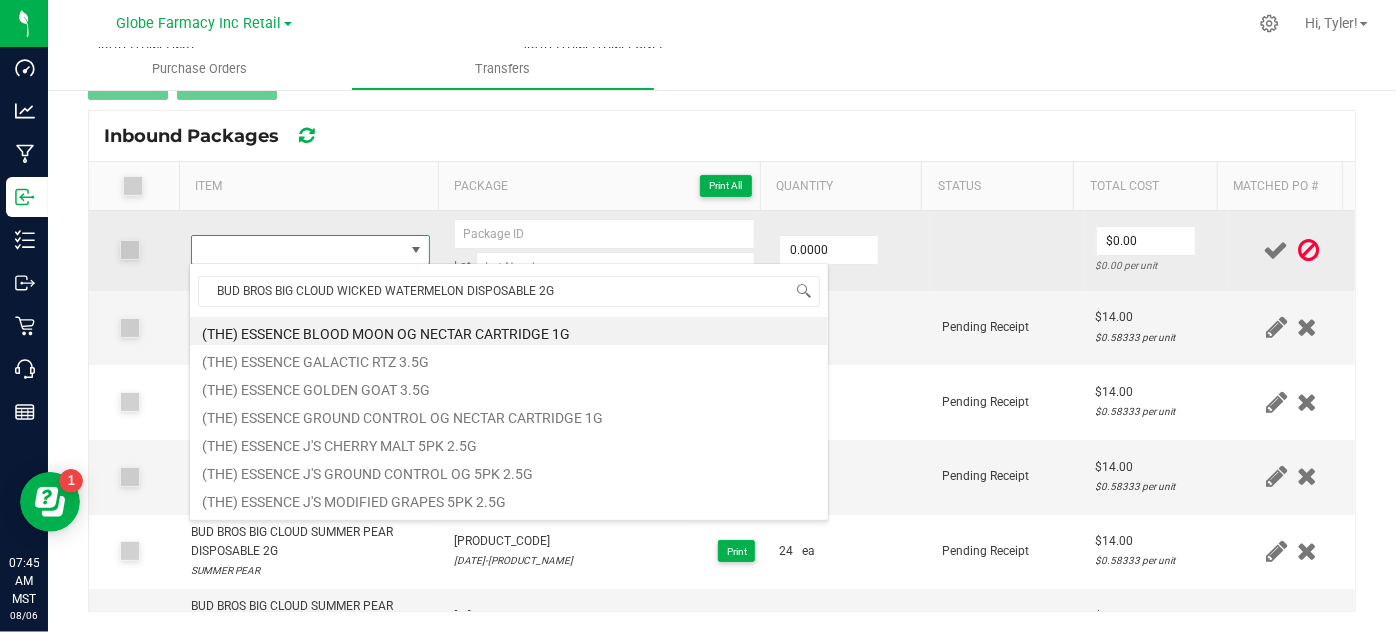 scroll, scrollTop: 99970, scrollLeft: 99767, axis: both 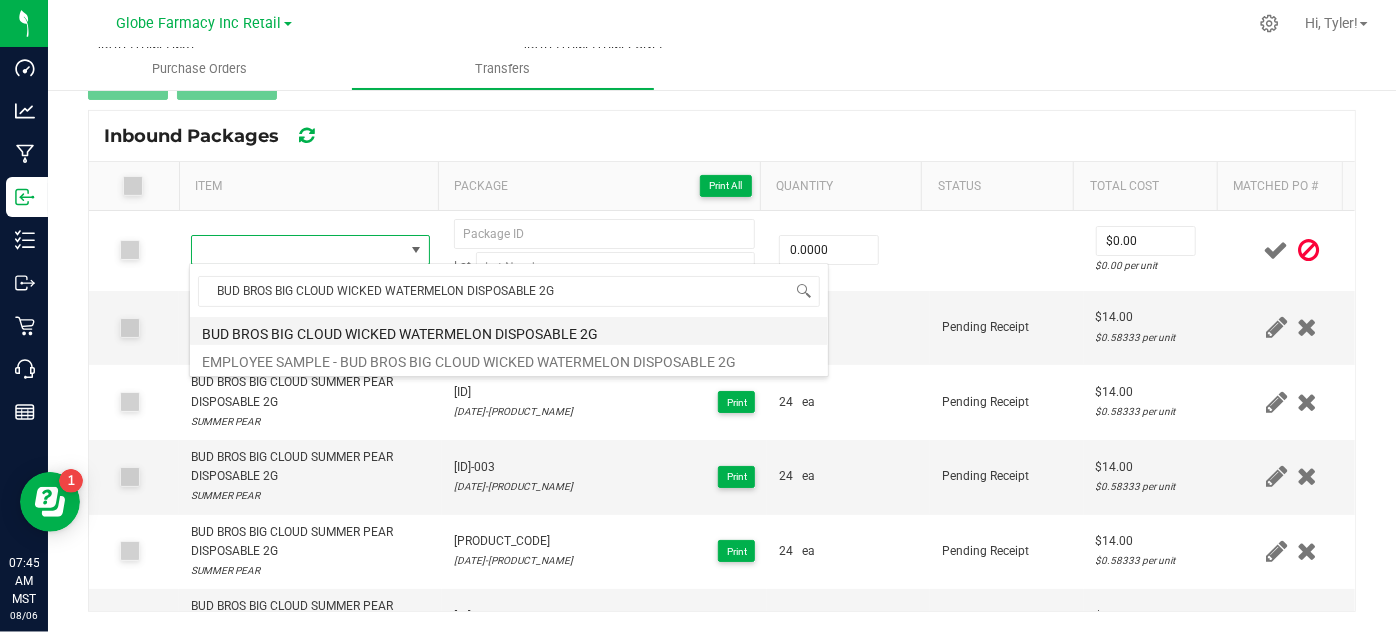 click on "BUD BROS BIG CLOUD WICKED WATERMELON DISPOSABLE 2G" at bounding box center (509, 331) 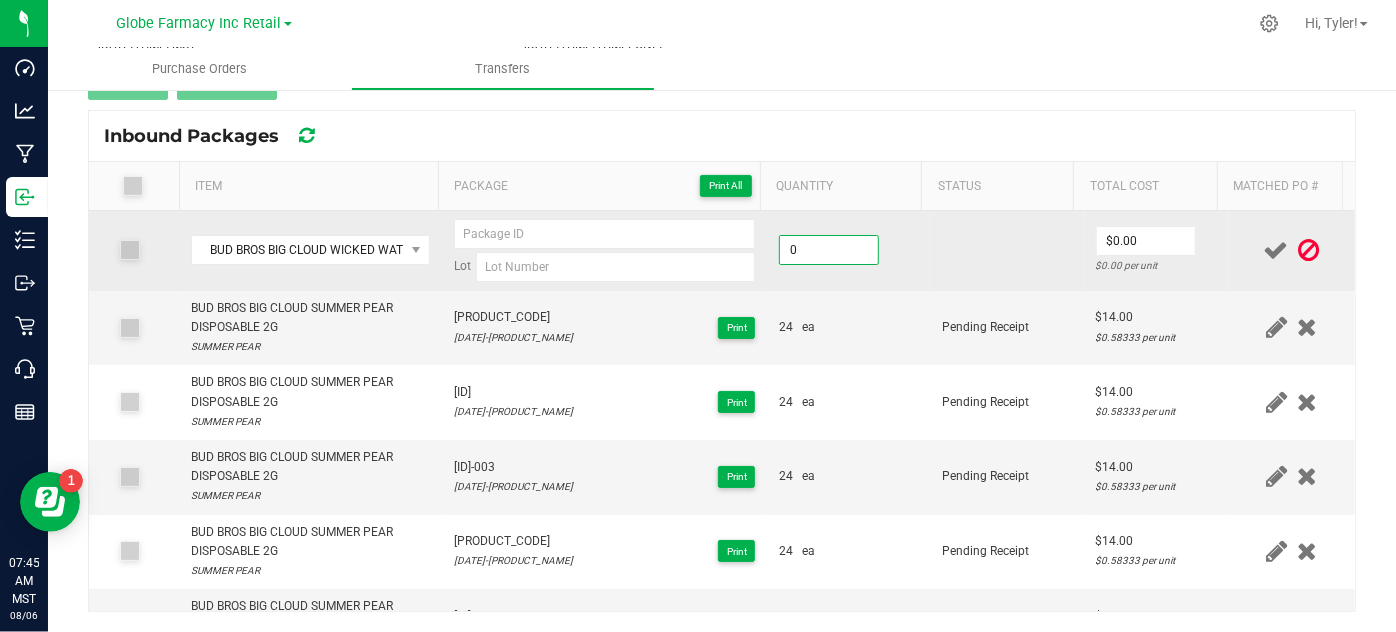 click on "0" at bounding box center (829, 250) 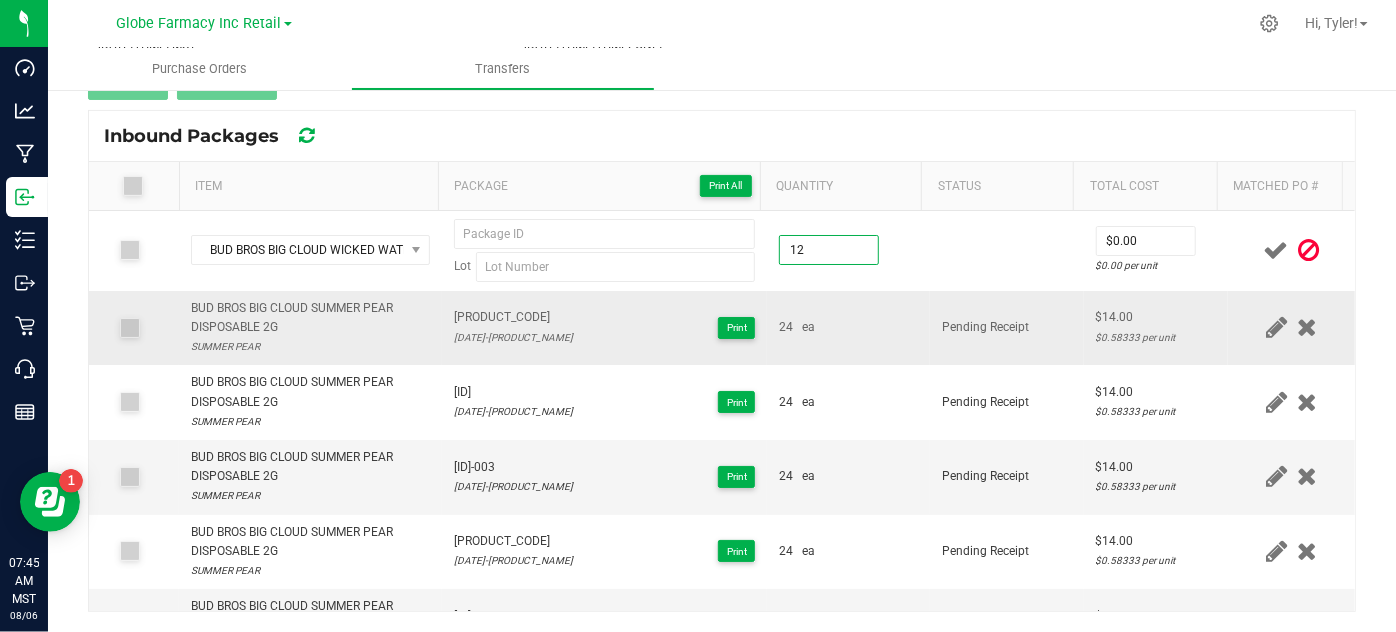 type on "12 ea" 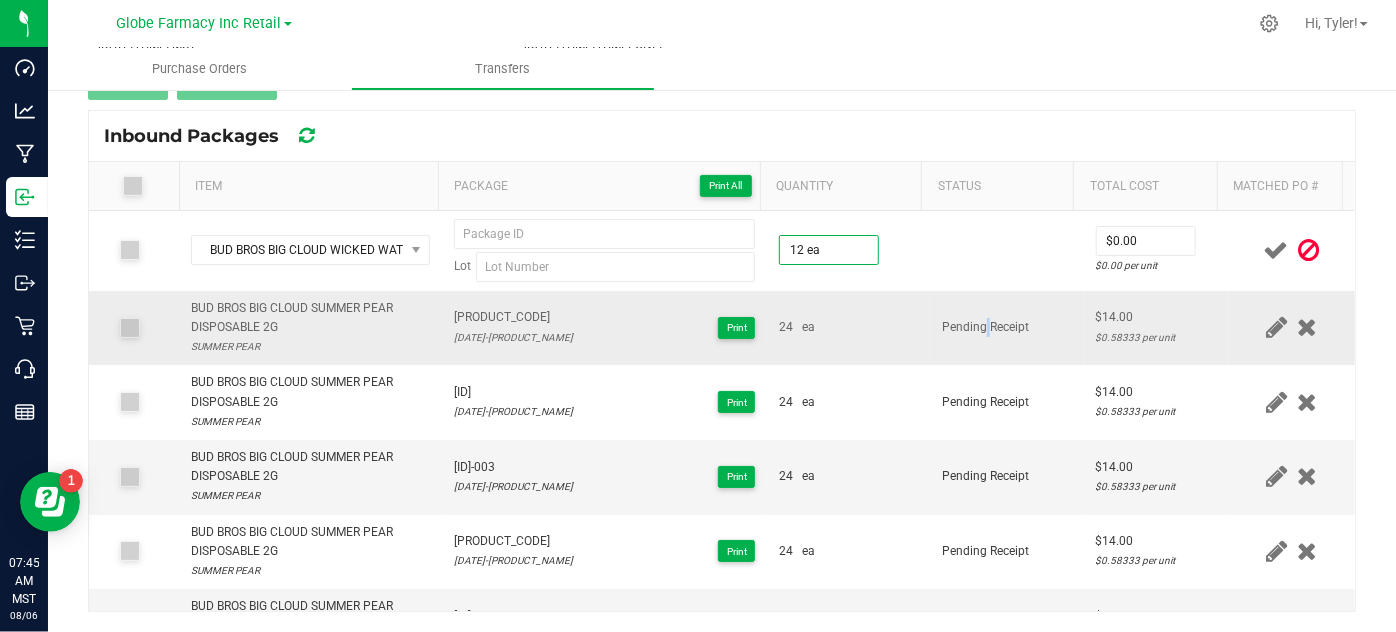 click on "Pending Receipt" at bounding box center [1007, 328] 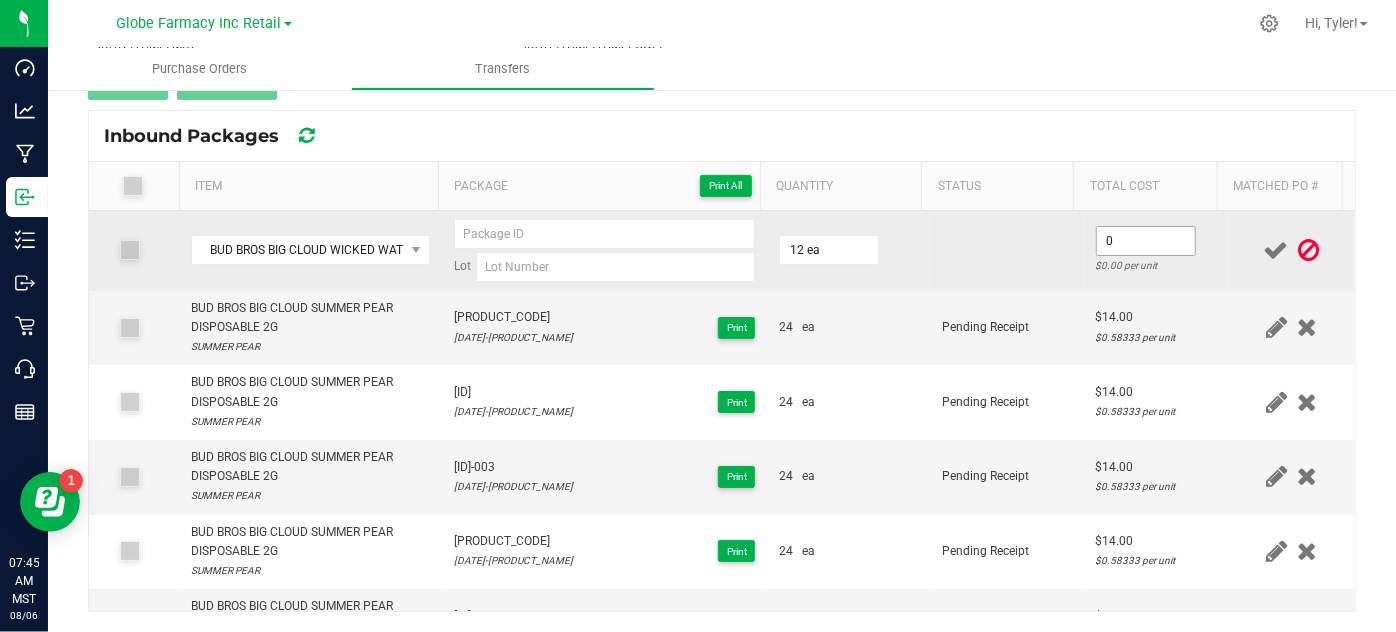 click on "0" at bounding box center [1146, 241] 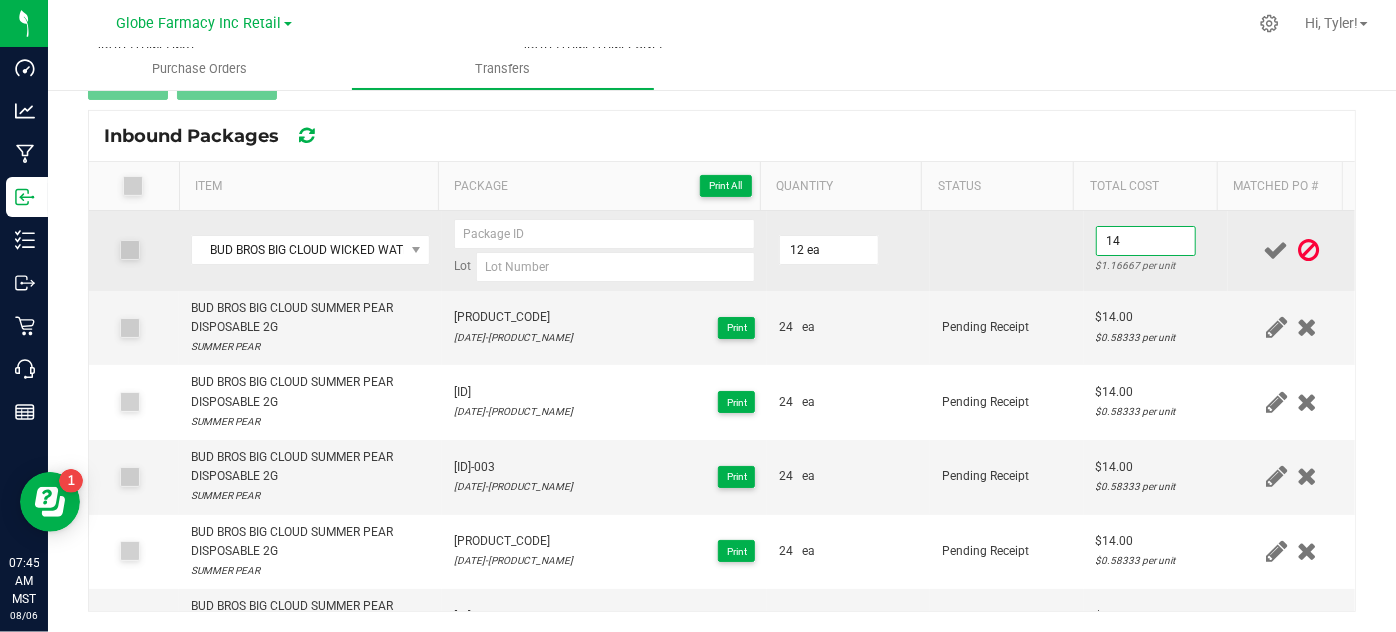 type on "$14.00" 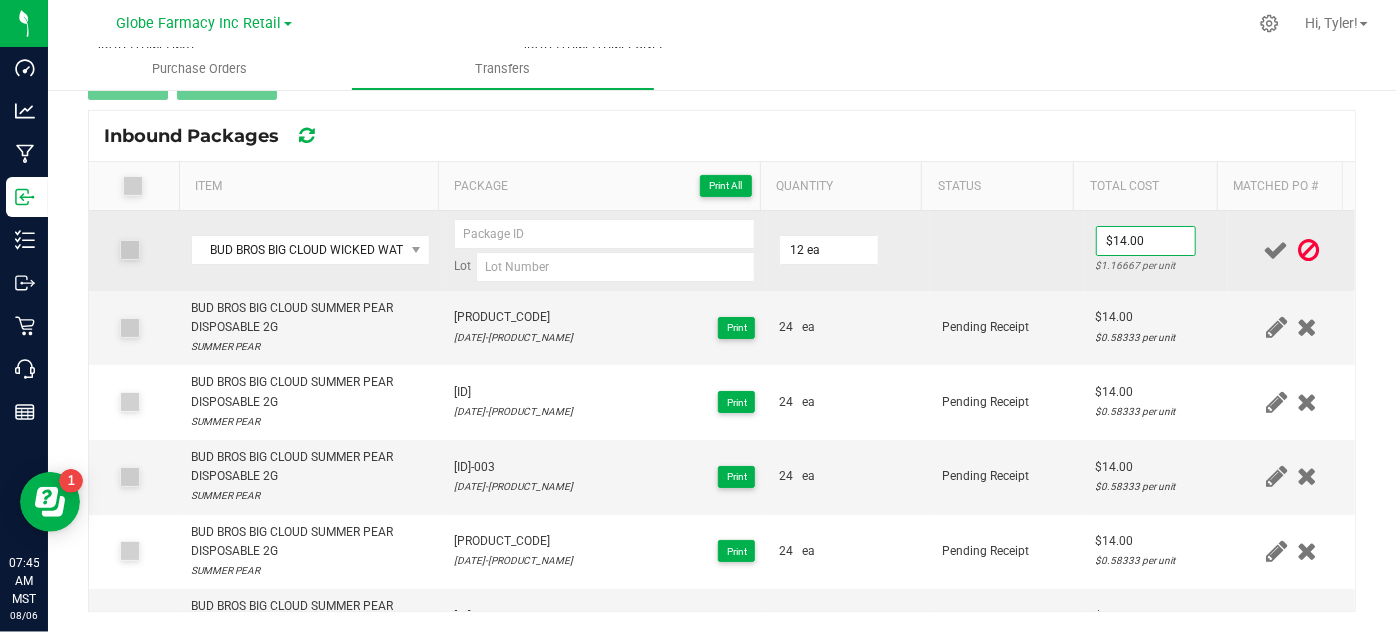 click at bounding box center [1007, 251] 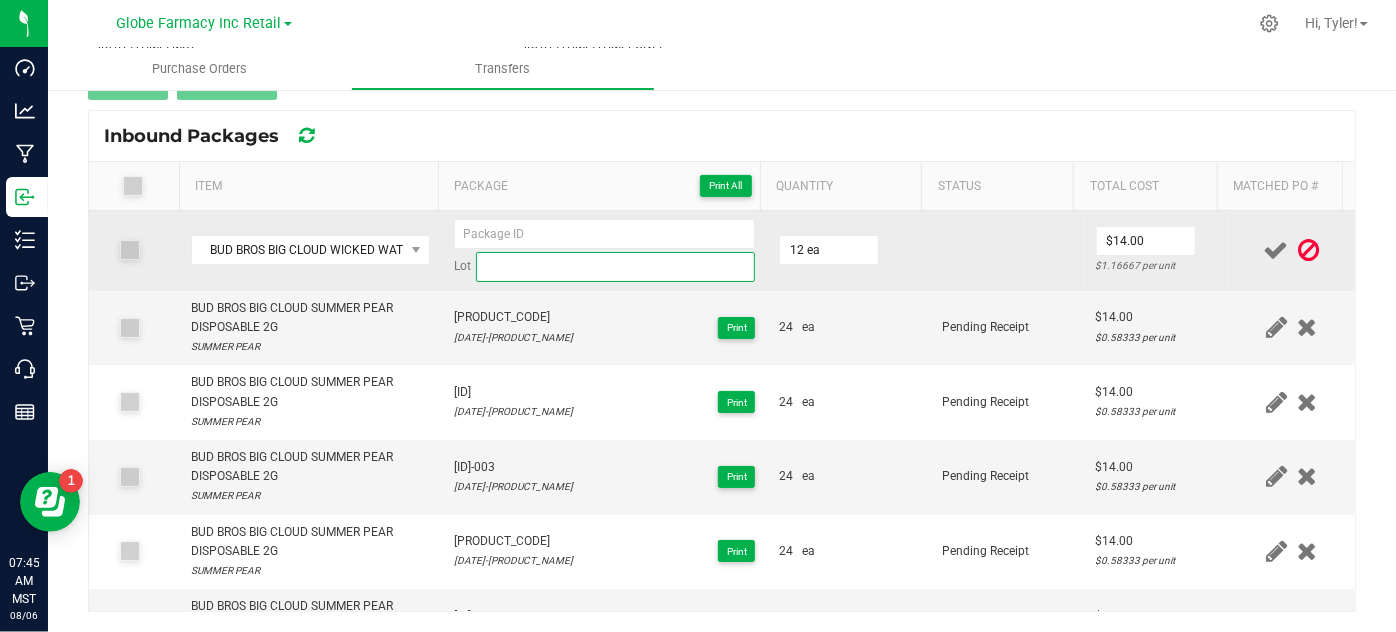 click at bounding box center (616, 267) 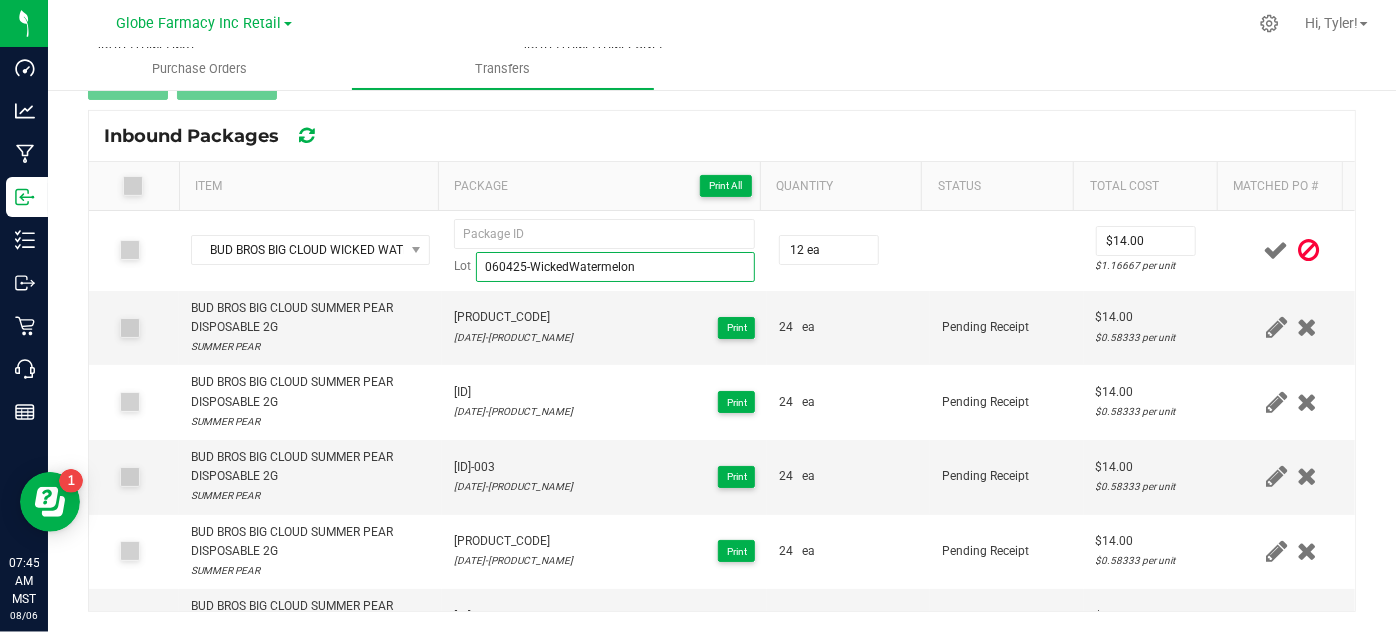 type on "060425-WickedWatermelon" 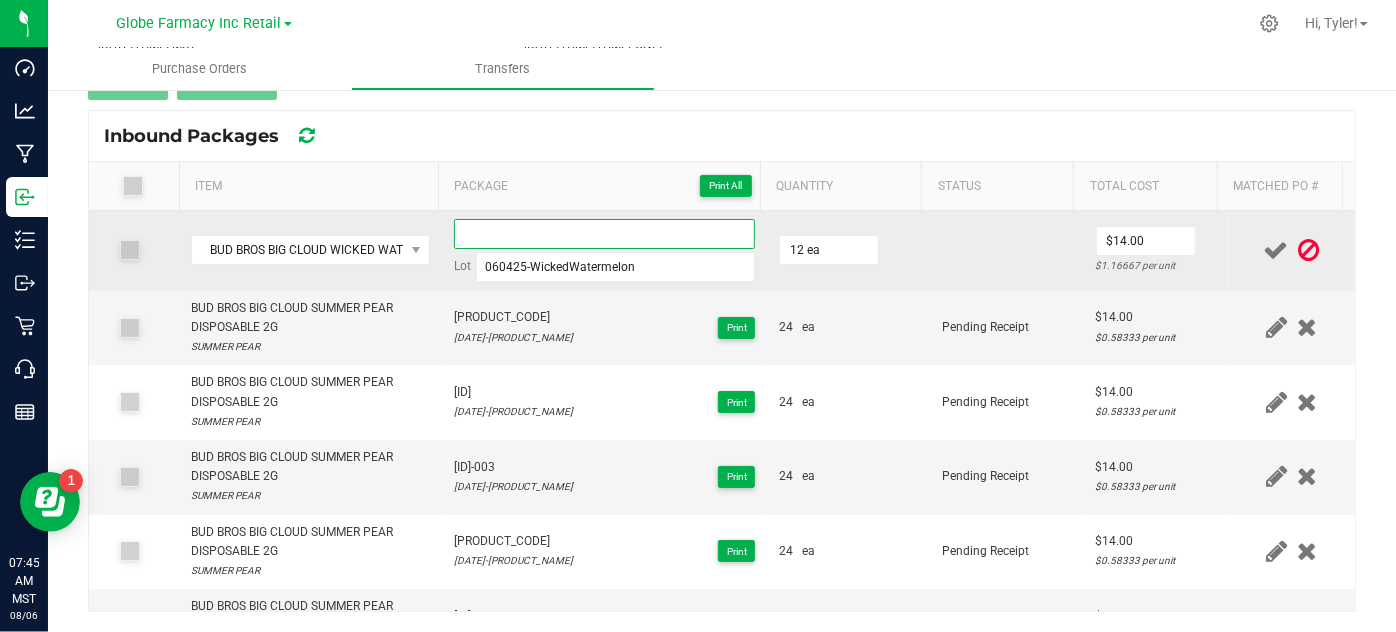 click at bounding box center (605, 234) 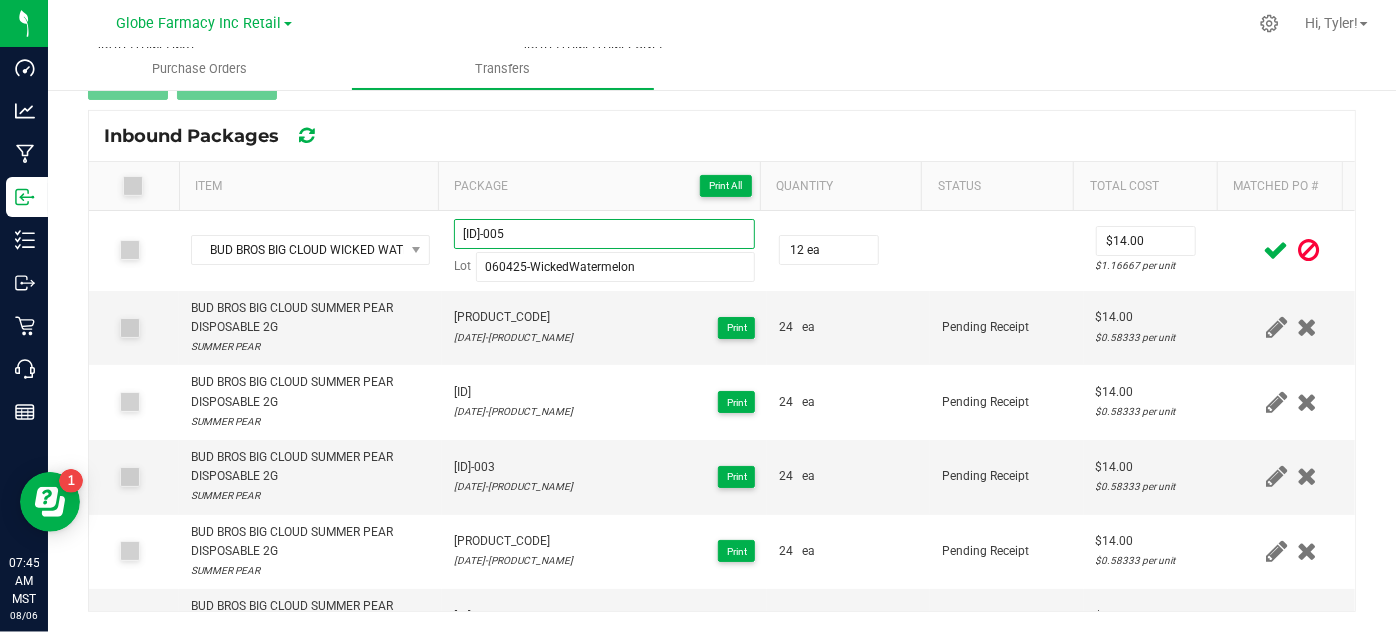 type on "[ID]-005" 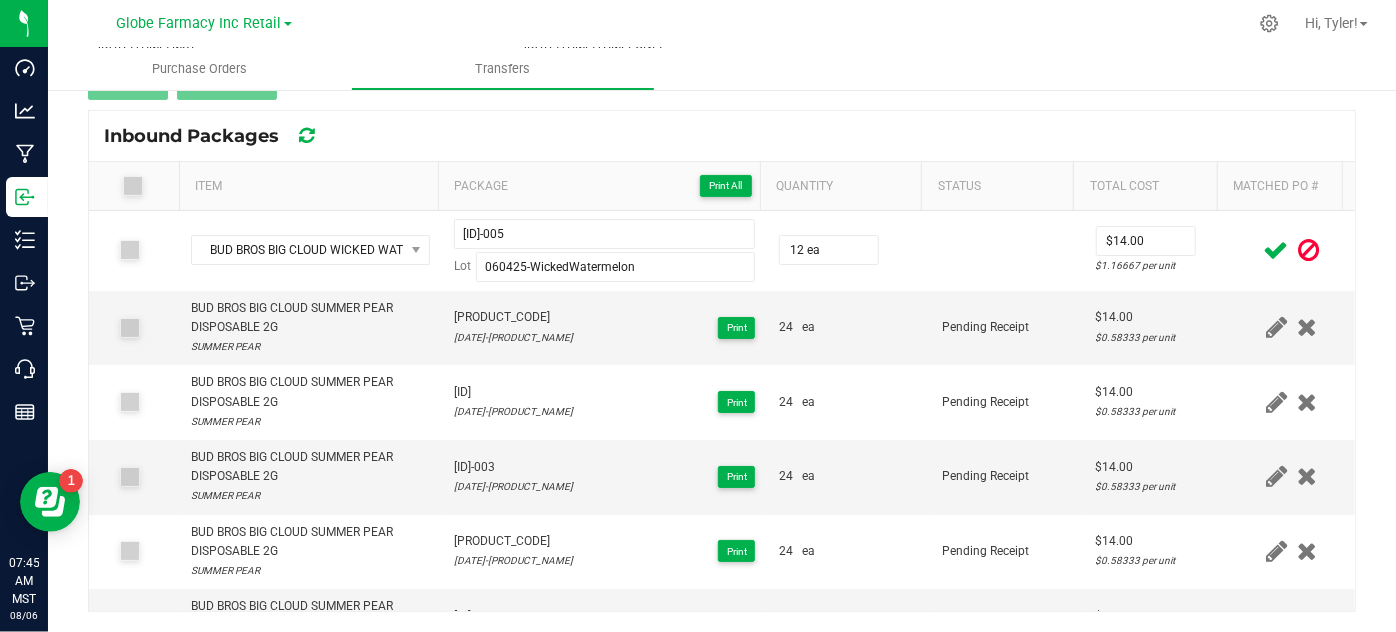 click at bounding box center (1276, 250) 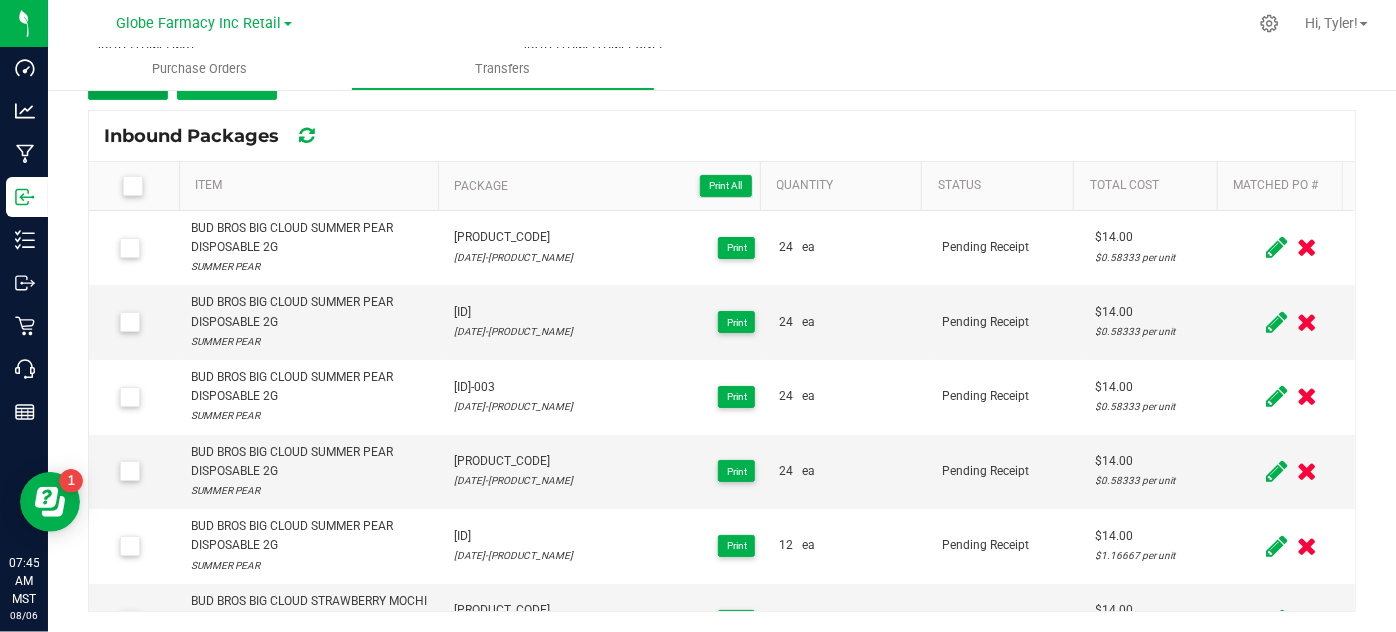 click on "Add" at bounding box center (128, 82) 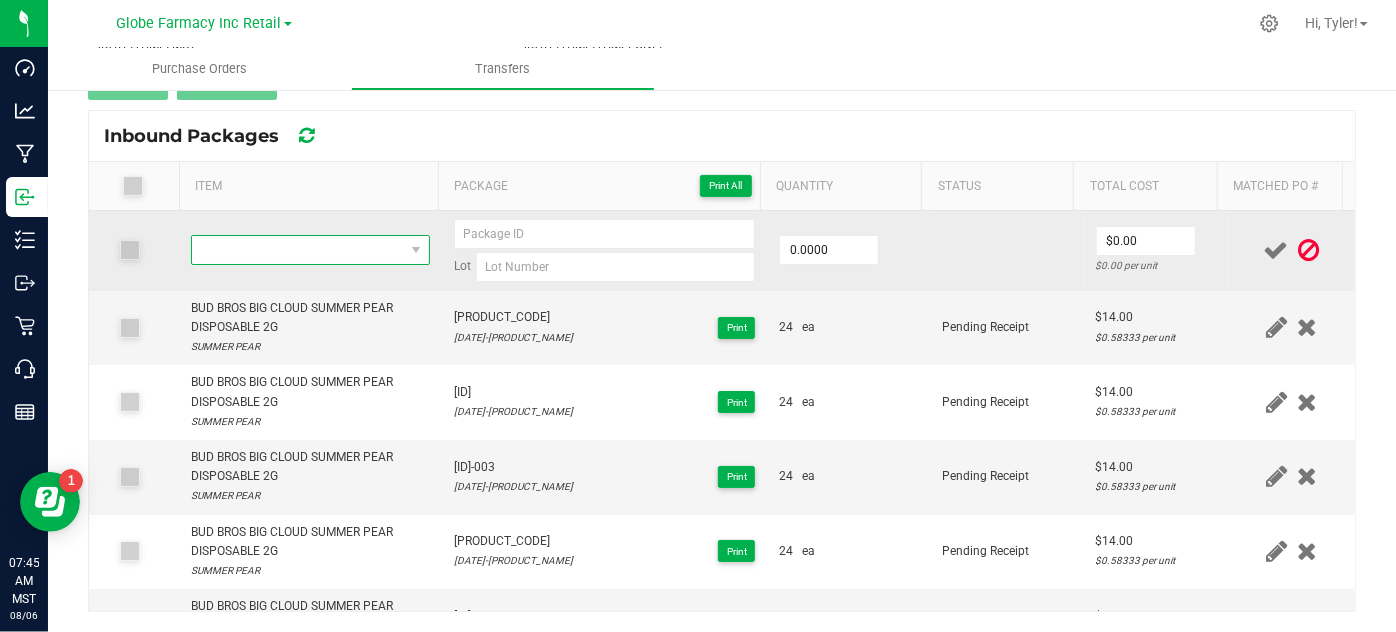 click at bounding box center [297, 250] 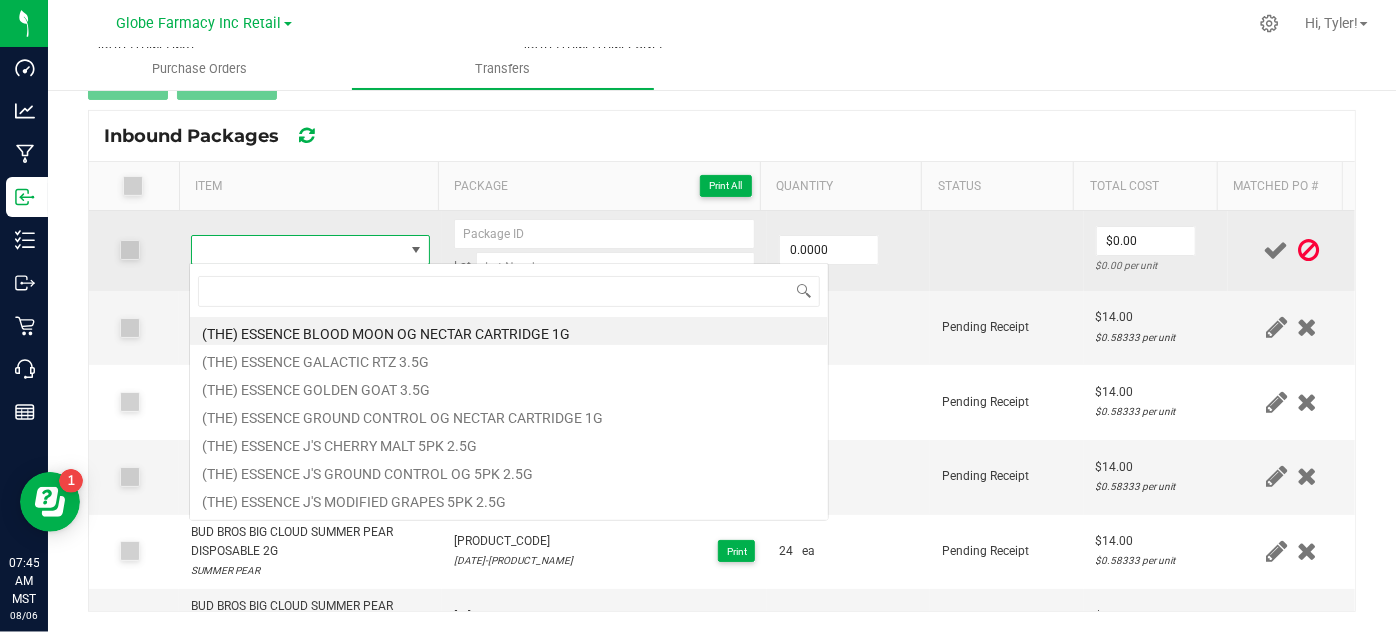scroll, scrollTop: 99970, scrollLeft: 99767, axis: both 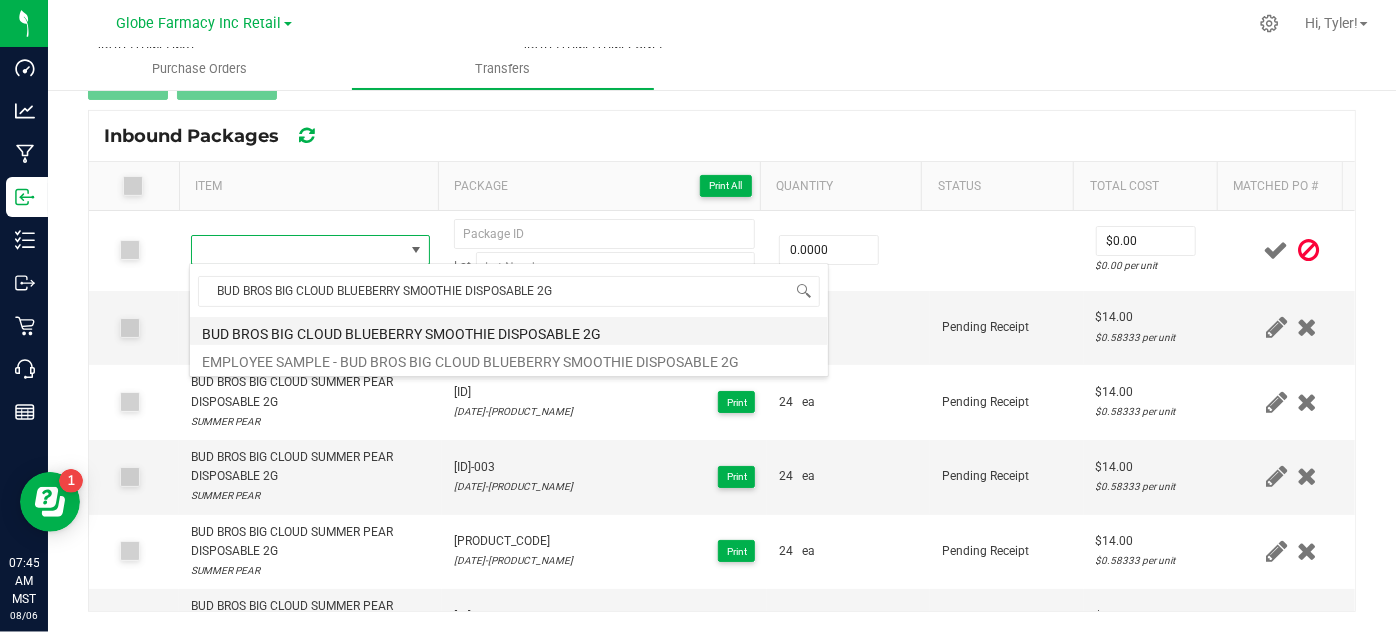 click on "BUD BROS BIG CLOUD BLUEBERRY SMOOTHIE DISPOSABLE 2G" at bounding box center (509, 331) 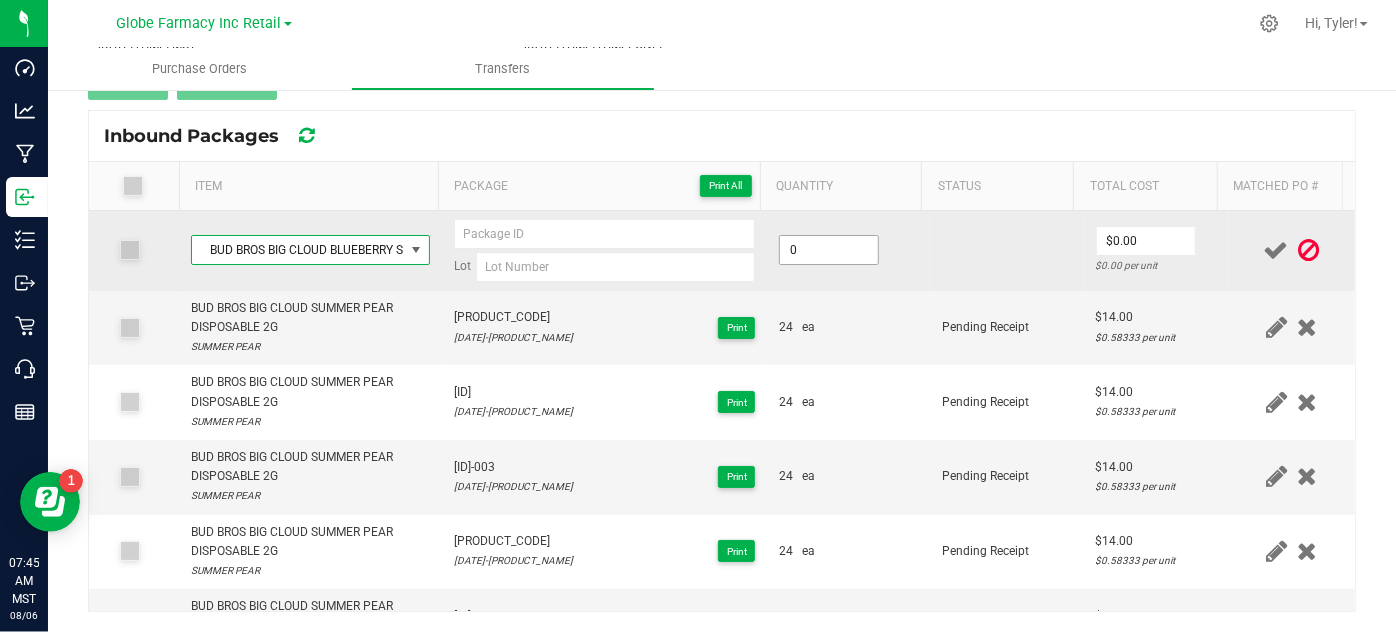 click on "0" at bounding box center [829, 250] 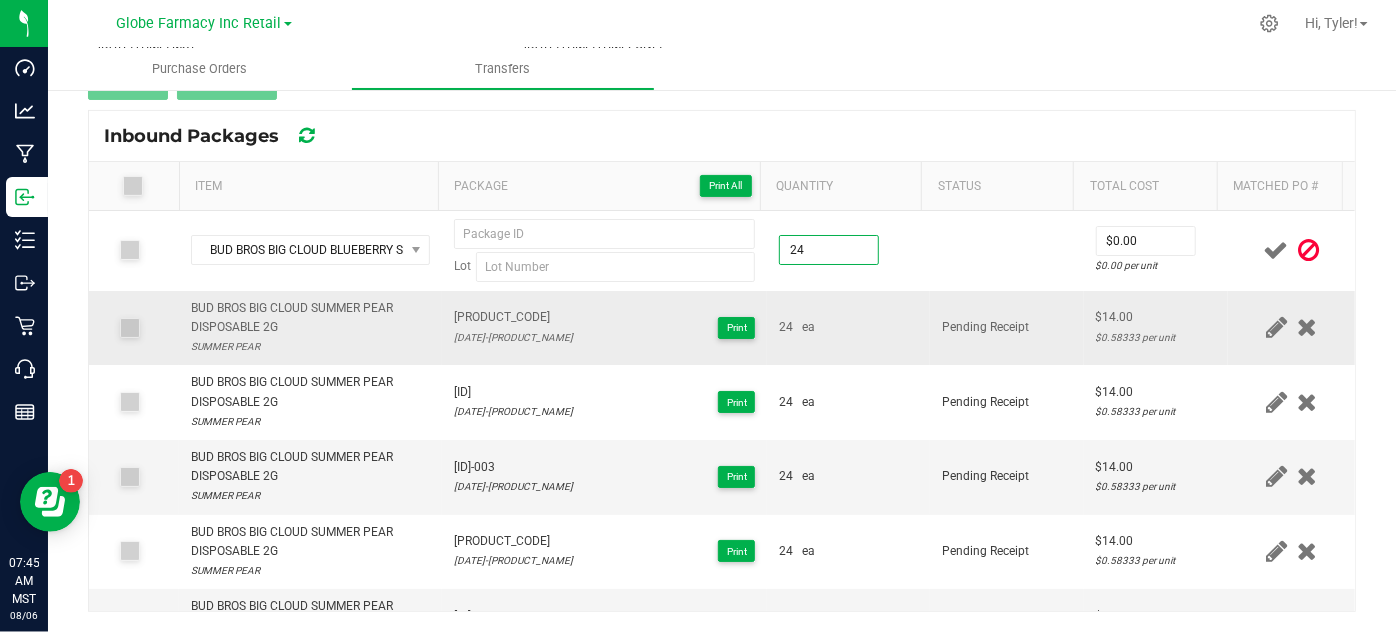 type on "24 ea" 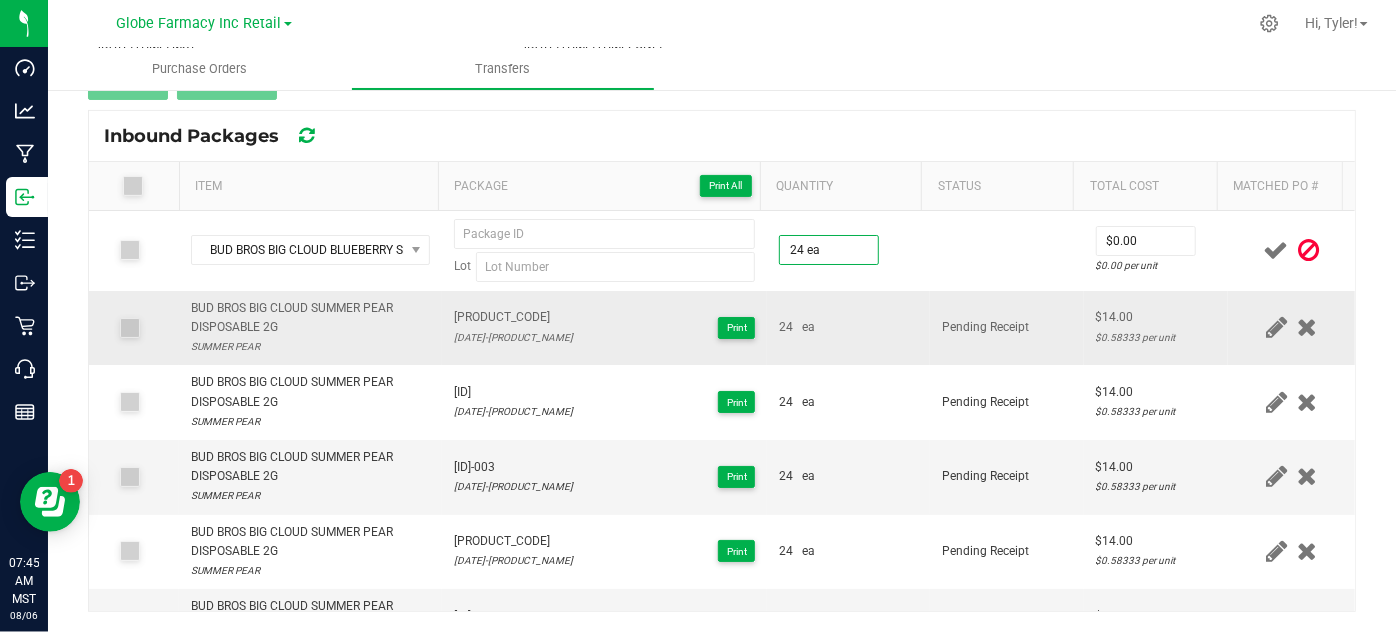 click on "Pending Receipt" at bounding box center (1007, 328) 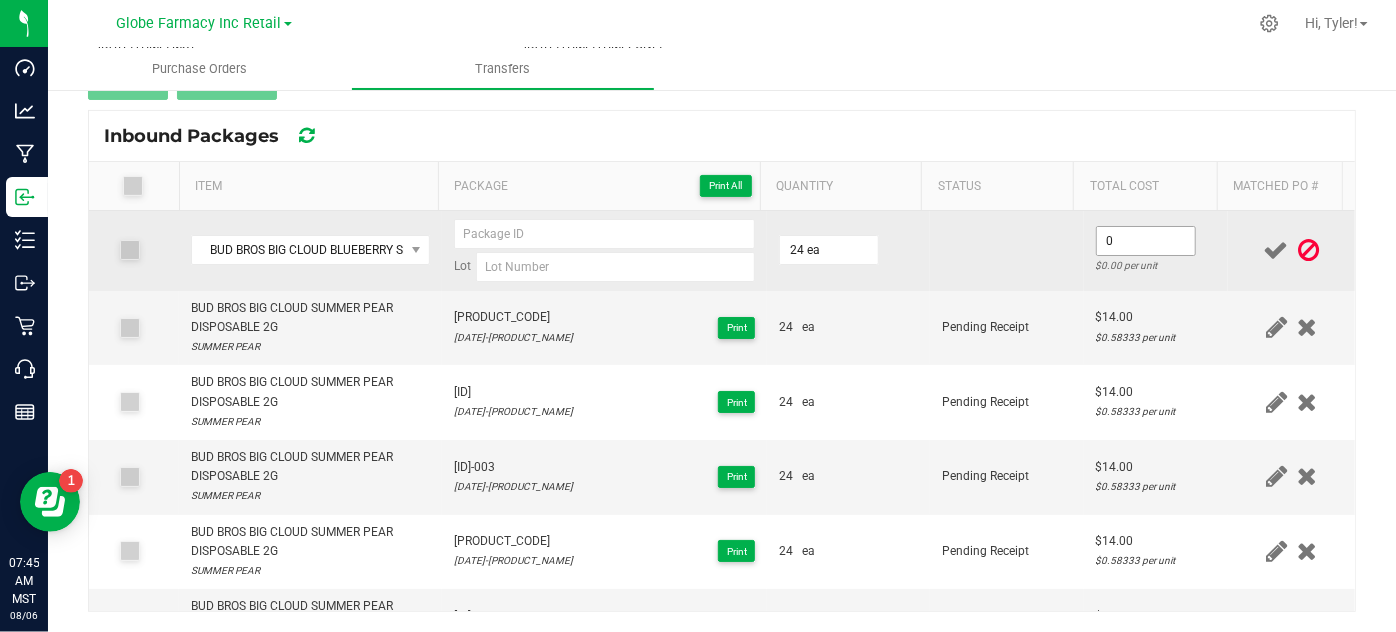 click on "0" at bounding box center [1146, 241] 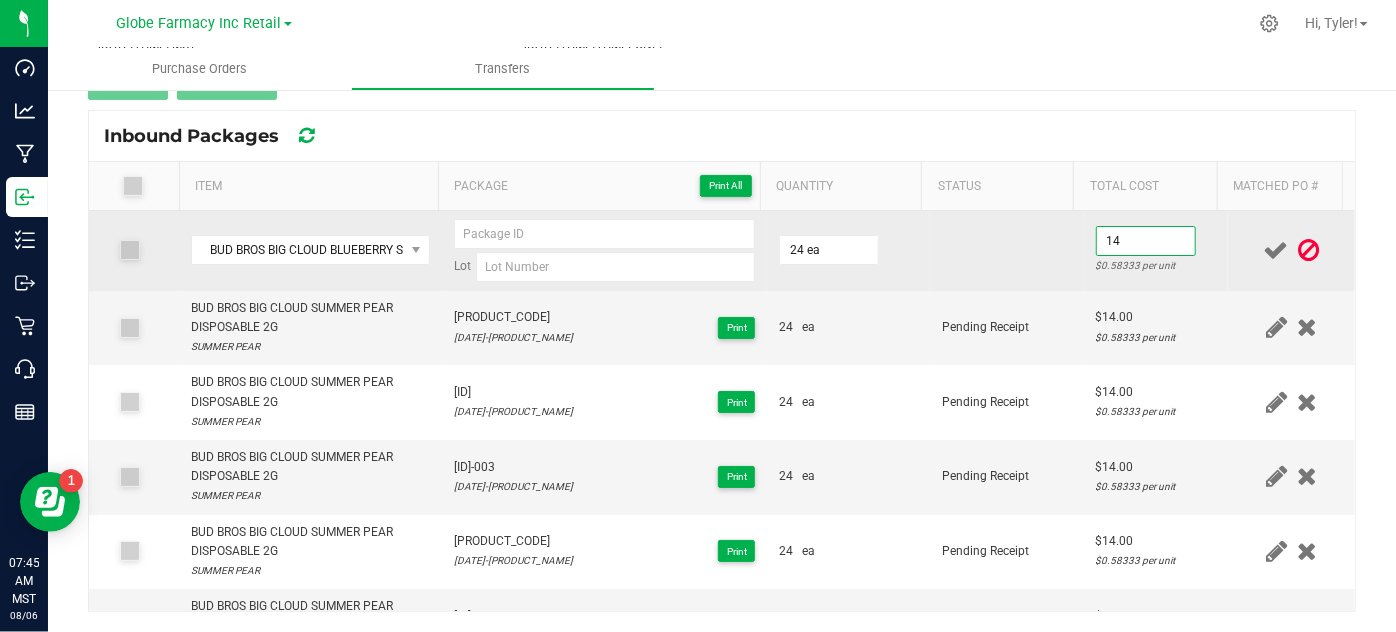 type on "$14.00" 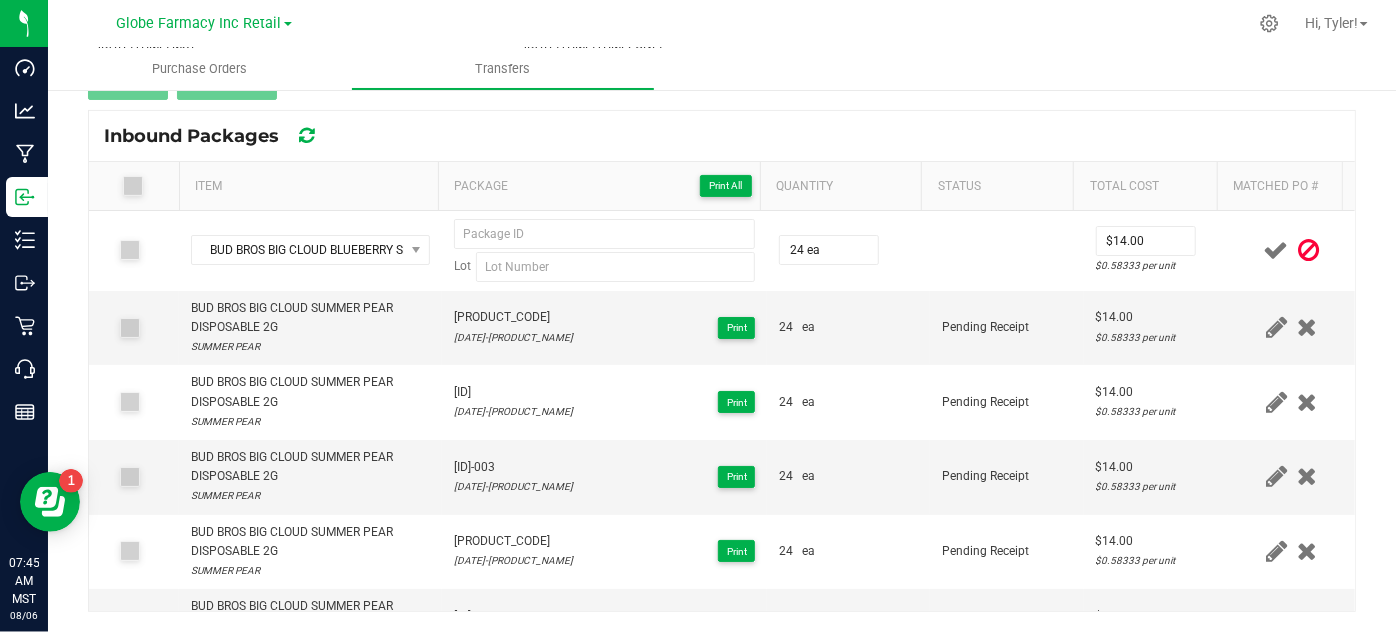 drag, startPoint x: 1028, startPoint y: 242, endPoint x: 745, endPoint y: 130, distance: 304.3567 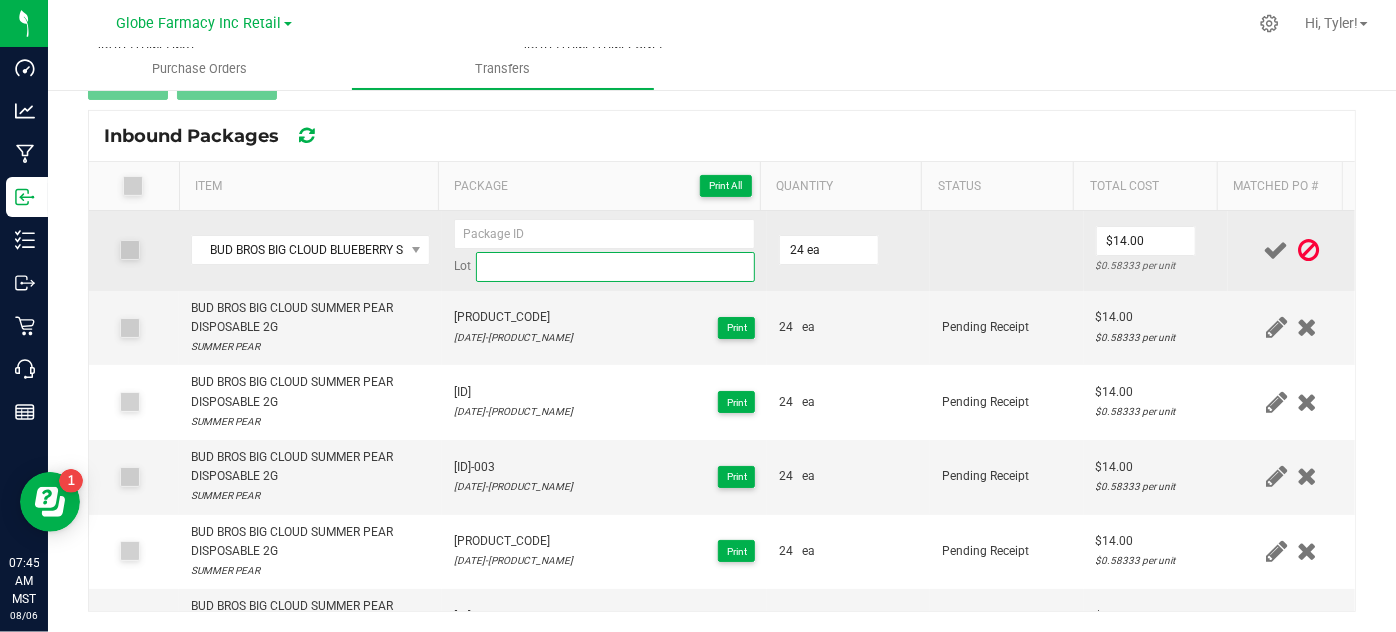 click at bounding box center (616, 267) 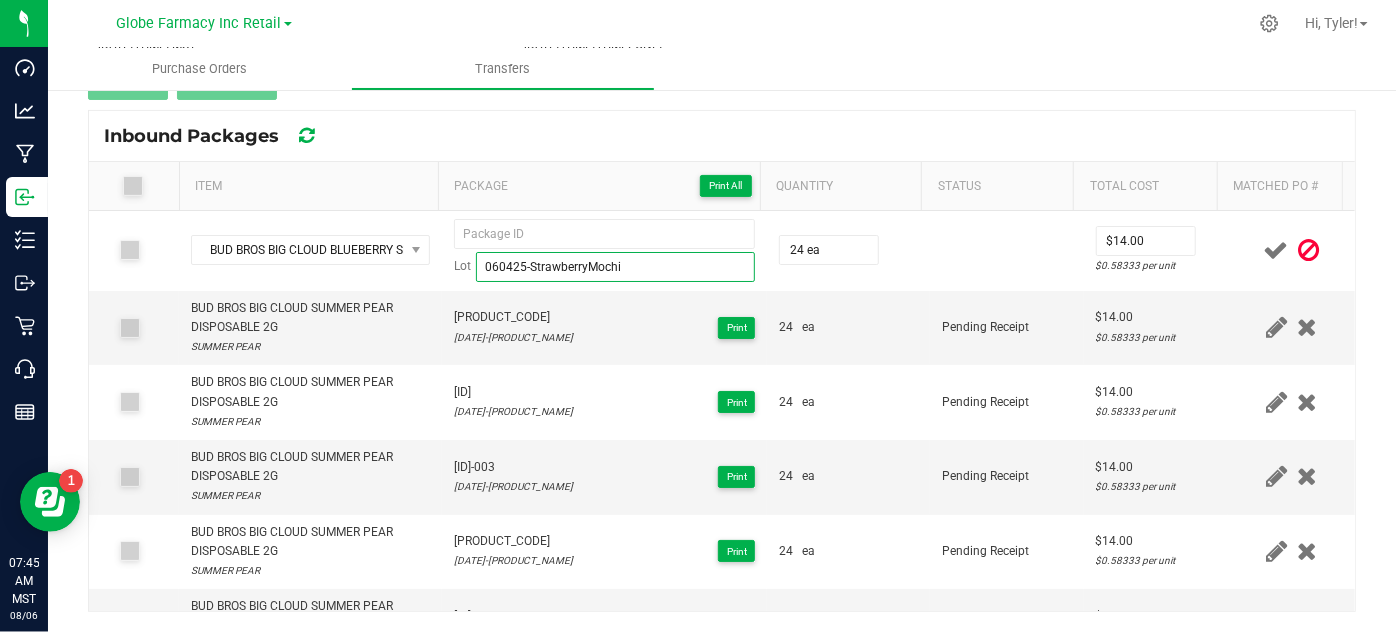 type on "060425-StrawberryMochi" 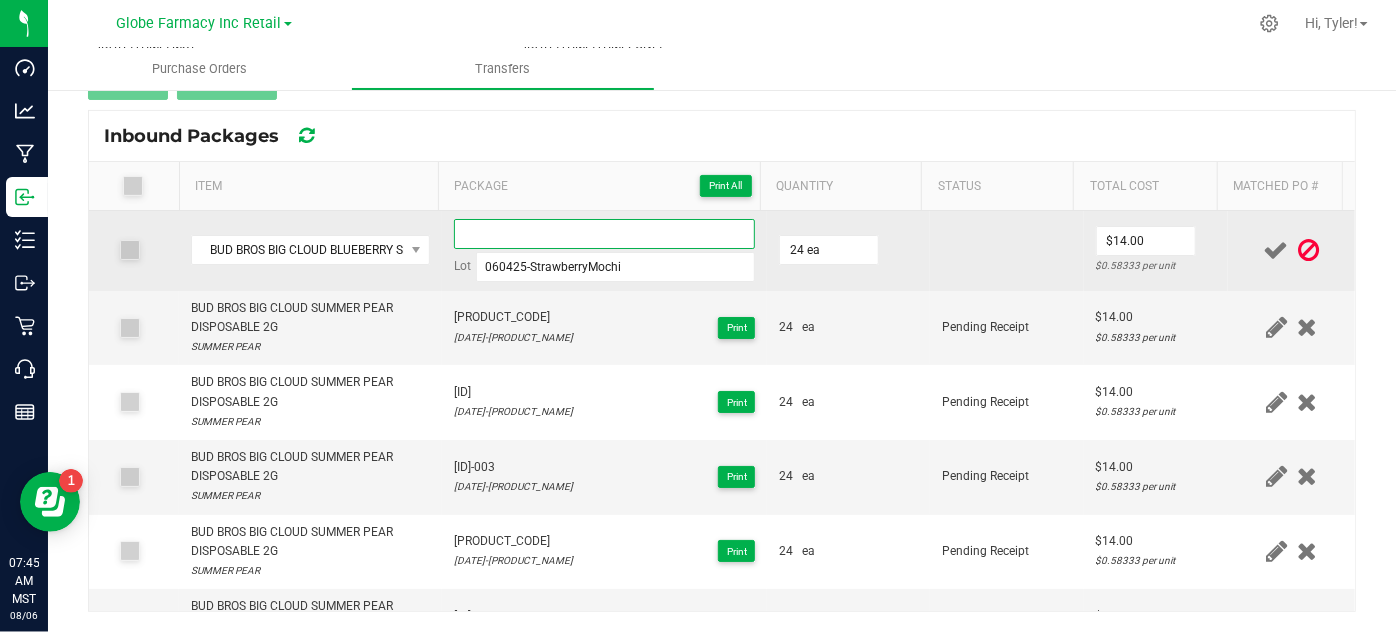 click at bounding box center [605, 234] 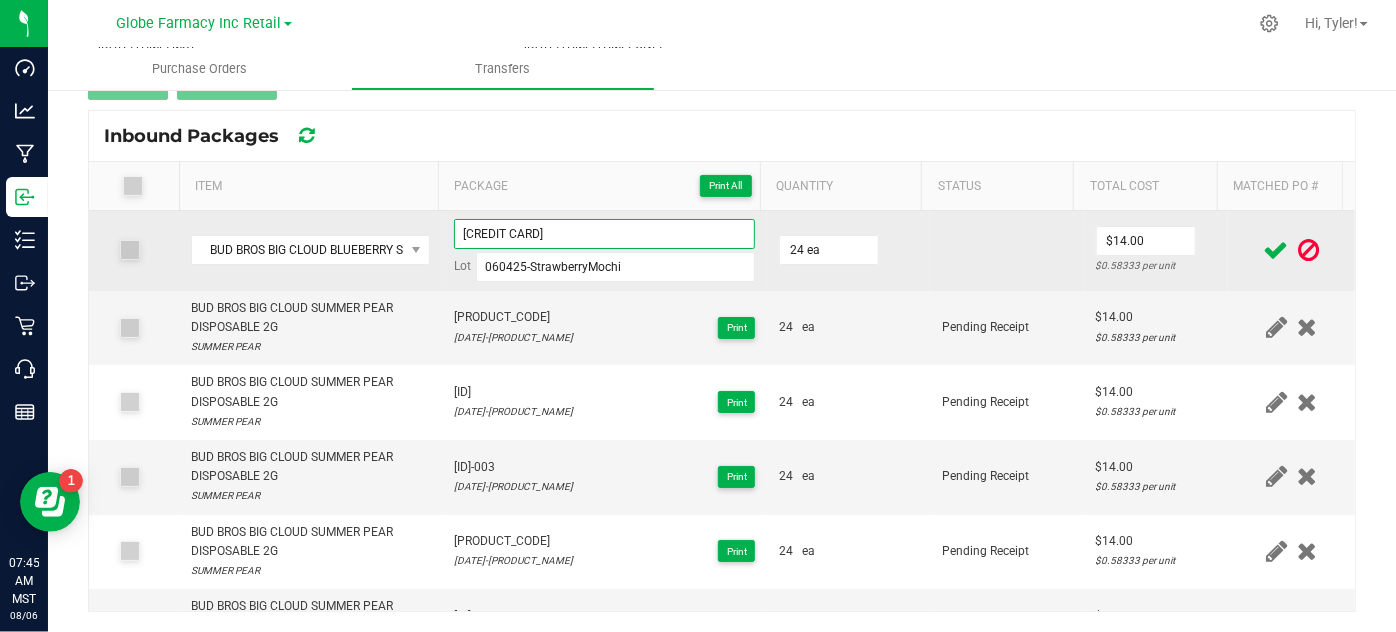 click on "[CREDIT CARD]" at bounding box center [605, 234] 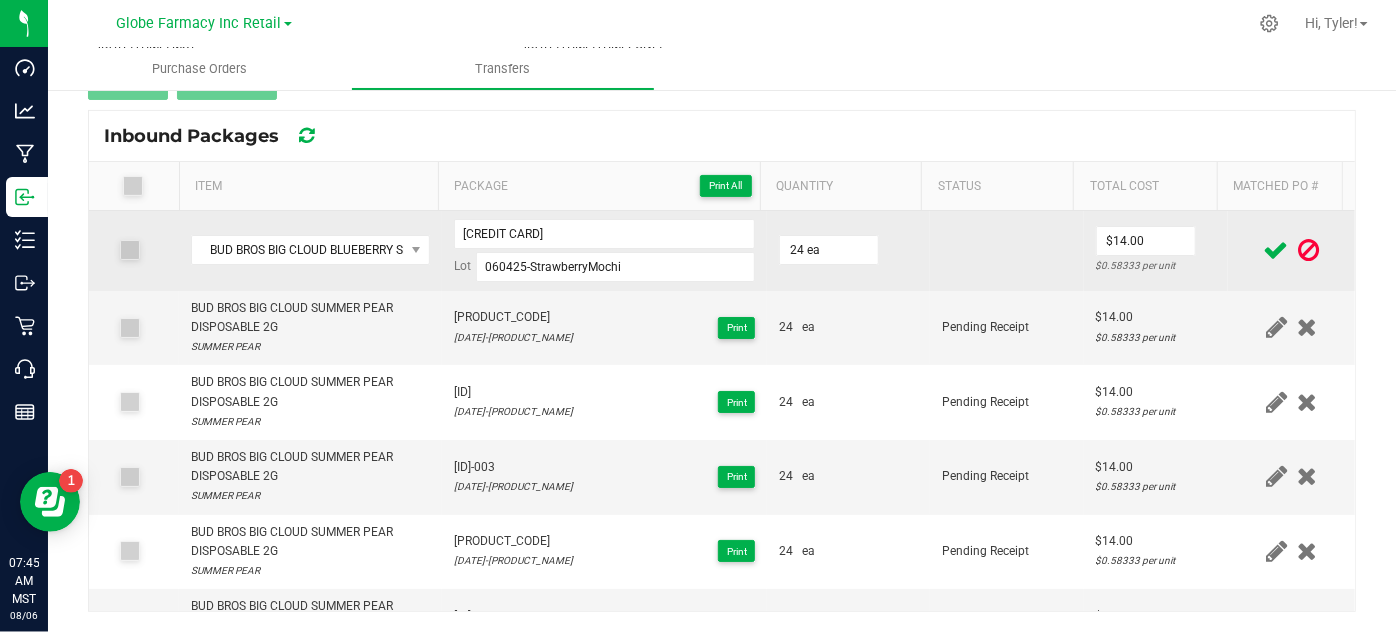 drag, startPoint x: 994, startPoint y: 238, endPoint x: 1024, endPoint y: 239, distance: 30.016663 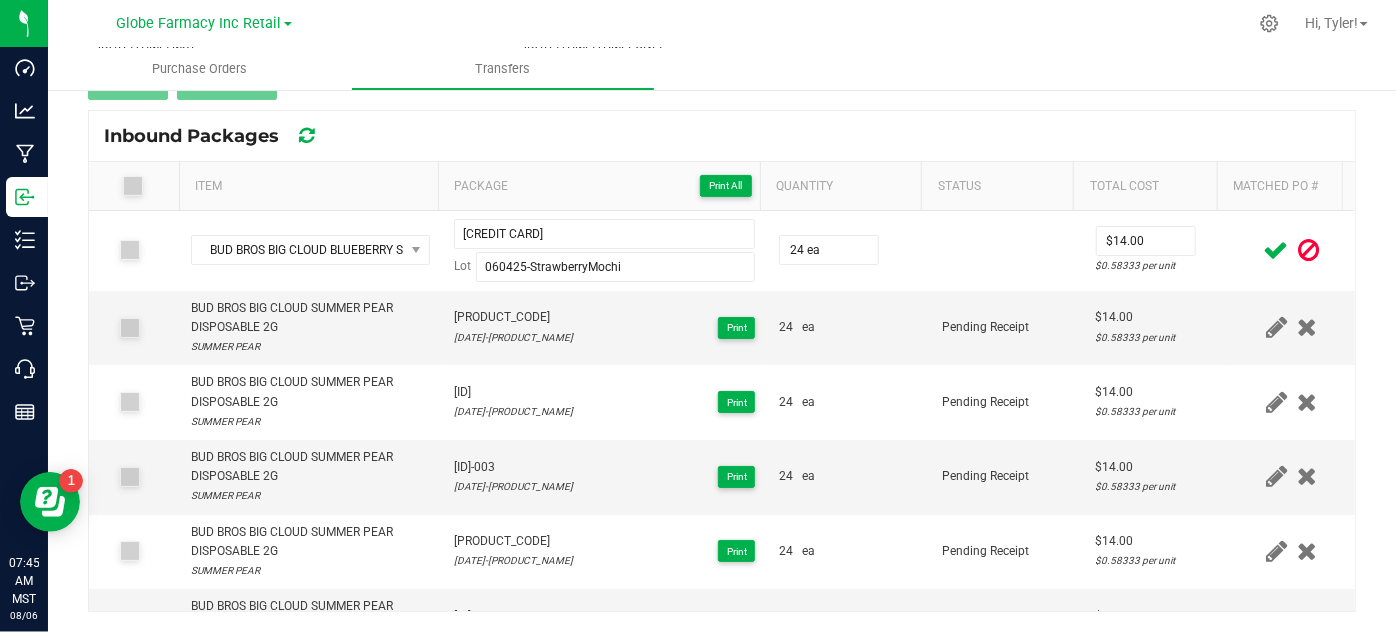 click at bounding box center (1276, 250) 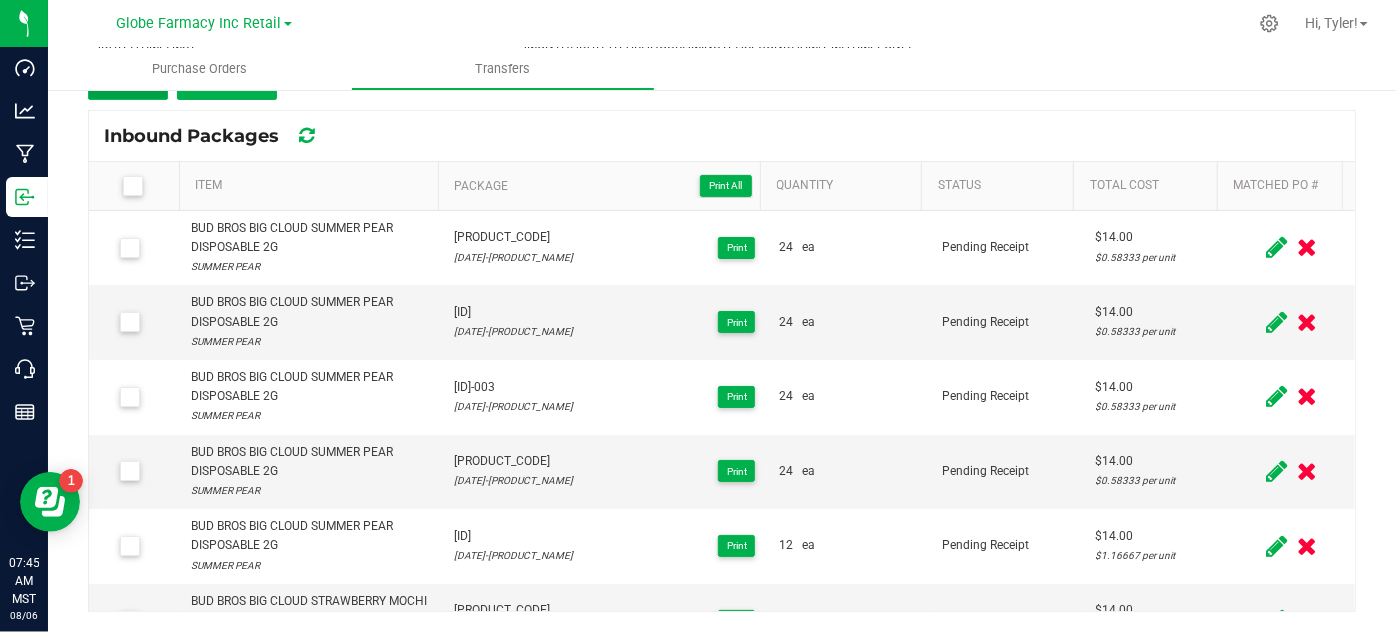 click on "Add" at bounding box center (128, 82) 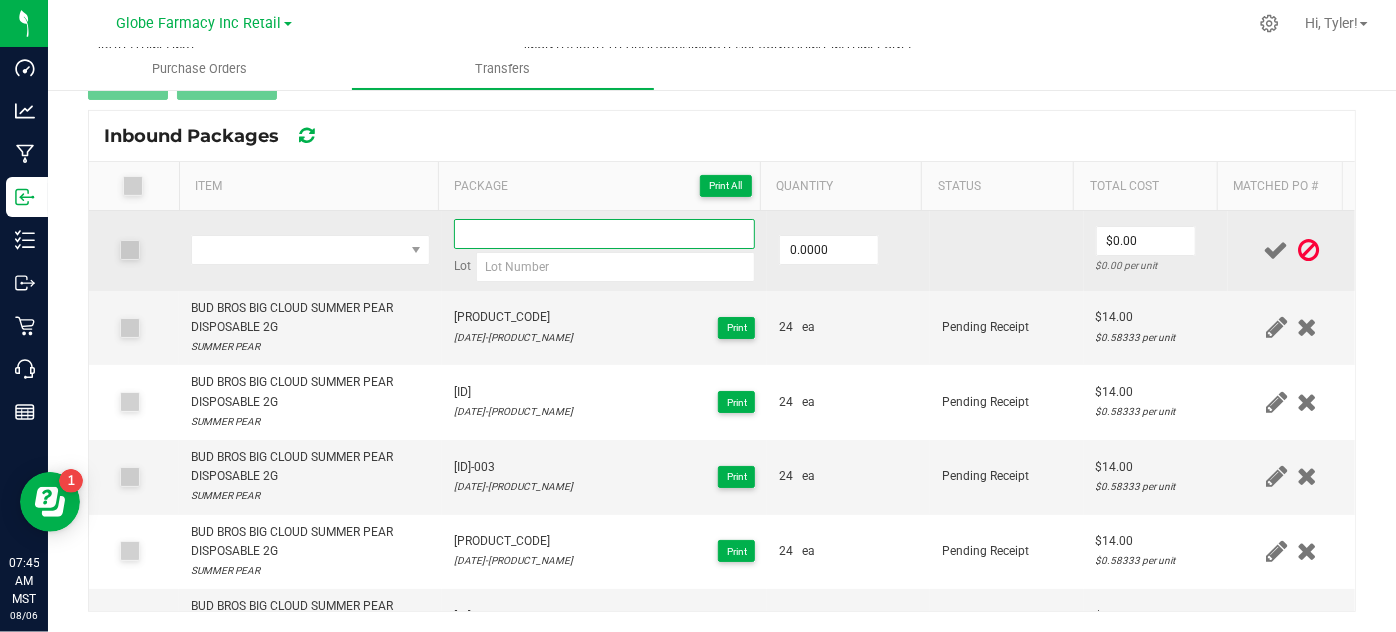 click at bounding box center (605, 234) 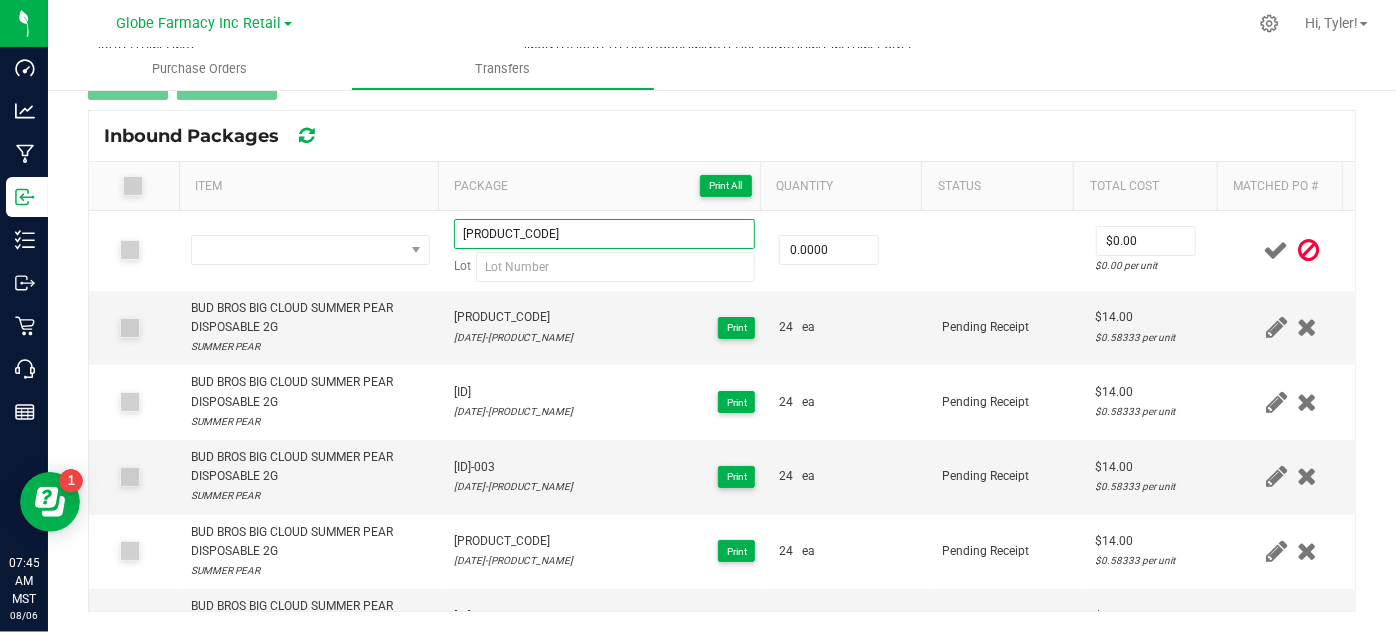 type on "[PRODUCT_CODE]" 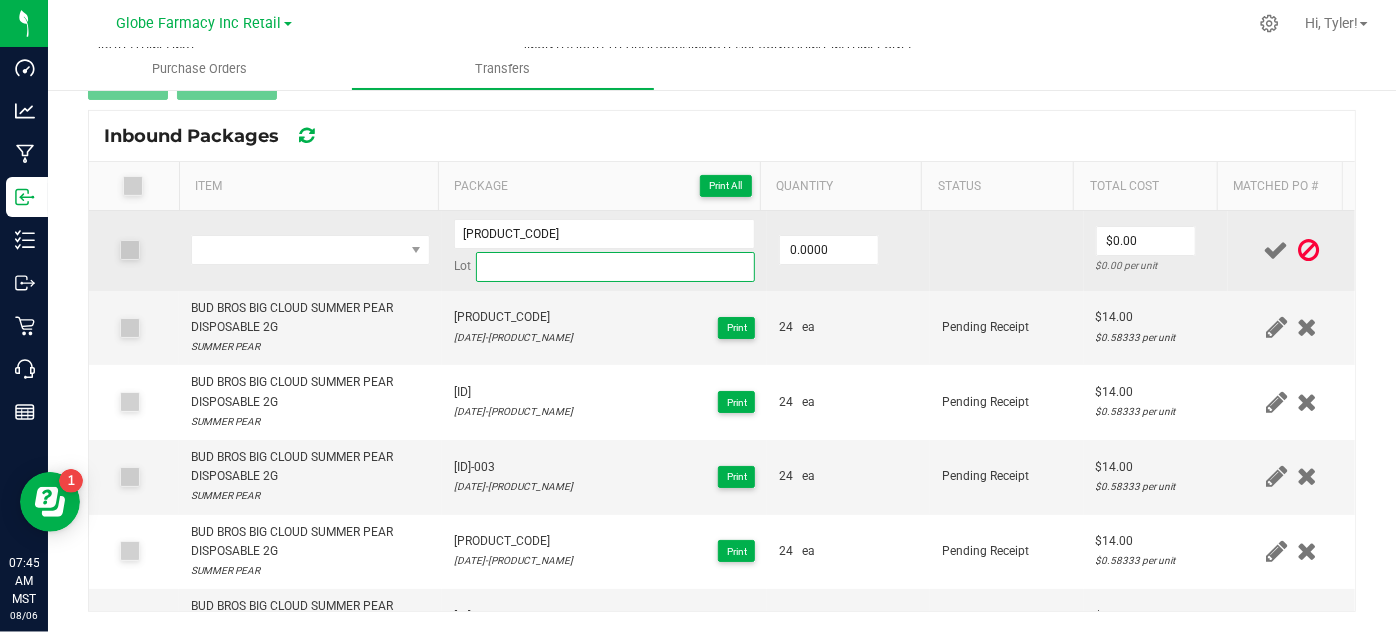 click at bounding box center [616, 267] 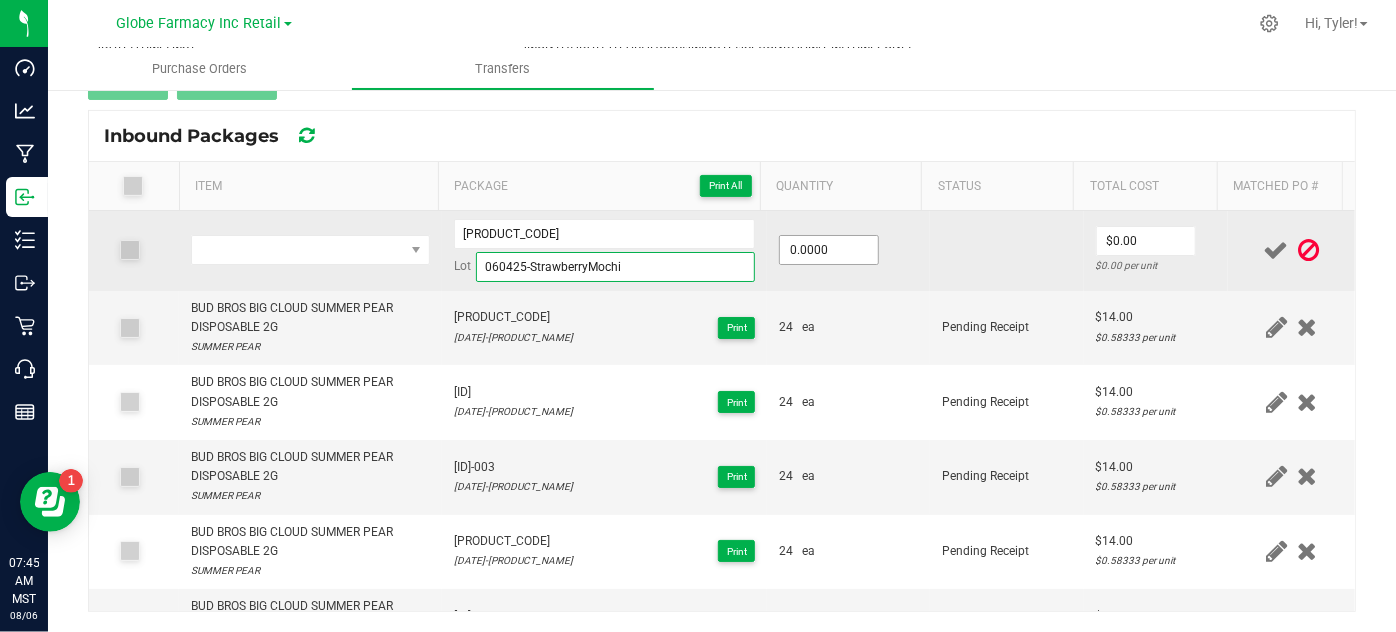type on "060425-StrawberryMochi" 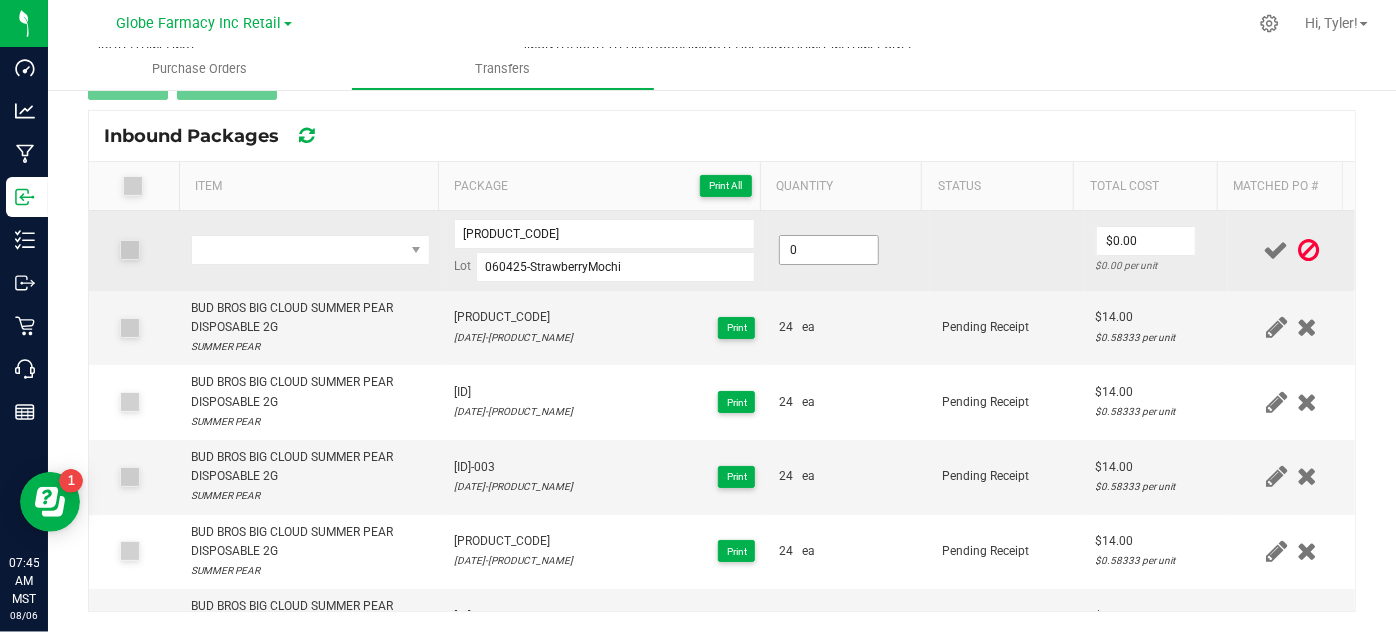 click on "0" at bounding box center [829, 250] 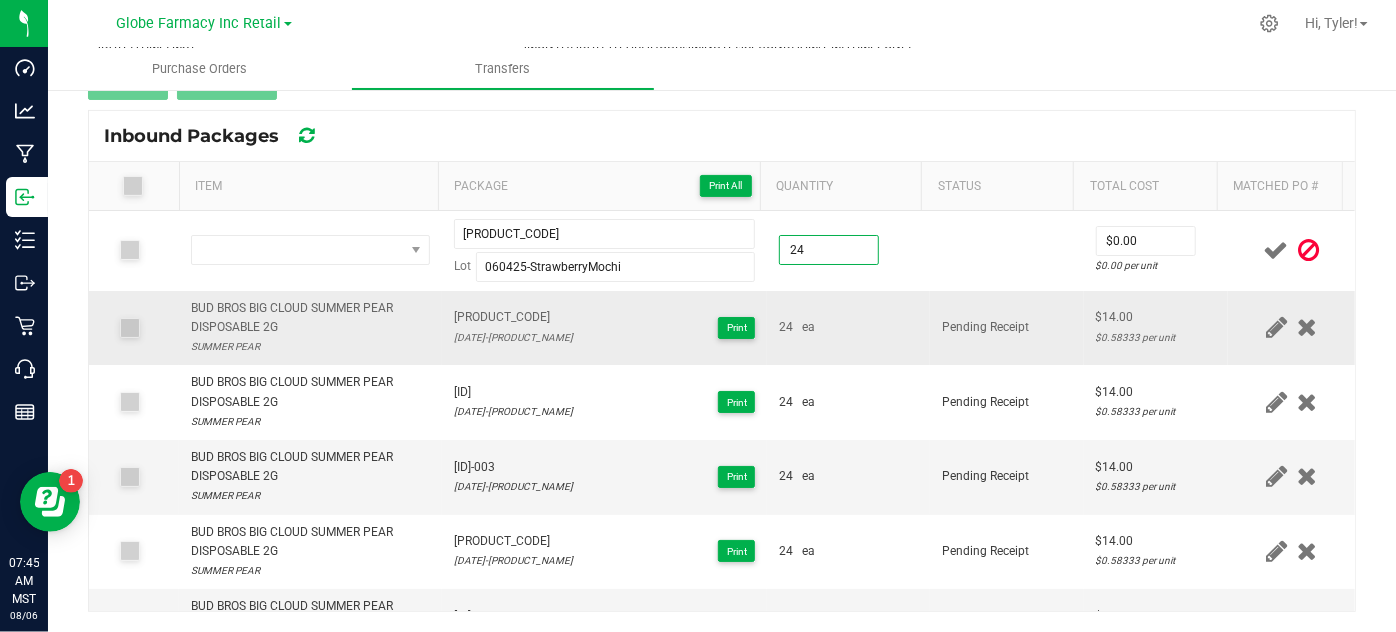 type on "24.0000" 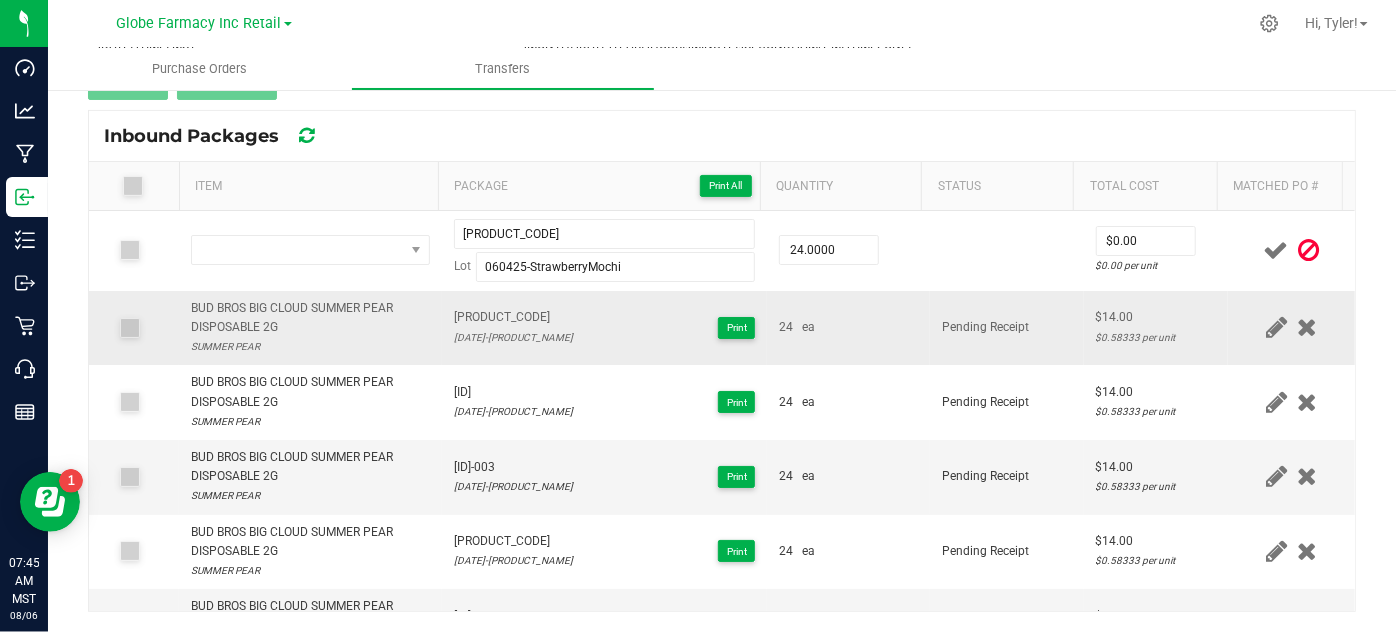 click on "24   ea" at bounding box center (848, 327) 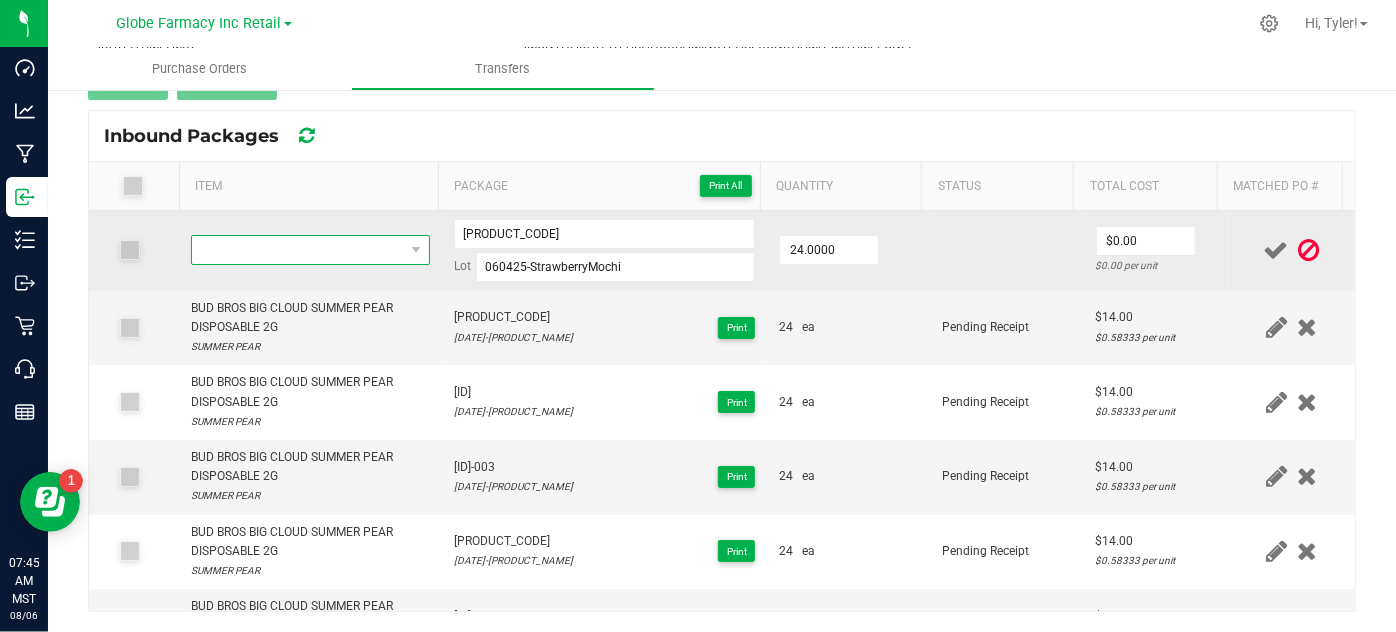 click at bounding box center (297, 250) 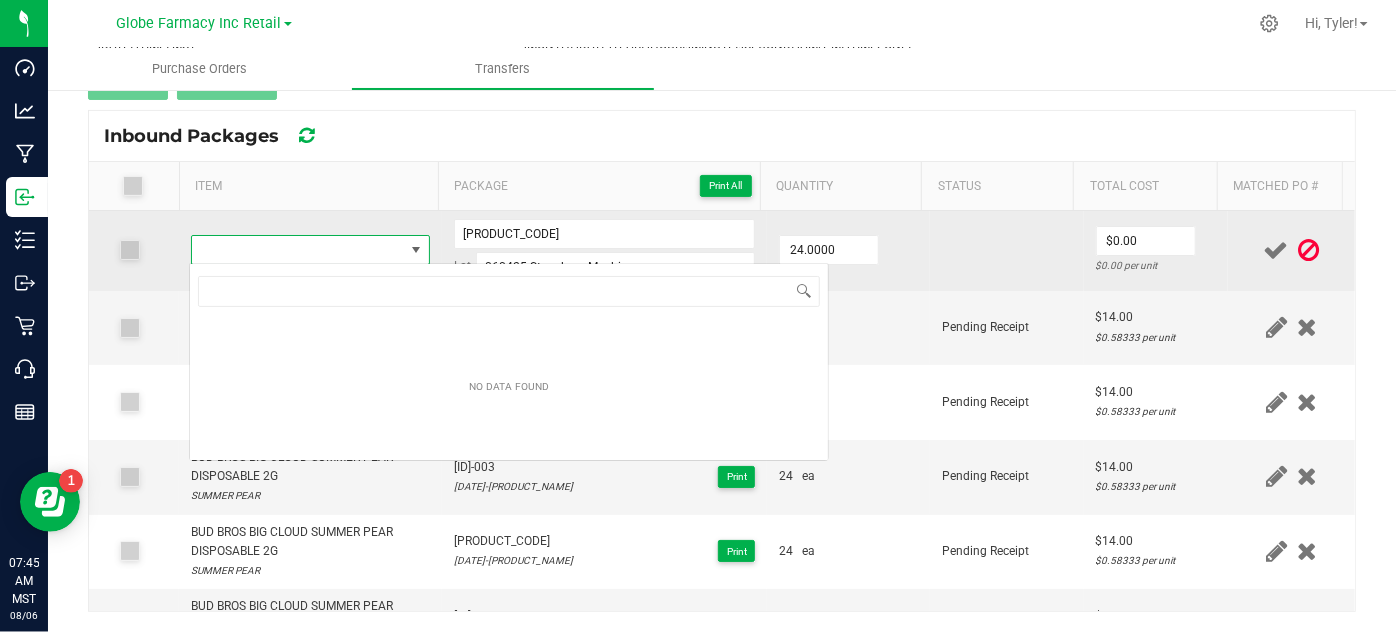 type on "BUD BROS BIG CLOUD BLUEBERRY SMOOTHIE DISPOSABLE 2G" 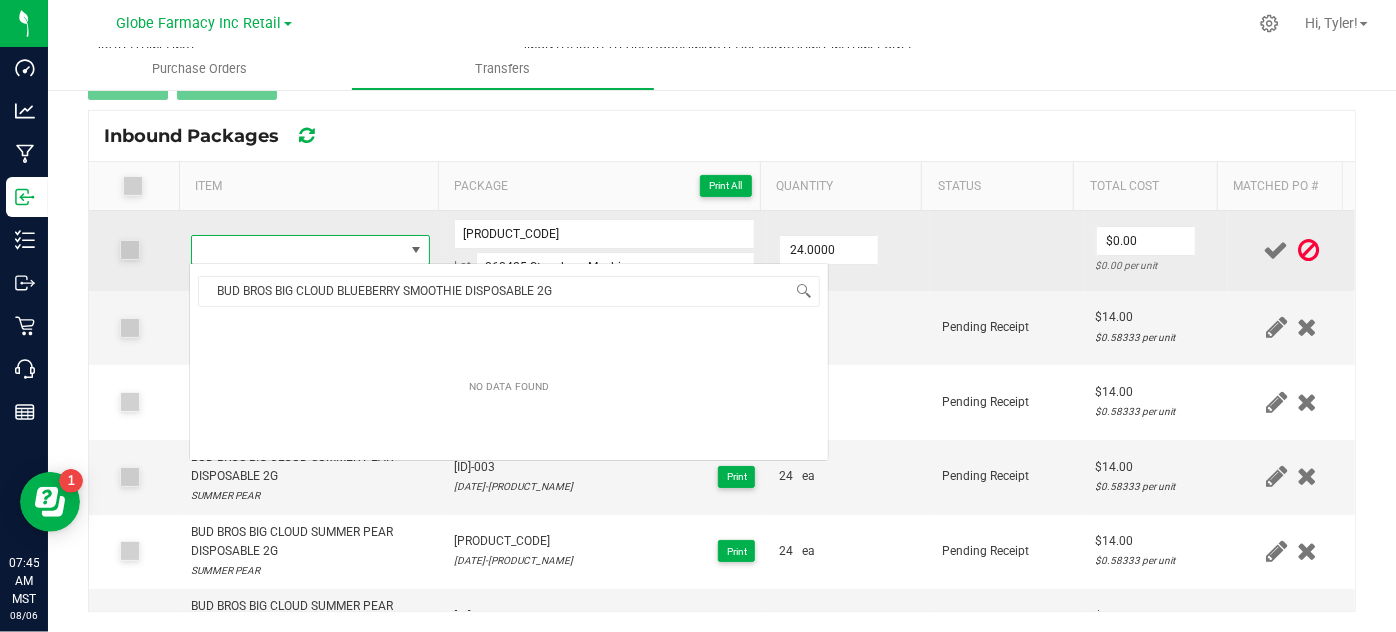 scroll, scrollTop: 99970, scrollLeft: 99767, axis: both 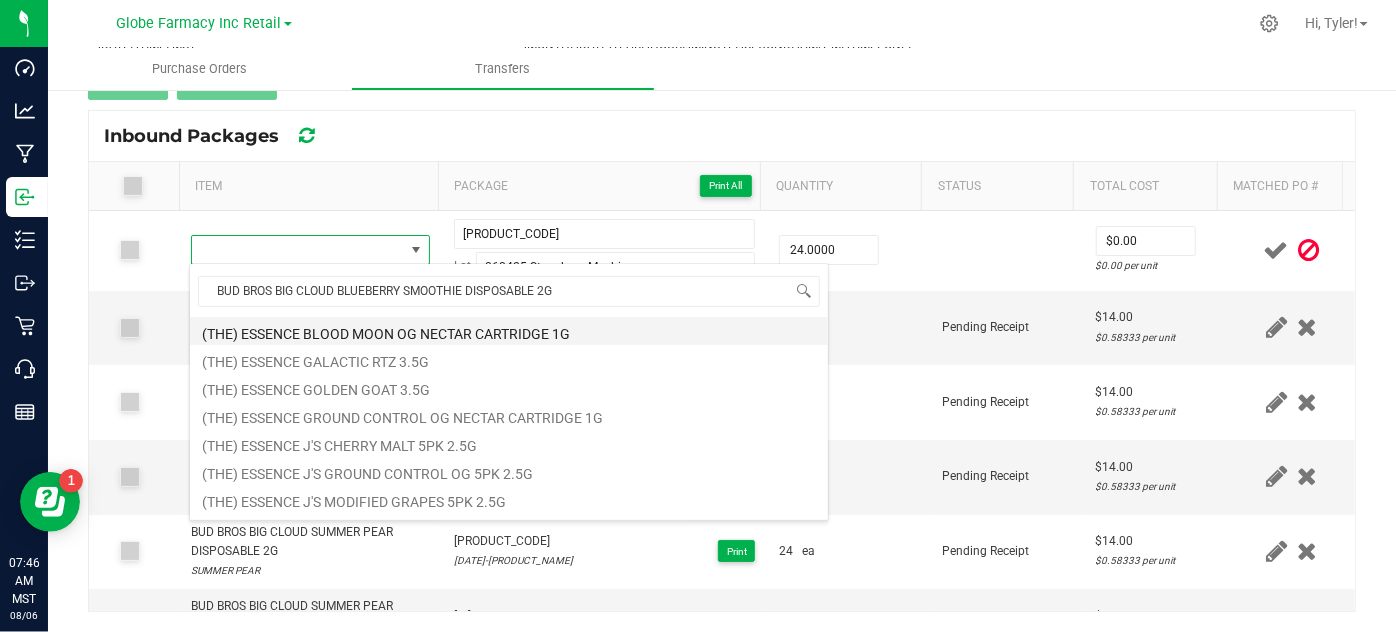 click on "(THE) ESSENCE BLOOD MOON OG NECTAR CARTRIDGE 1G" at bounding box center [509, 331] 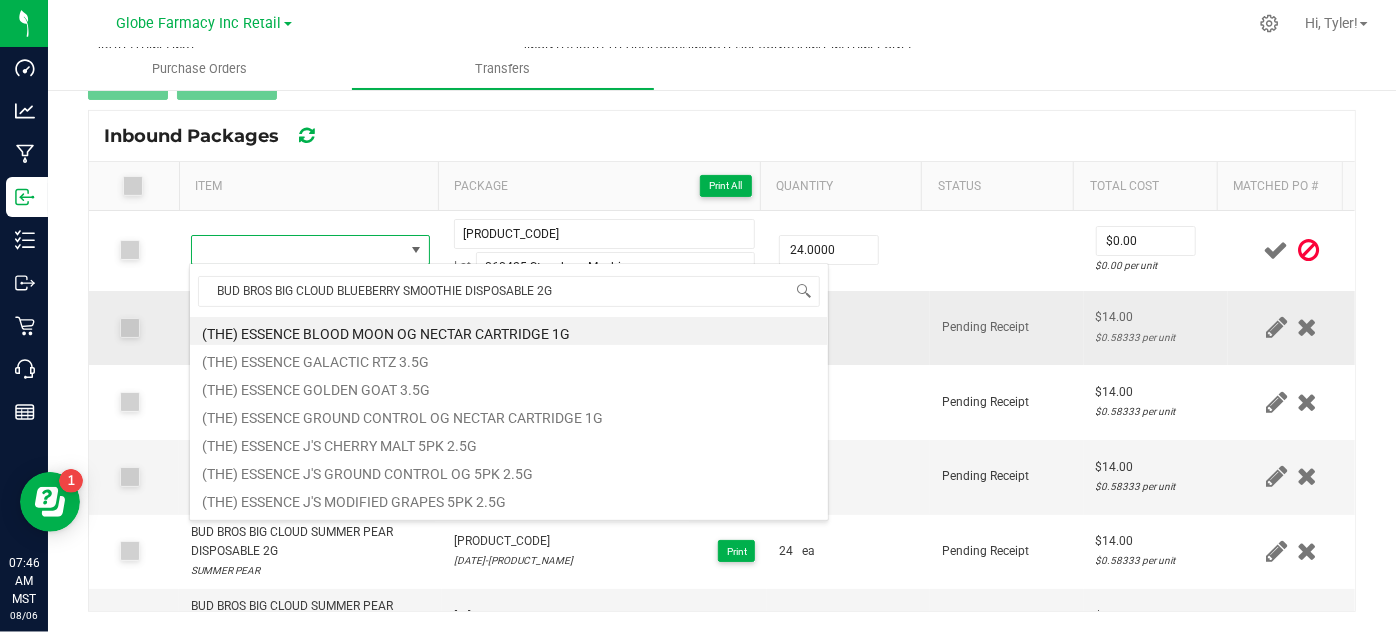 type on "24 ea" 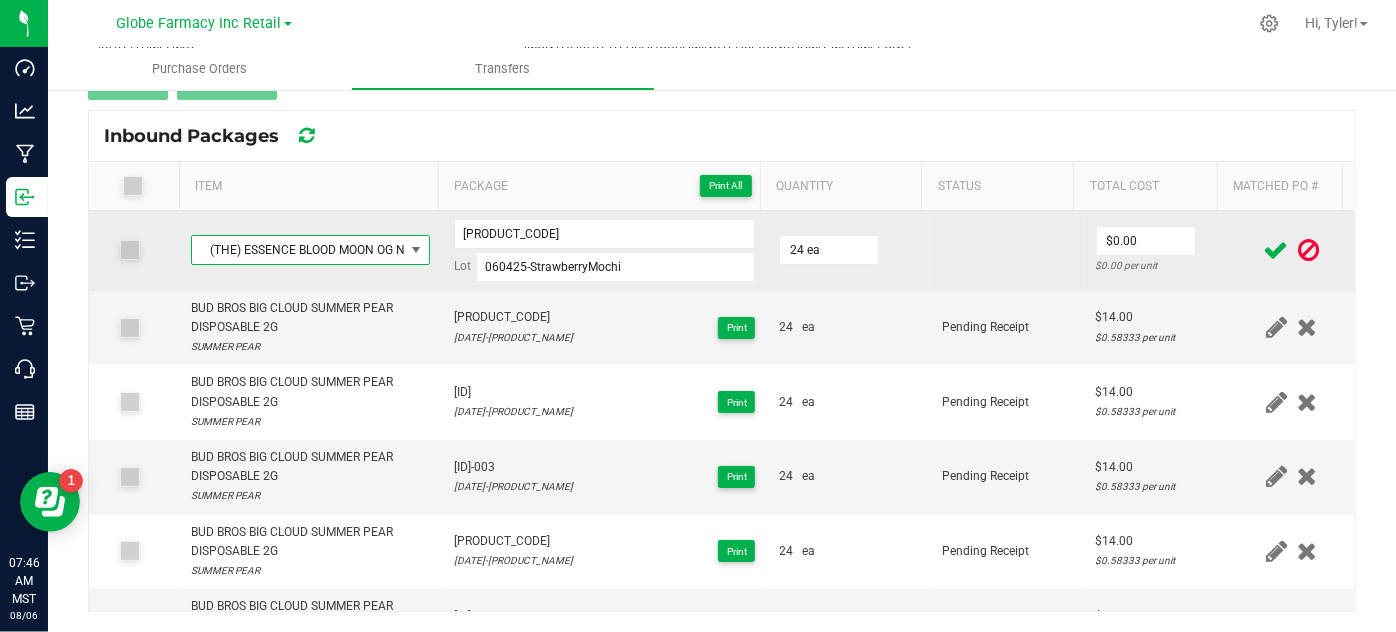 click on "(THE) ESSENCE BLOOD MOON OG NECTAR CARTRIDGE 1G" at bounding box center (297, 250) 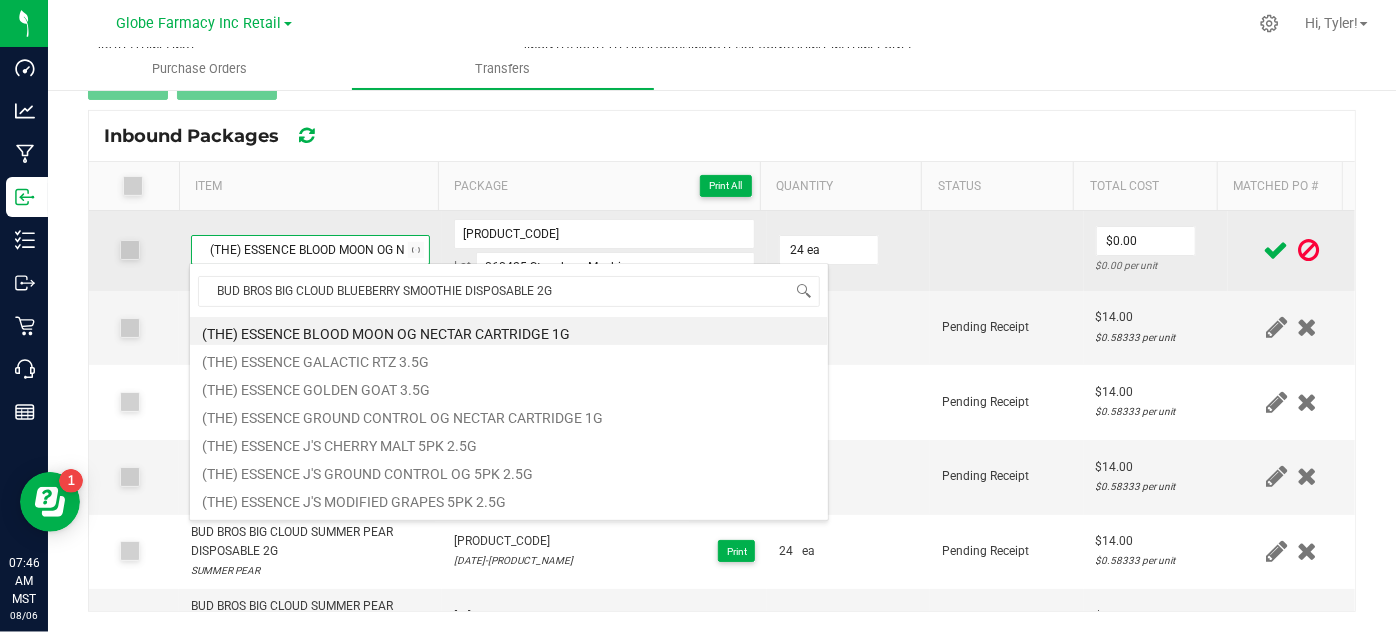 scroll, scrollTop: 99970, scrollLeft: 99767, axis: both 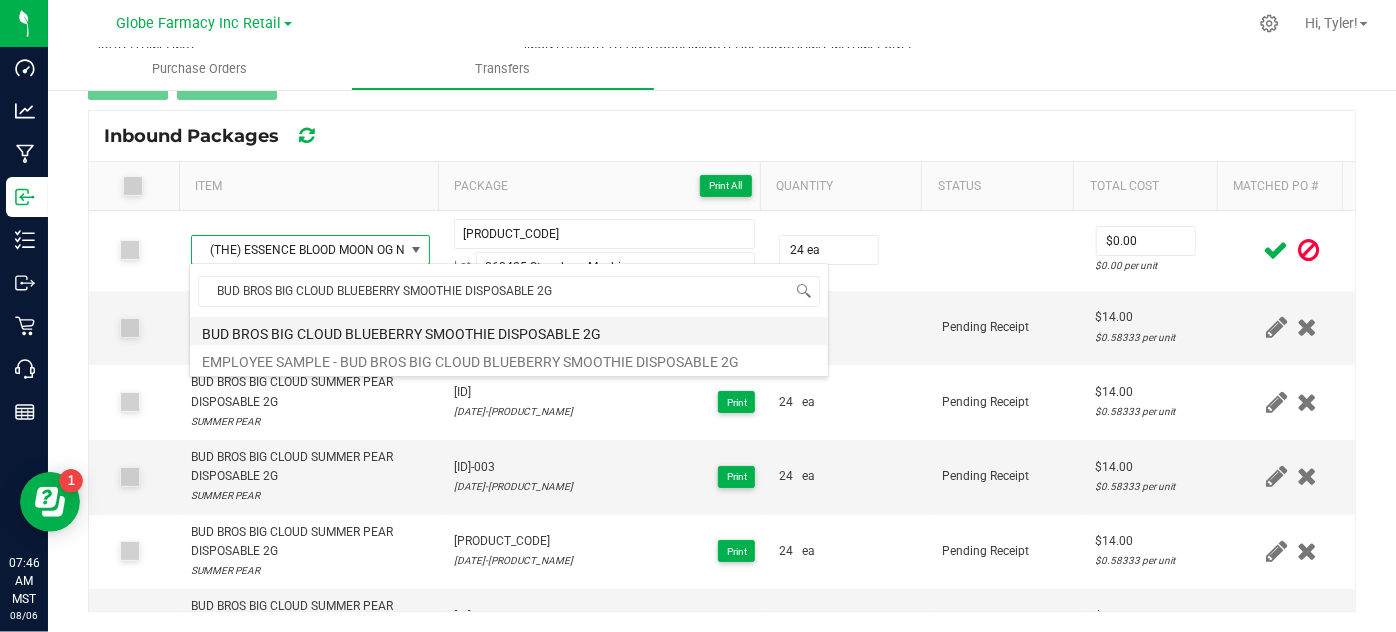 click on "BUD BROS BIG CLOUD BLUEBERRY SMOOTHIE DISPOSABLE 2G" at bounding box center (509, 331) 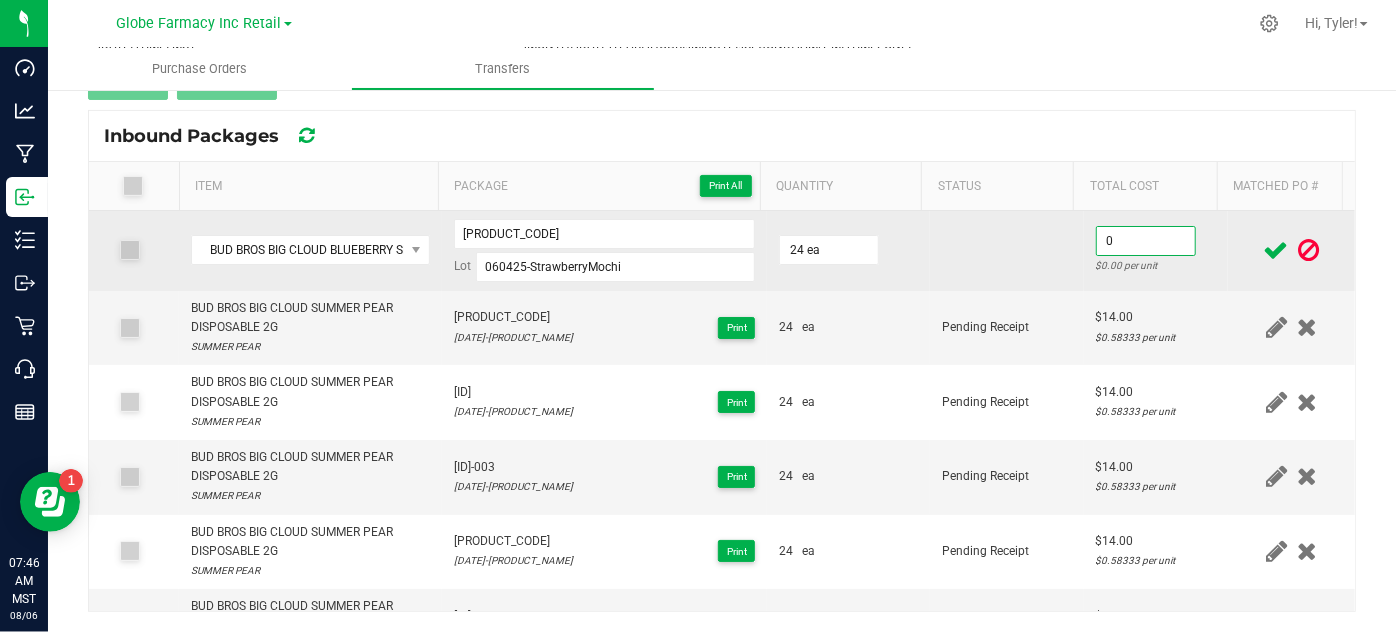 click on "0" at bounding box center [1146, 241] 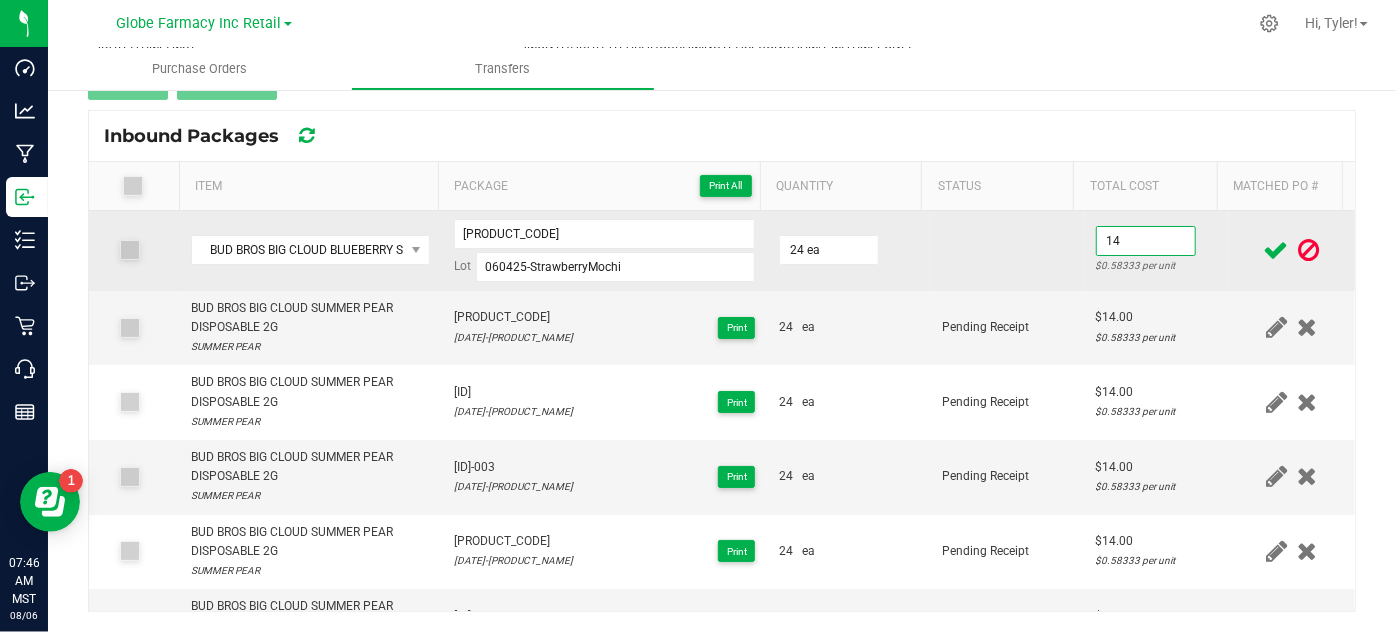 type on "$14.00" 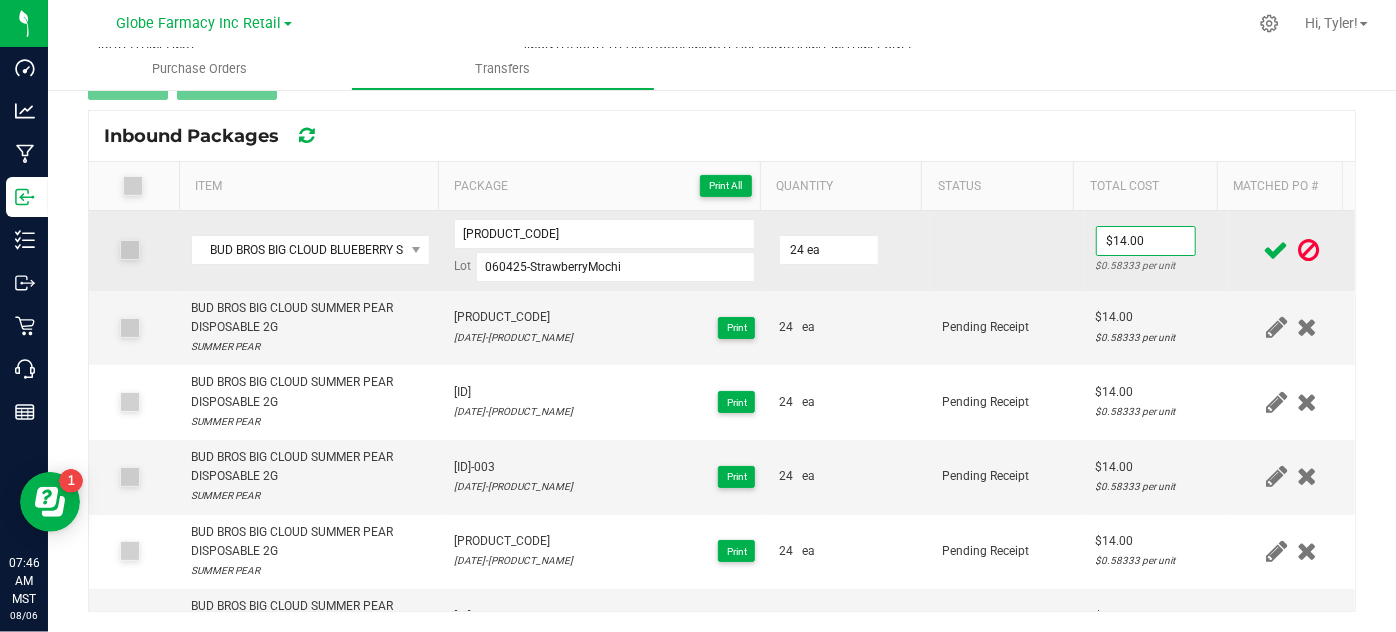 click at bounding box center (1007, 251) 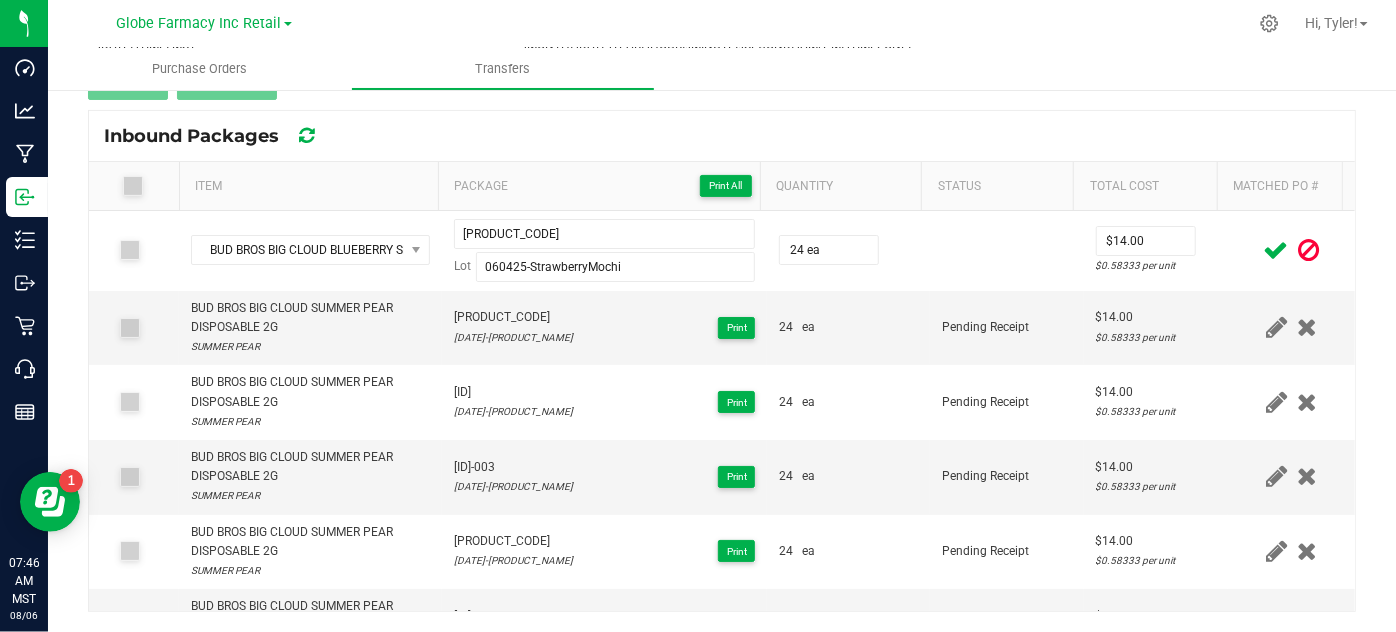 click at bounding box center [1276, 250] 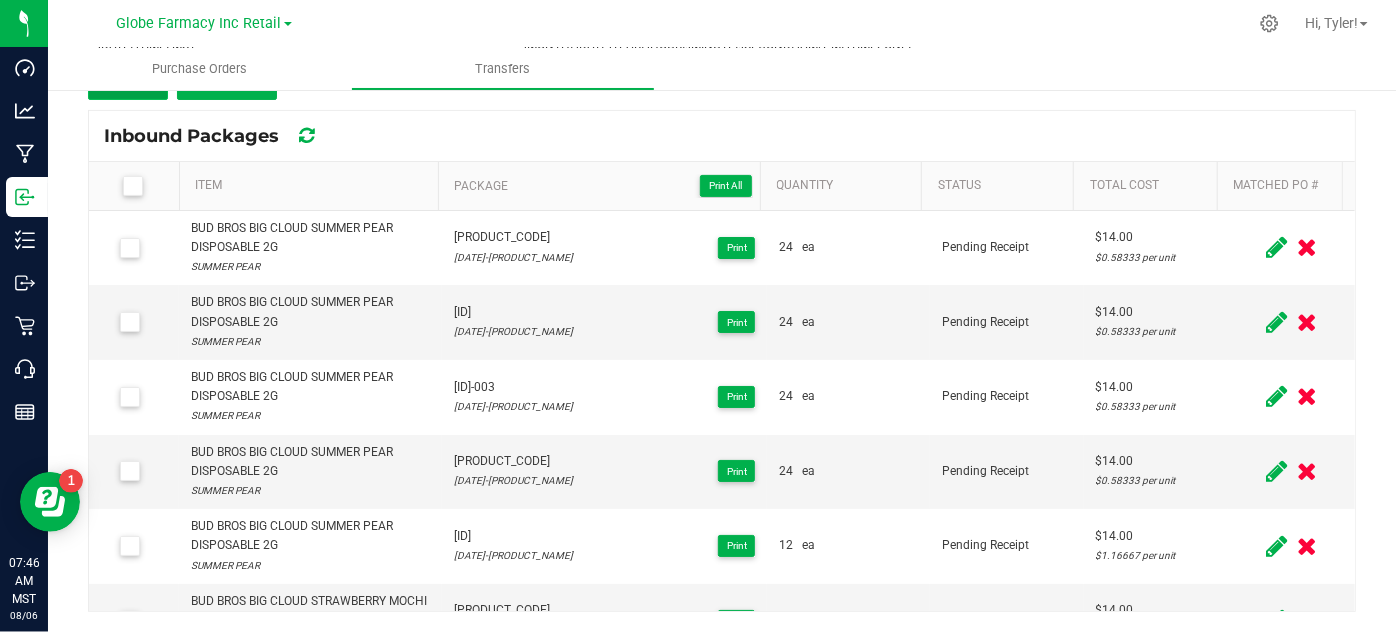 click on "Add" at bounding box center [128, 82] 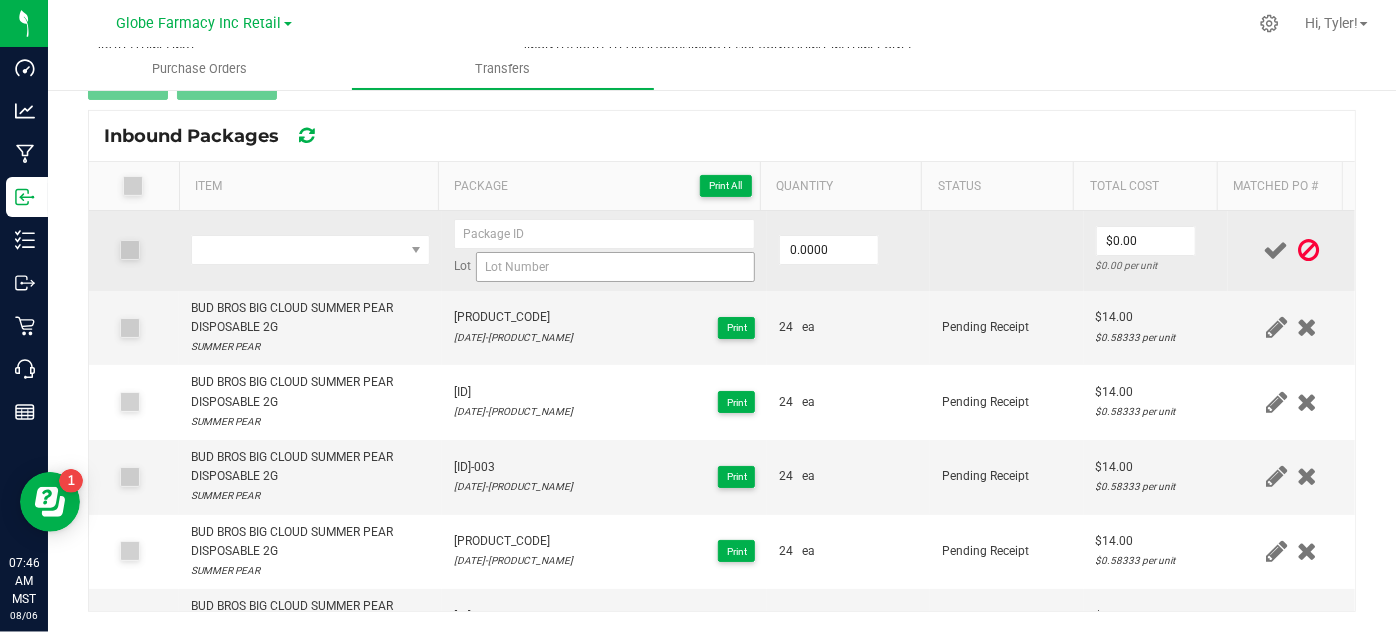 click on "Lot" at bounding box center (605, 250) 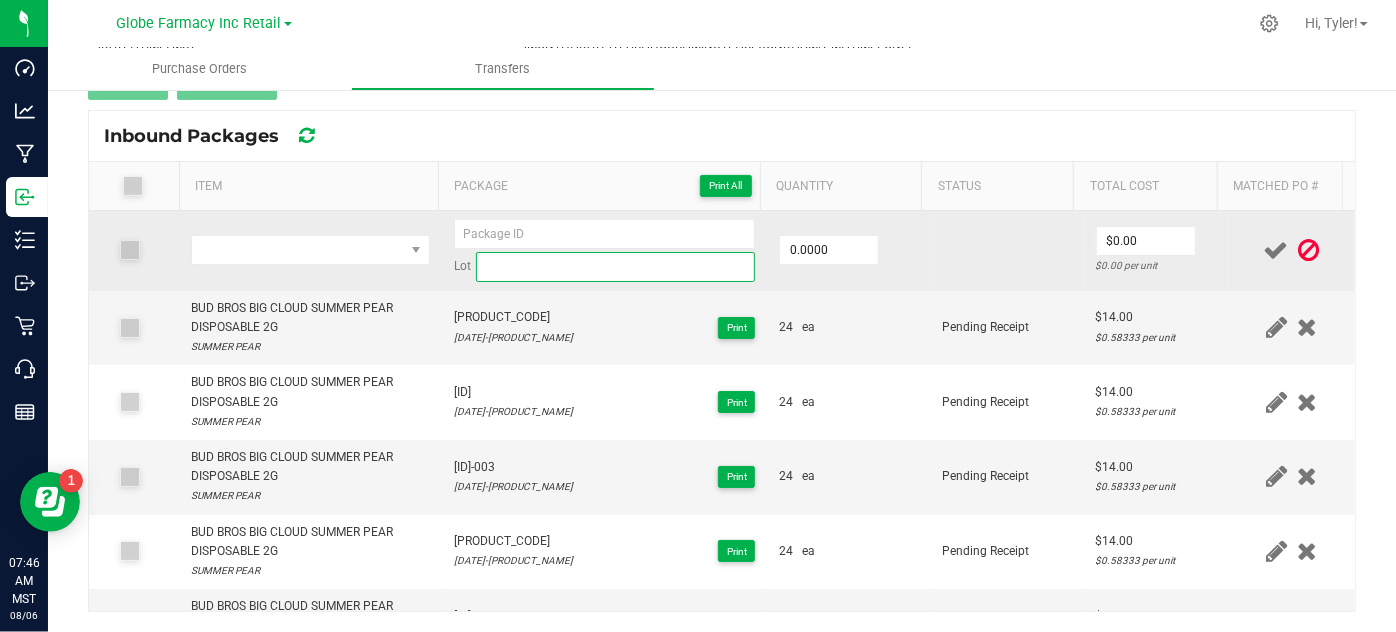 click at bounding box center (616, 267) 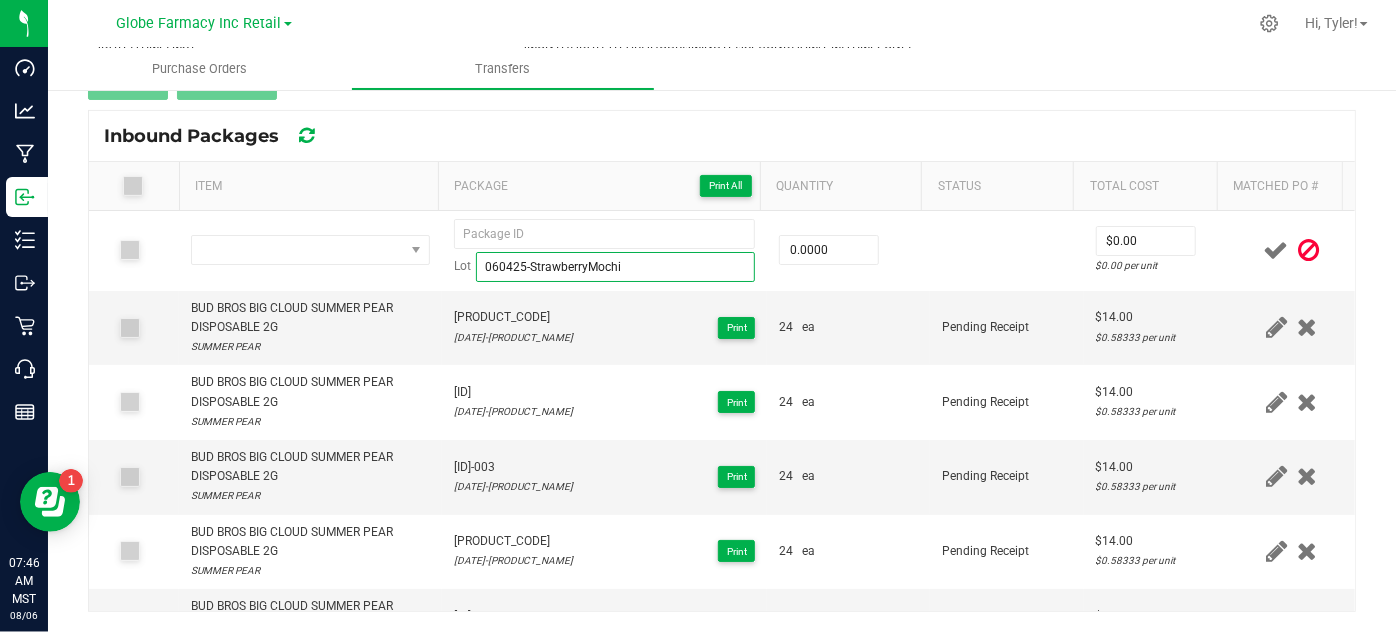 type on "060425-StrawberryMochi" 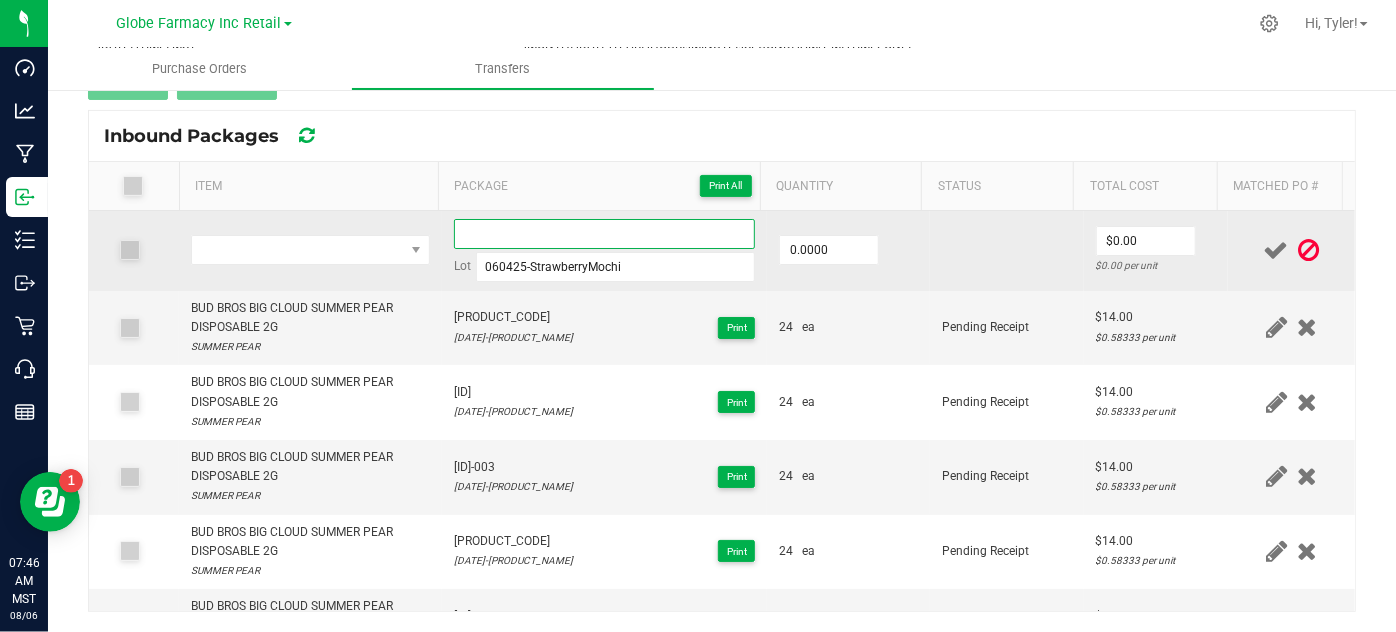 click at bounding box center [605, 234] 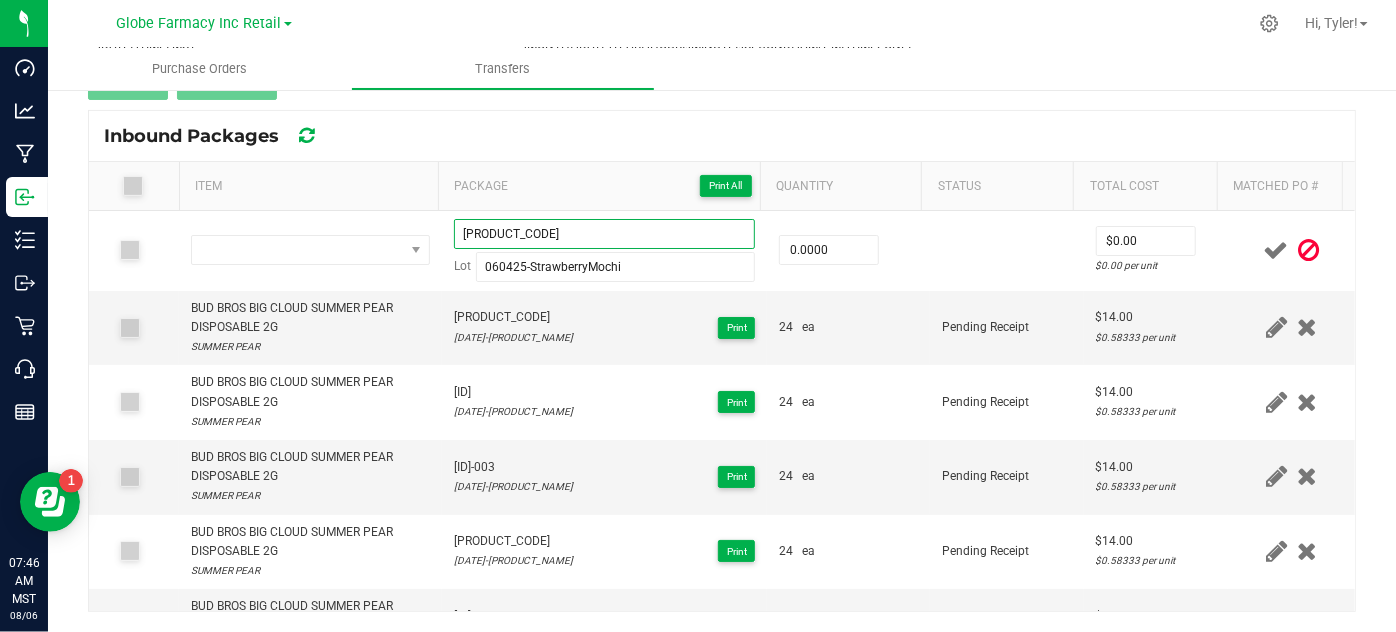 type on "[PRODUCT_CODE]" 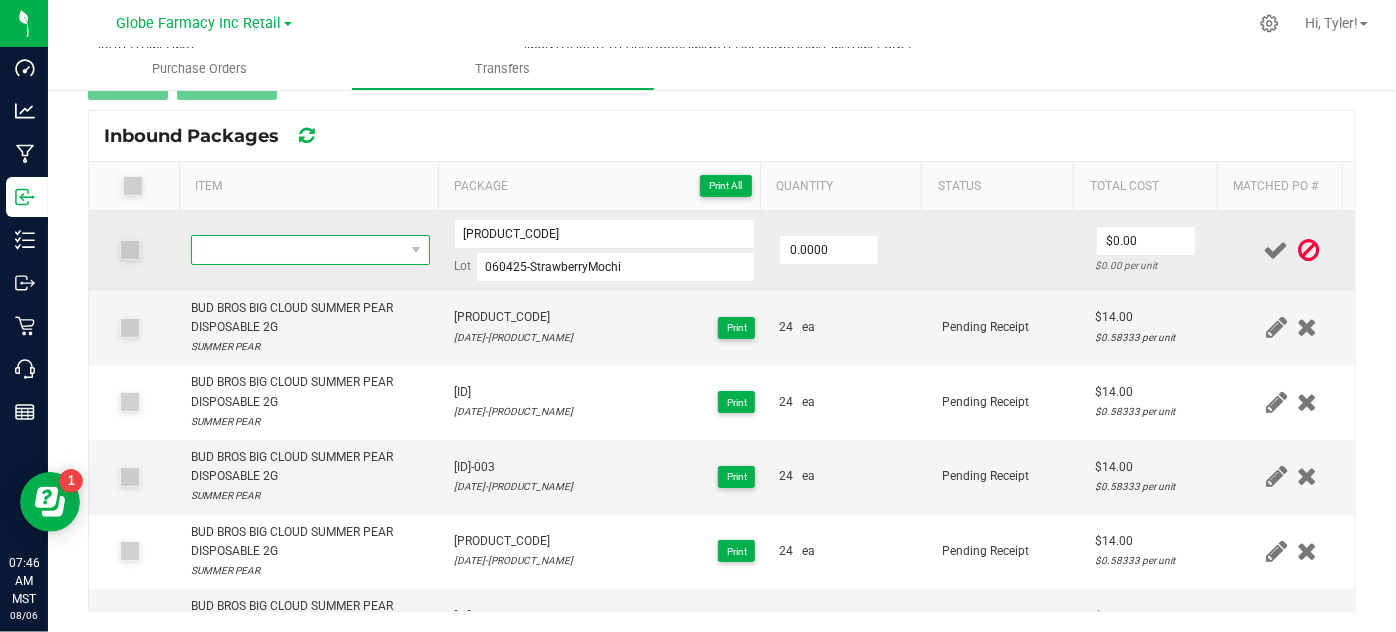 click at bounding box center [297, 250] 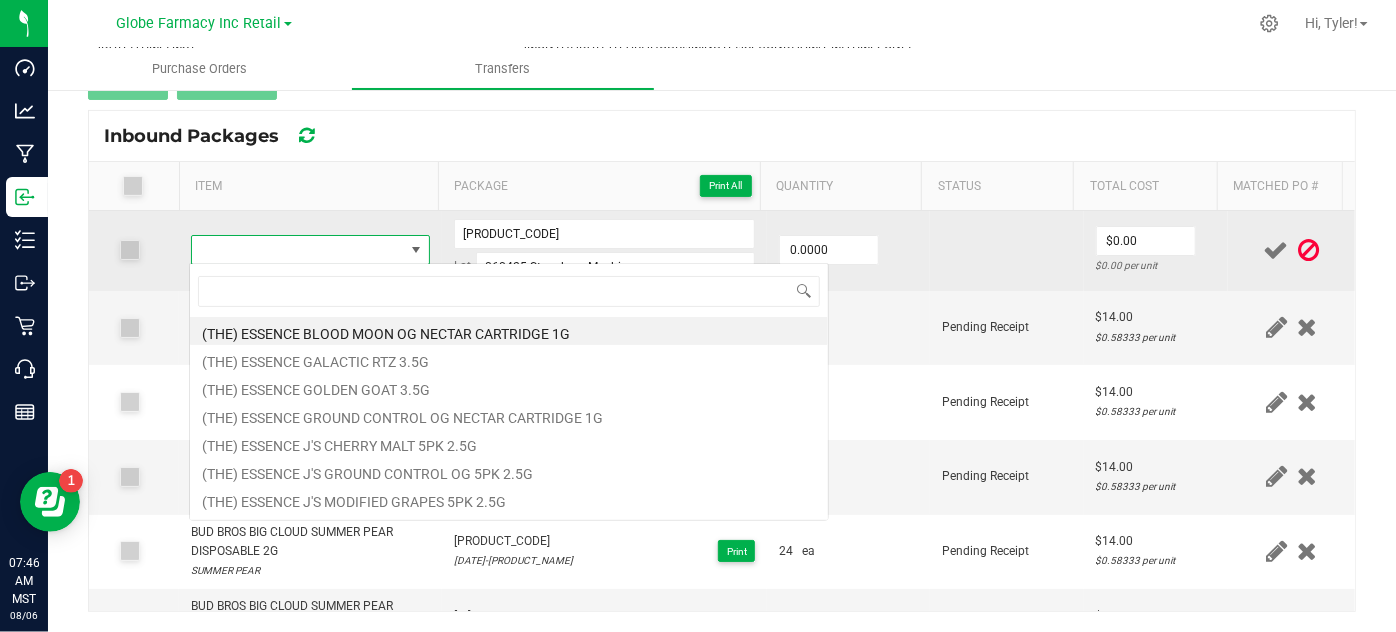 scroll, scrollTop: 99970, scrollLeft: 99767, axis: both 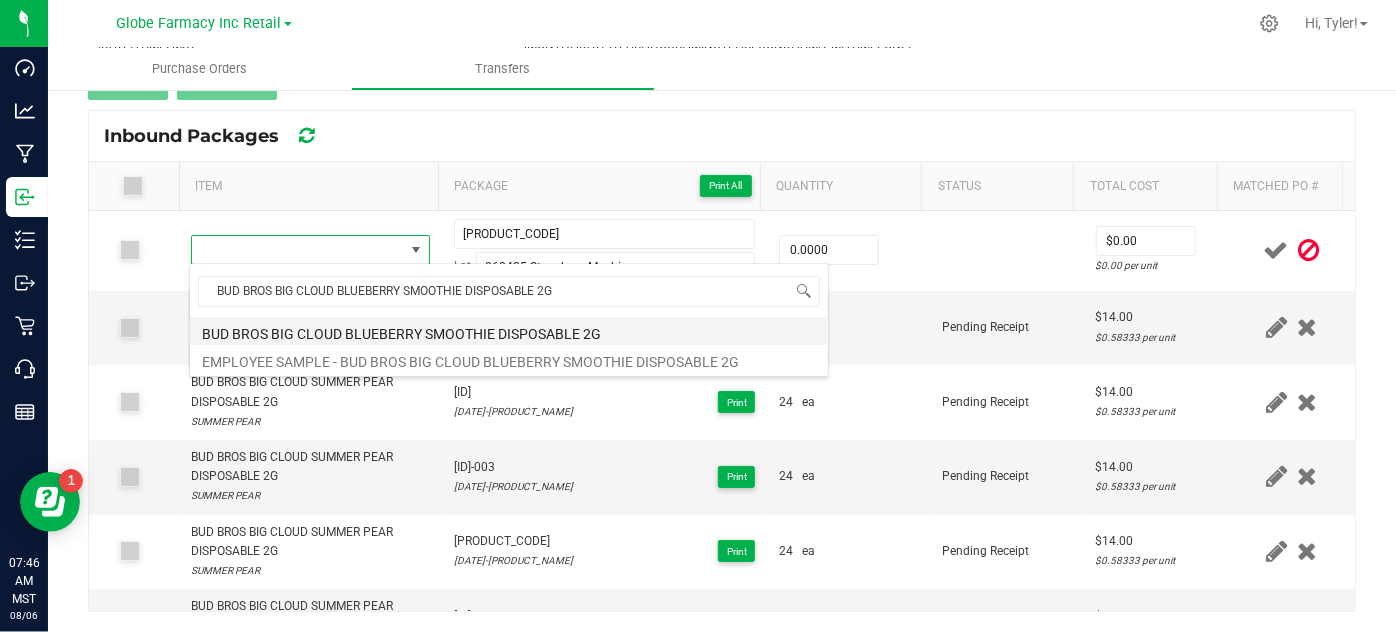click on "BUD BROS BIG CLOUD BLUEBERRY SMOOTHIE DISPOSABLE 2G" at bounding box center [509, 331] 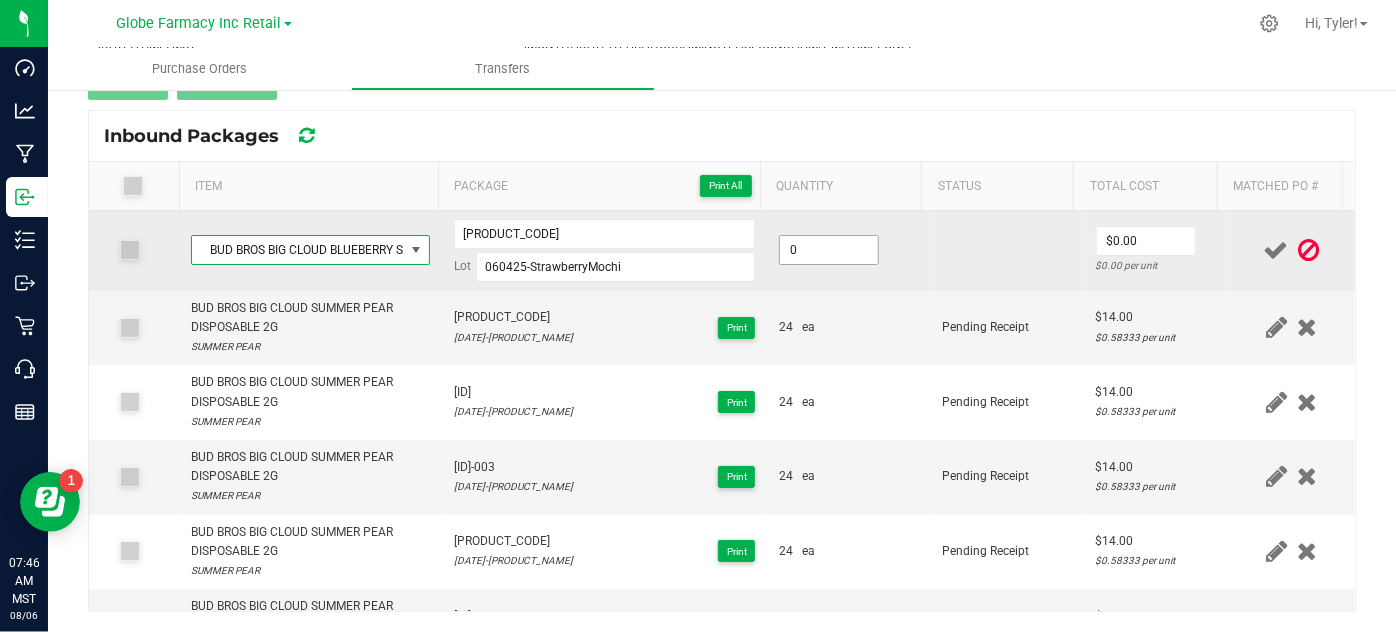 click on "0" at bounding box center (829, 250) 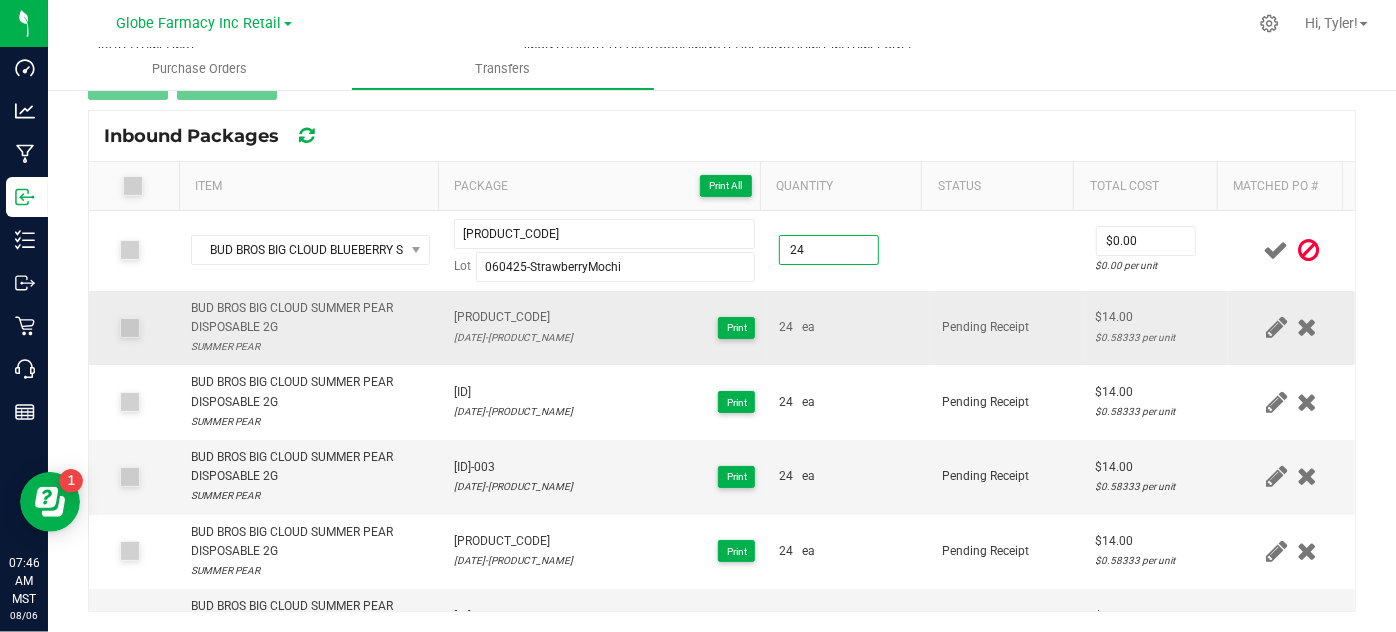 type on "24 ea" 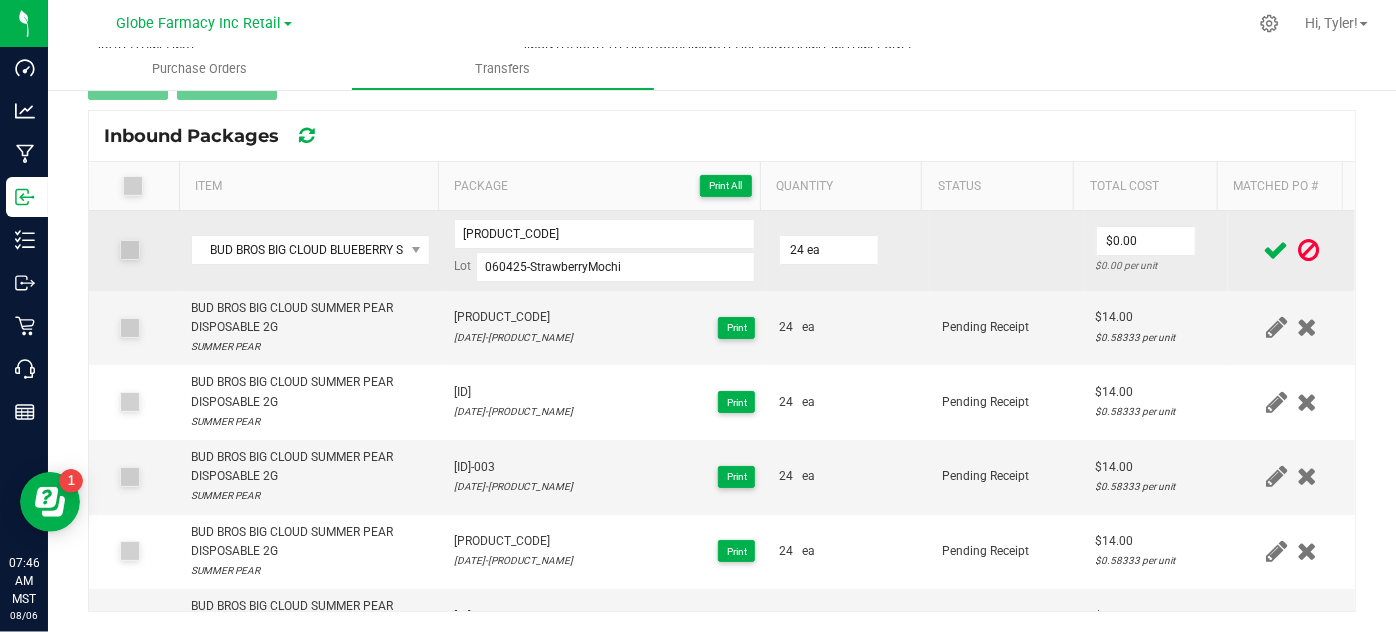 drag, startPoint x: 856, startPoint y: 298, endPoint x: 998, endPoint y: 266, distance: 145.56099 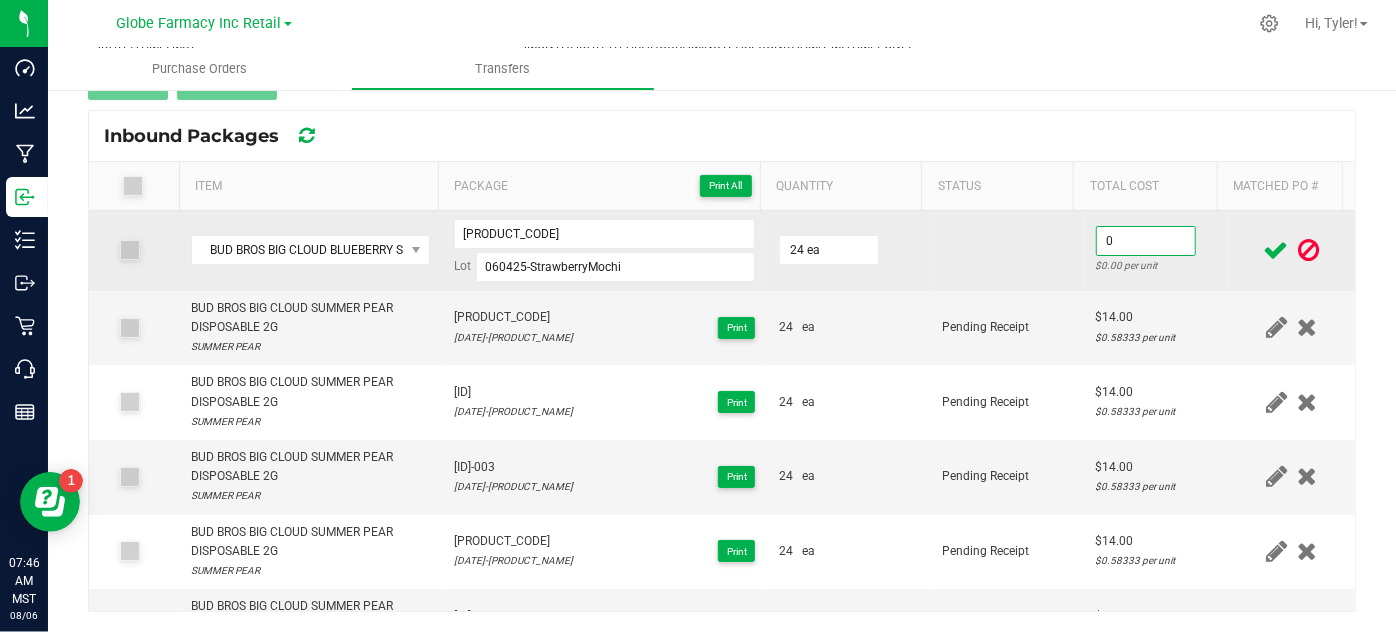 click on "0" at bounding box center [1146, 241] 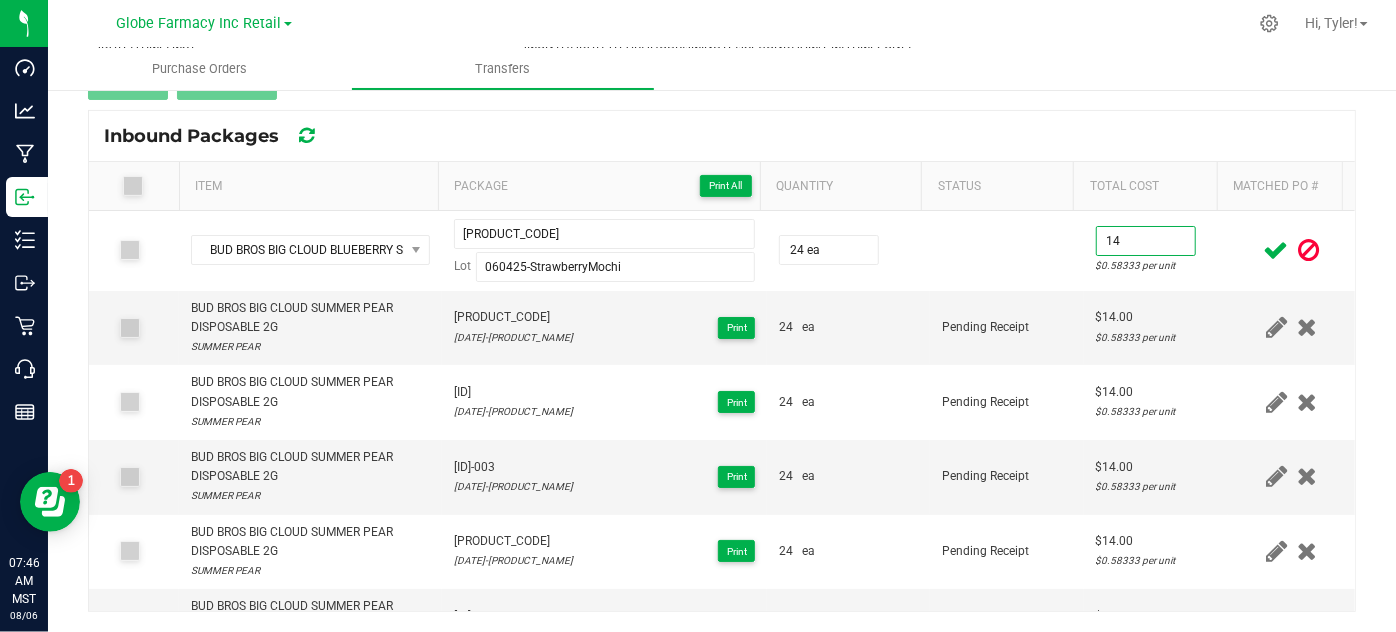 type on "$14.00" 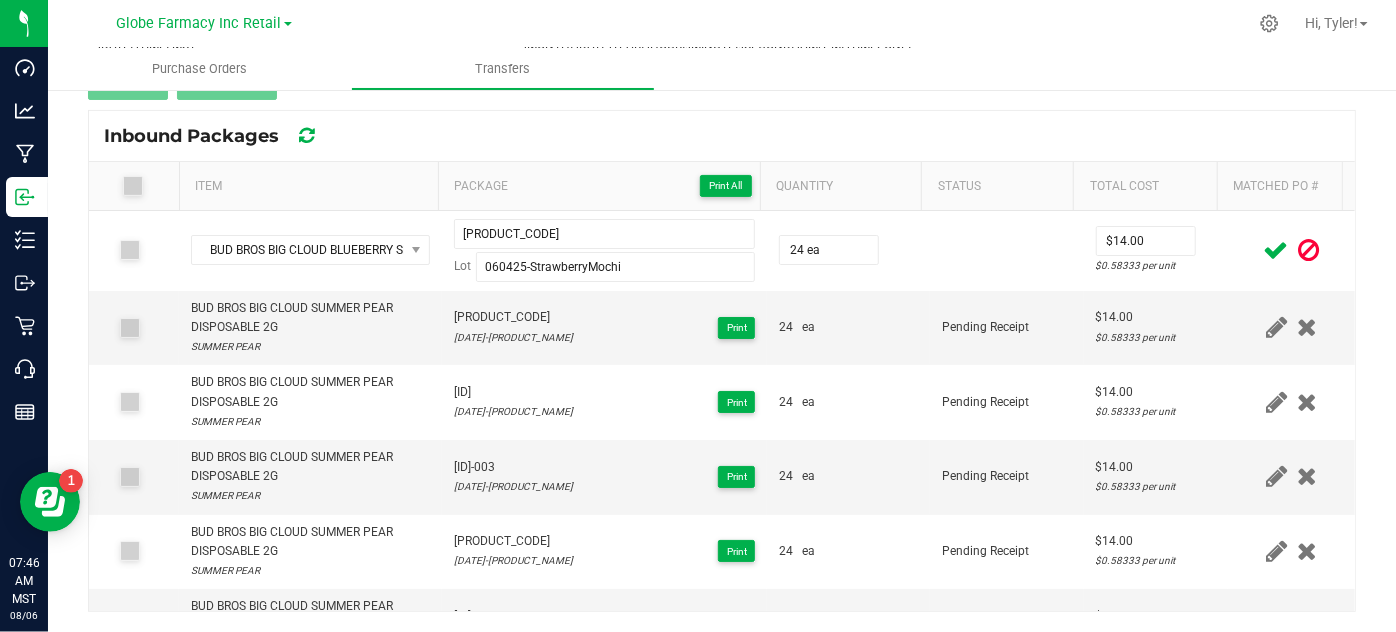 click at bounding box center [1276, 250] 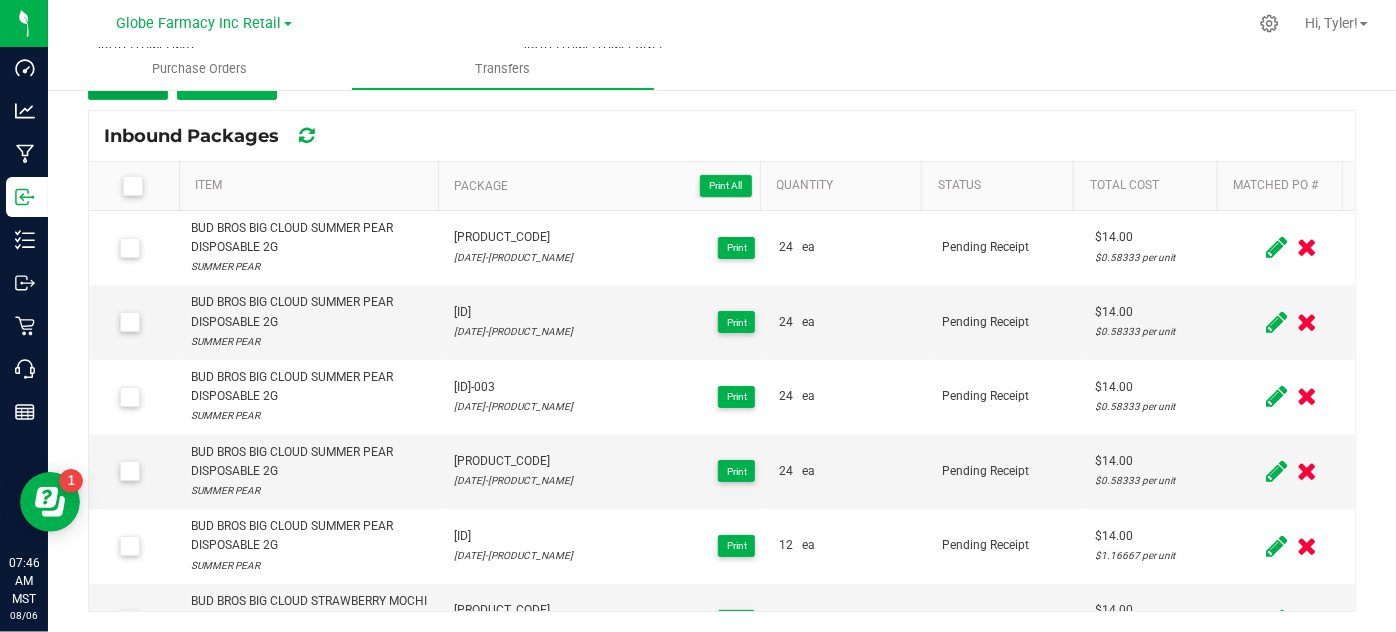 click on "Add" at bounding box center (128, 82) 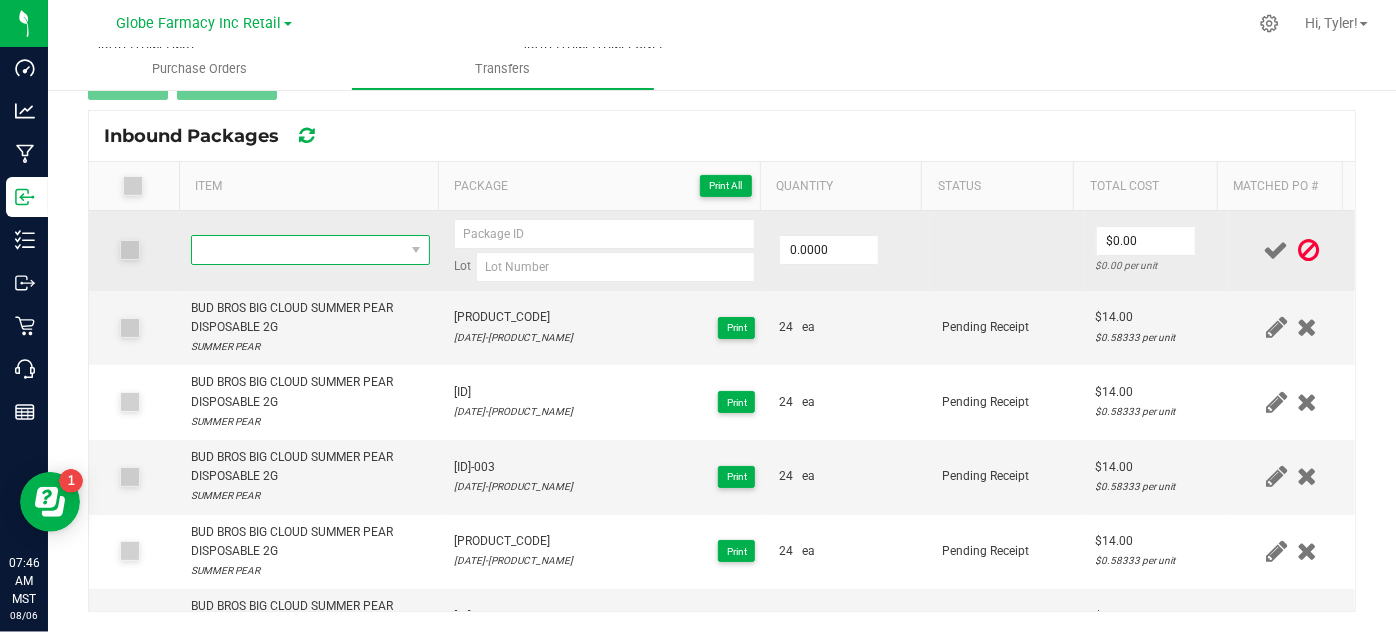 click at bounding box center (297, 250) 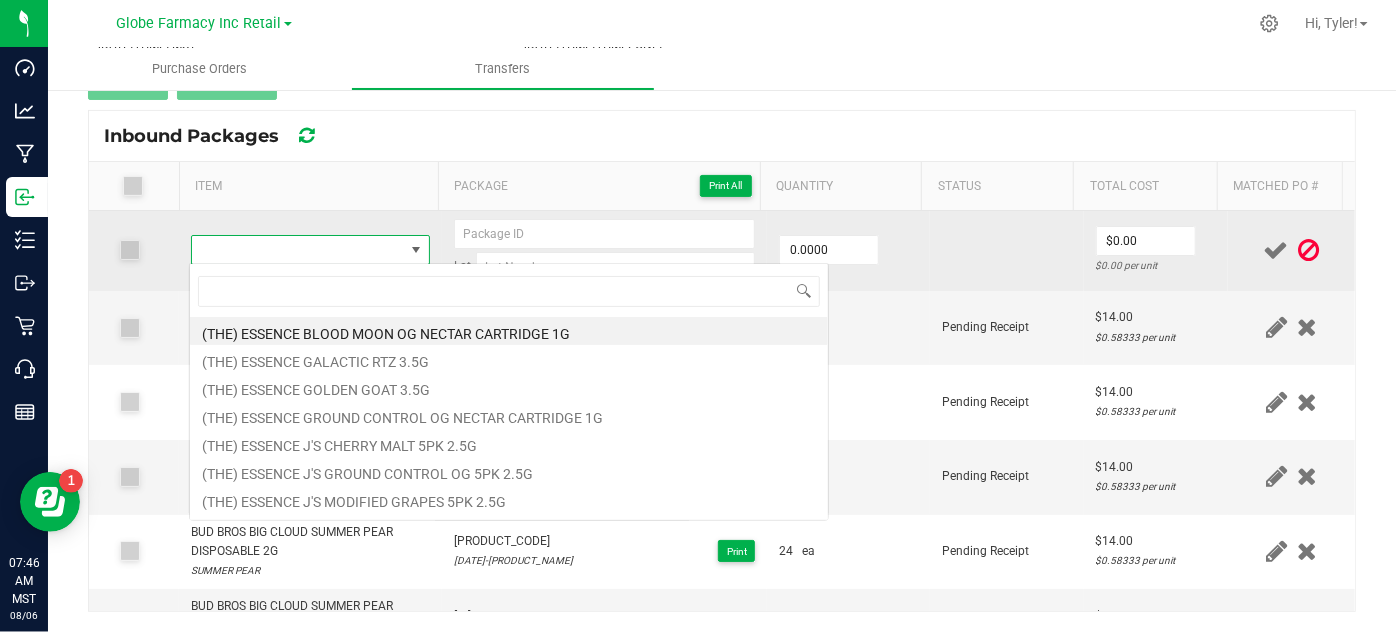 scroll, scrollTop: 99970, scrollLeft: 99767, axis: both 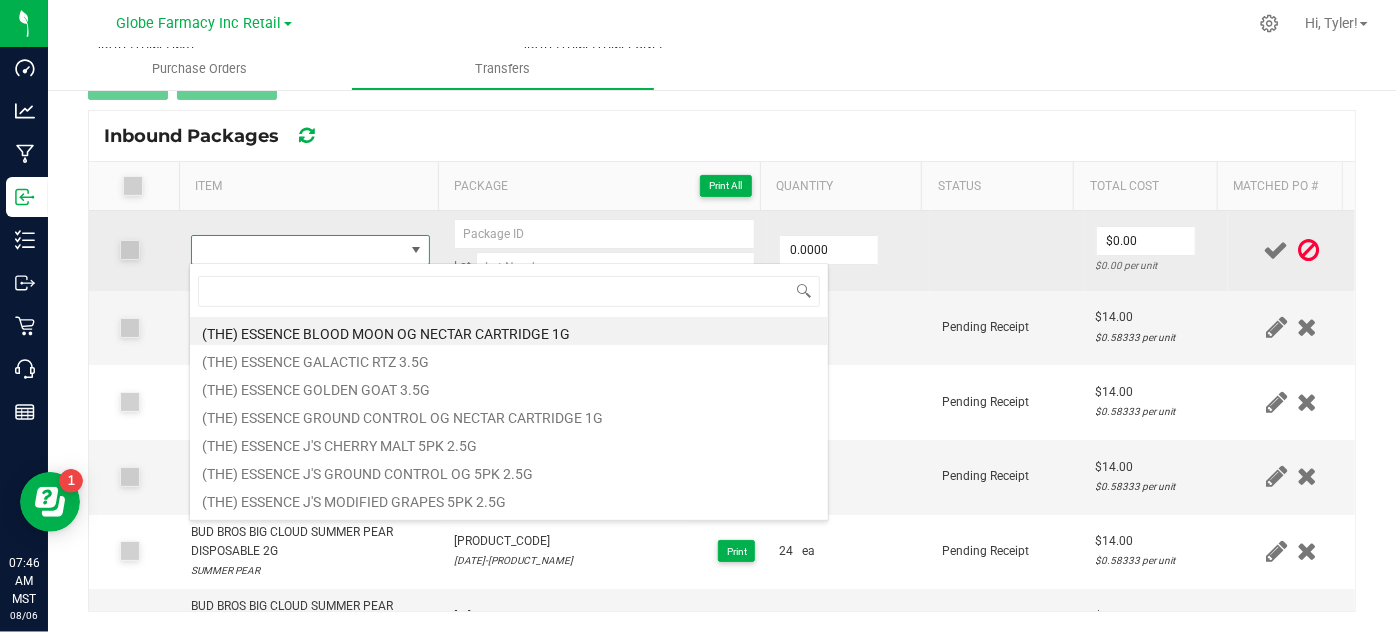 type on "BUD BROS BIG CLOUD BLUEBERRY SMOOTHIE DISPOSABLE 2G" 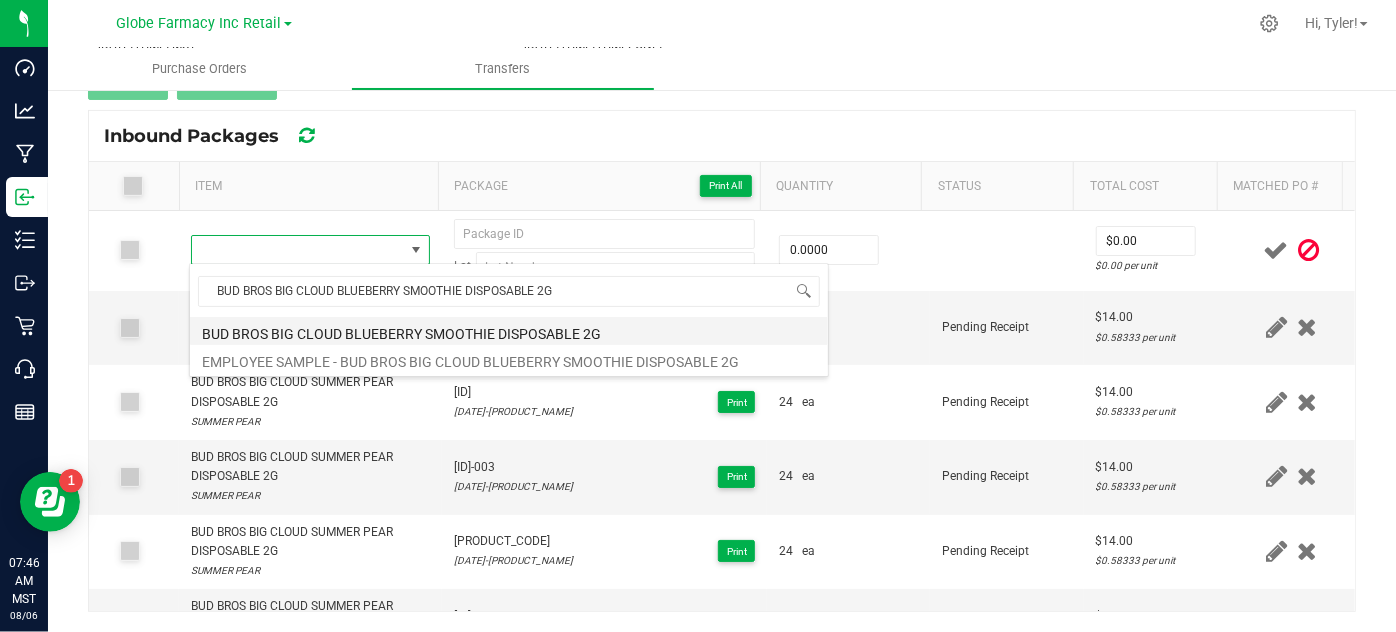 click on "BUD BROS BIG CLOUD BLUEBERRY SMOOTHIE DISPOSABLE 2G" at bounding box center [509, 331] 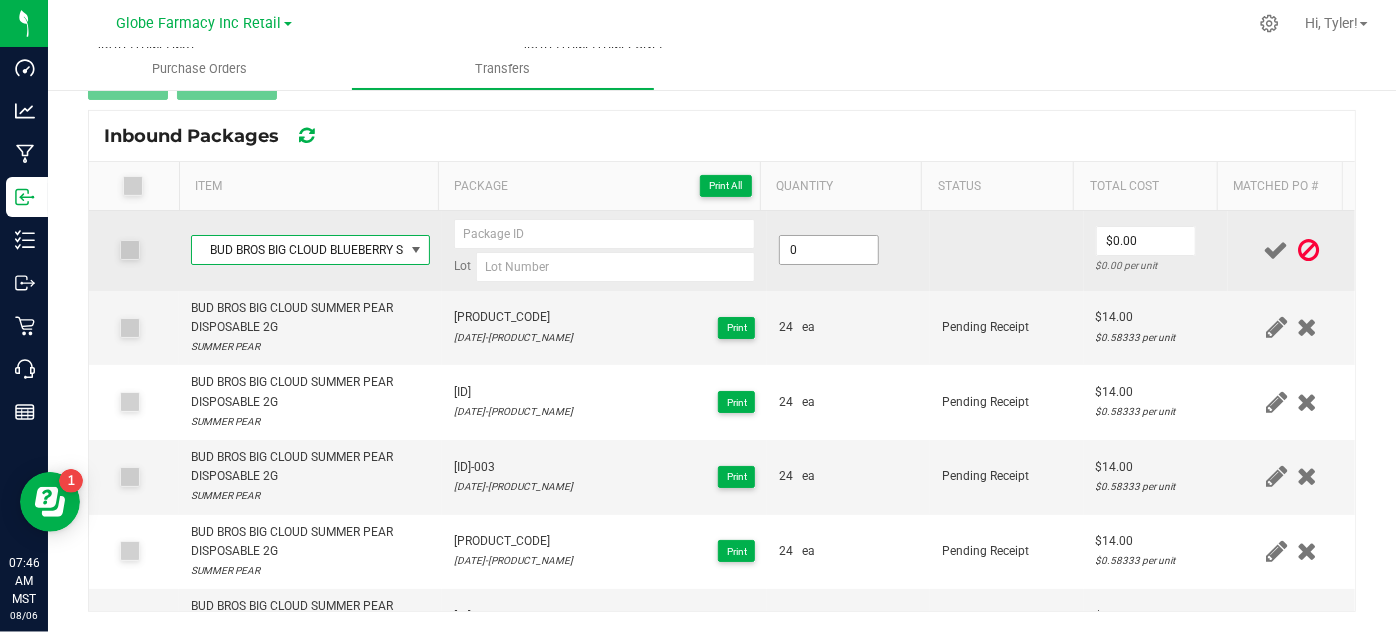 click on "0" at bounding box center [829, 250] 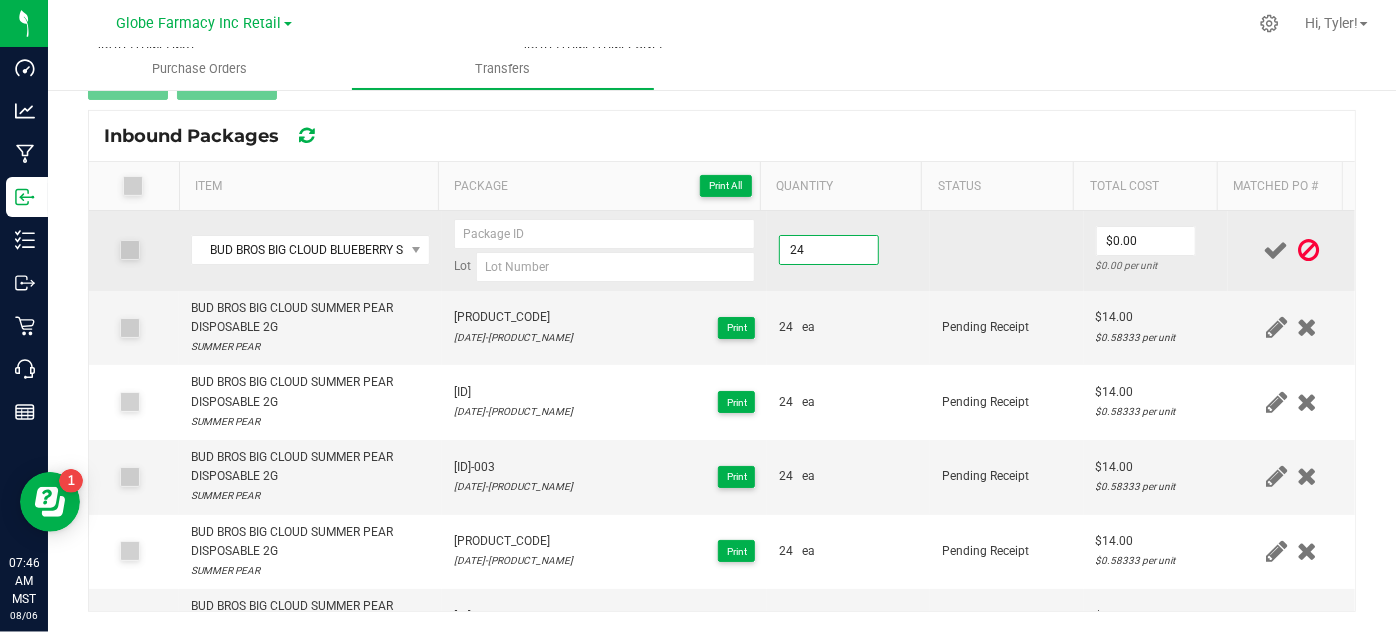 type on "24 ea" 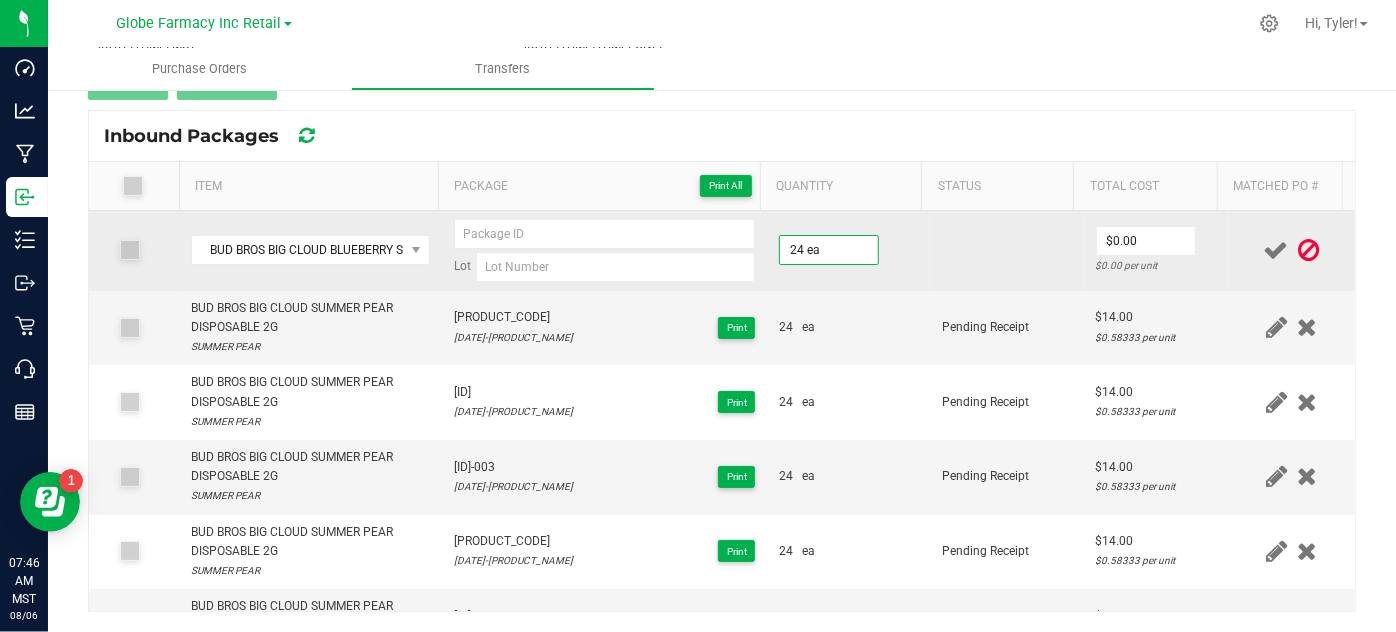 click at bounding box center [1007, 251] 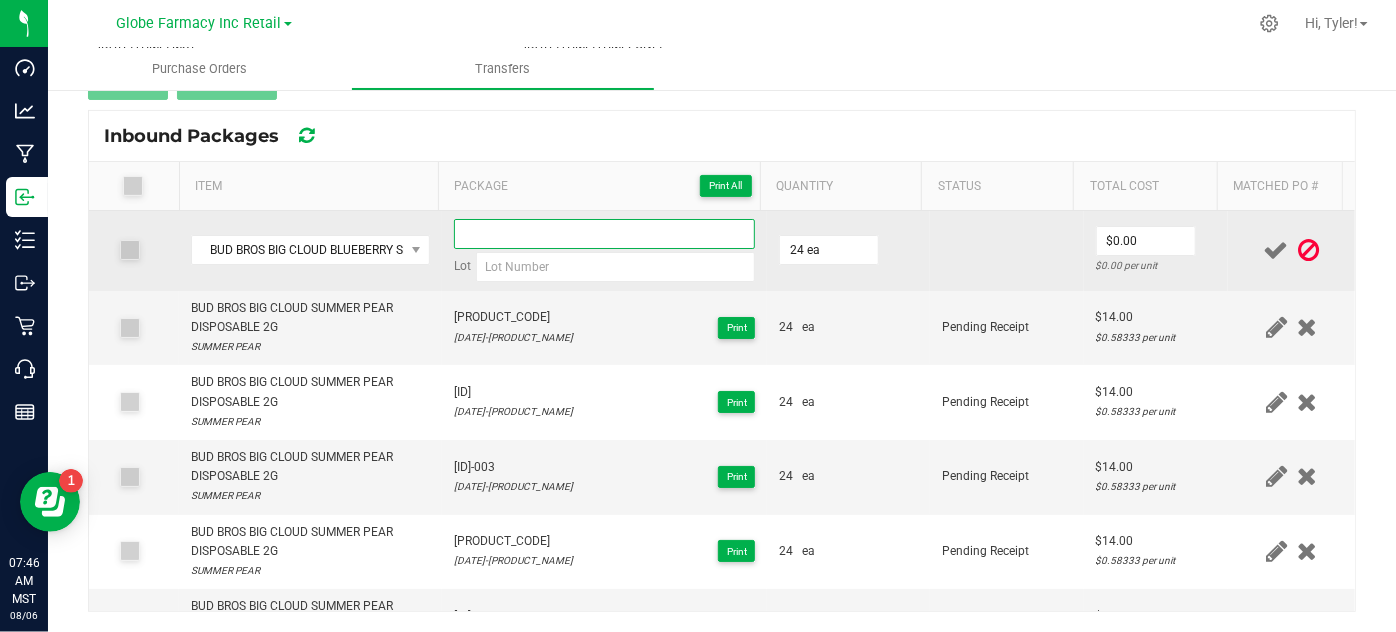 click at bounding box center (605, 234) 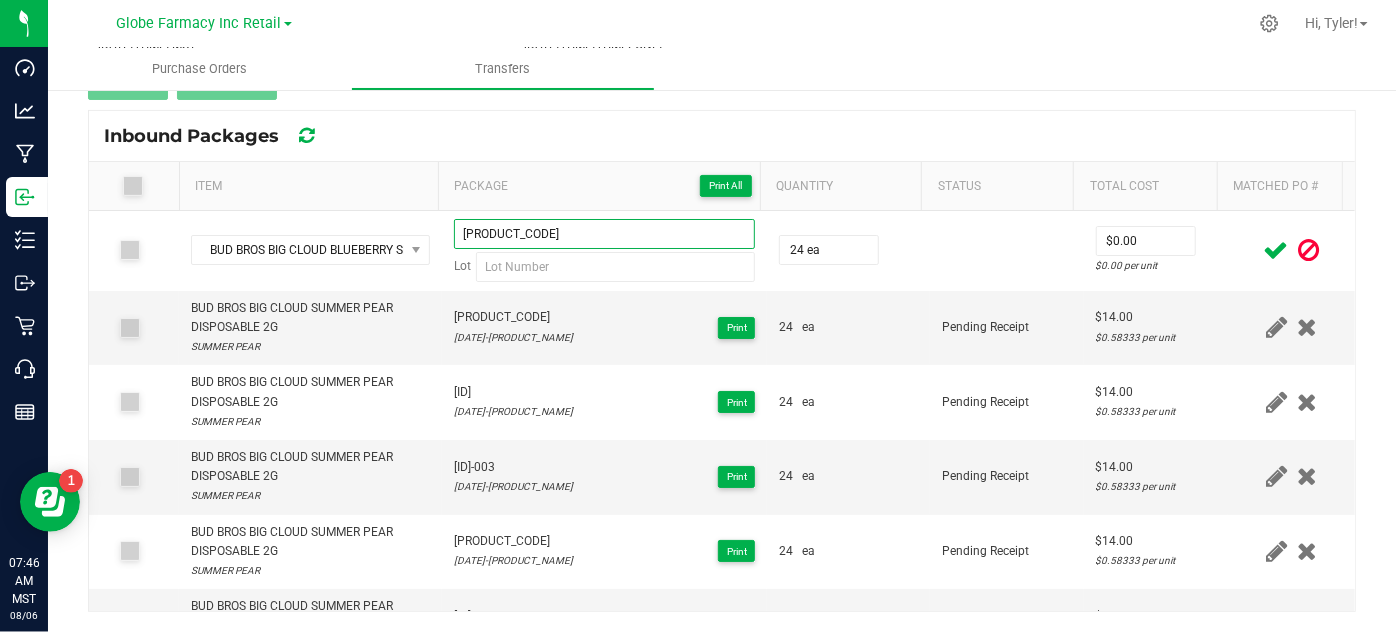 type on "[PRODUCT_CODE]" 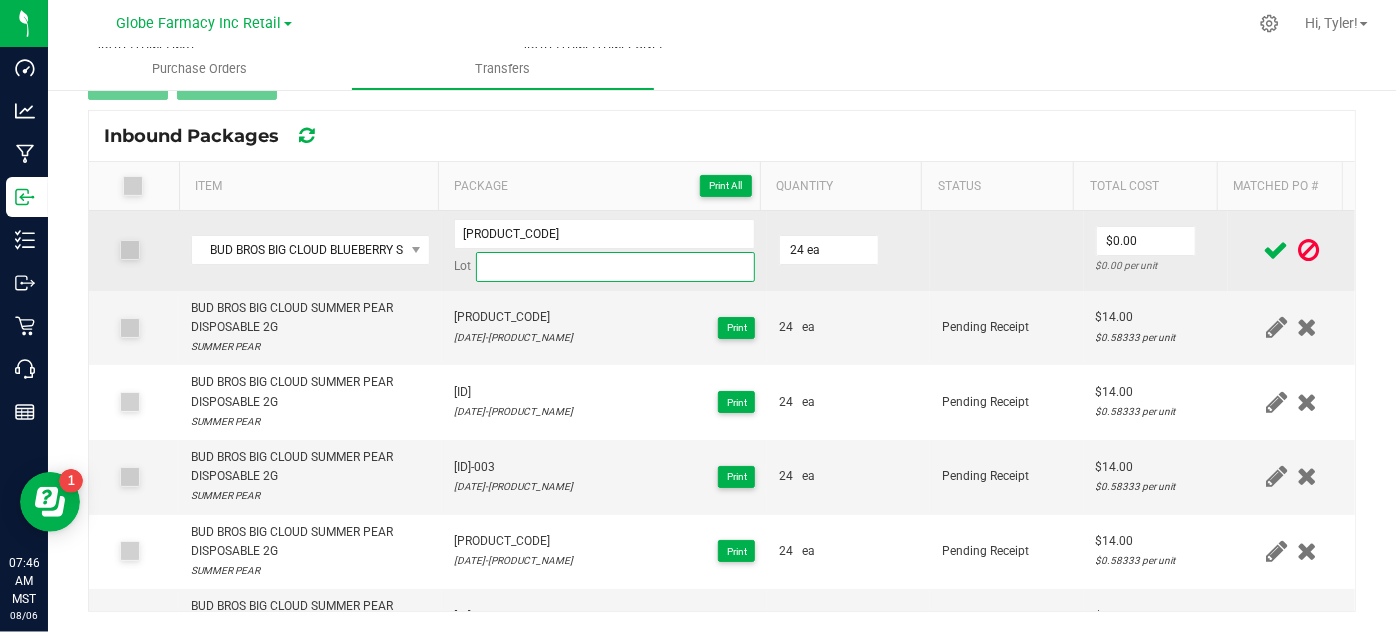 click at bounding box center [616, 267] 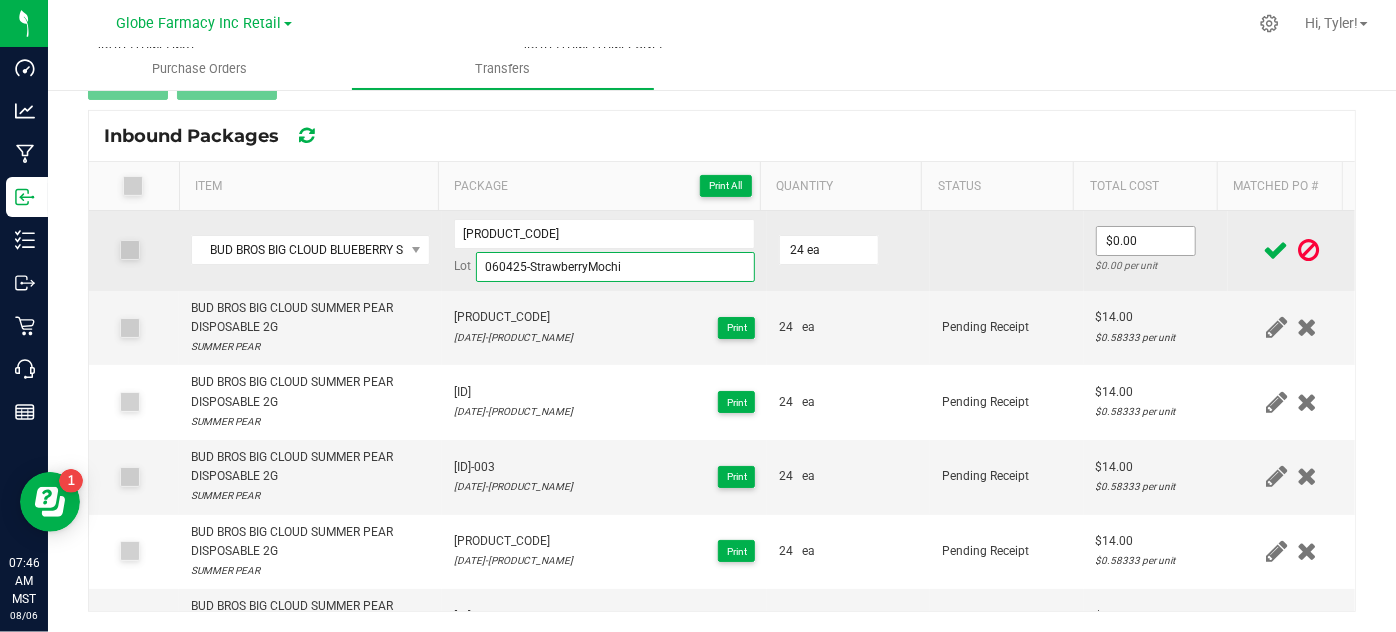 type on "060425-StrawberryMochi" 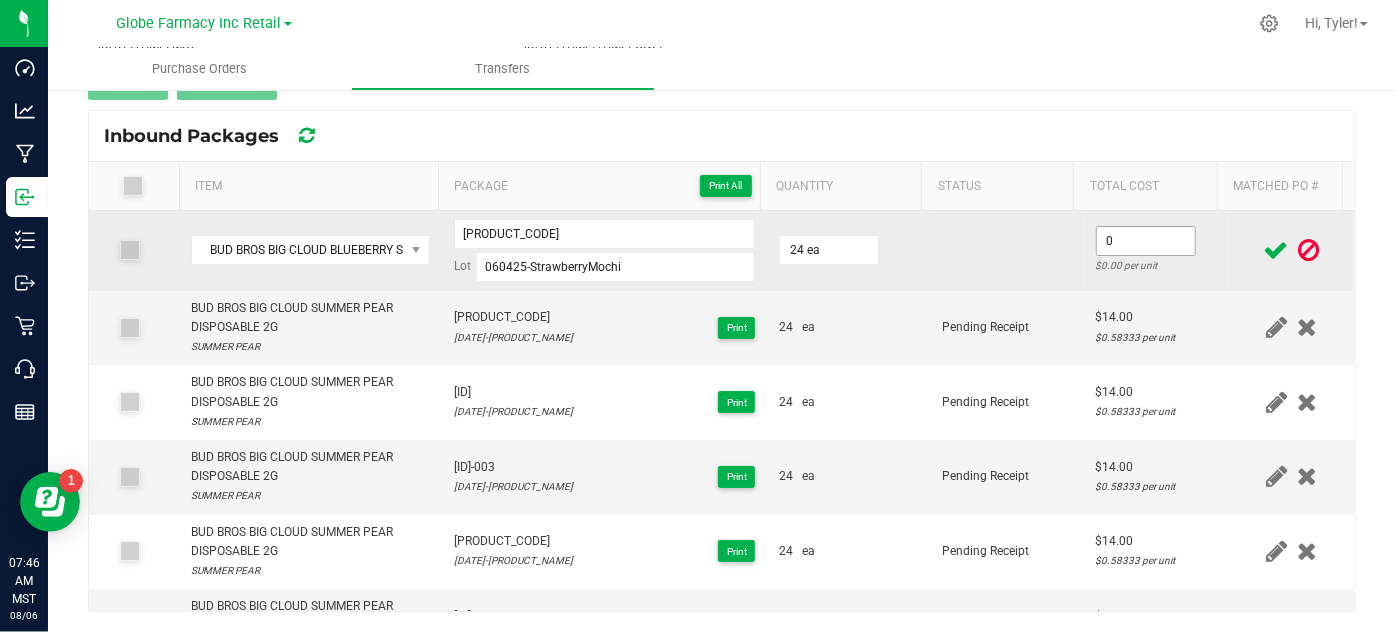 click on "0" at bounding box center [1146, 241] 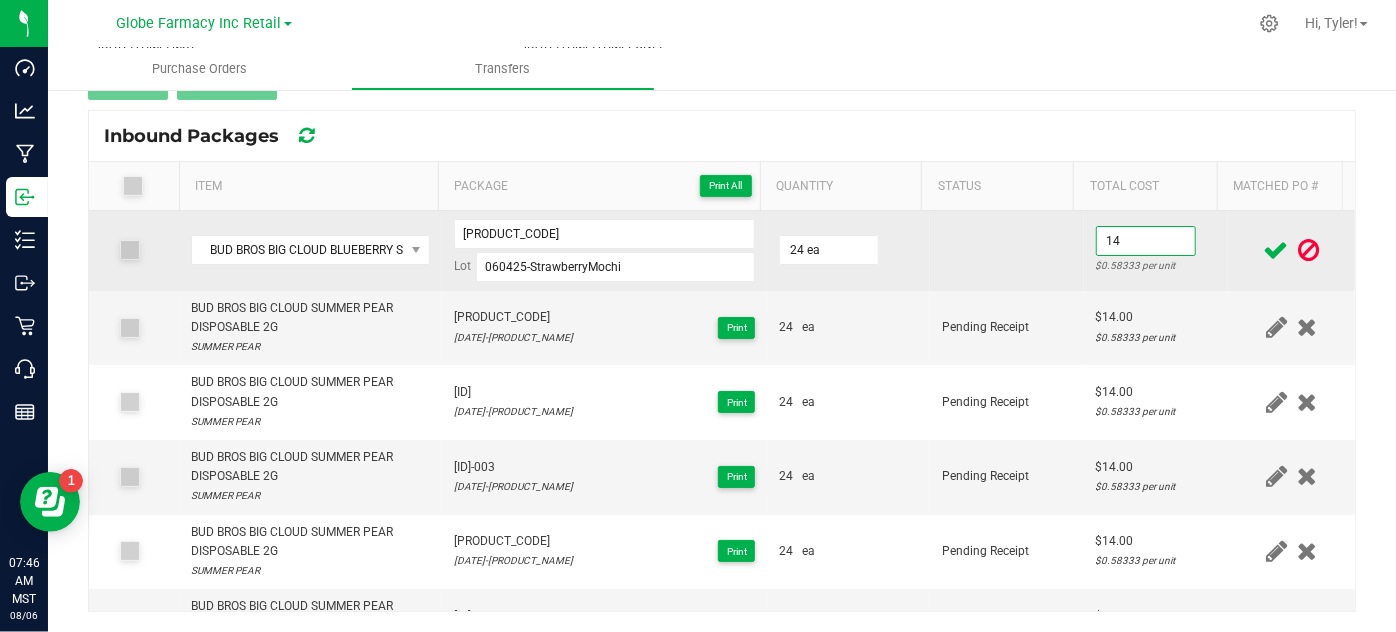 type on "$14.00" 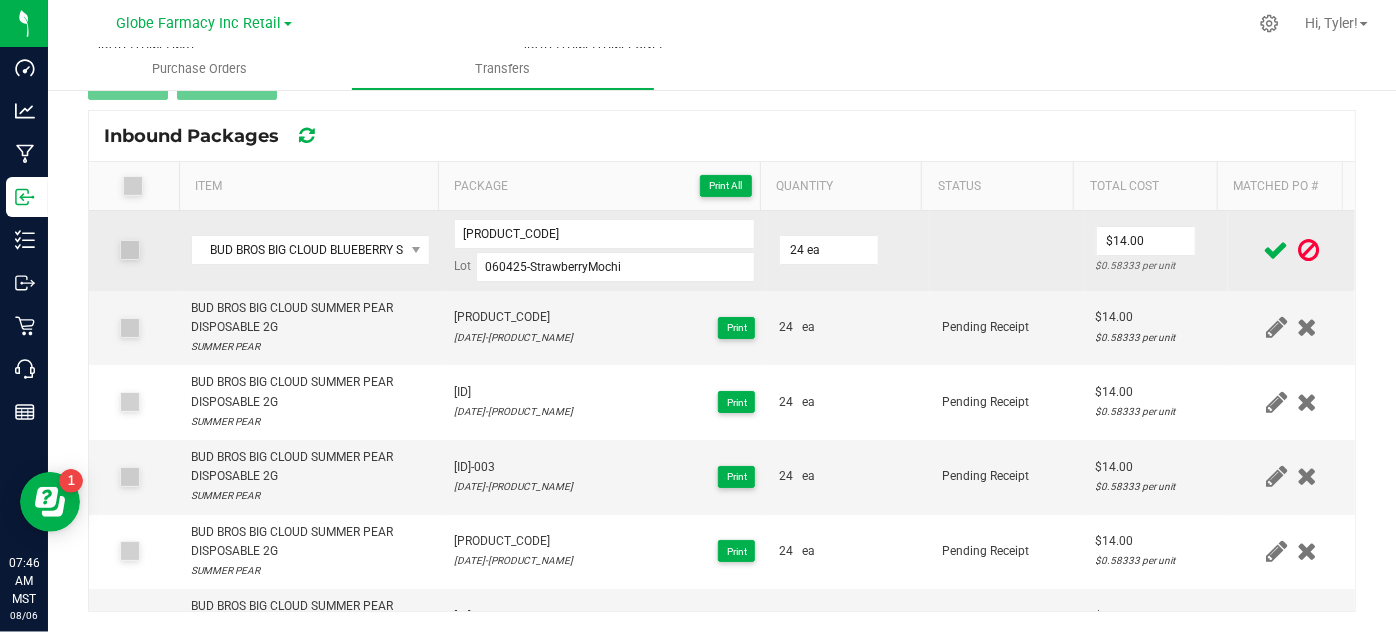 click at bounding box center [1007, 251] 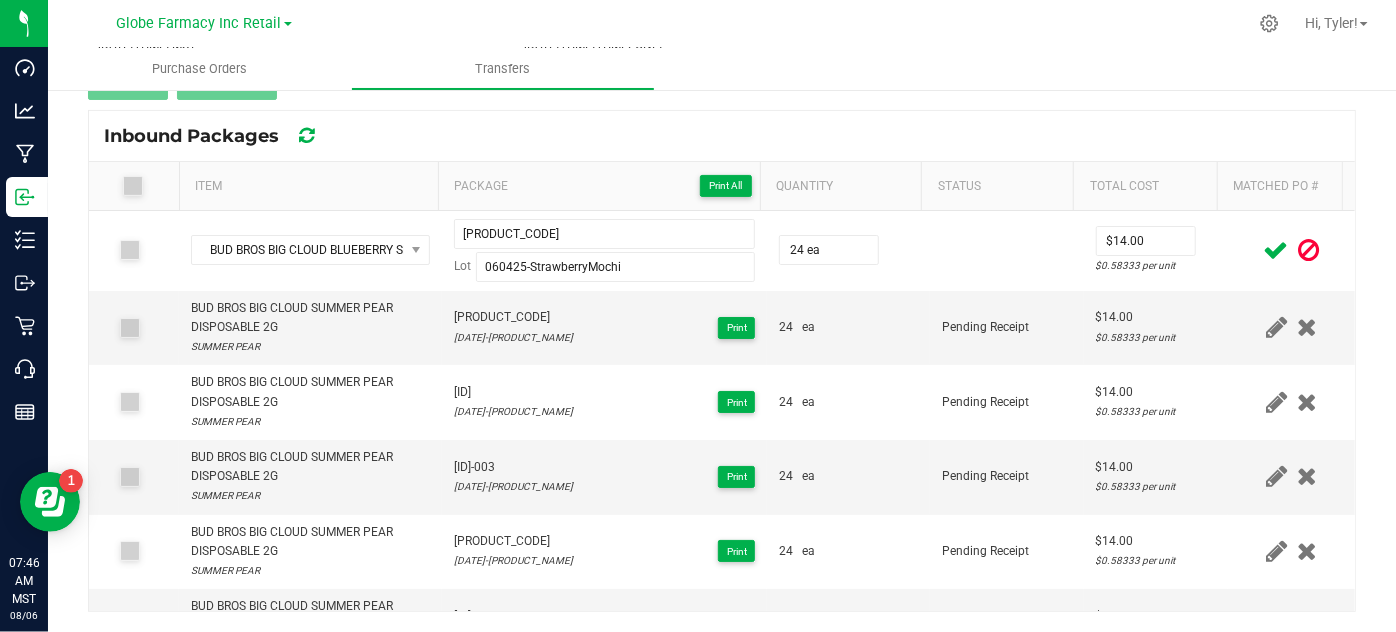 click at bounding box center (1276, 250) 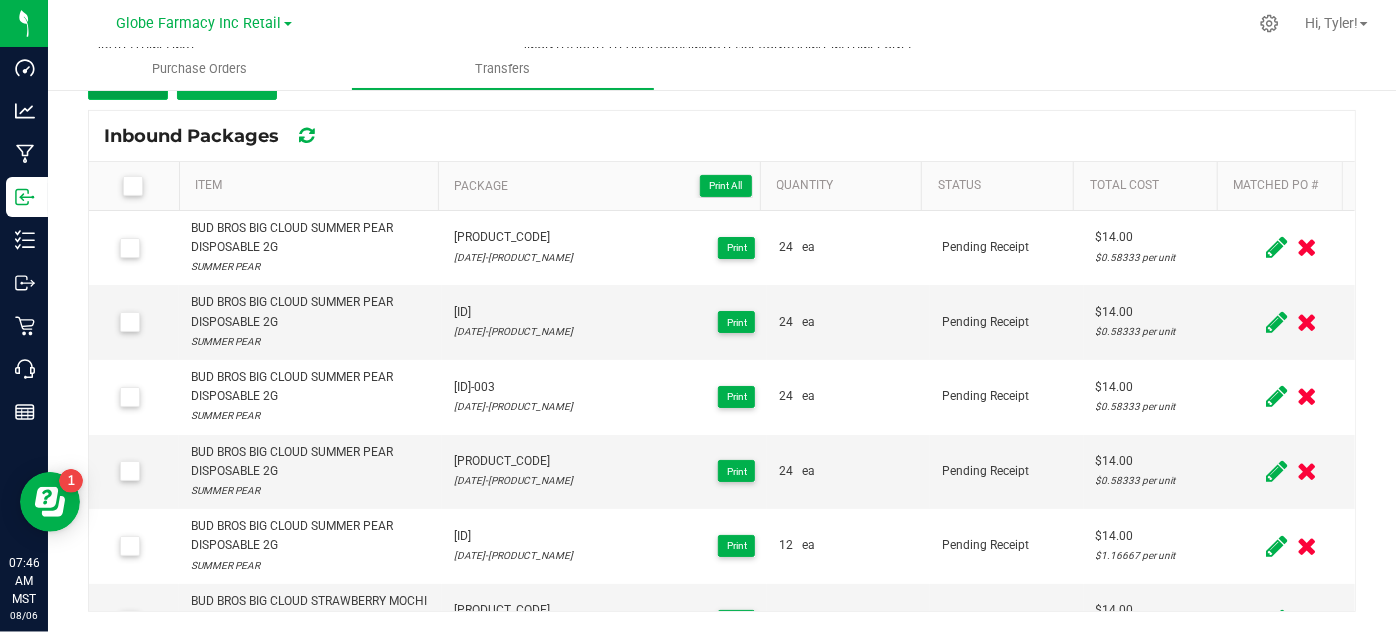 click on "Add" at bounding box center [128, 82] 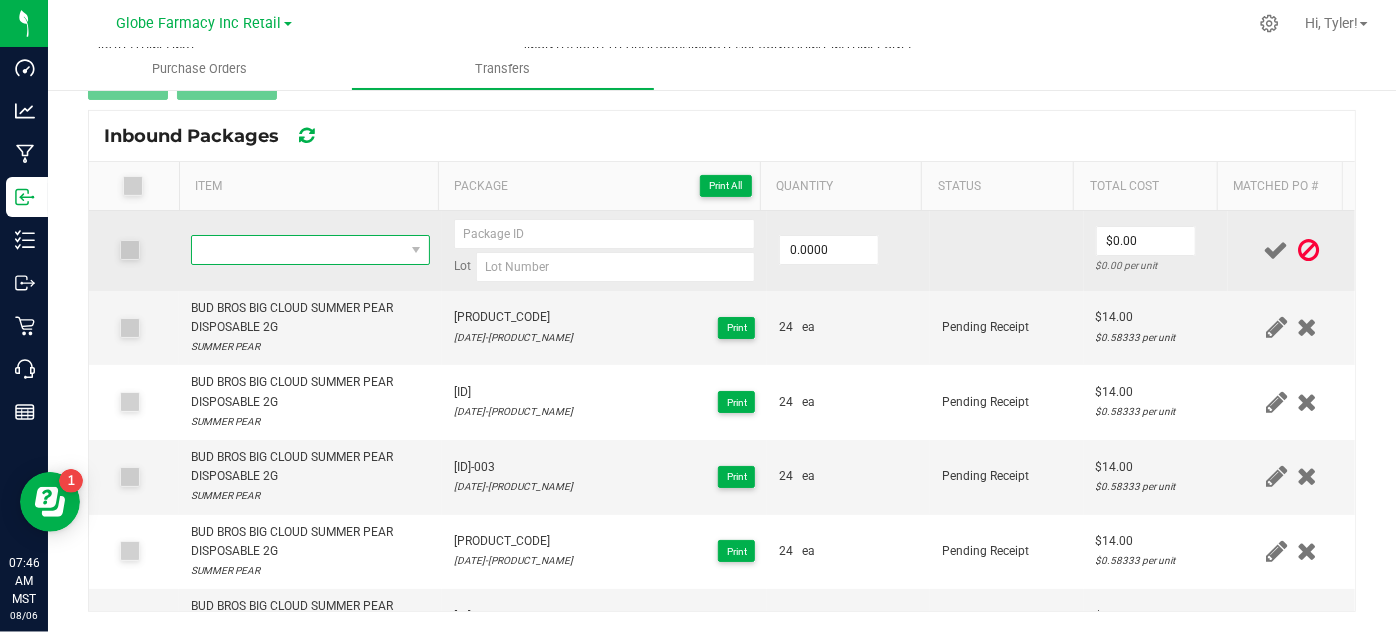 click at bounding box center [297, 250] 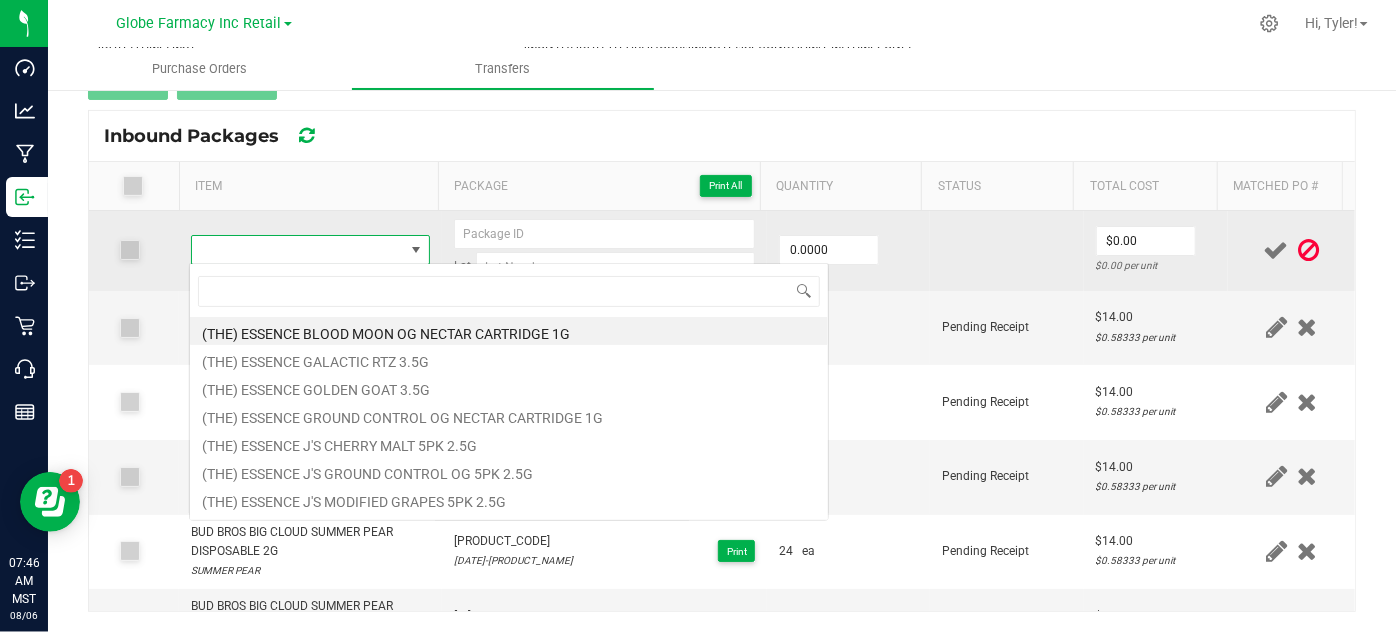 type on "BUD BROS BIG CLOUD BLUEBERRY SMOOTHIE DISPOSABLE 2G" 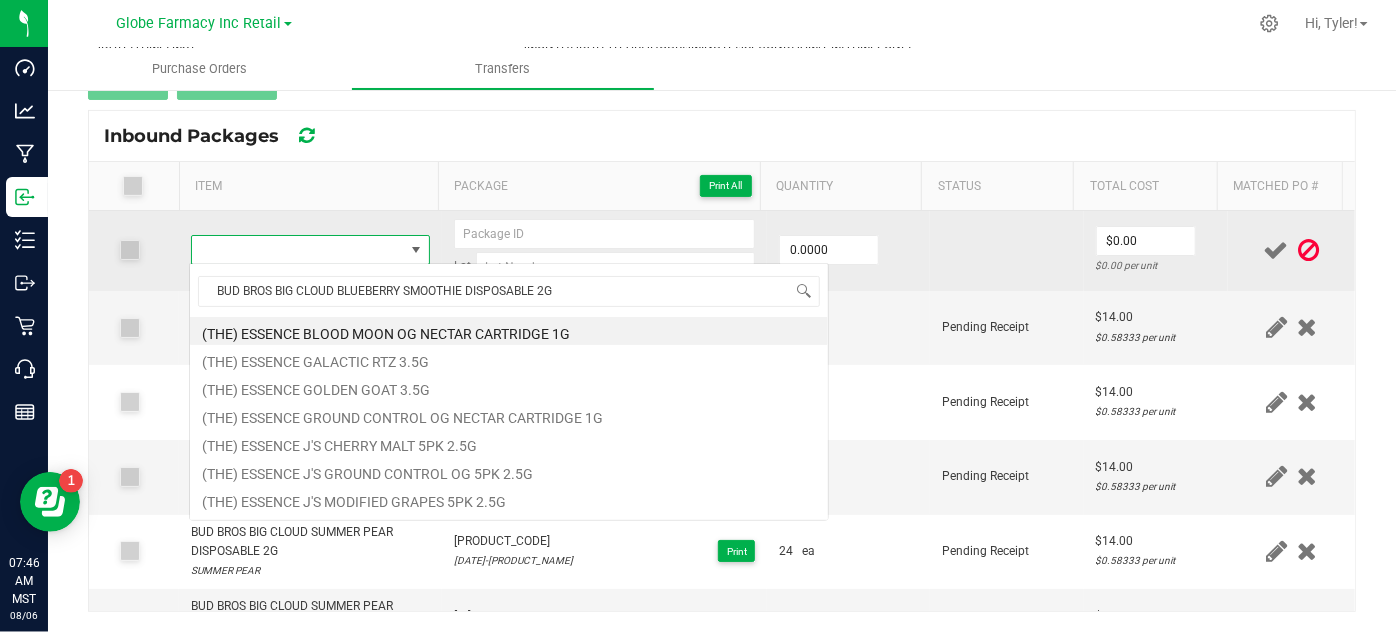 scroll, scrollTop: 99970, scrollLeft: 99767, axis: both 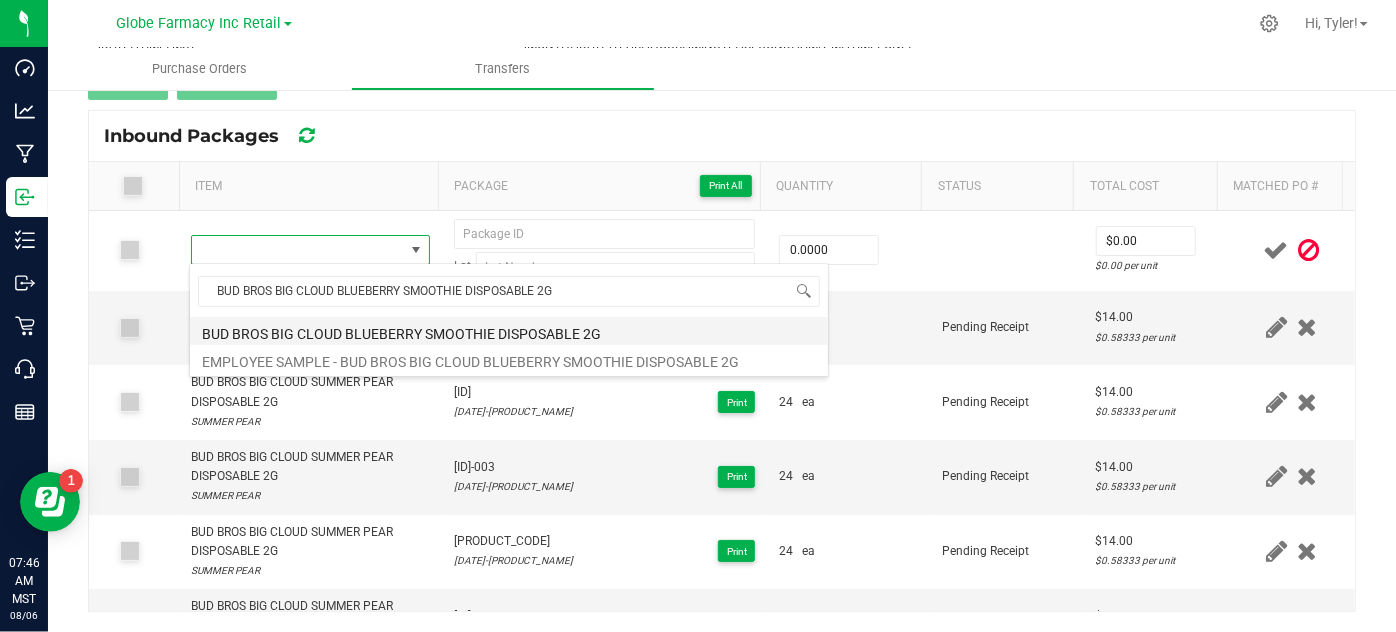 click on "BUD BROS BIG CLOUD BLUEBERRY SMOOTHIE DISPOSABLE 2G" at bounding box center (509, 331) 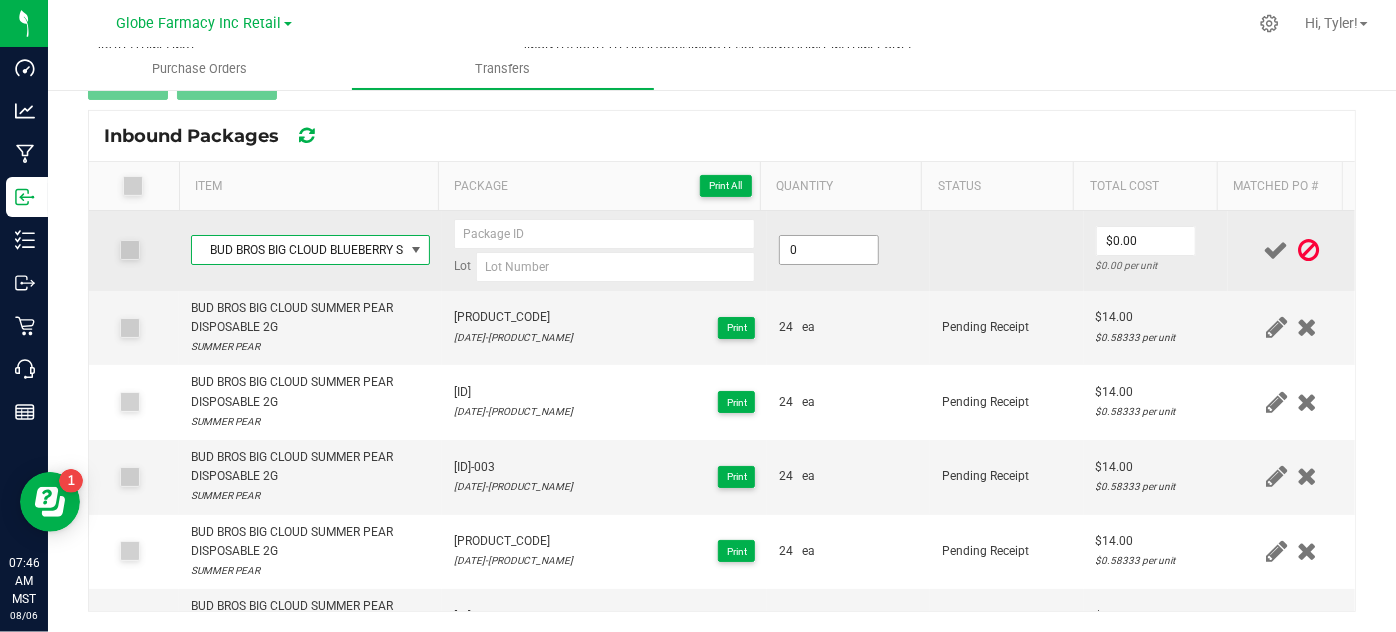 click on "0" at bounding box center [829, 250] 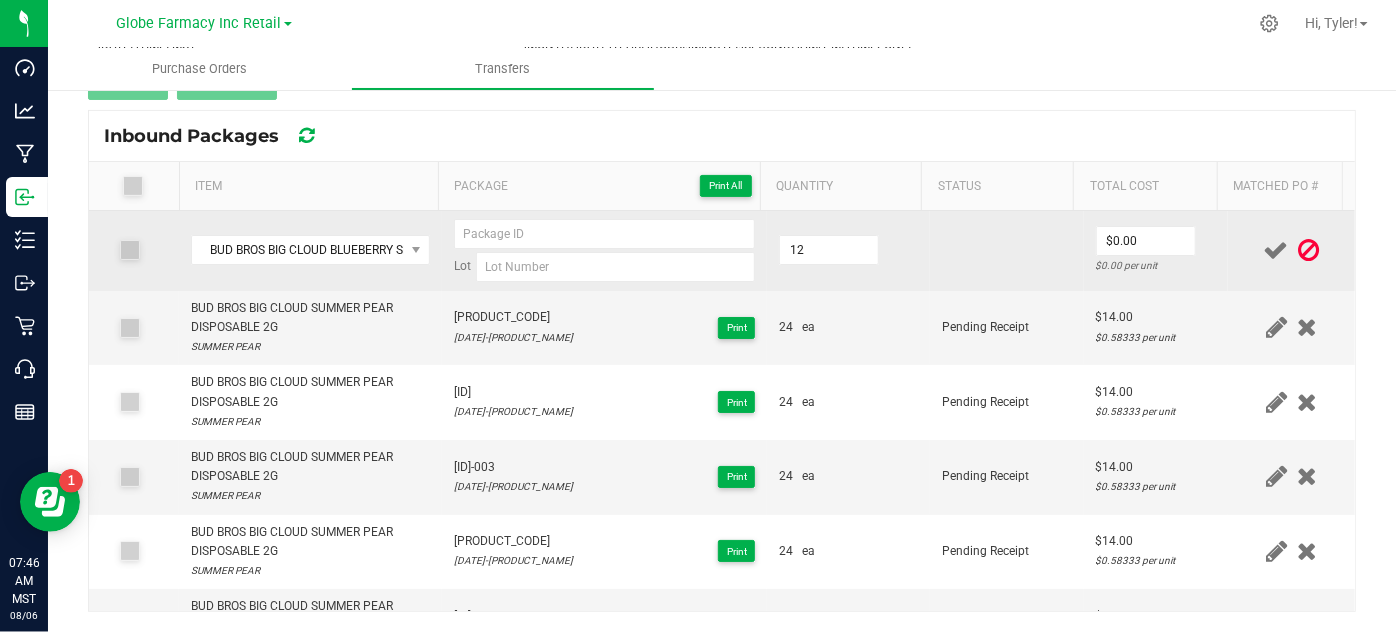 type on "12 ea" 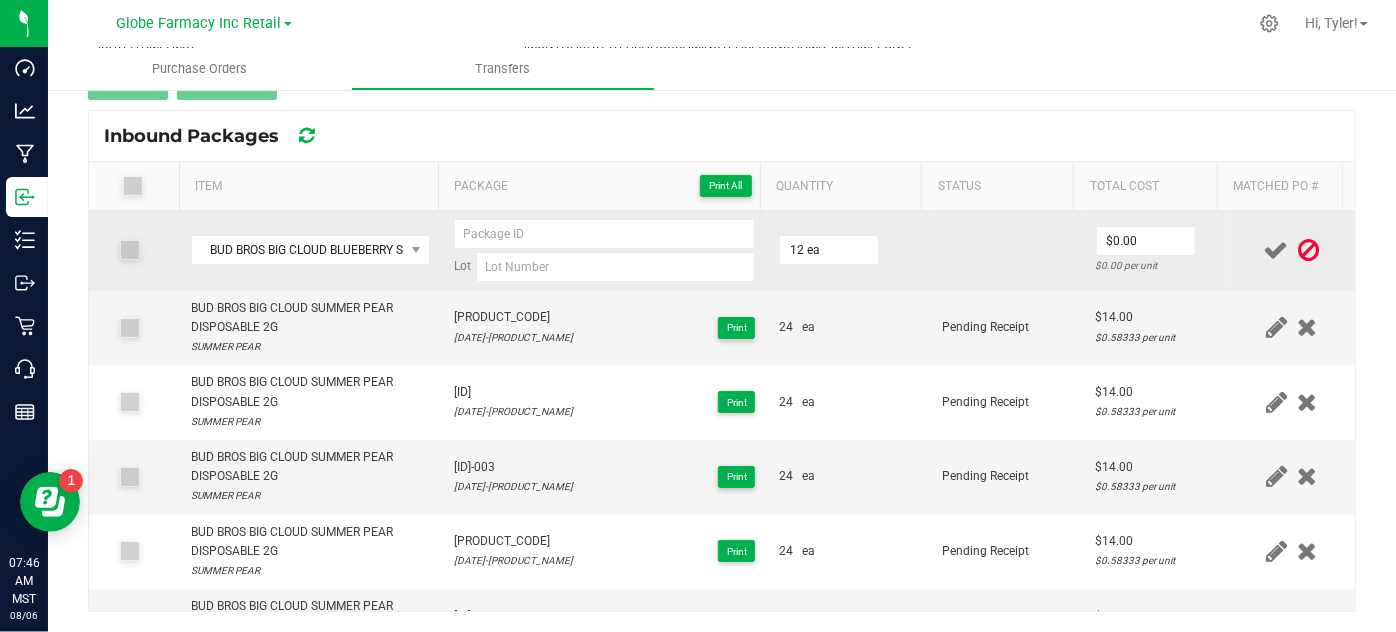 click at bounding box center [1007, 251] 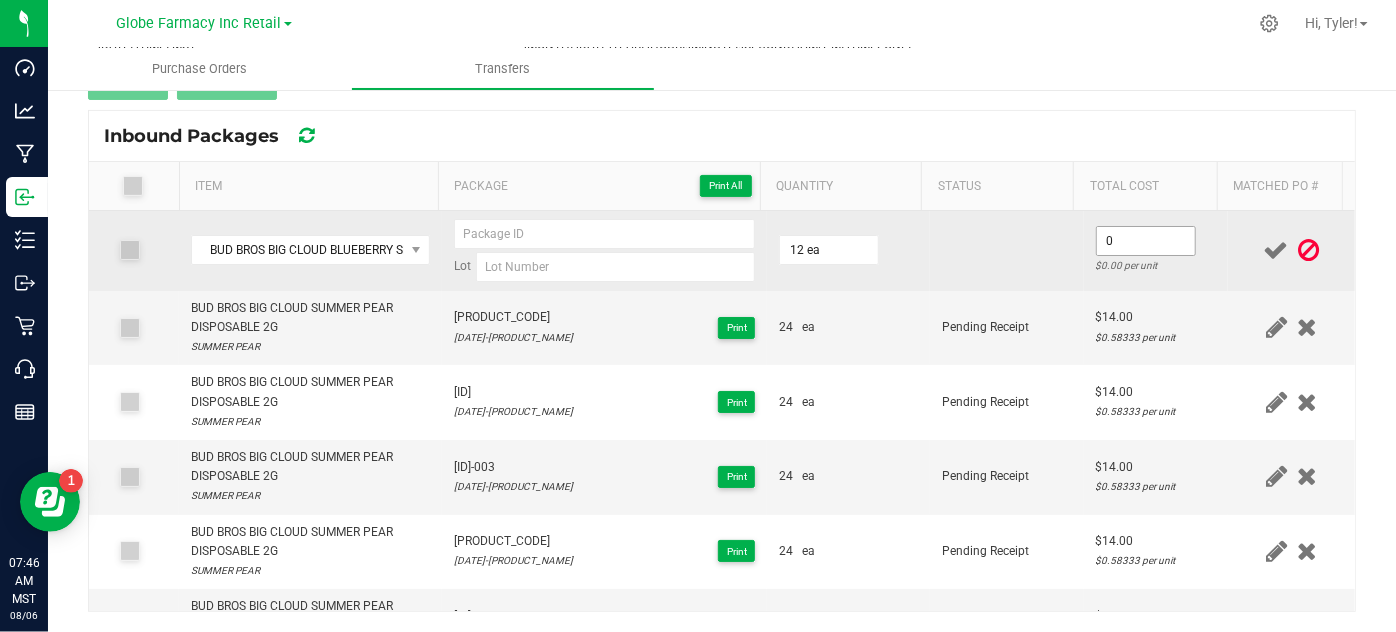 click on "0" at bounding box center (1146, 241) 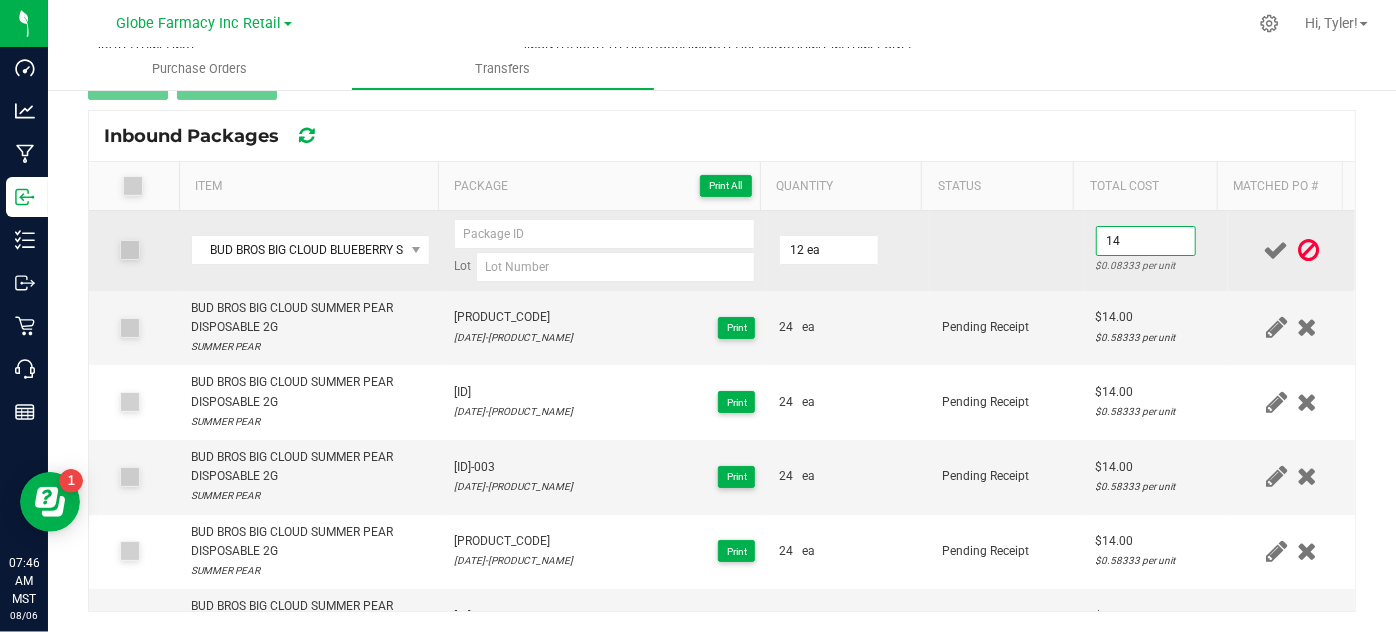 type on "$14.00" 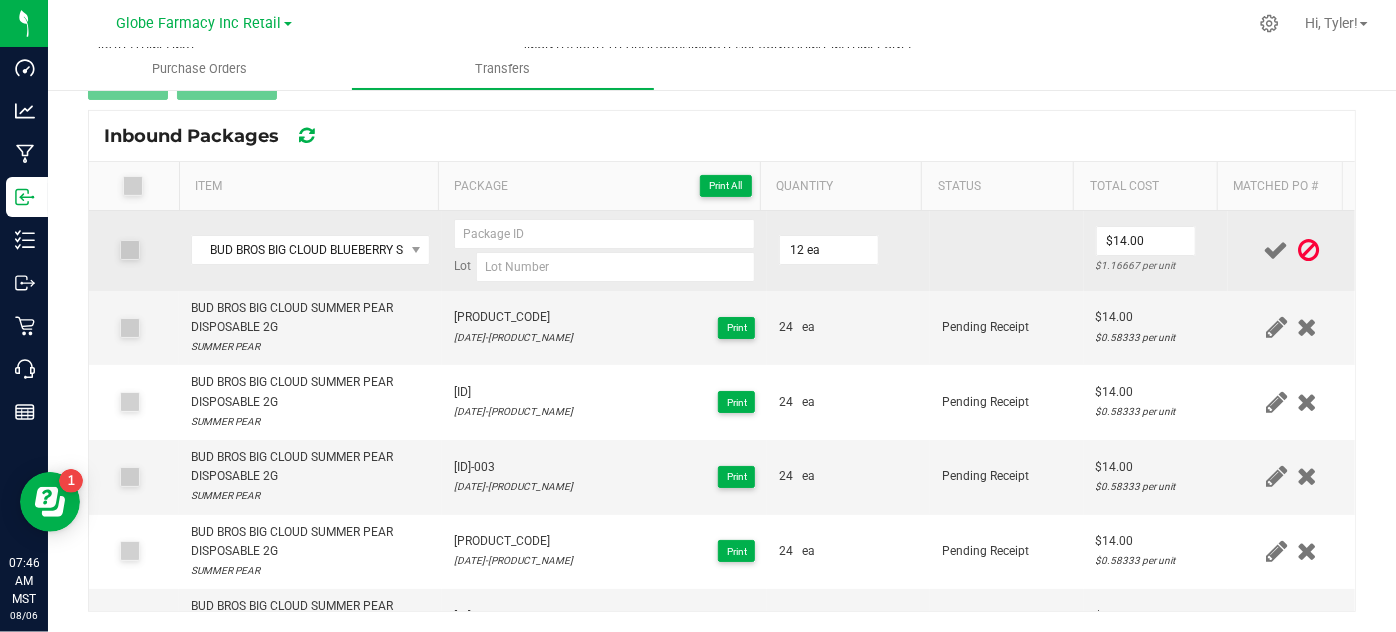 drag, startPoint x: 946, startPoint y: 244, endPoint x: 1061, endPoint y: 255, distance: 115.52489 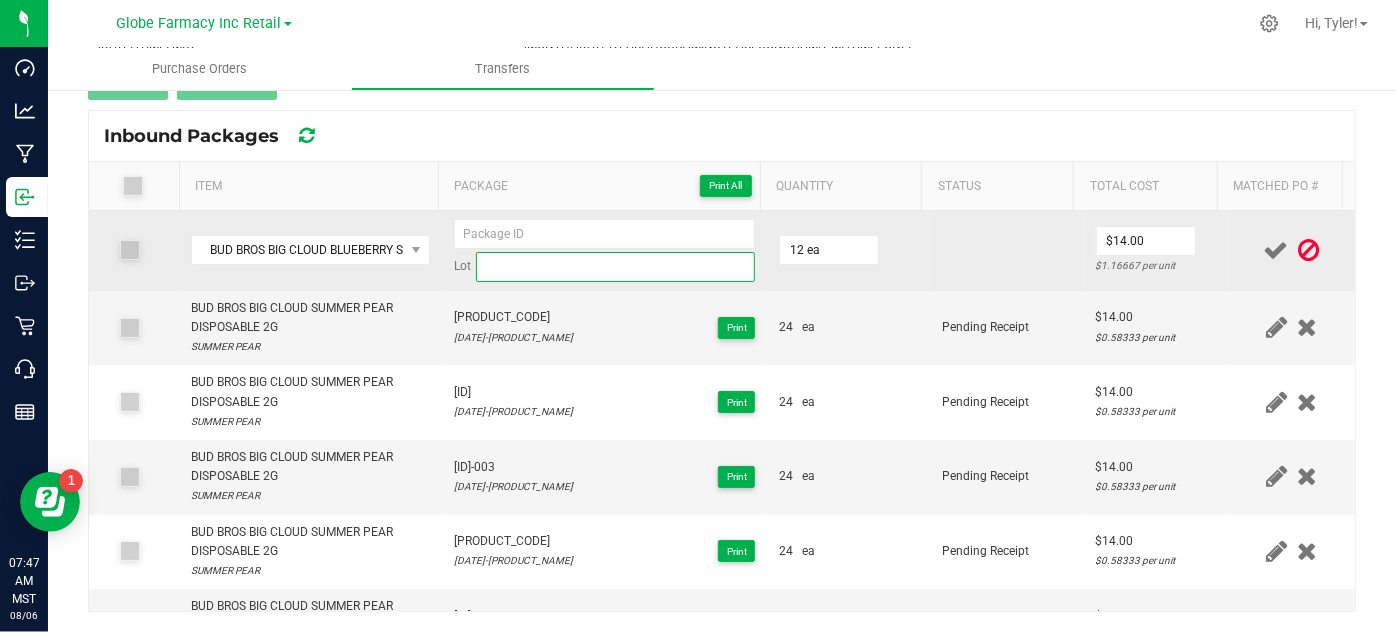 click at bounding box center (616, 267) 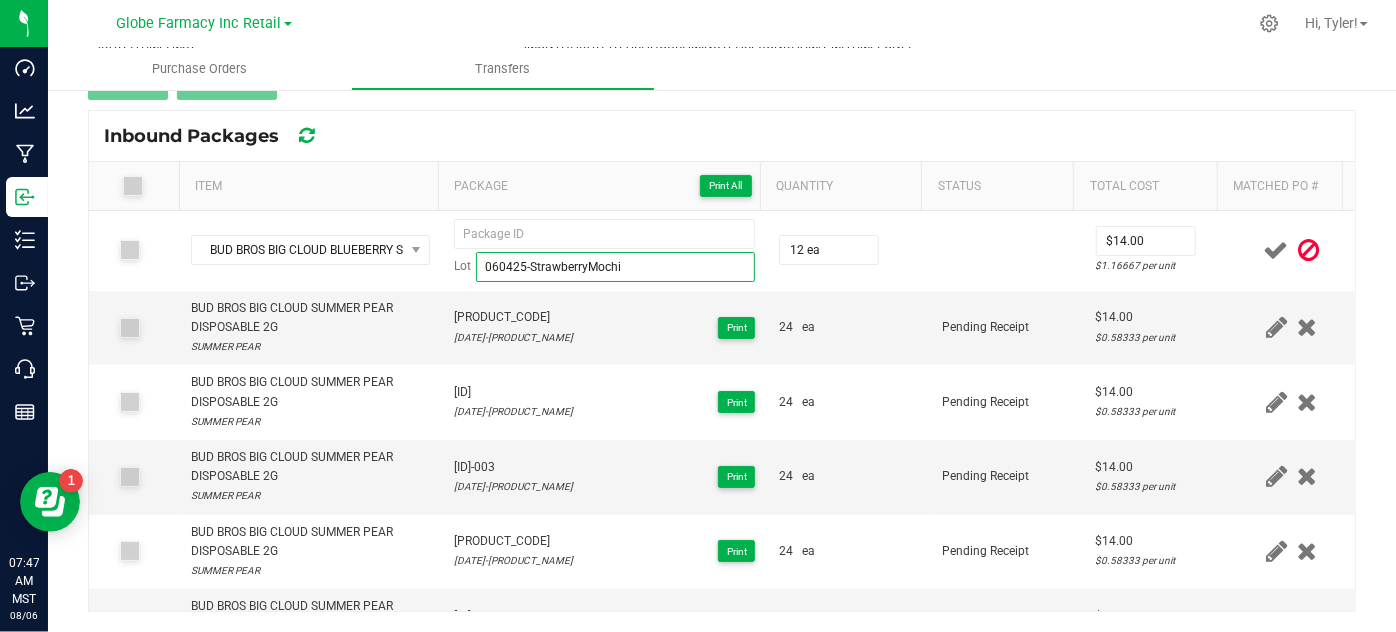 type on "060425-StrawberryMochi" 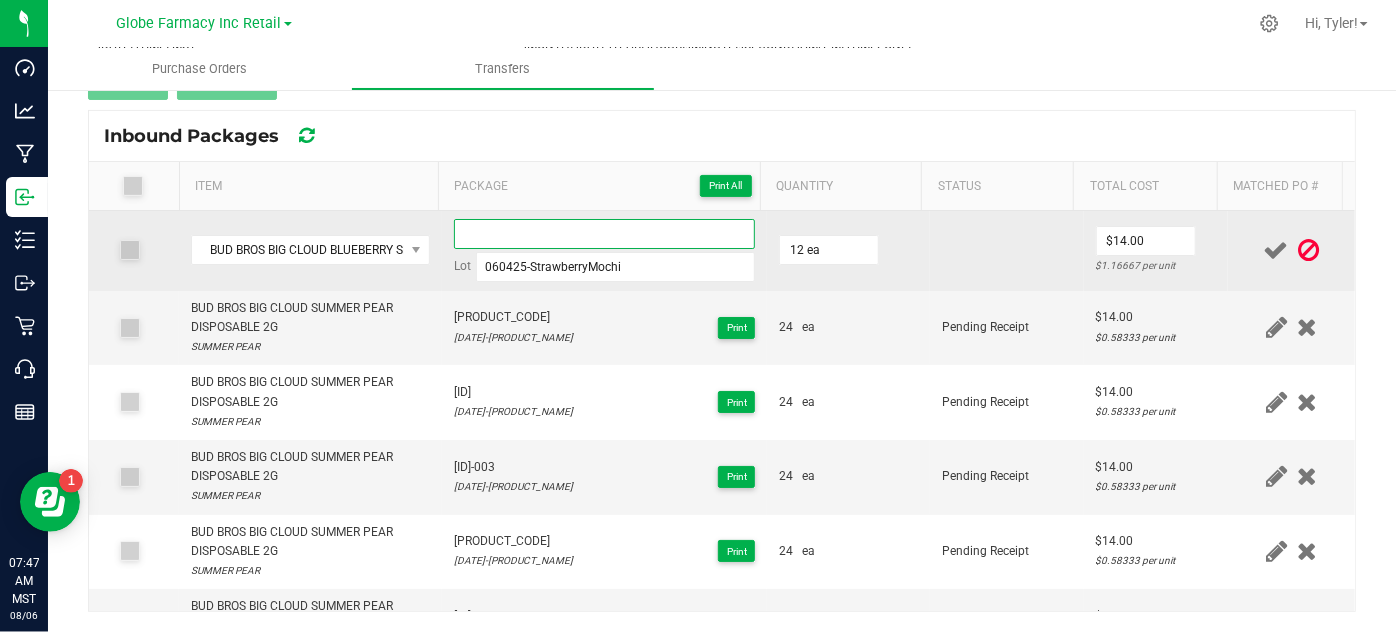 click at bounding box center (605, 234) 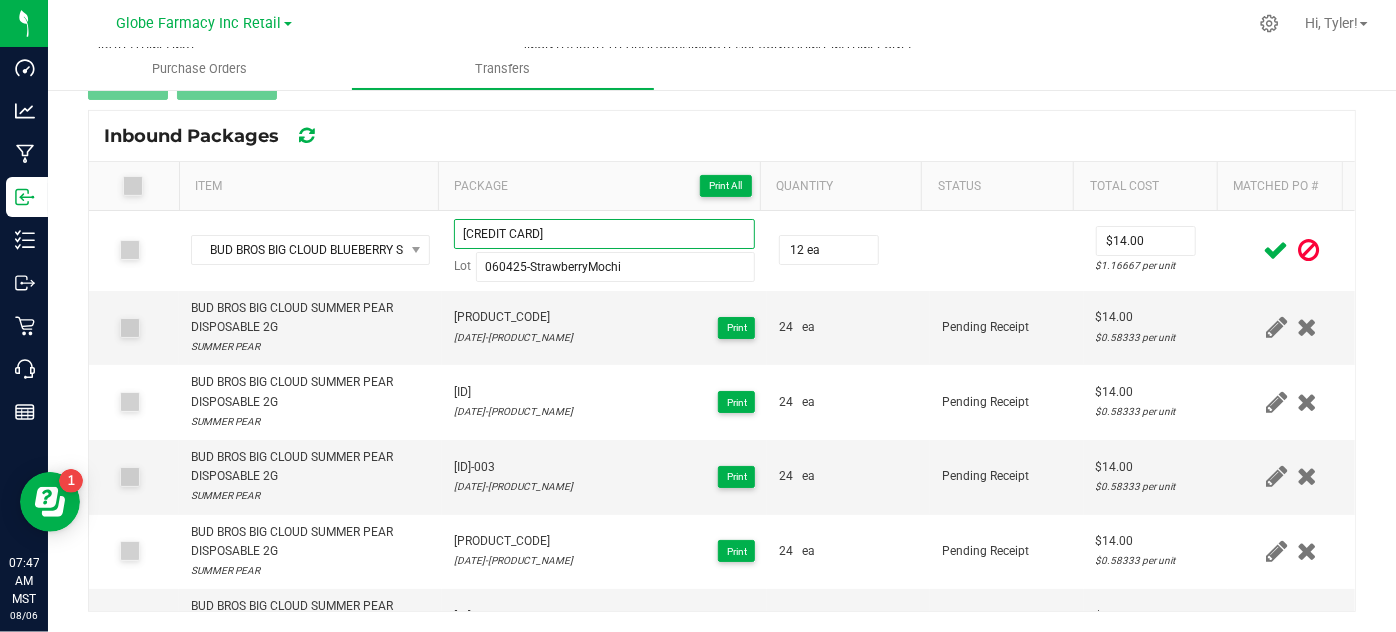 type on "[CREDIT CARD]" 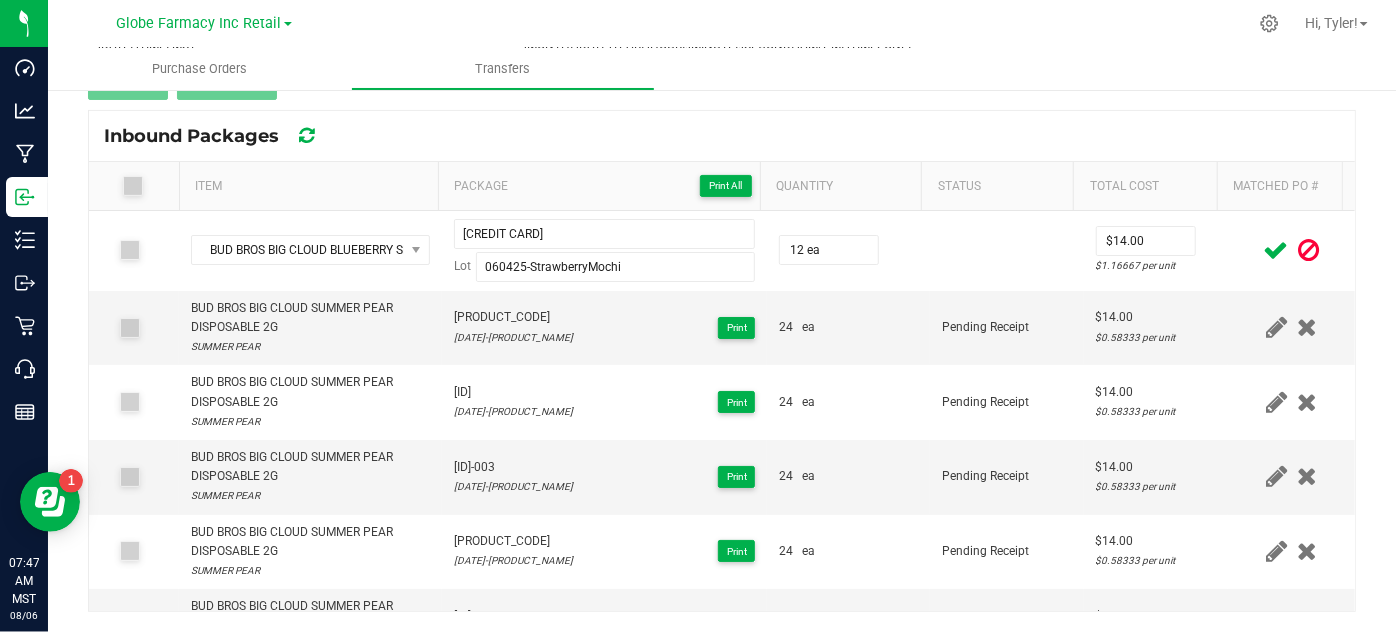 click at bounding box center [1276, 250] 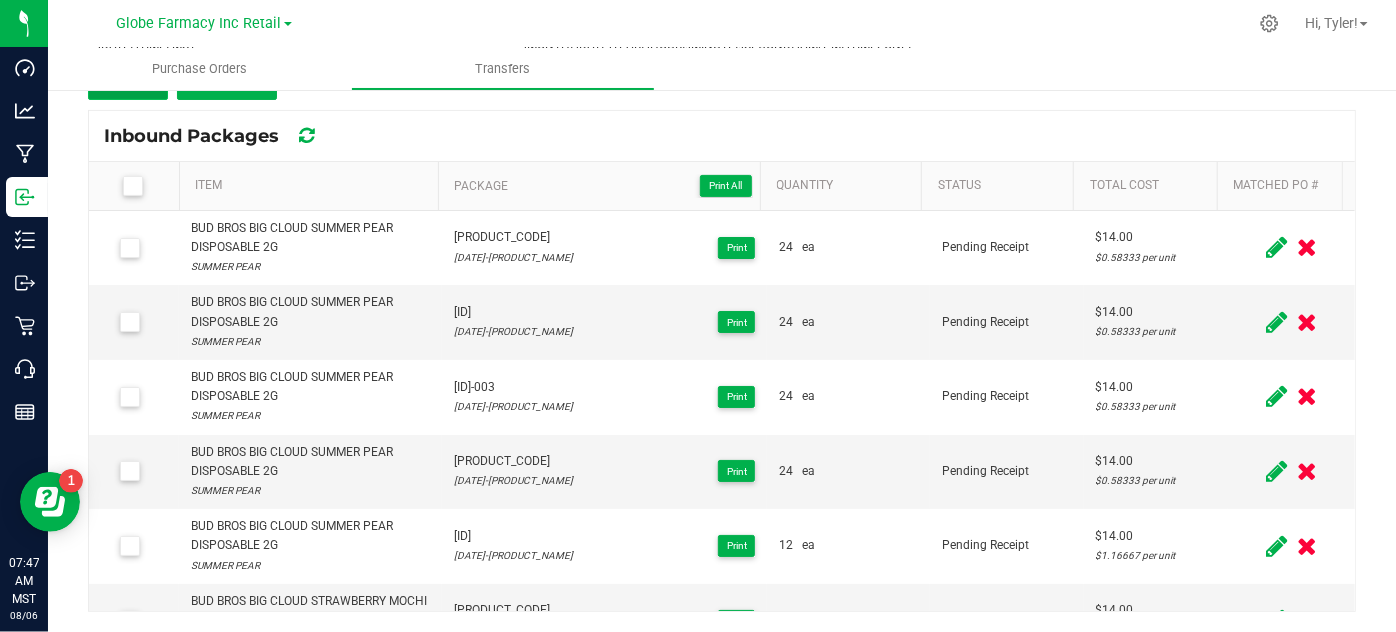 click on "Add" at bounding box center (128, 82) 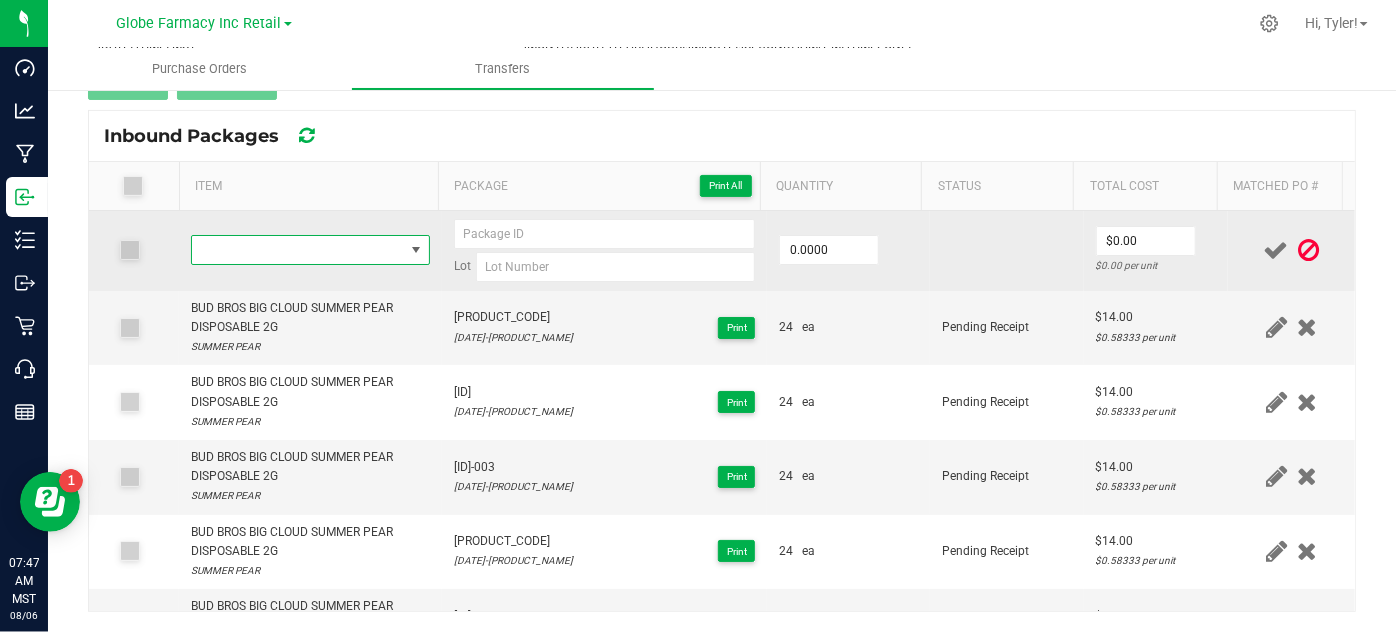 click at bounding box center [297, 250] 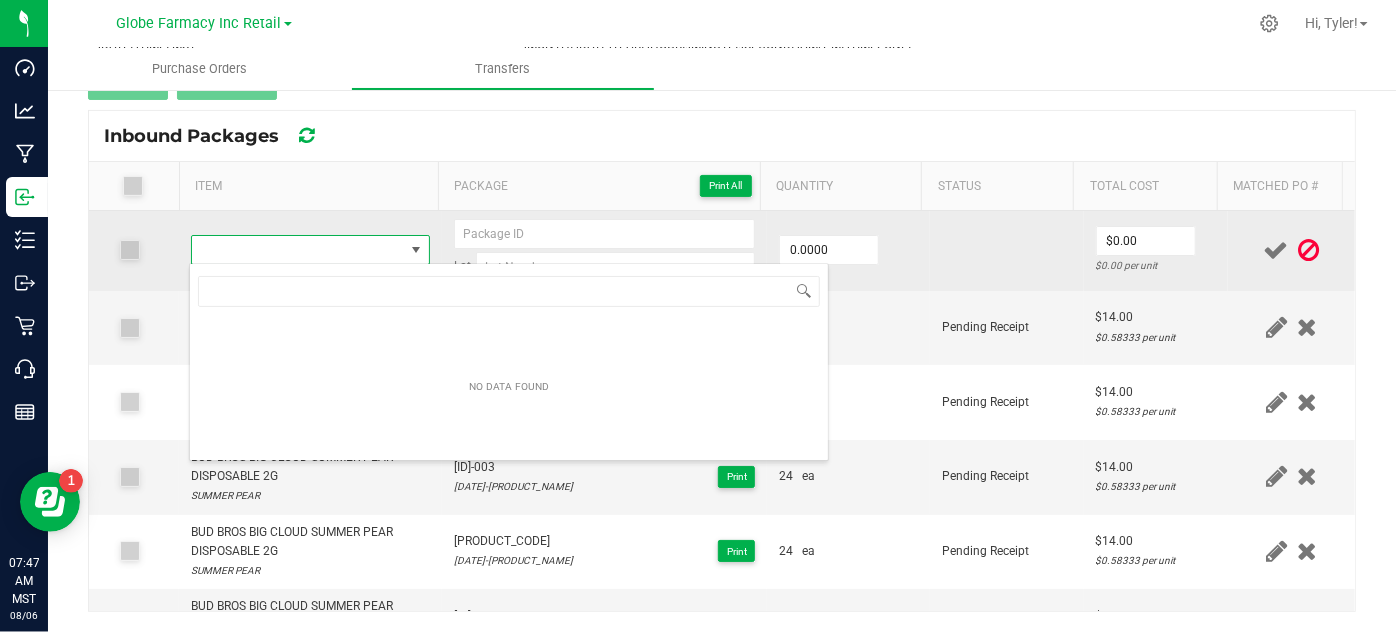 type on "BUD BROS BIG CLOUD BERRY BOULDERS DISPOSABLE 2G" 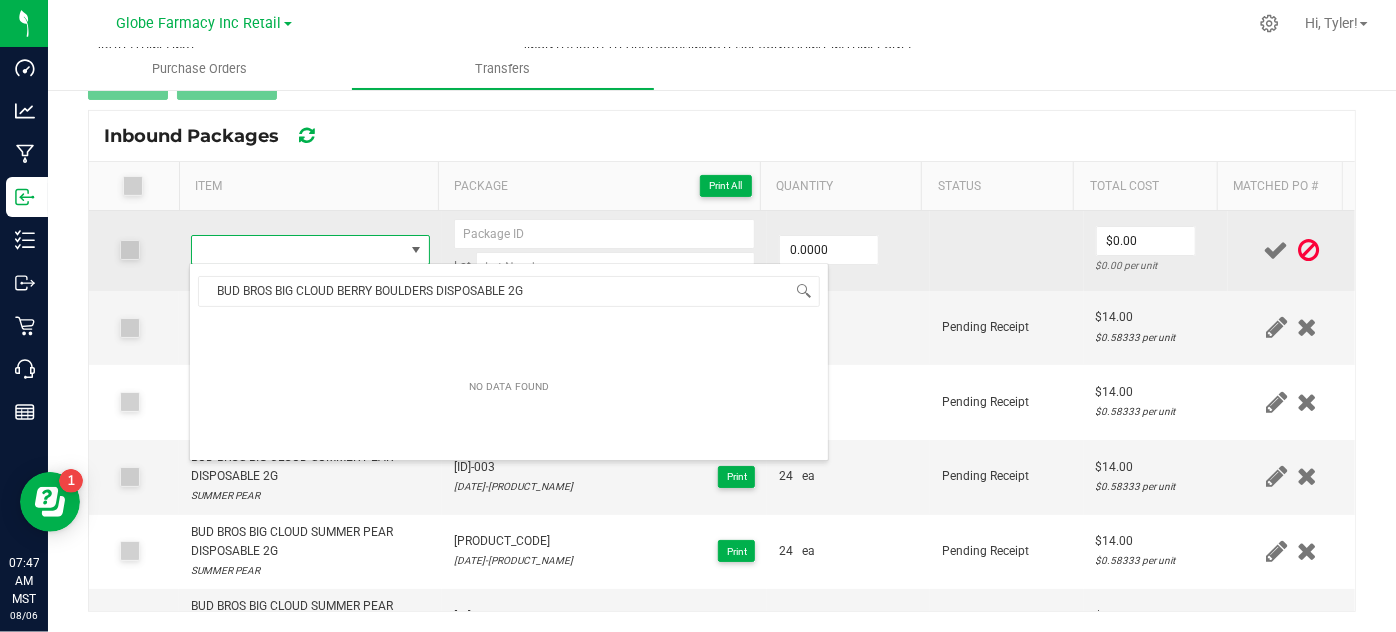scroll, scrollTop: 99970, scrollLeft: 99767, axis: both 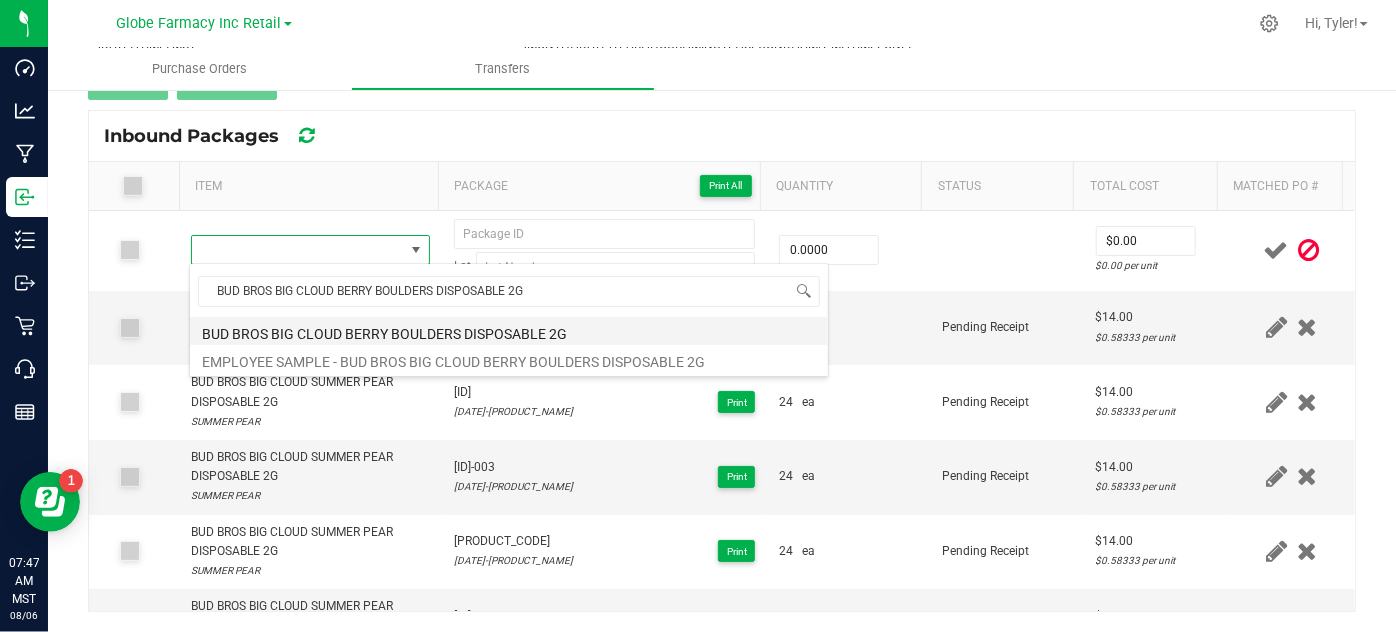 click on "BUD BROS BIG CLOUD BERRY BOULDERS DISPOSABLE 2G" at bounding box center [509, 331] 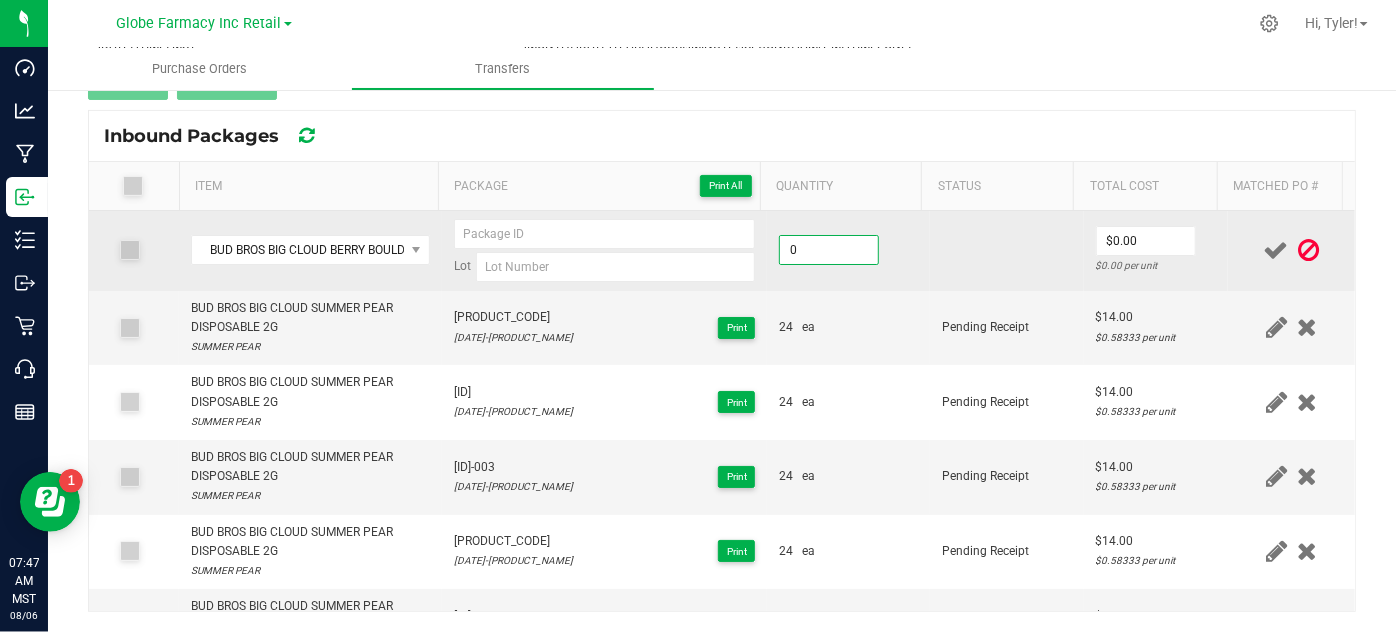 click on "0" at bounding box center (829, 250) 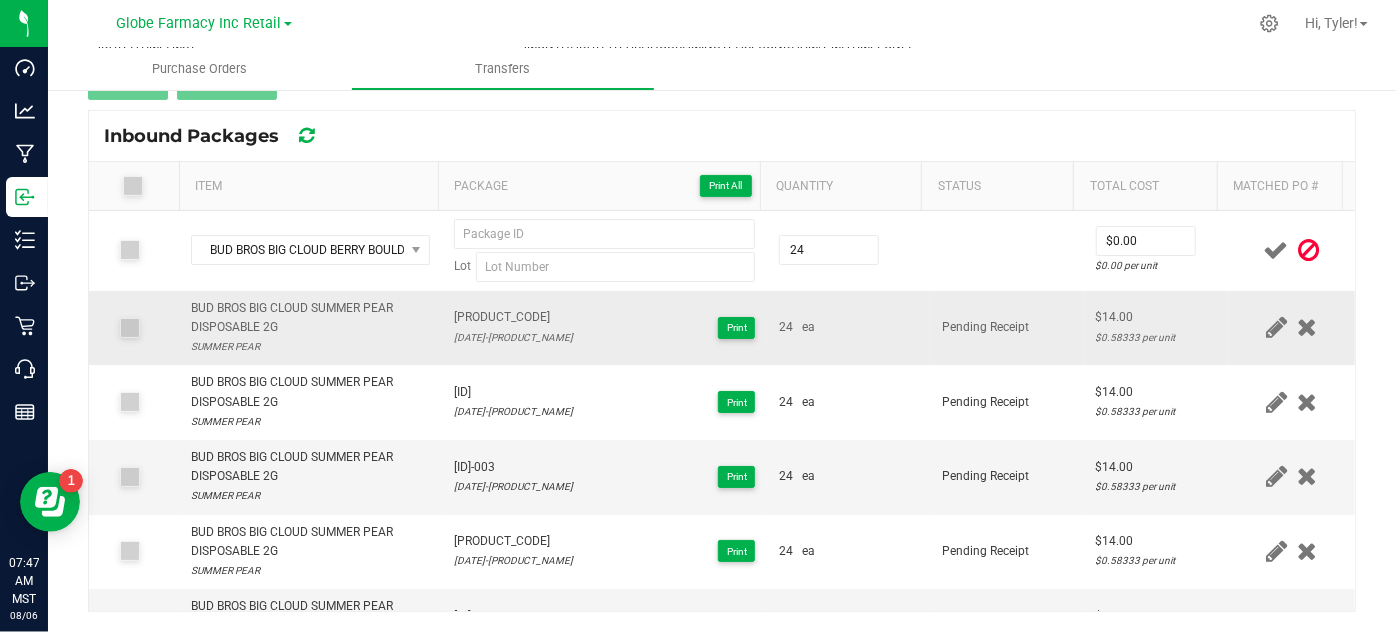 type on "24 ea" 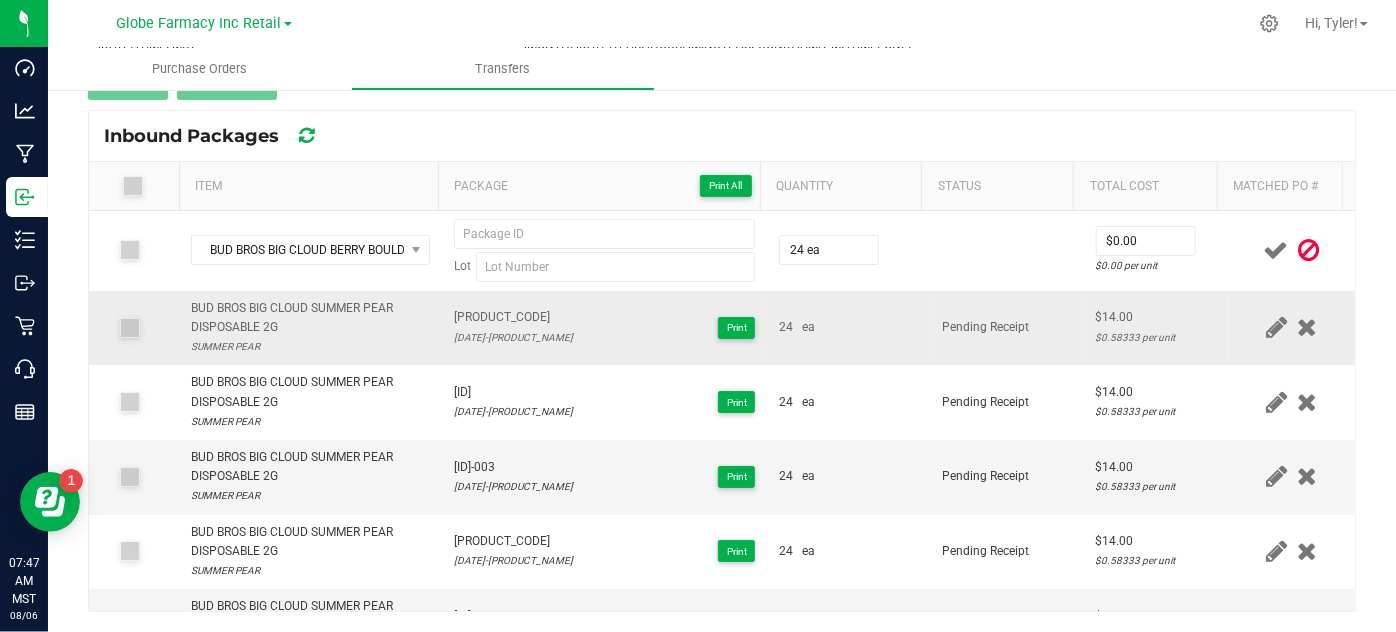 click on "24   ea" at bounding box center [848, 328] 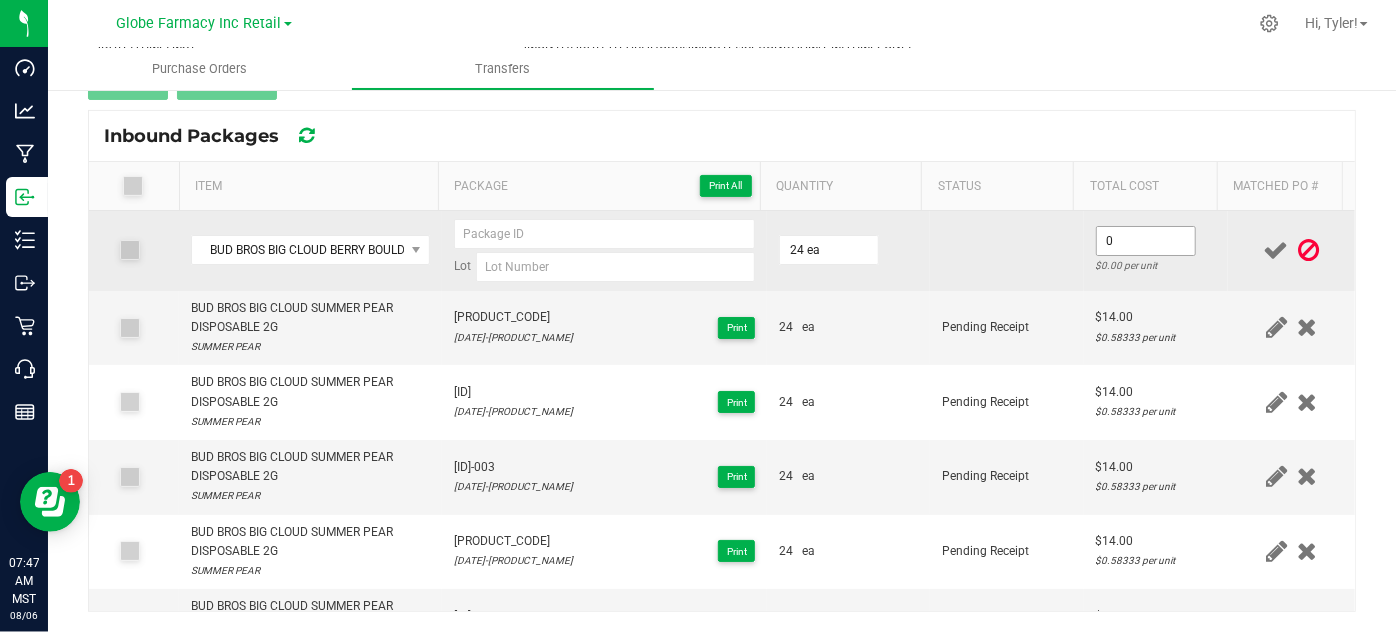 click on "0" at bounding box center [1146, 241] 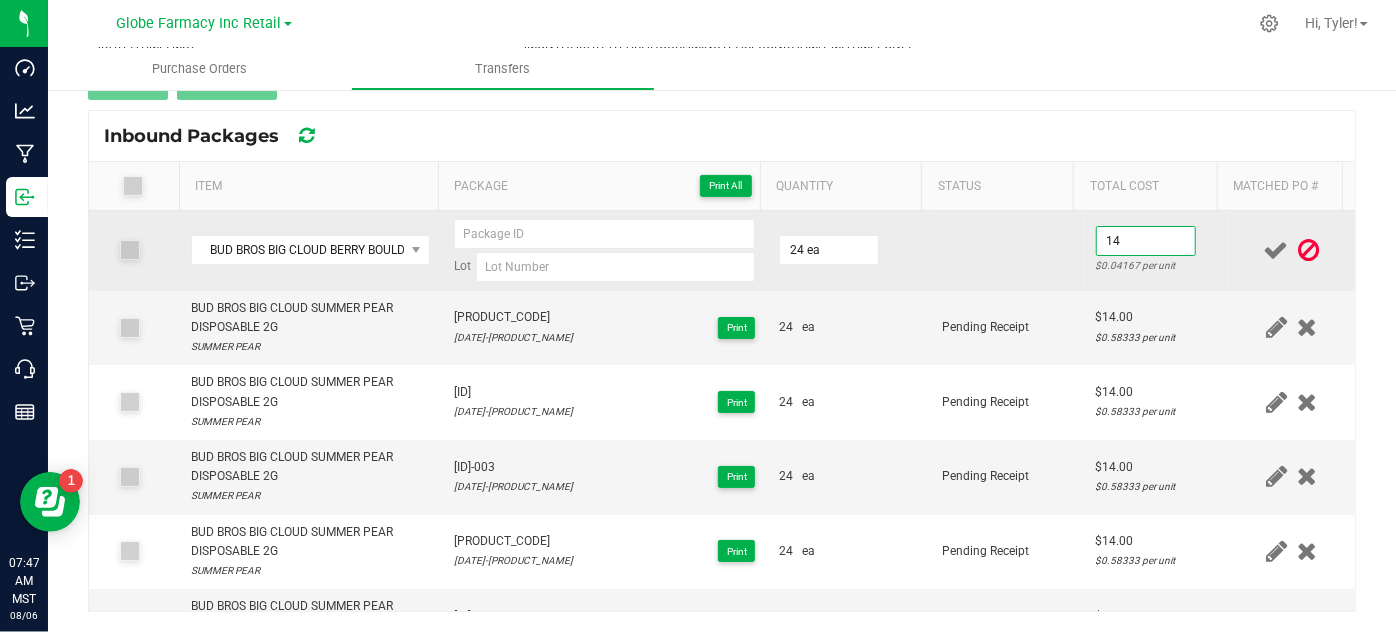 type on "$14.00" 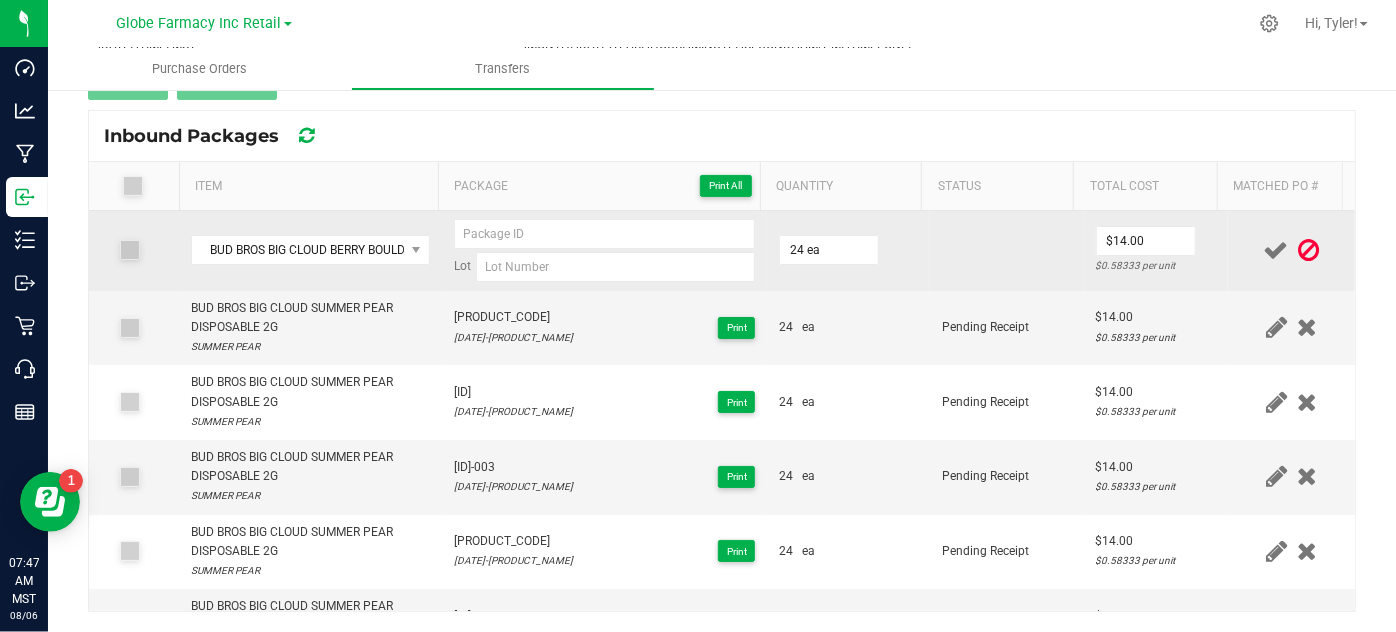 drag, startPoint x: 936, startPoint y: 244, endPoint x: 967, endPoint y: 248, distance: 31.257 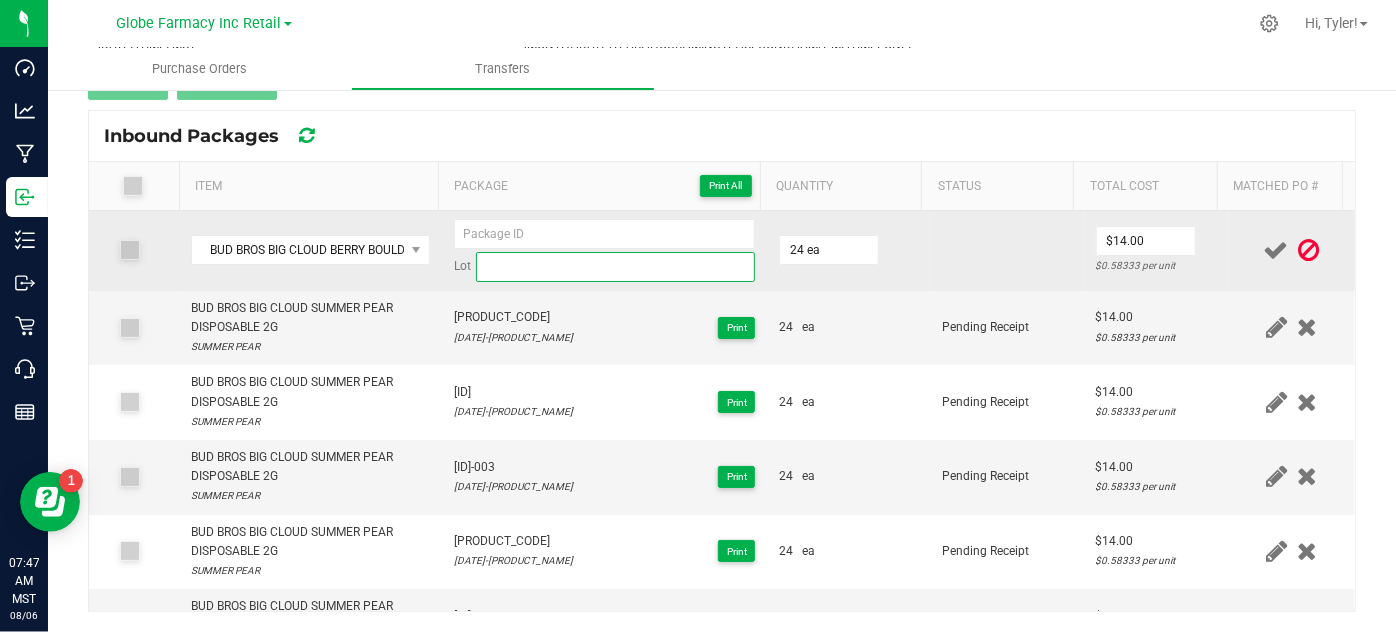 click at bounding box center (616, 267) 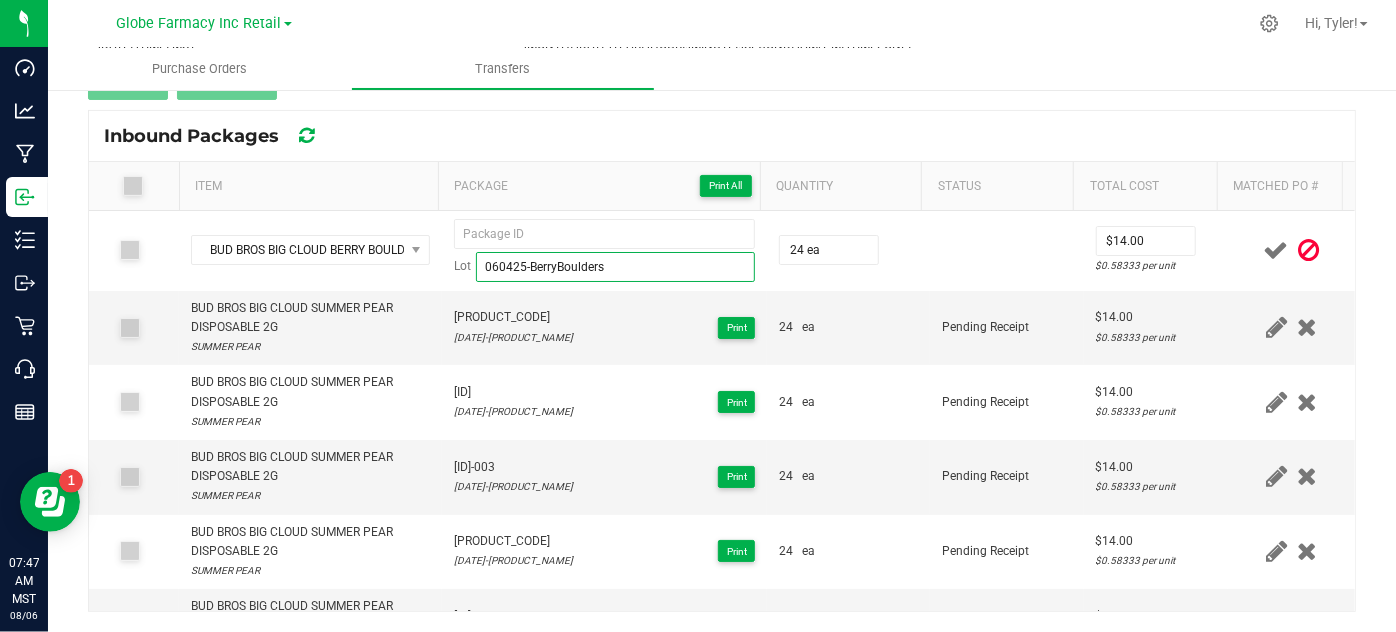 type on "060425-BerryBoulders" 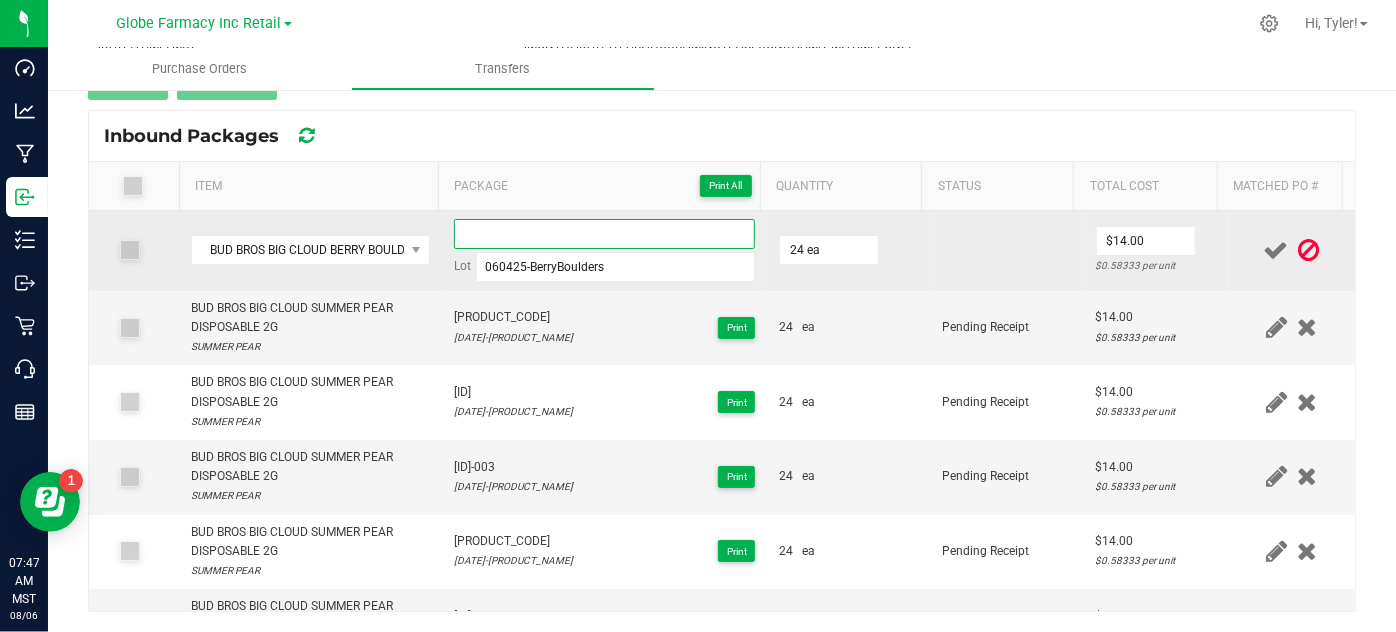 click at bounding box center [605, 234] 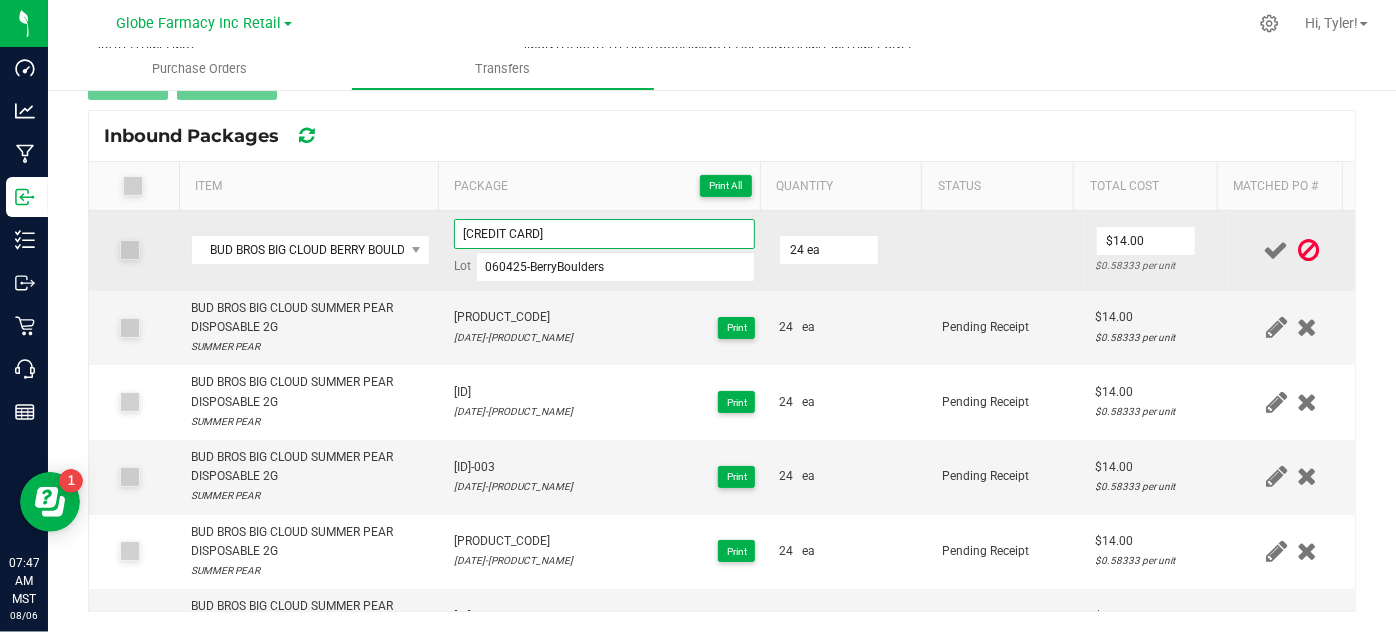type on "[CREDIT CARD]" 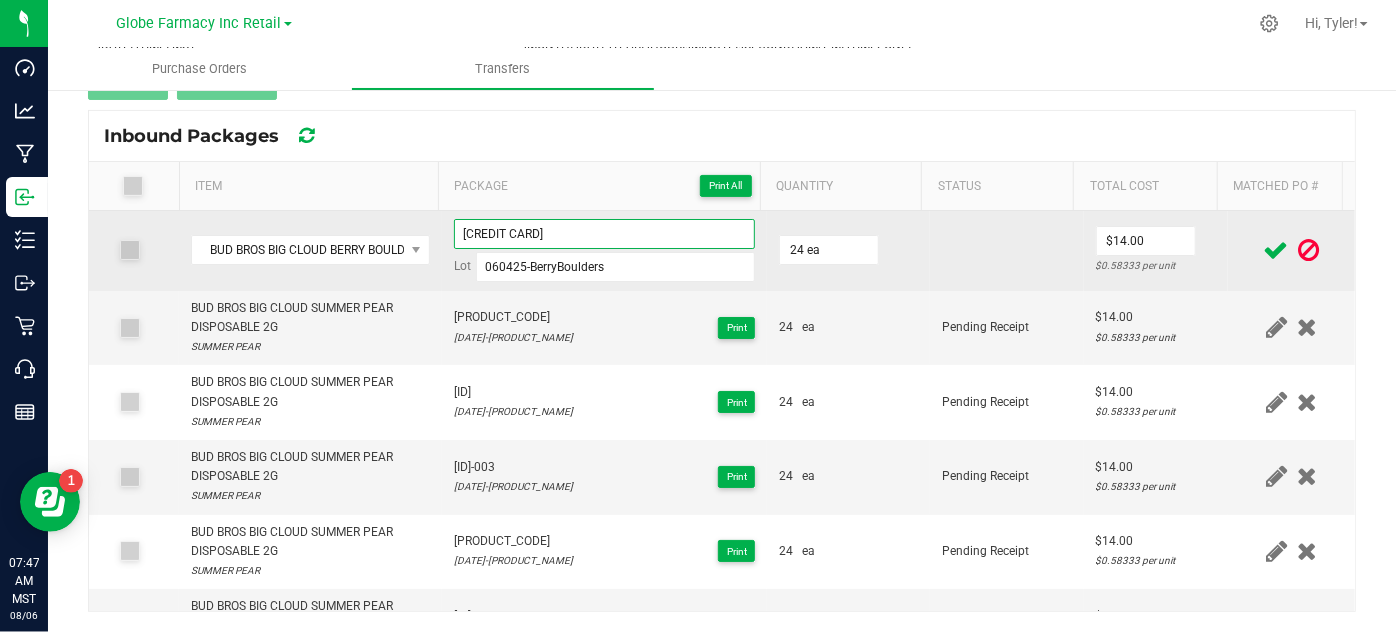 click on "[CREDIT CARD]" at bounding box center (605, 234) 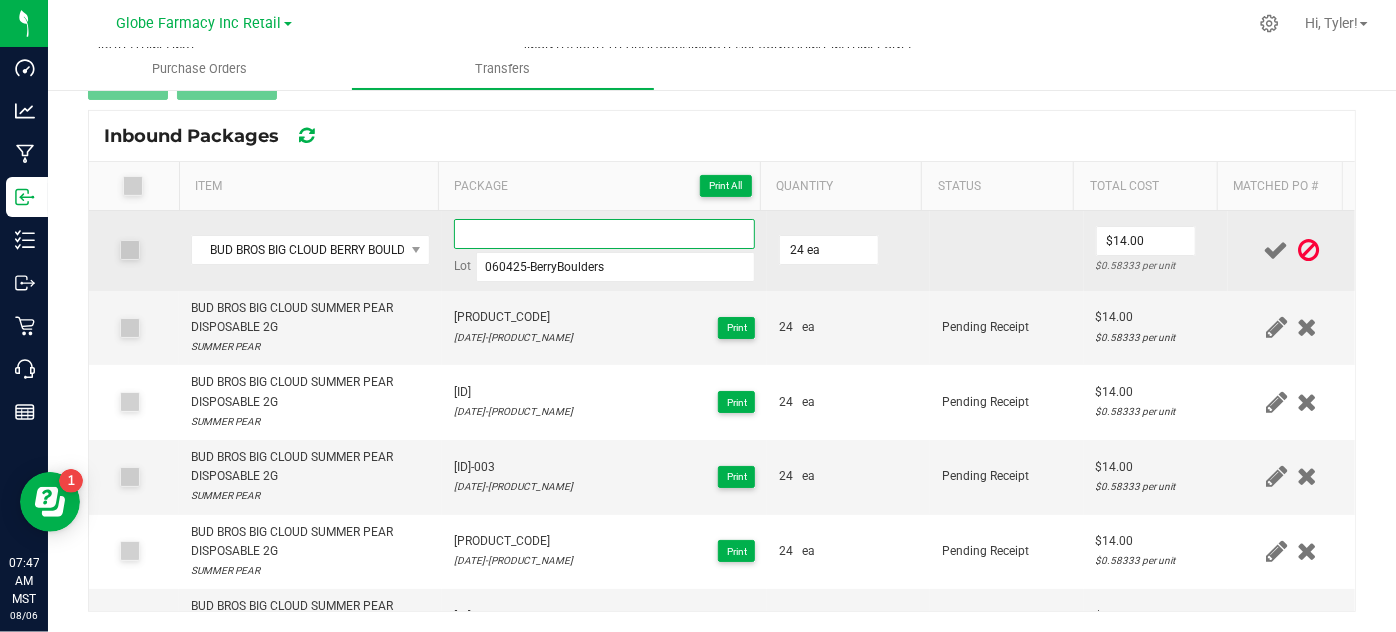 click at bounding box center (605, 234) 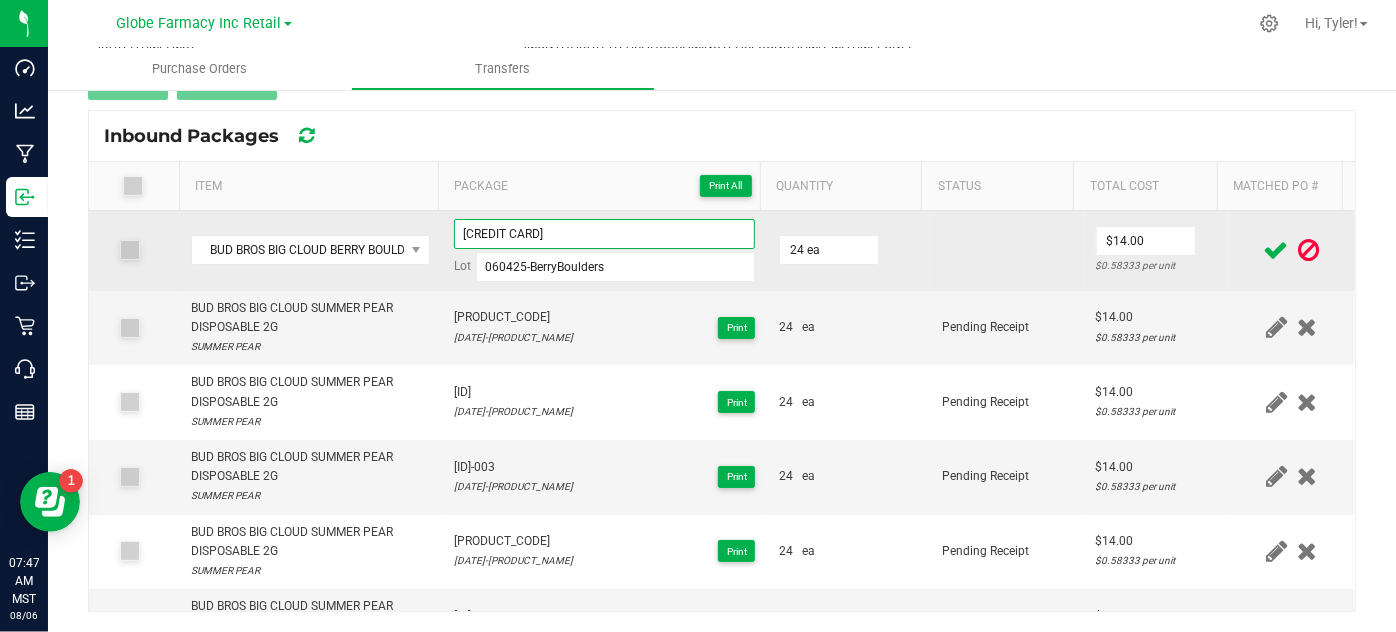 click on "[CREDIT CARD]" at bounding box center [605, 234] 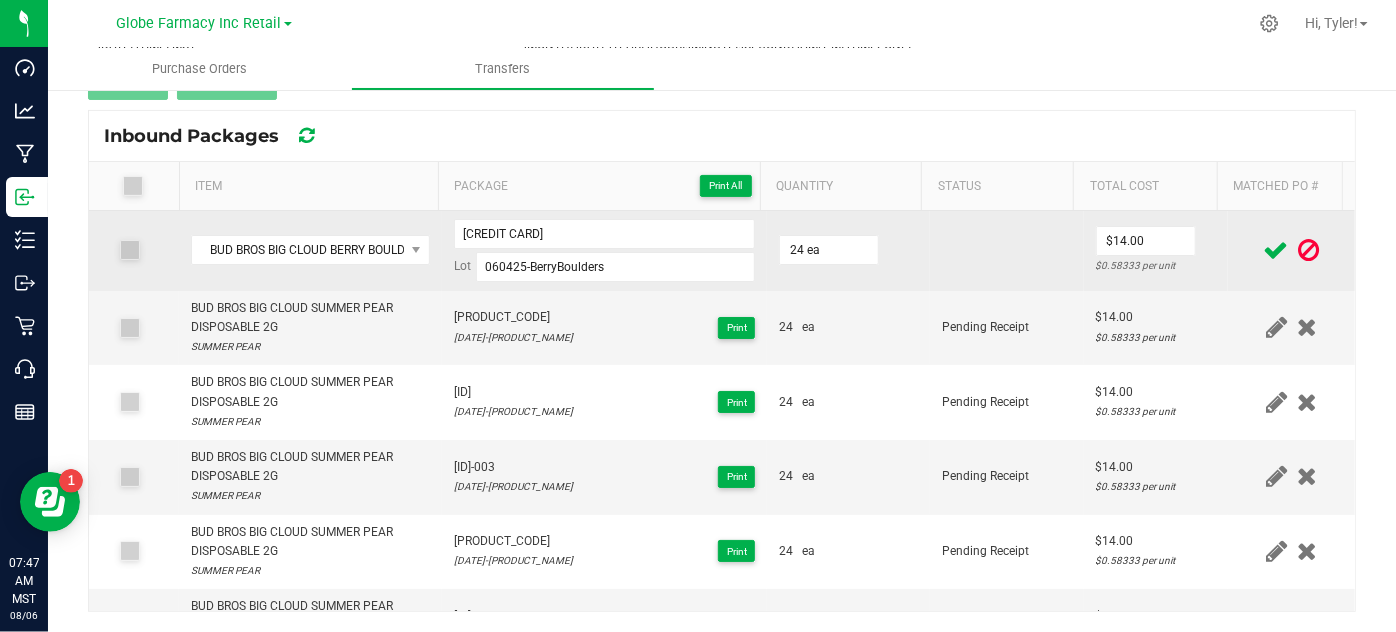 click at bounding box center (1007, 251) 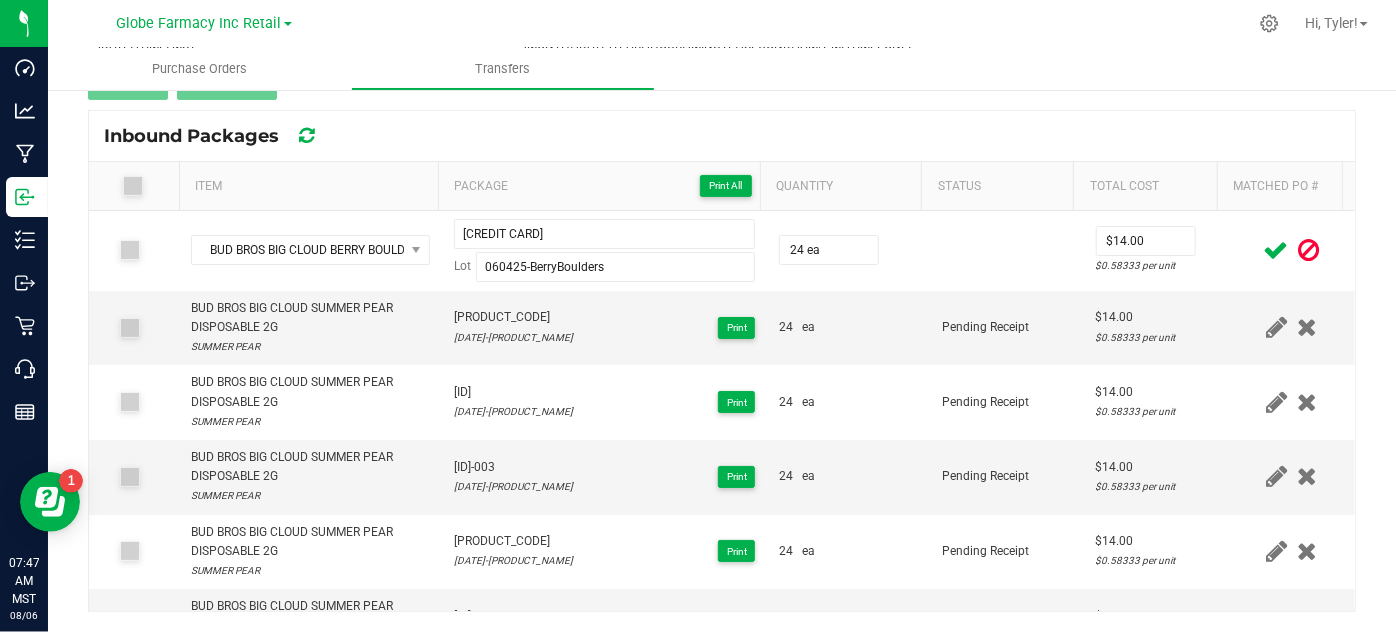 click at bounding box center [1276, 250] 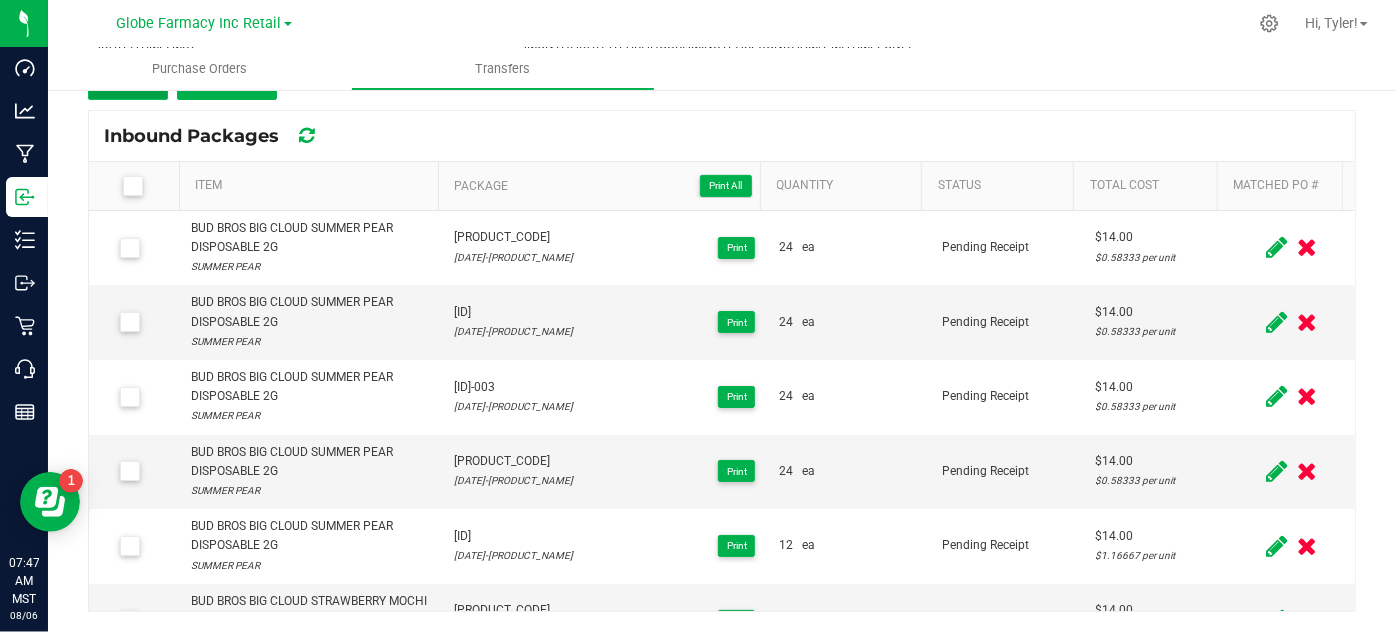 click on "Add" at bounding box center (128, 82) 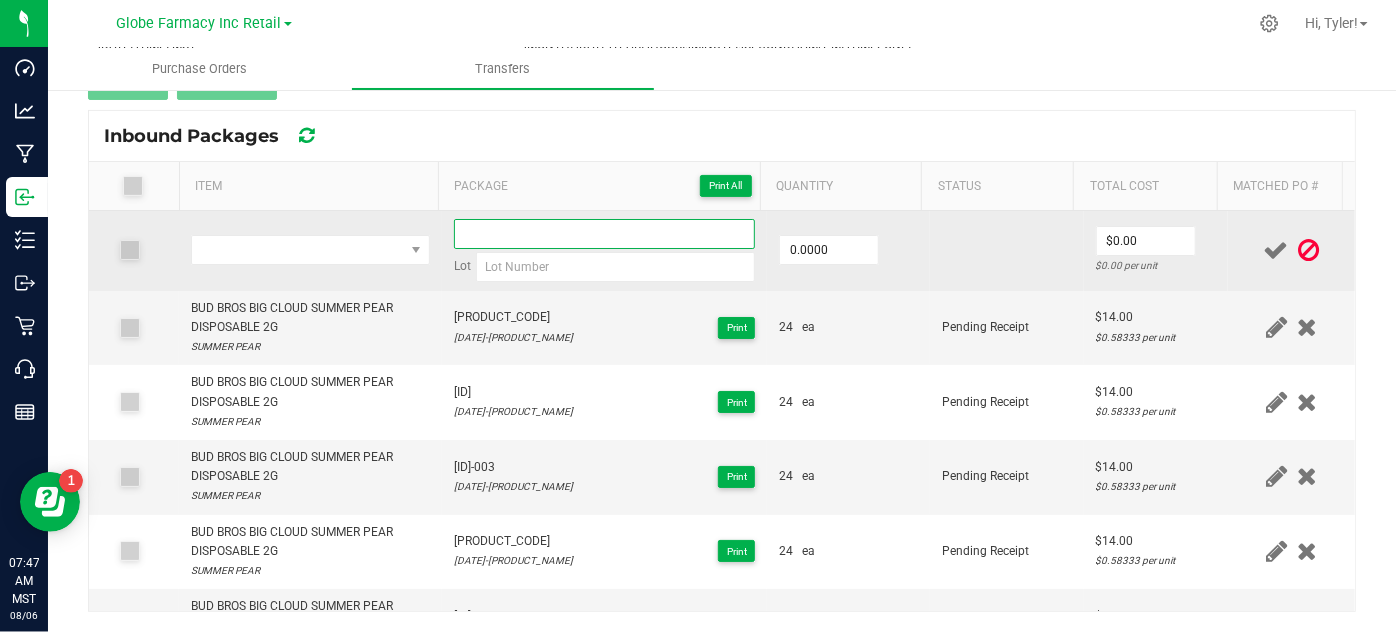 click at bounding box center (605, 234) 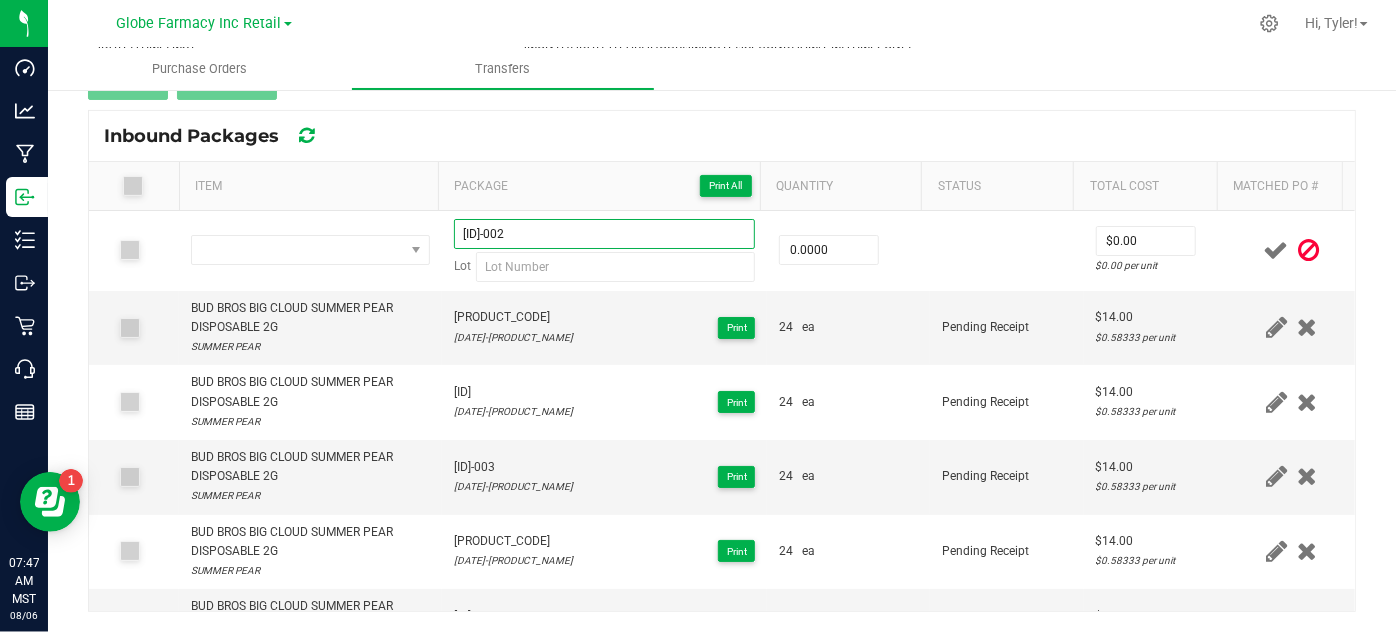 type on "[ID]-002" 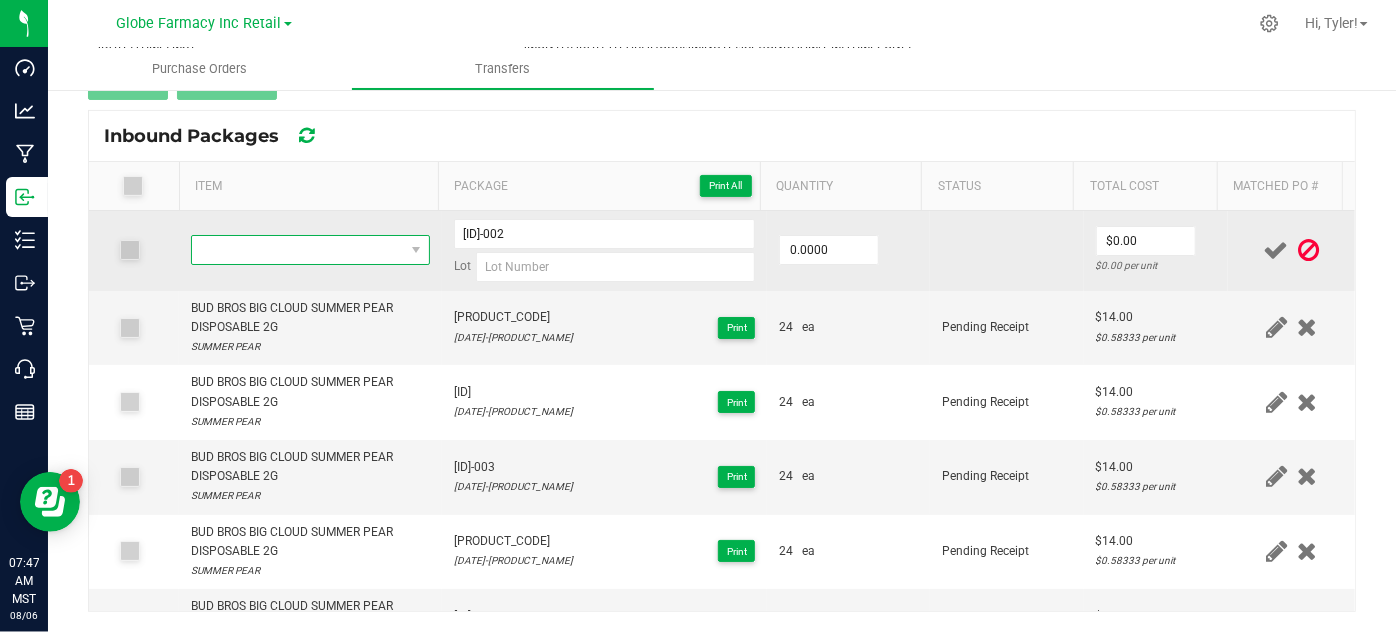 click at bounding box center (297, 250) 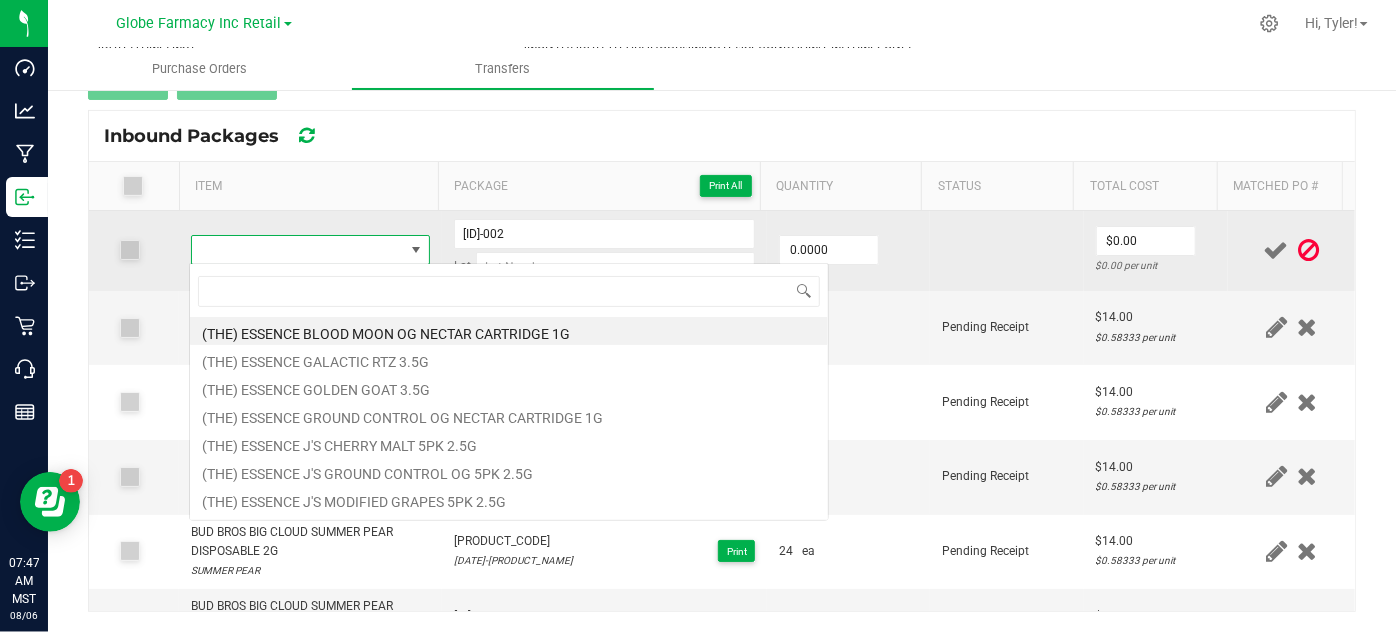 scroll, scrollTop: 99970, scrollLeft: 99767, axis: both 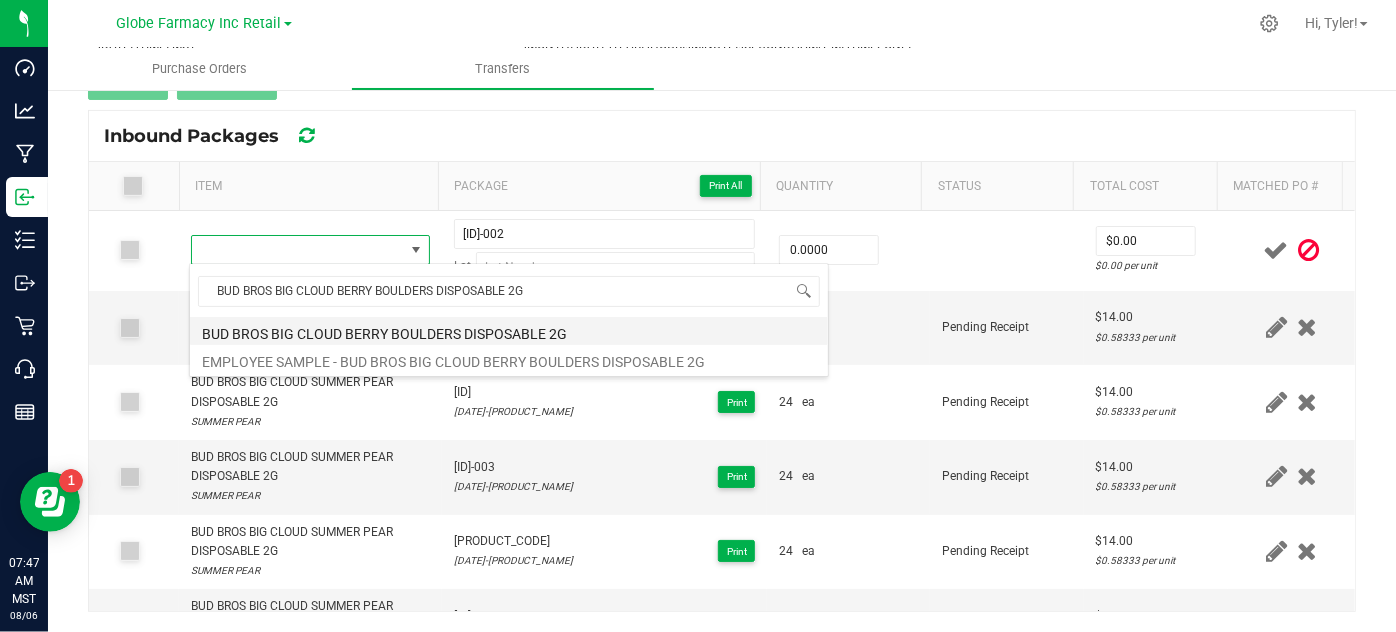 click on "BUD BROS BIG CLOUD BERRY BOULDERS DISPOSABLE 2G" at bounding box center [509, 331] 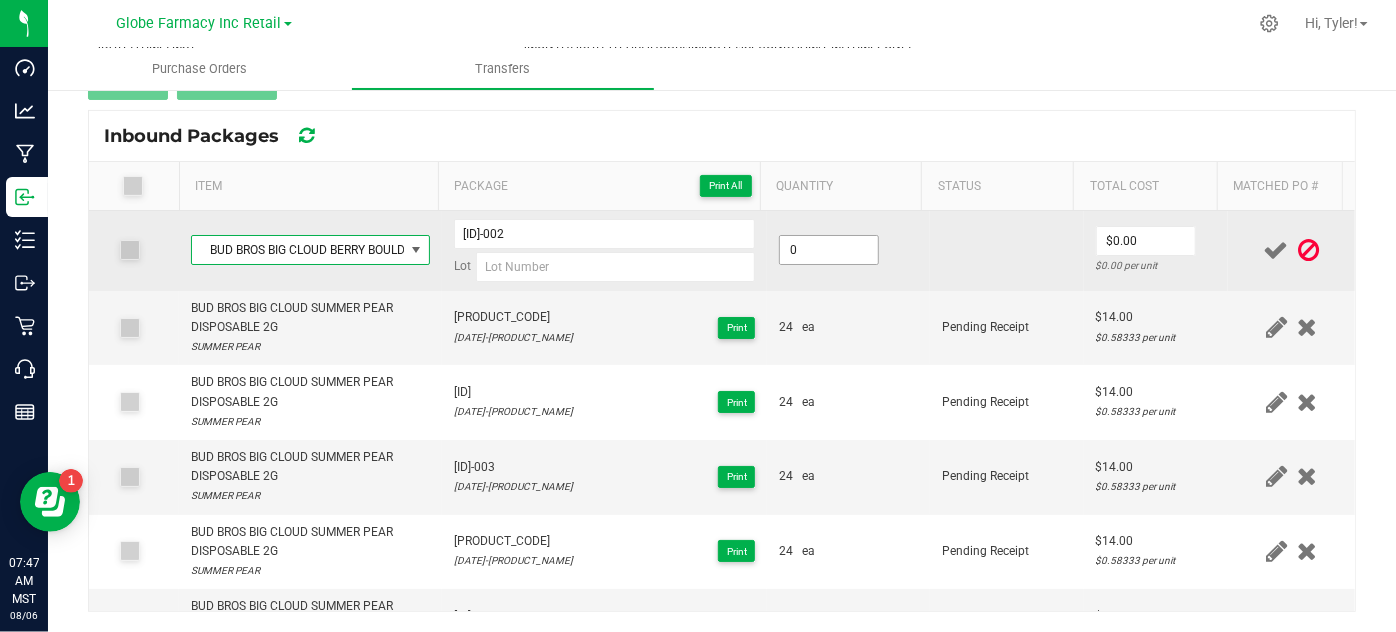 click on "0" at bounding box center [829, 250] 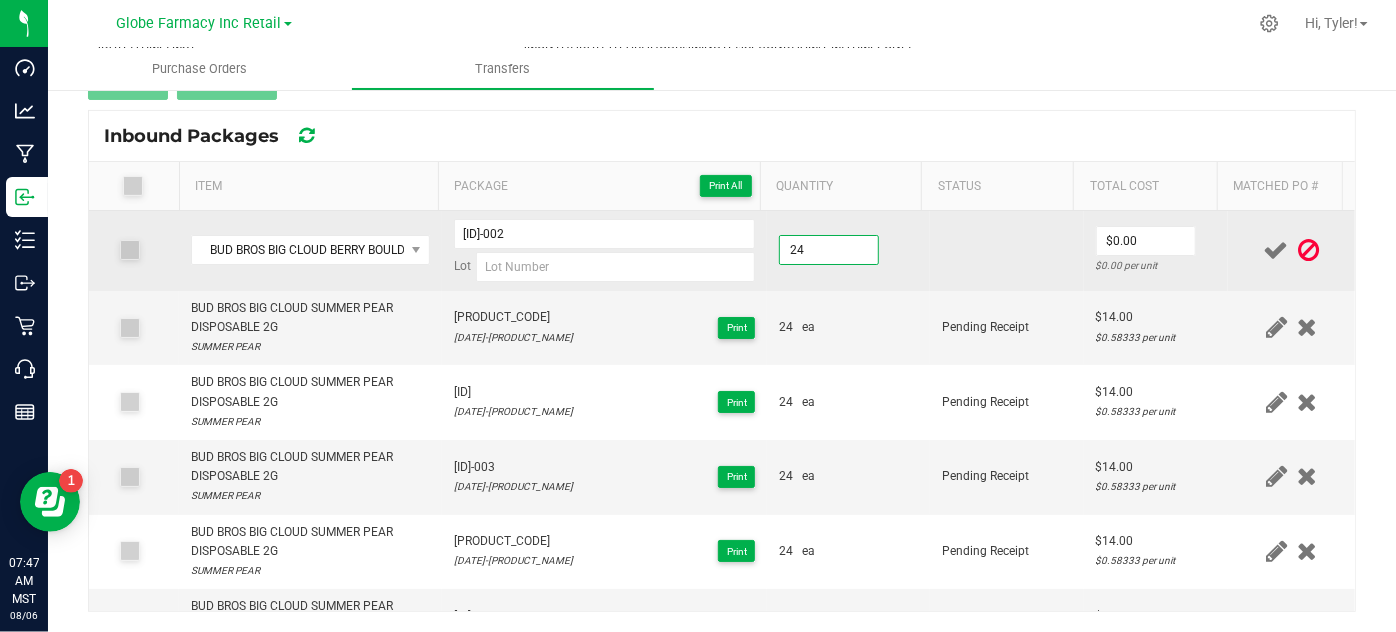 type on "24 ea" 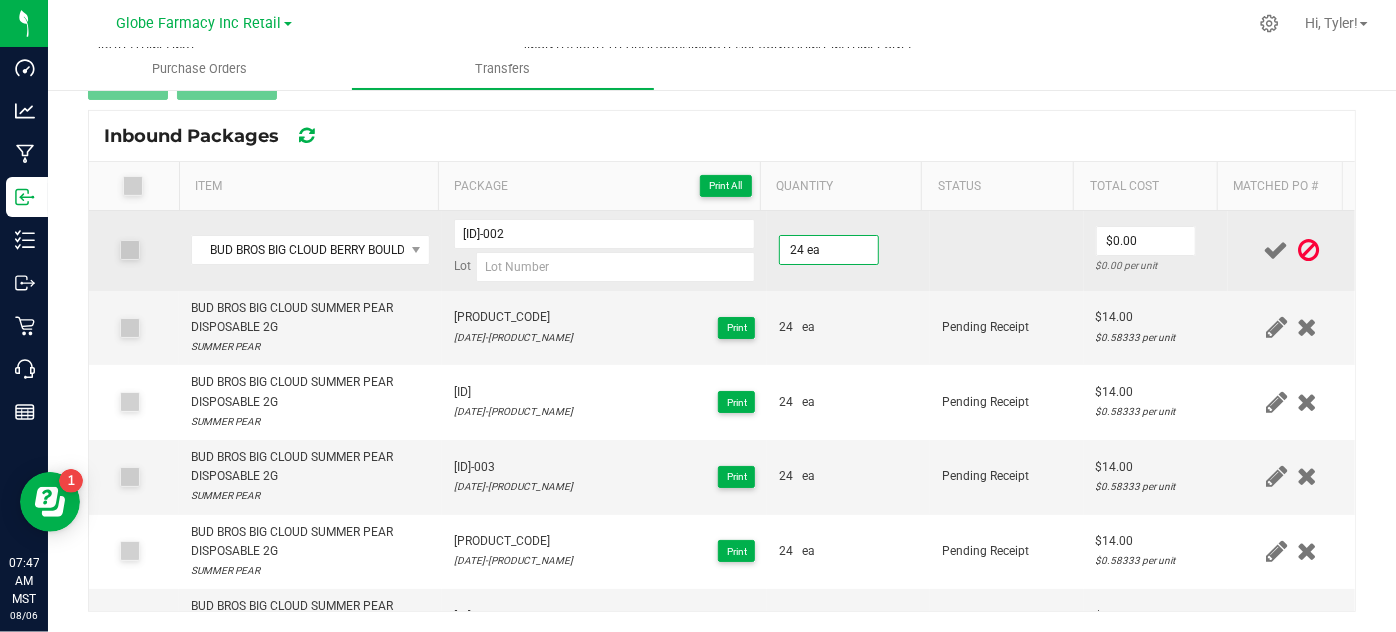 drag, startPoint x: 883, startPoint y: 276, endPoint x: 951, endPoint y: 279, distance: 68.06615 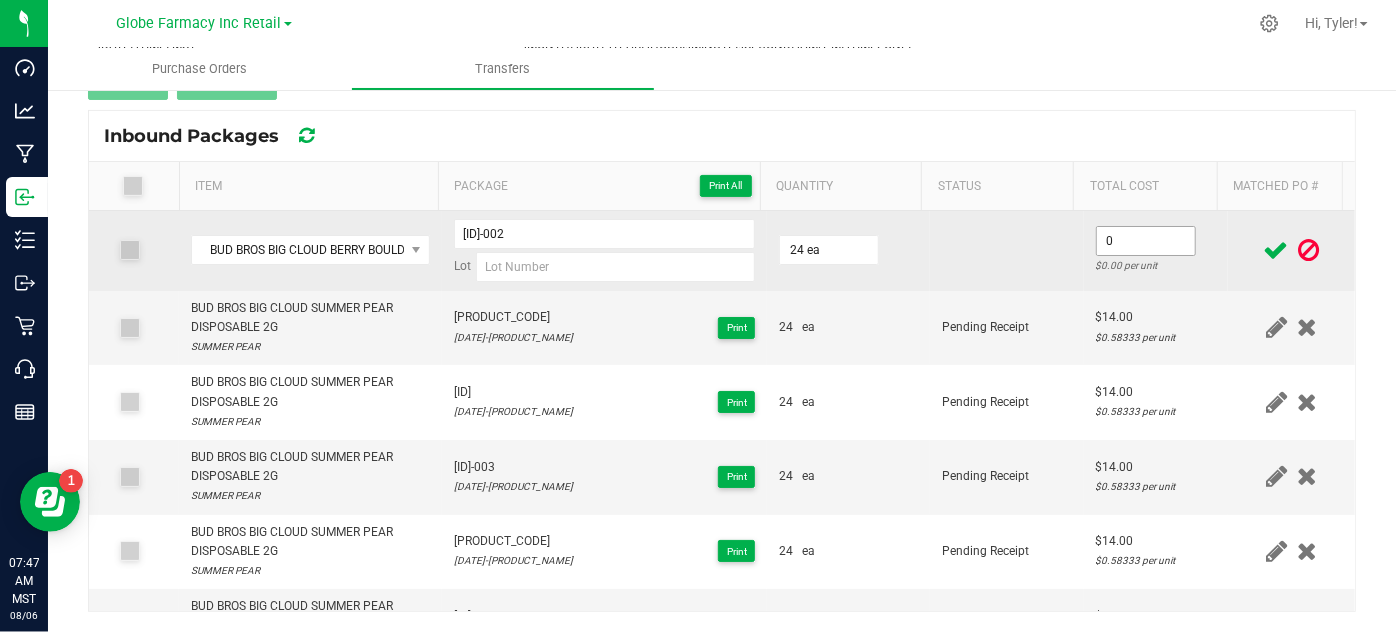 click on "0" at bounding box center (1146, 241) 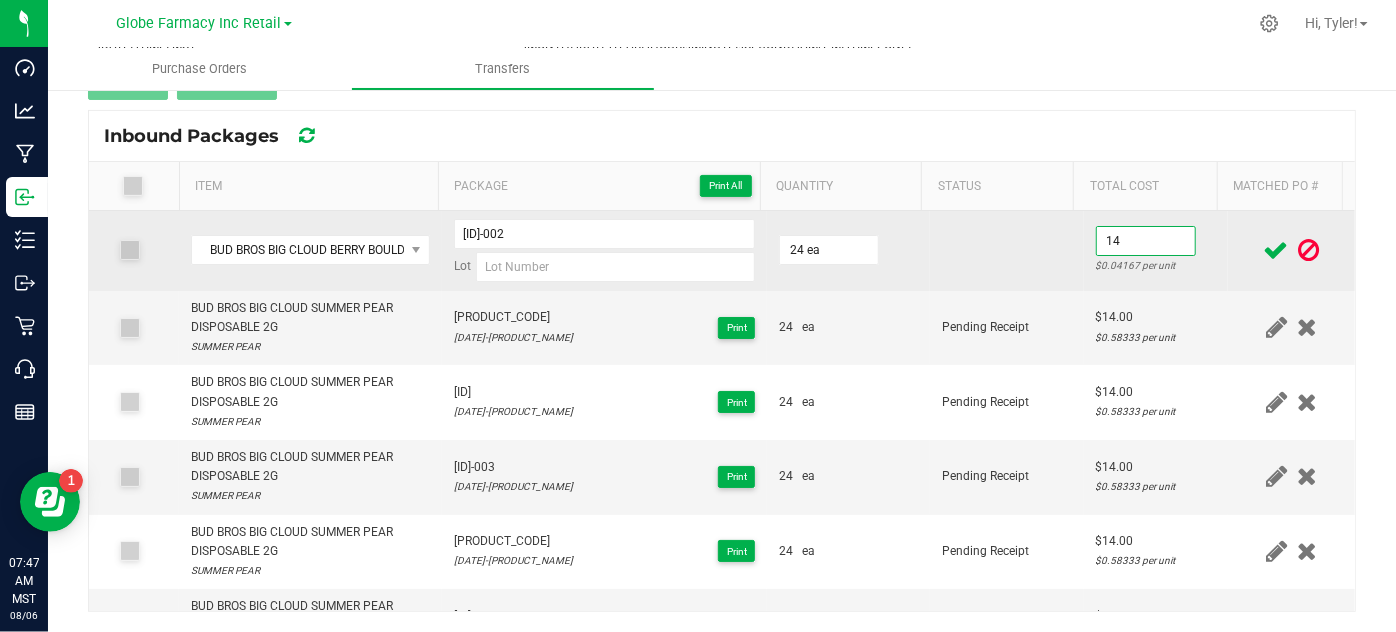 type on "$14.00" 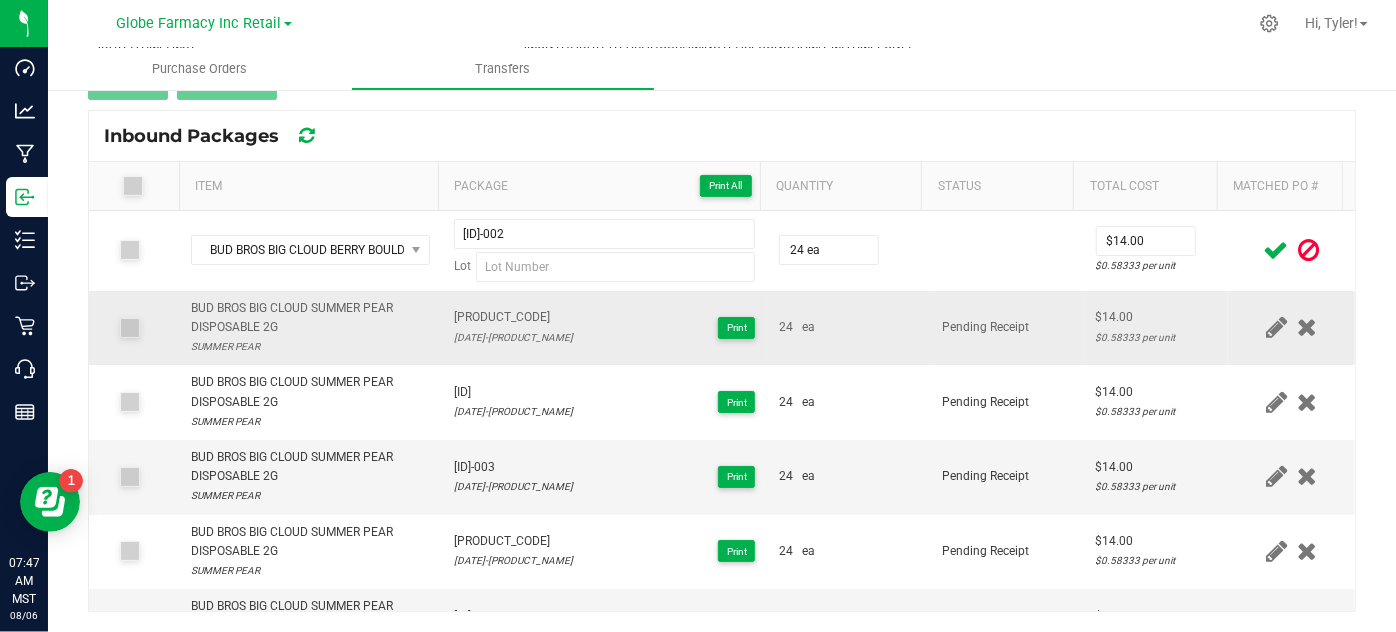 drag, startPoint x: 1034, startPoint y: 277, endPoint x: 1178, endPoint y: 290, distance: 144.58562 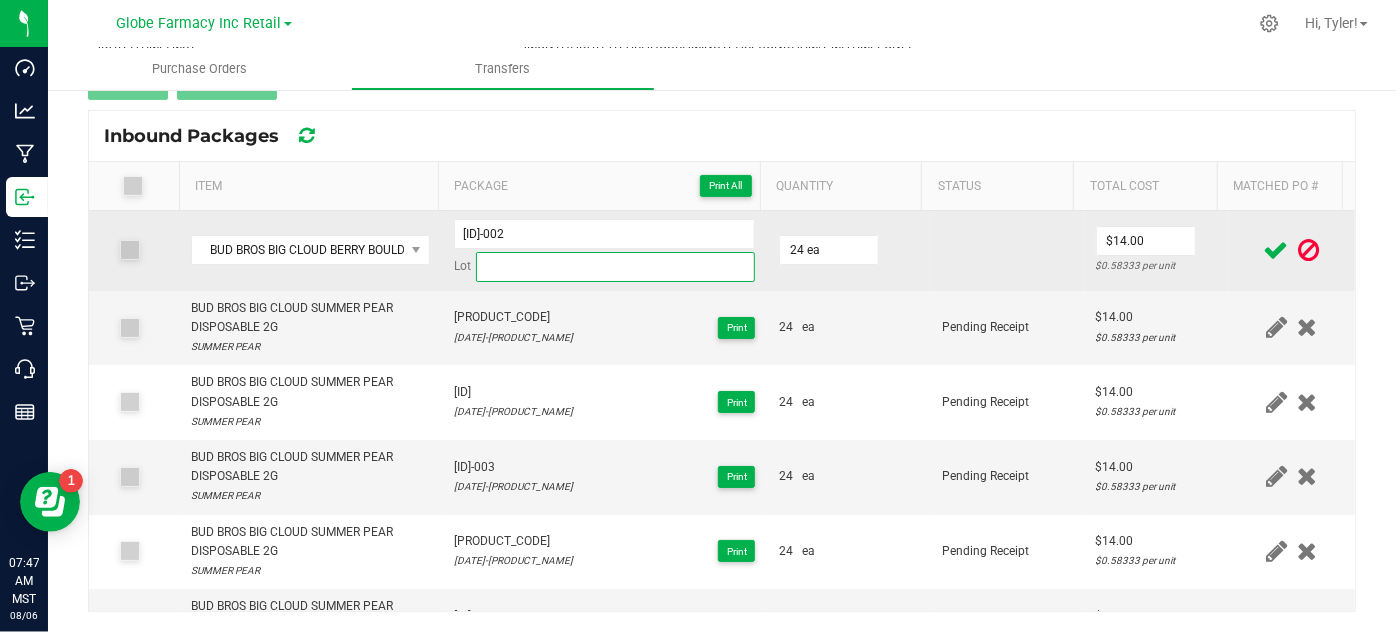 click at bounding box center [616, 267] 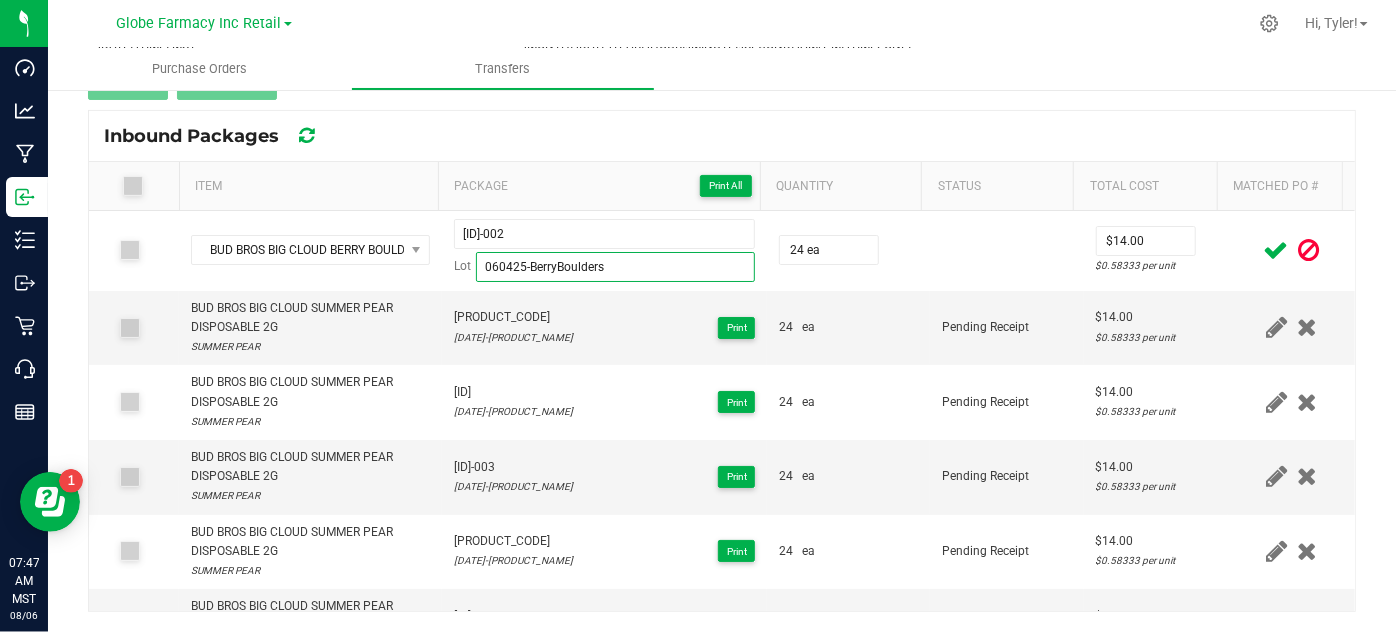type on "060425-BerryBoulders" 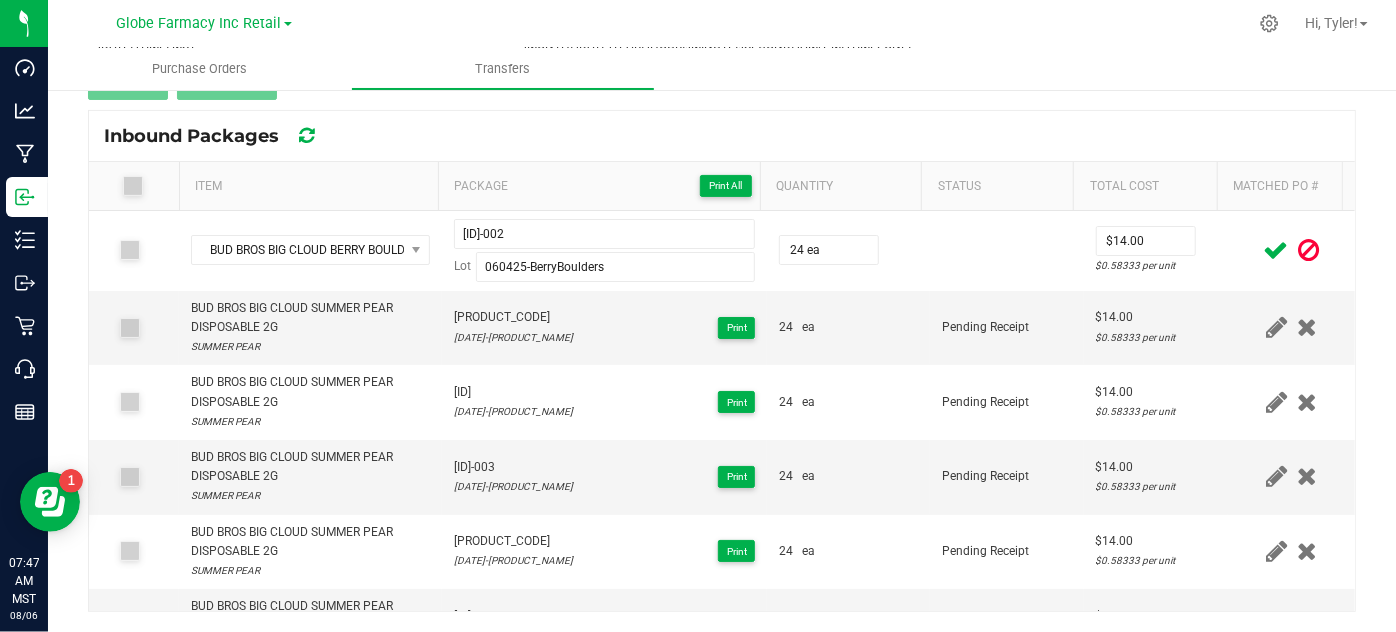 click at bounding box center [1276, 250] 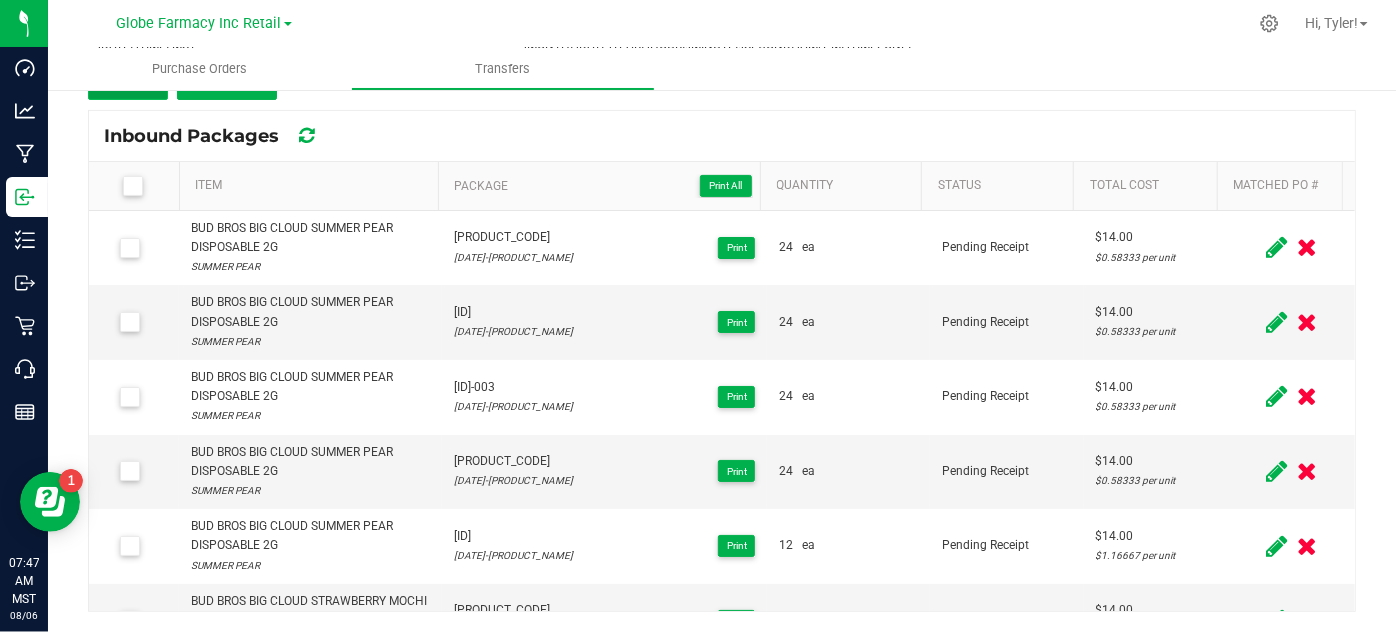 click on "Add" at bounding box center [128, 82] 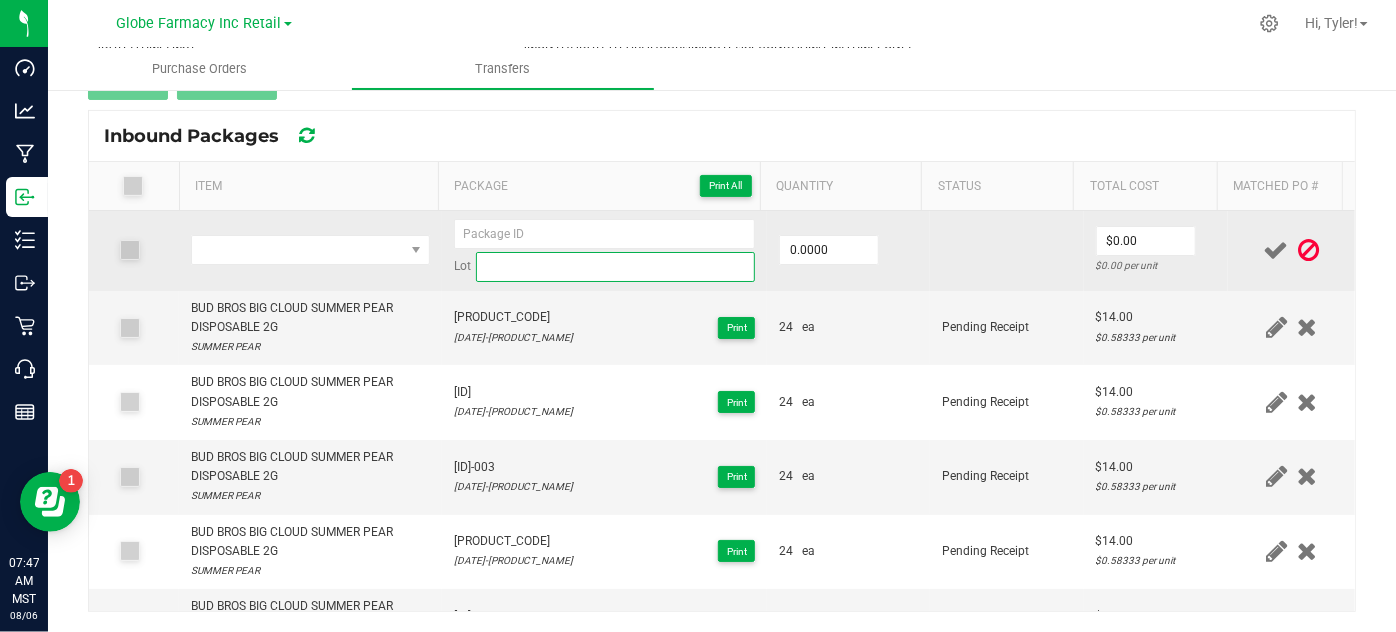 click at bounding box center [616, 267] 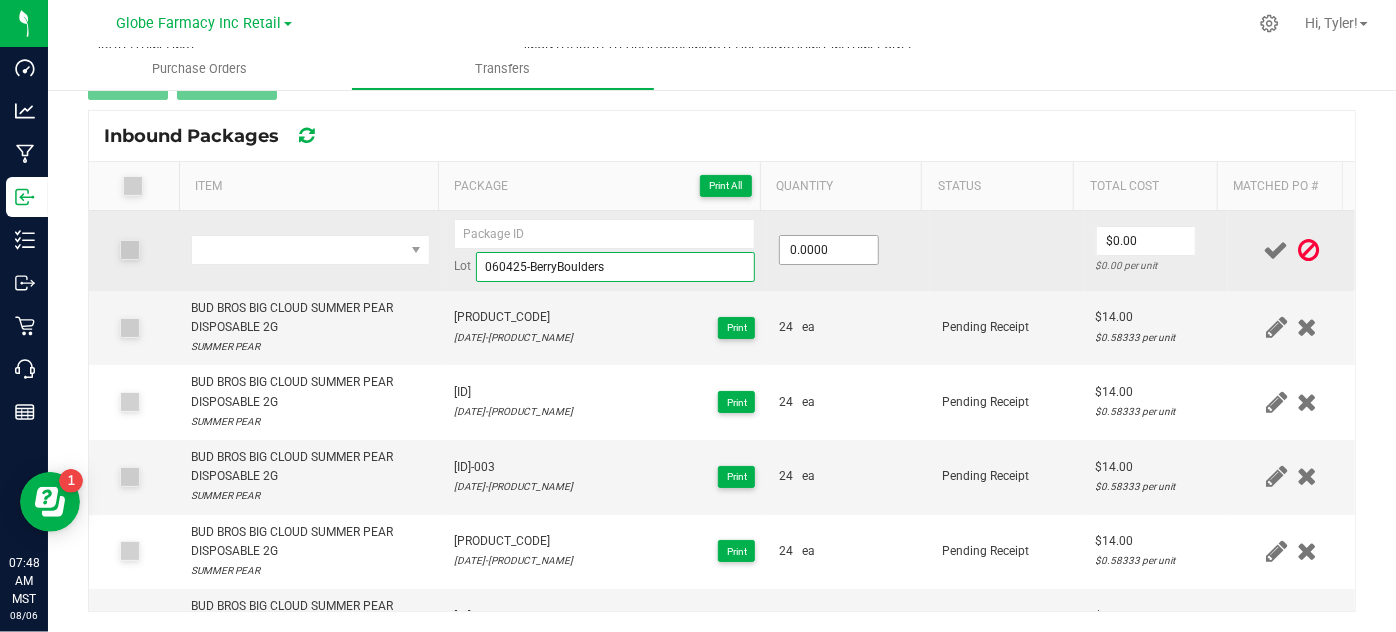 type on "060425-BerryBoulders" 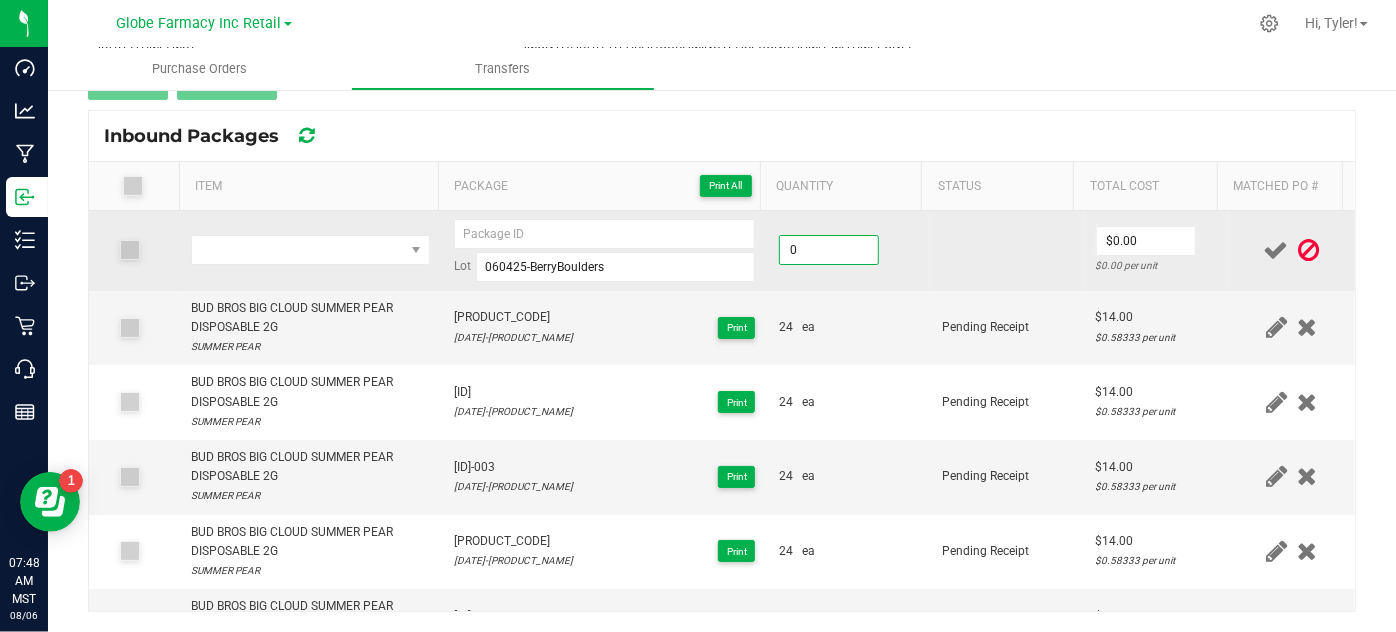 click on "0" at bounding box center [829, 250] 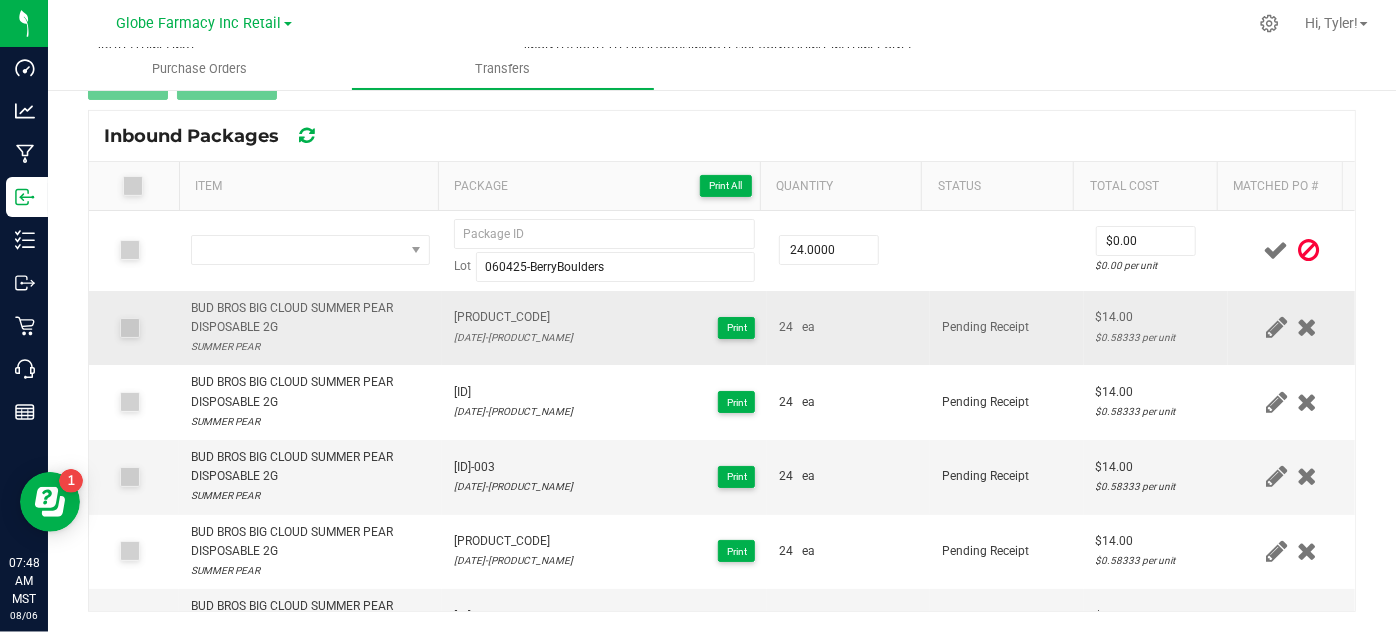 click on "24   ea" at bounding box center (848, 327) 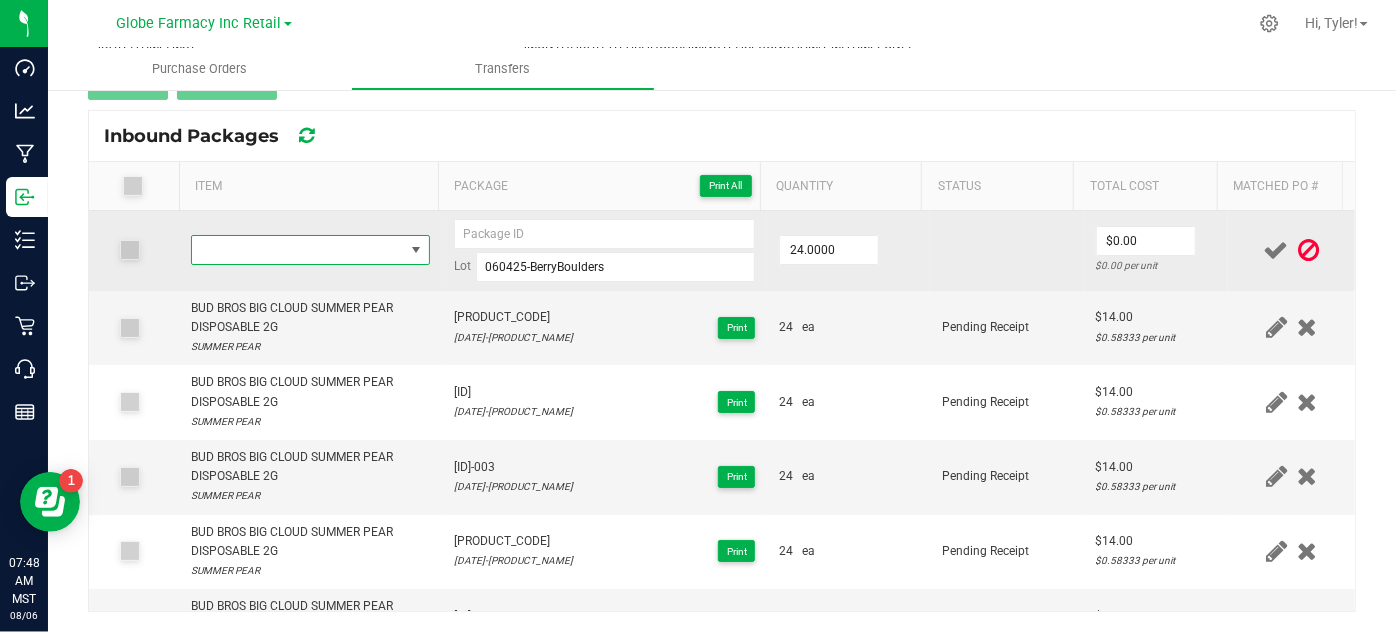 click at bounding box center [297, 250] 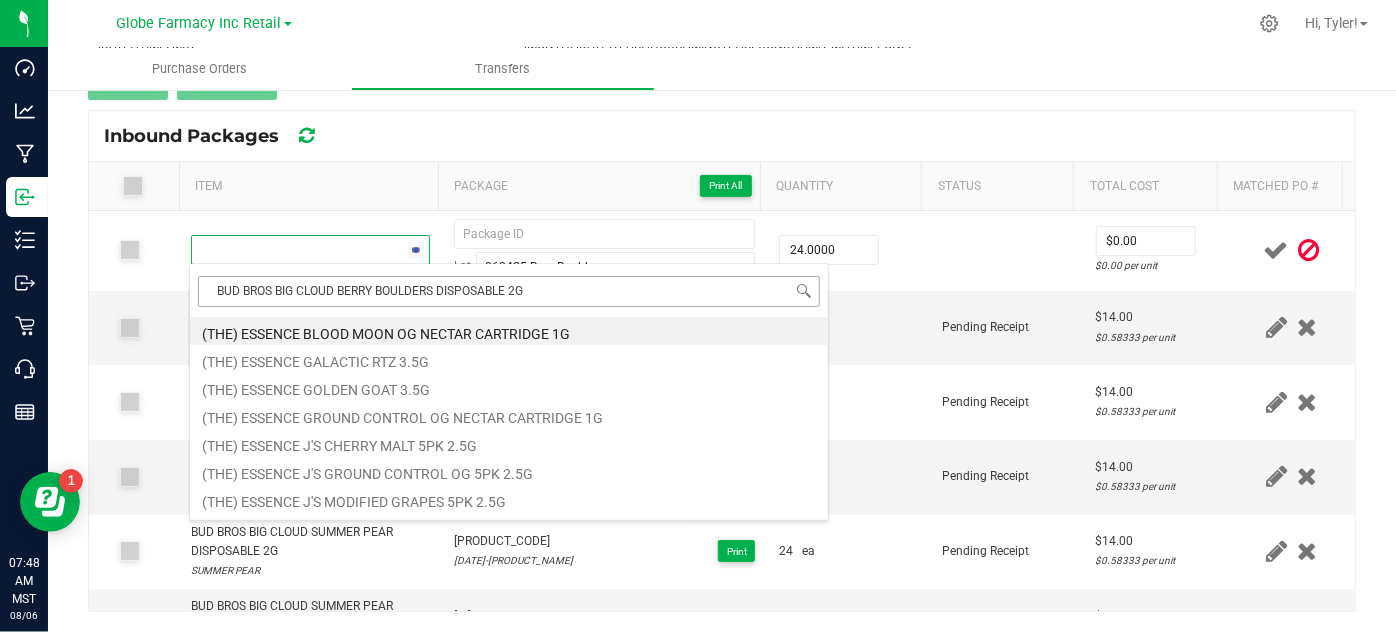 scroll, scrollTop: 99970, scrollLeft: 99767, axis: both 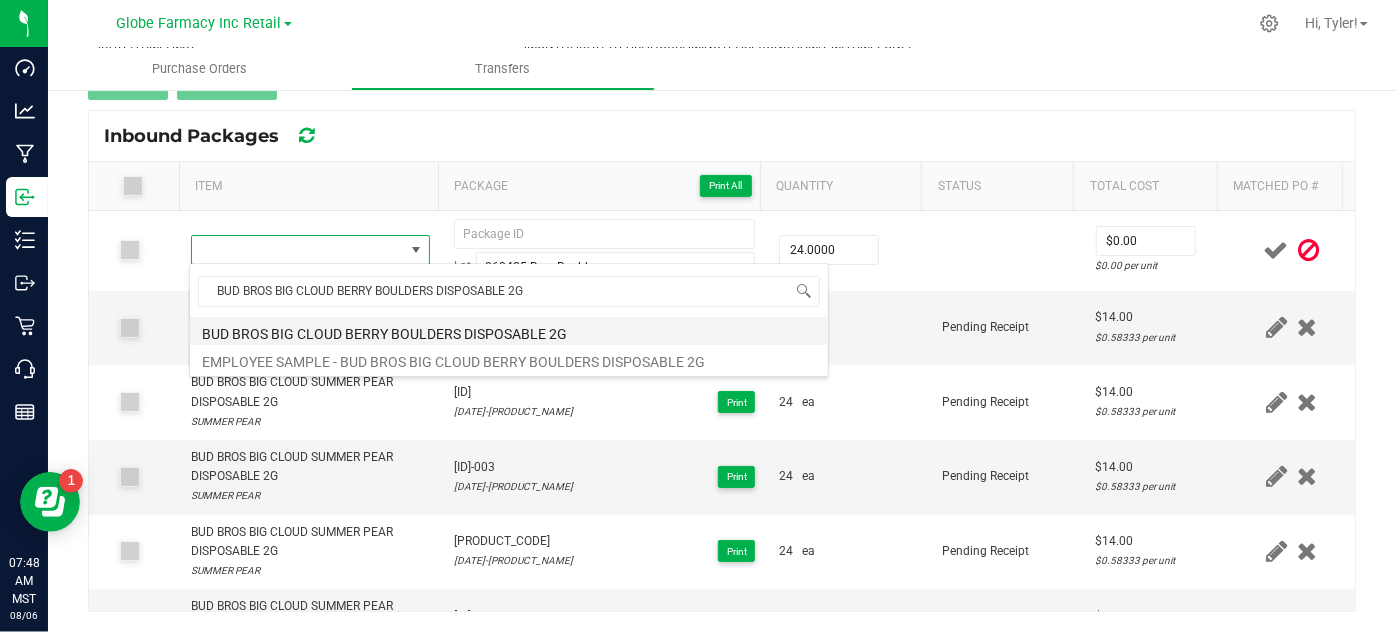 click on "BUD BROS BIG CLOUD BERRY BOULDERS DISPOSABLE 2G" at bounding box center [509, 331] 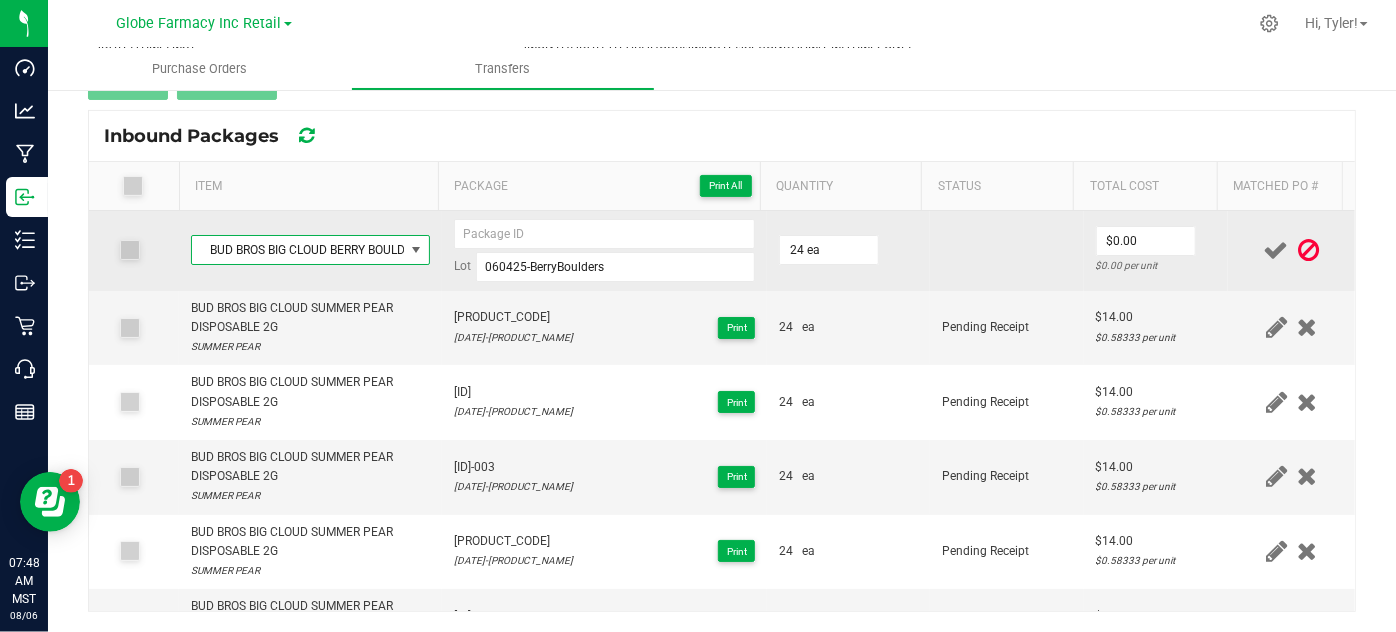 click on "$0.00 per unit" at bounding box center (1156, 265) 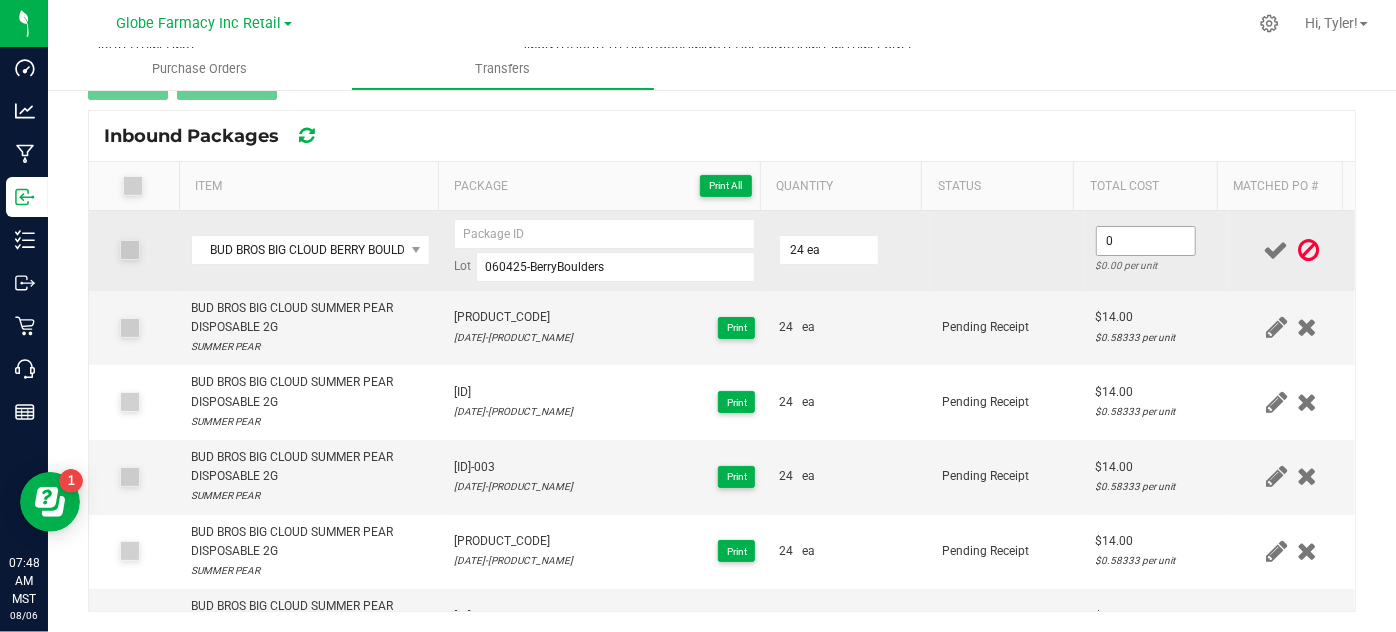 click on "0" at bounding box center [1146, 241] 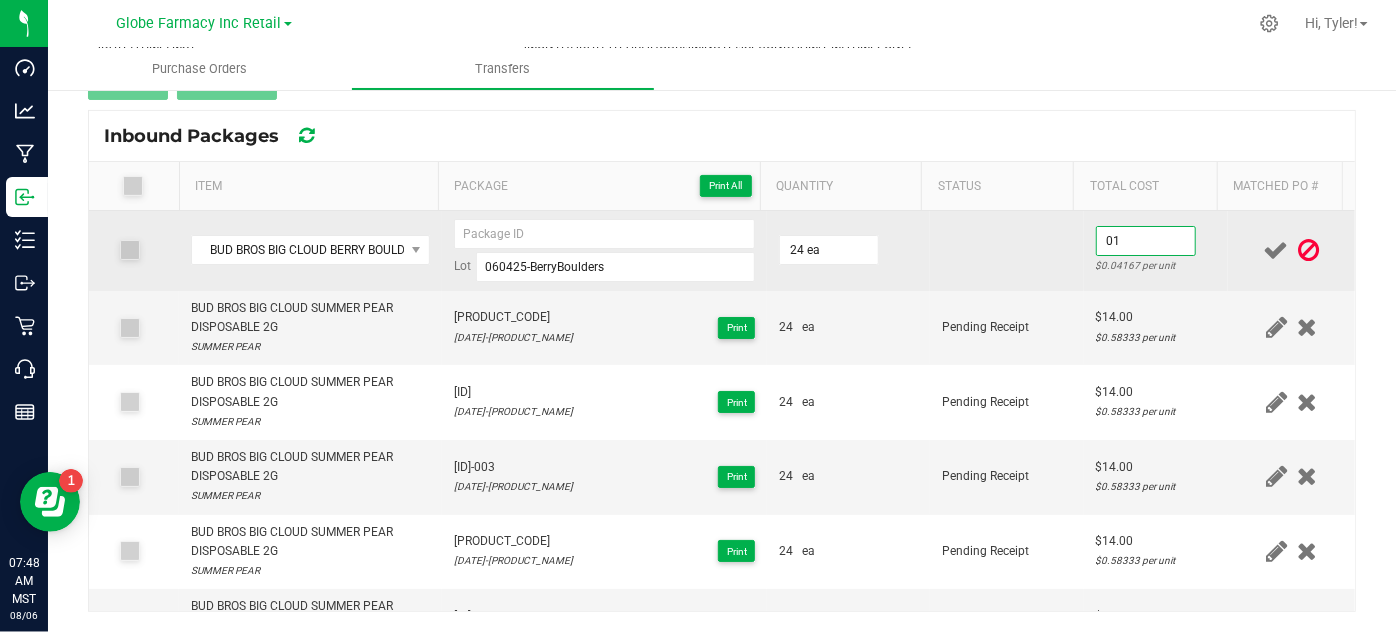 type on "0" 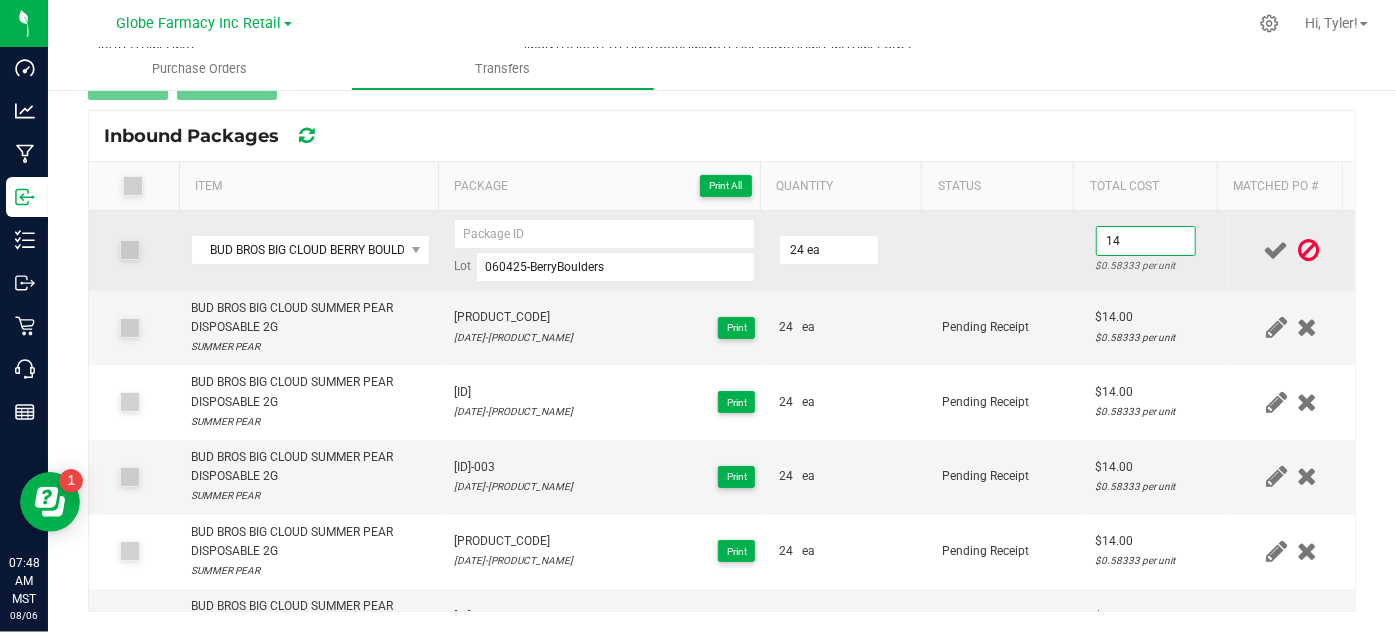 type on "$14.00" 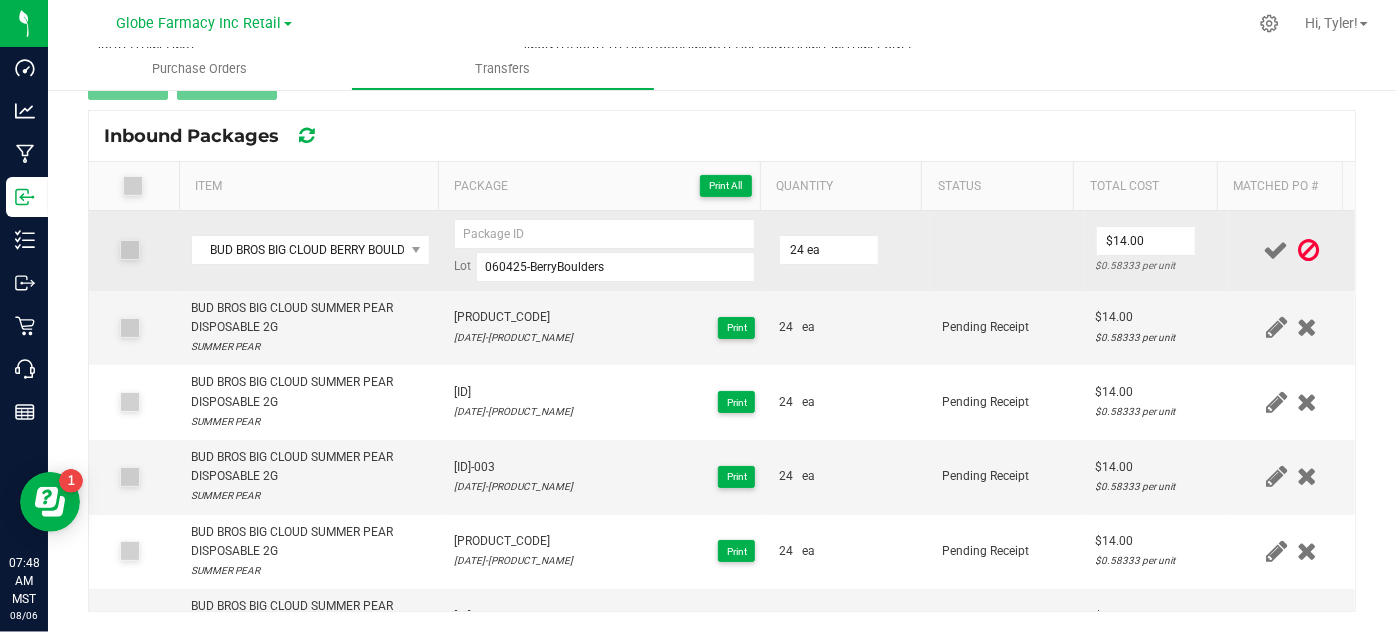 click at bounding box center [1007, 251] 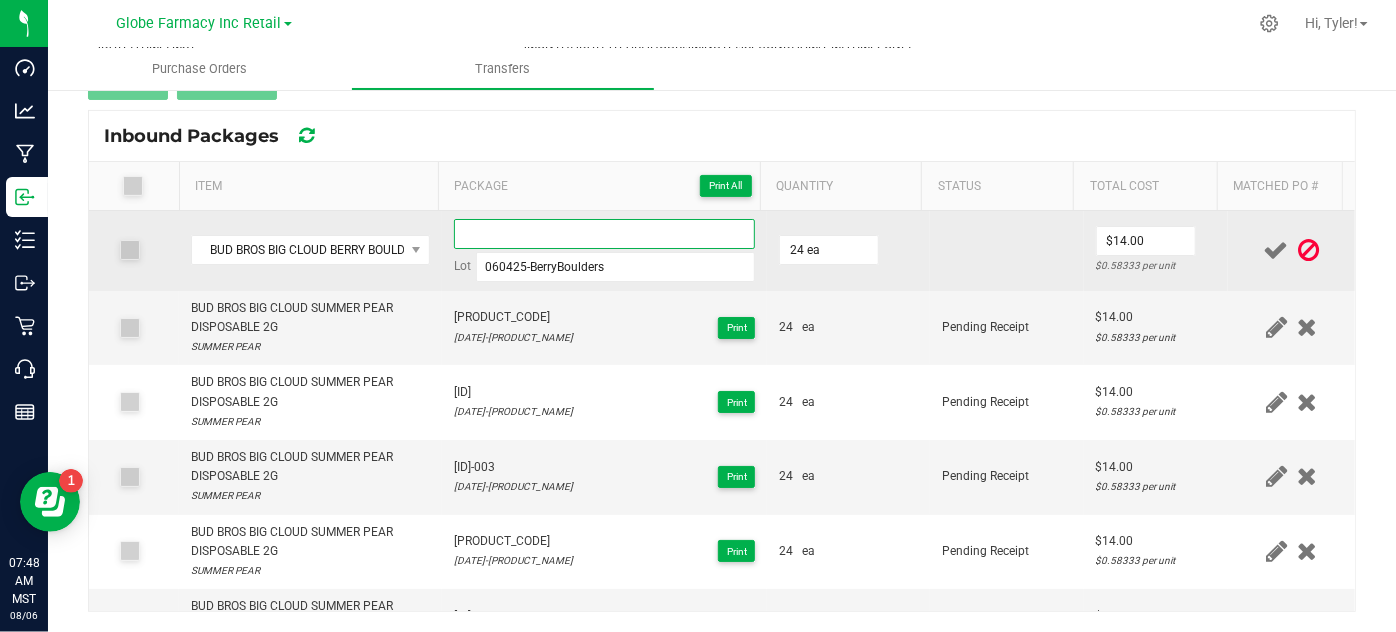click at bounding box center [605, 234] 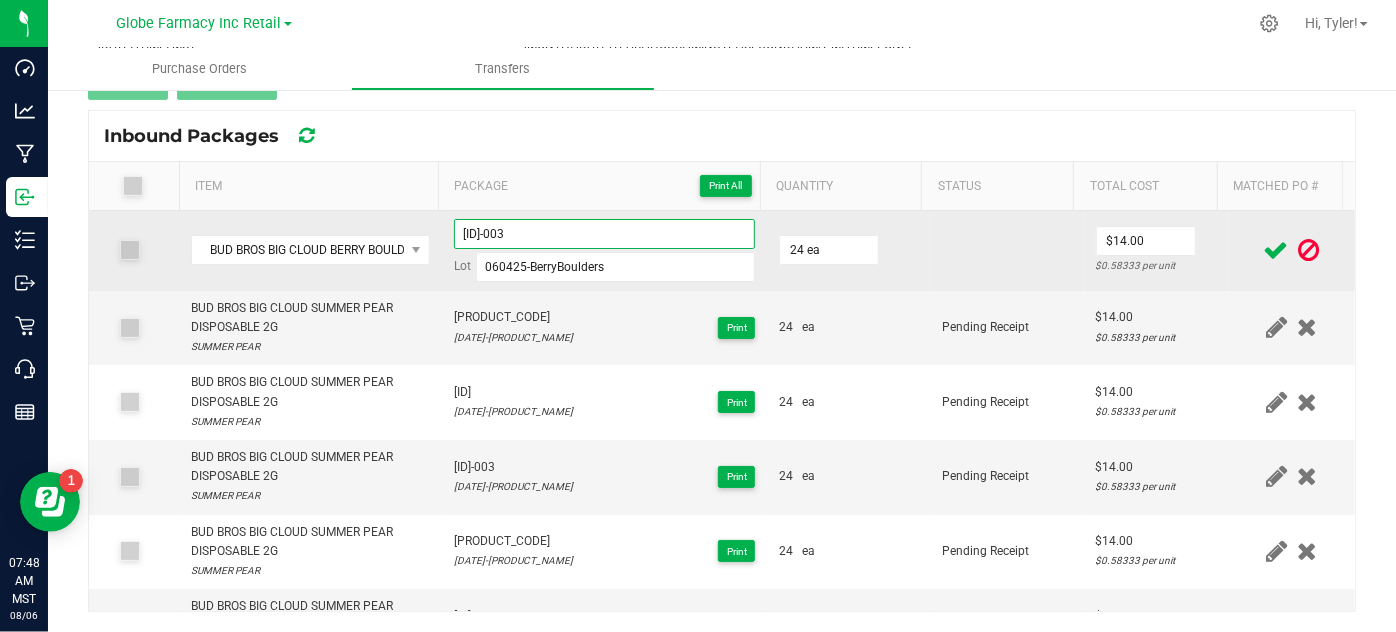 click on "[ID]-003" at bounding box center (605, 234) 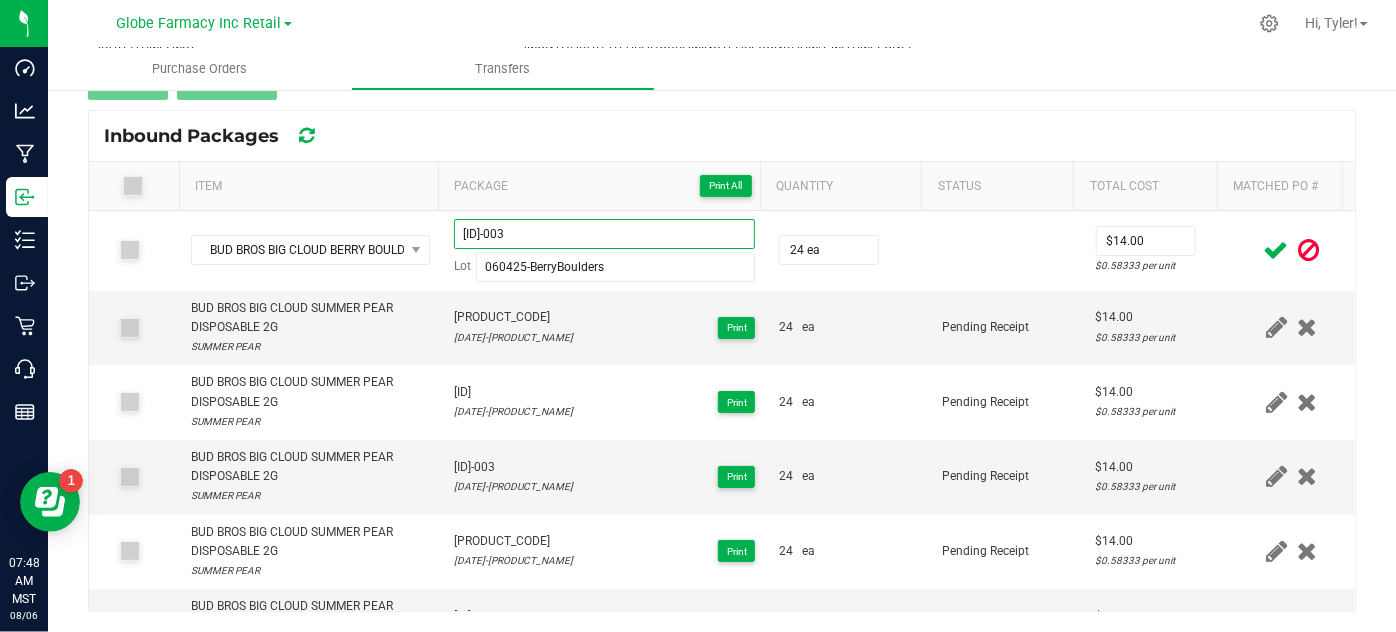 type on "[ID]-003" 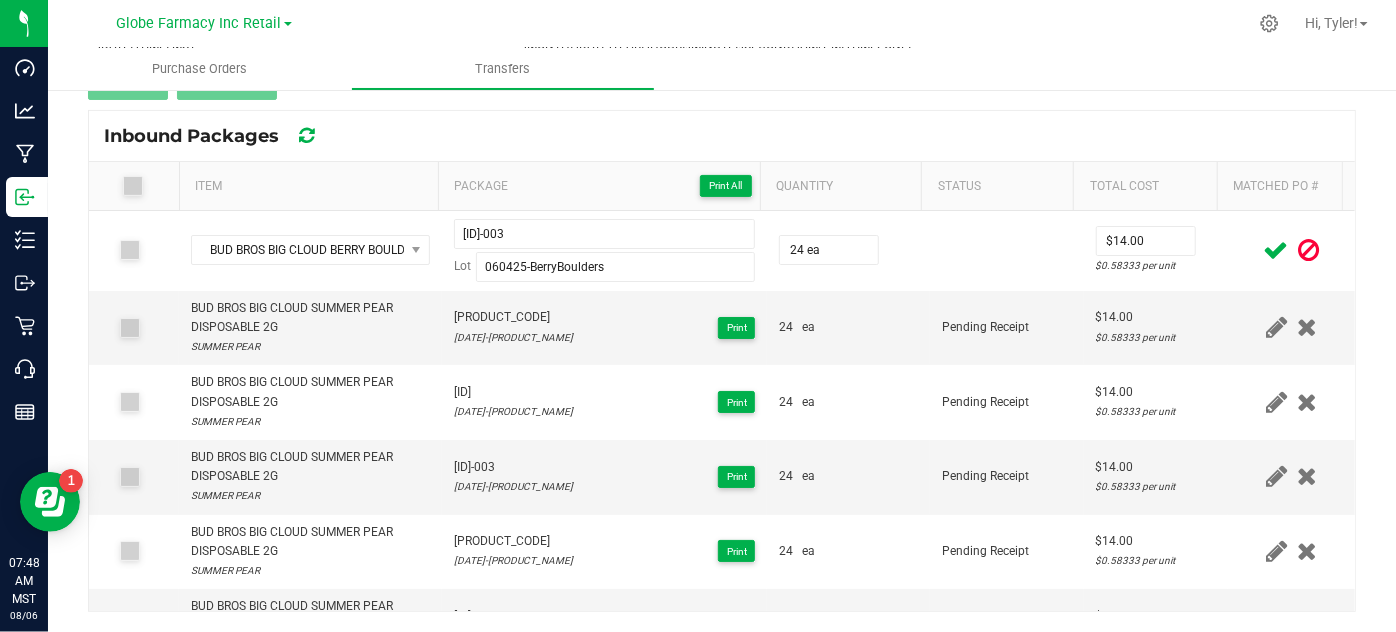 click at bounding box center (1276, 250) 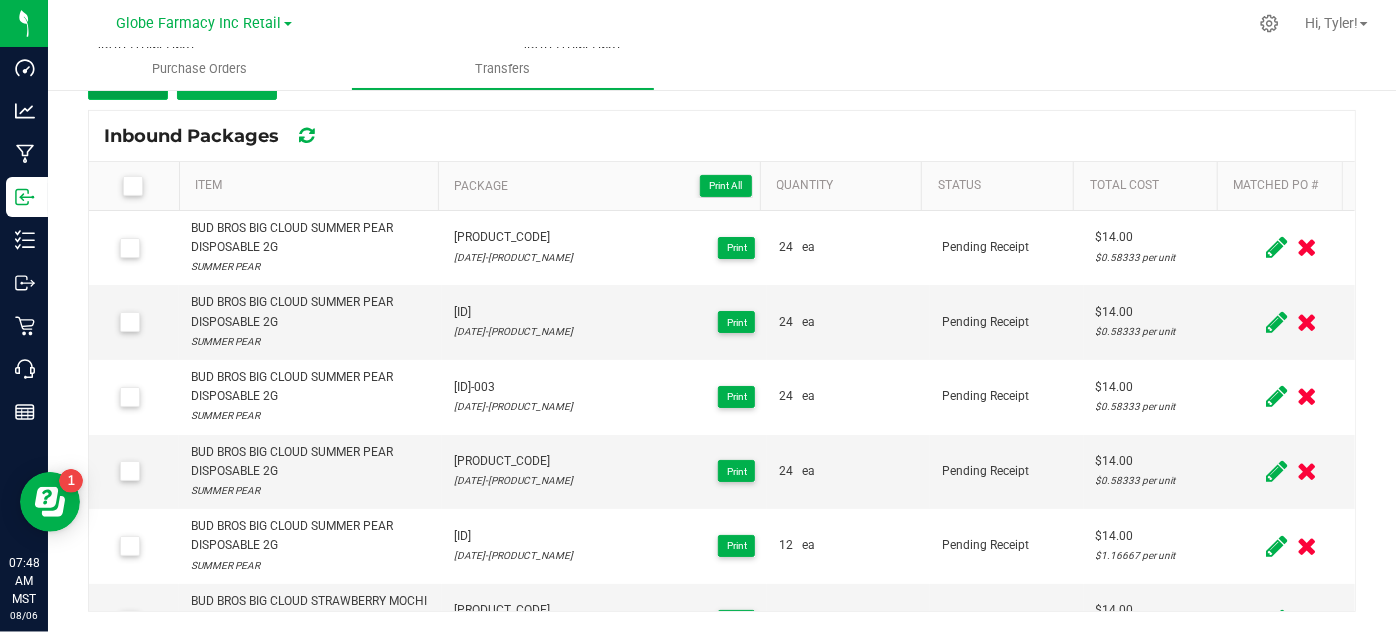click on "Add" at bounding box center (128, 82) 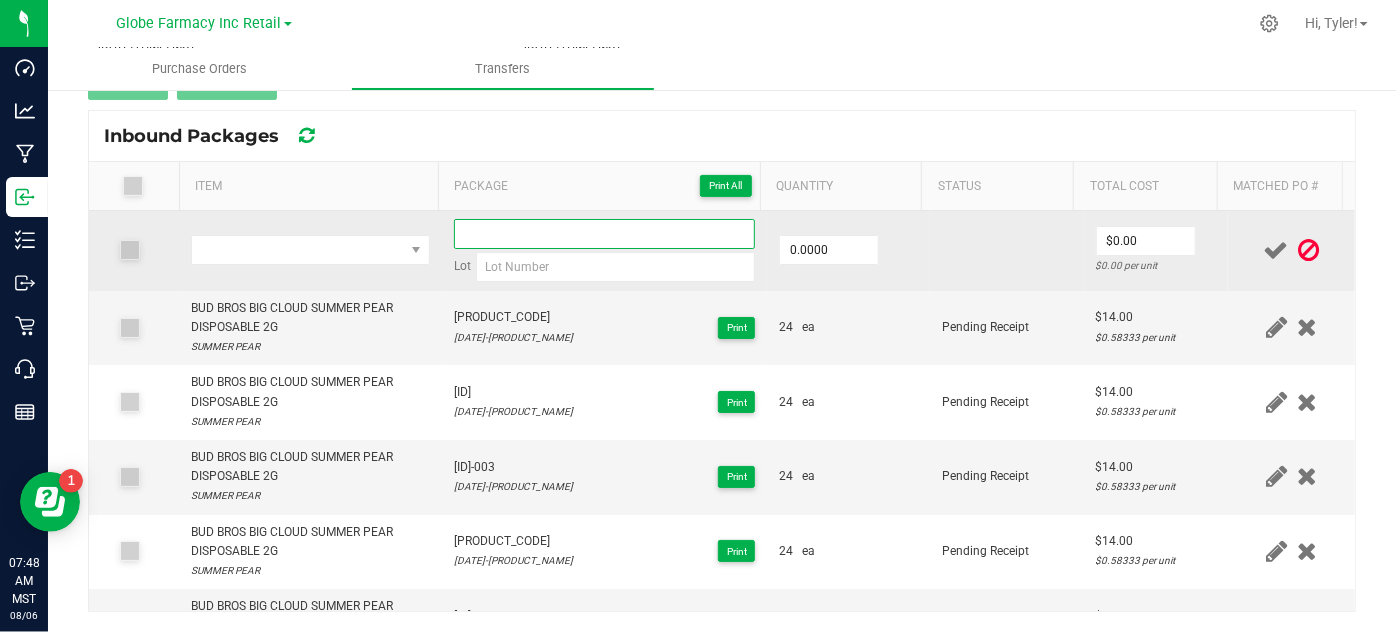 click at bounding box center [605, 234] 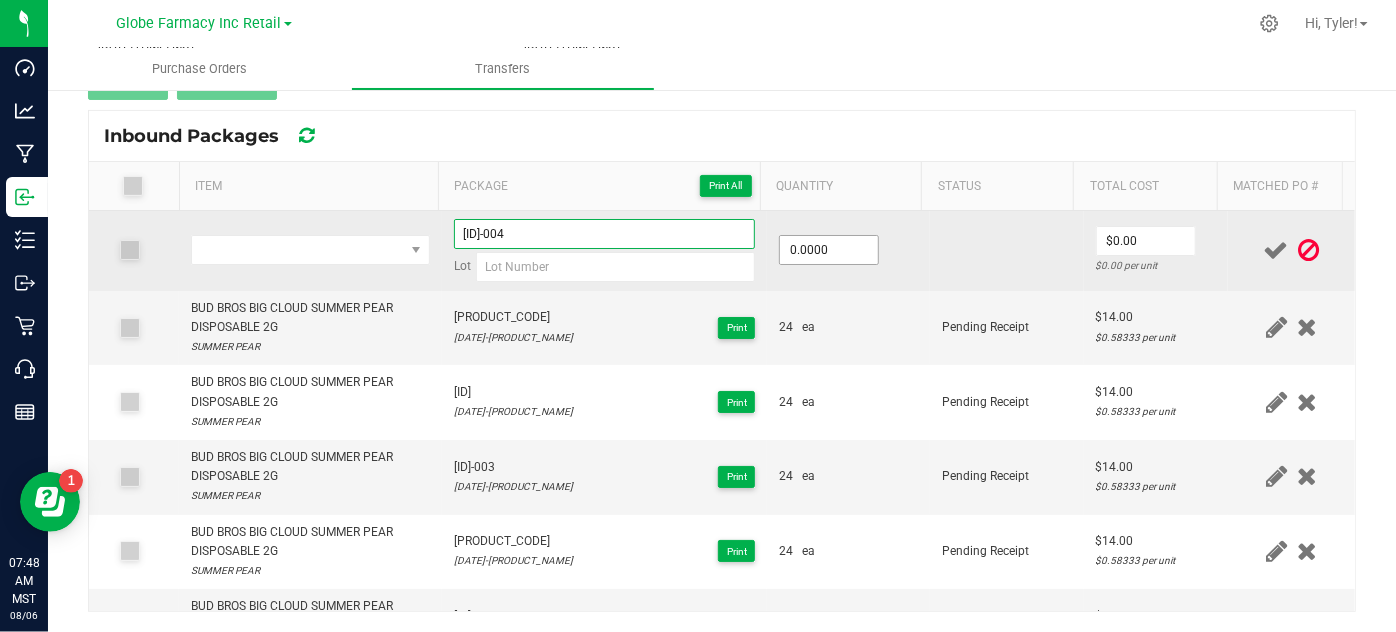 type on "[ID]-004" 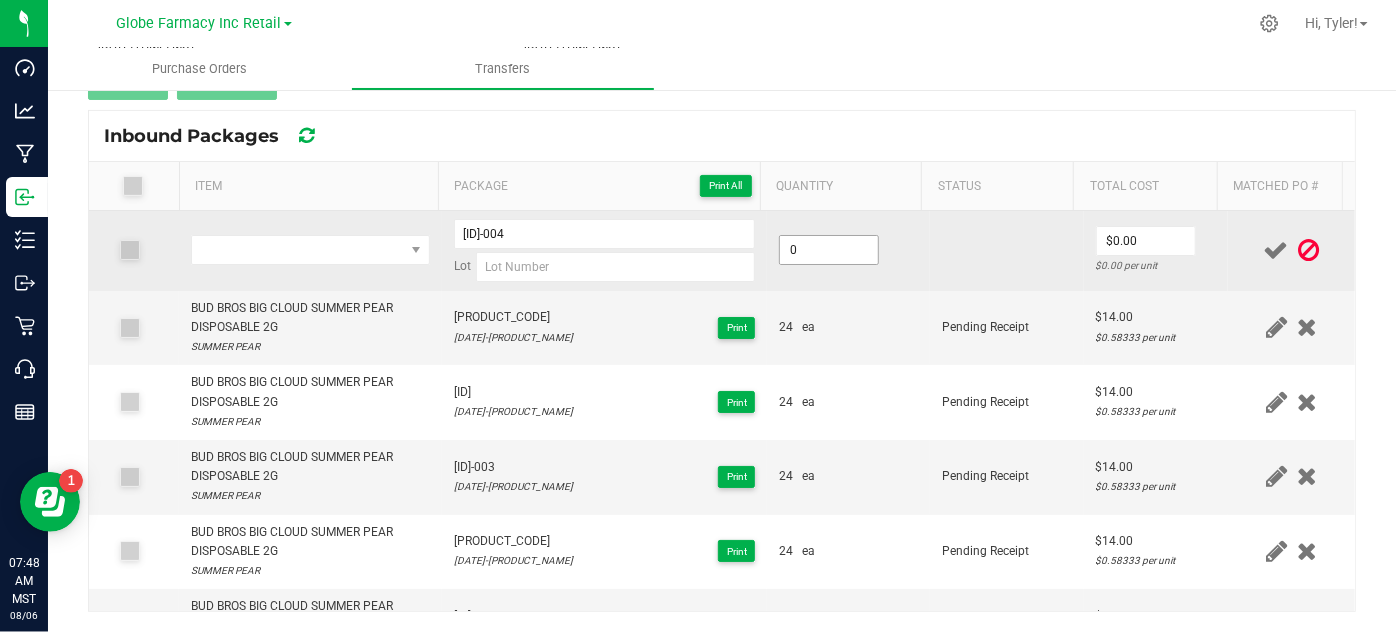 click on "0" at bounding box center [829, 250] 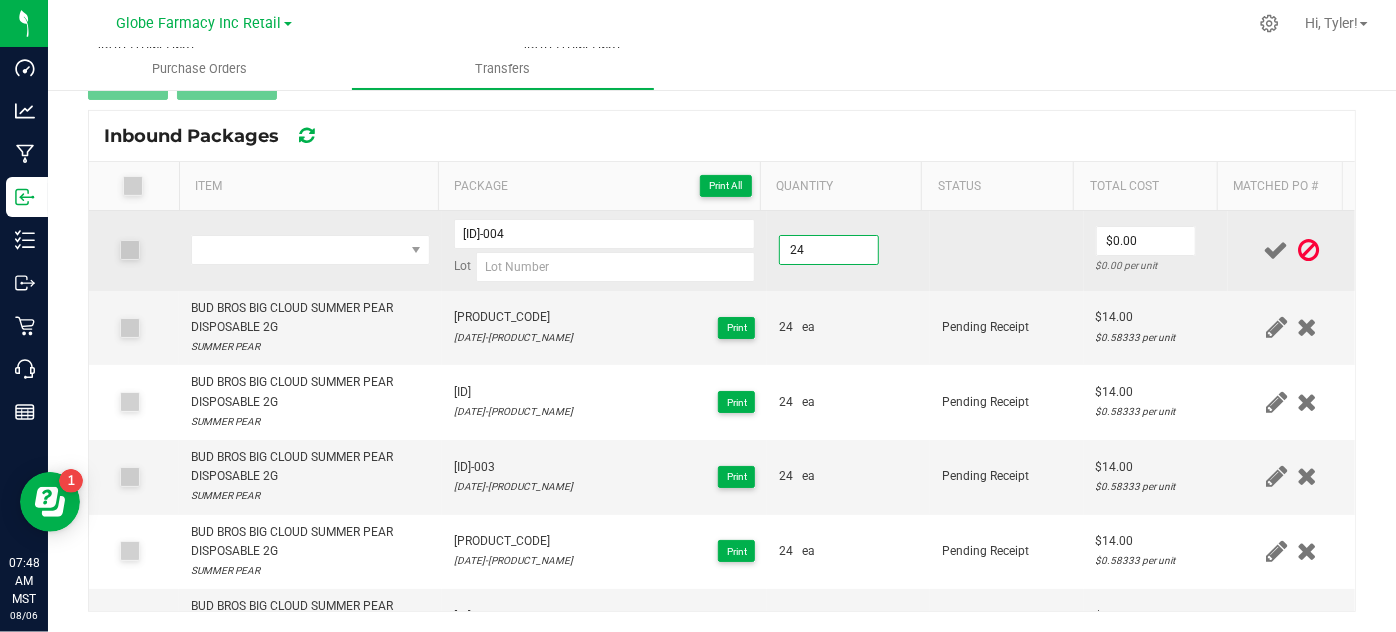 type on "24.0000" 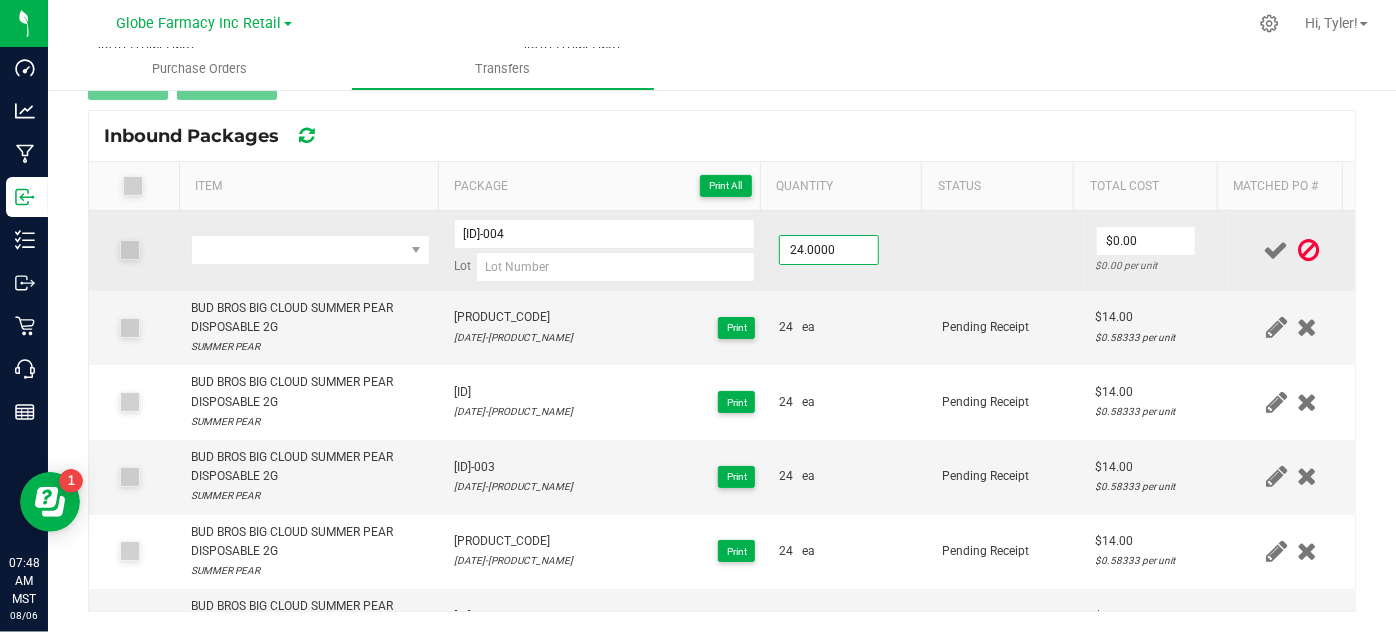 click on "24.0000" at bounding box center [848, 251] 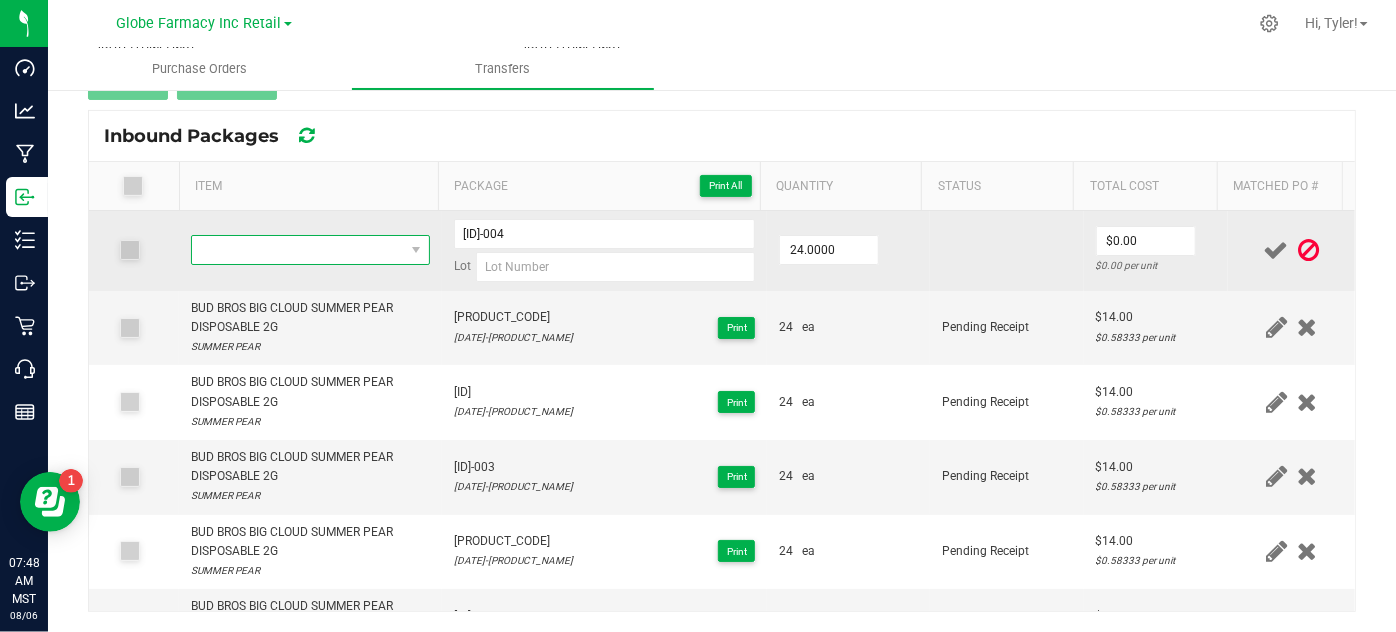 click at bounding box center [297, 250] 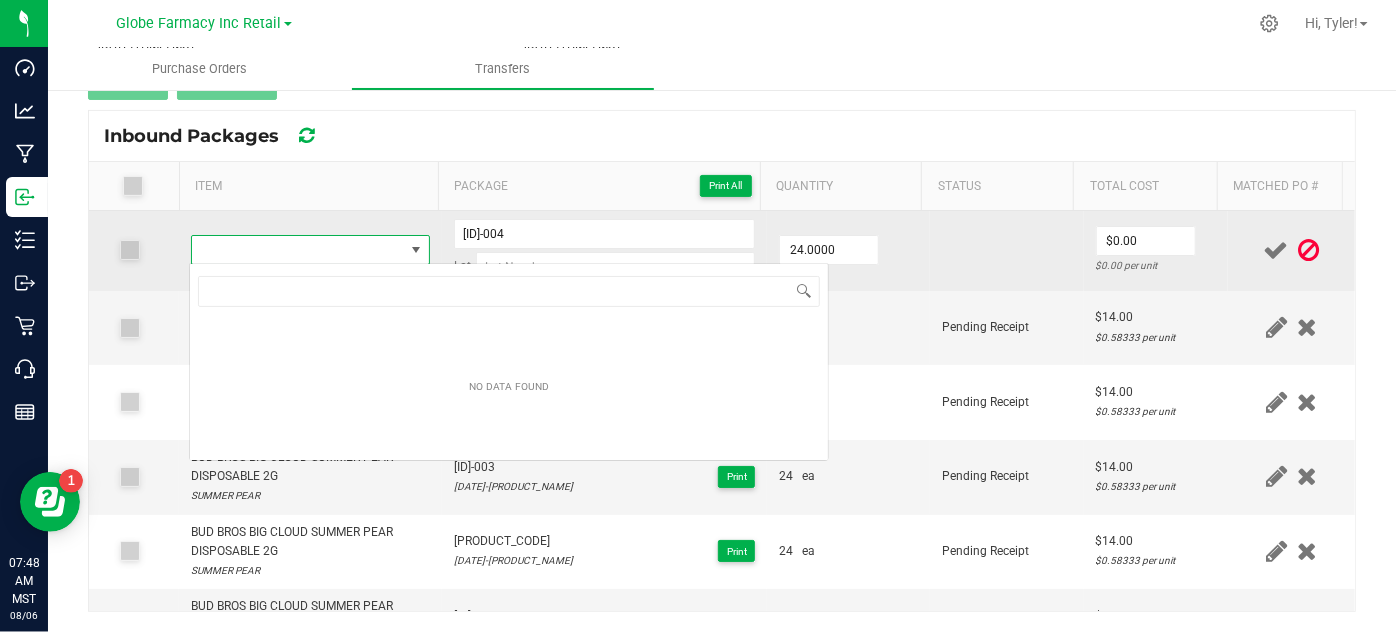 scroll, scrollTop: 99970, scrollLeft: 99767, axis: both 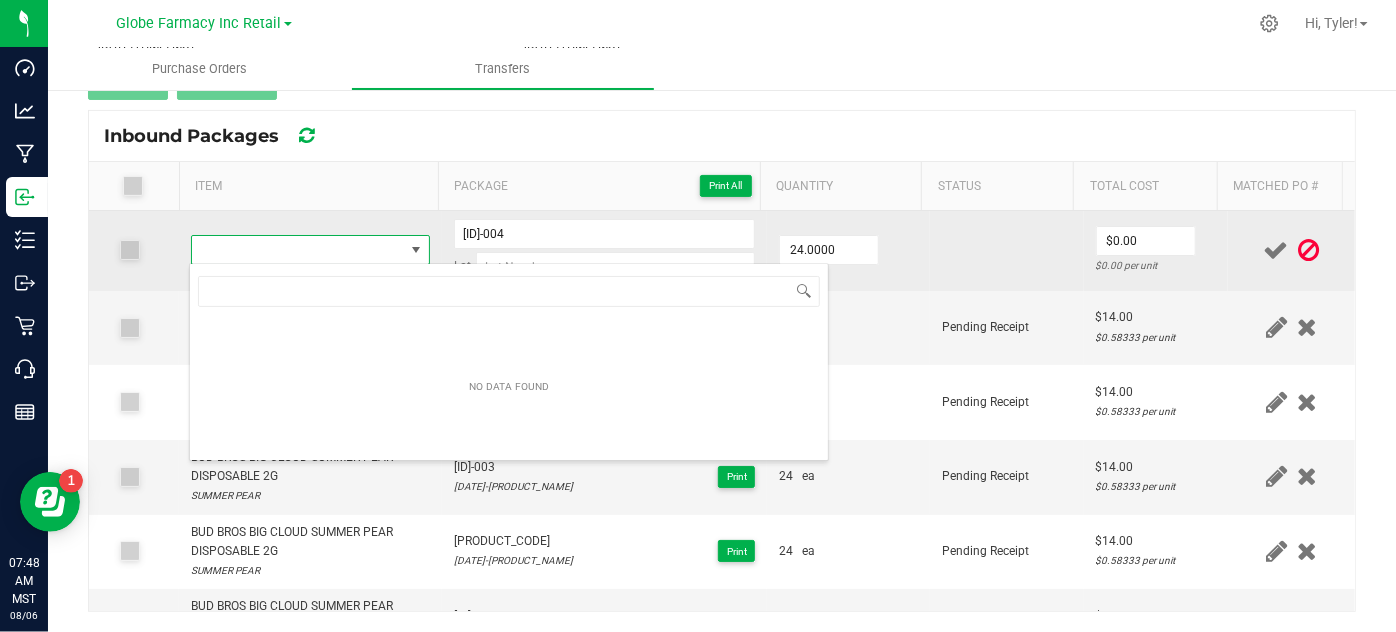 type on "BUD BROS BIG CLOUD BERRY BOULDERS DISPOSABLE 2G" 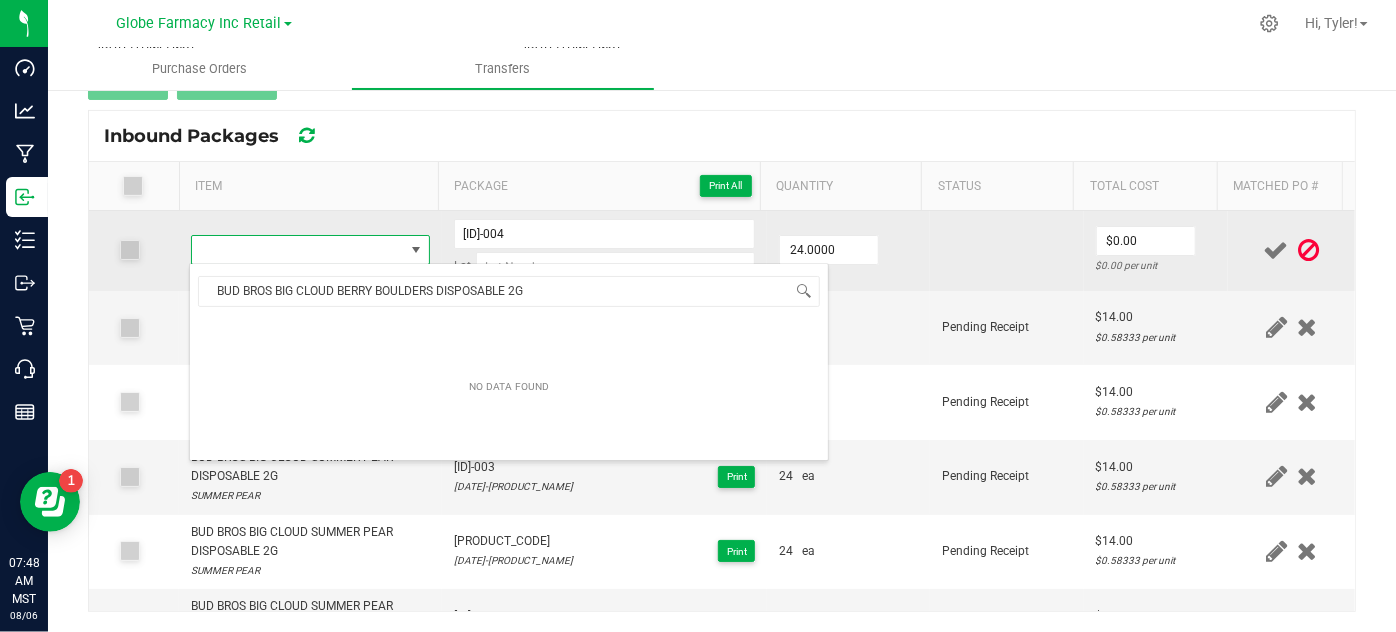 scroll, scrollTop: 29, scrollLeft: 229, axis: both 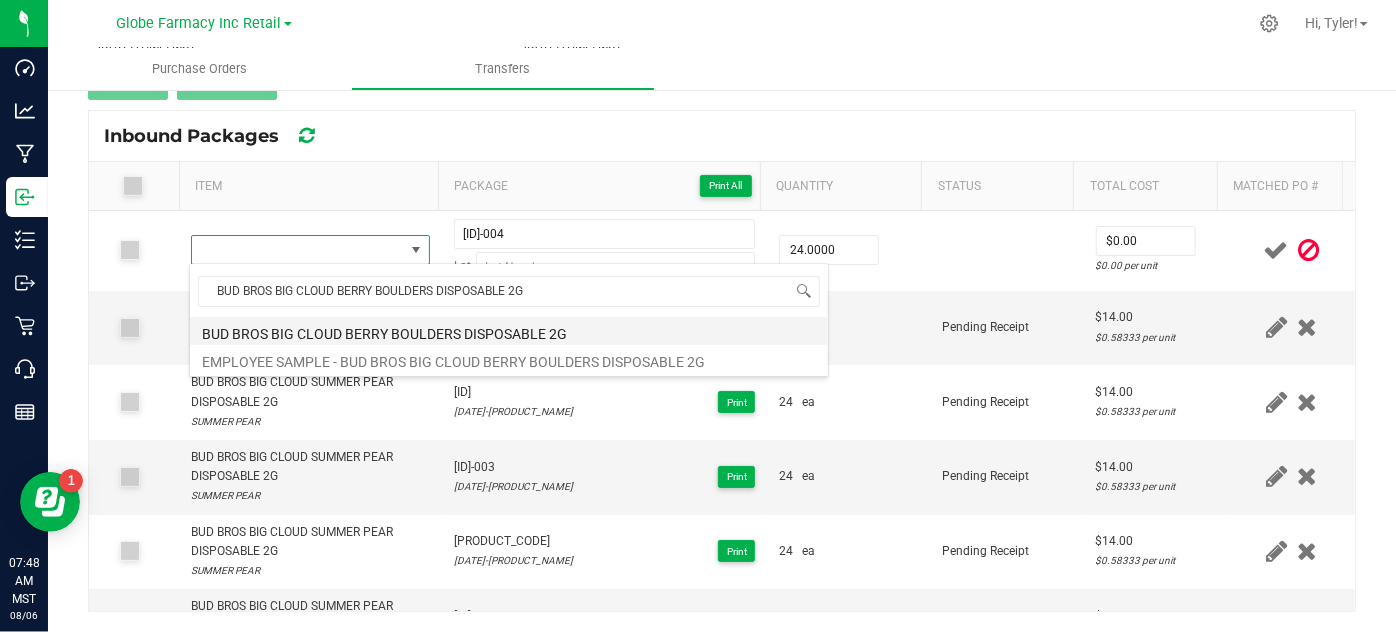click on "BUD BROS BIG CLOUD BERRY BOULDERS DISPOSABLE 2G" at bounding box center [509, 331] 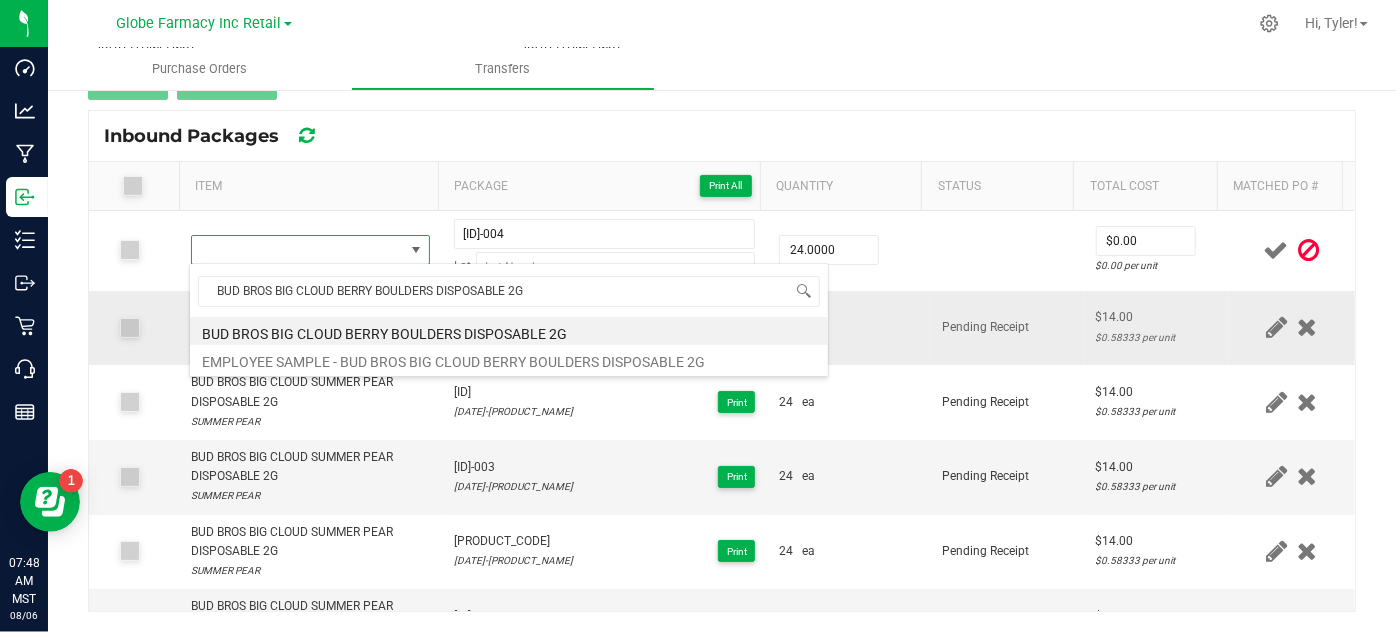 type on "24 ea" 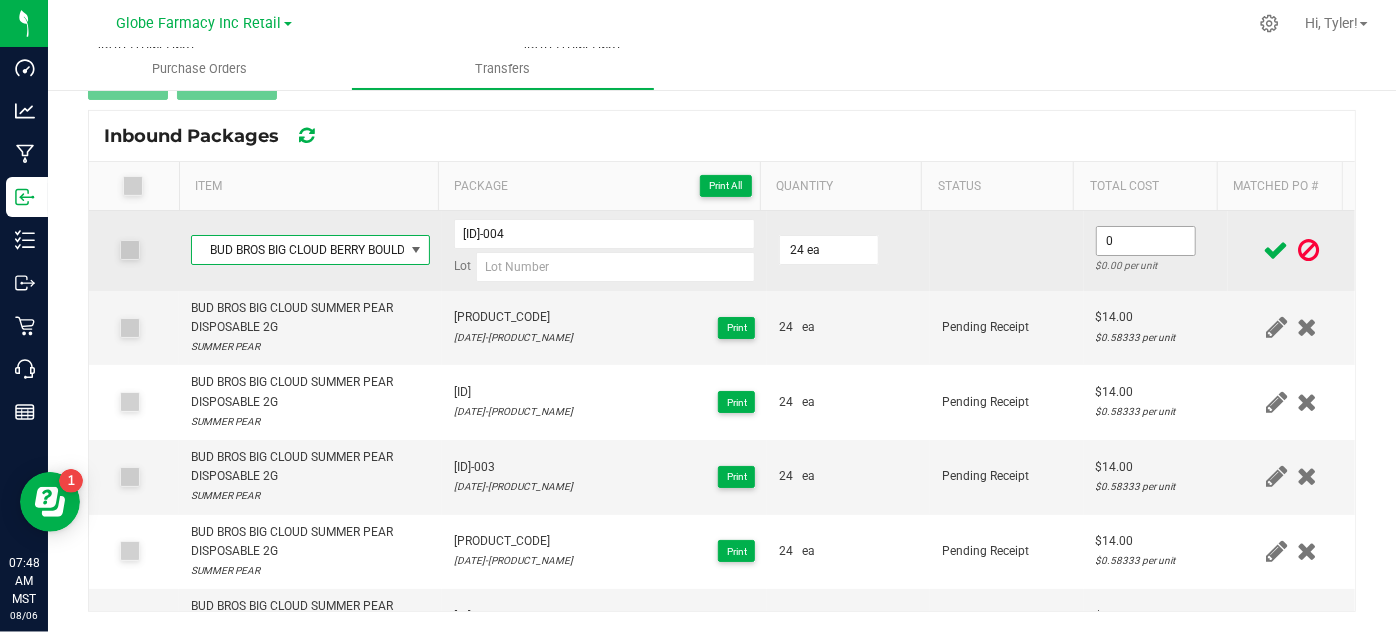 click on "0" at bounding box center [1146, 241] 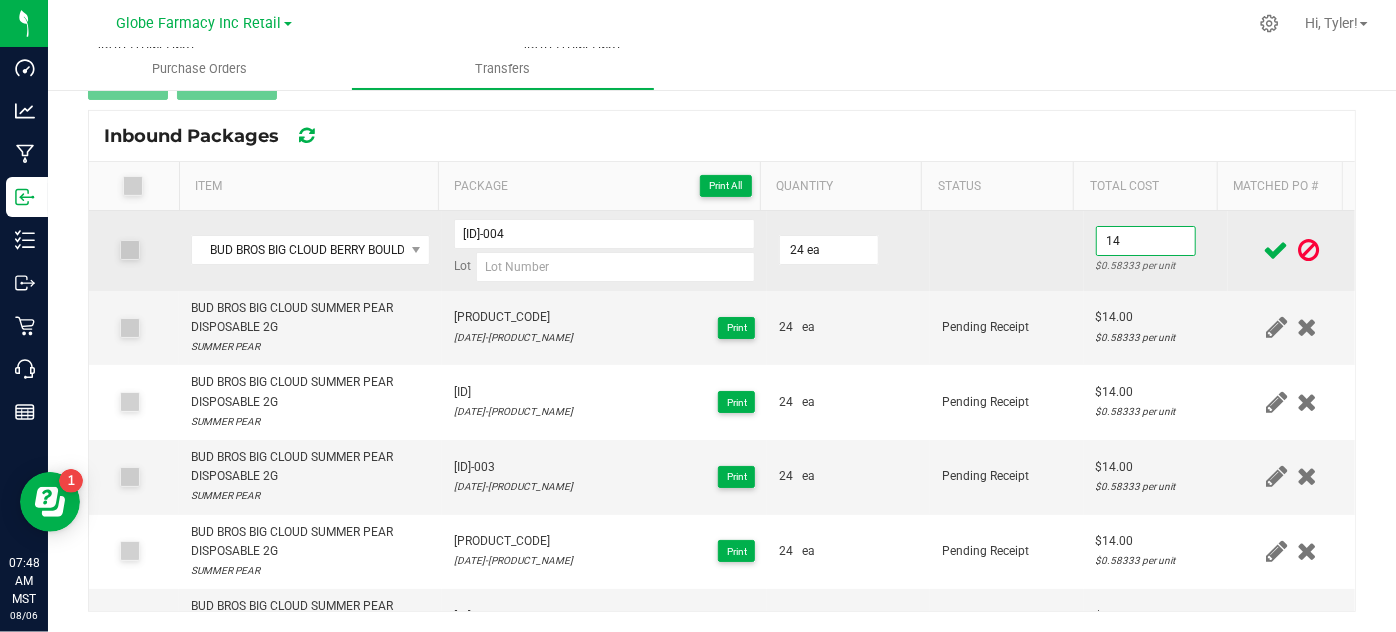 type on "$14.00" 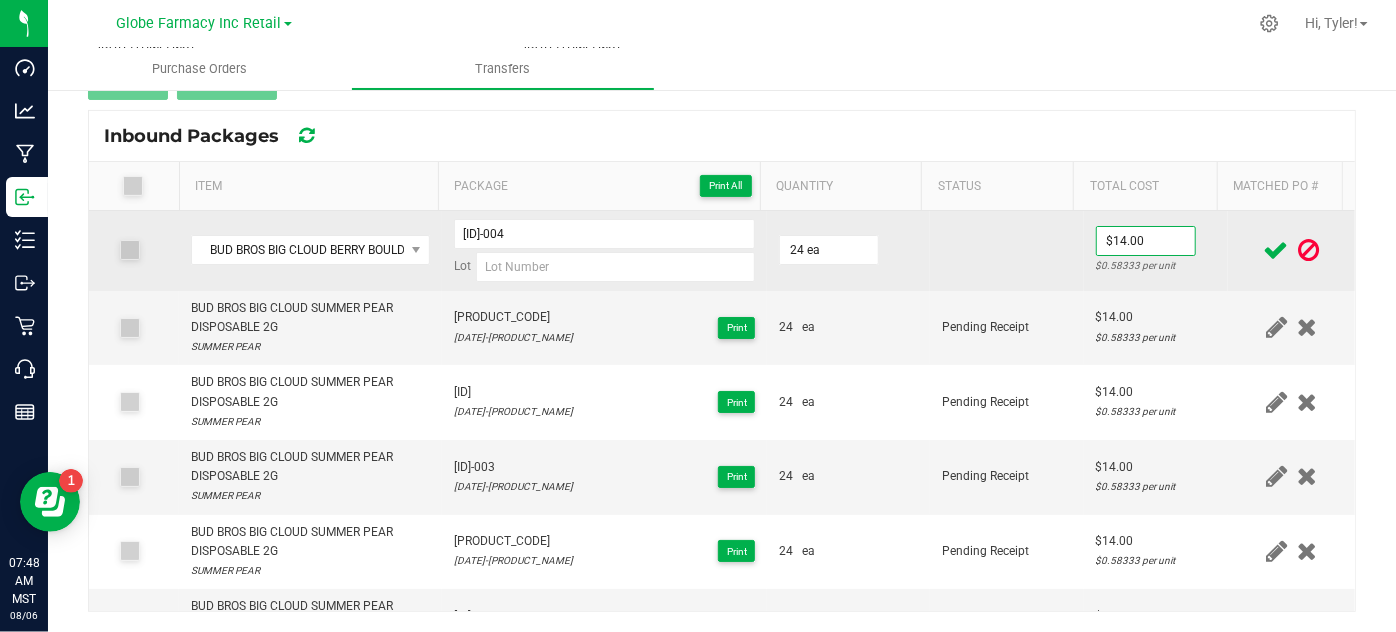 drag, startPoint x: 975, startPoint y: 254, endPoint x: 994, endPoint y: 252, distance: 19.104973 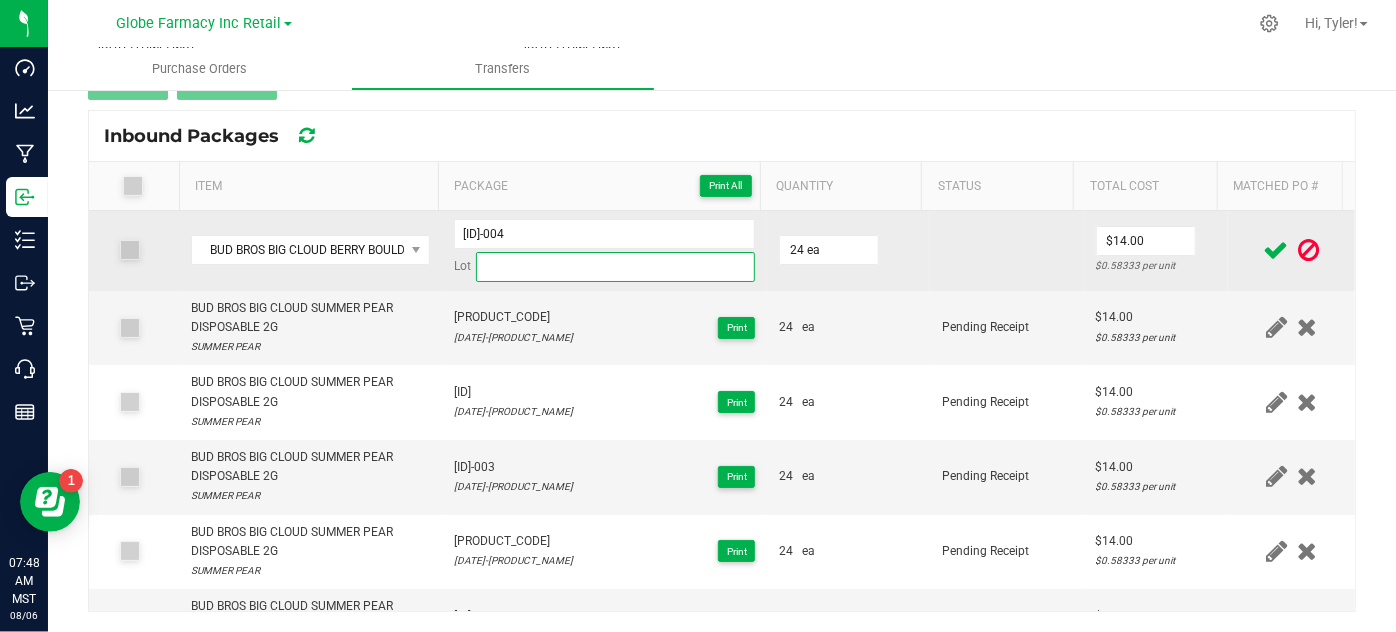 click at bounding box center [616, 267] 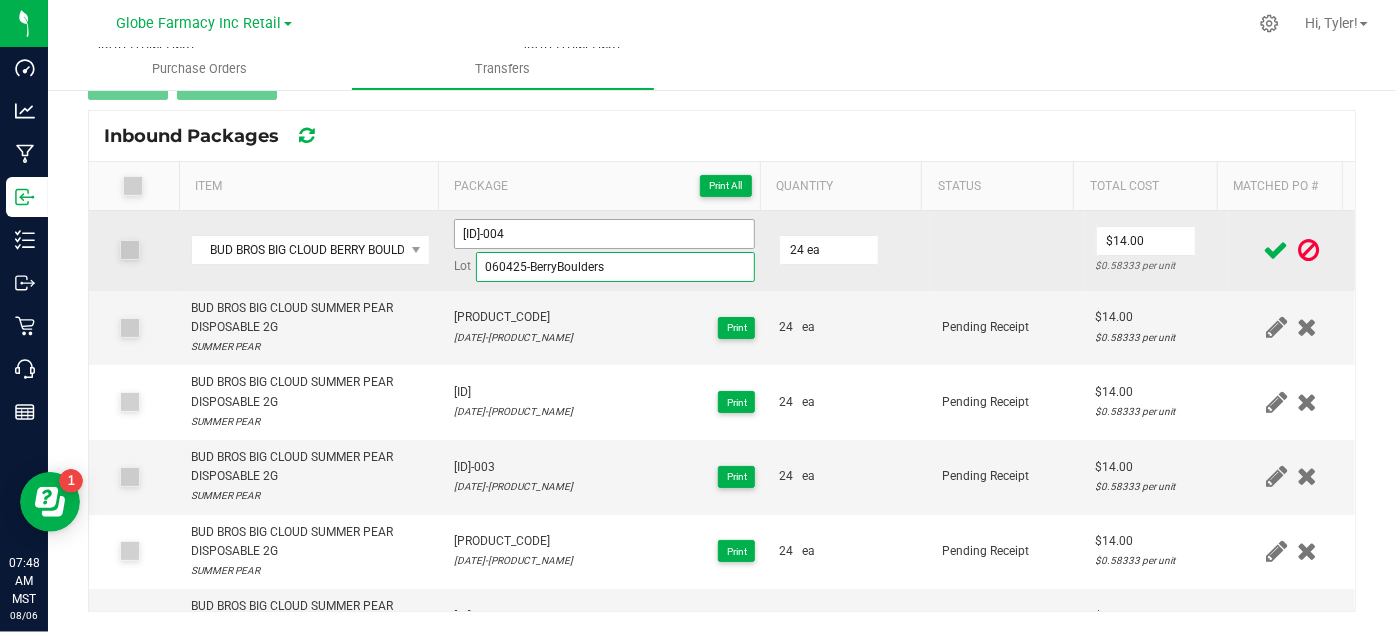 type on "060425-BerryBoulders" 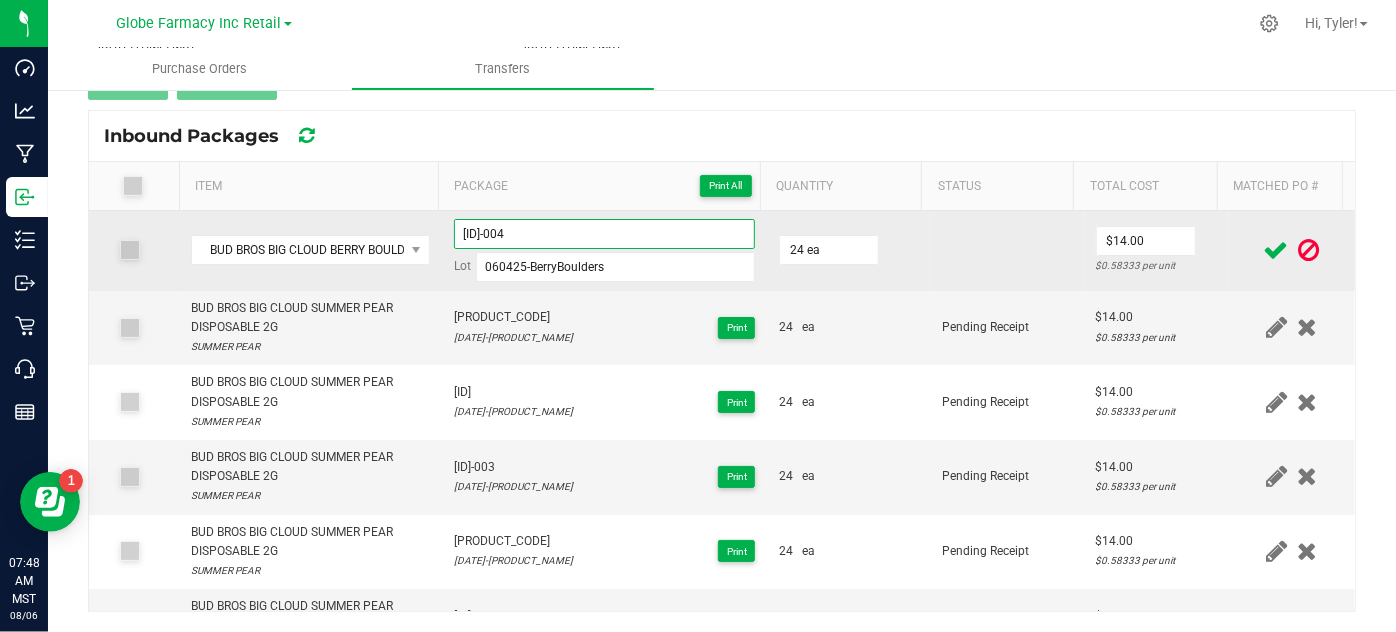 click on "[ID]-004" at bounding box center (605, 234) 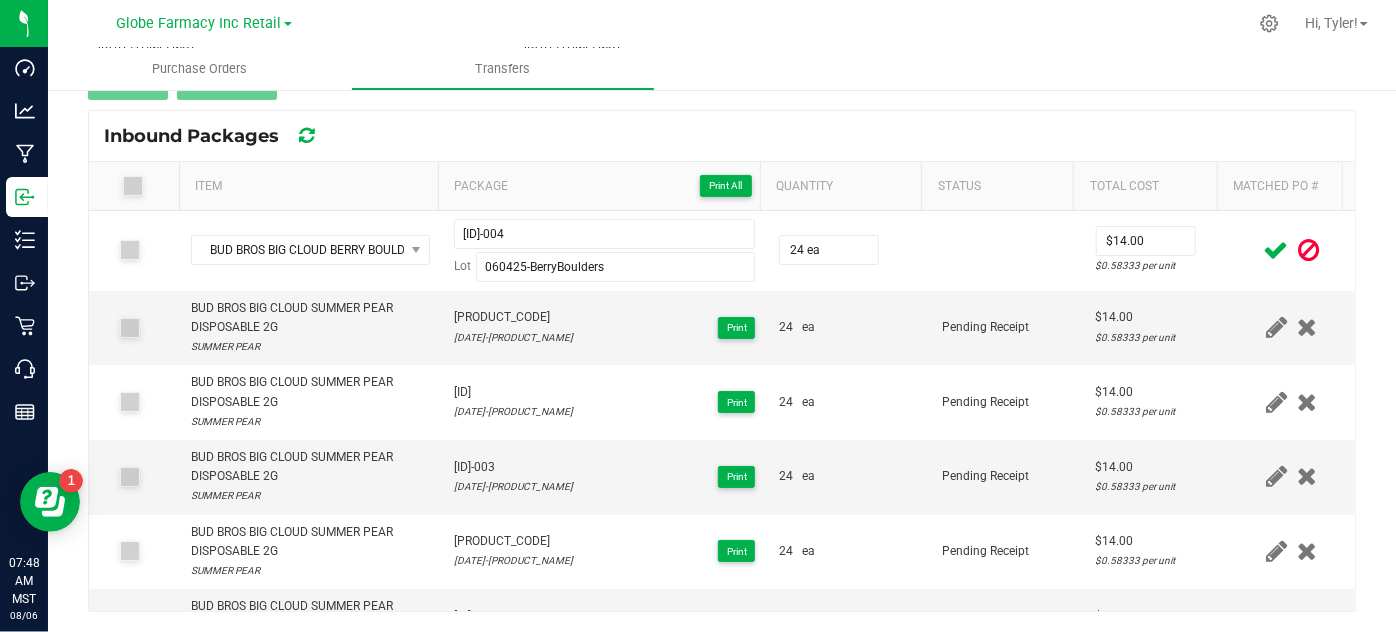 click at bounding box center (1276, 250) 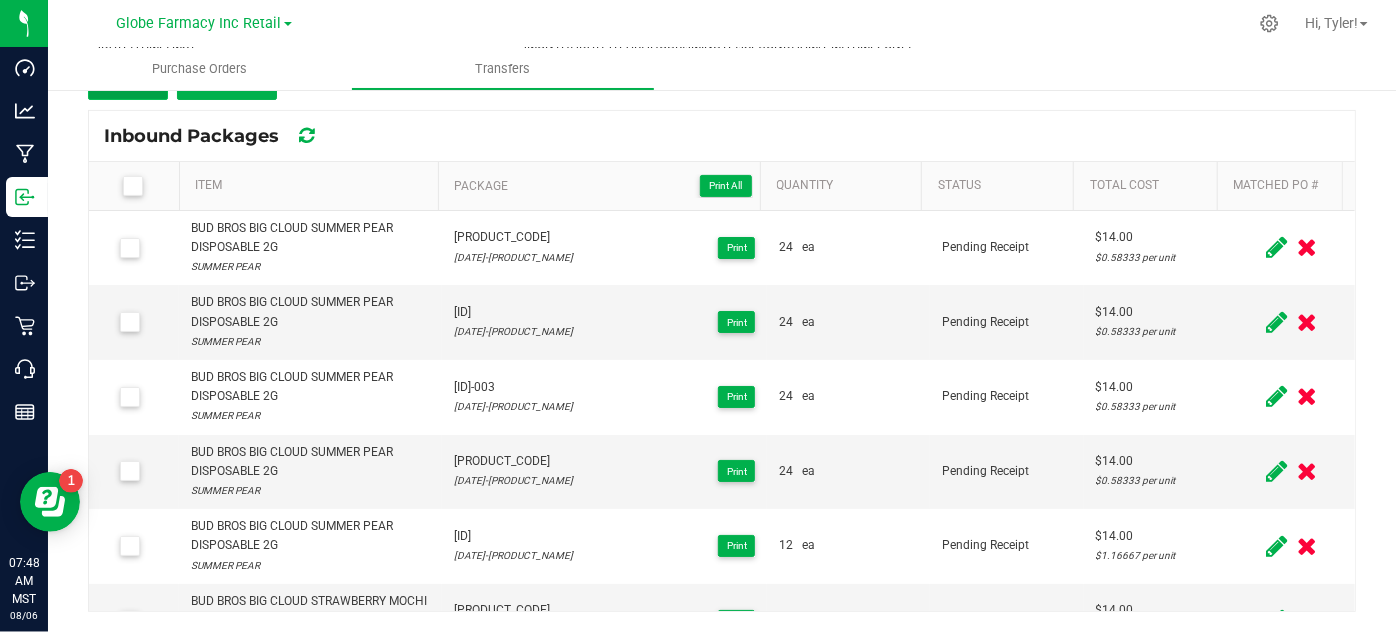click on "Add" at bounding box center [128, 82] 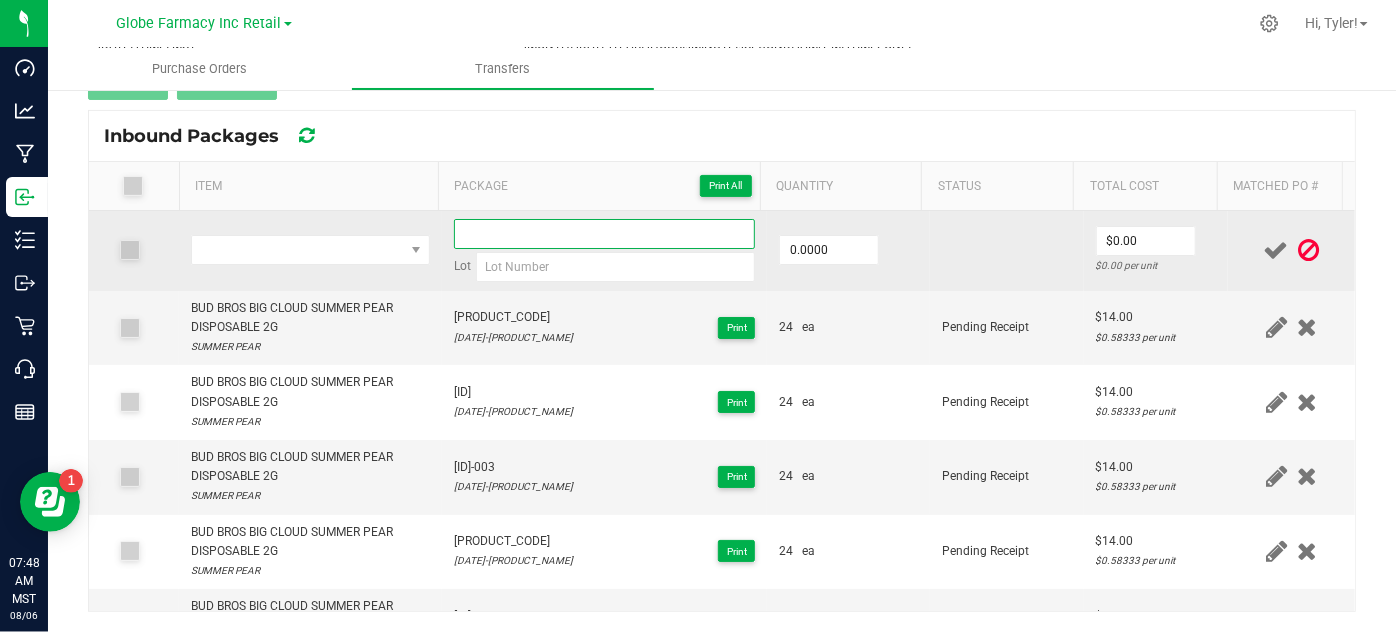click at bounding box center (605, 234) 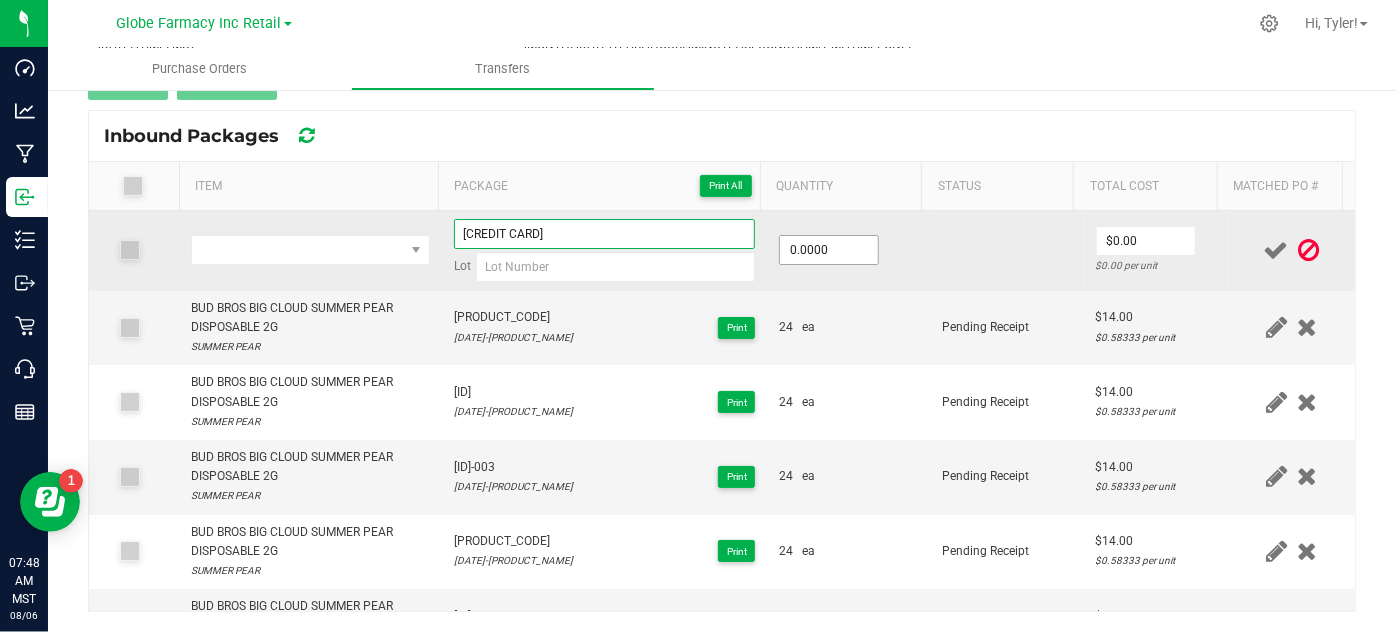 type on "[CREDIT CARD]" 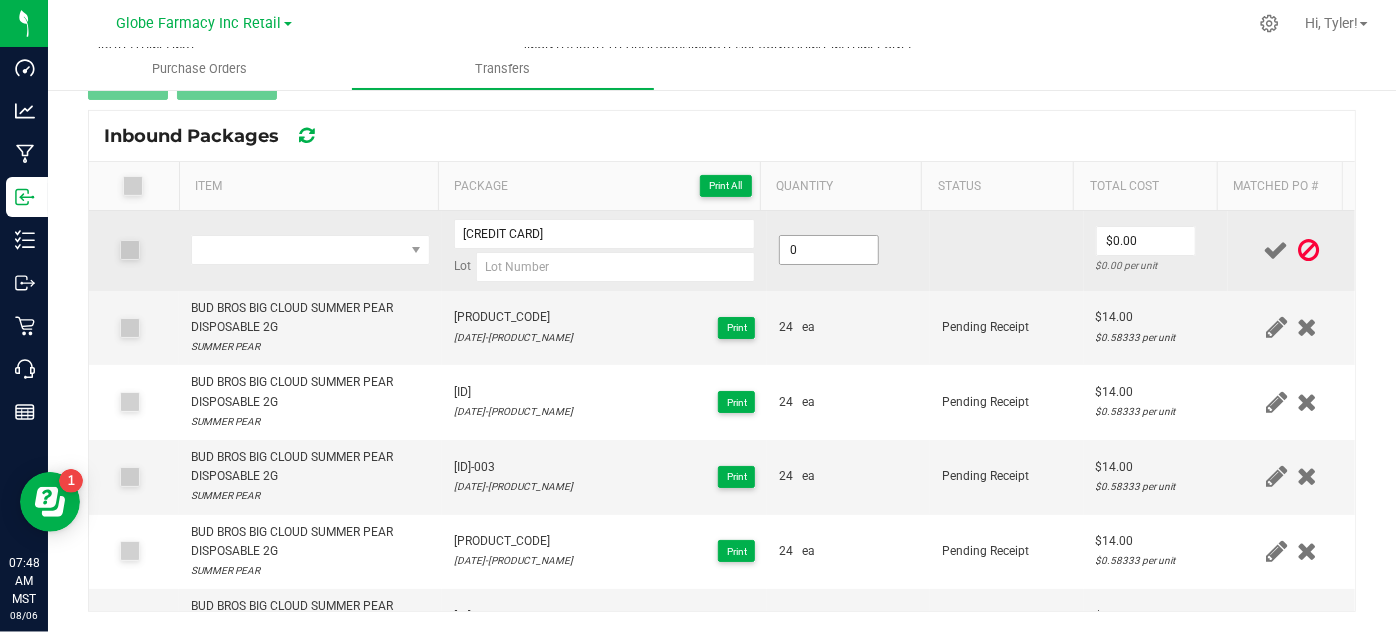 click on "0" at bounding box center [829, 250] 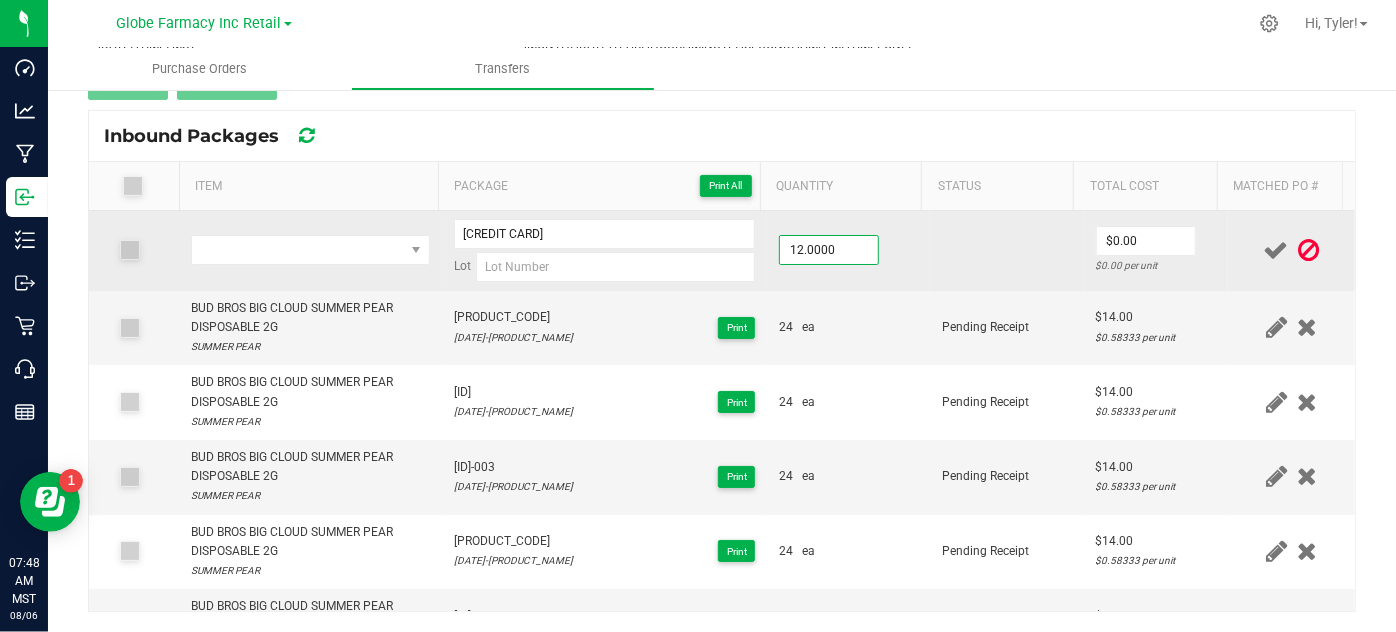 click on "12.0000" at bounding box center [848, 251] 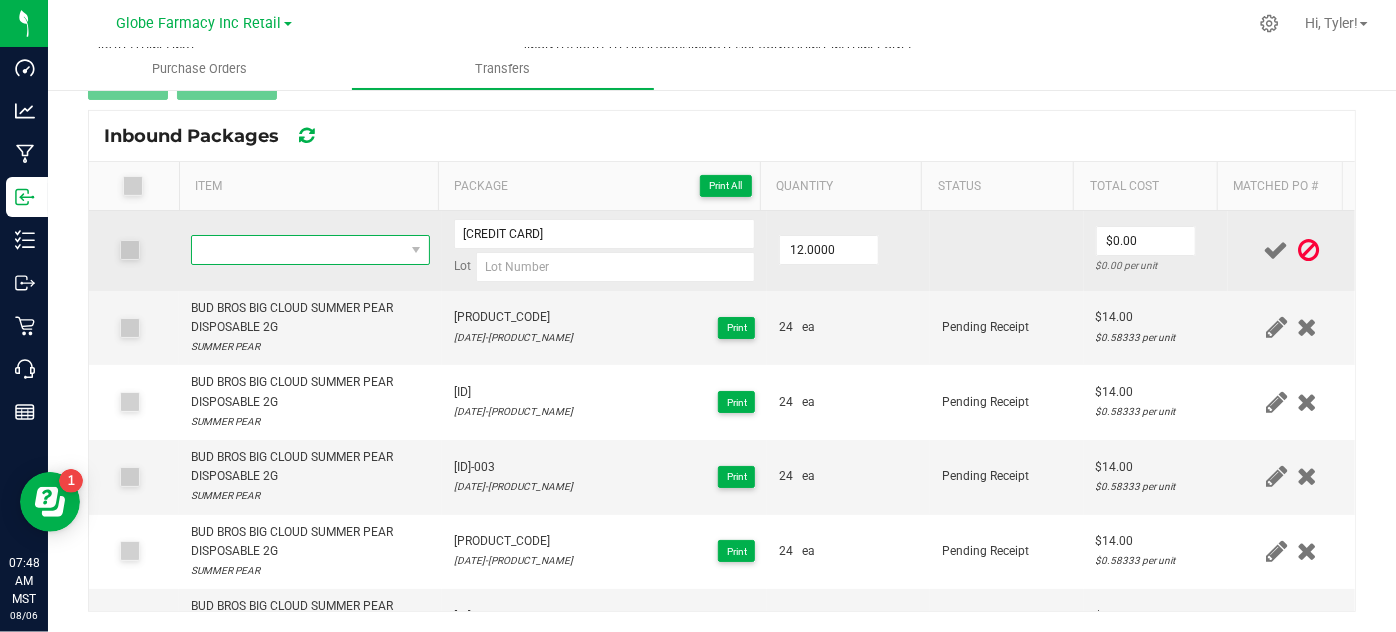 click at bounding box center [297, 250] 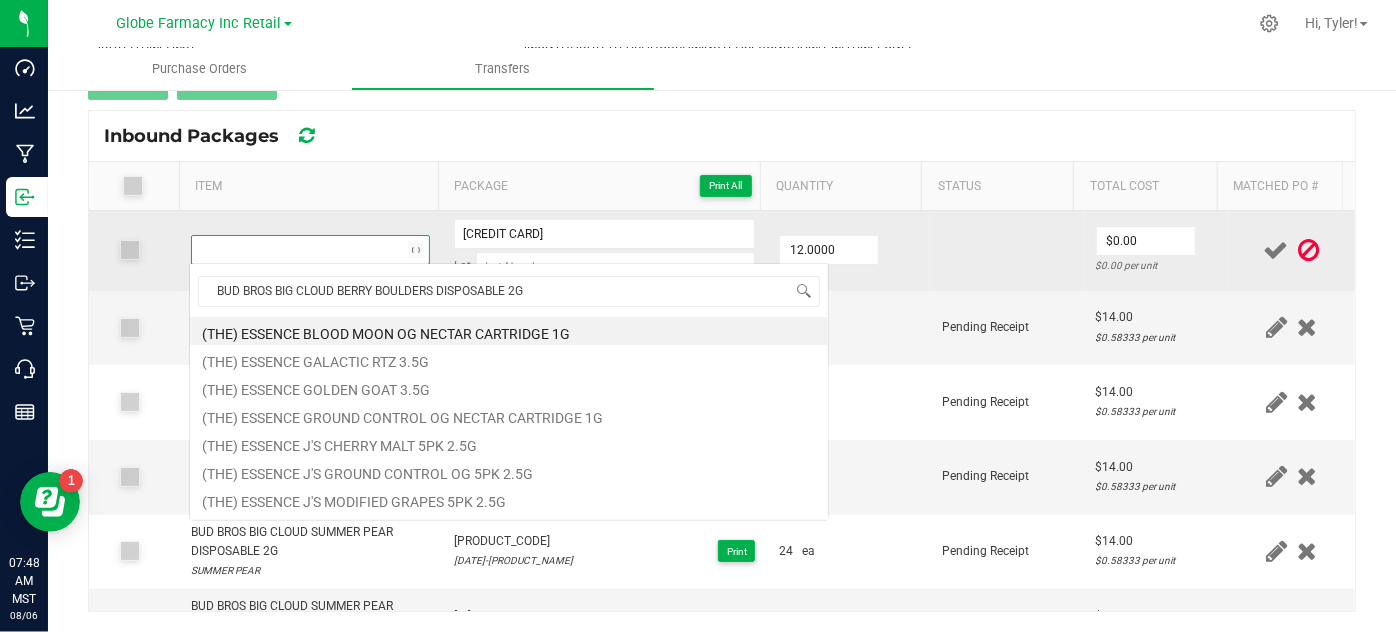 scroll, scrollTop: 99970, scrollLeft: 99767, axis: both 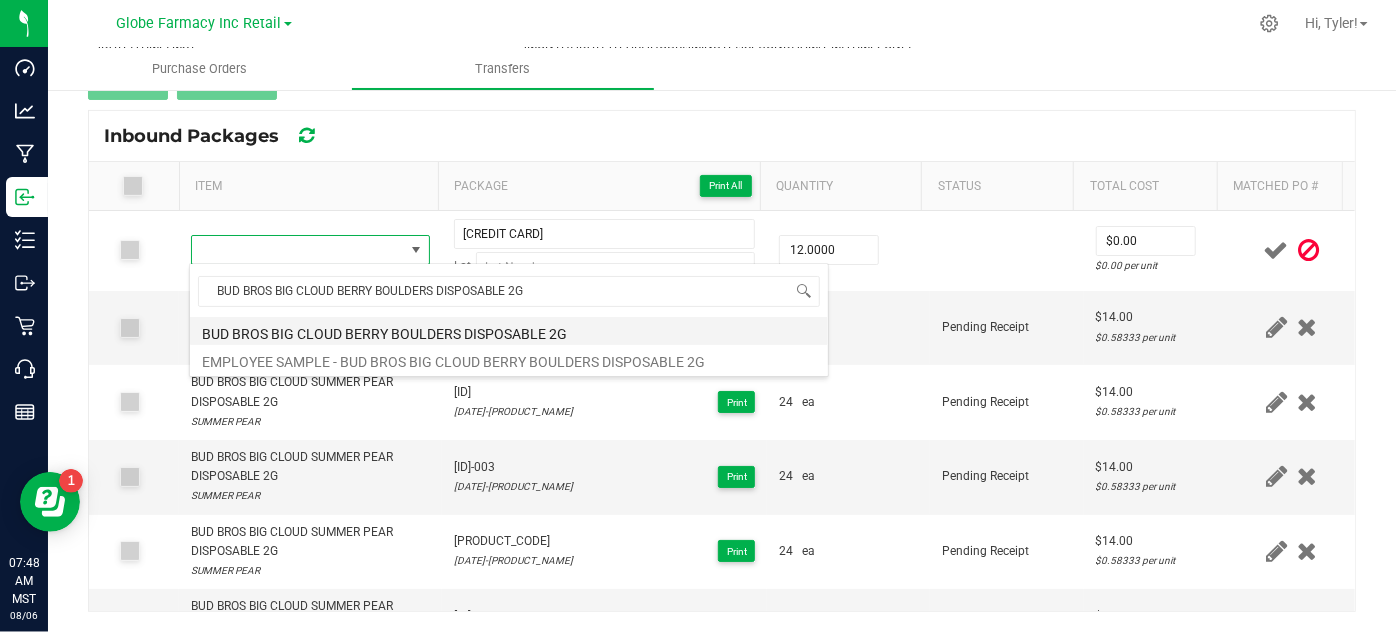 click on "BUD BROS BIG CLOUD BERRY BOULDERS DISPOSABLE 2G" at bounding box center (509, 331) 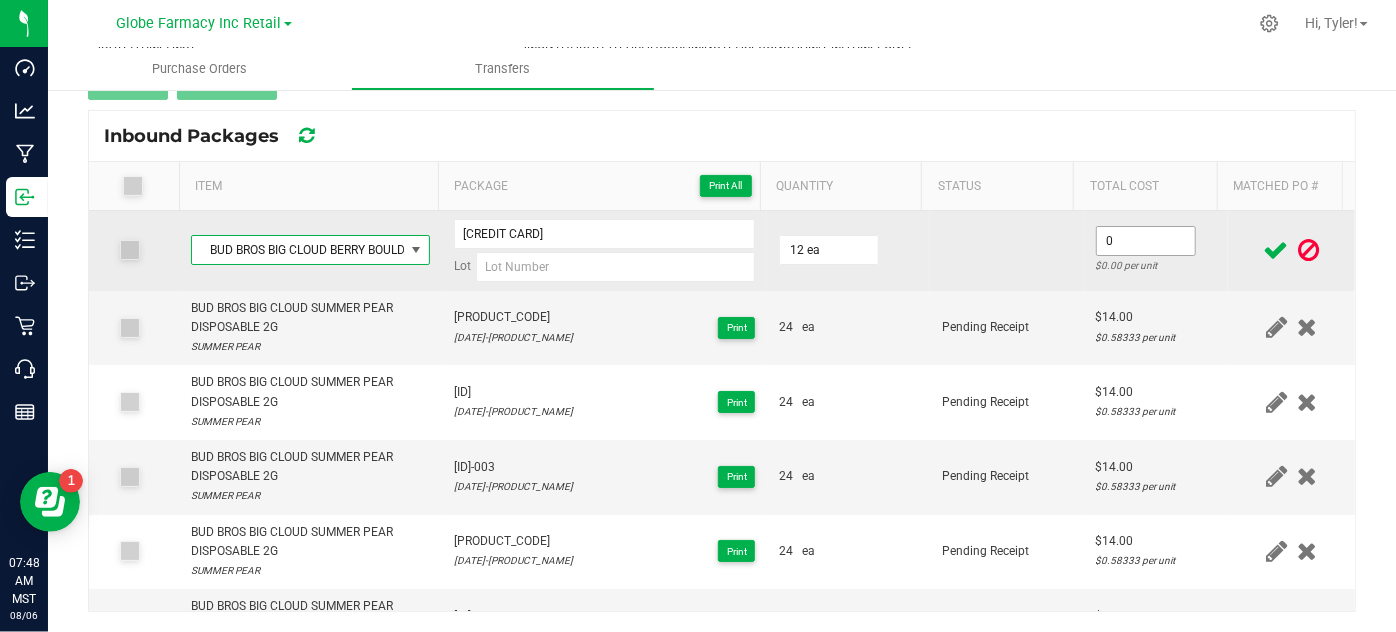 click on "0" at bounding box center (1146, 241) 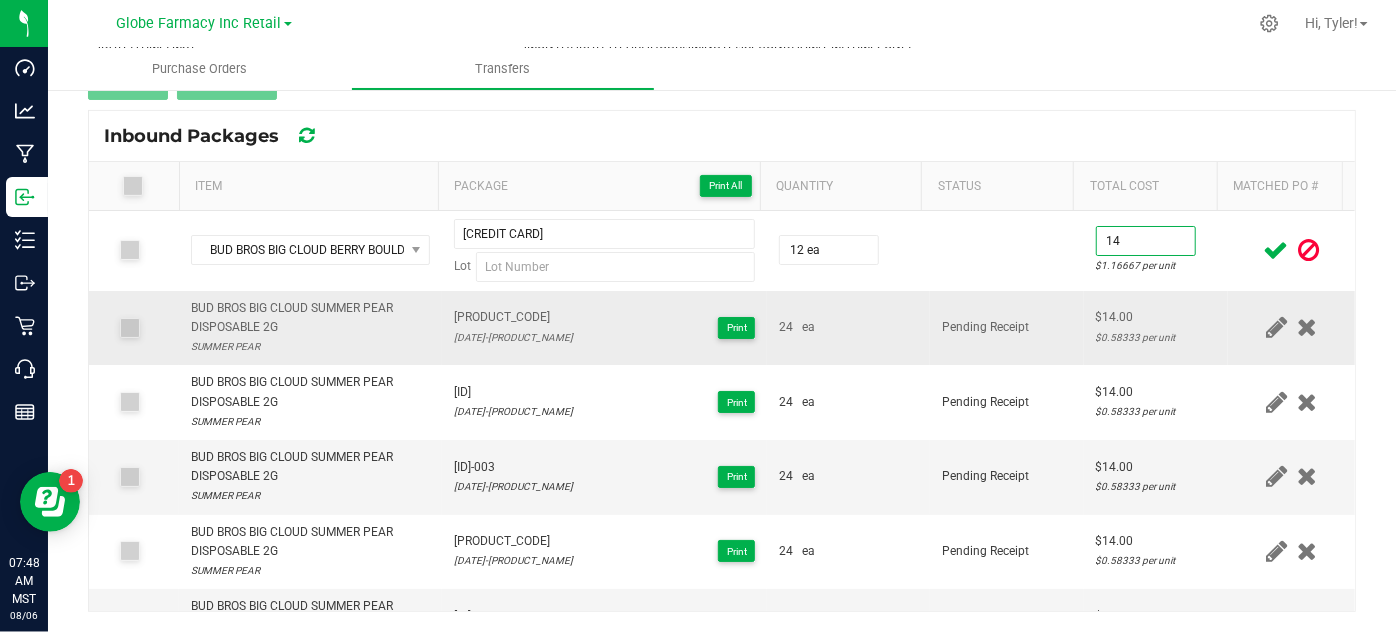 type on "$14.00" 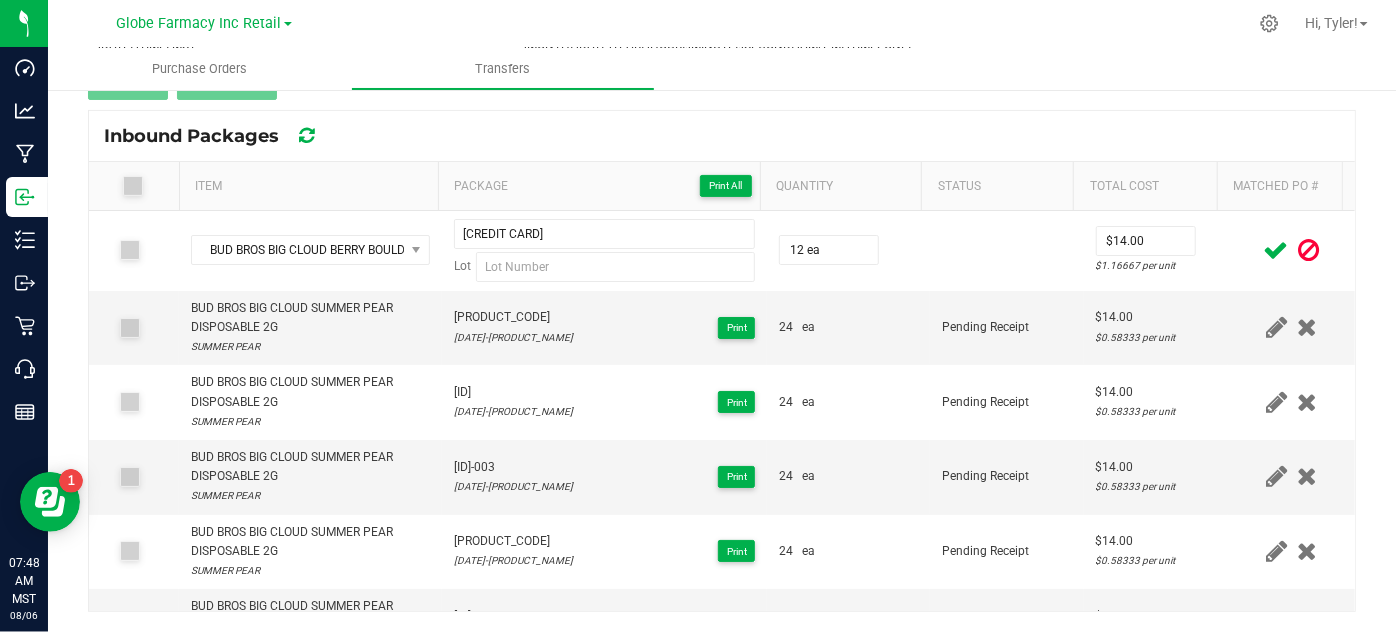 drag, startPoint x: 973, startPoint y: 318, endPoint x: 1356, endPoint y: 348, distance: 384.17313 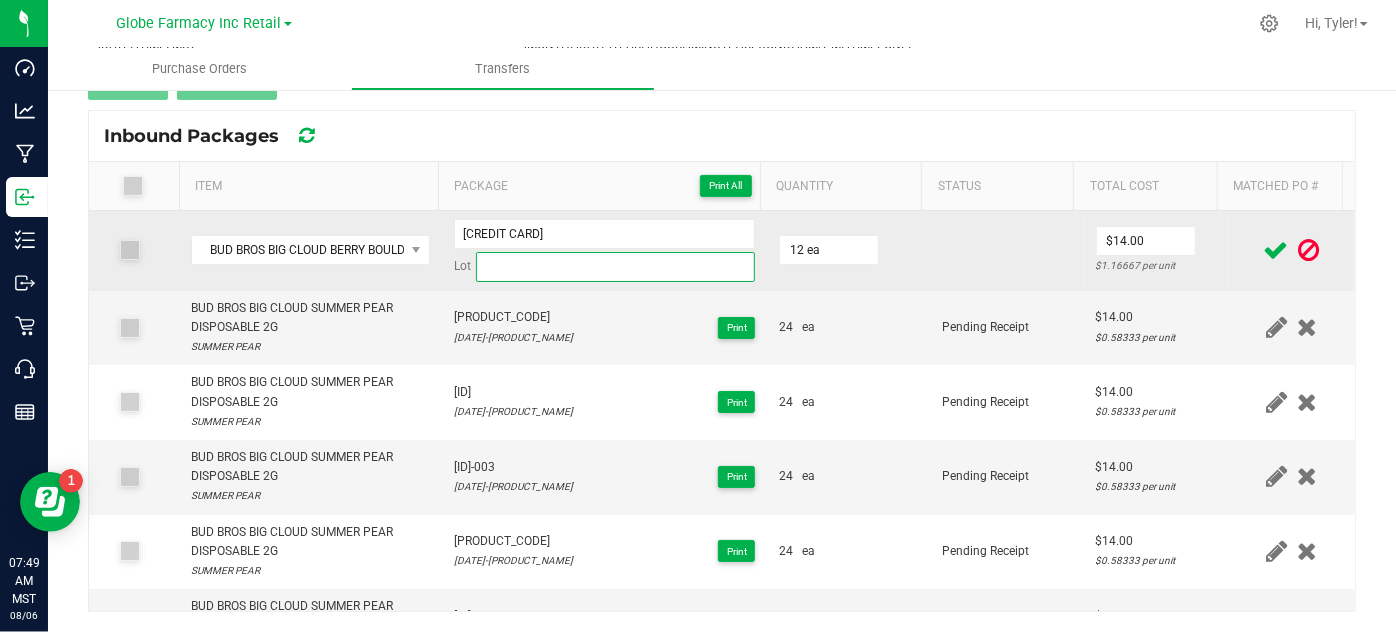 click at bounding box center (616, 267) 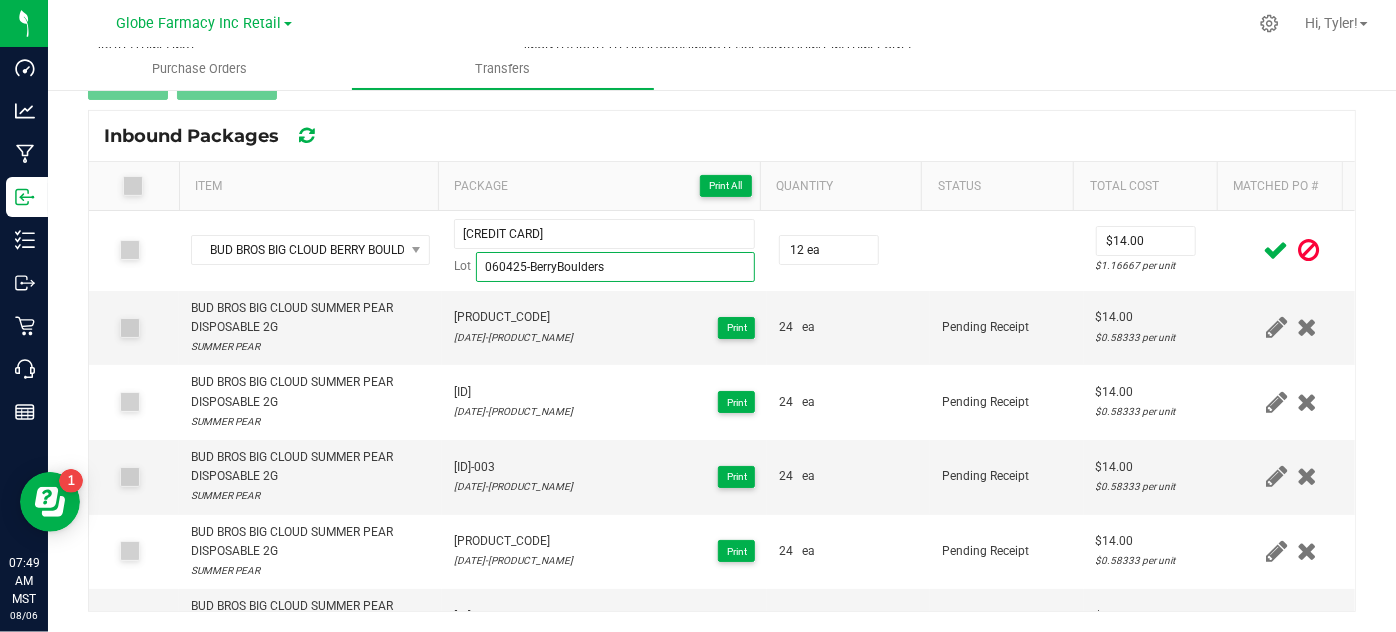 type on "060425-BerryBoulders" 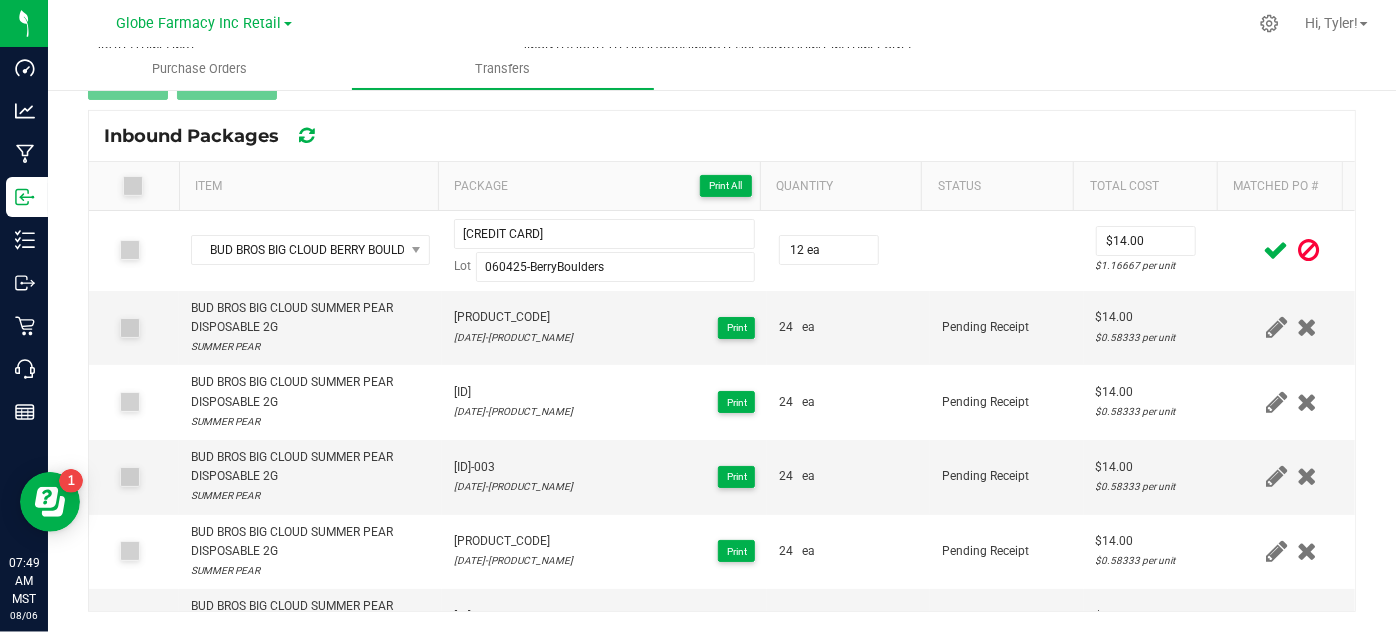 click at bounding box center [1276, 250] 